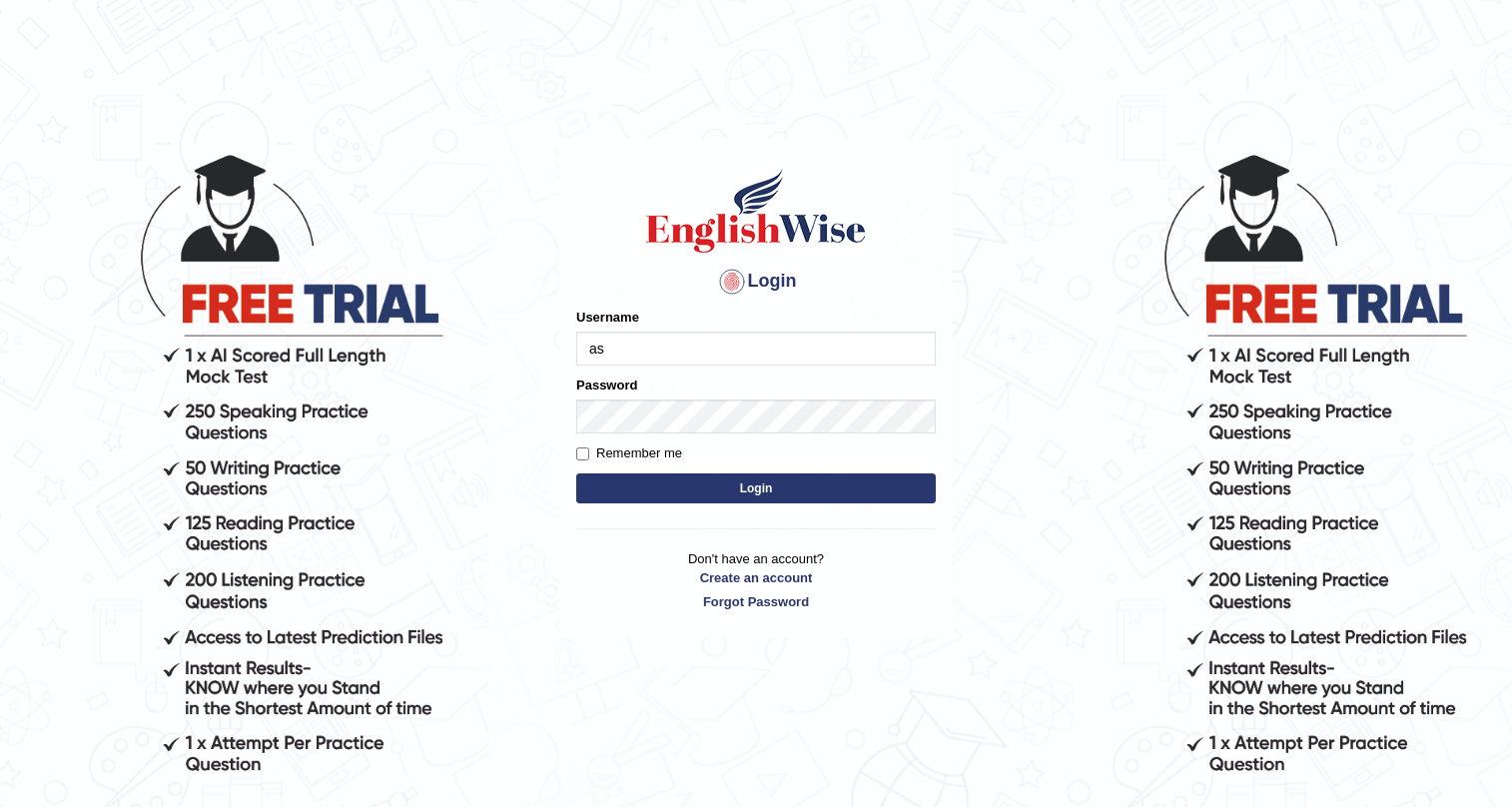 scroll, scrollTop: 0, scrollLeft: 0, axis: both 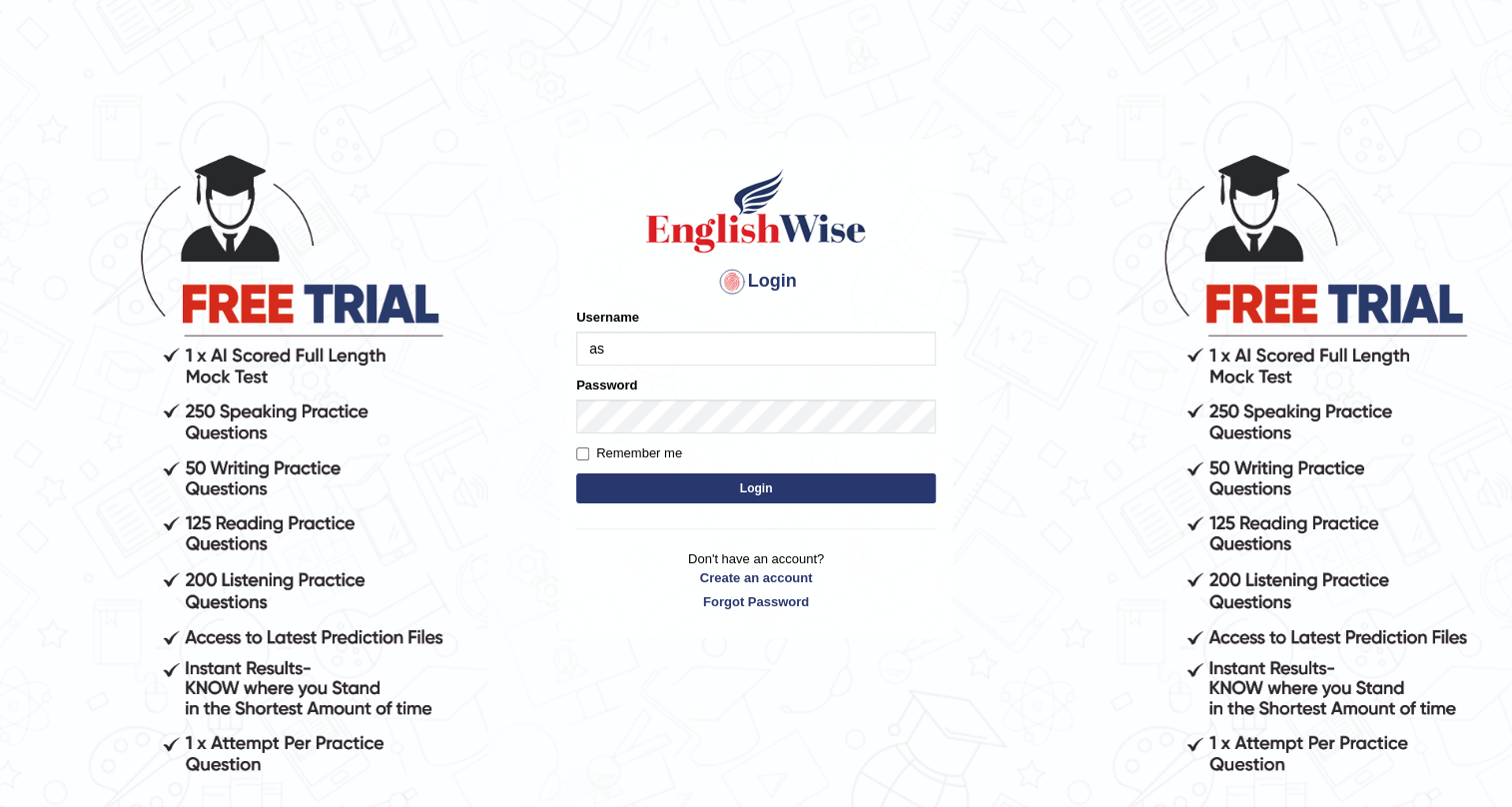 type on "asthani" 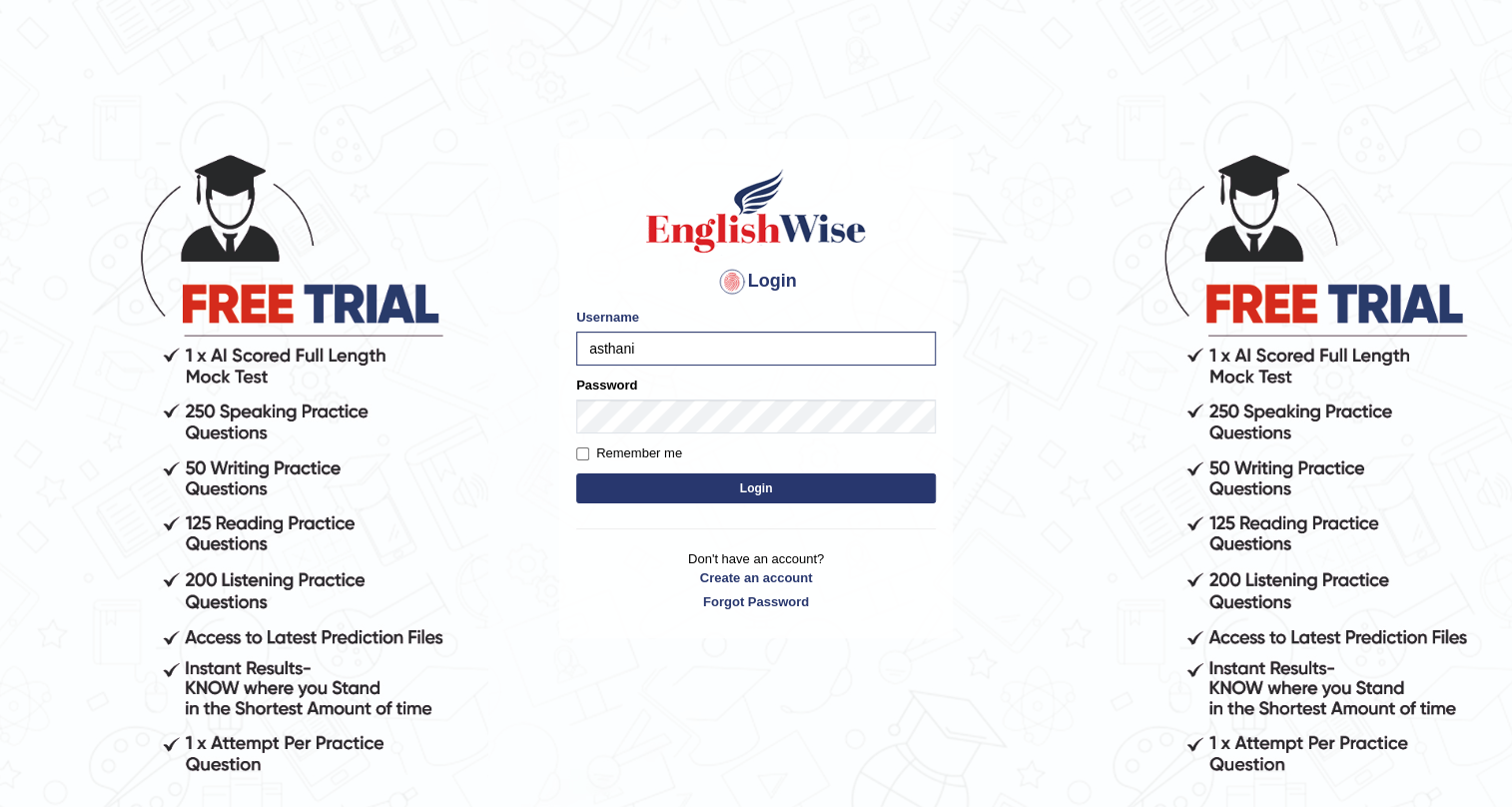 click on "Login" at bounding box center [756, 488] 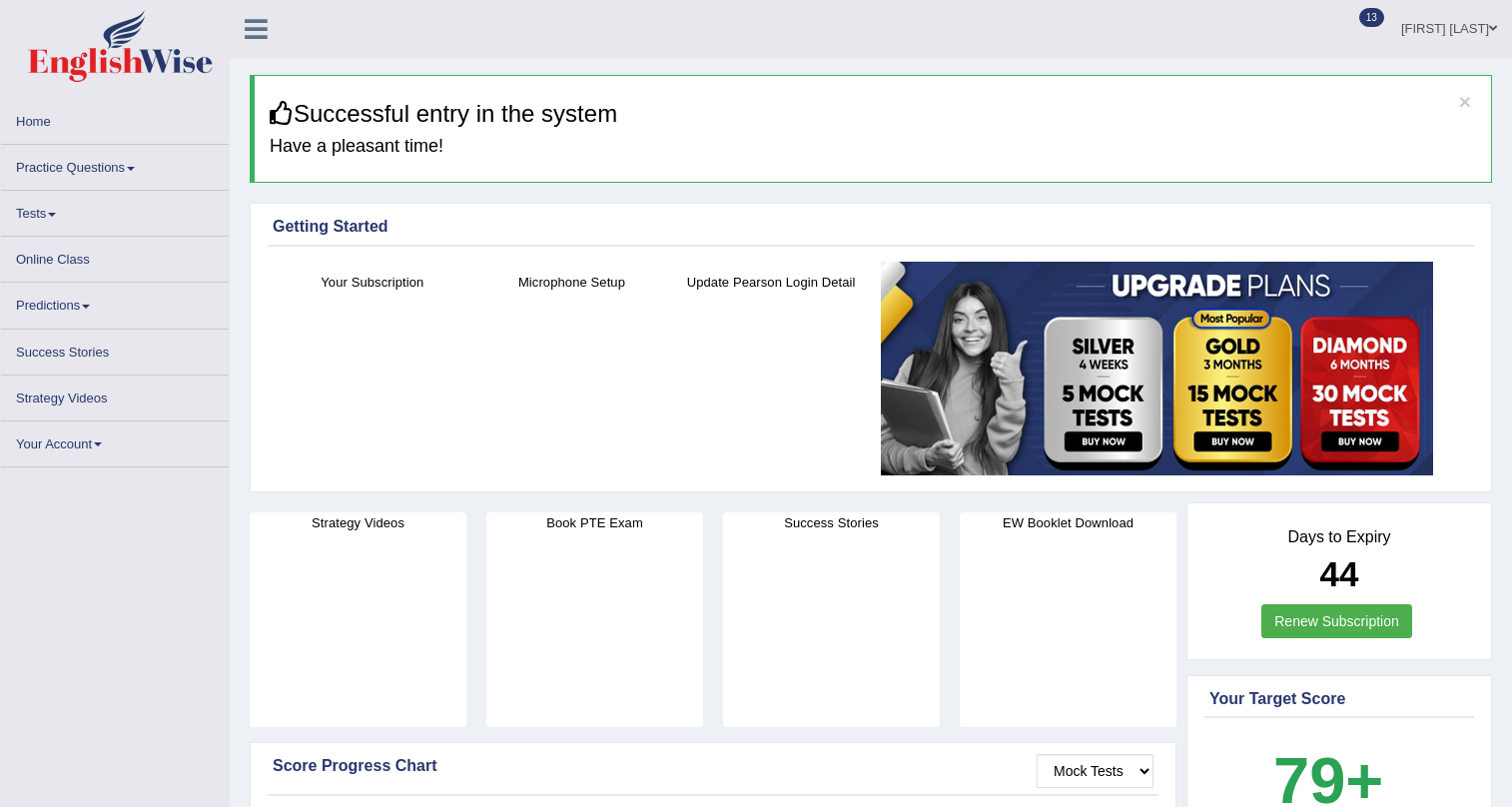 scroll, scrollTop: 272, scrollLeft: 0, axis: vertical 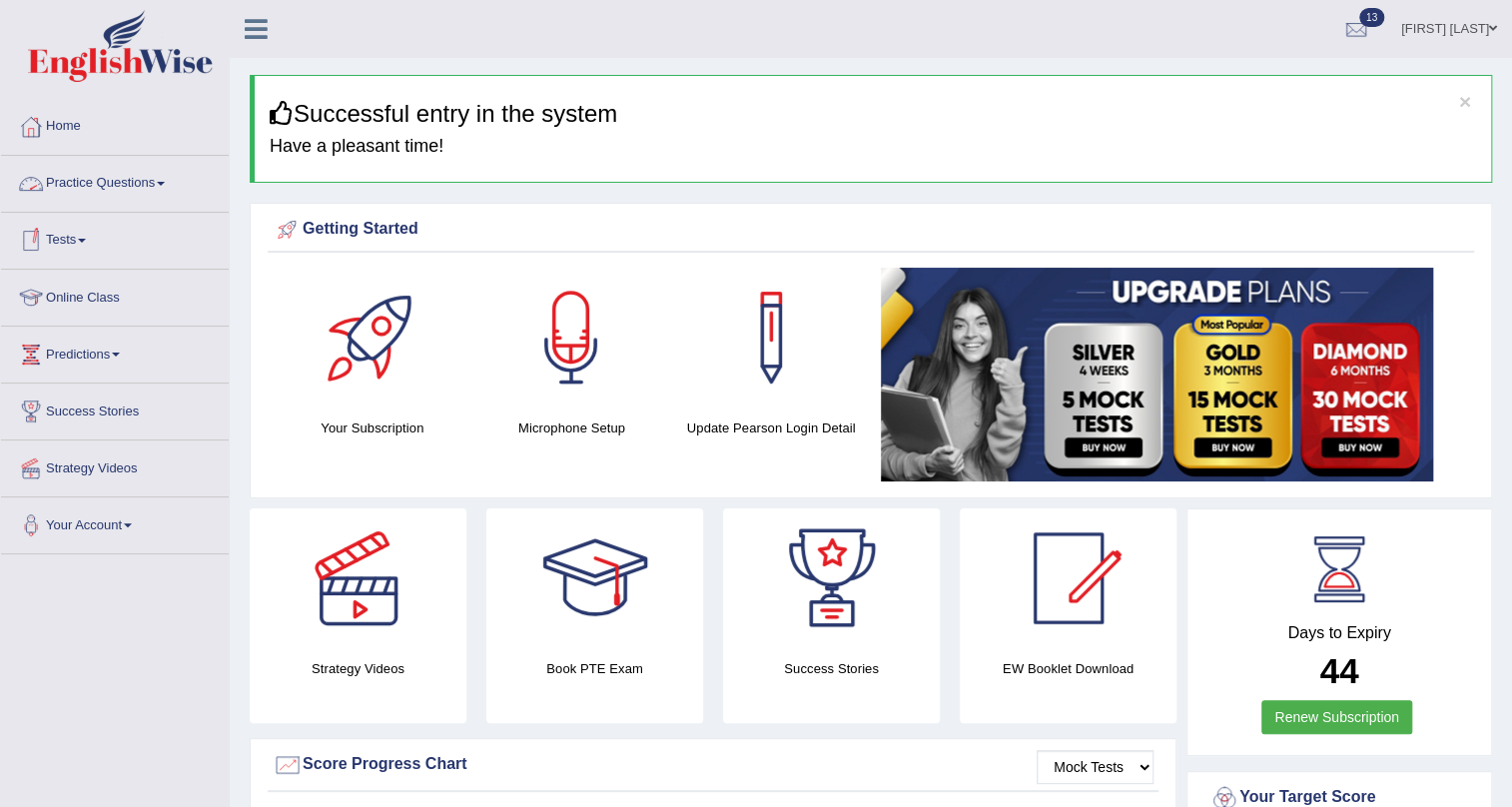 click on "Practice Questions" at bounding box center (115, 181) 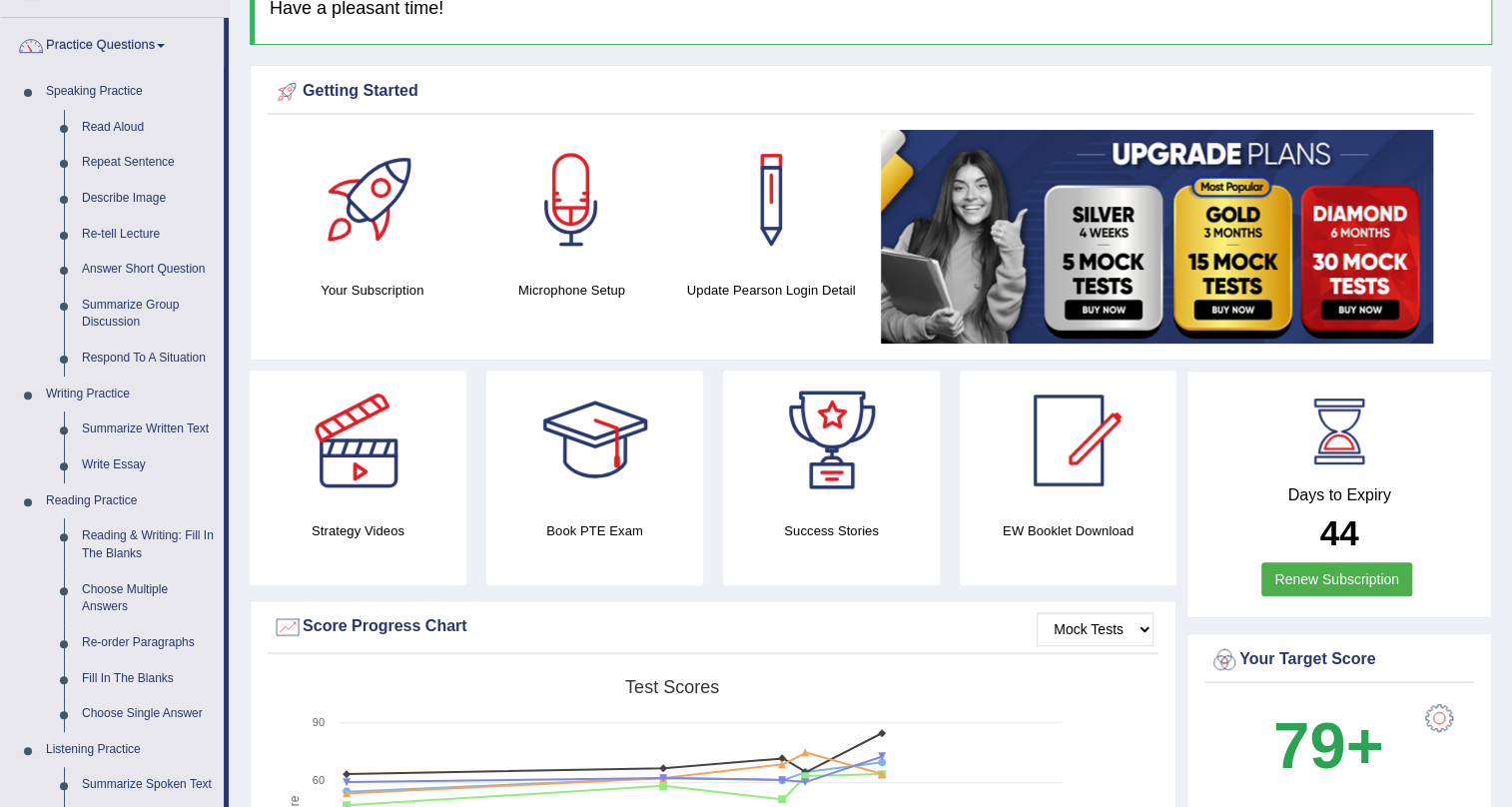 scroll, scrollTop: 0, scrollLeft: 0, axis: both 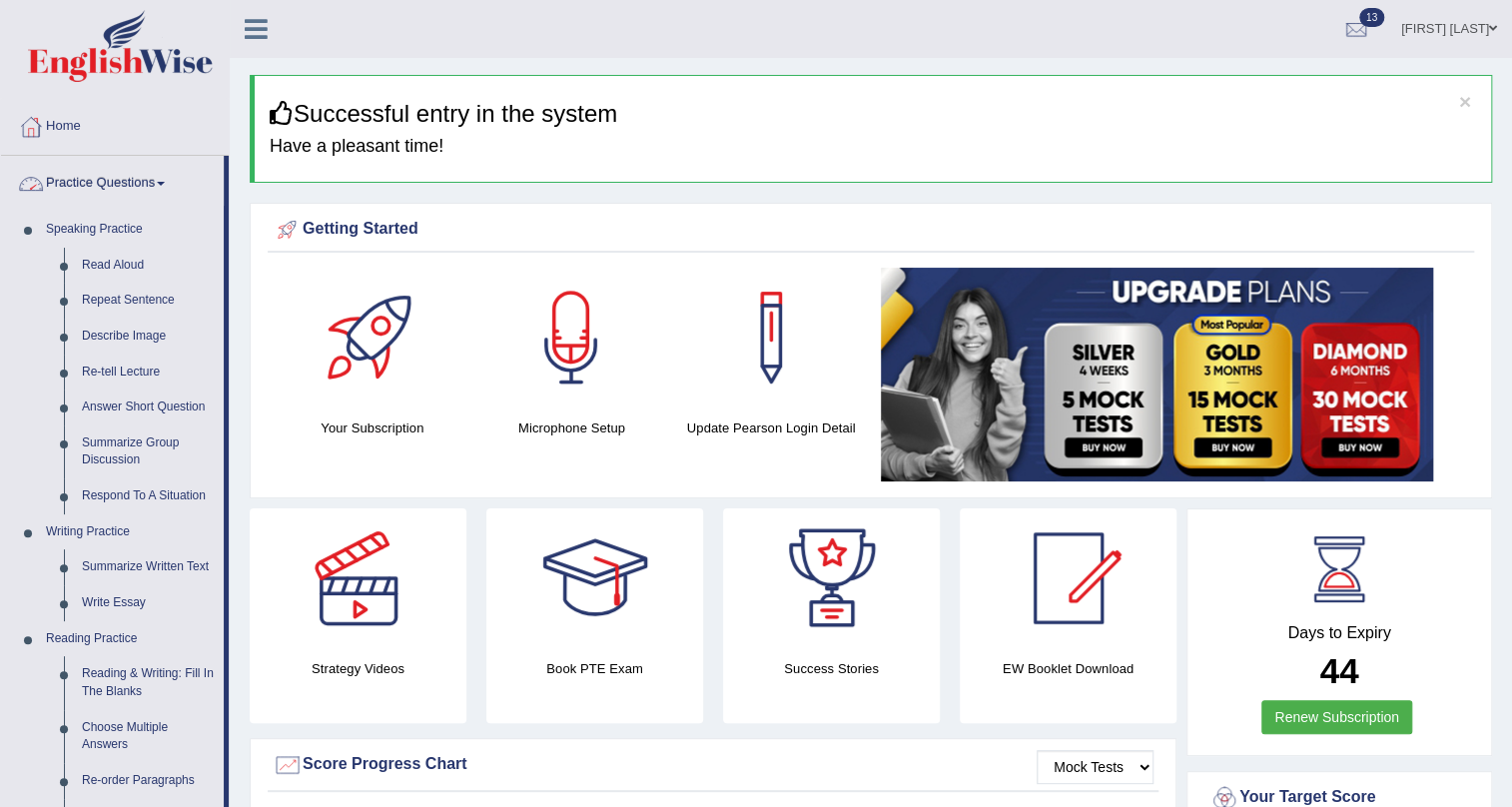 click on "Practice Questions" at bounding box center [112, 181] 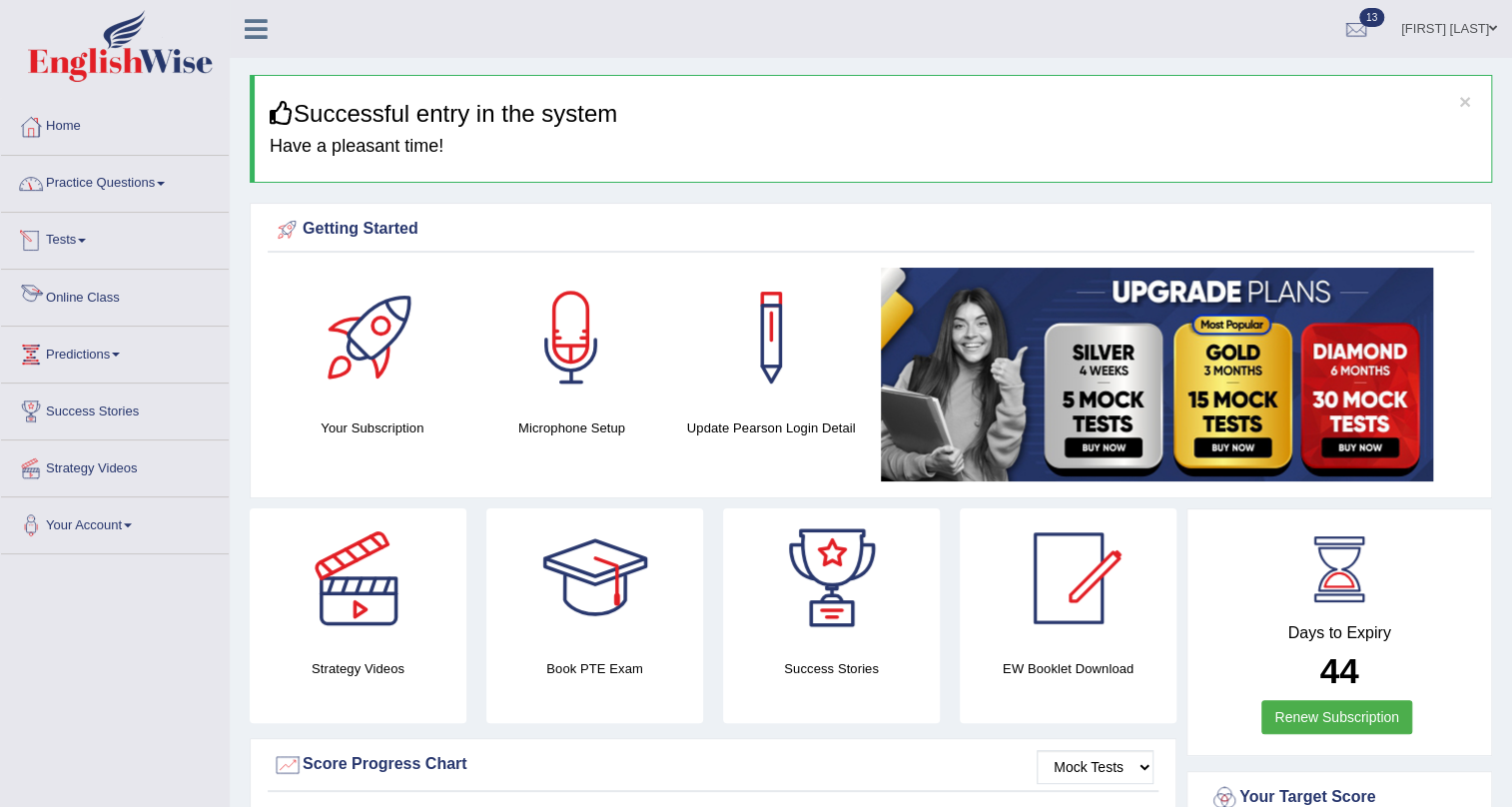 click on "Practice Questions" at bounding box center [115, 181] 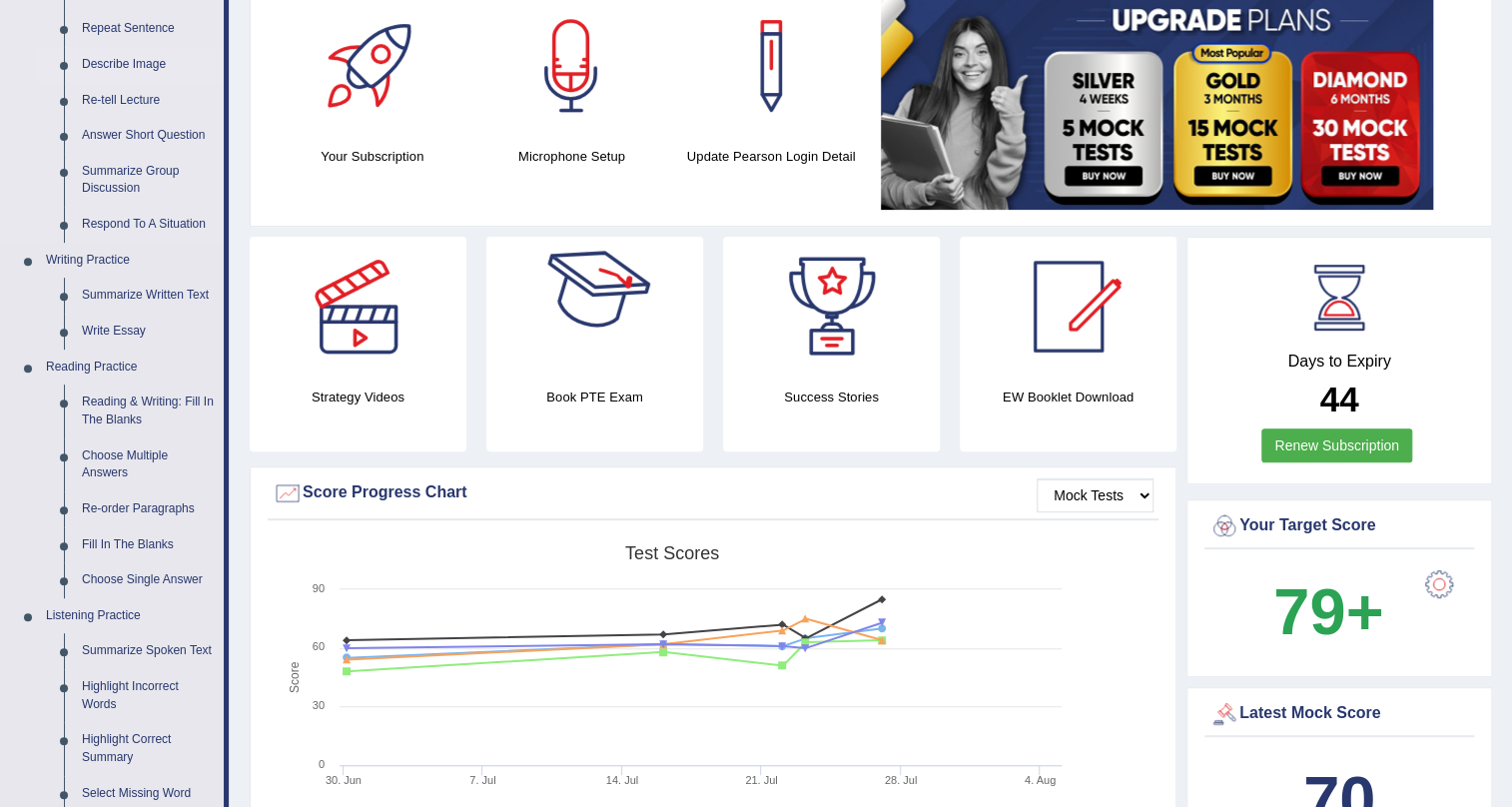 scroll, scrollTop: 0, scrollLeft: 0, axis: both 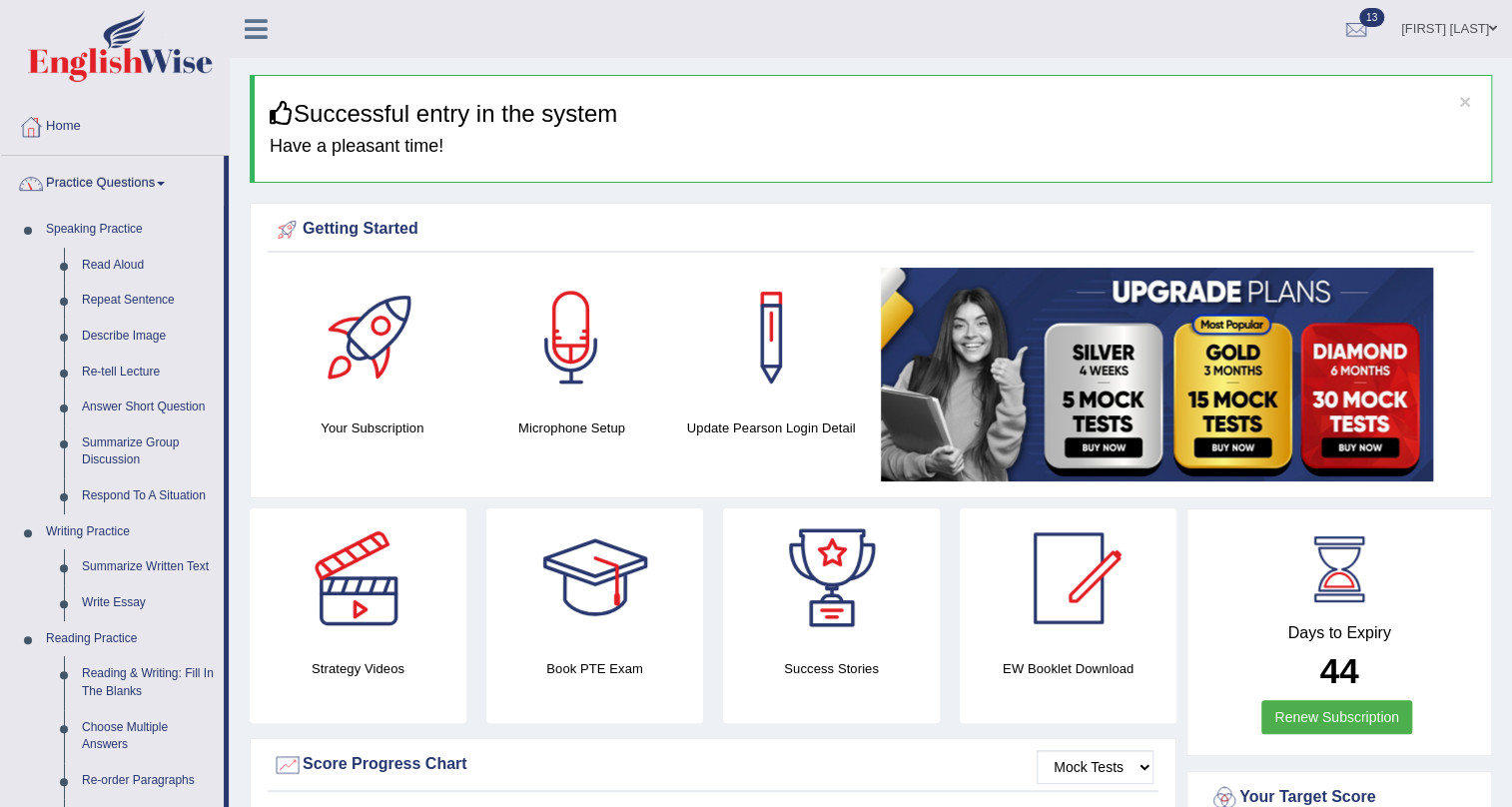 click on "Practice Questions" at bounding box center (112, 181) 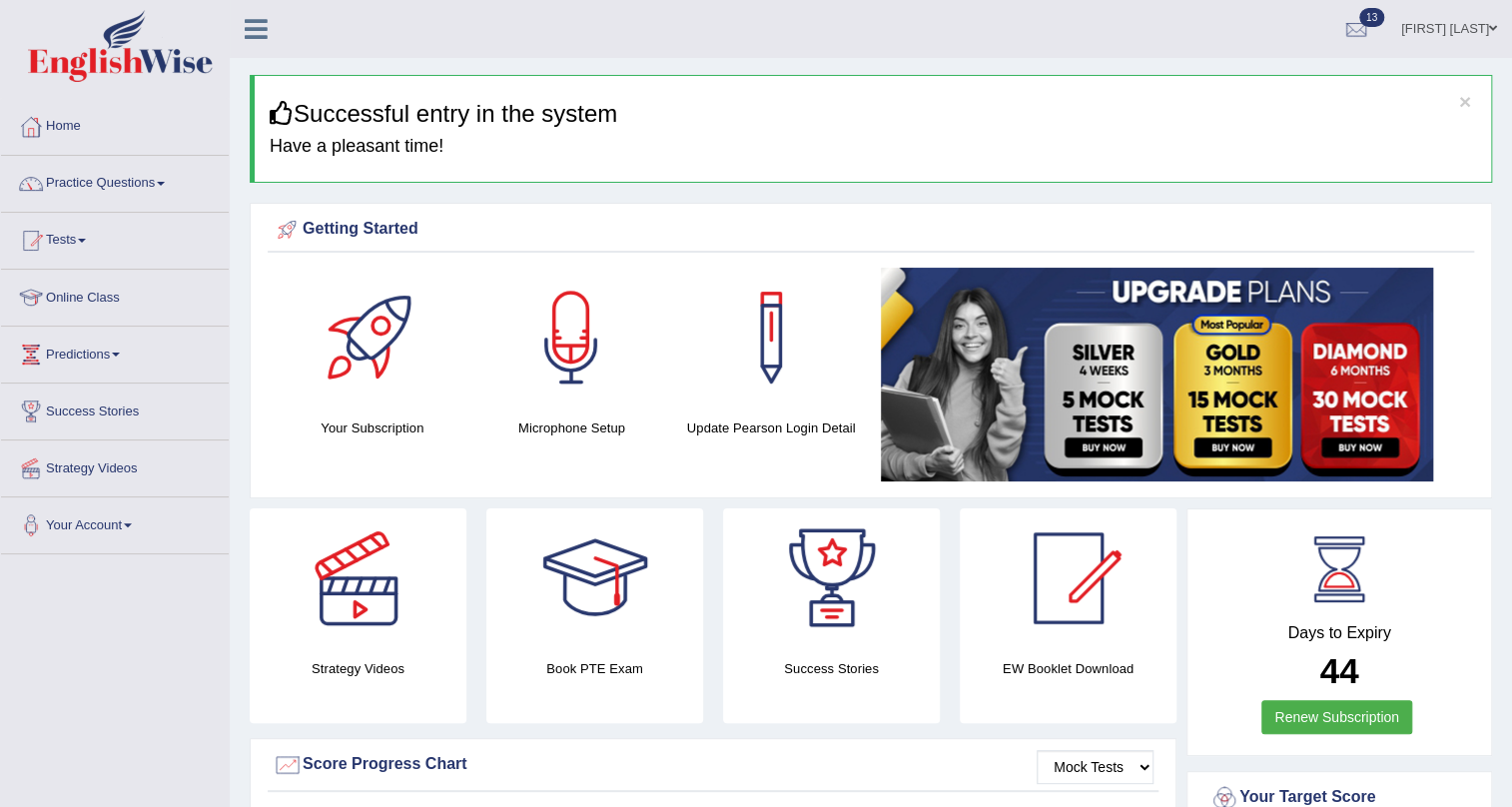click on "Practice Questions" at bounding box center (115, 181) 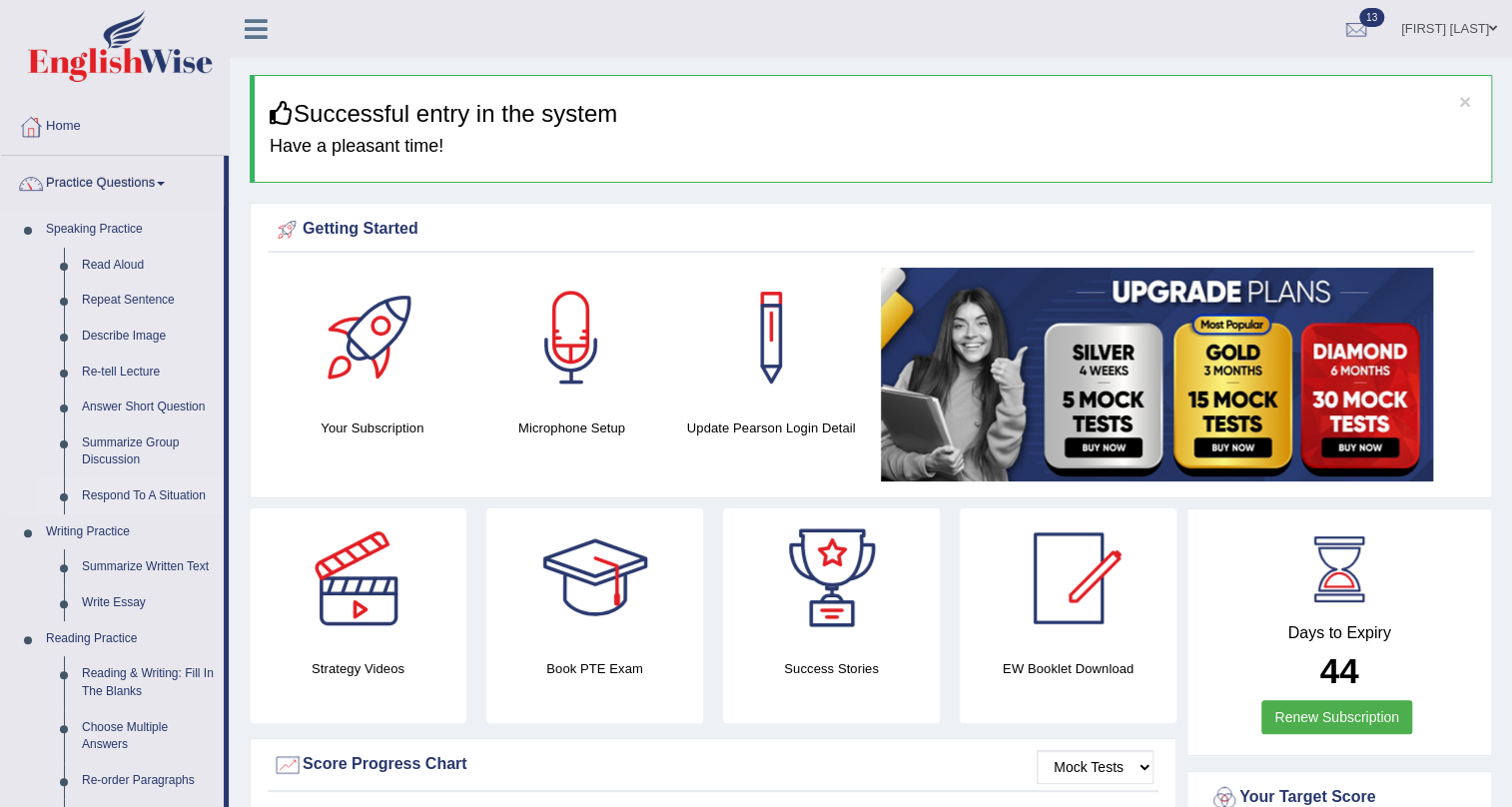 click on "Respond To A Situation" at bounding box center (148, 496) 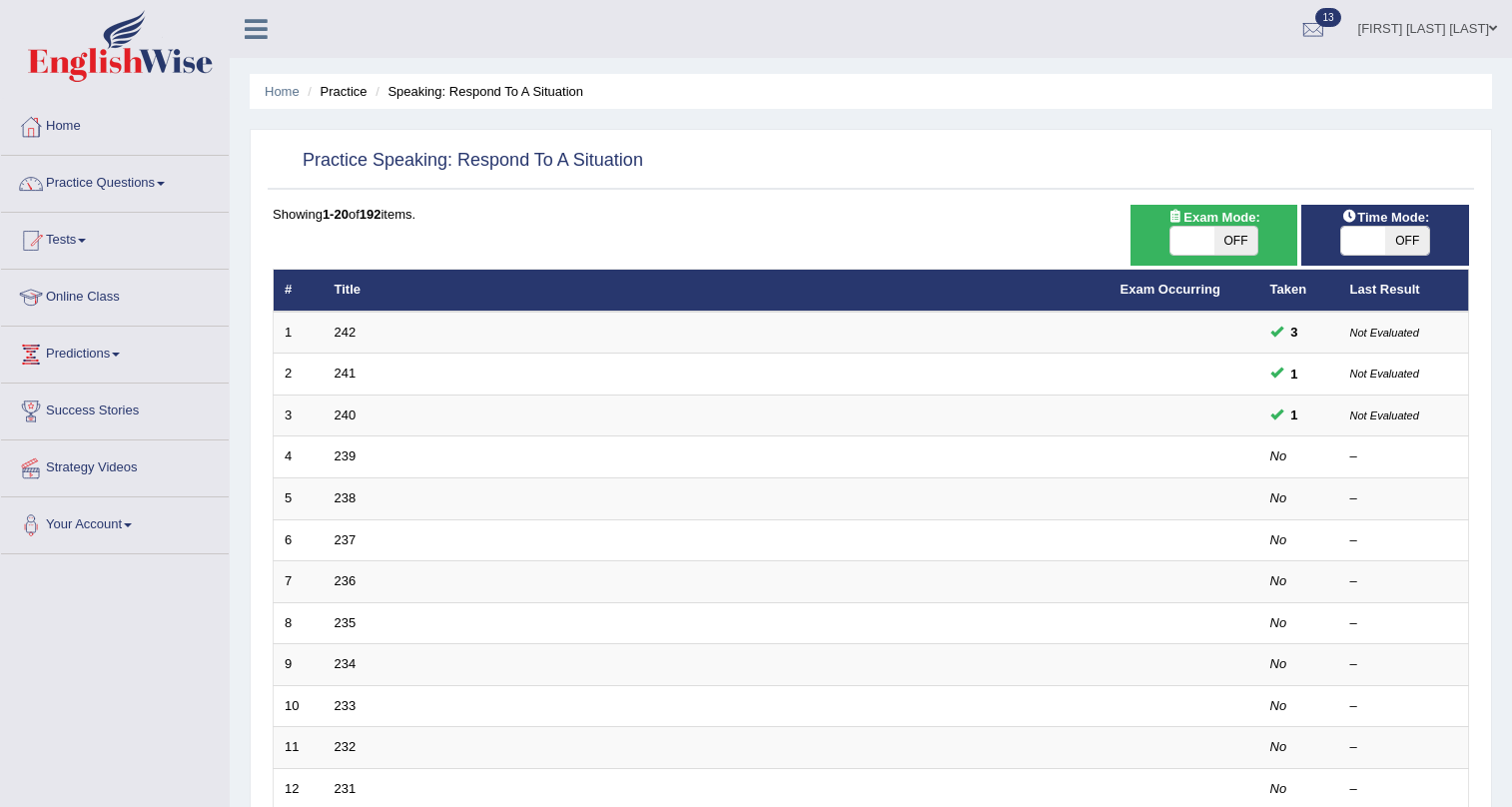 scroll, scrollTop: 0, scrollLeft: 0, axis: both 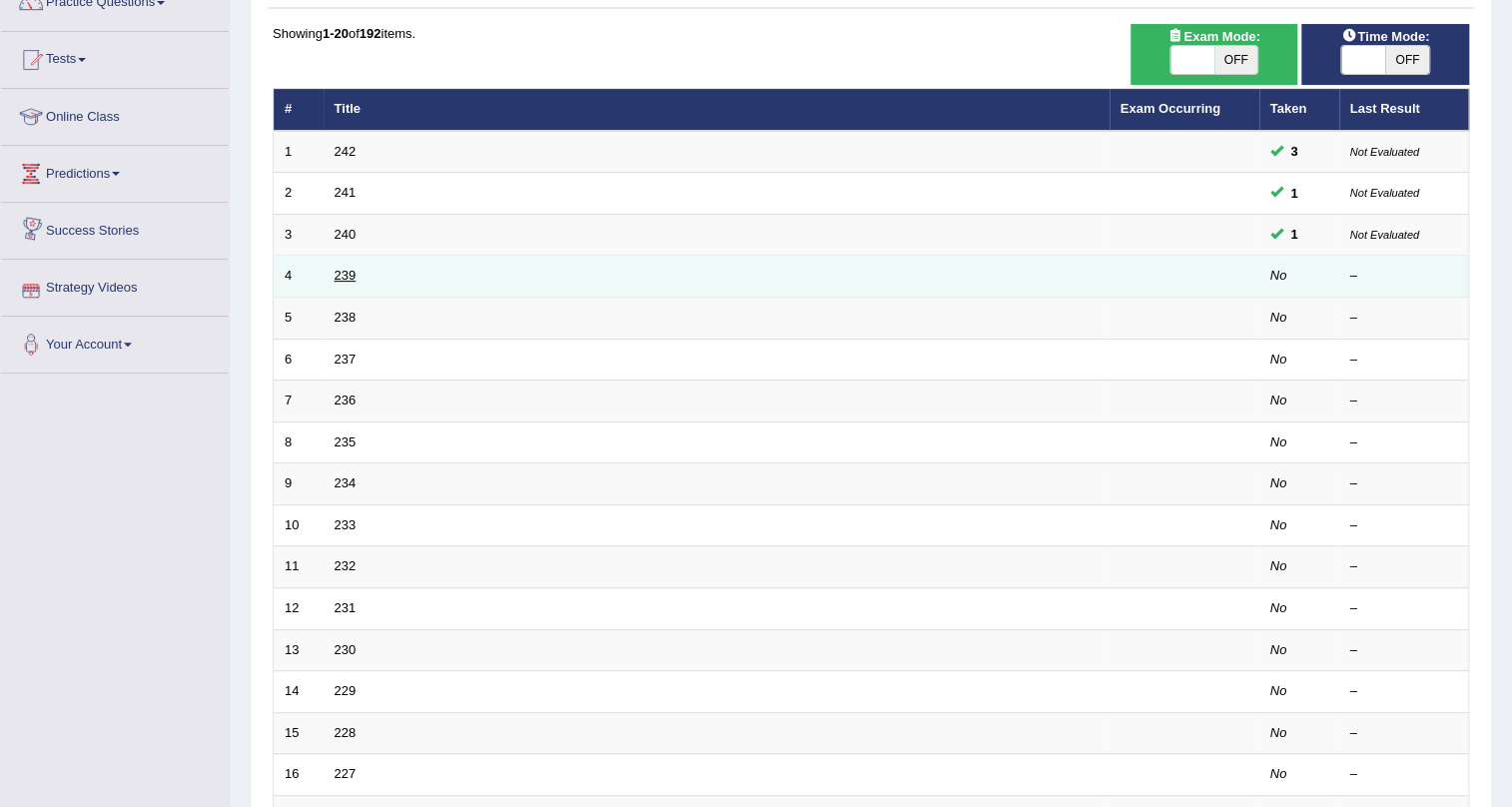 click on "239" at bounding box center (346, 275) 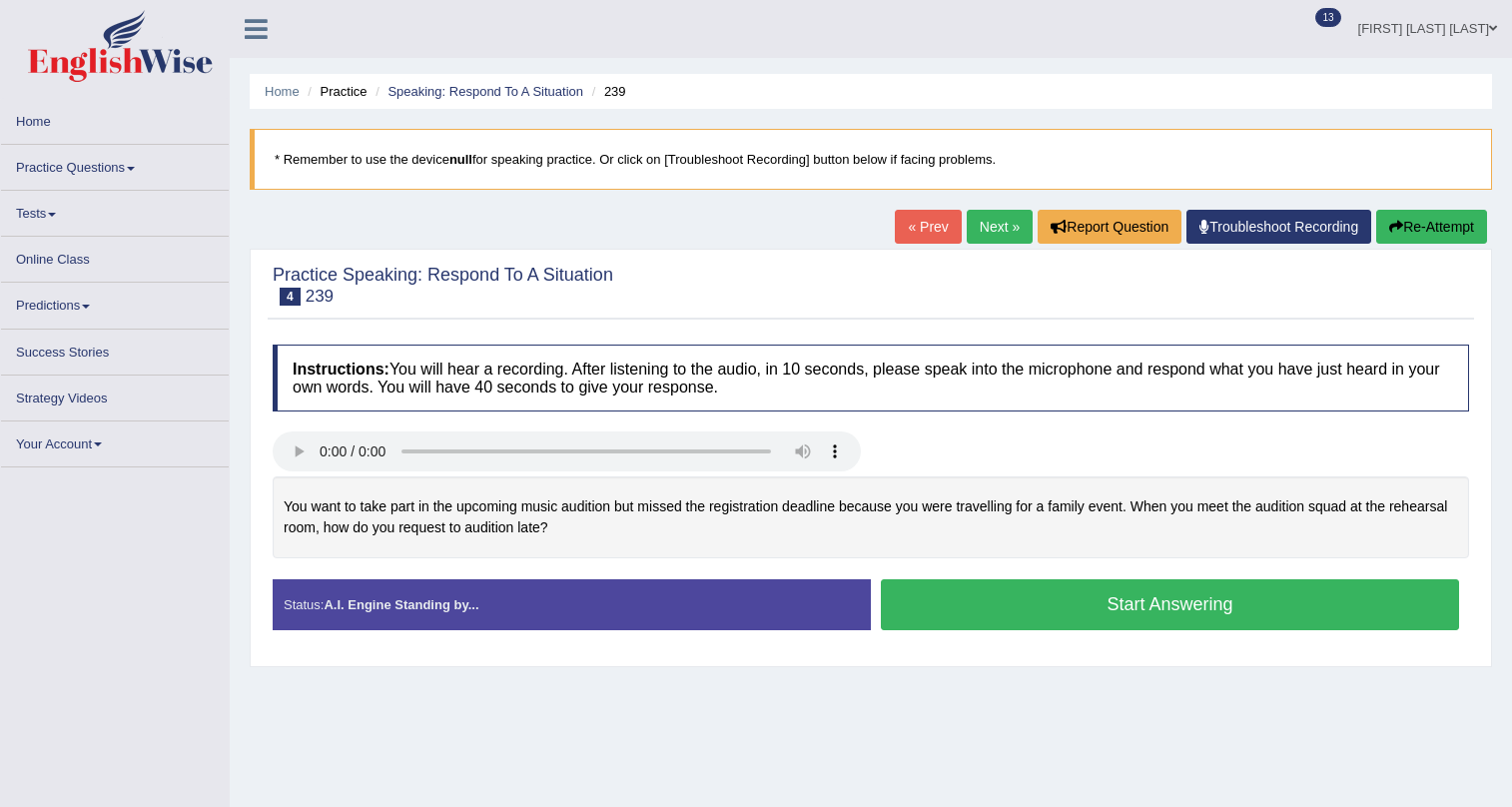 scroll, scrollTop: 0, scrollLeft: 0, axis: both 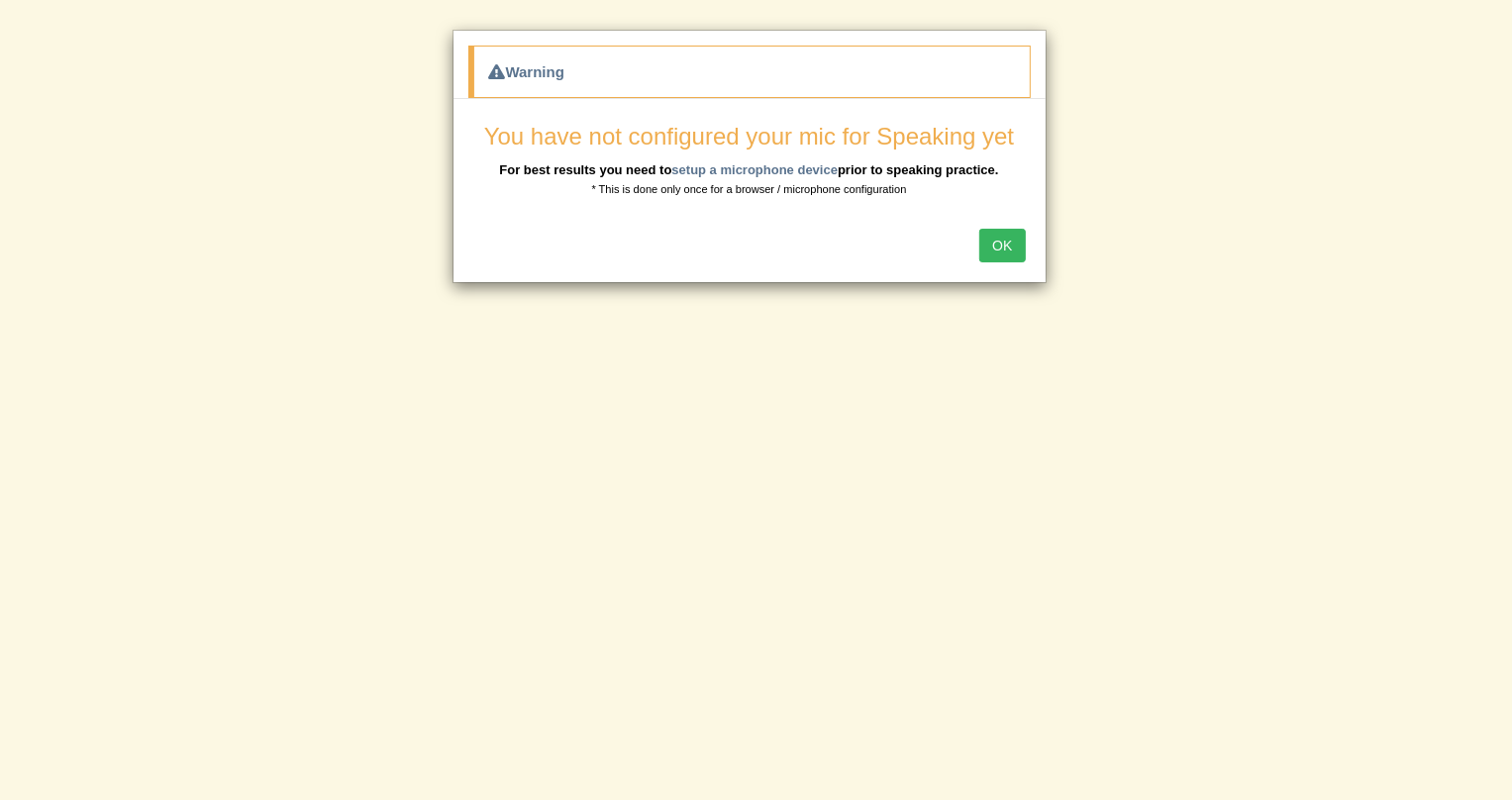 click on "OK" at bounding box center (1002, 246) 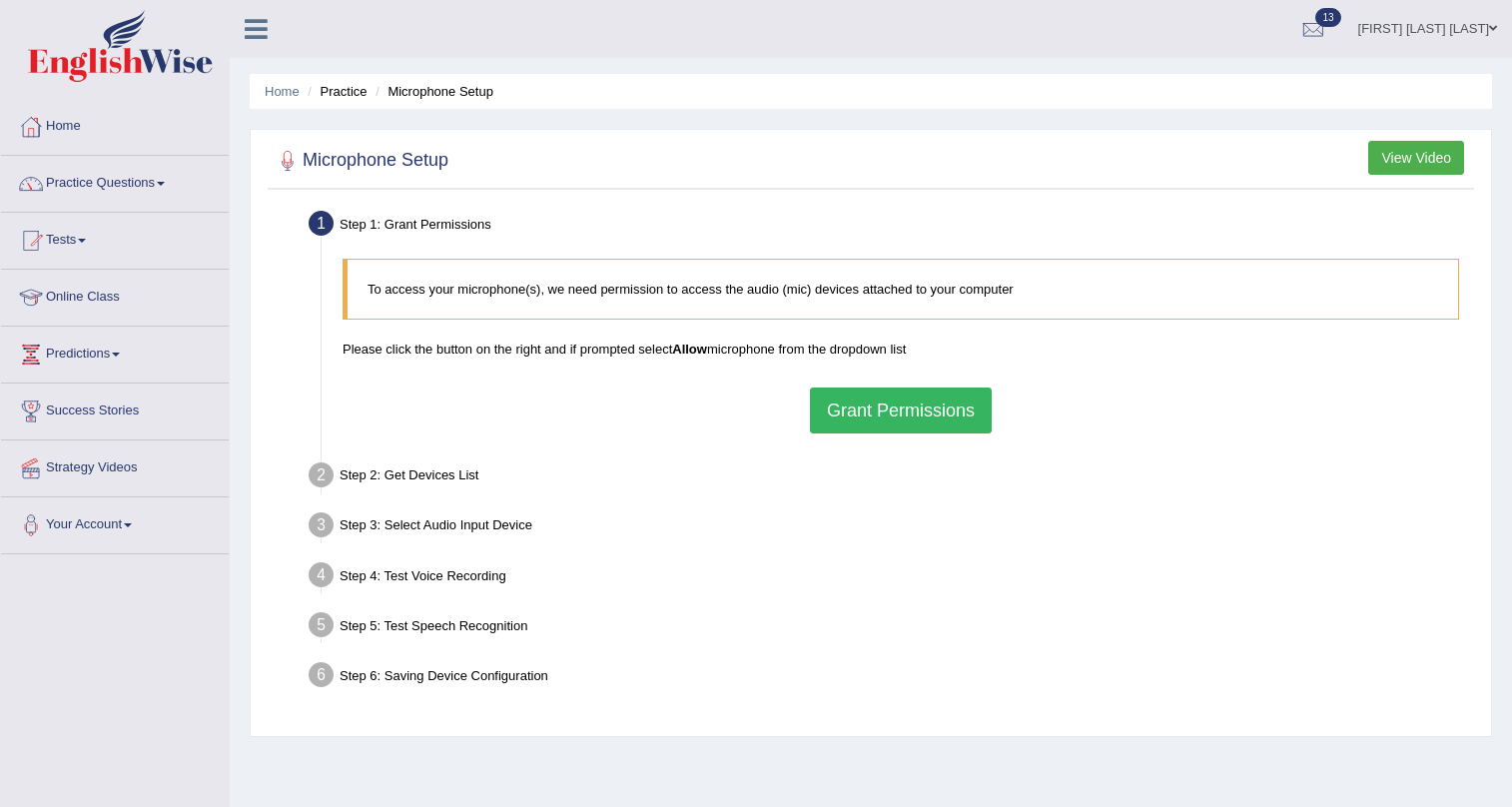 scroll, scrollTop: 0, scrollLeft: 0, axis: both 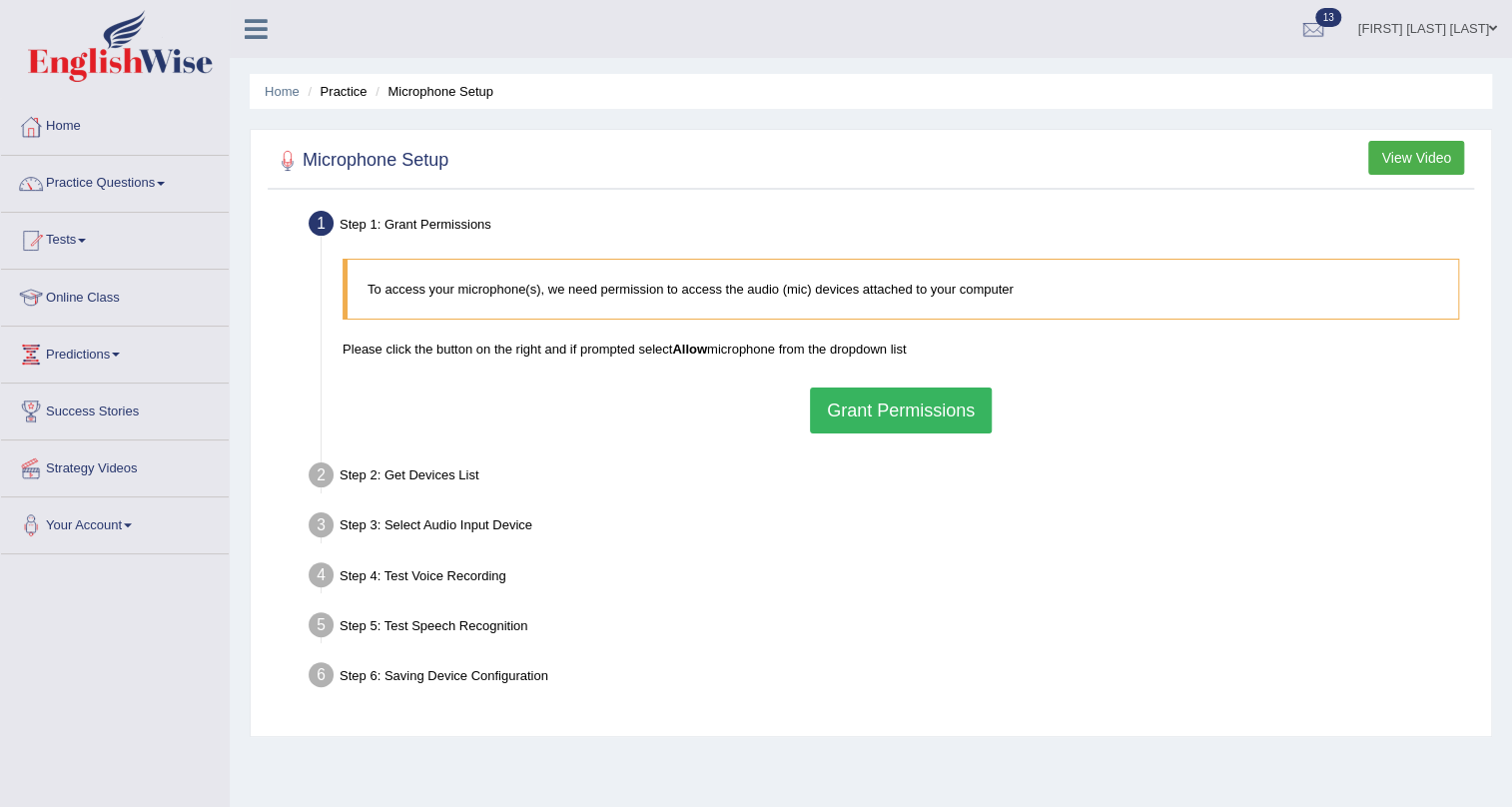 click on "Grant Permissions" at bounding box center [901, 410] 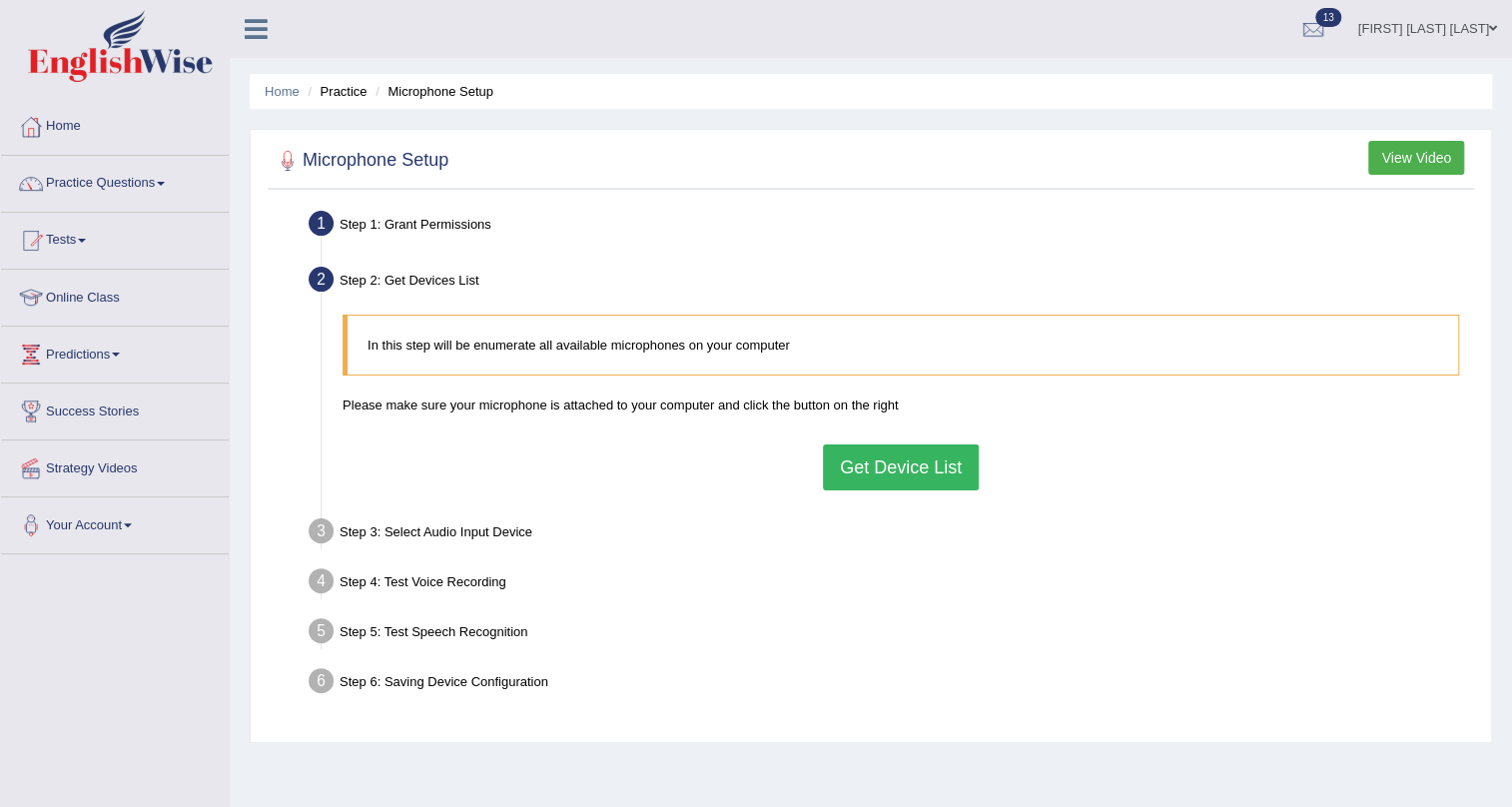 click on "Get Device List" at bounding box center (901, 467) 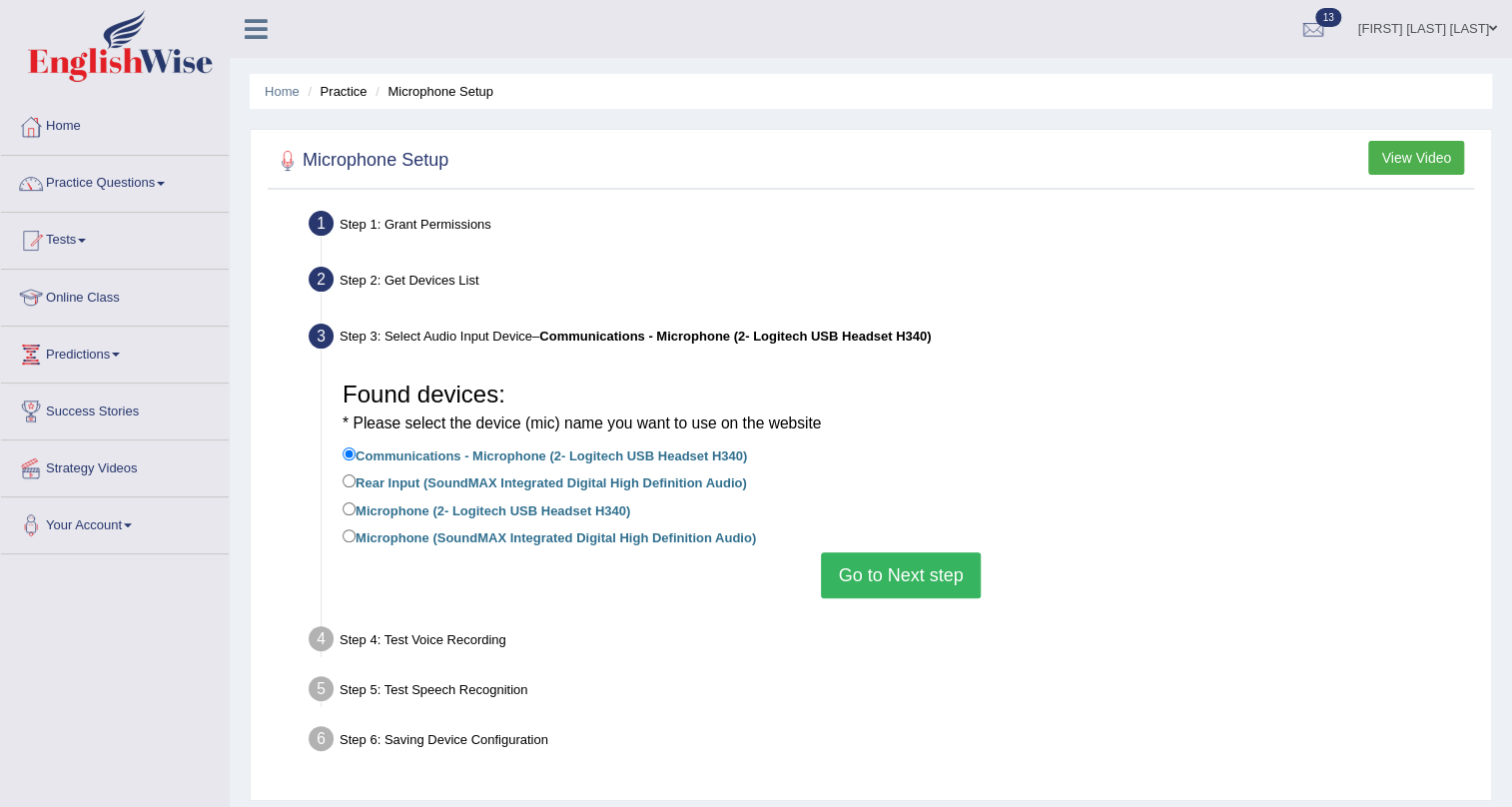 click on "Go to Next step" at bounding box center [900, 575] 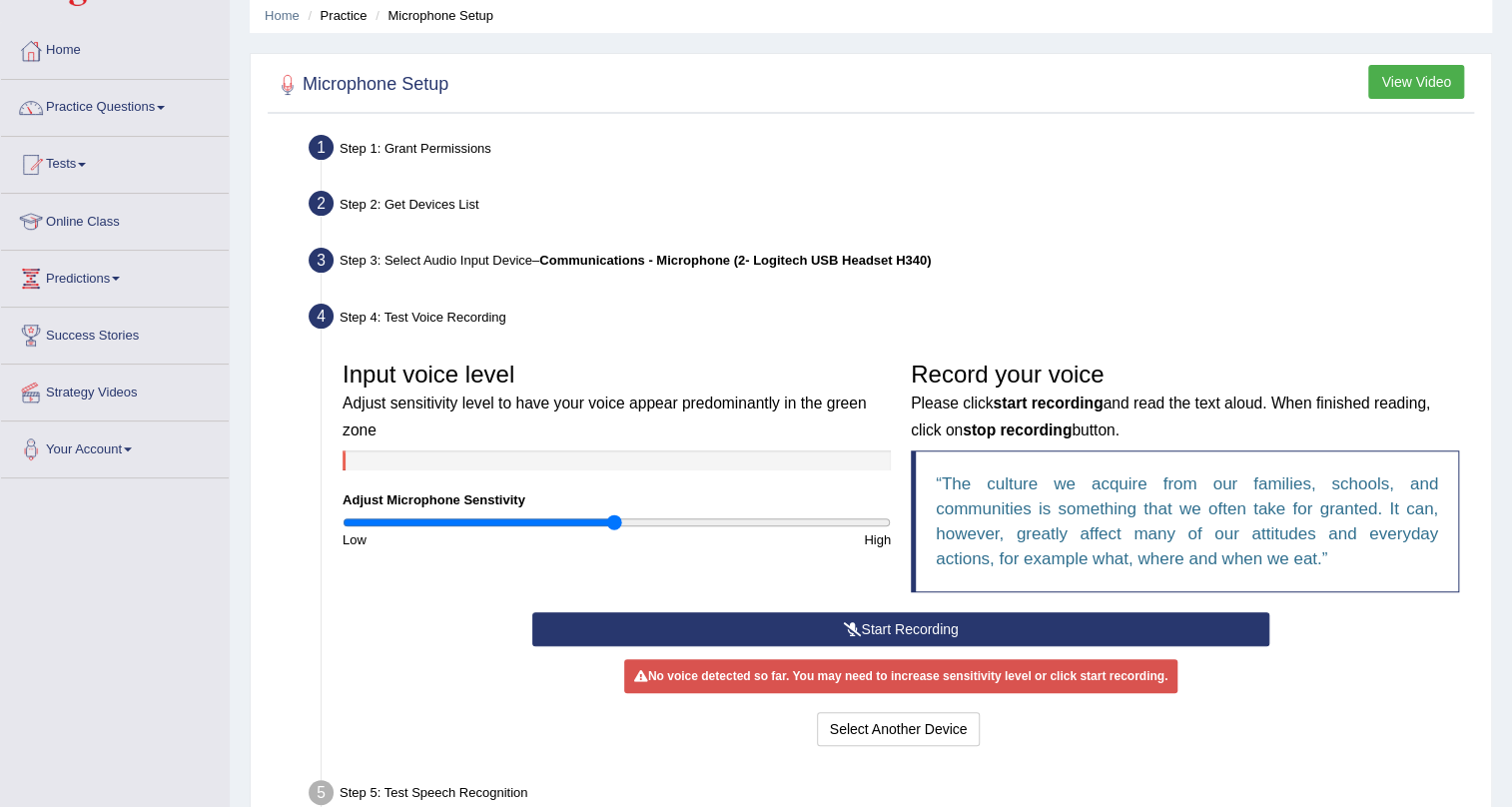 scroll, scrollTop: 181, scrollLeft: 0, axis: vertical 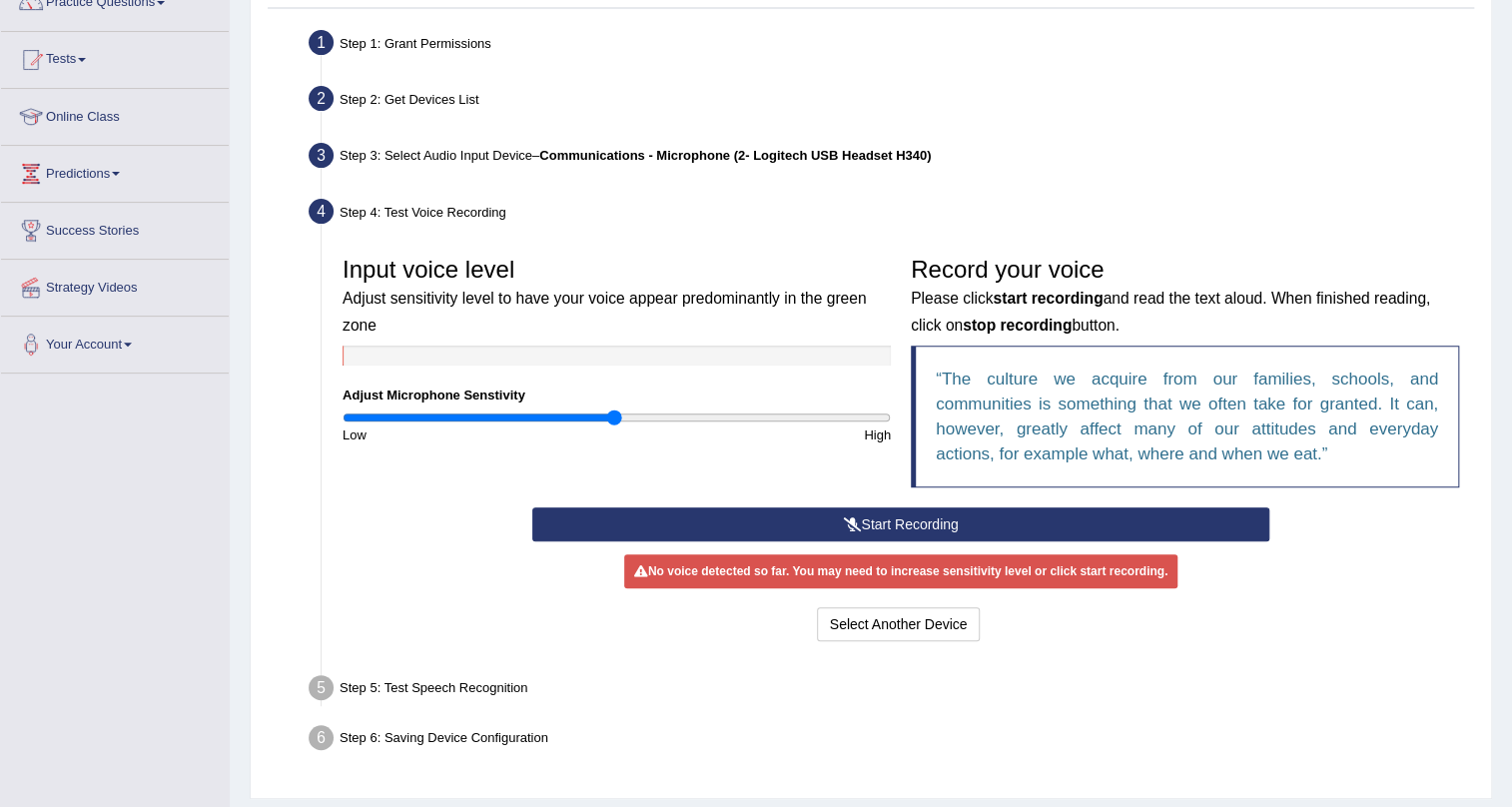 click on "Start Recording" at bounding box center [901, 524] 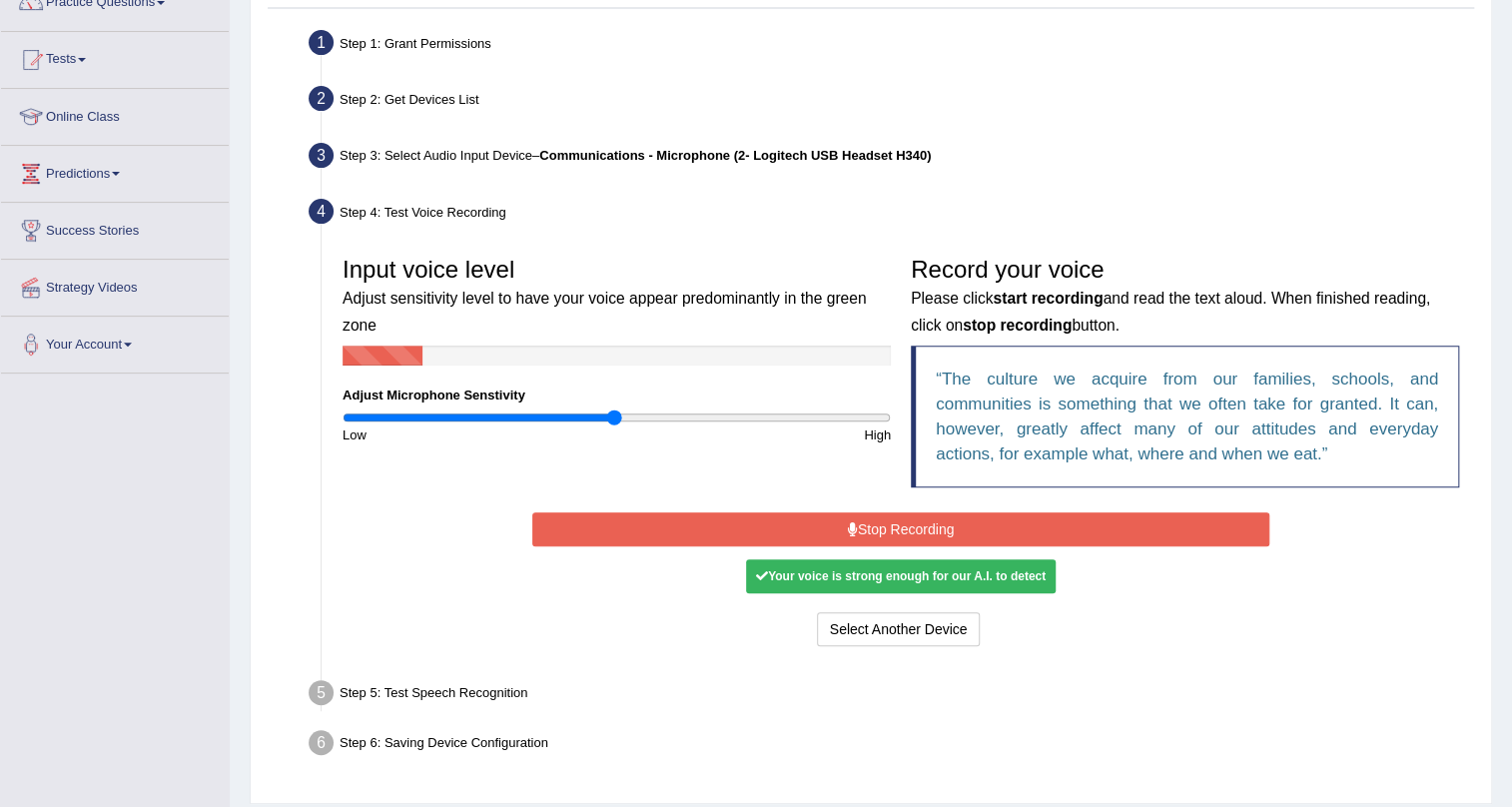 click on "Stop Recording" at bounding box center (901, 529) 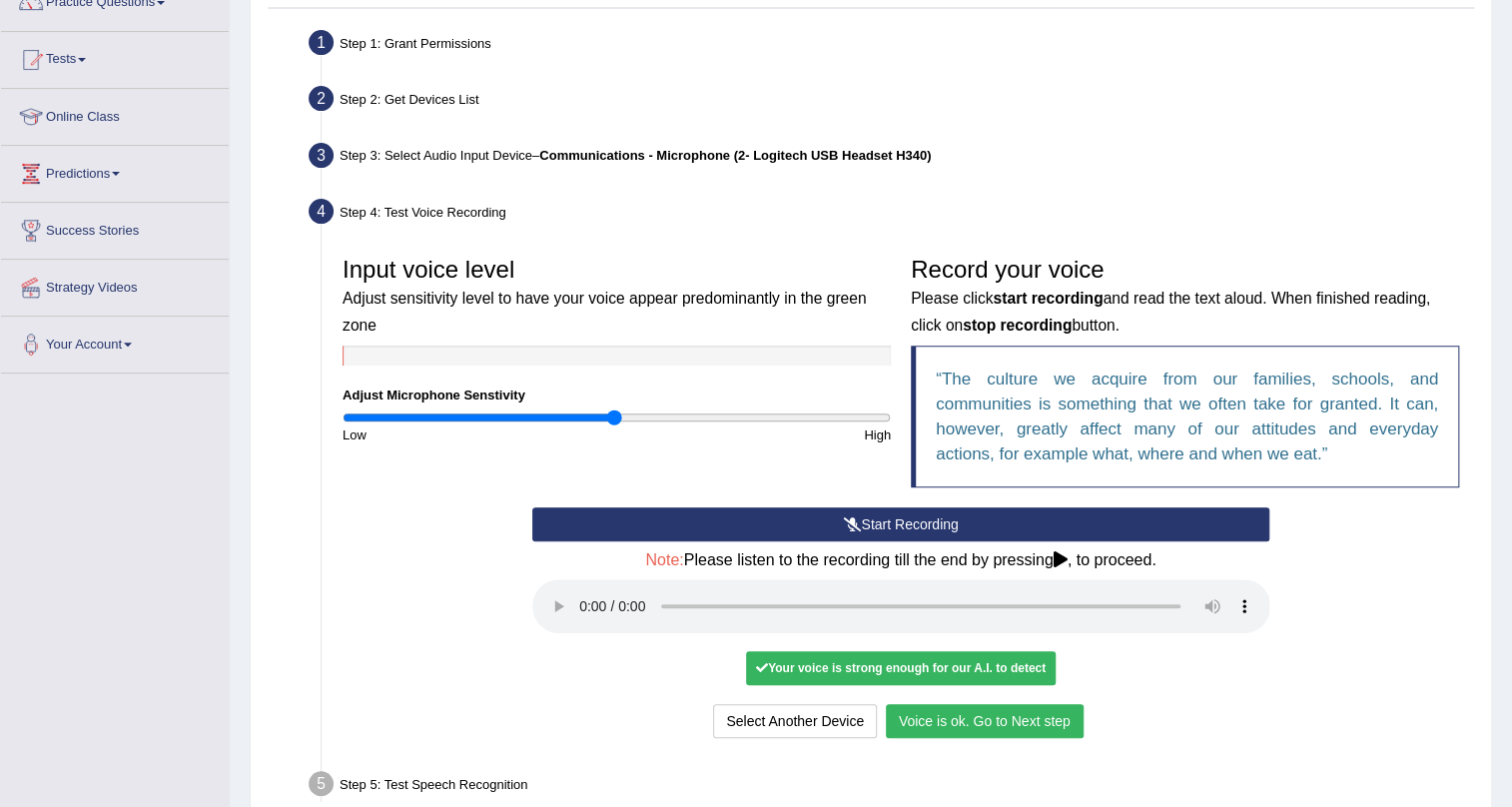 click on "Voice is ok. Go to Next step" at bounding box center (985, 721) 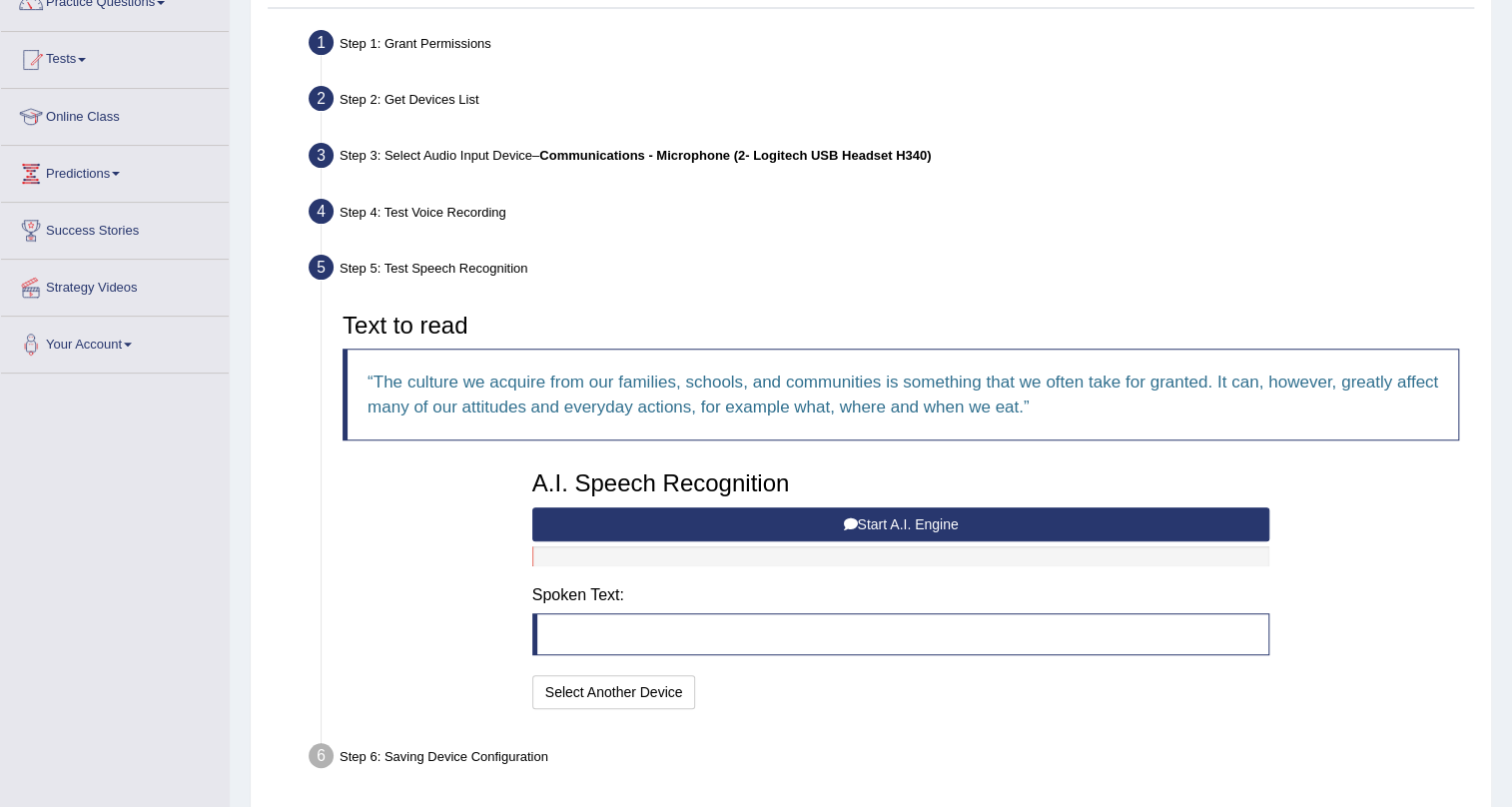 scroll, scrollTop: 255, scrollLeft: 0, axis: vertical 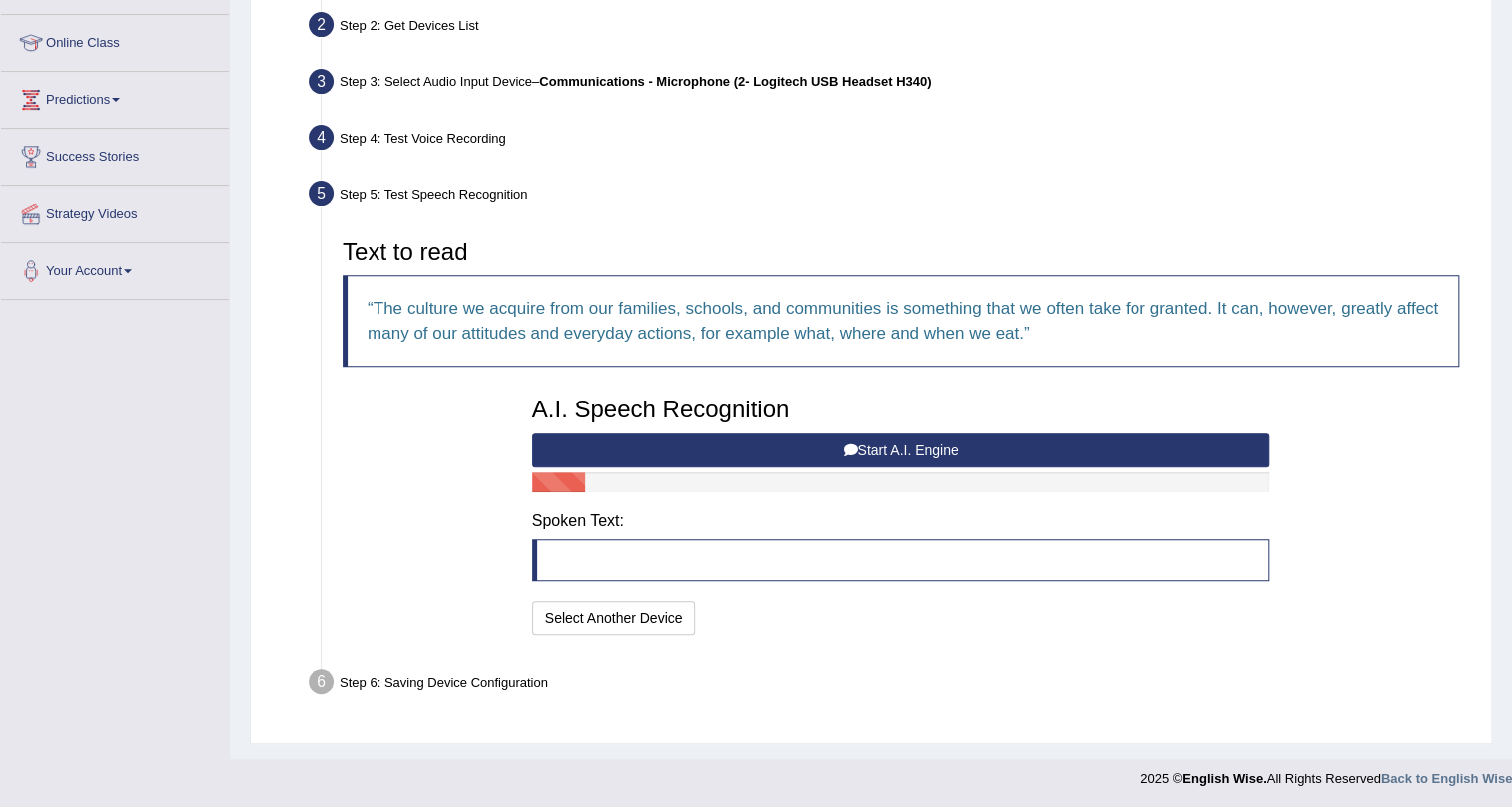 click on "Start A.I. Engine" at bounding box center (901, 450) 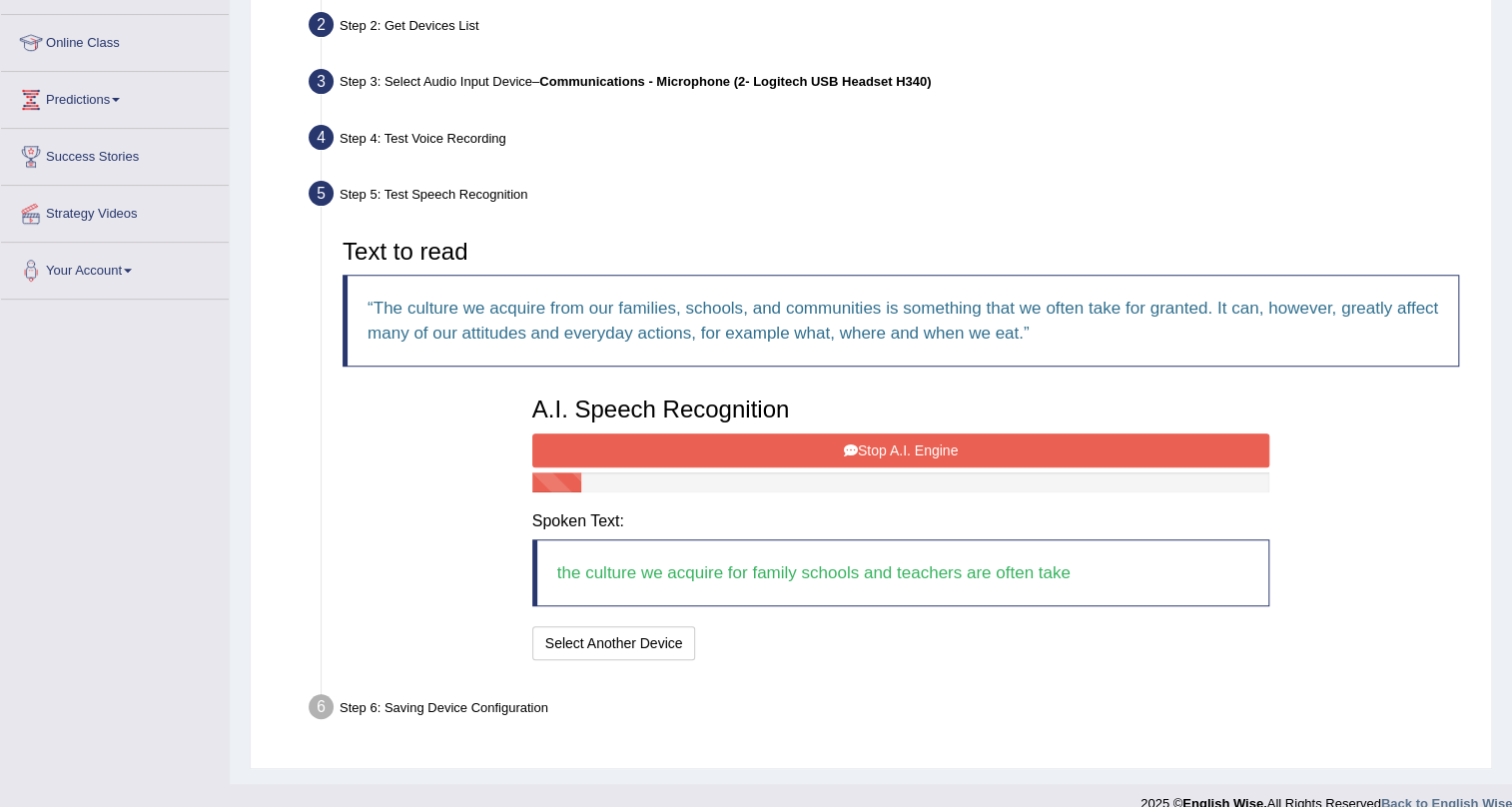 click on "Stop A.I. Engine" at bounding box center [901, 450] 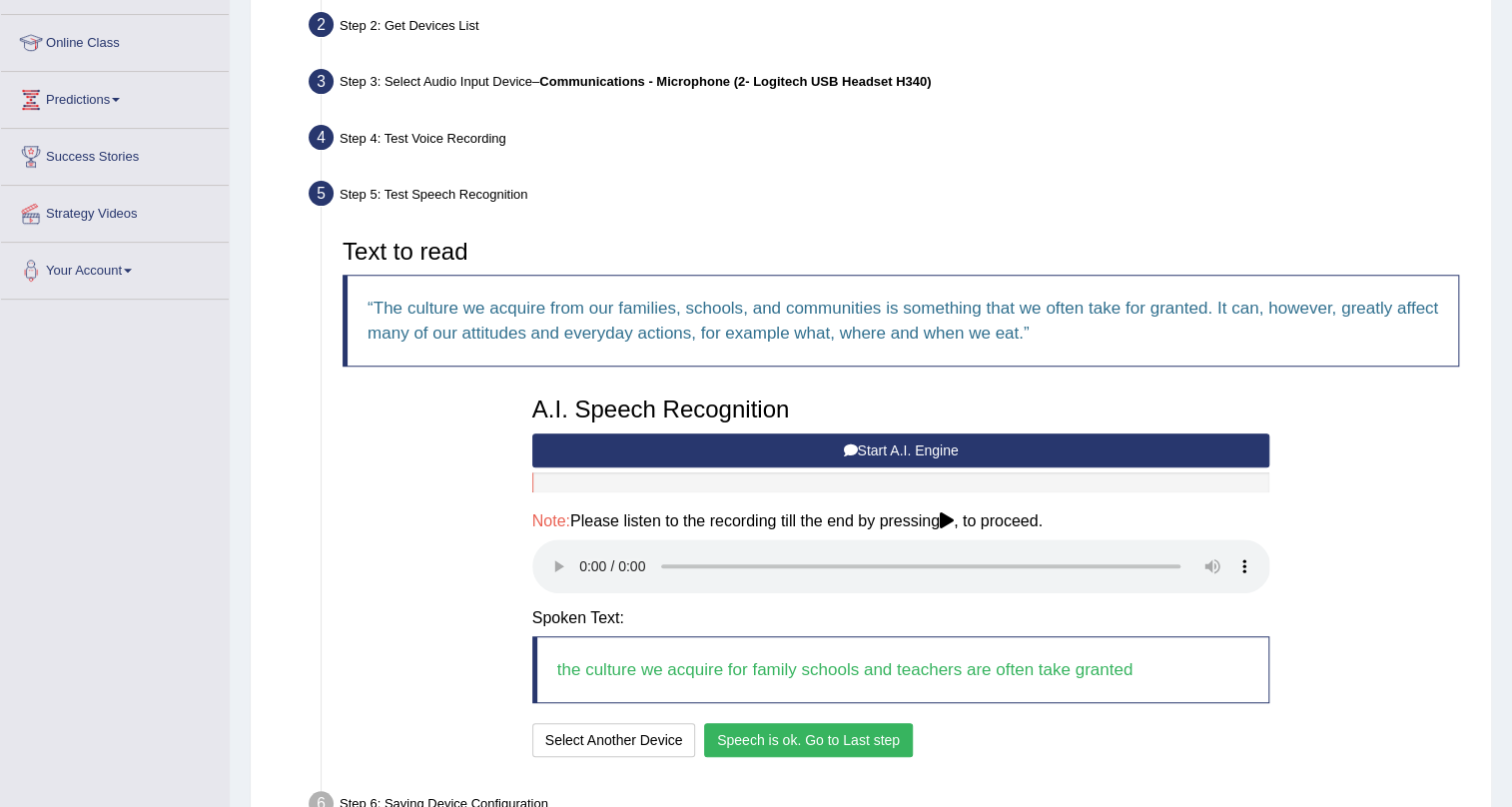 click on "Speech is ok. Go to Last step" at bounding box center [808, 740] 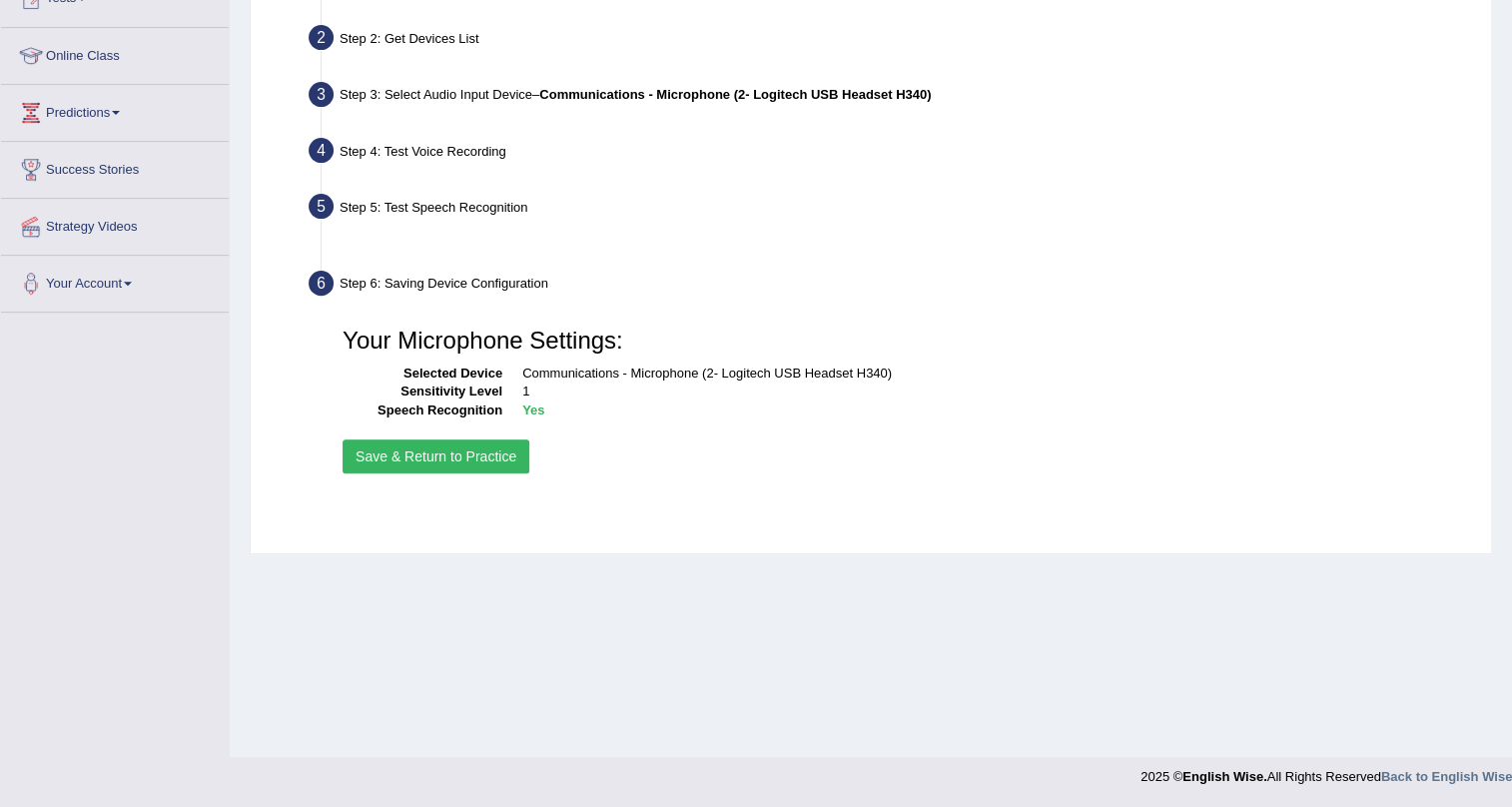 scroll, scrollTop: 241, scrollLeft: 0, axis: vertical 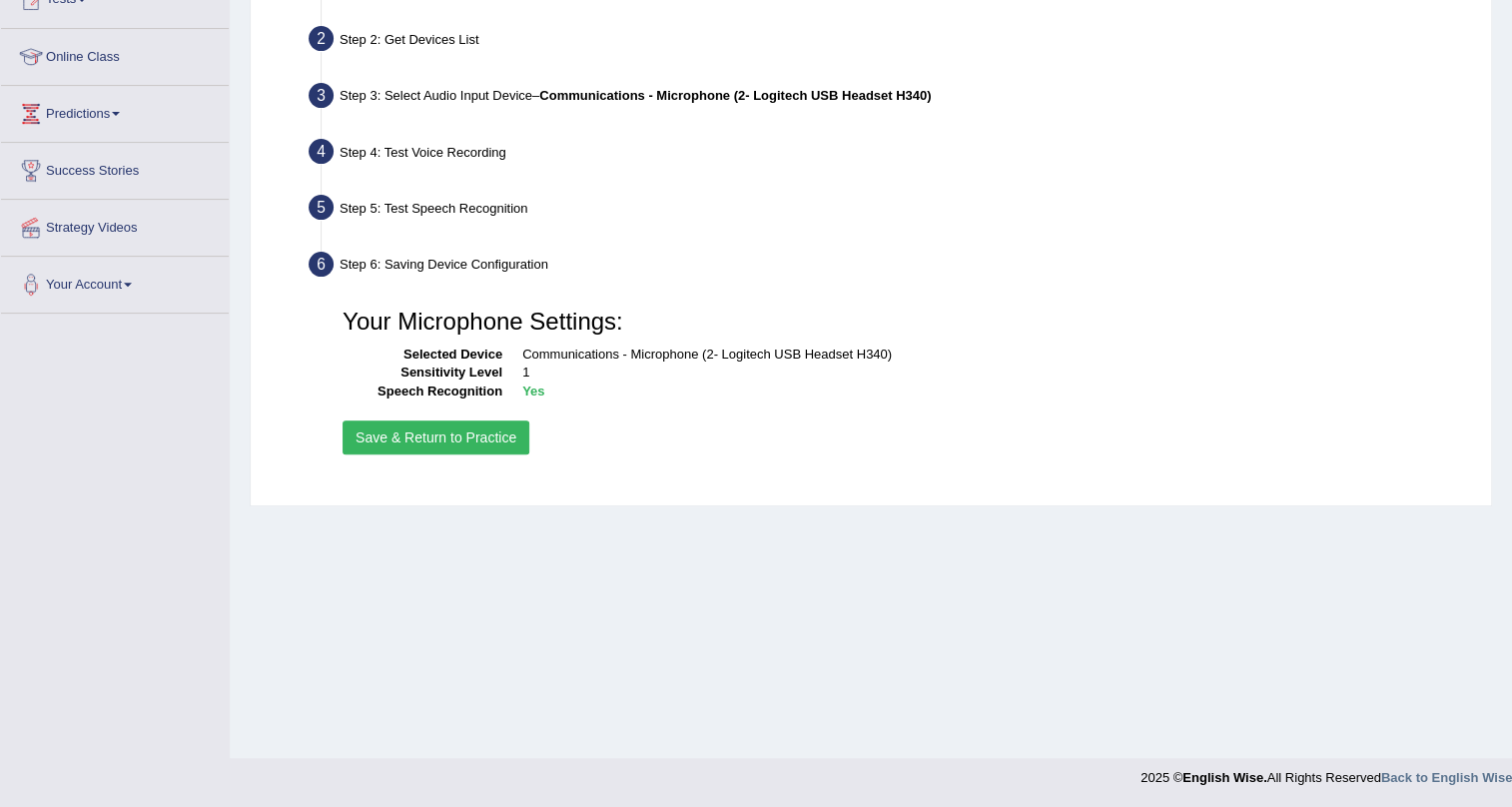 click on "Save & Return to Practice" at bounding box center (435, 437) 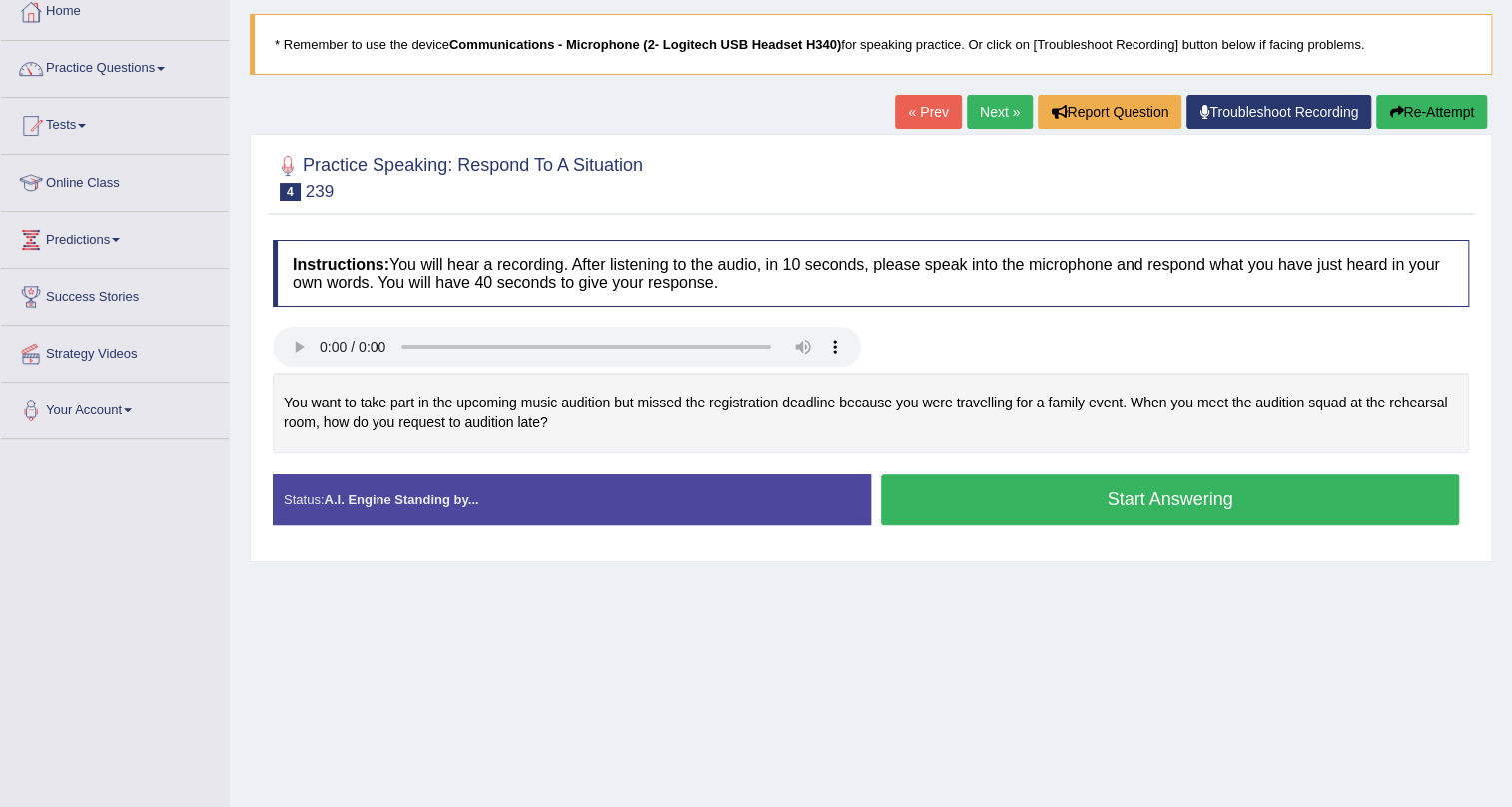 scroll, scrollTop: 181, scrollLeft: 0, axis: vertical 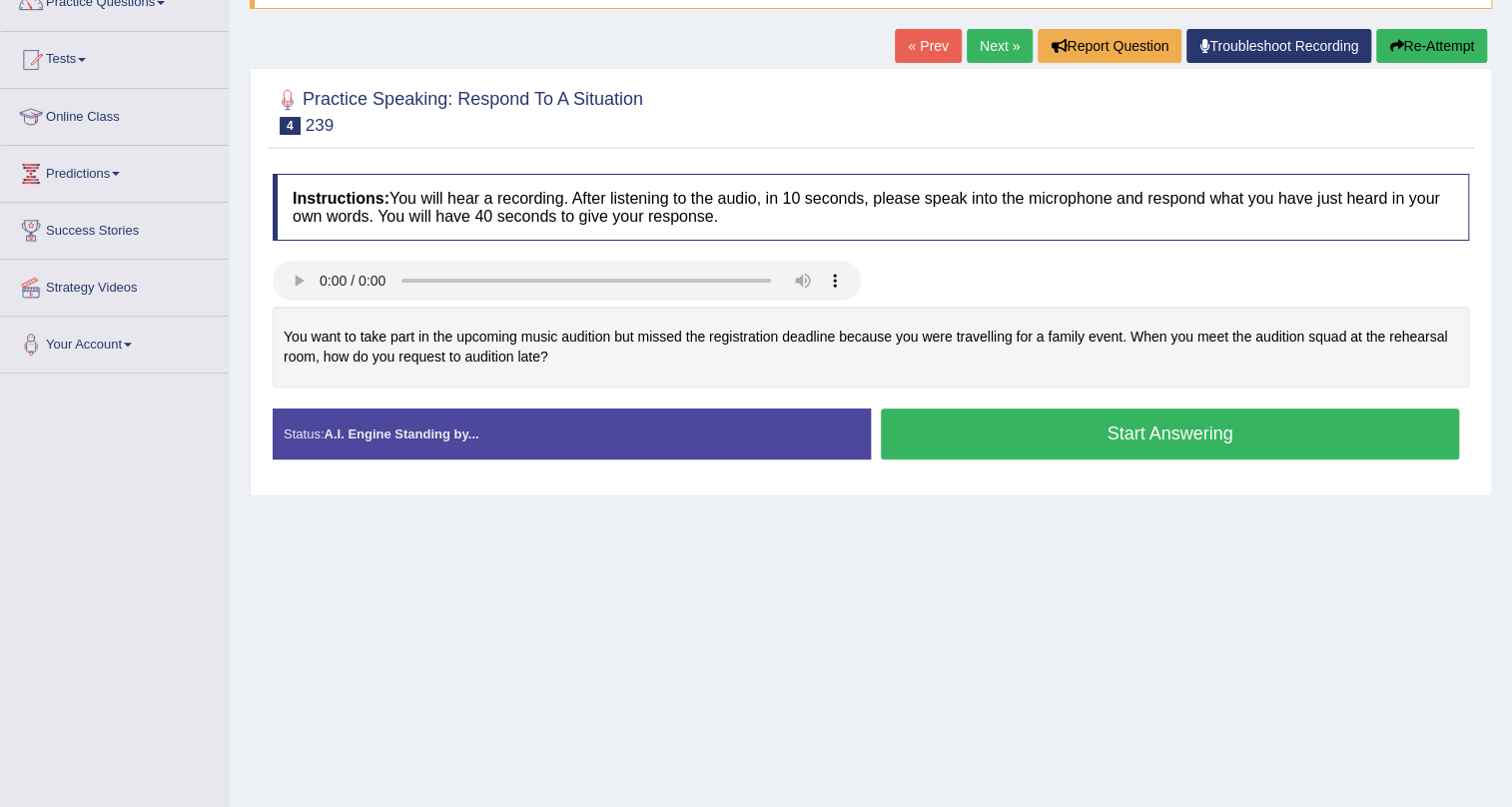 type 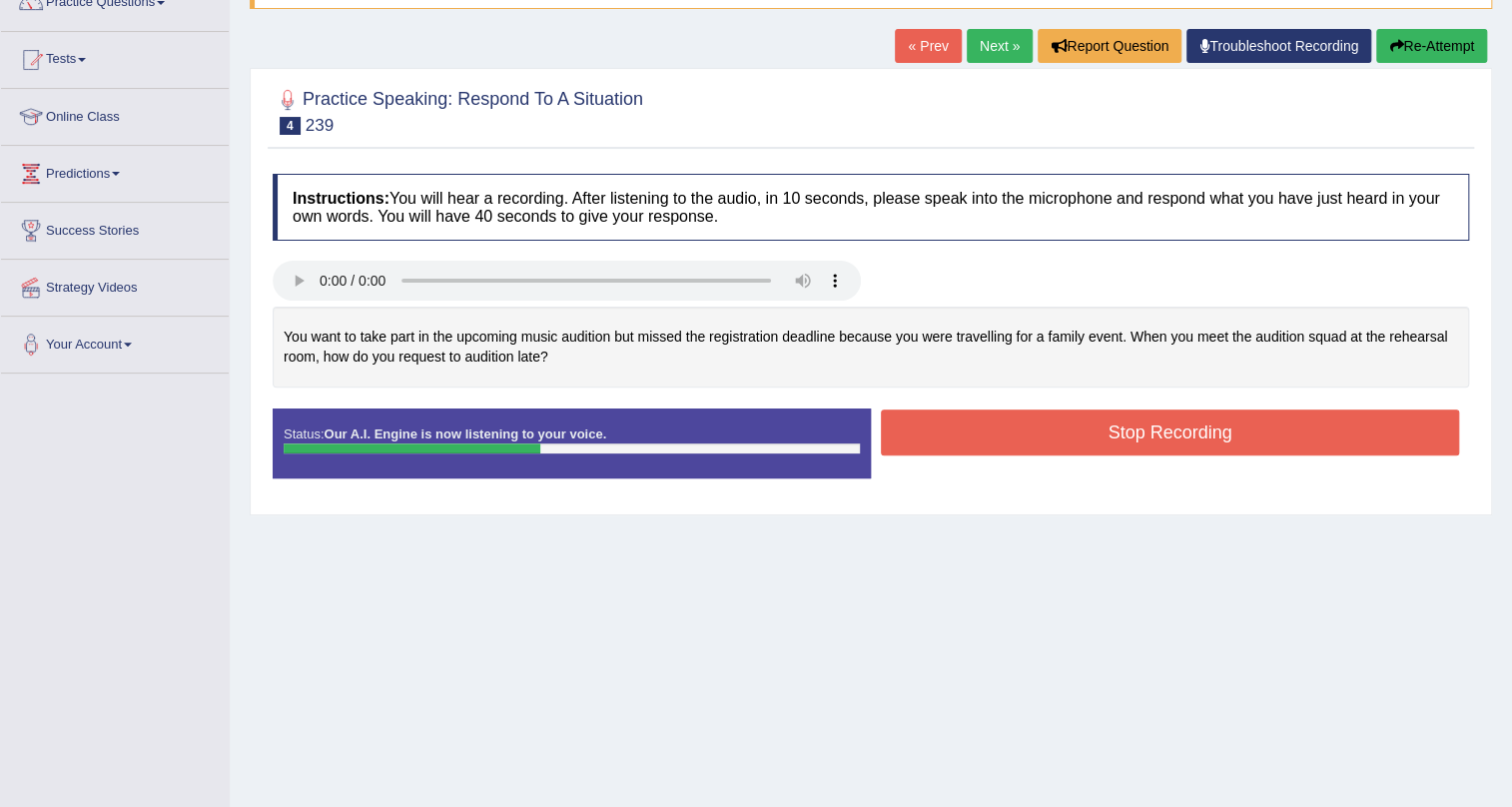 click on "Stop Recording" at bounding box center (1169, 432) 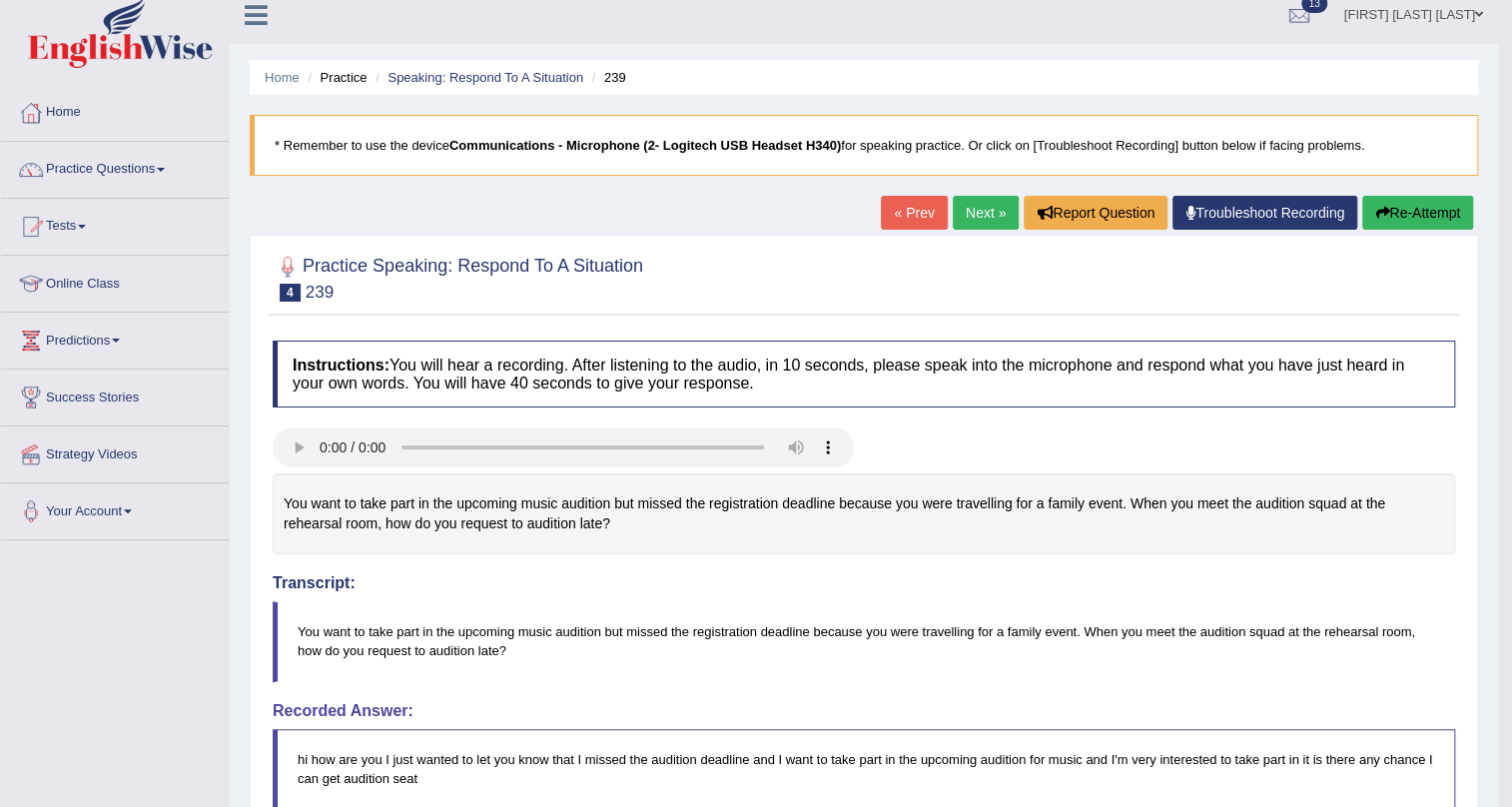scroll, scrollTop: 0, scrollLeft: 0, axis: both 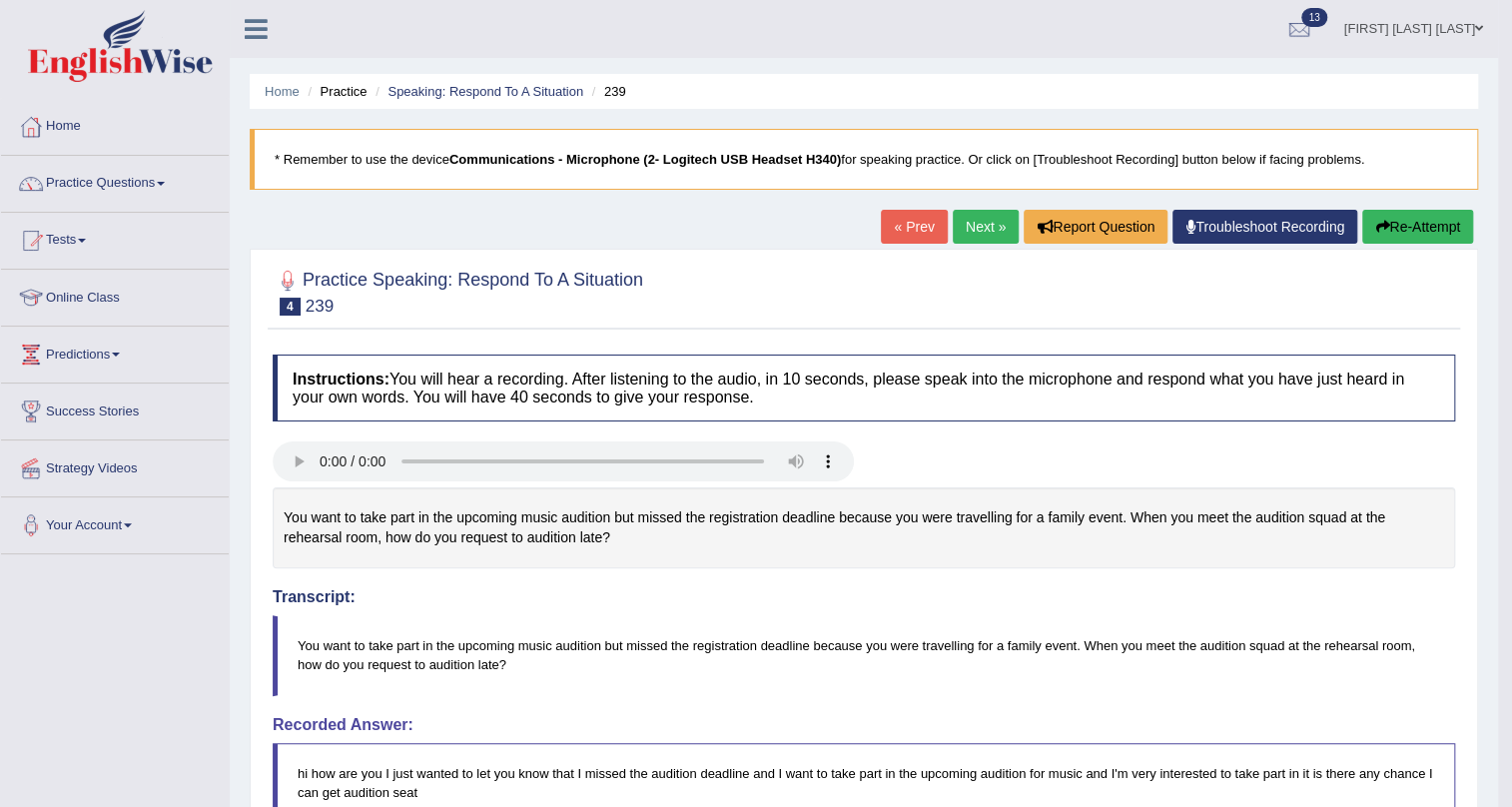 click on "Next »" at bounding box center (986, 227) 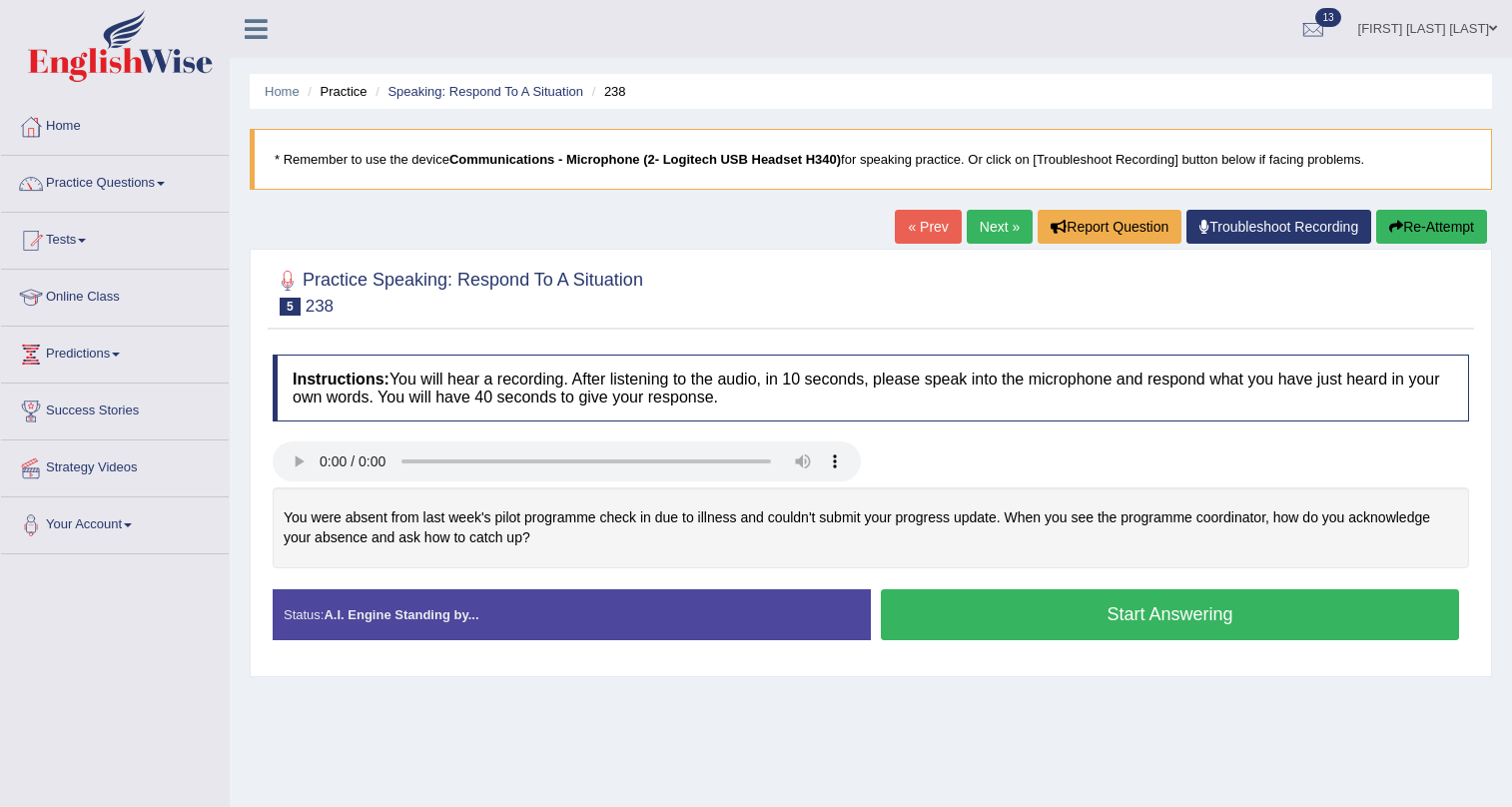 scroll, scrollTop: 0, scrollLeft: 0, axis: both 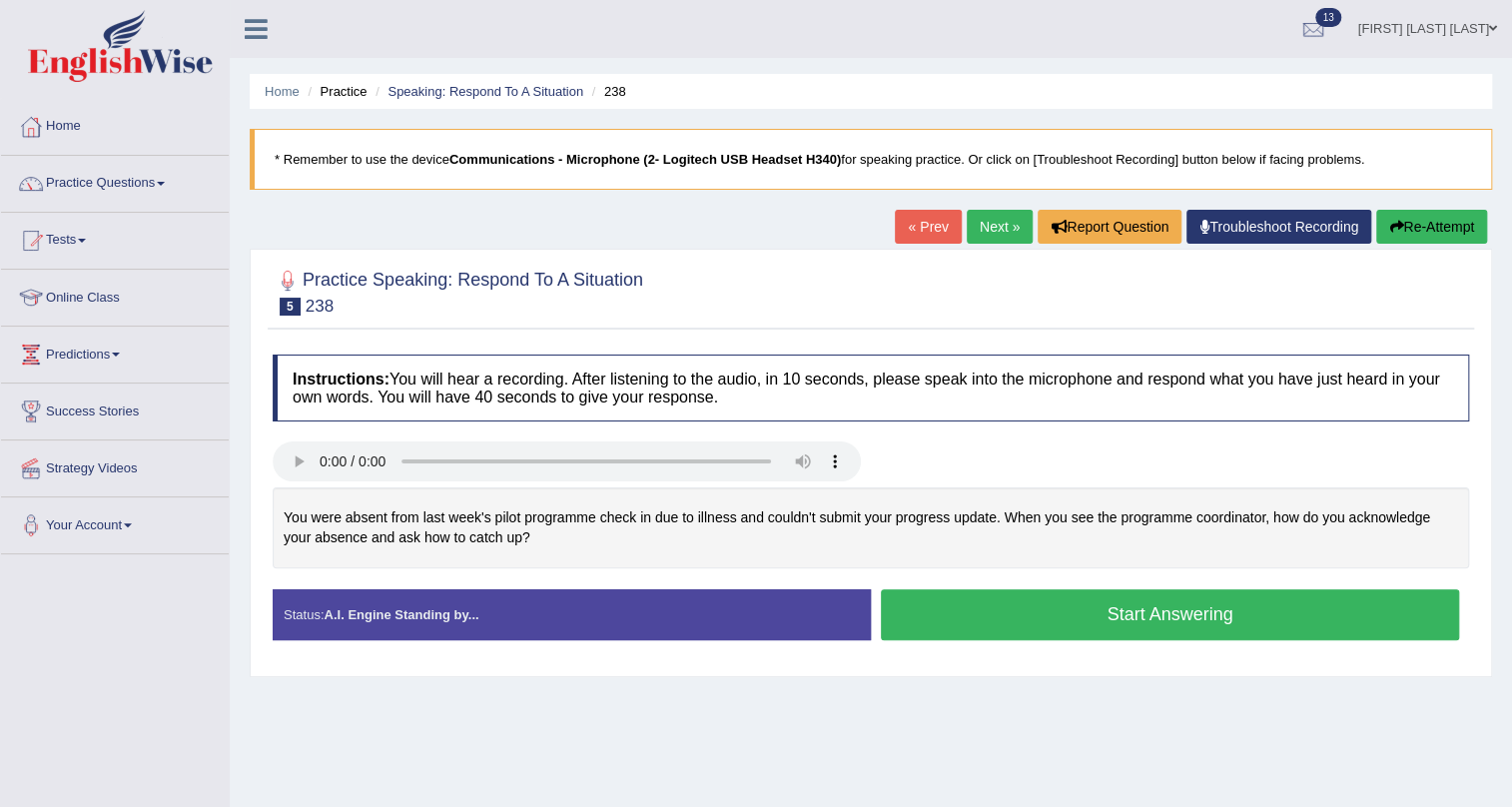 type 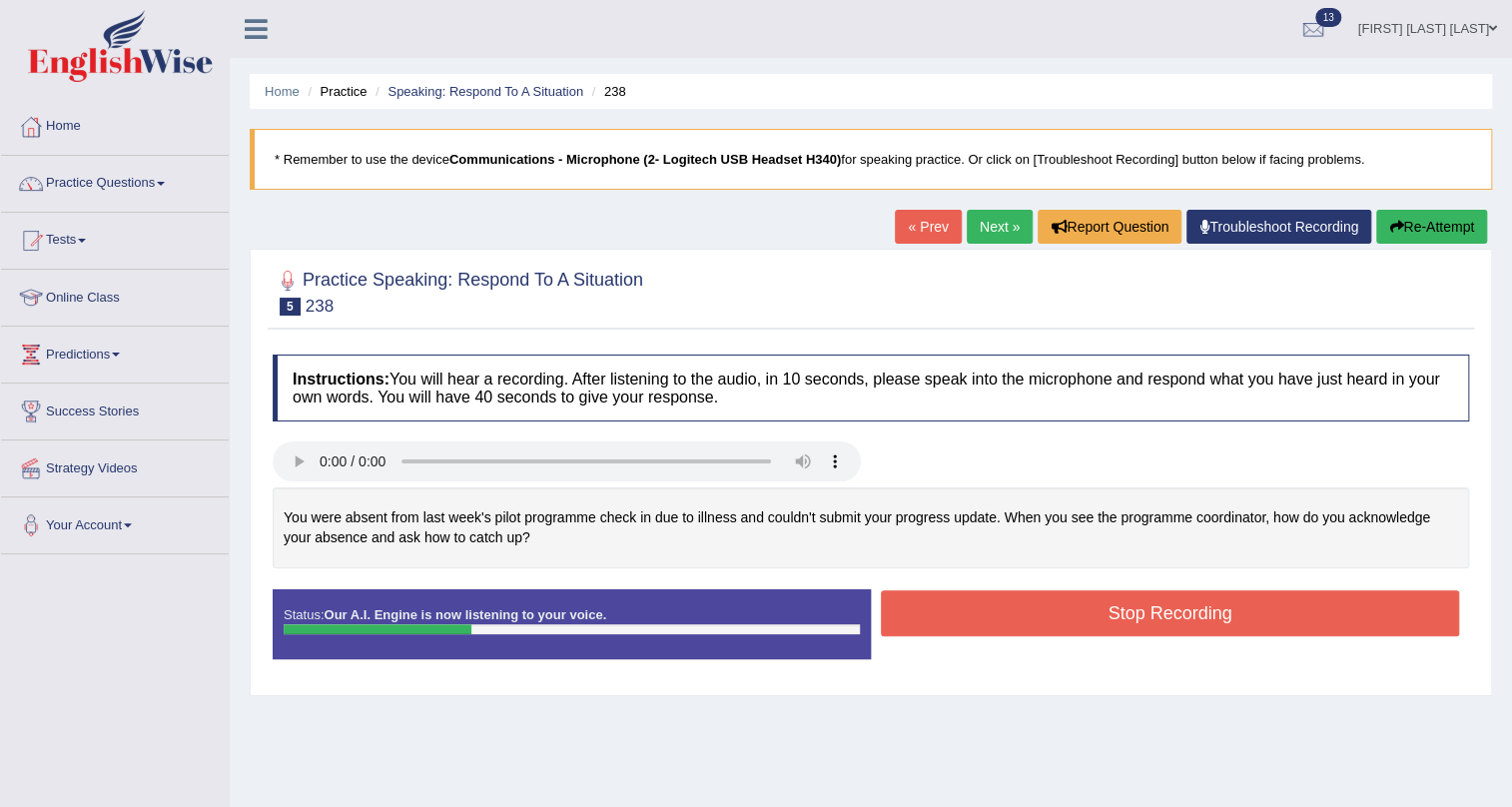 click on "Stop Recording" at bounding box center (1169, 613) 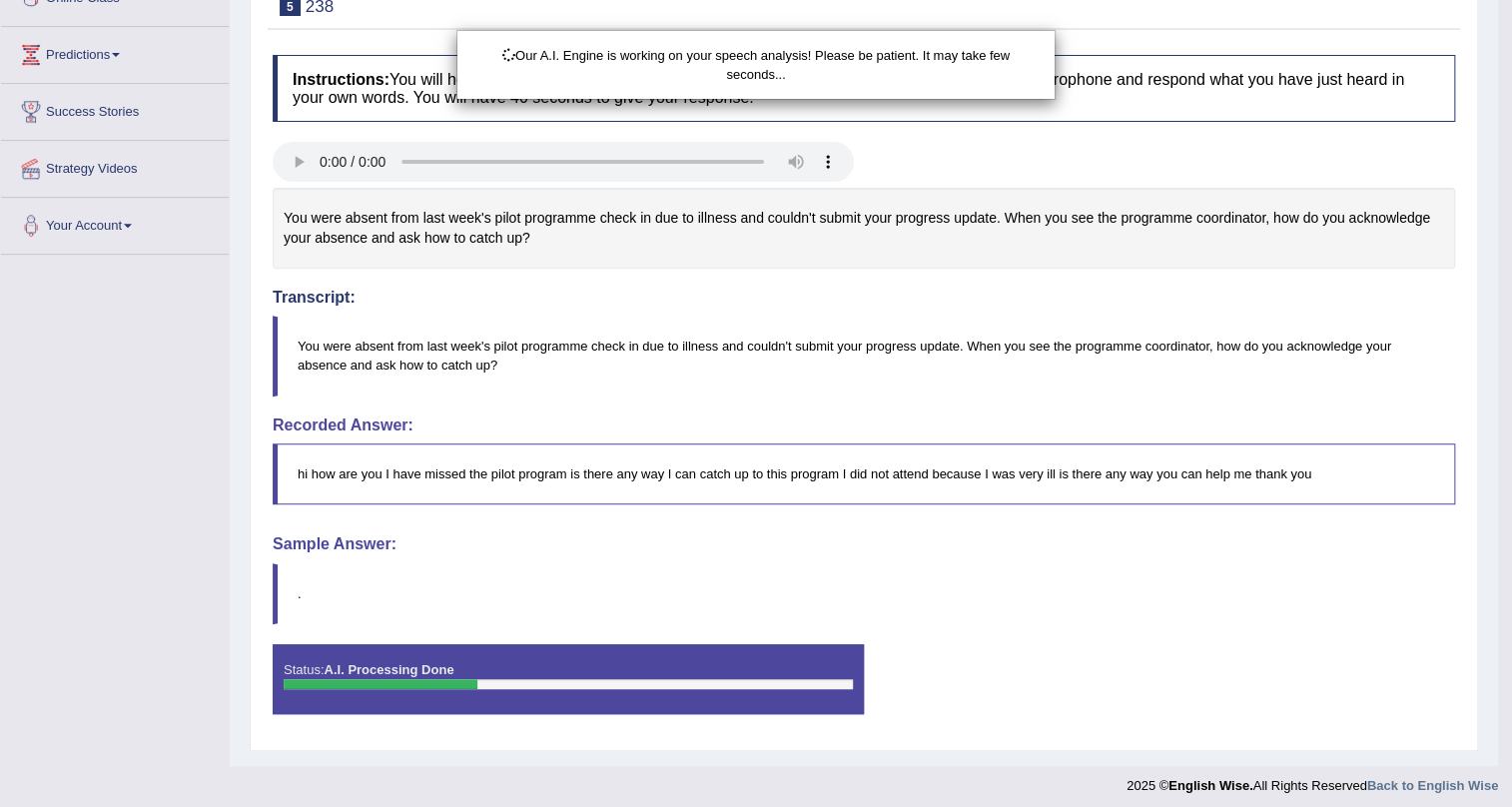 scroll, scrollTop: 308, scrollLeft: 0, axis: vertical 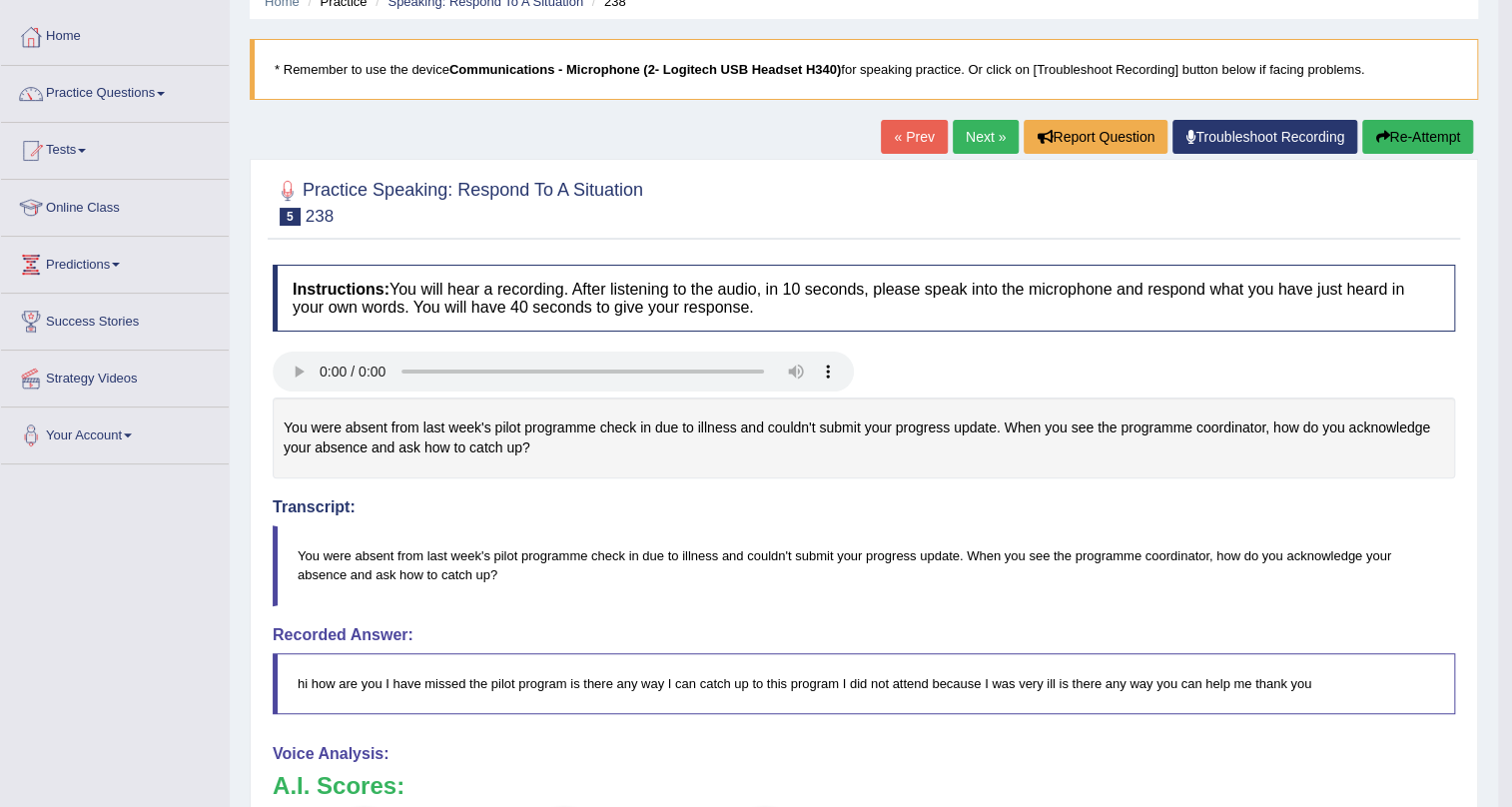 click on "Re-Attempt" at bounding box center (1417, 137) 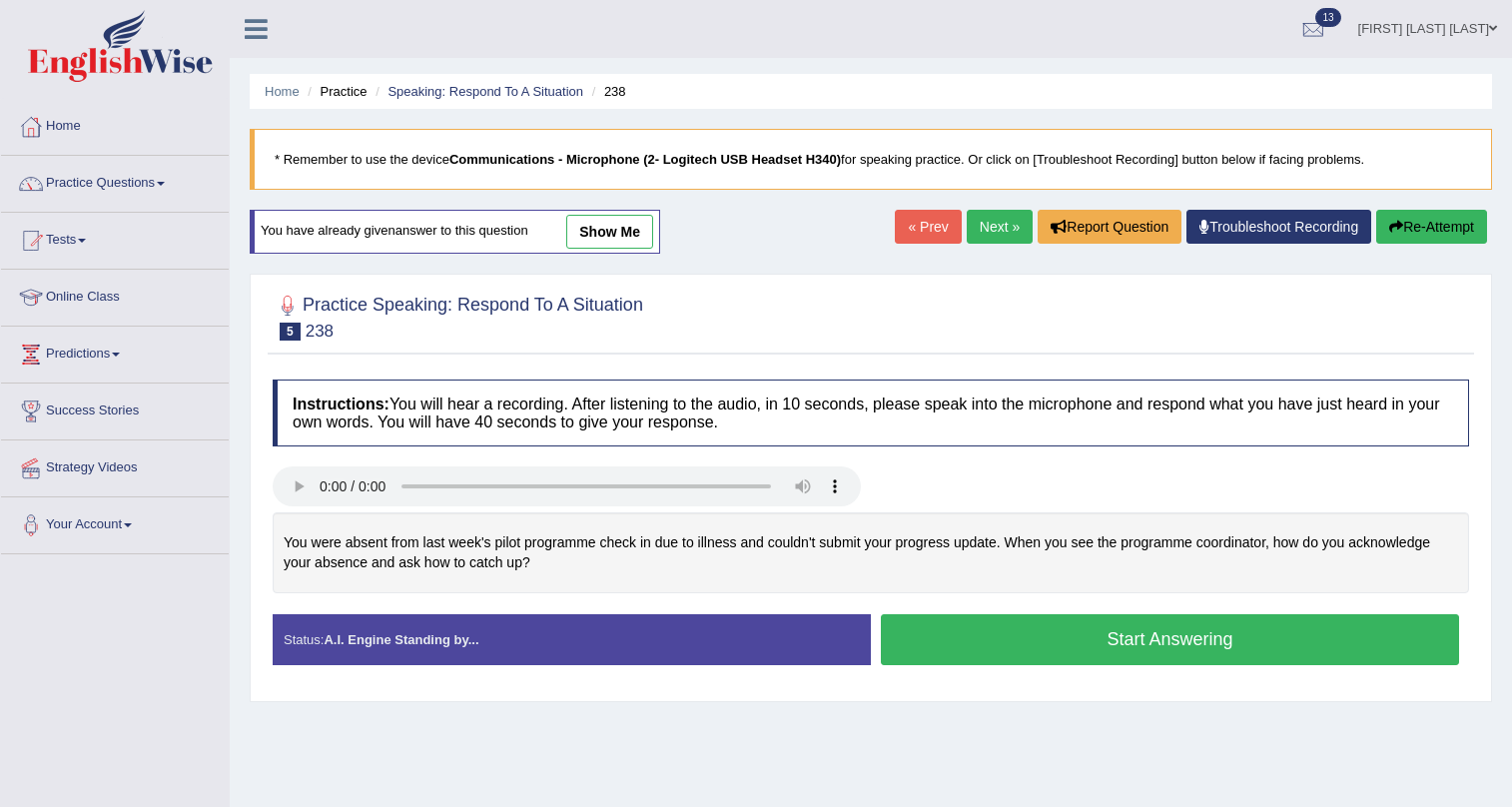 scroll, scrollTop: 90, scrollLeft: 0, axis: vertical 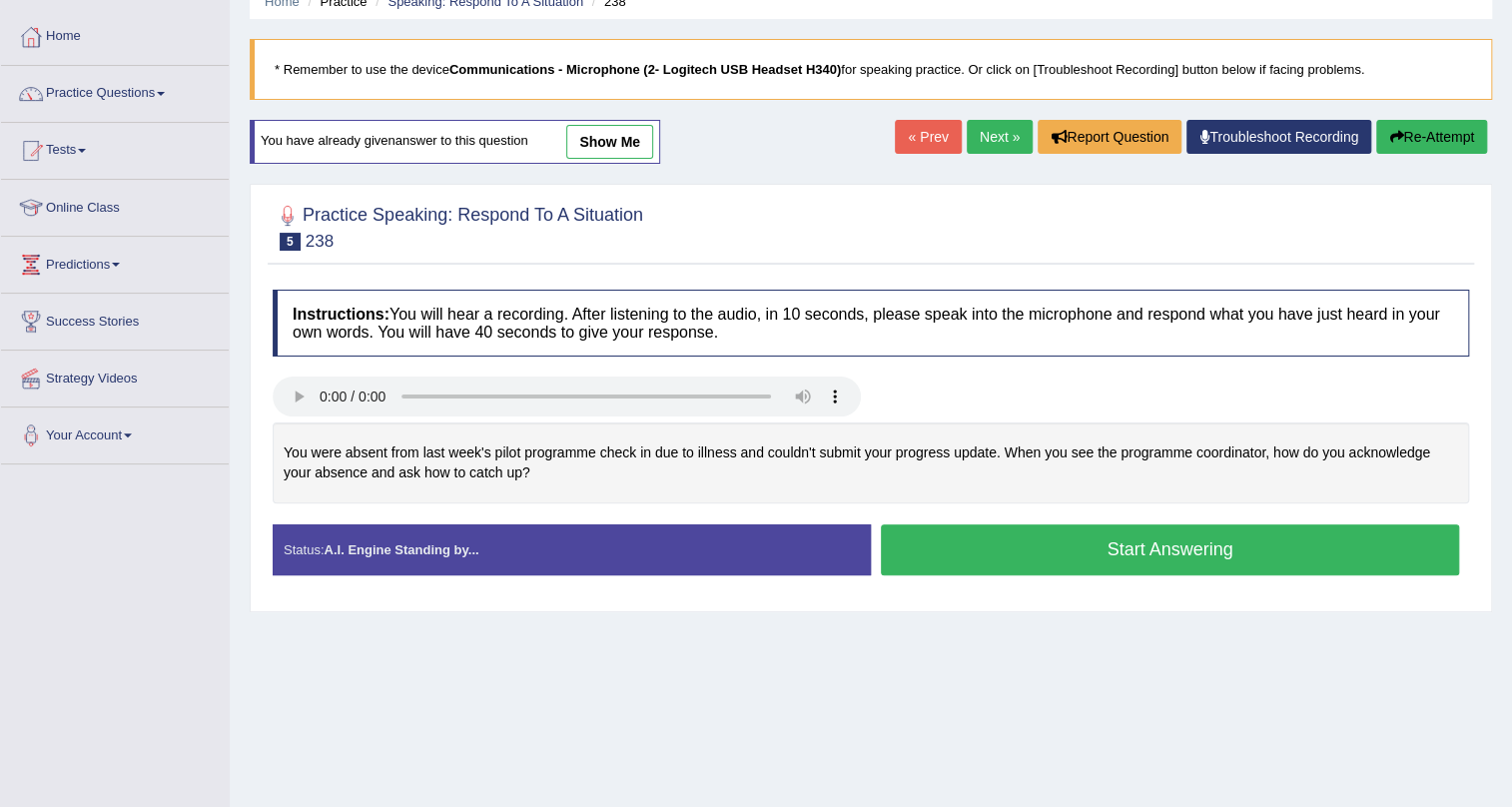 click on "Start Answering" at bounding box center (1169, 549) 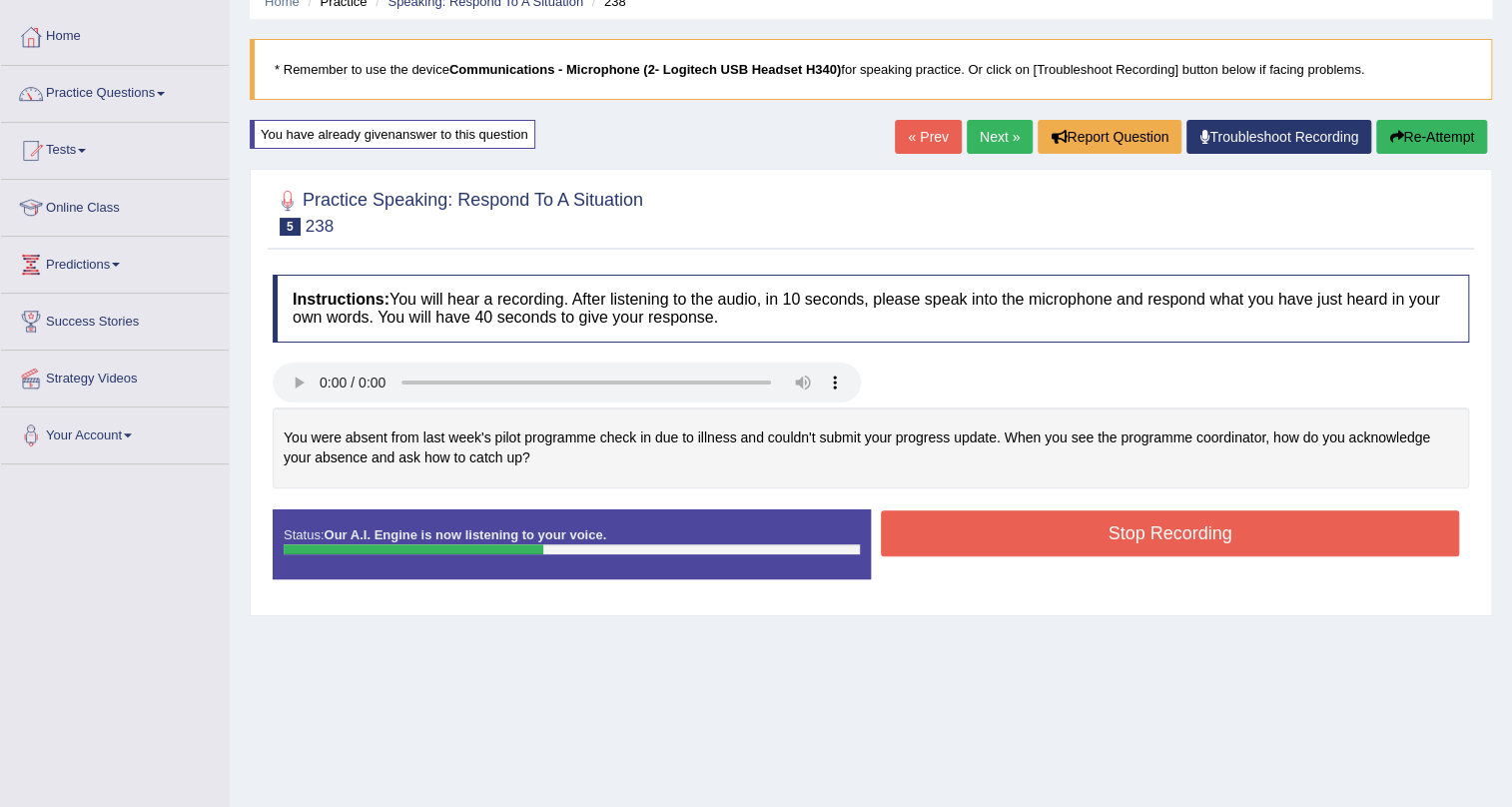 click on "Stop Recording" at bounding box center [1169, 533] 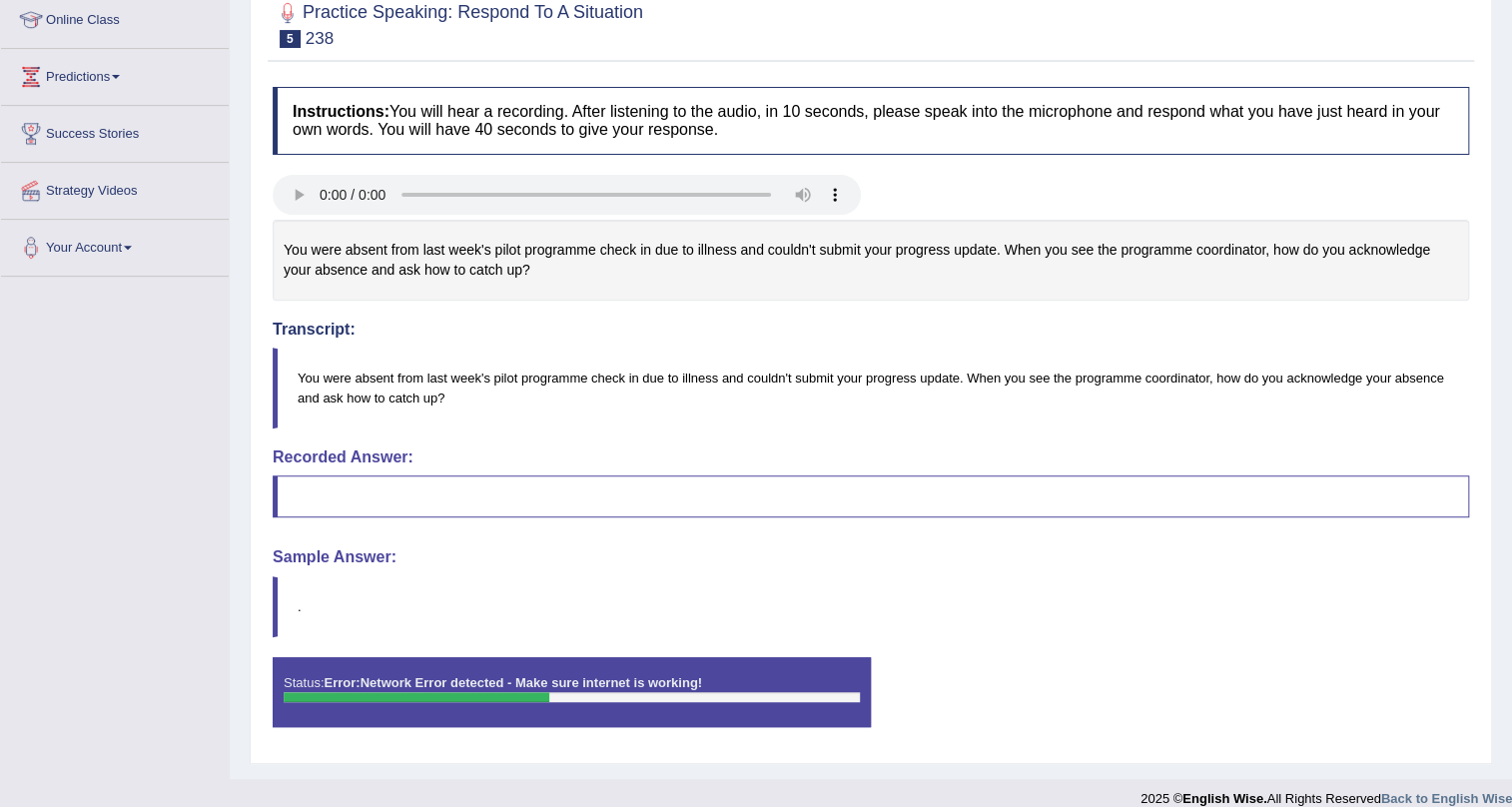 scroll, scrollTop: 299, scrollLeft: 0, axis: vertical 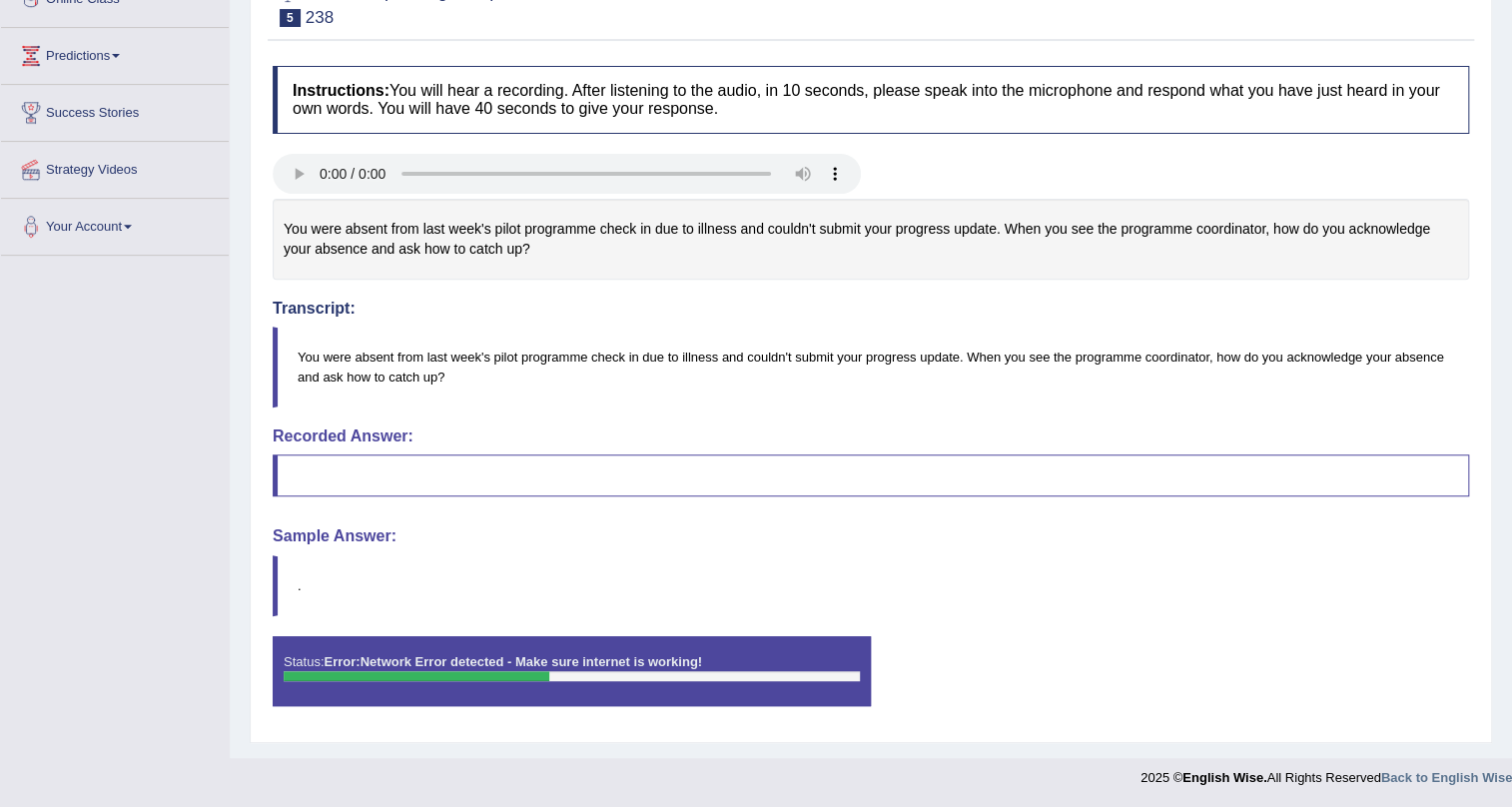 click at bounding box center [571, 676] 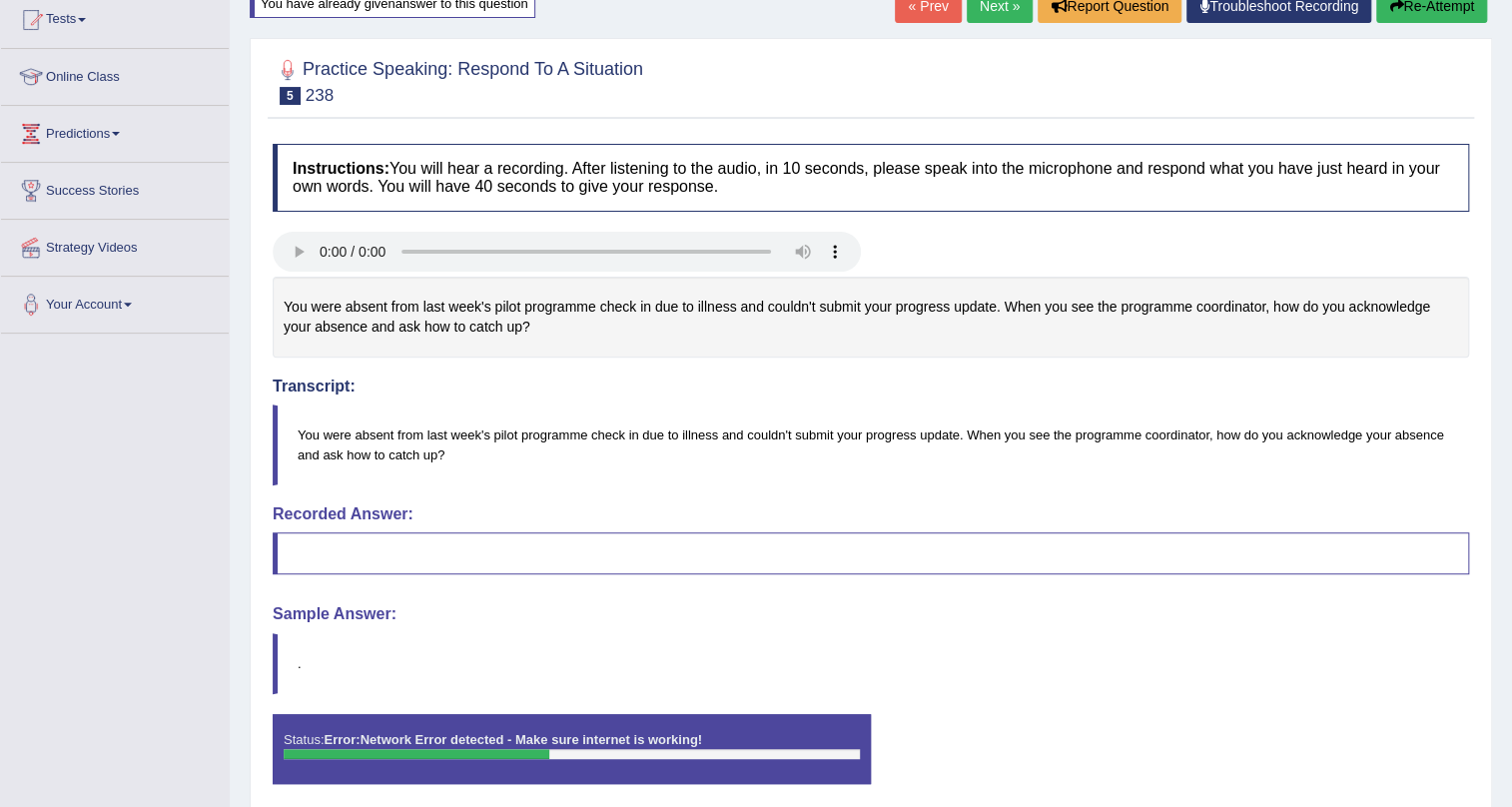 scroll, scrollTop: 0, scrollLeft: 0, axis: both 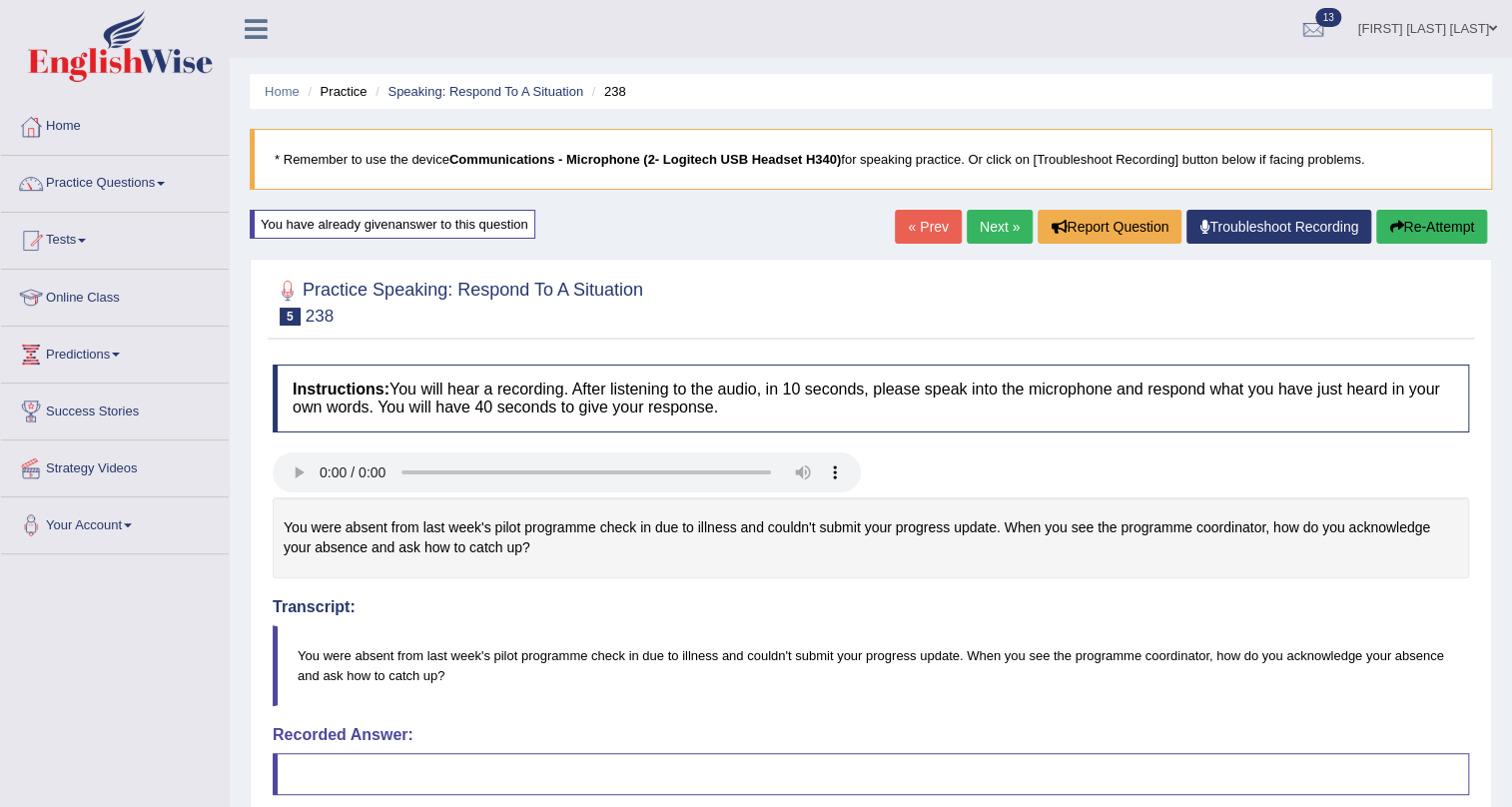 click on "Re-Attempt" at bounding box center [1431, 227] 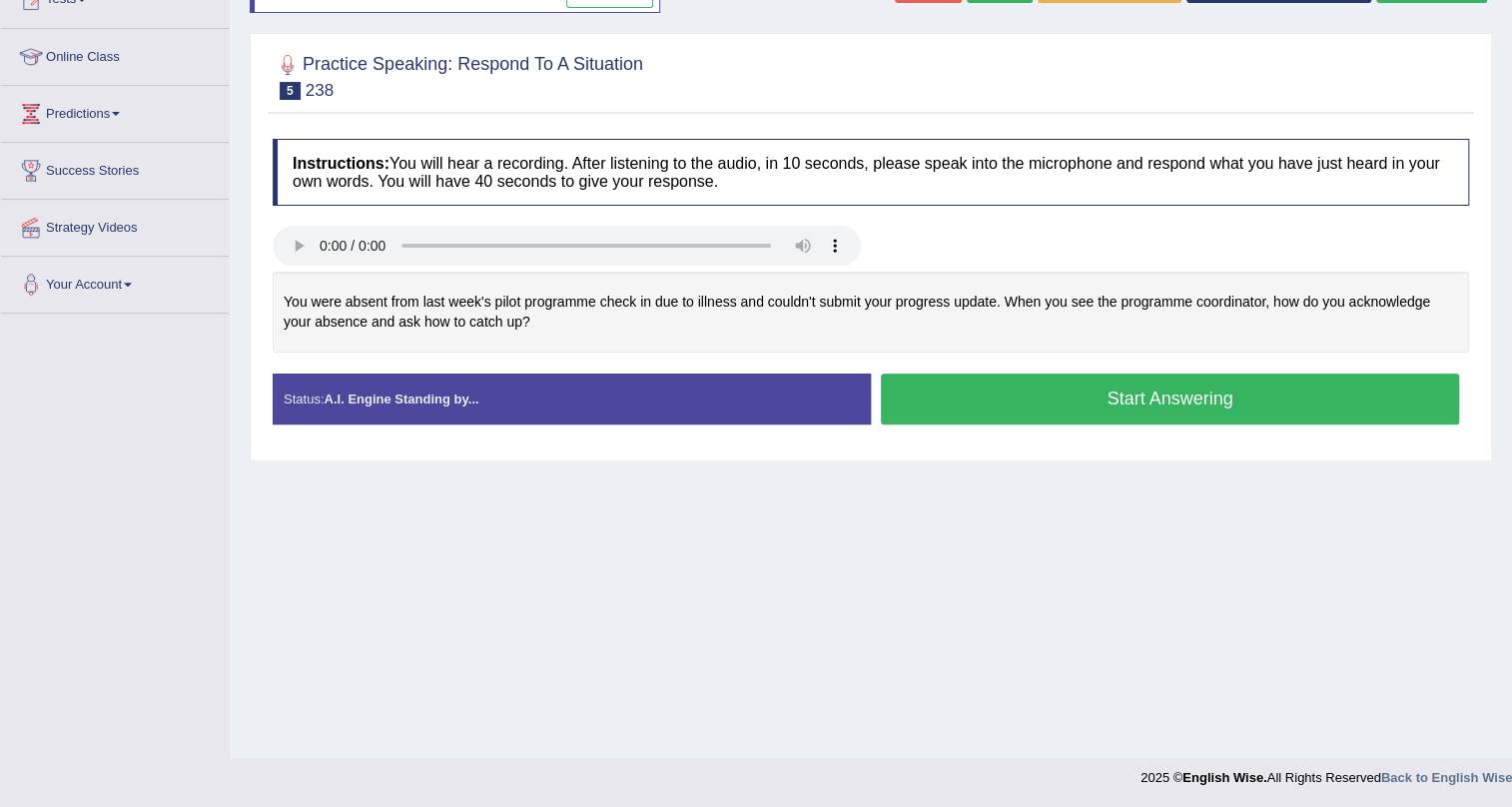 scroll, scrollTop: 0, scrollLeft: 0, axis: both 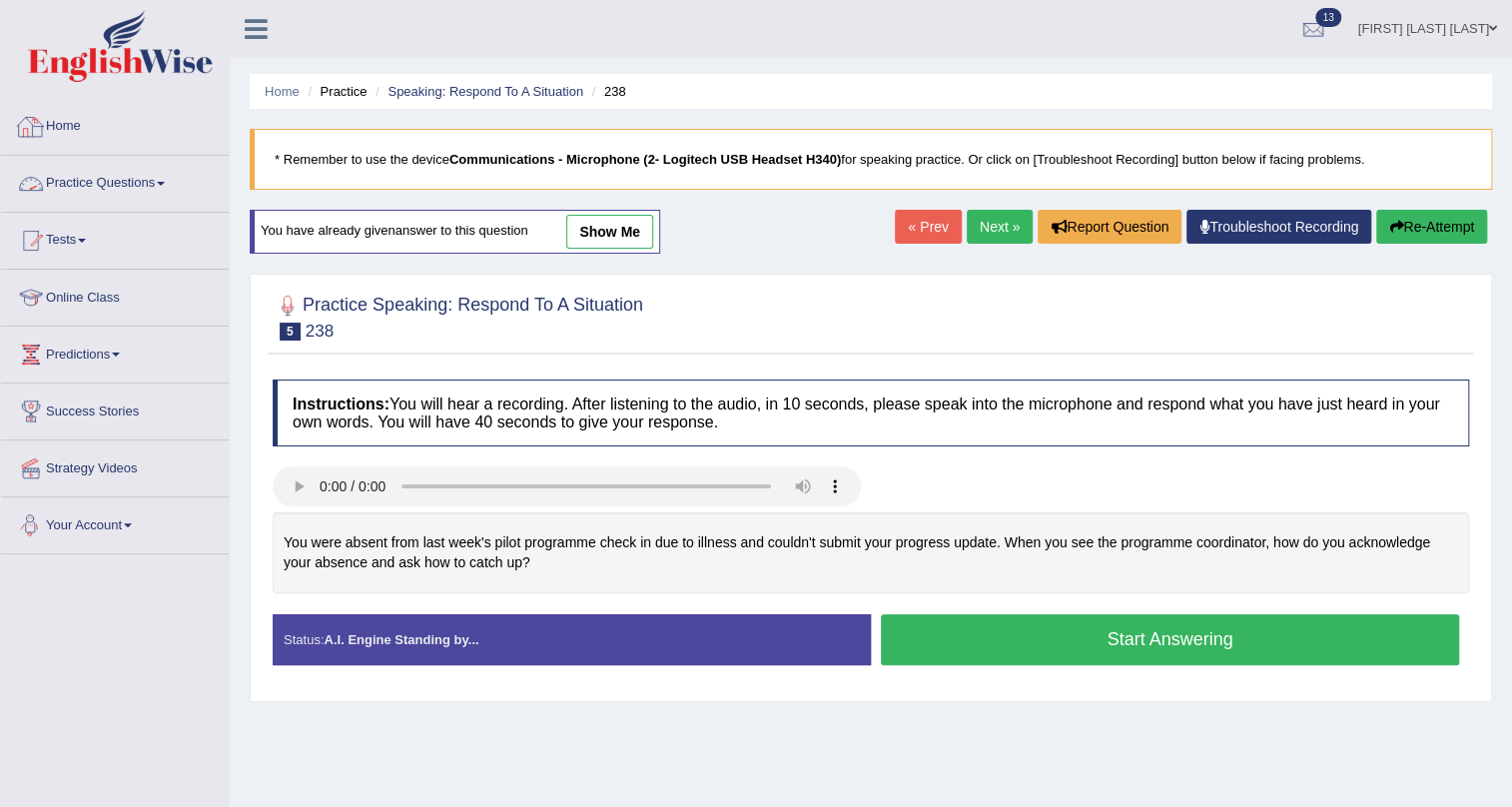 click on "Practice Questions" at bounding box center [115, 181] 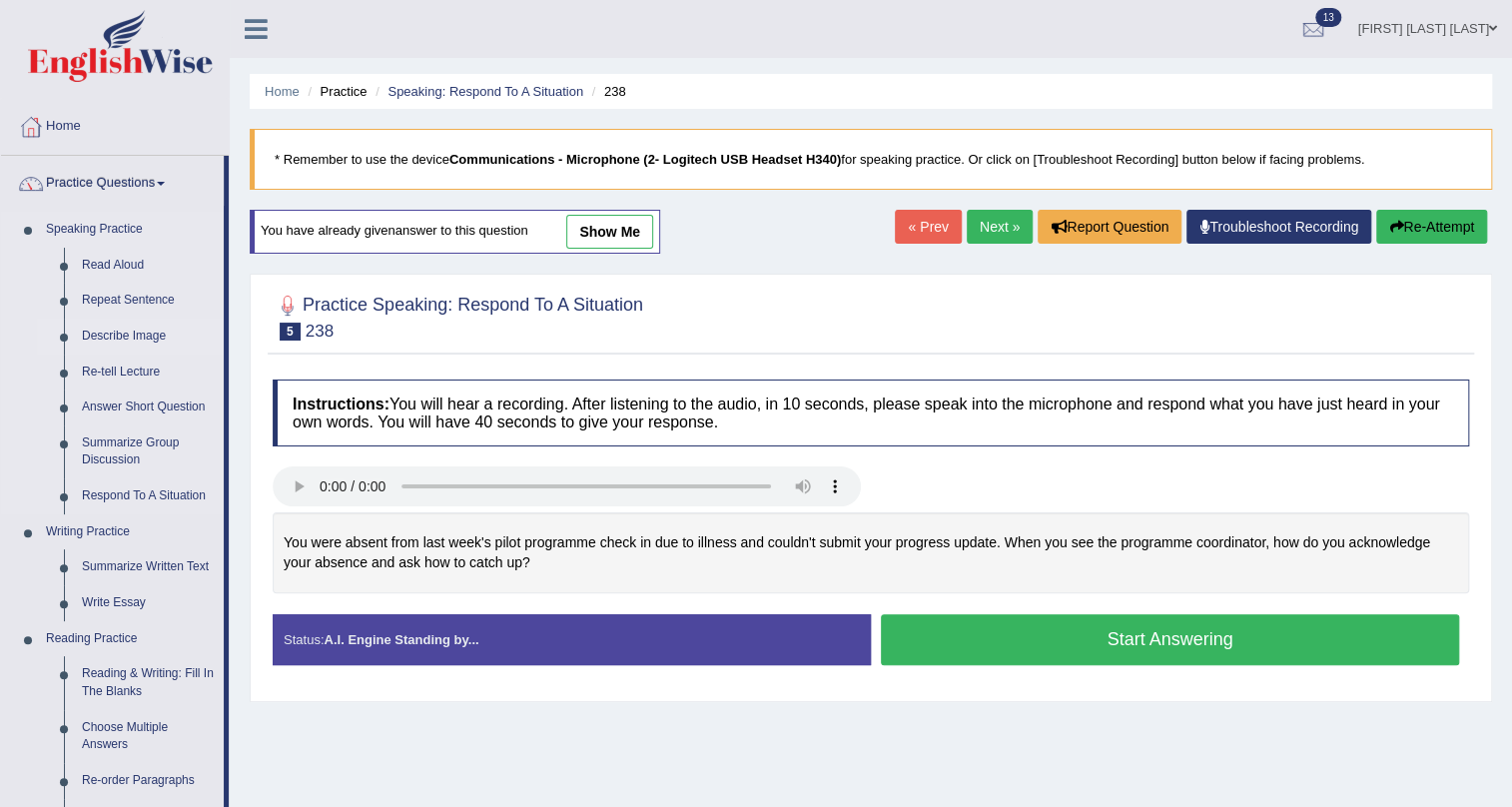 click on "Describe Image" at bounding box center [148, 337] 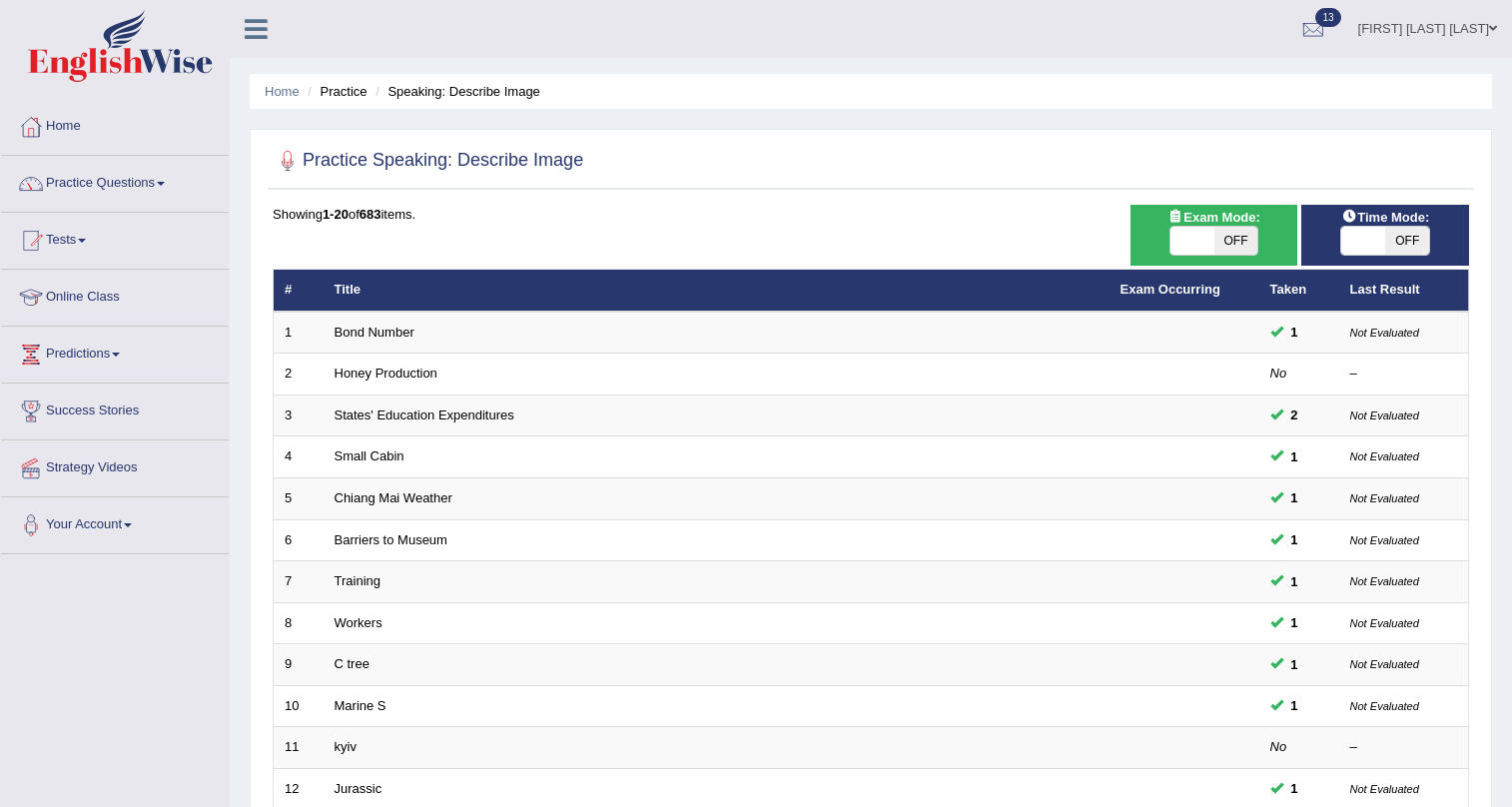 scroll, scrollTop: 0, scrollLeft: 0, axis: both 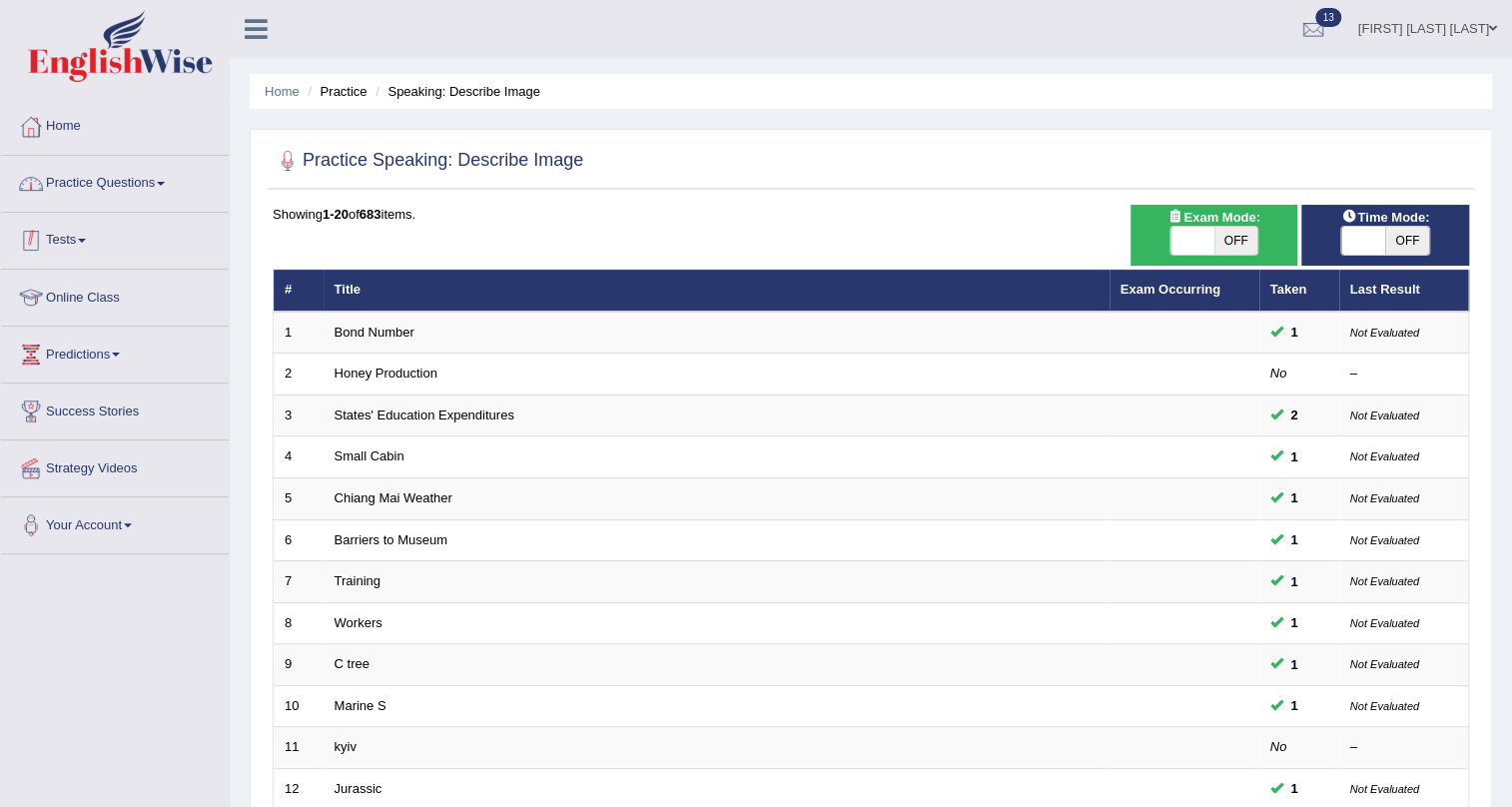 click on "Practice Questions" at bounding box center (115, 181) 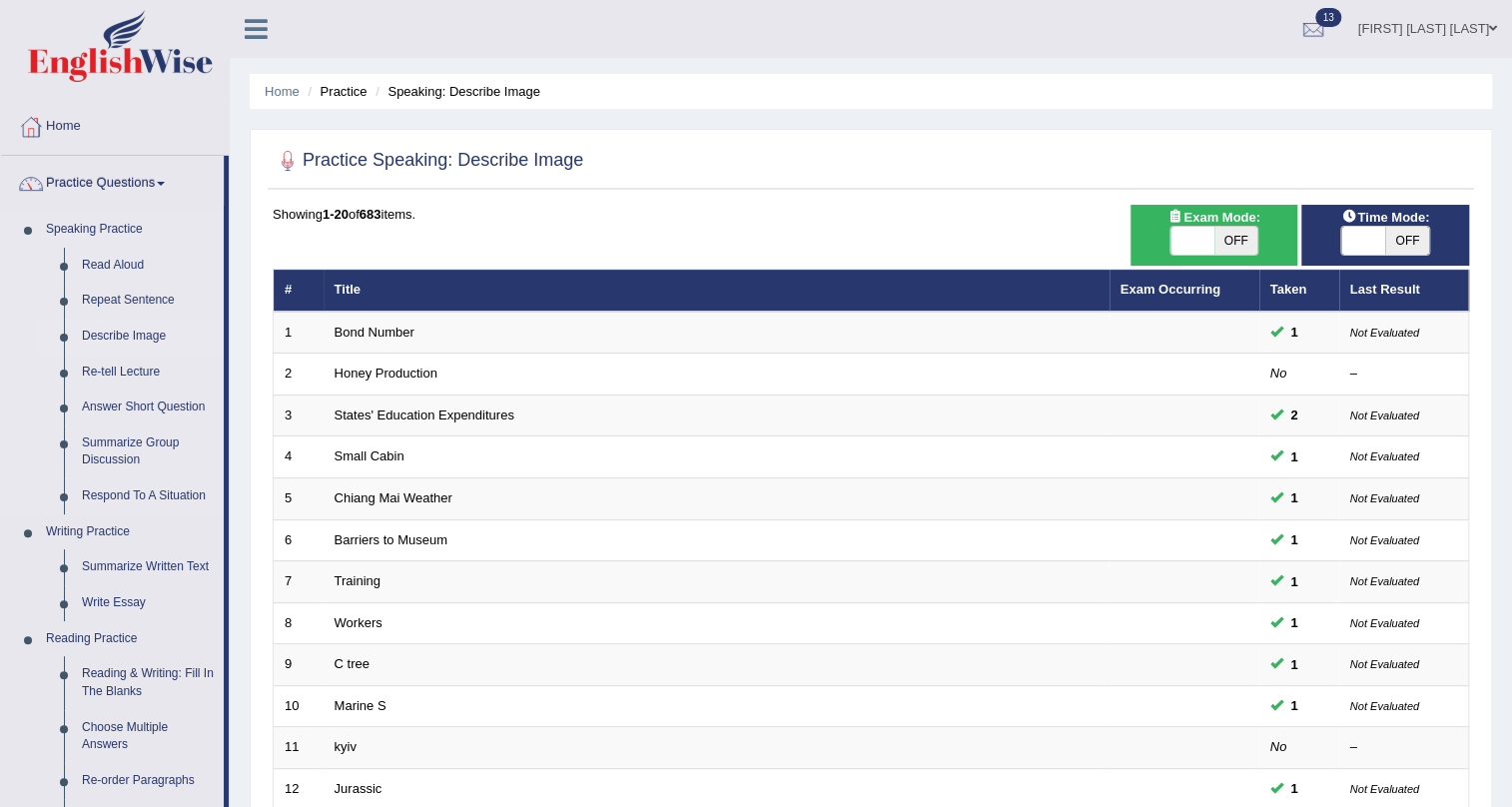 click on "Describe Image" at bounding box center (148, 337) 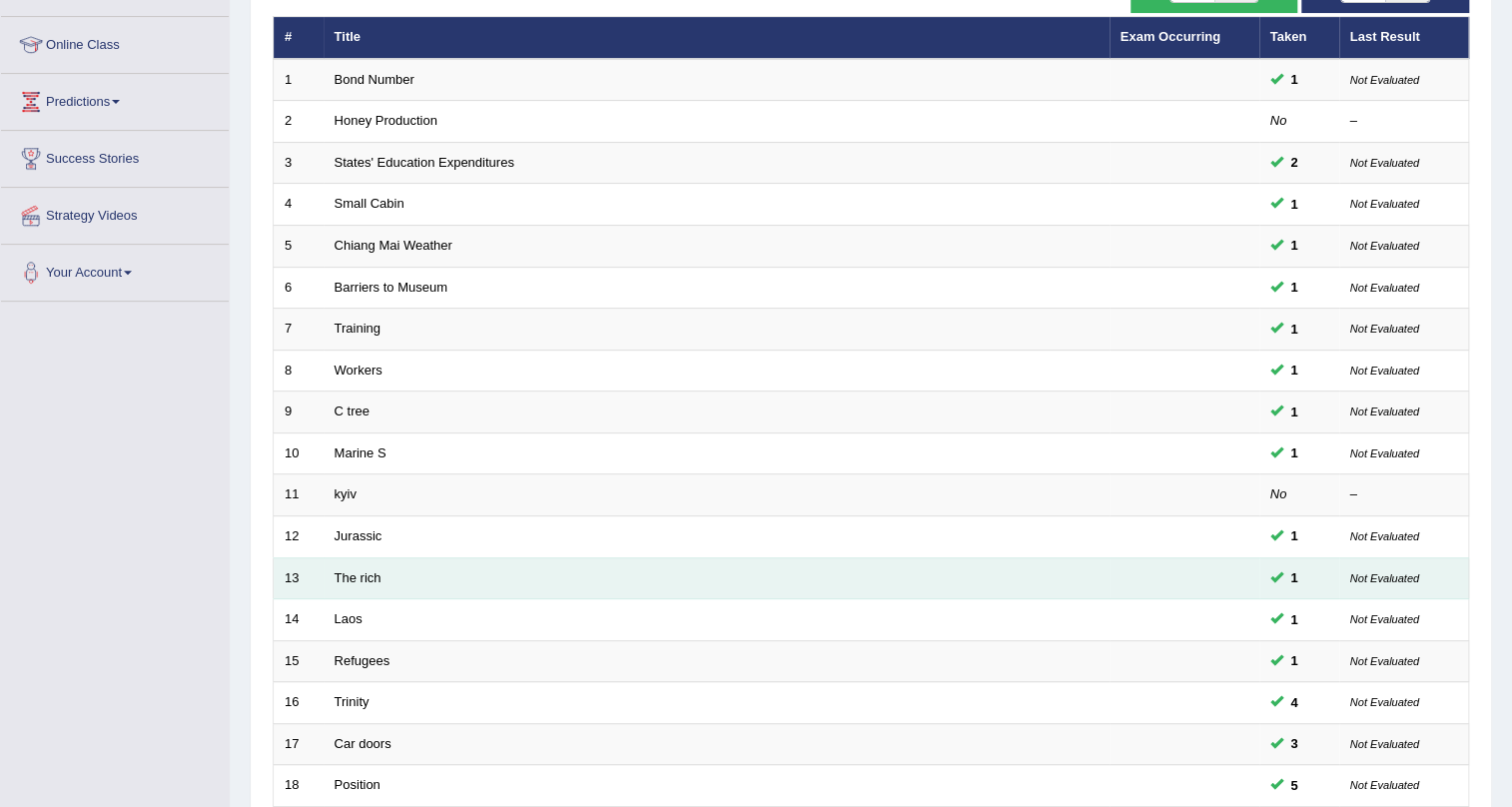 scroll, scrollTop: 253, scrollLeft: 0, axis: vertical 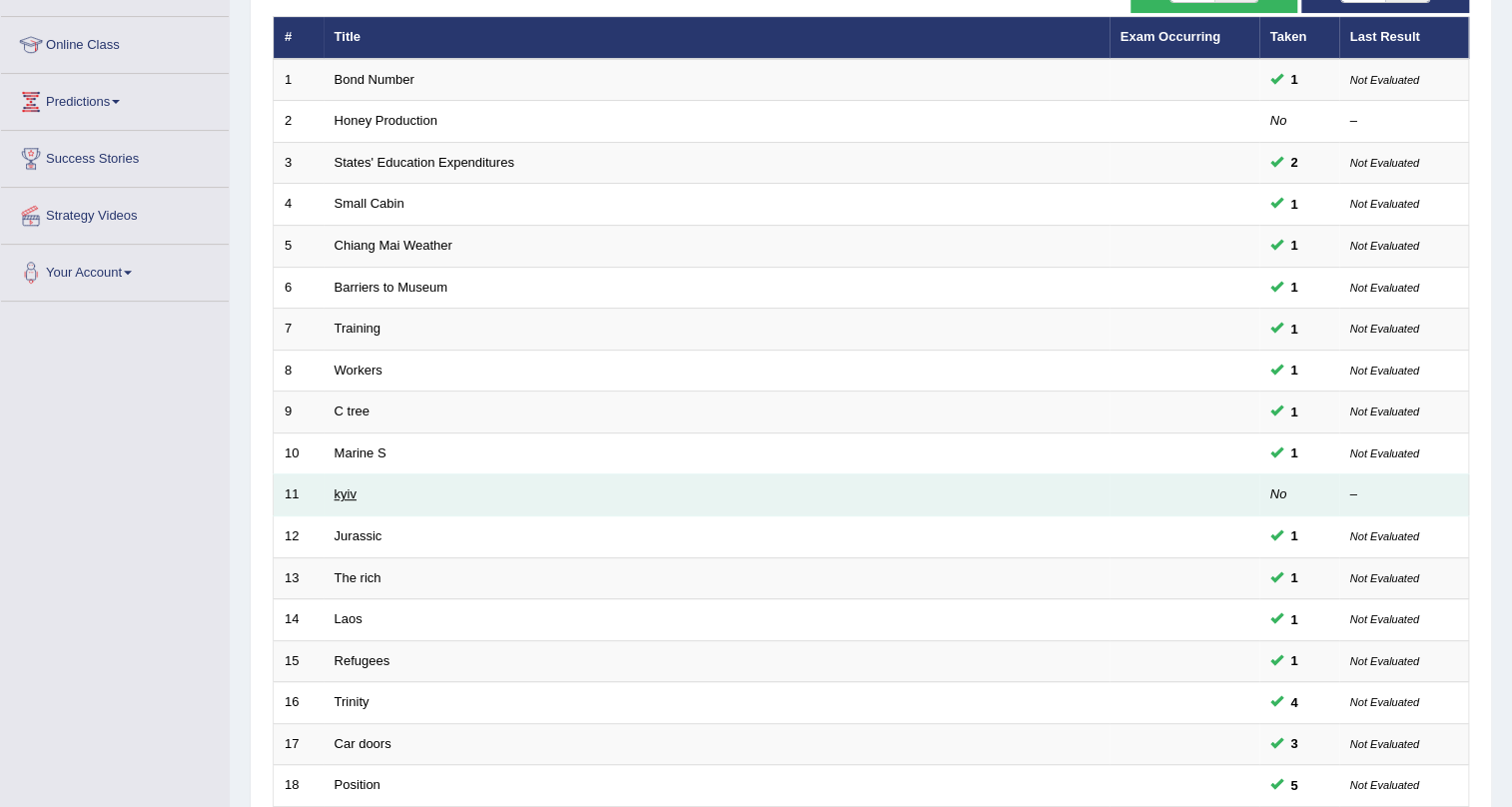 click on "kyiv" at bounding box center (346, 493) 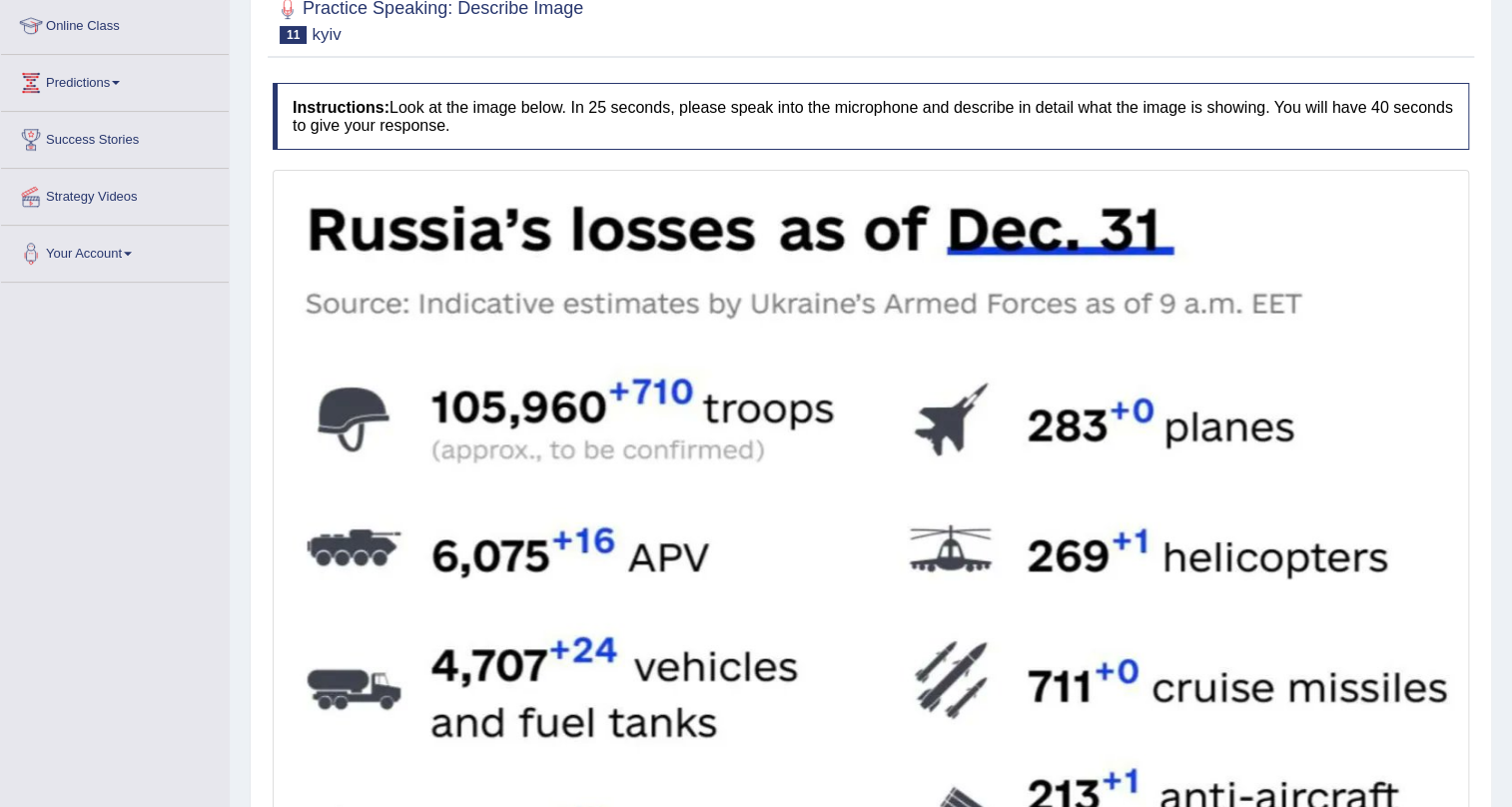 scroll, scrollTop: 272, scrollLeft: 0, axis: vertical 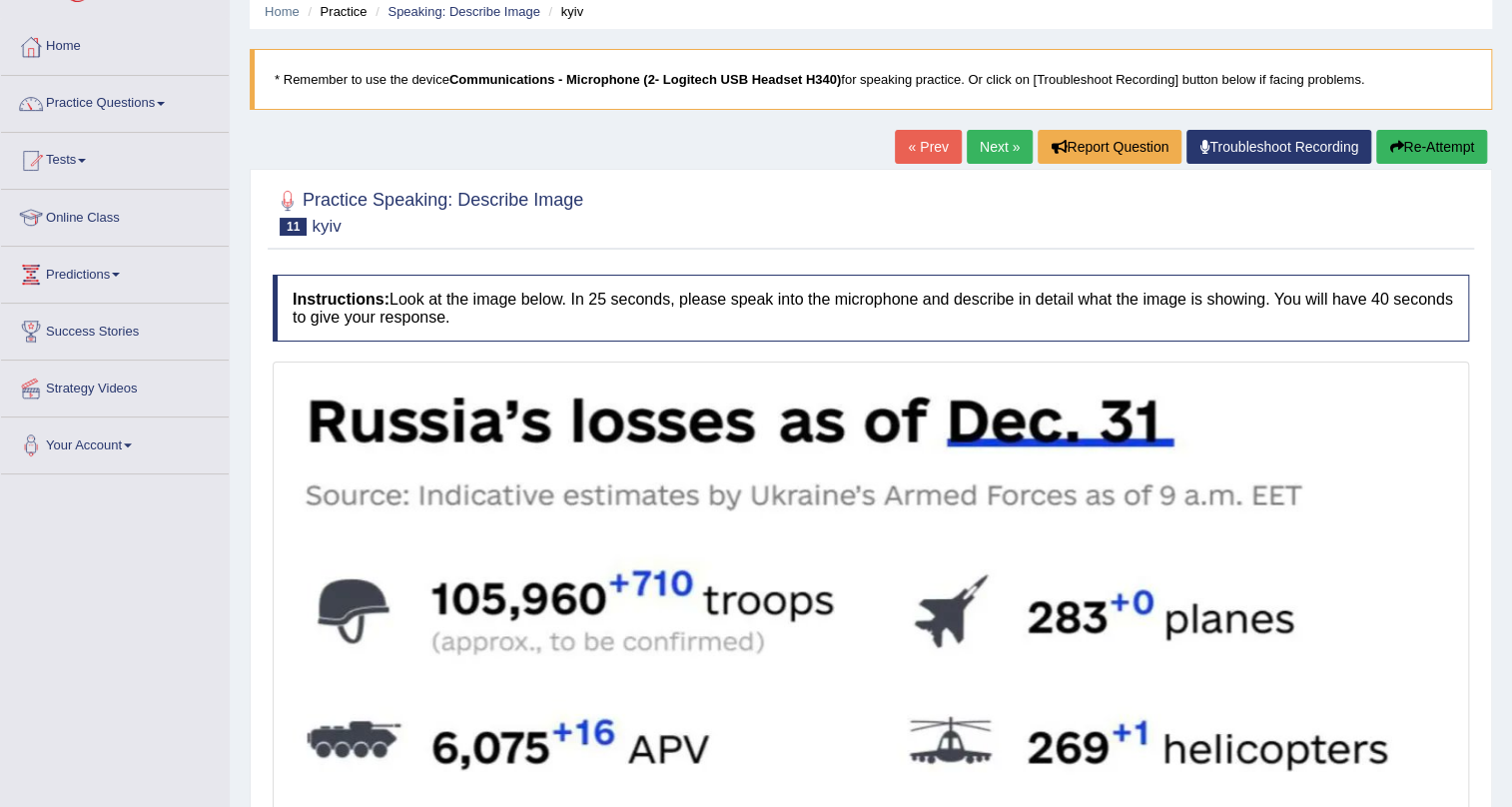 click on "Next »" at bounding box center [1000, 147] 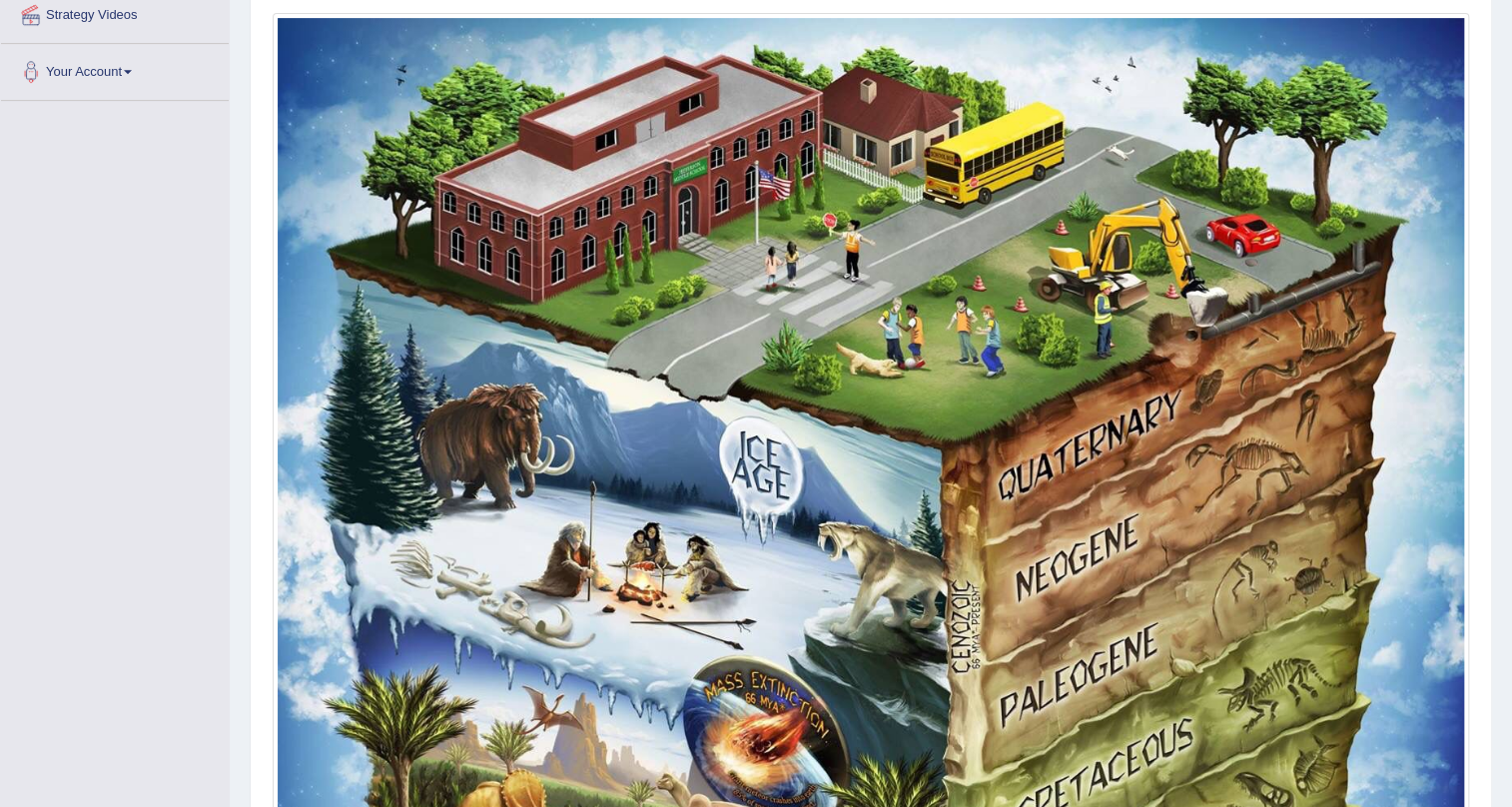 scroll, scrollTop: 453, scrollLeft: 0, axis: vertical 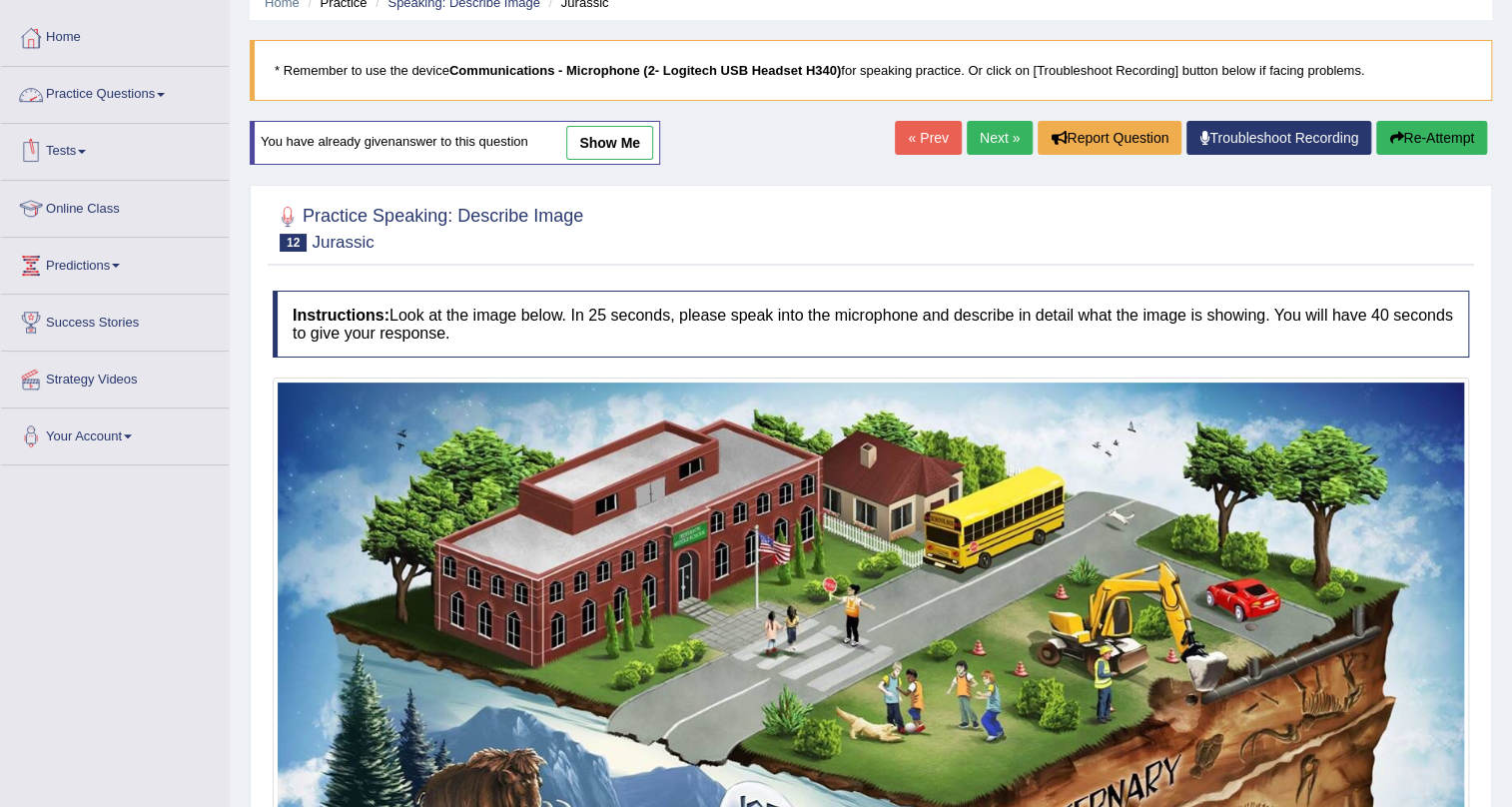 click on "Next »" at bounding box center [1000, 138] 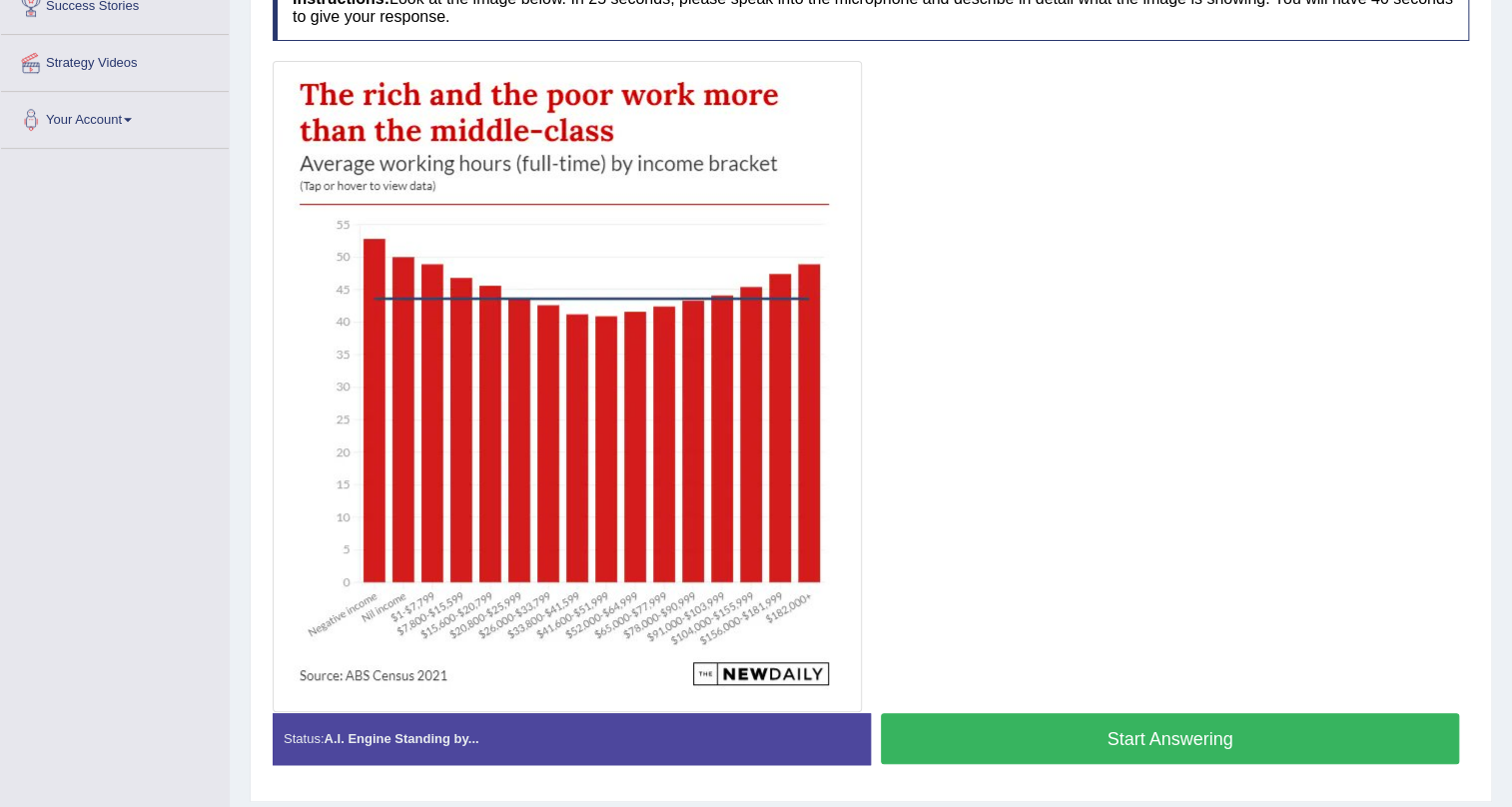 scroll, scrollTop: 405, scrollLeft: 0, axis: vertical 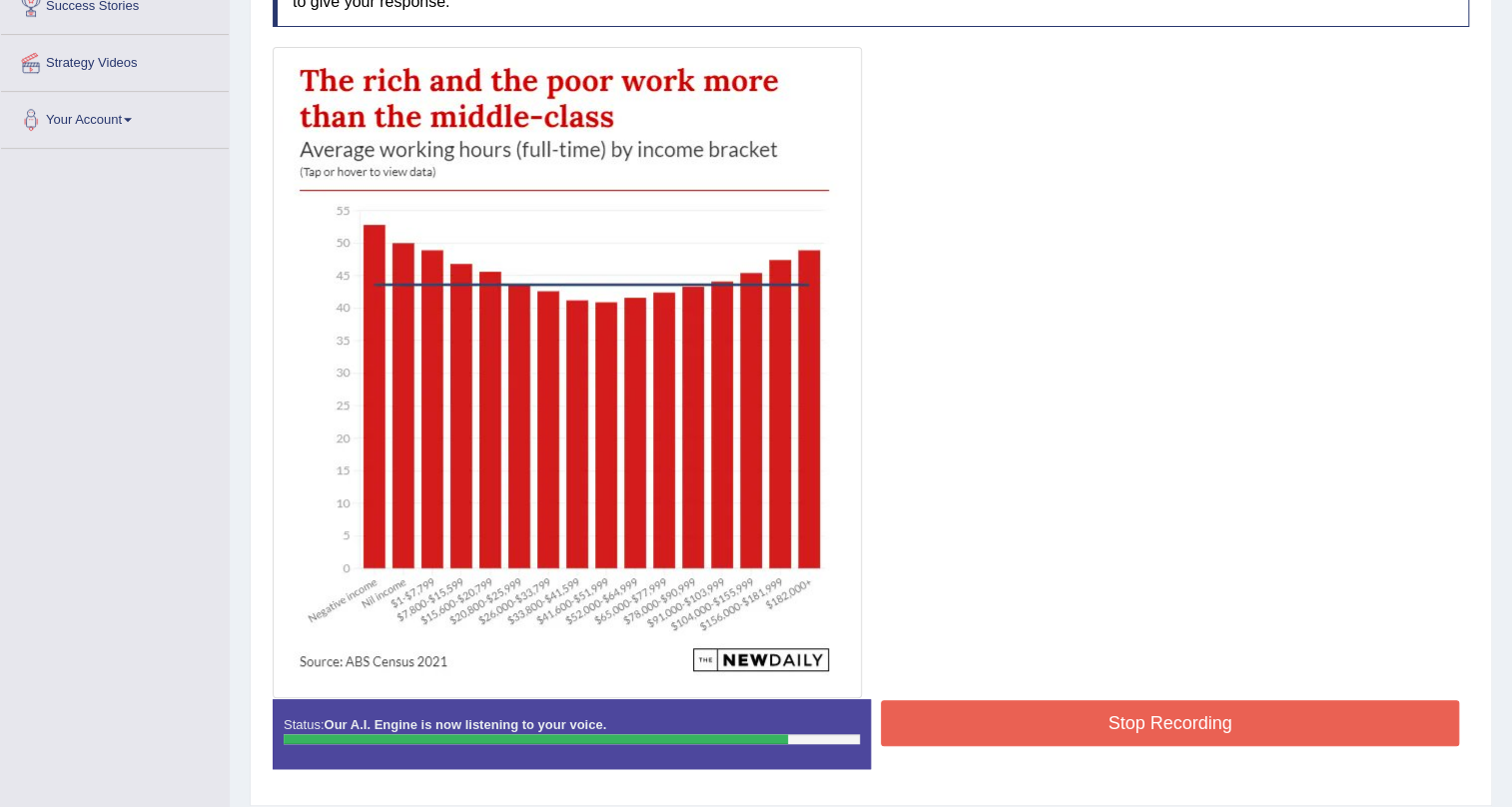 click on "Stop Recording" at bounding box center [1169, 723] 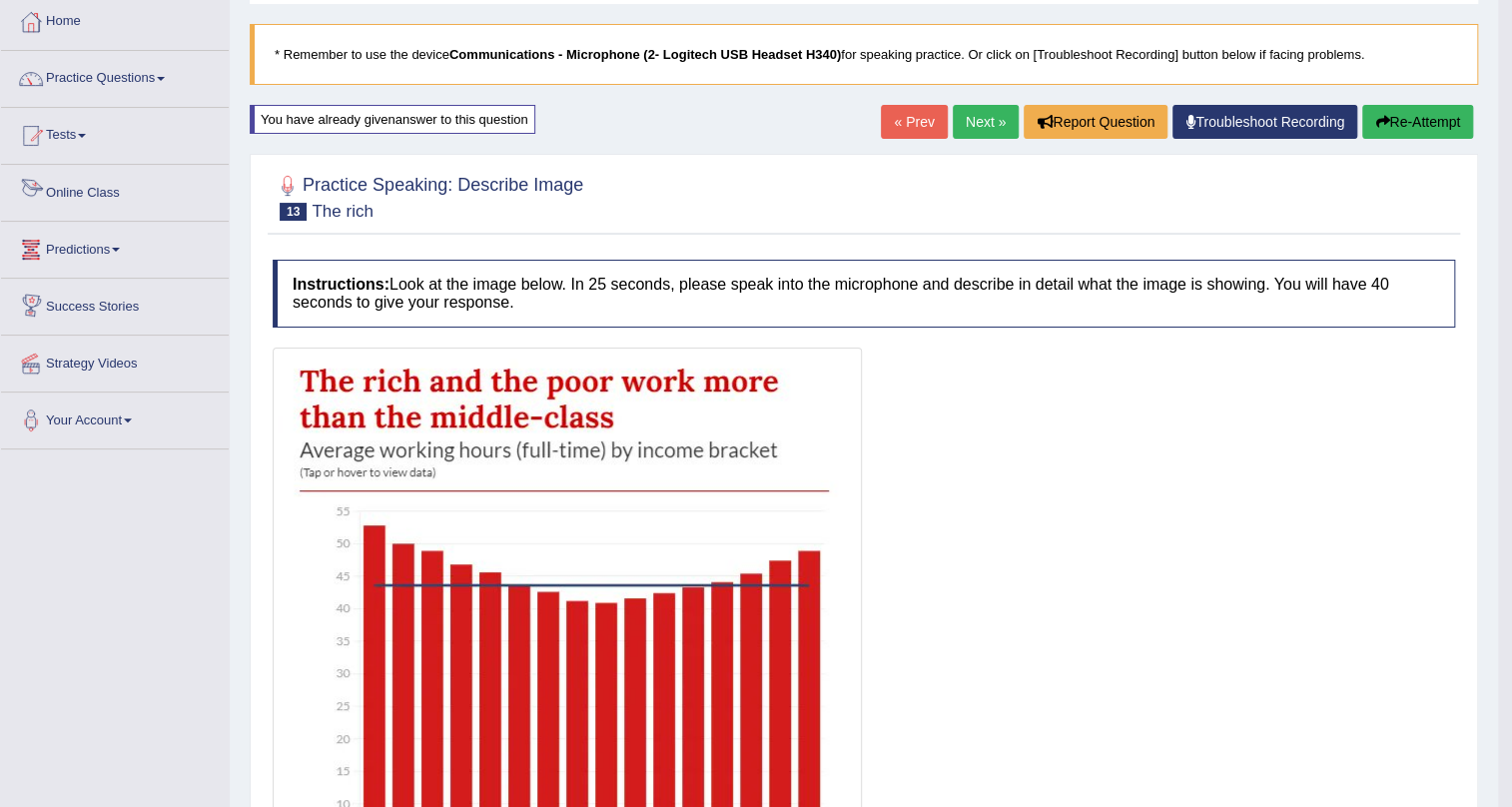 scroll, scrollTop: 0, scrollLeft: 0, axis: both 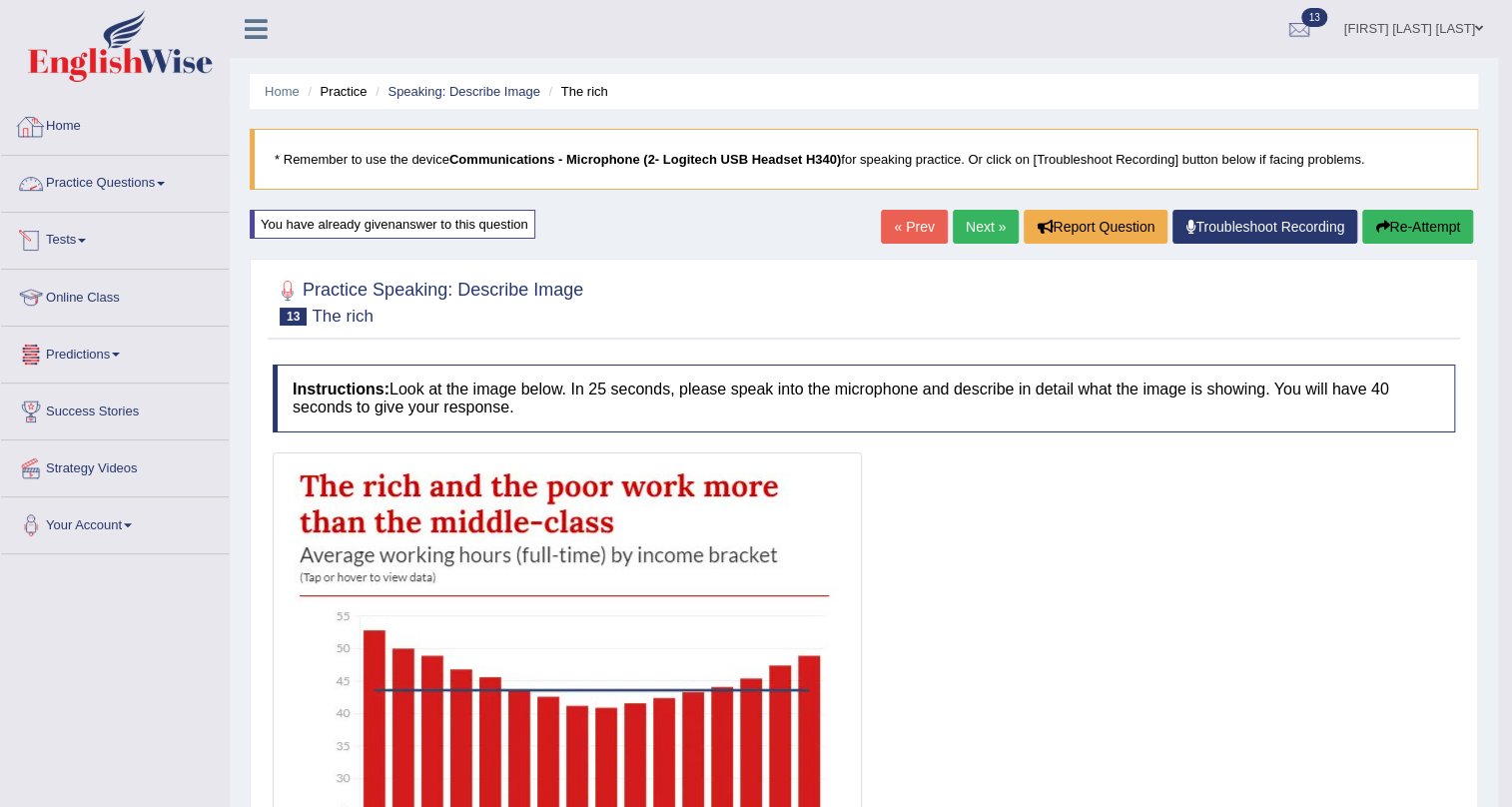 click on "Practice Questions" at bounding box center [115, 181] 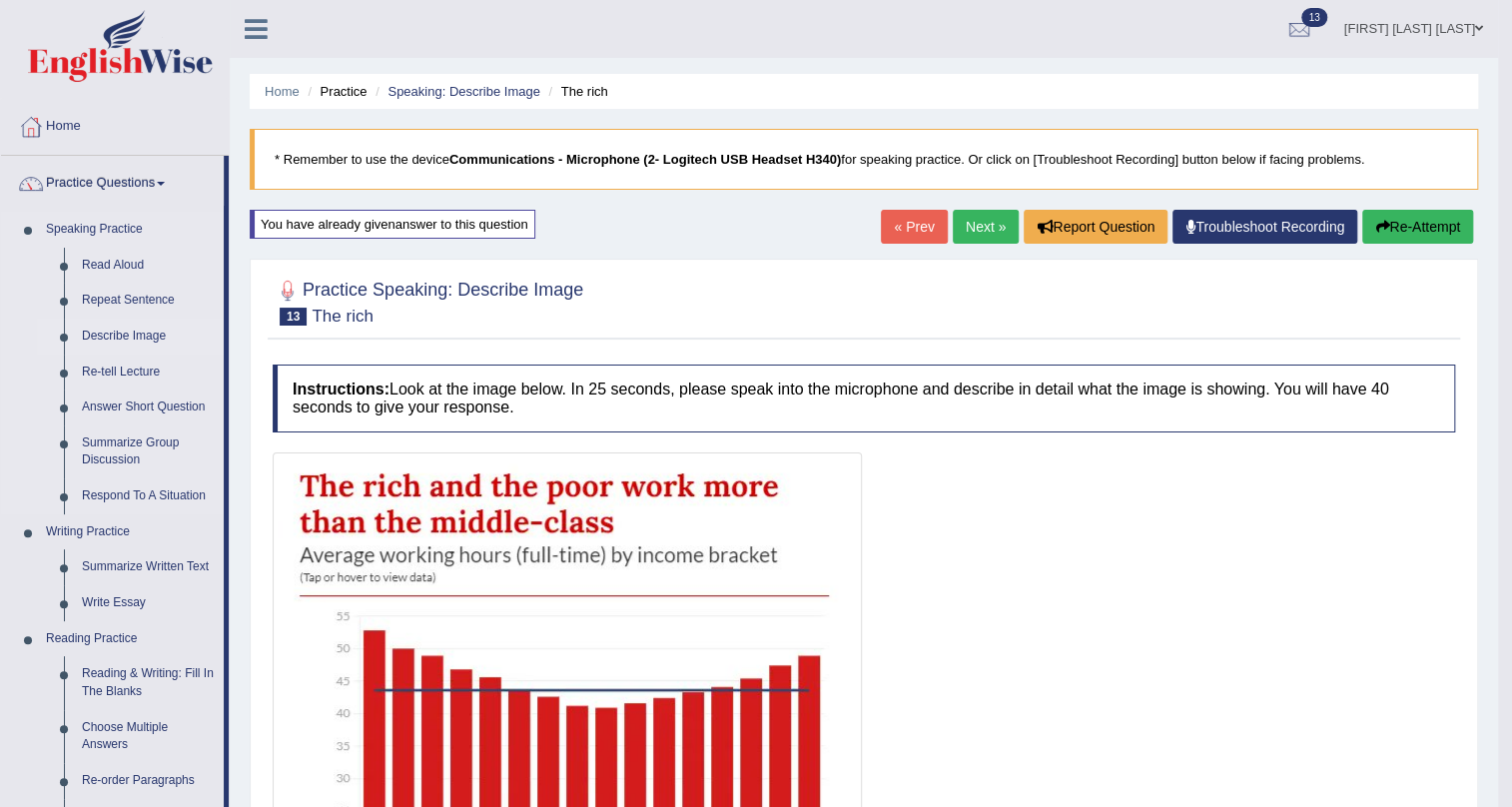 click on "Describe Image" at bounding box center (148, 337) 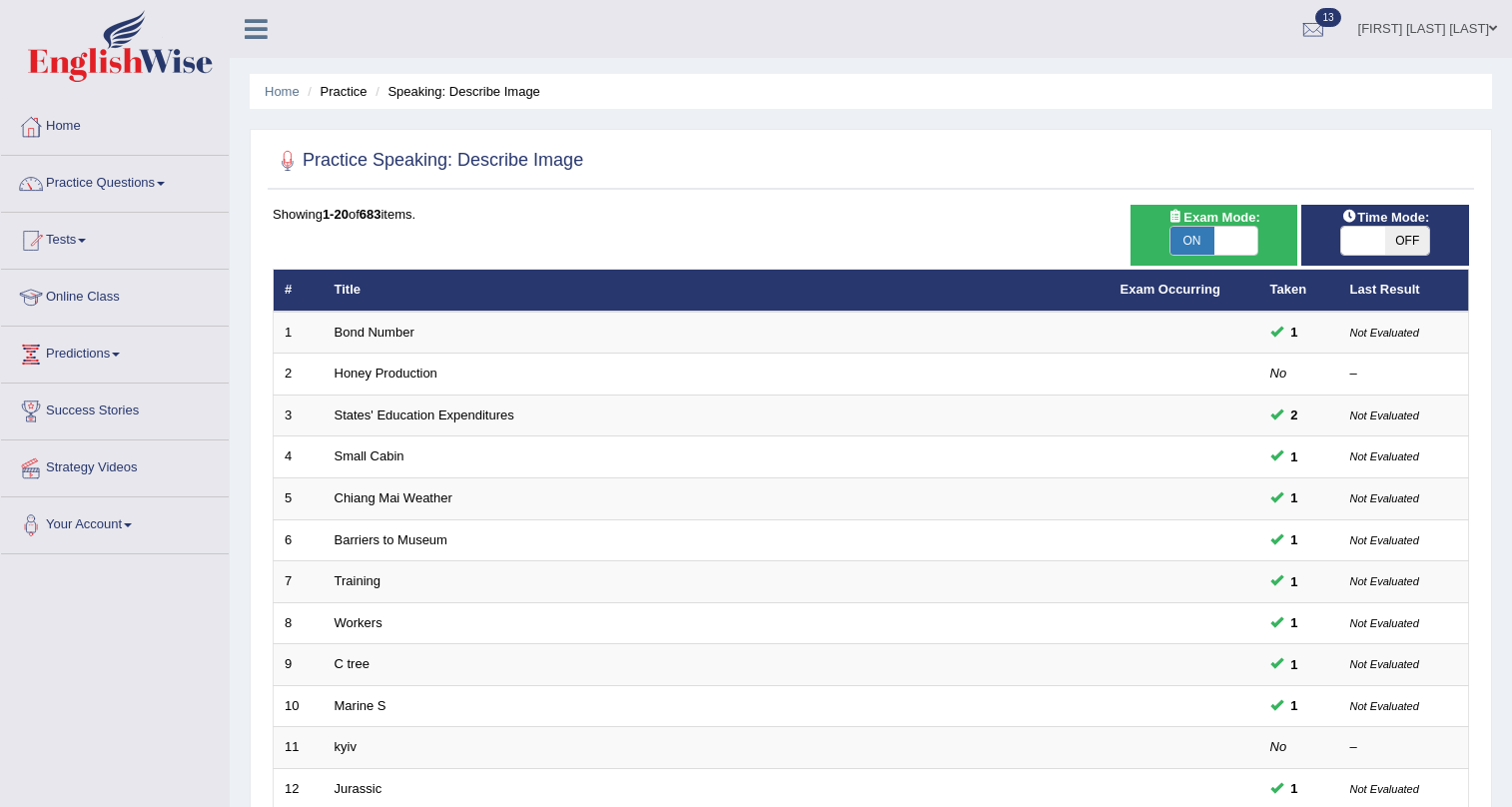 scroll, scrollTop: 0, scrollLeft: 0, axis: both 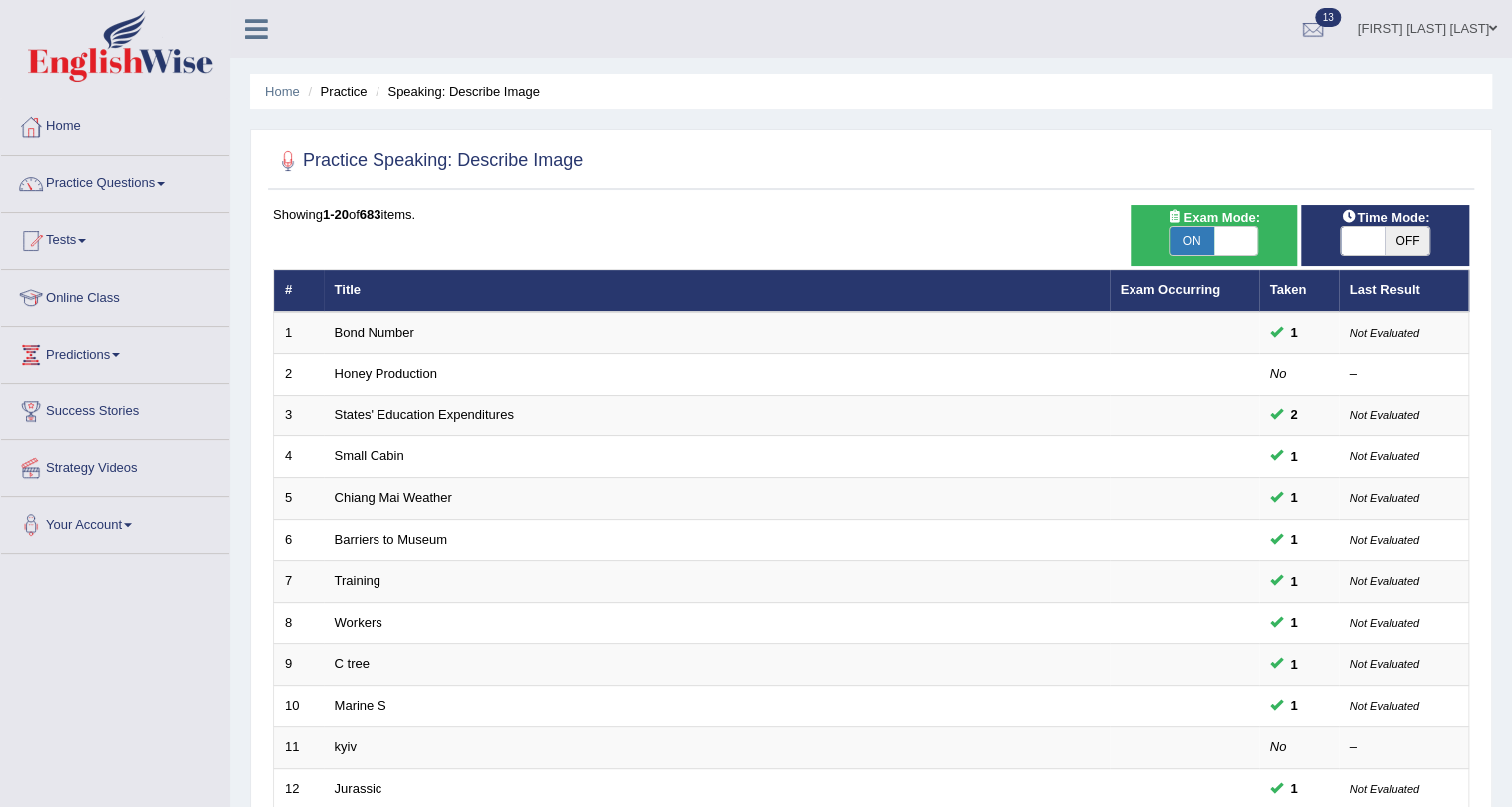 click on "OFF" at bounding box center (1407, 241) 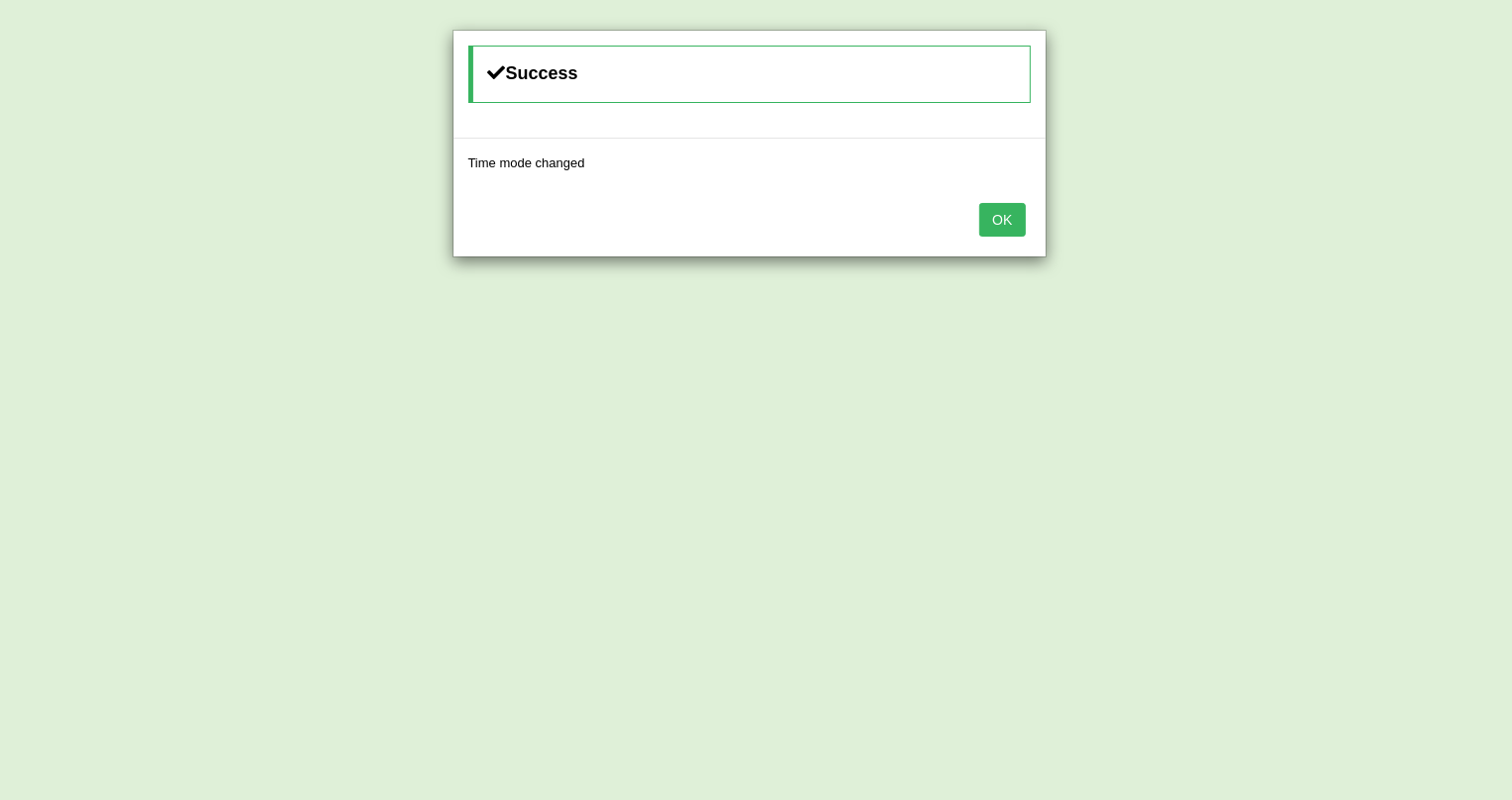 click on "OK" at bounding box center [1002, 220] 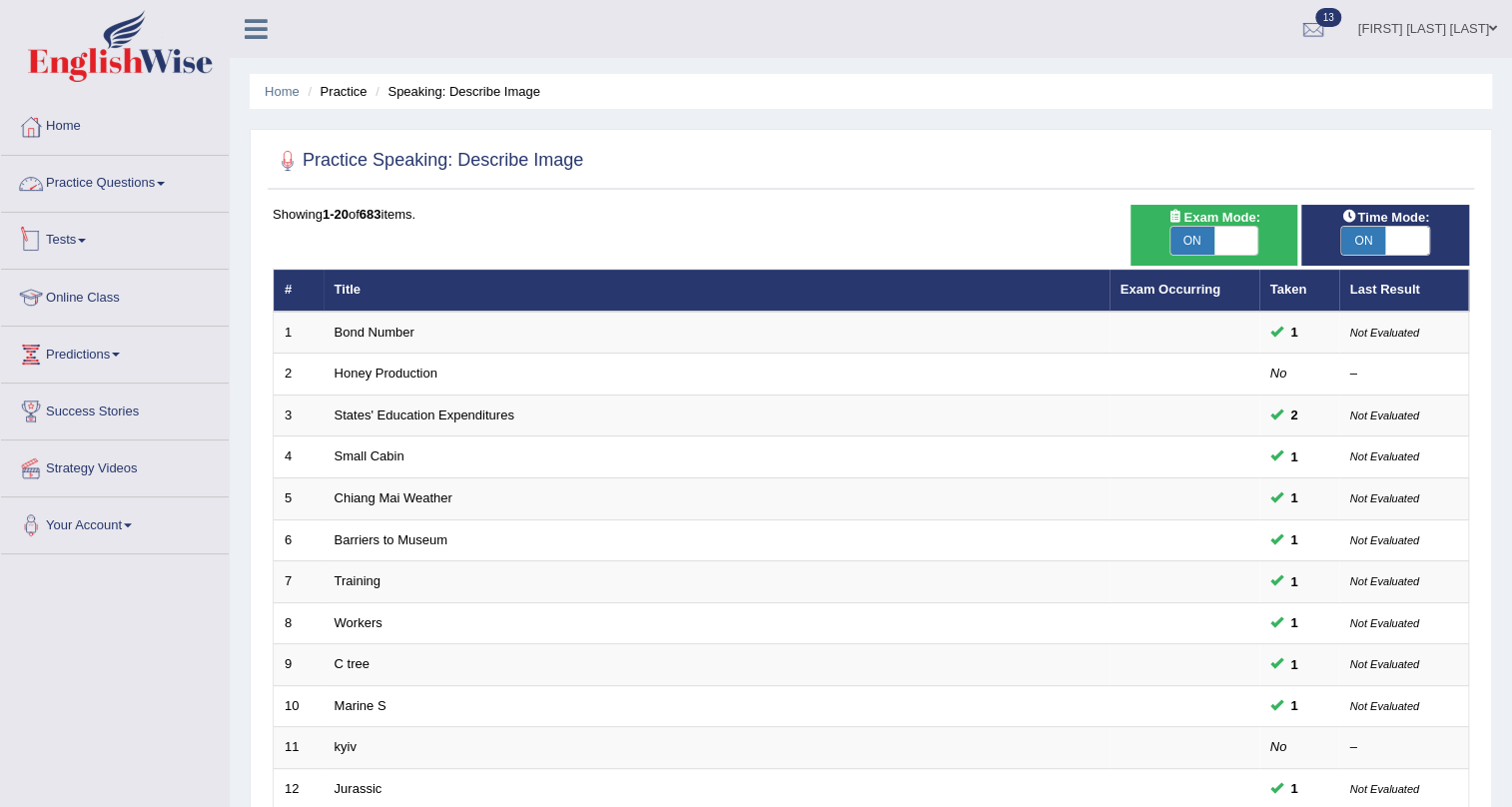 click on "Practice Questions" at bounding box center [115, 181] 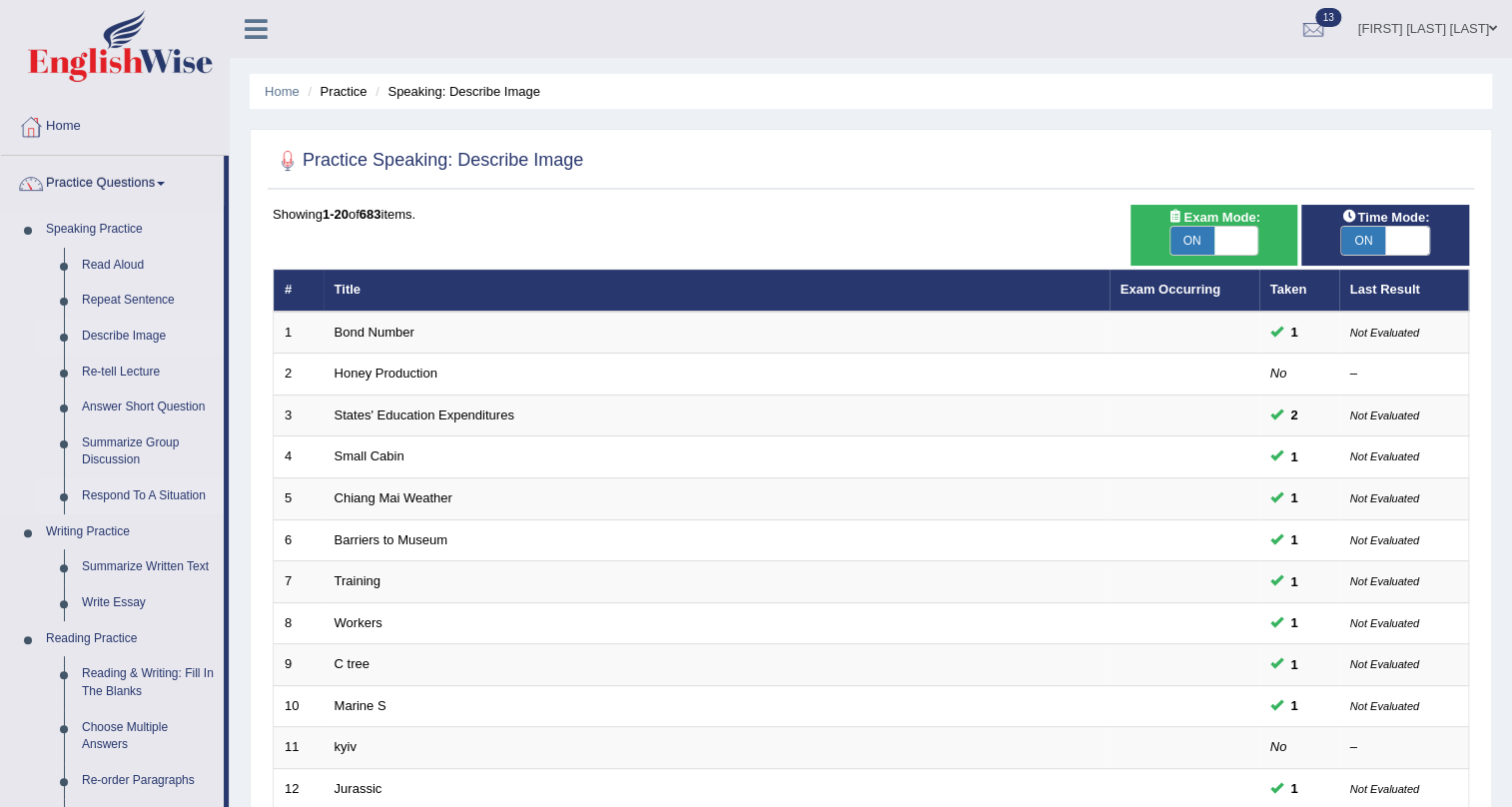 click on "Respond To A Situation" at bounding box center [148, 496] 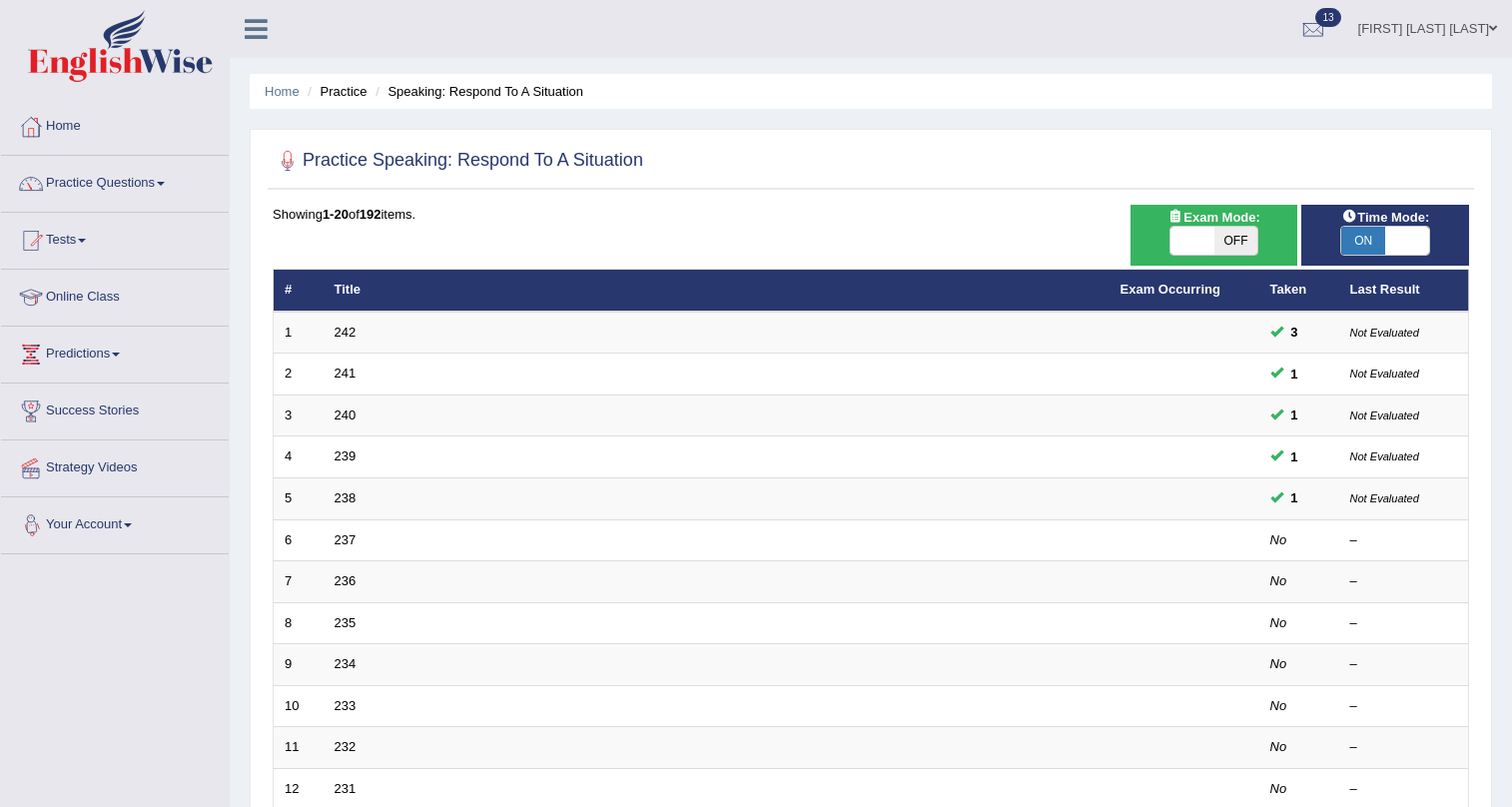 scroll, scrollTop: 0, scrollLeft: 0, axis: both 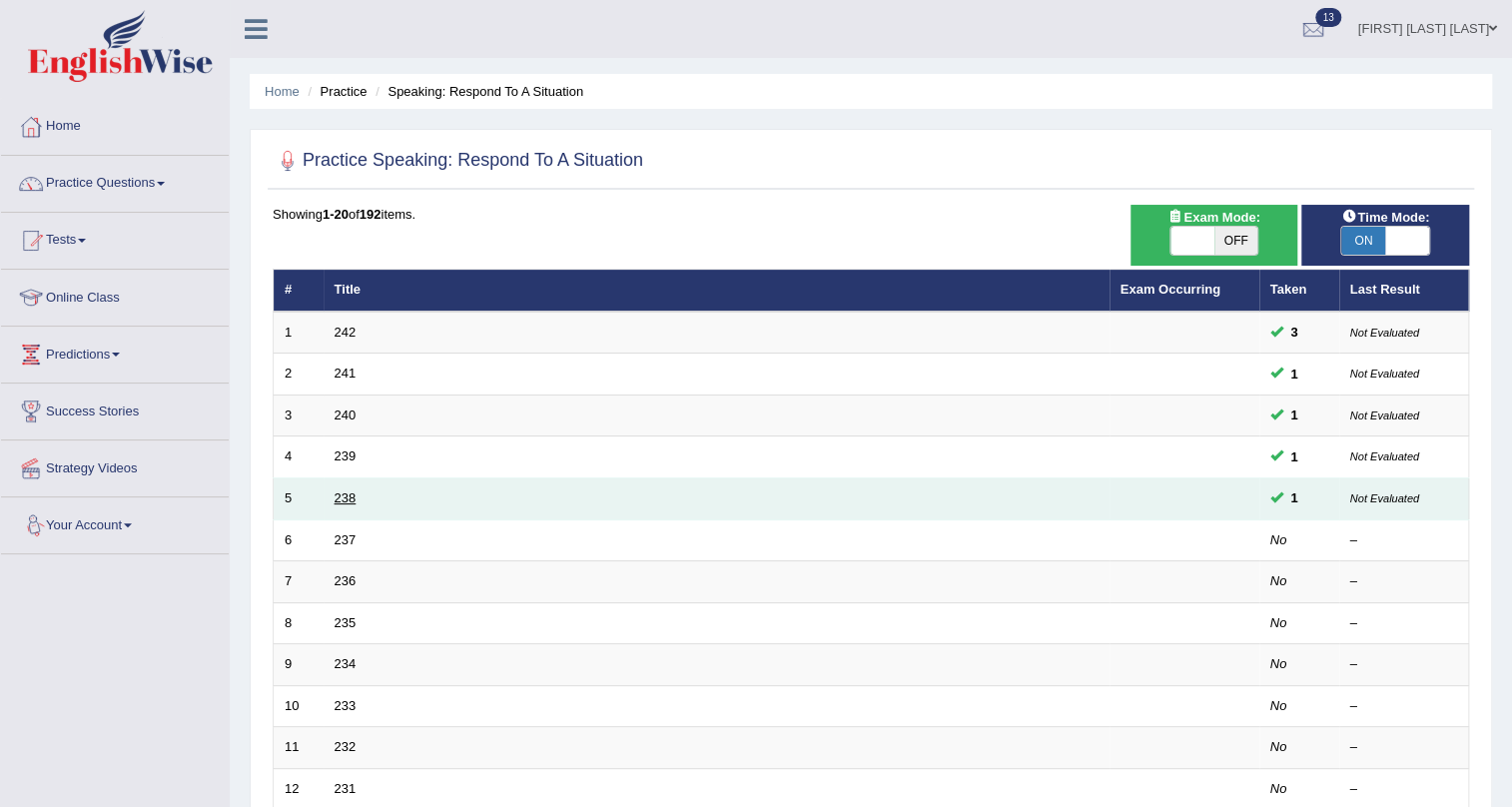 click on "238" at bounding box center [346, 497] 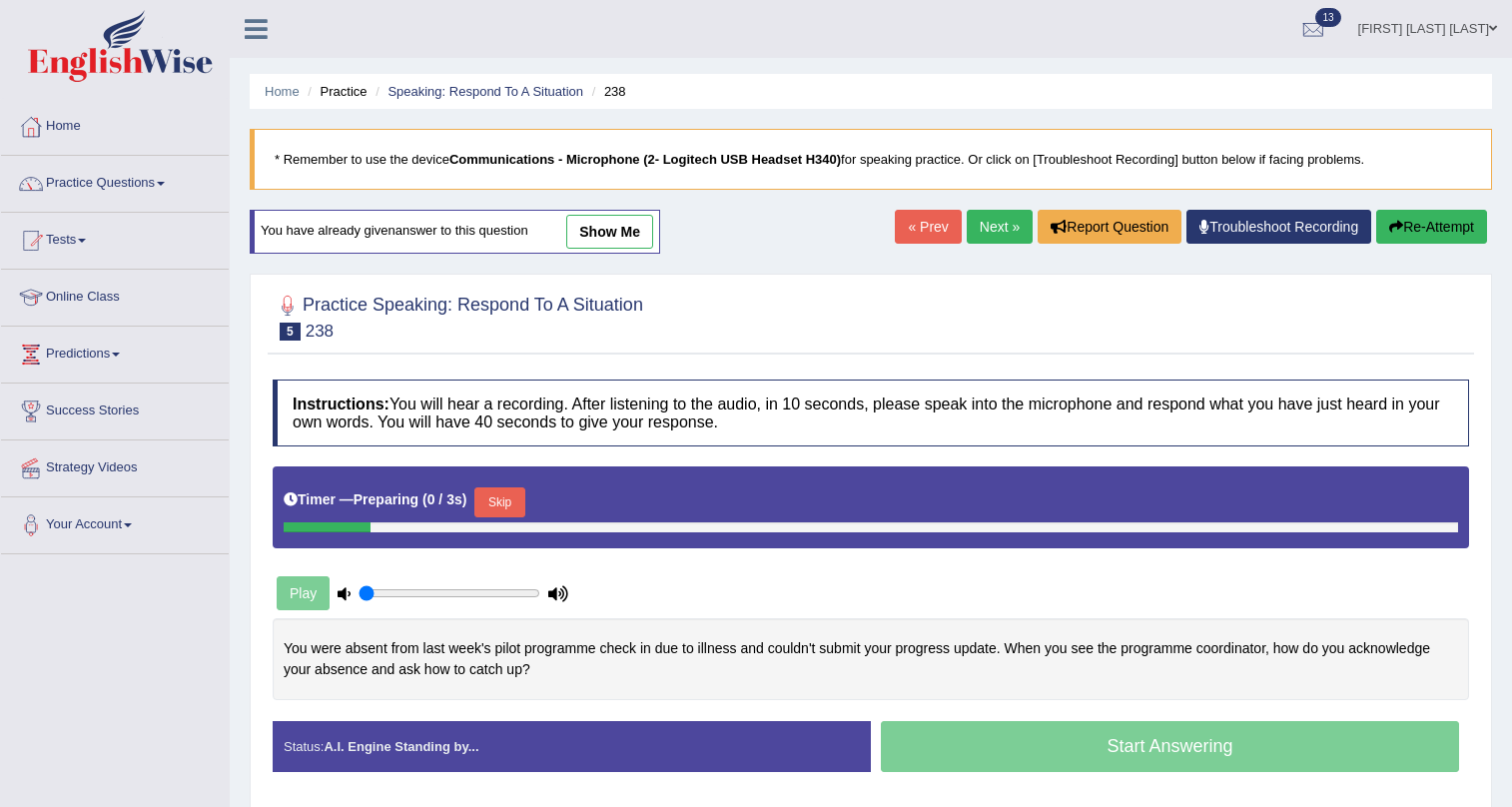 scroll, scrollTop: 197, scrollLeft: 0, axis: vertical 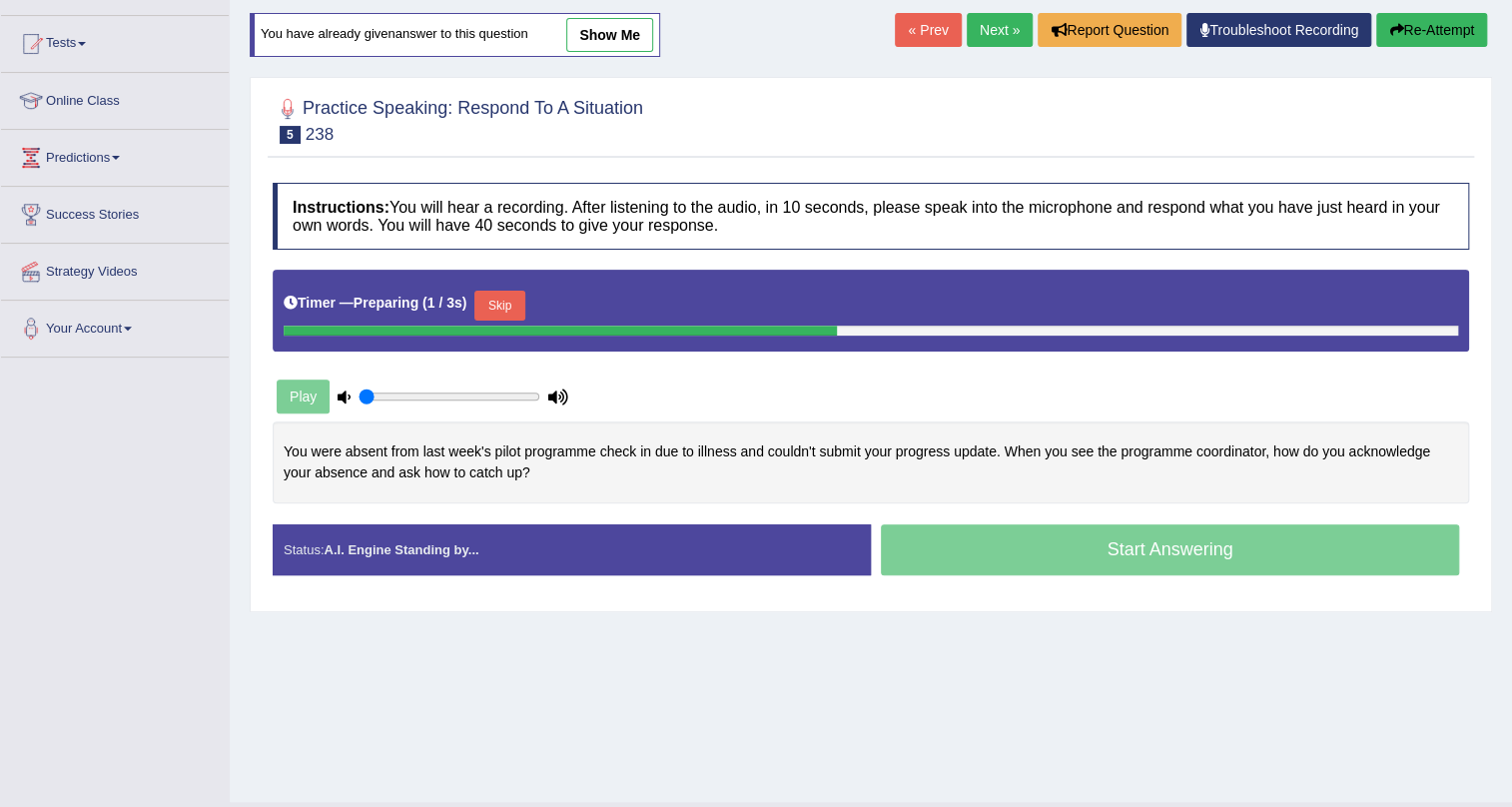 click on "show me" at bounding box center [609, 35] 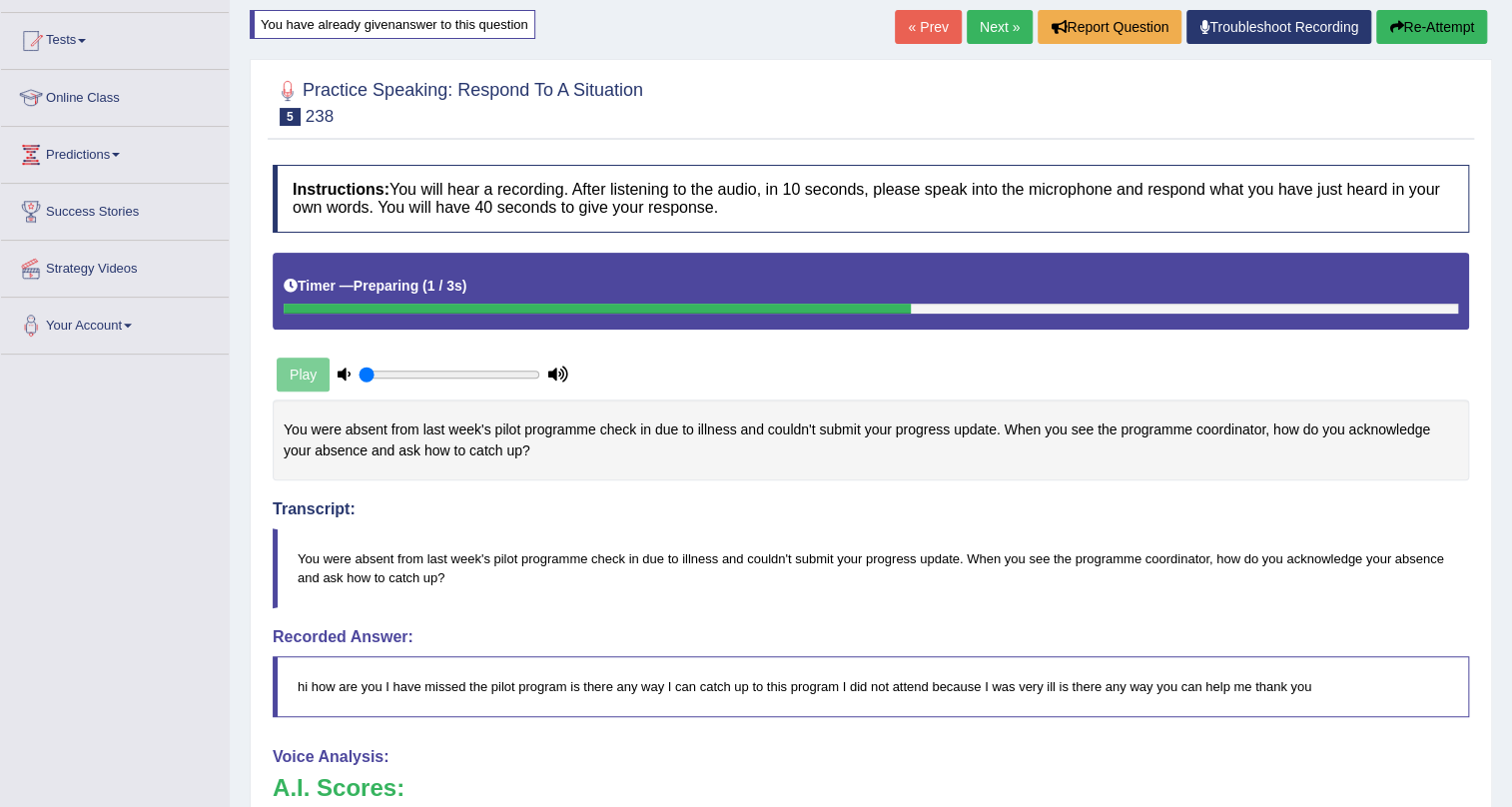 scroll, scrollTop: 0, scrollLeft: 0, axis: both 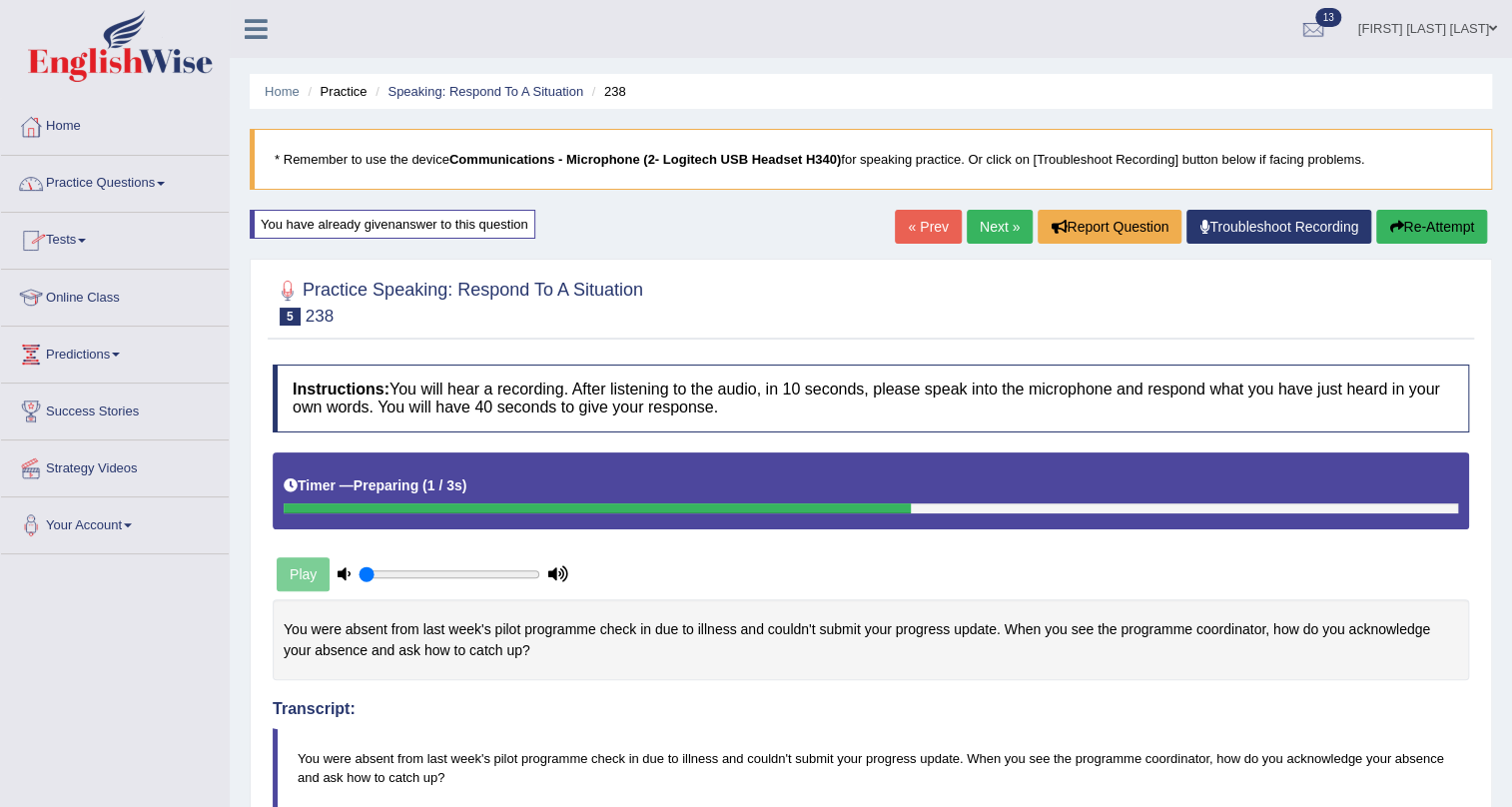 click on "Practice Questions" at bounding box center [115, 181] 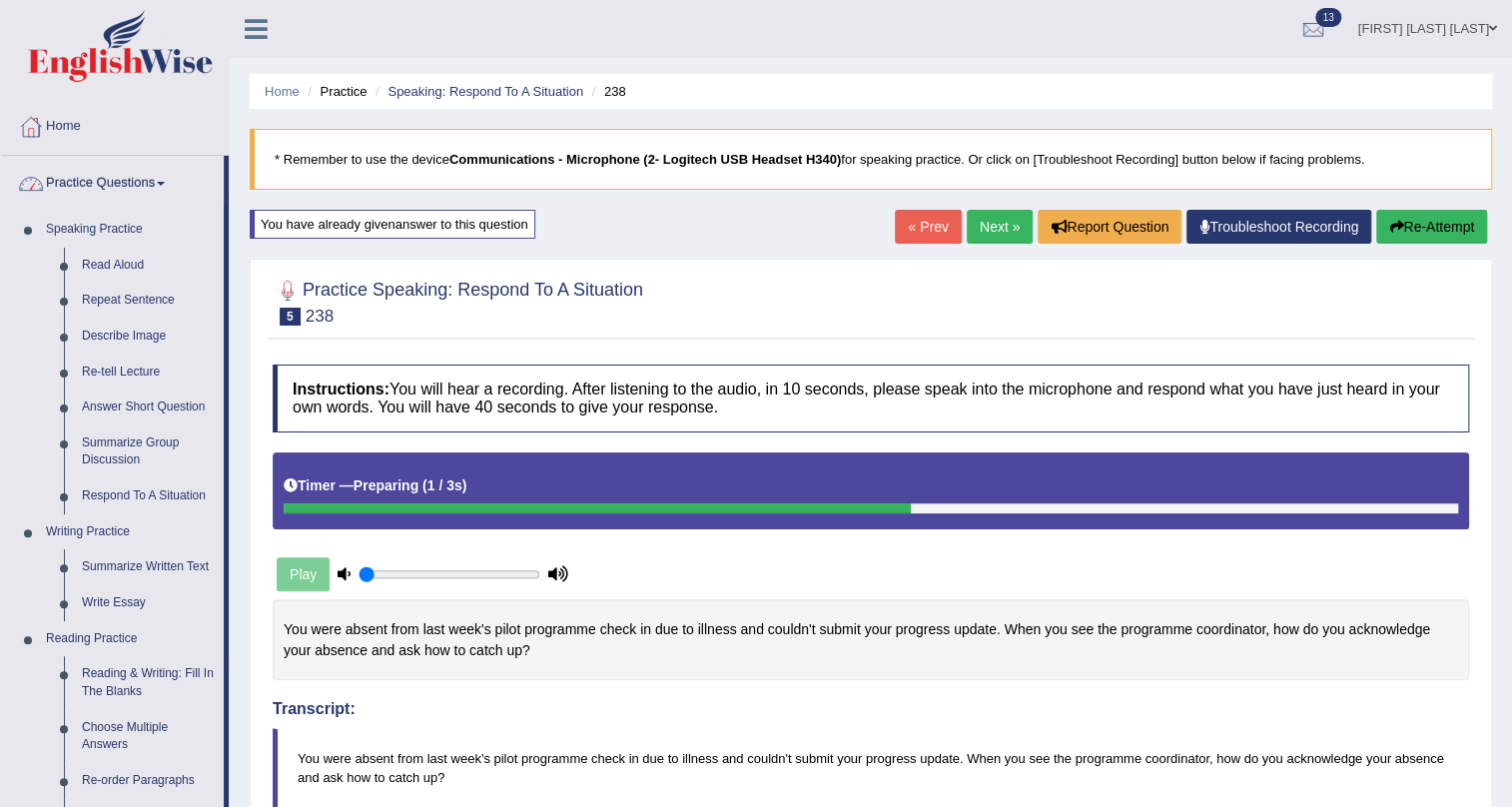click on "Practice Questions" at bounding box center [112, 181] 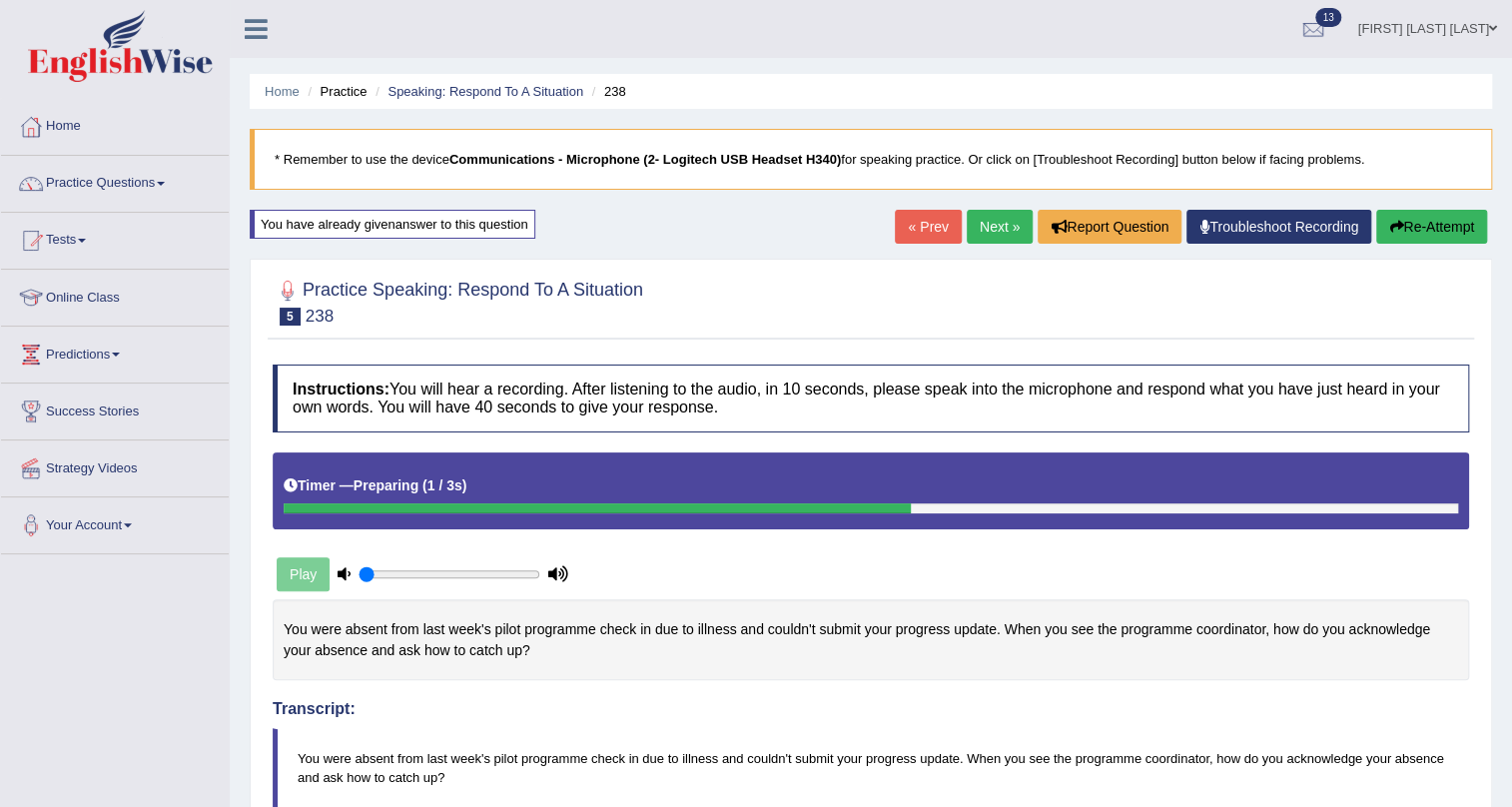 click on "Re-Attempt" at bounding box center (1431, 227) 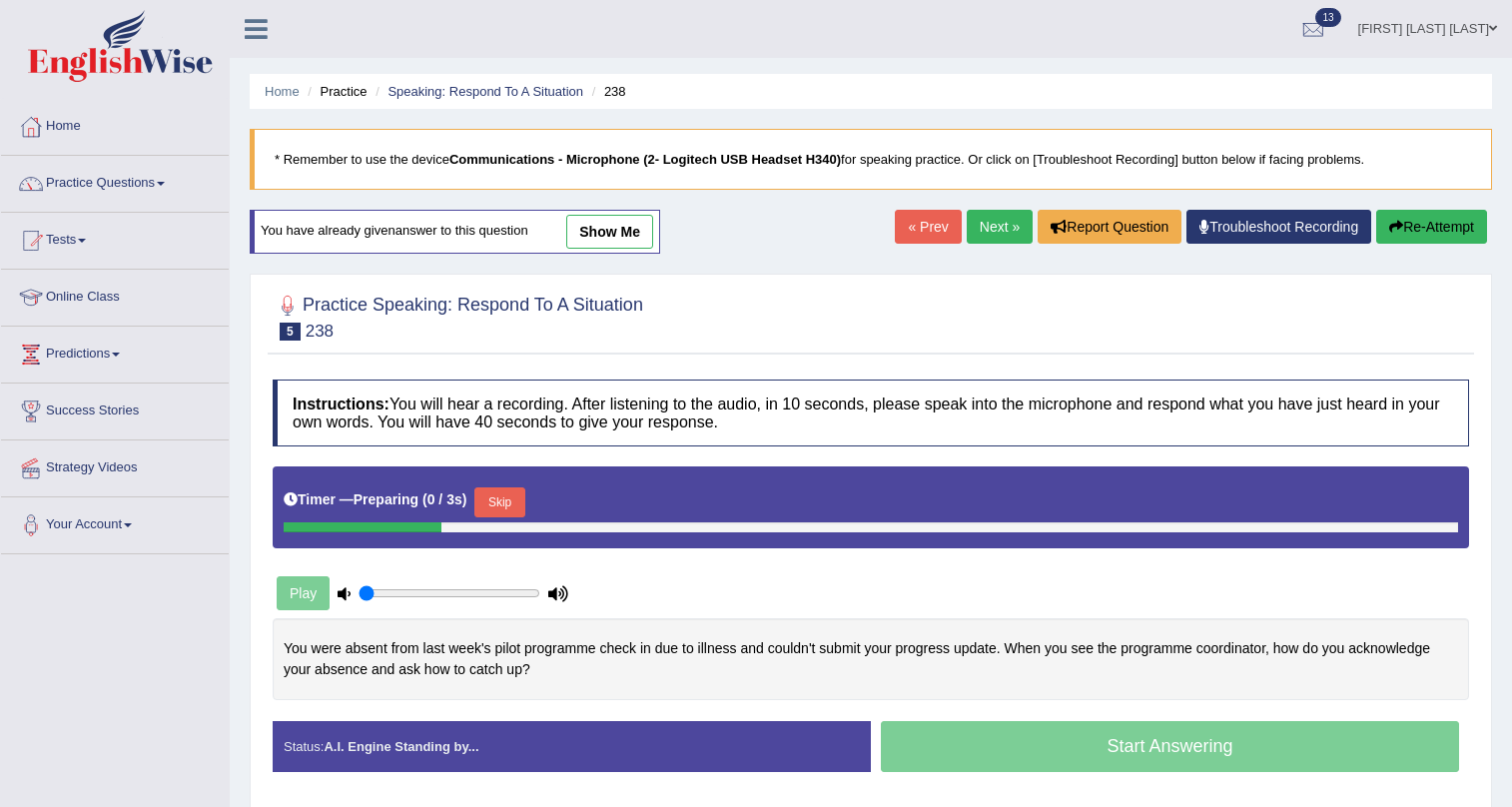 scroll, scrollTop: 0, scrollLeft: 0, axis: both 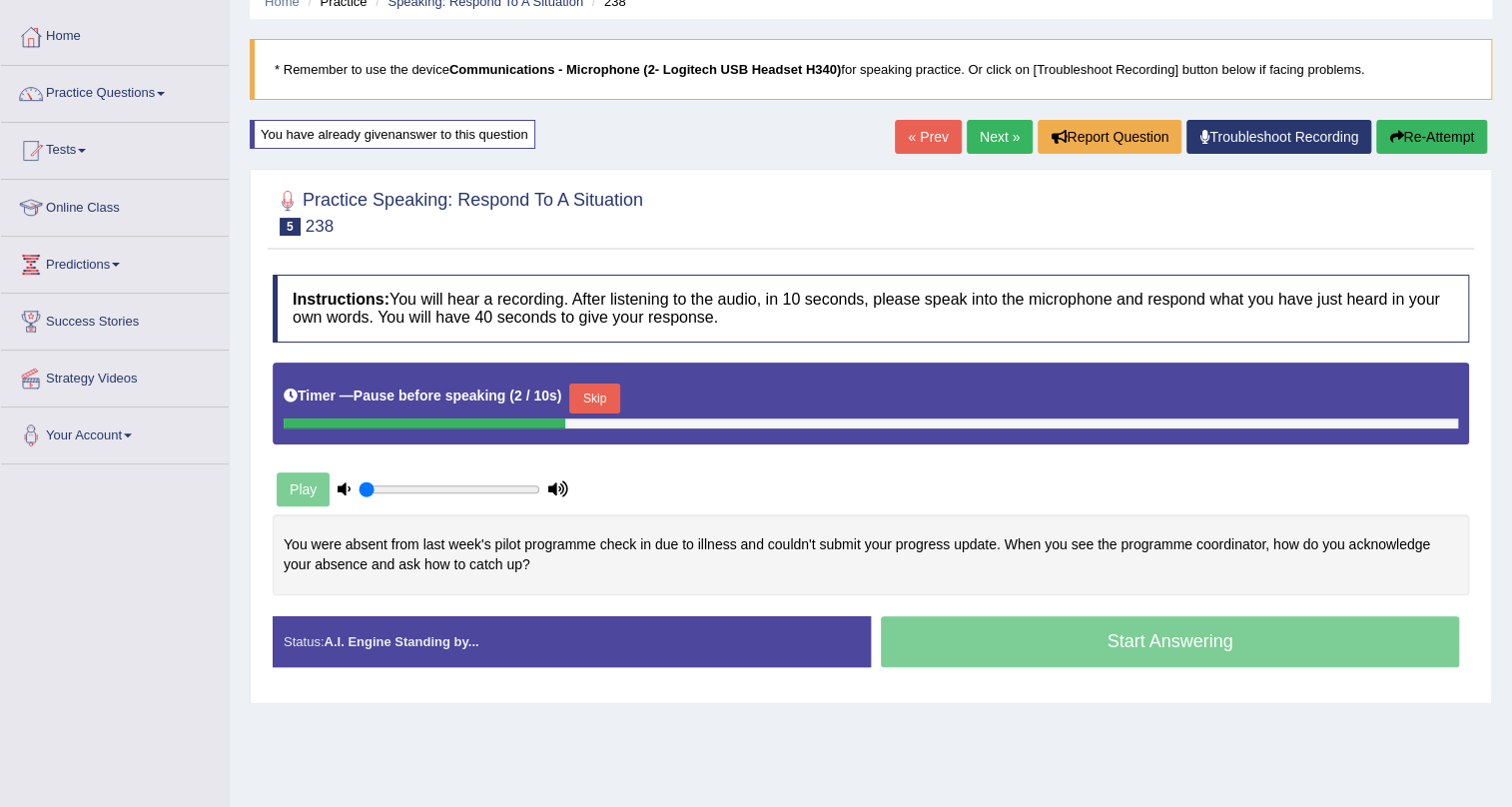 click on "Skip" at bounding box center [594, 399] 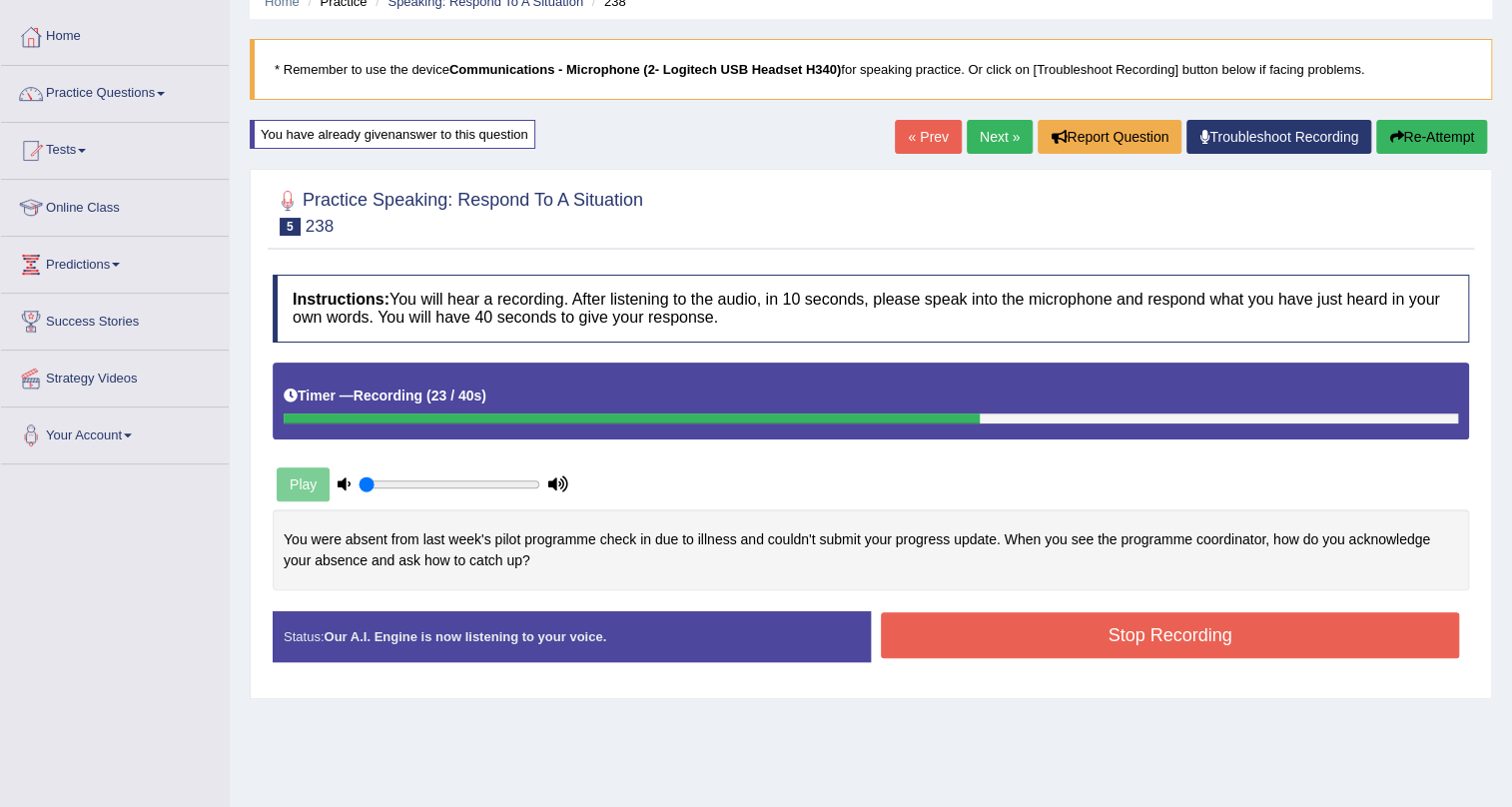 click on "Stop Recording" at bounding box center (1169, 635) 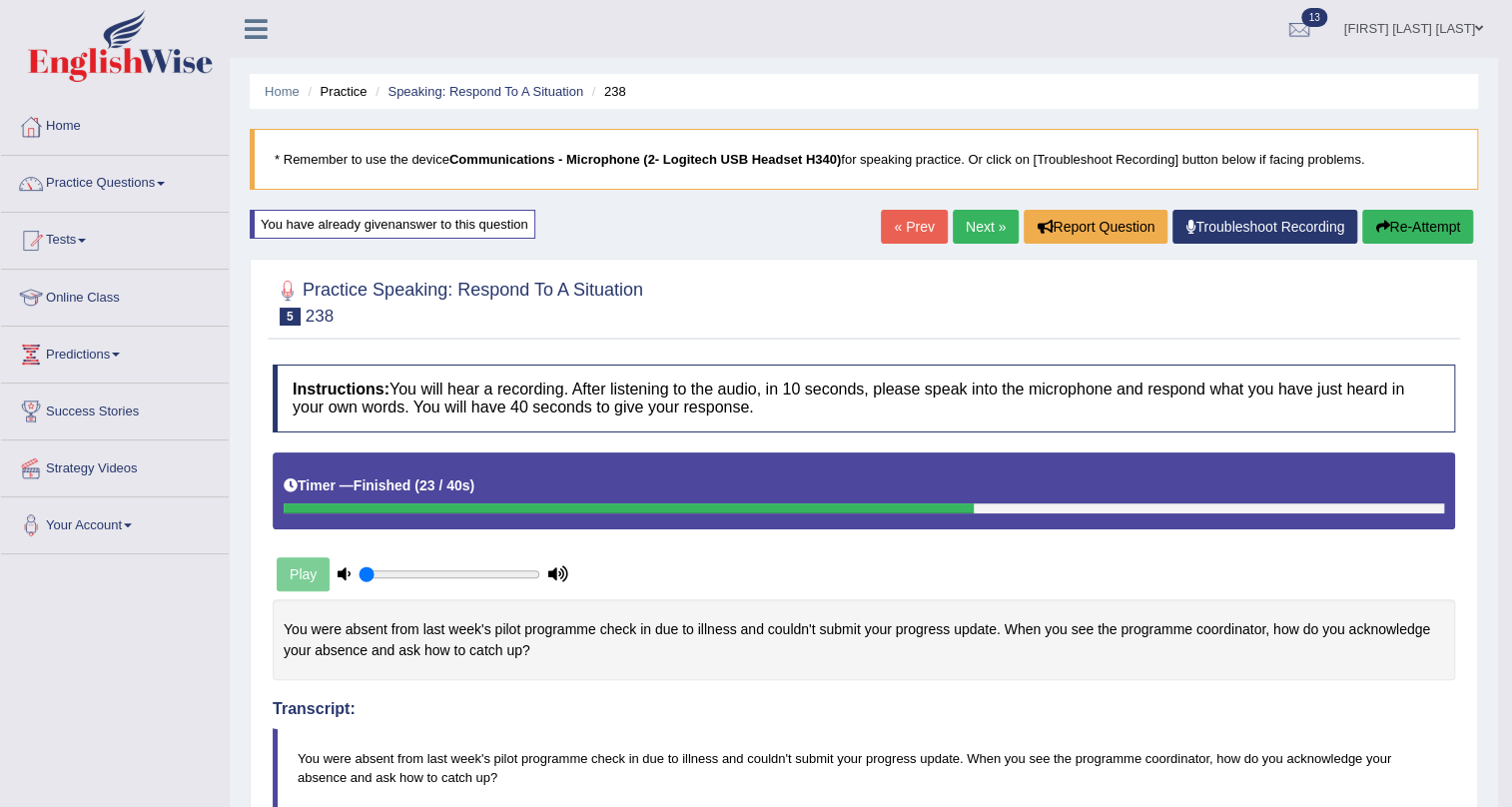 scroll, scrollTop: 0, scrollLeft: 0, axis: both 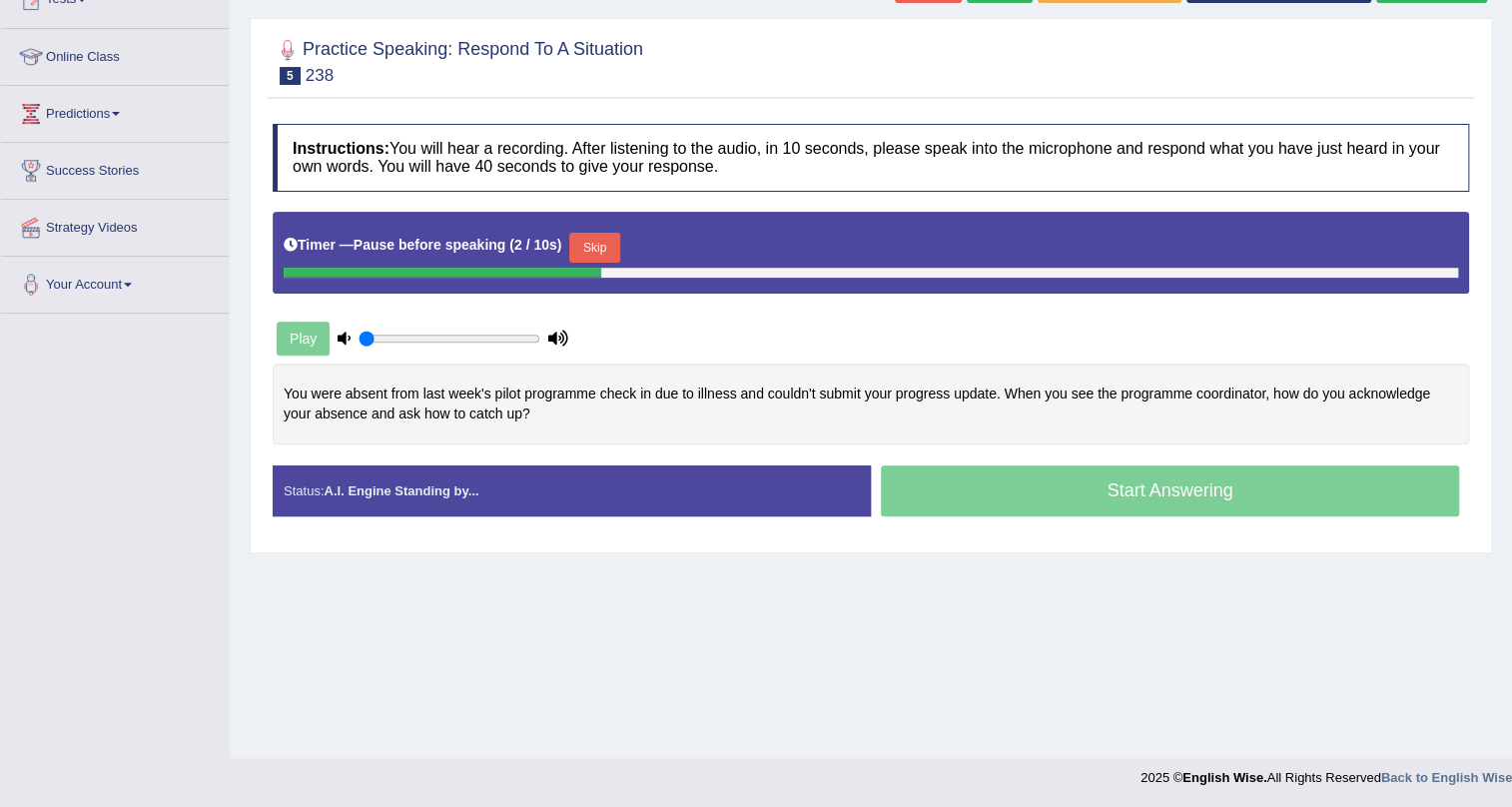 click on "Skip" at bounding box center [594, 248] 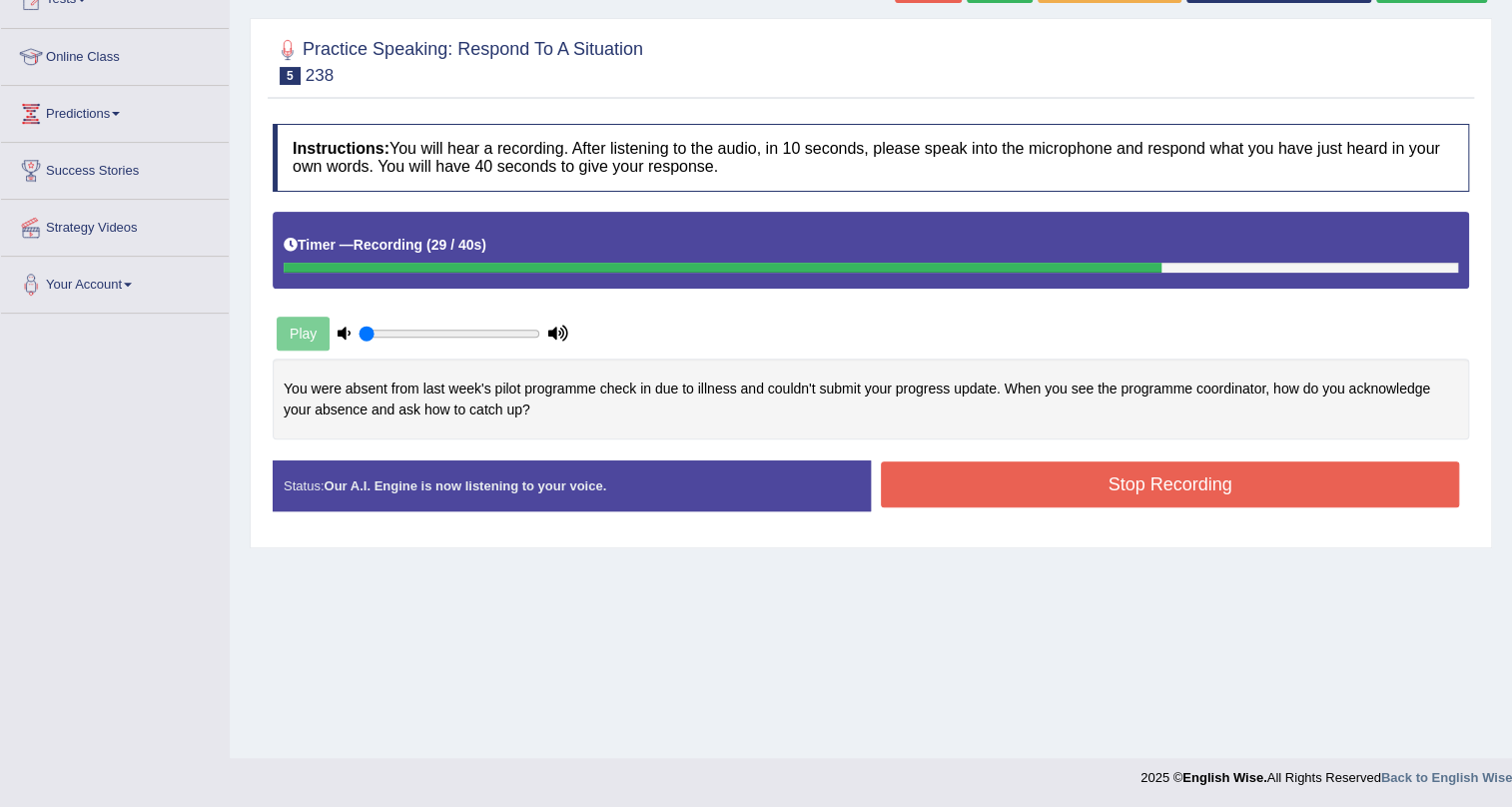 click on "Stop Recording" at bounding box center [1169, 484] 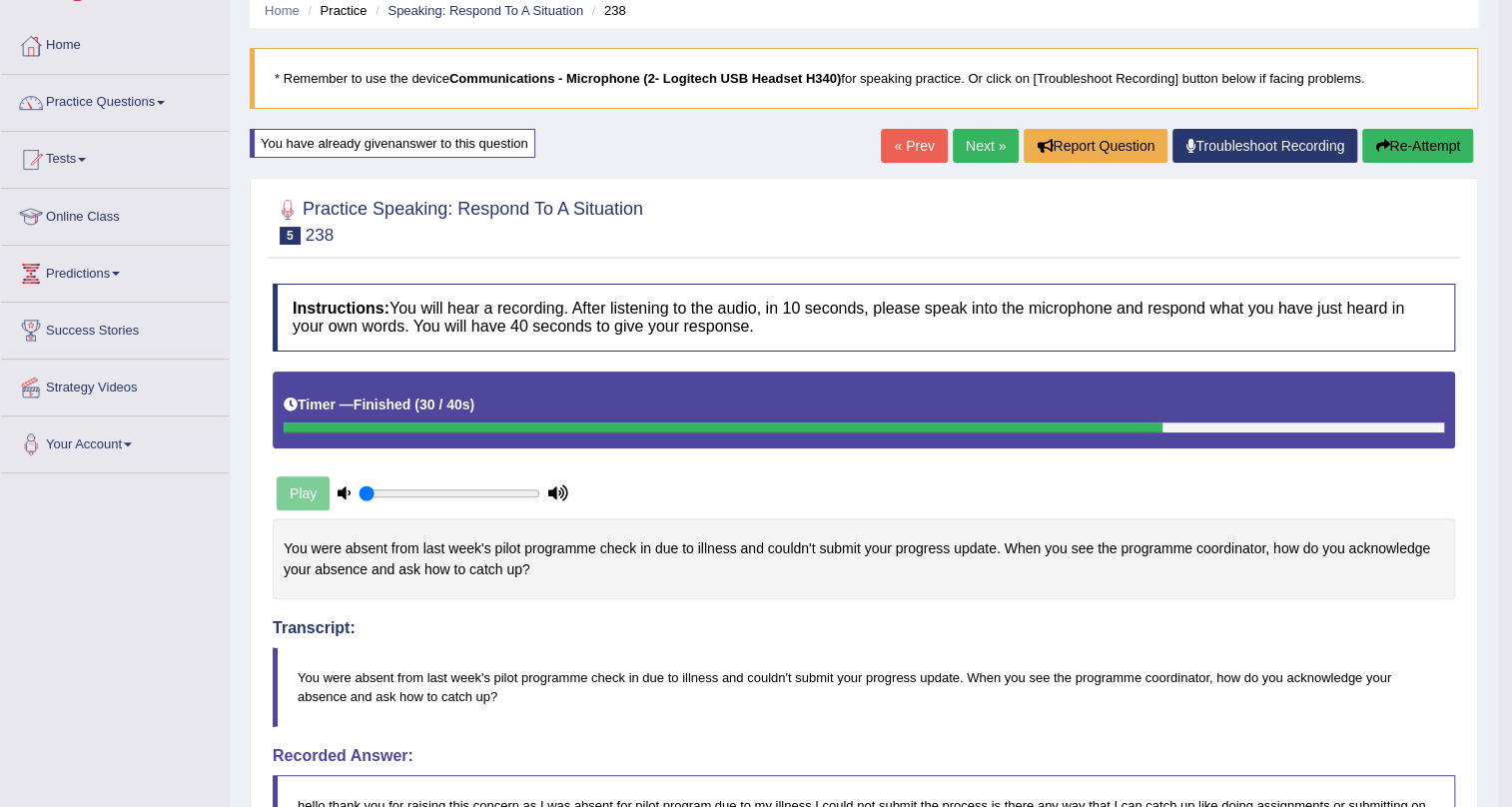 scroll, scrollTop: 56, scrollLeft: 0, axis: vertical 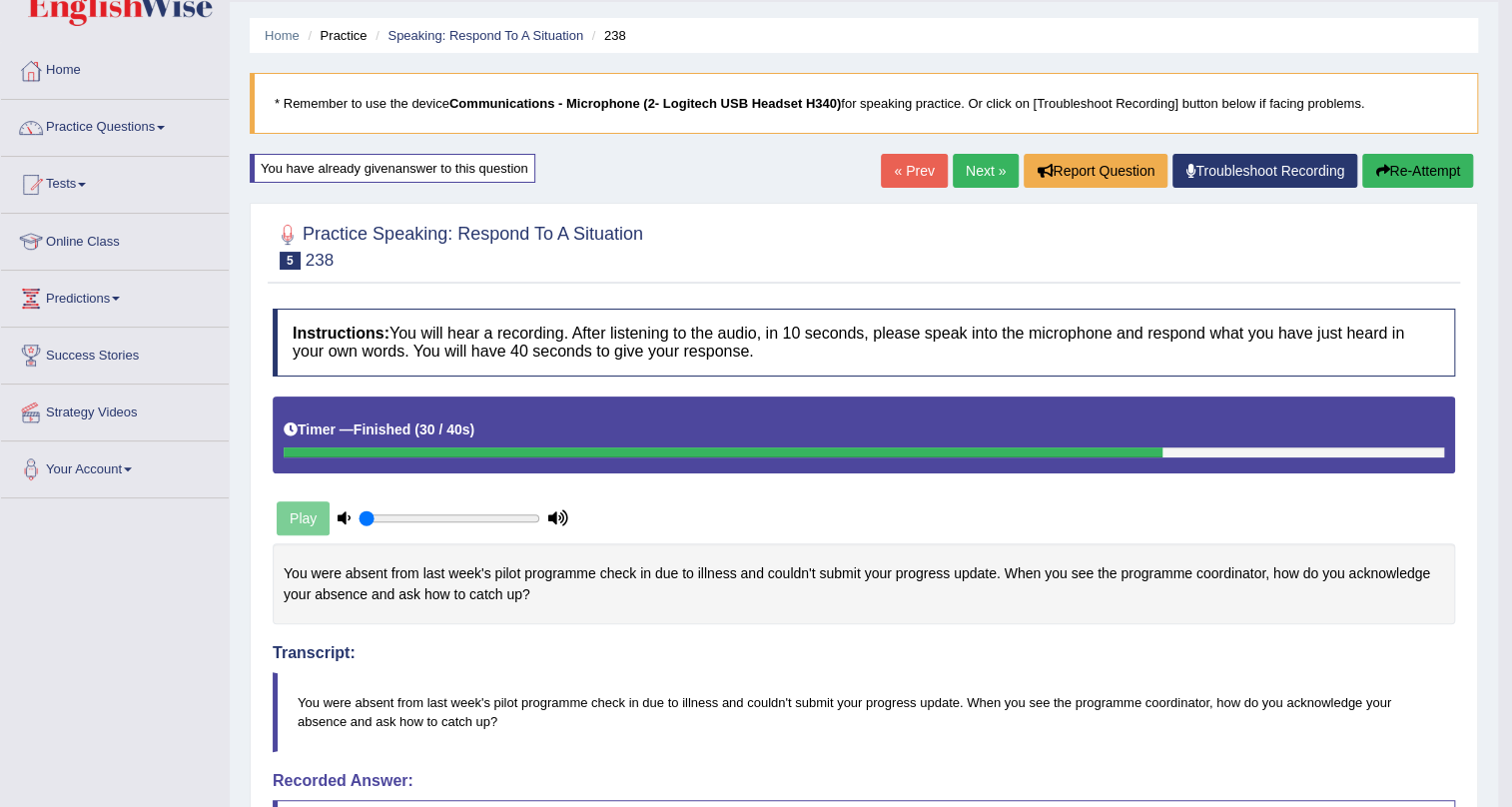 click on "Next »" at bounding box center (986, 171) 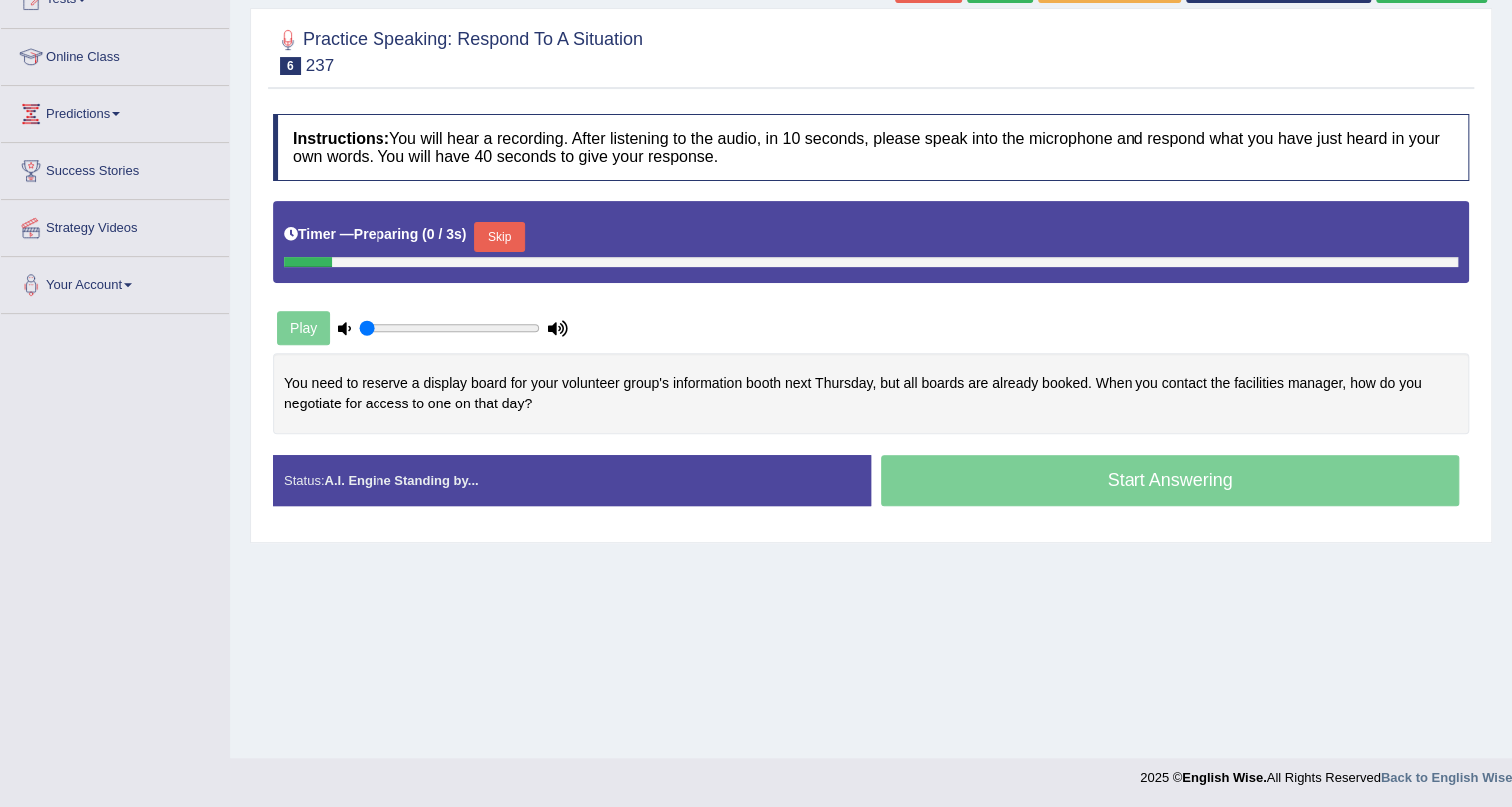 scroll, scrollTop: 0, scrollLeft: 0, axis: both 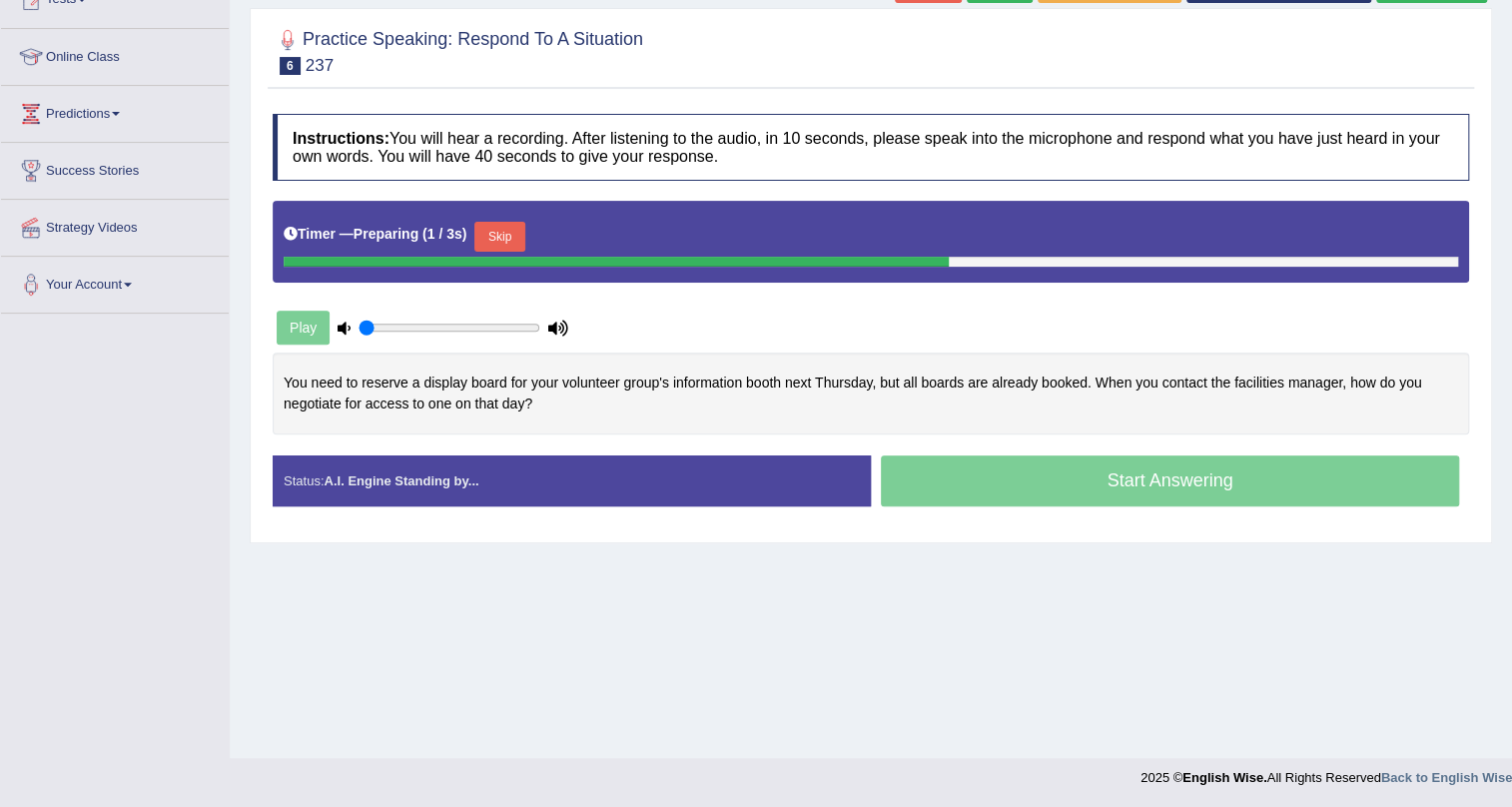 click on "Skip" at bounding box center (499, 237) 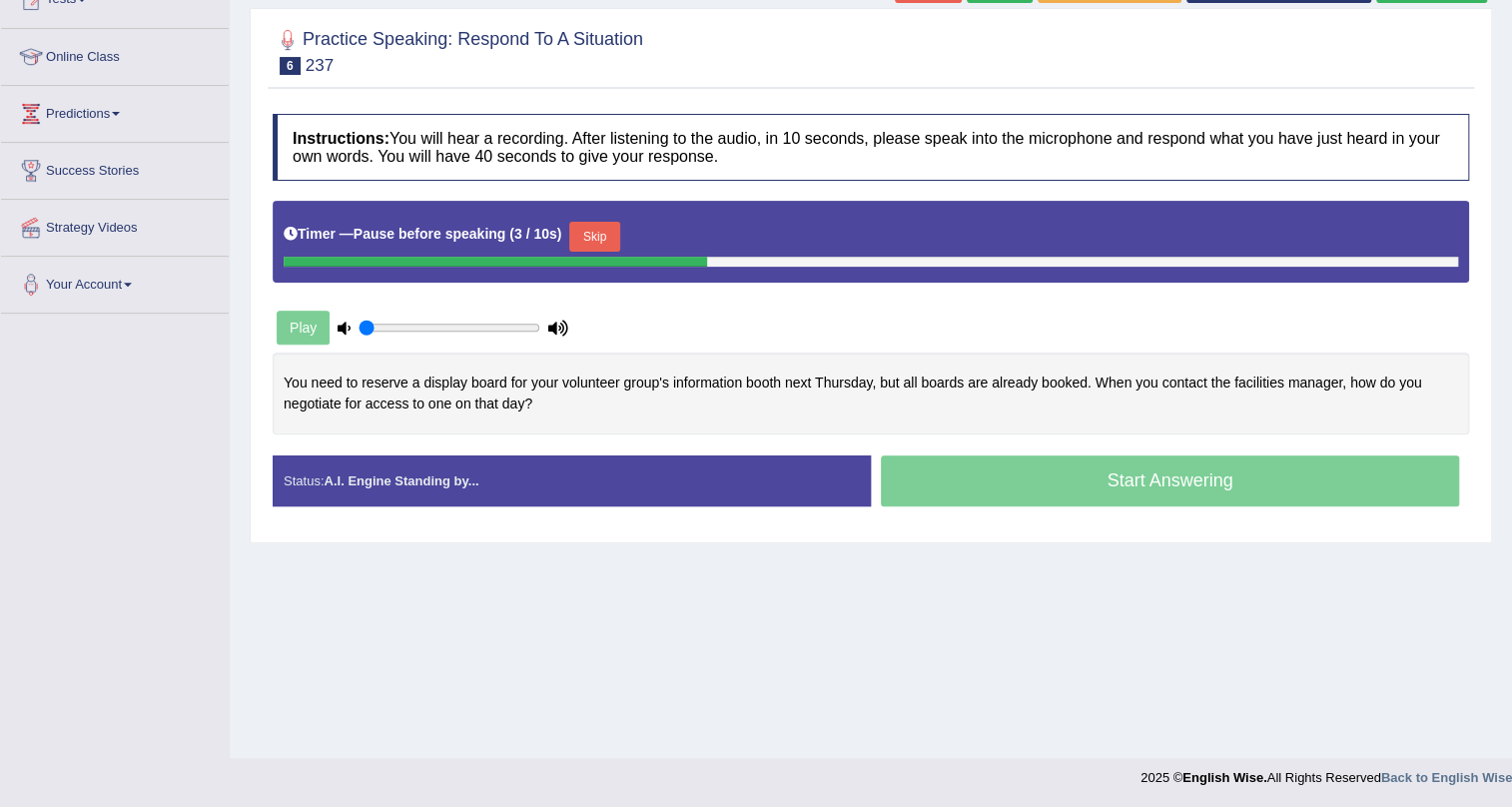 click on "Skip" at bounding box center (594, 237) 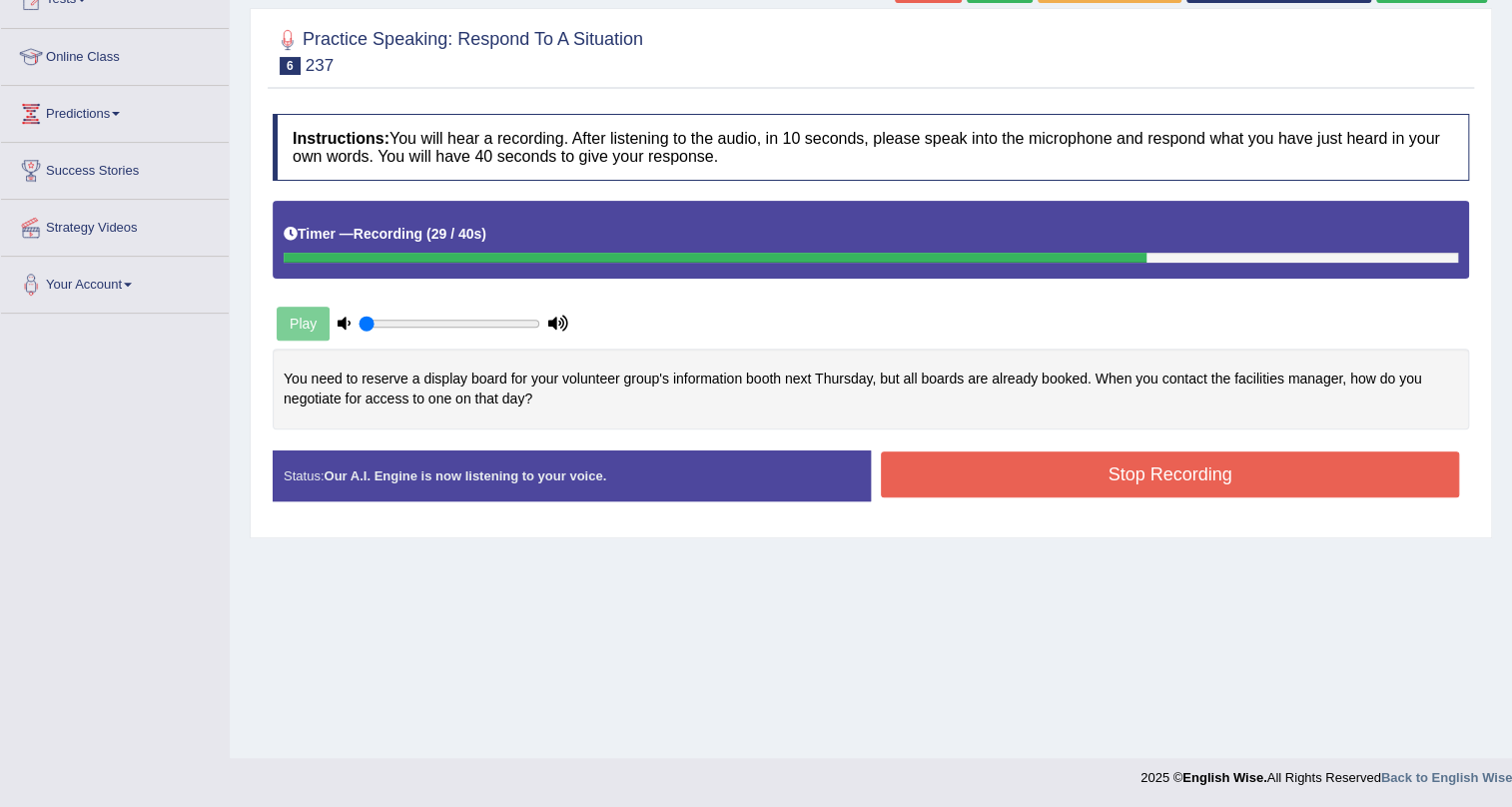 click on "Stop Recording" at bounding box center (1169, 474) 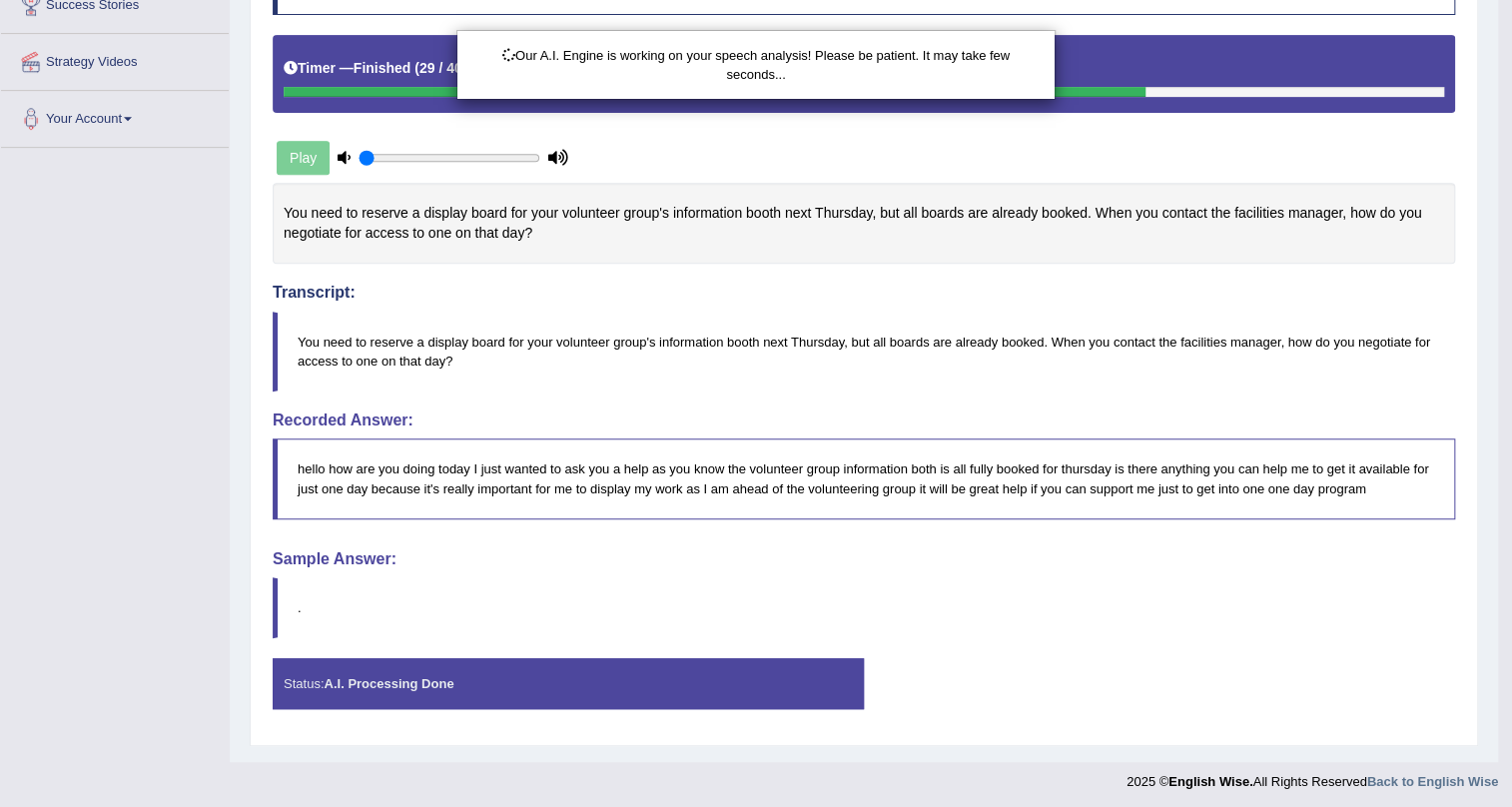 scroll, scrollTop: 409, scrollLeft: 0, axis: vertical 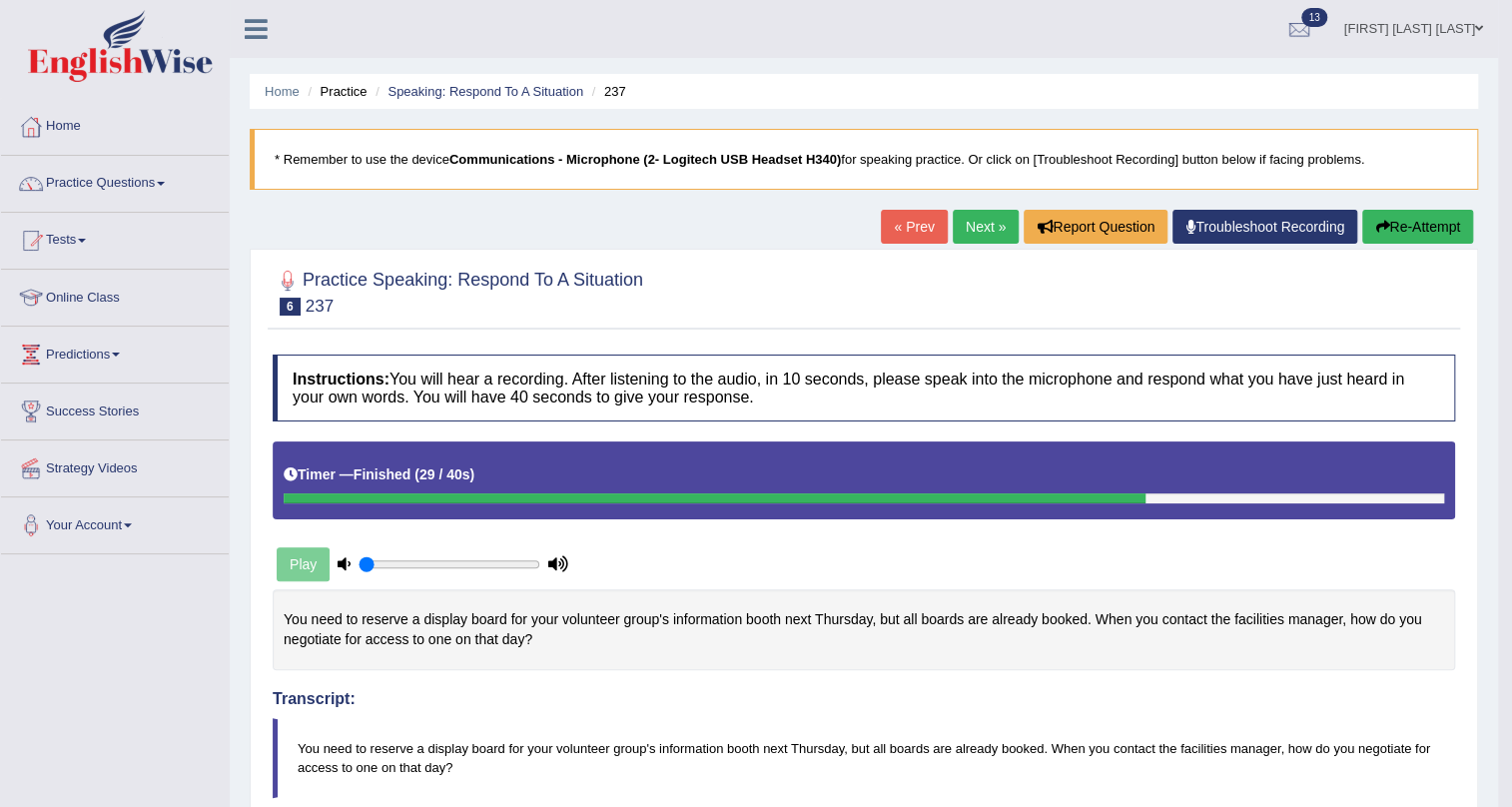 click on "Next »" at bounding box center [986, 227] 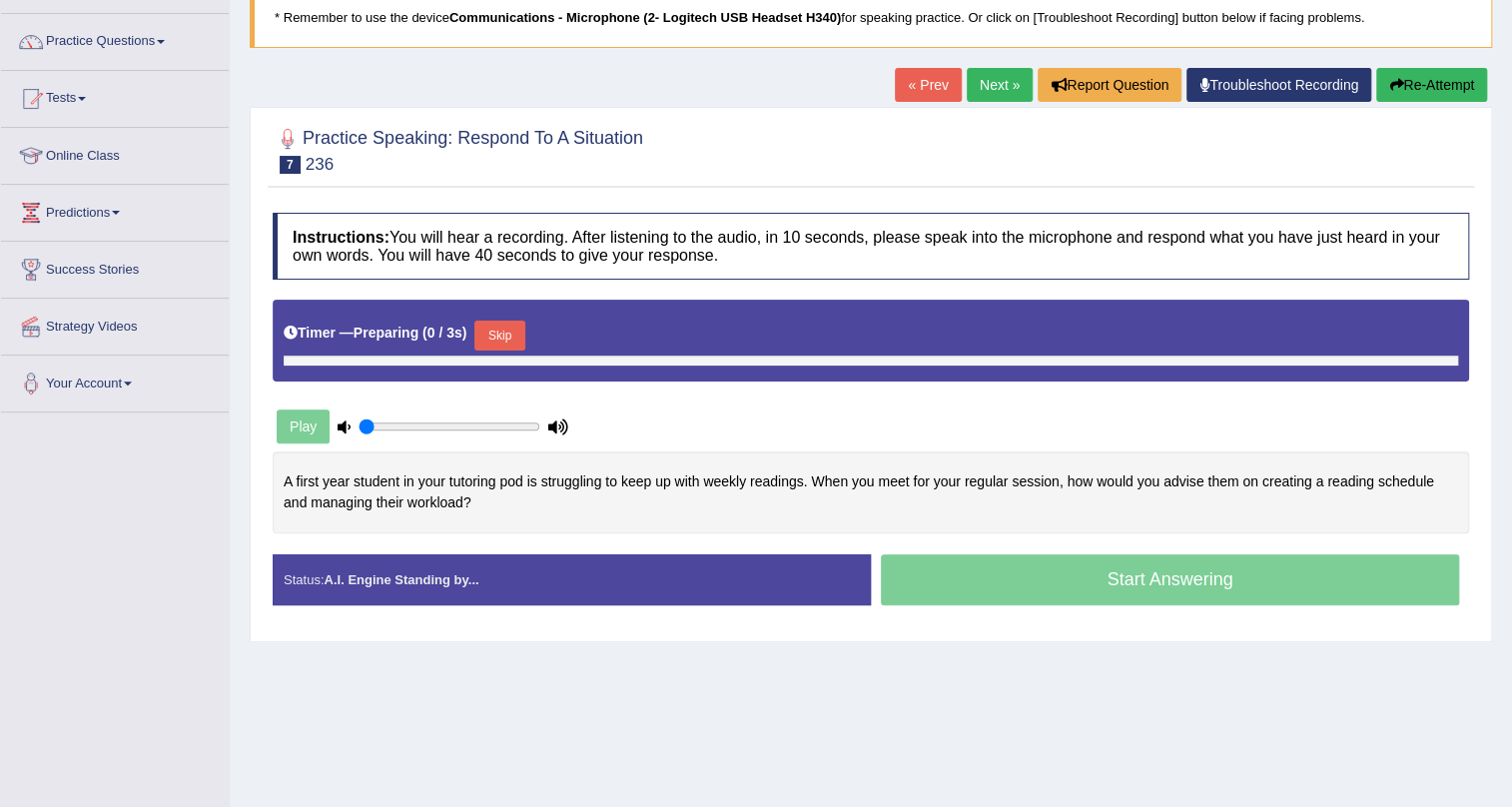 scroll, scrollTop: 181, scrollLeft: 0, axis: vertical 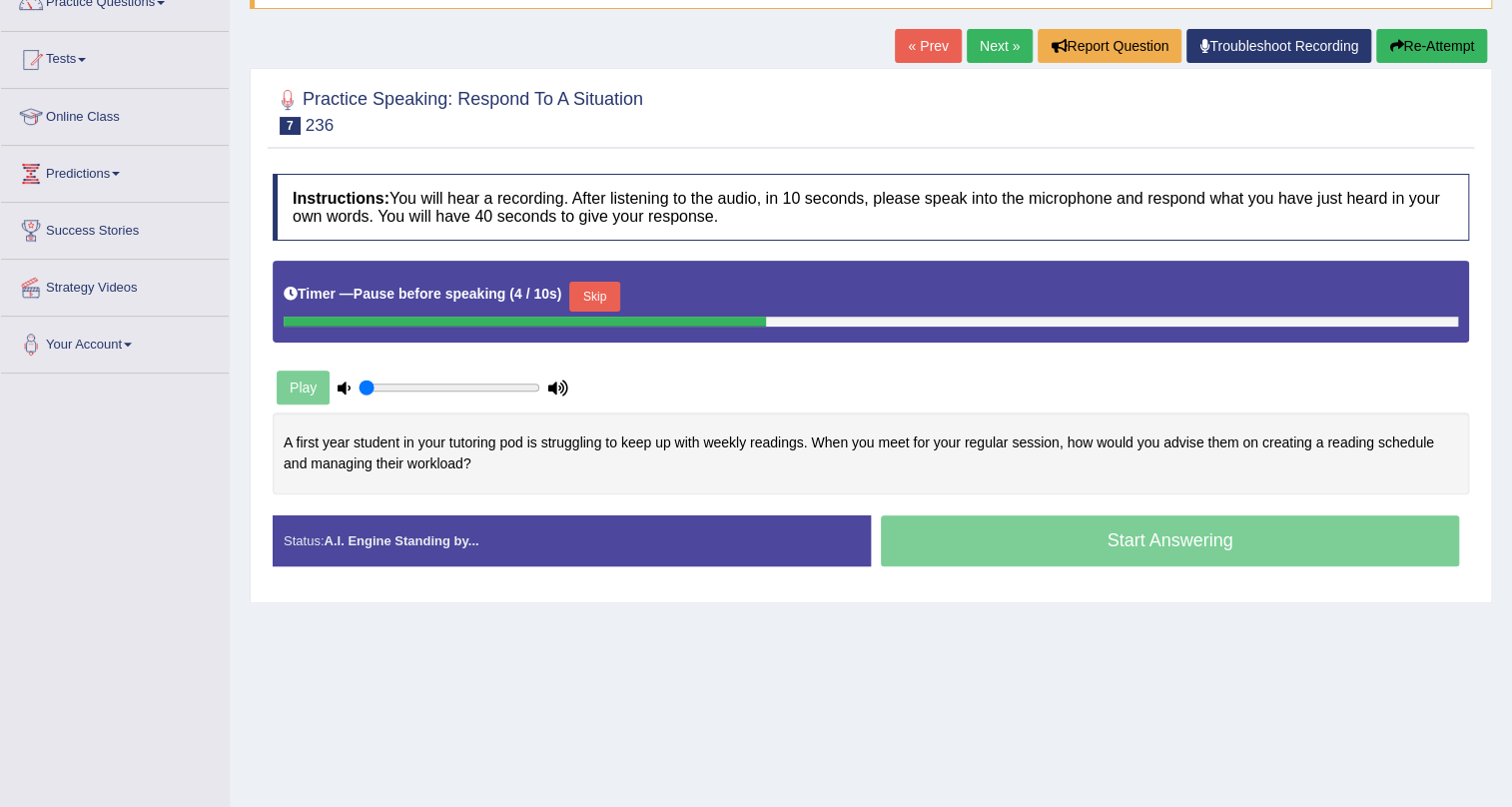 click on "Skip" at bounding box center [594, 297] 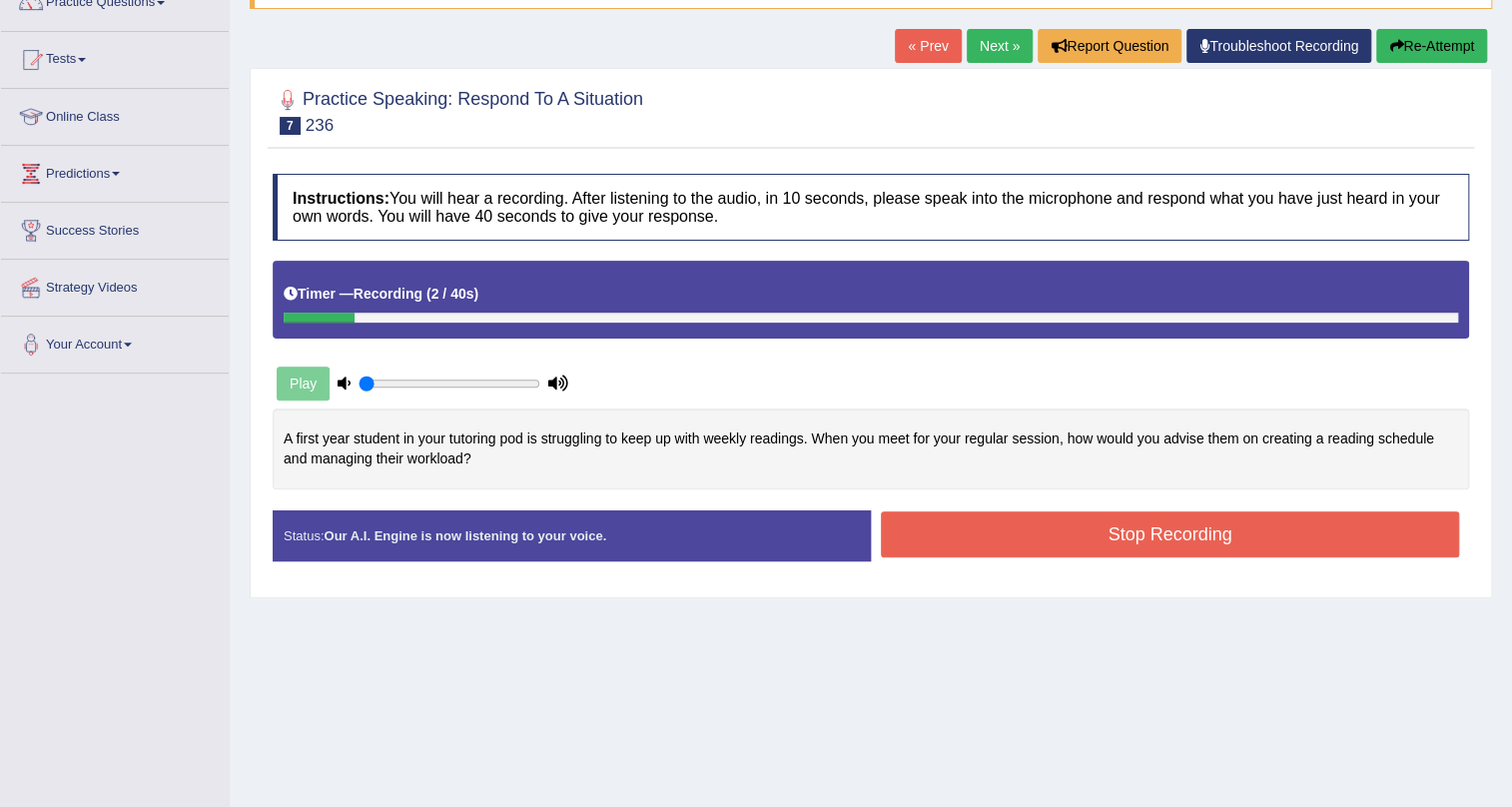 click on "Re-Attempt" at bounding box center (1431, 46) 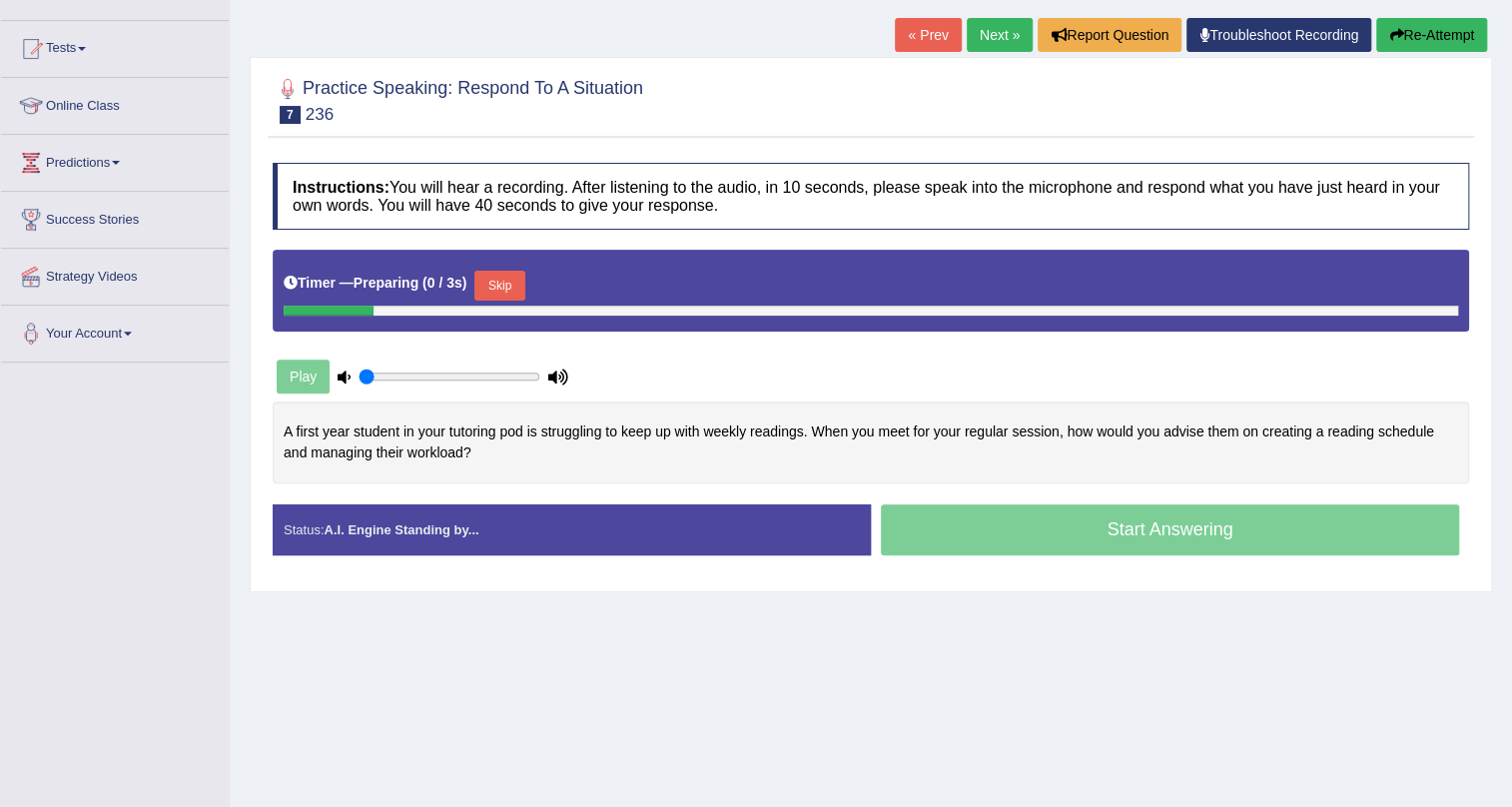 scroll, scrollTop: 181, scrollLeft: 0, axis: vertical 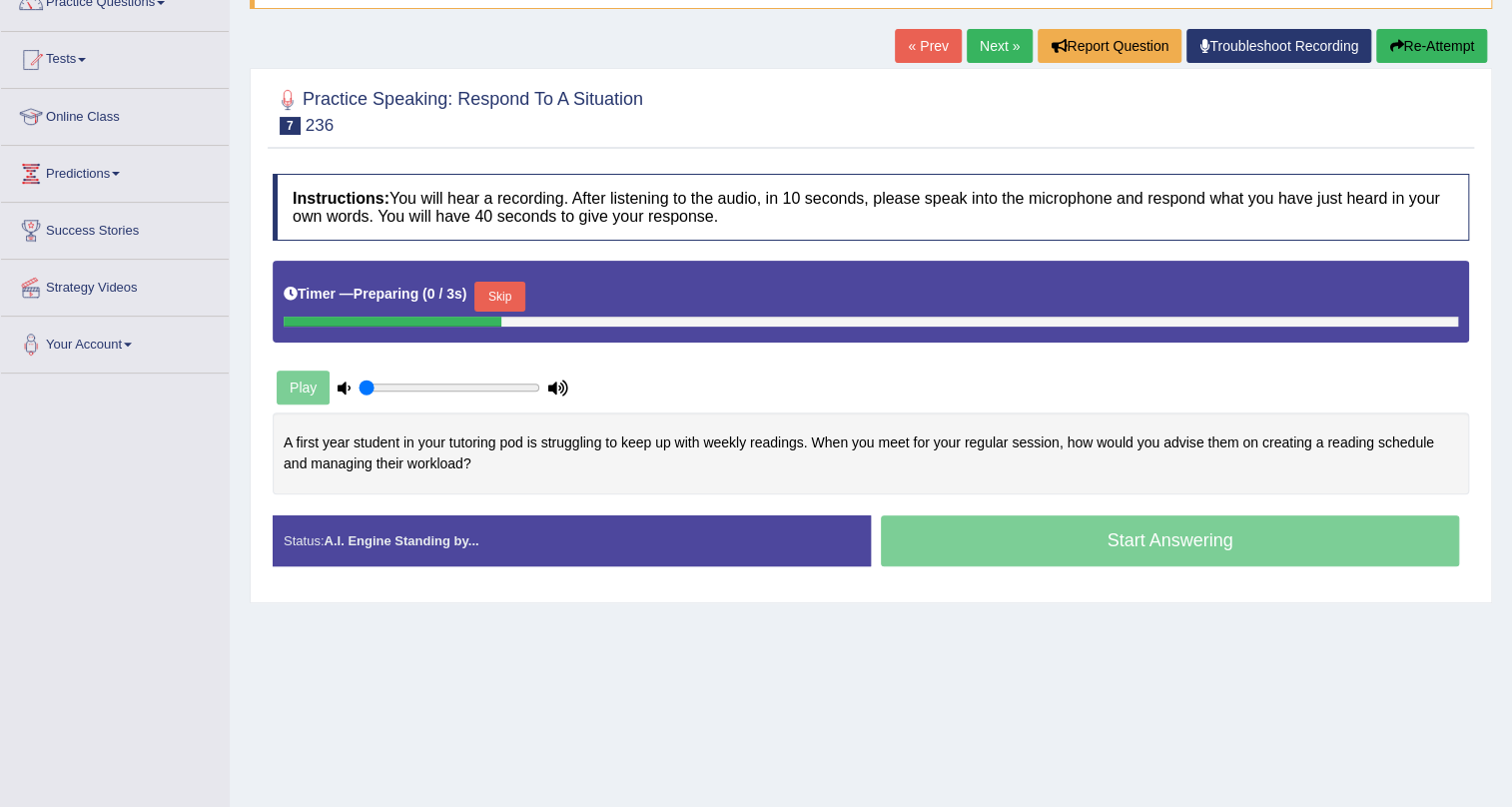 click on "Skip" at bounding box center [499, 297] 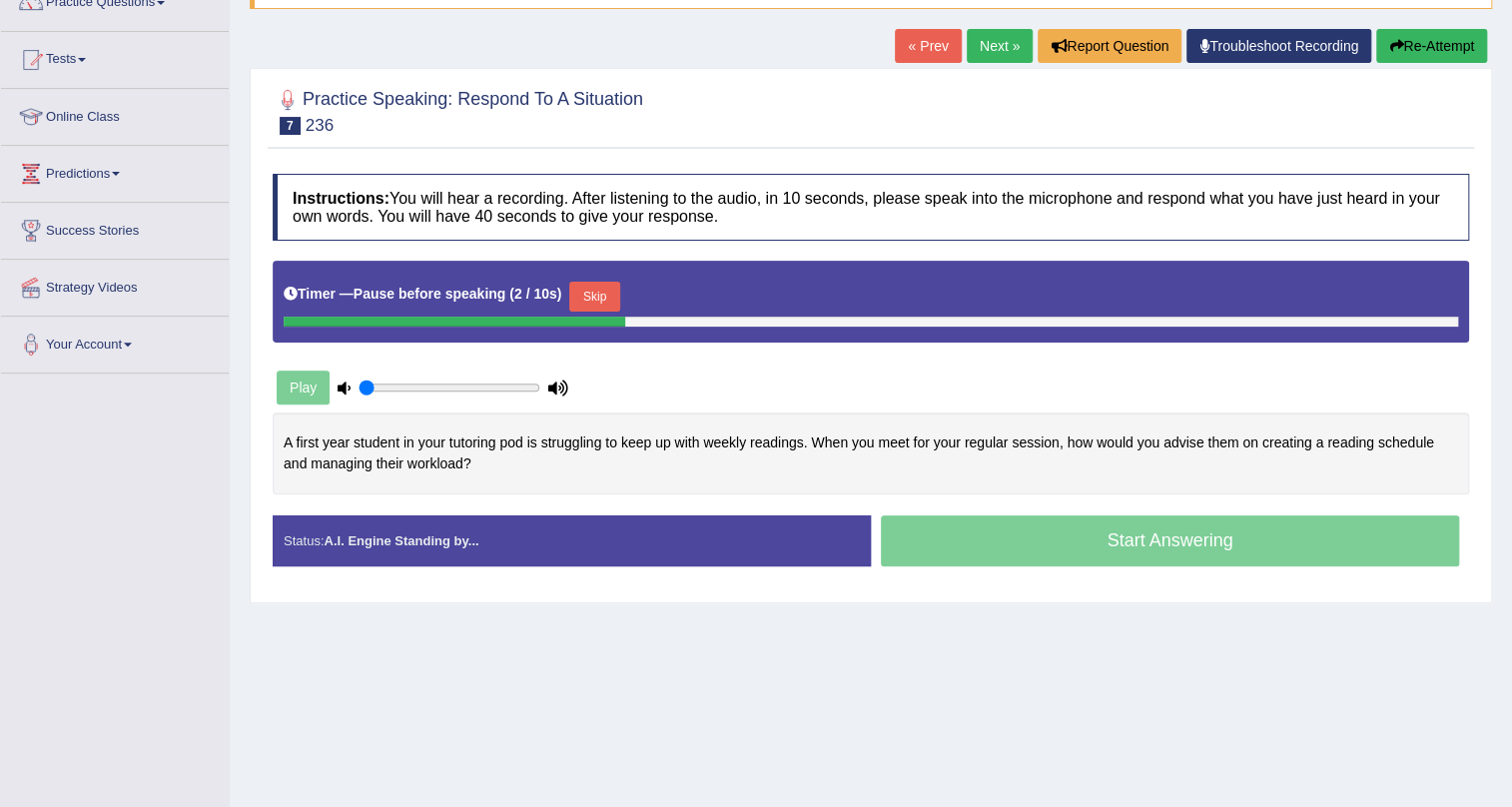 click on "Skip" at bounding box center [594, 297] 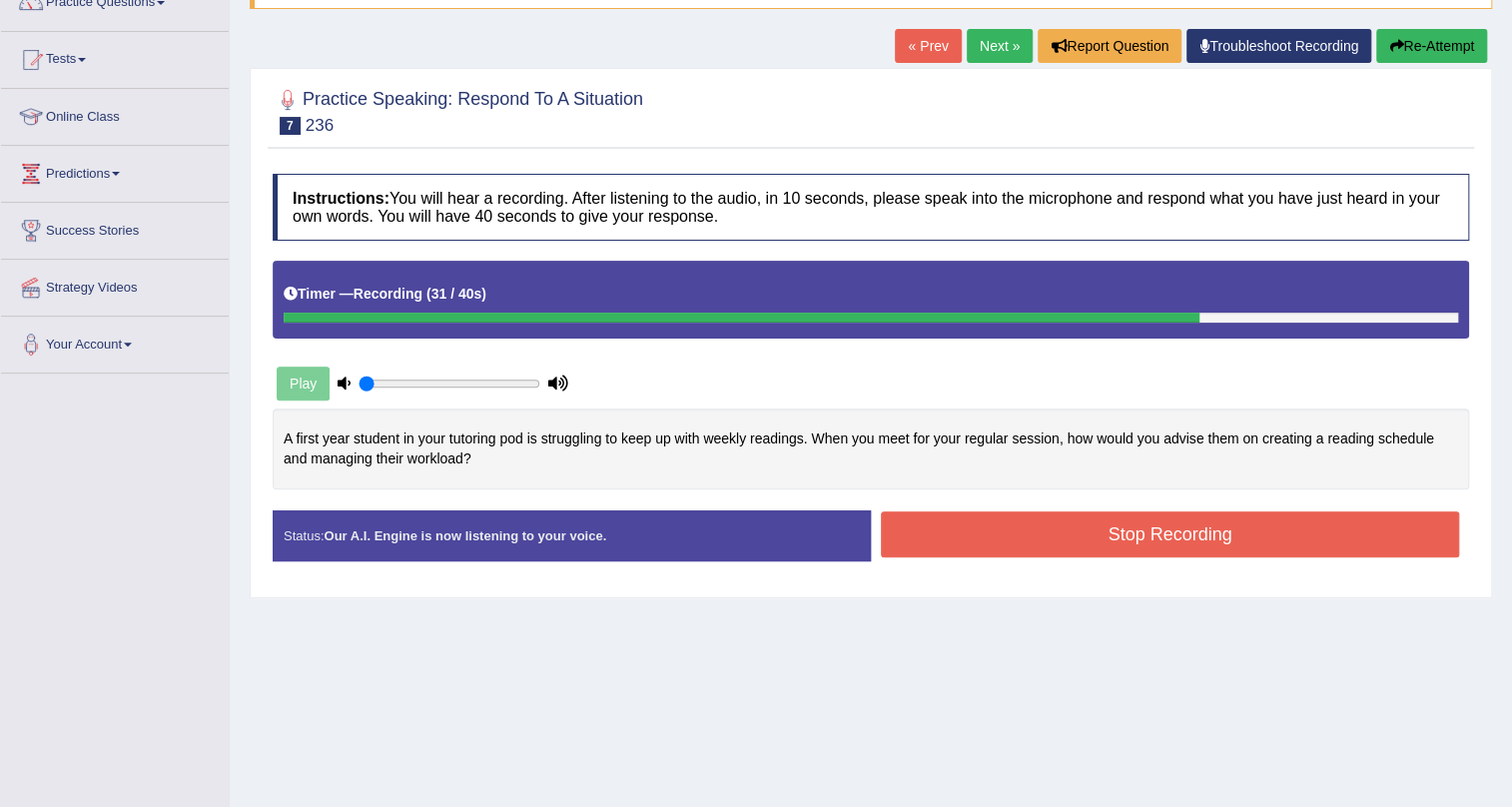 click on "Stop Recording" at bounding box center (1169, 534) 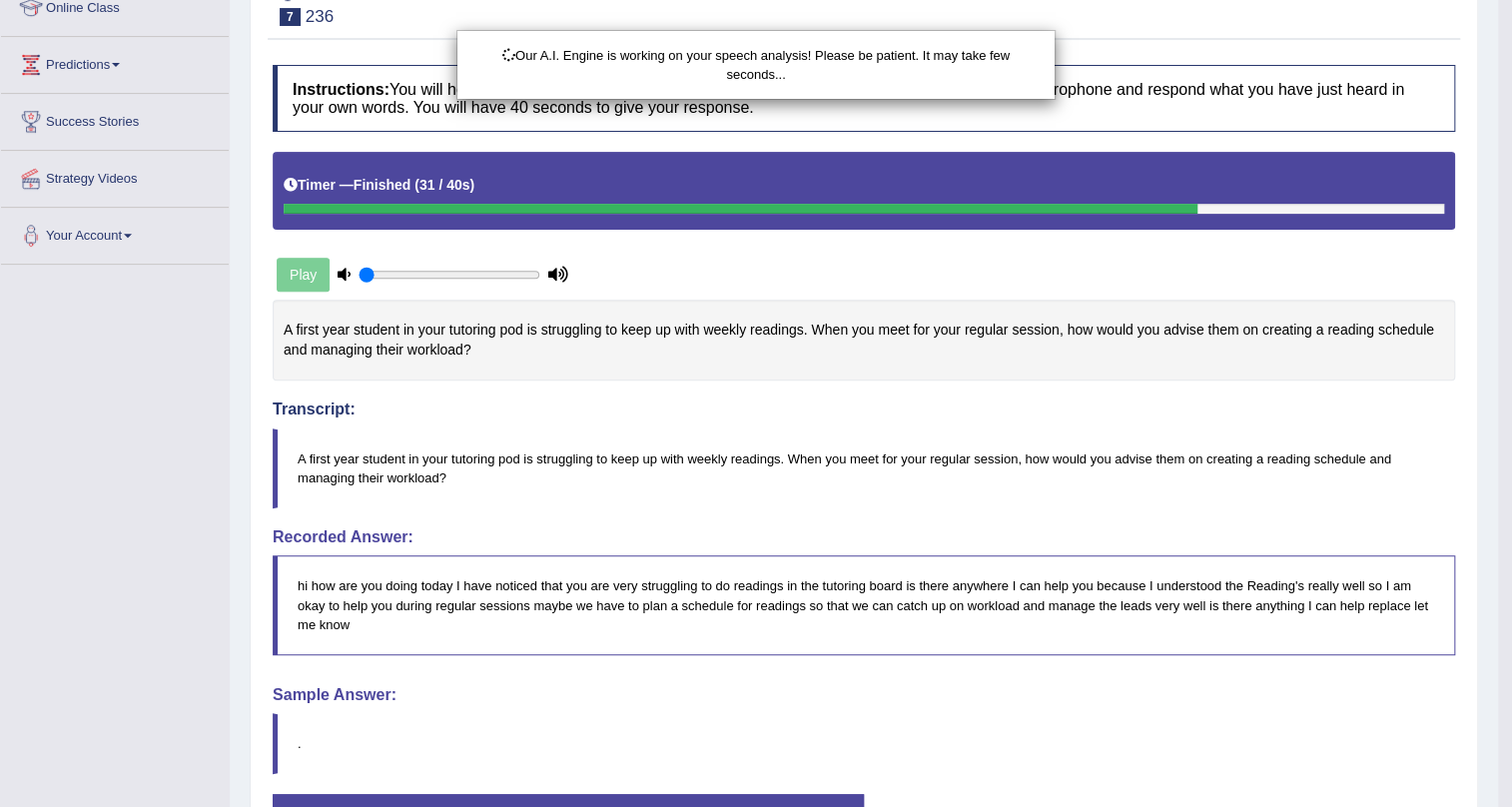 scroll, scrollTop: 428, scrollLeft: 0, axis: vertical 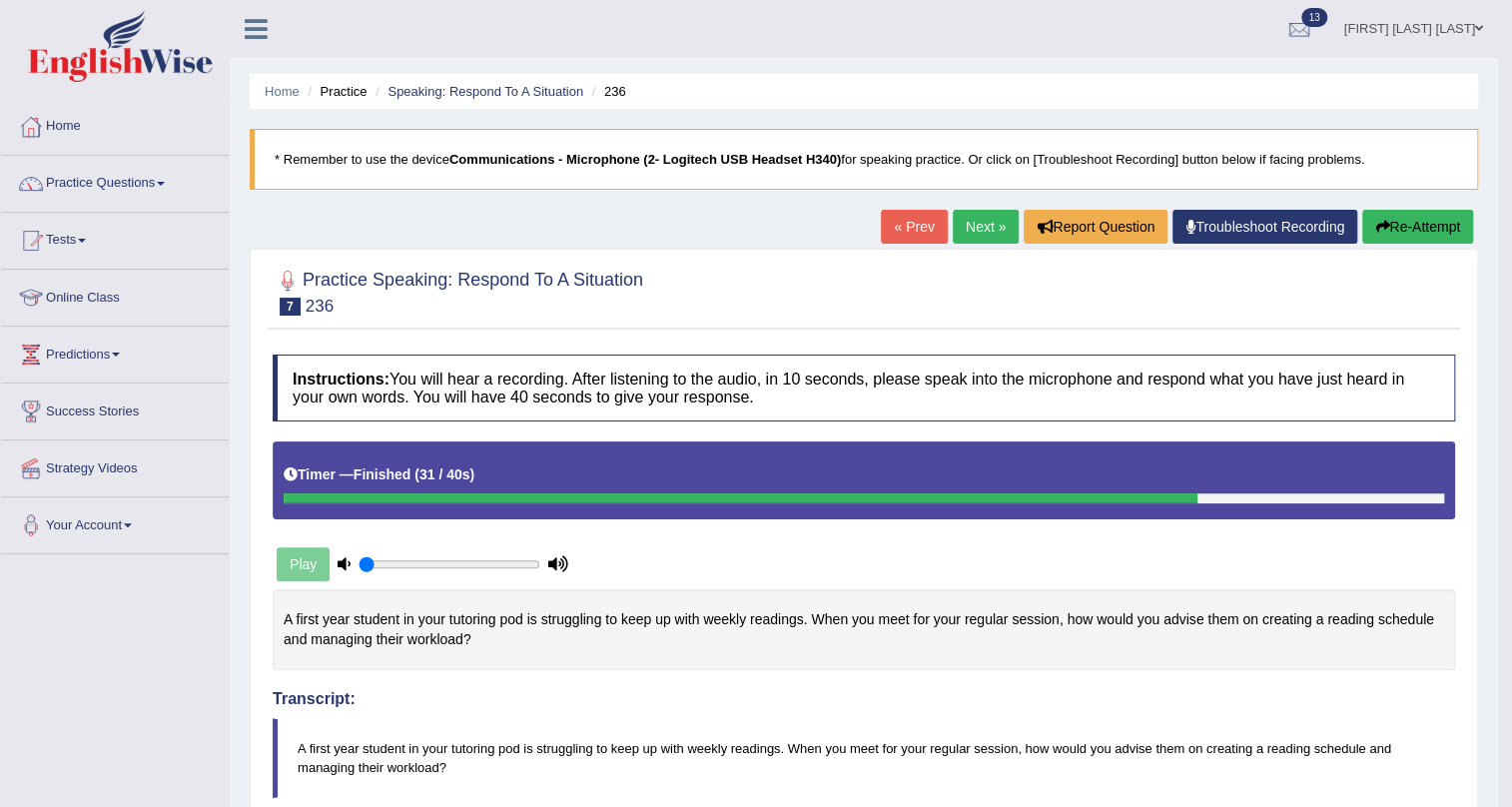 click on "Re-Attempt" at bounding box center [1417, 227] 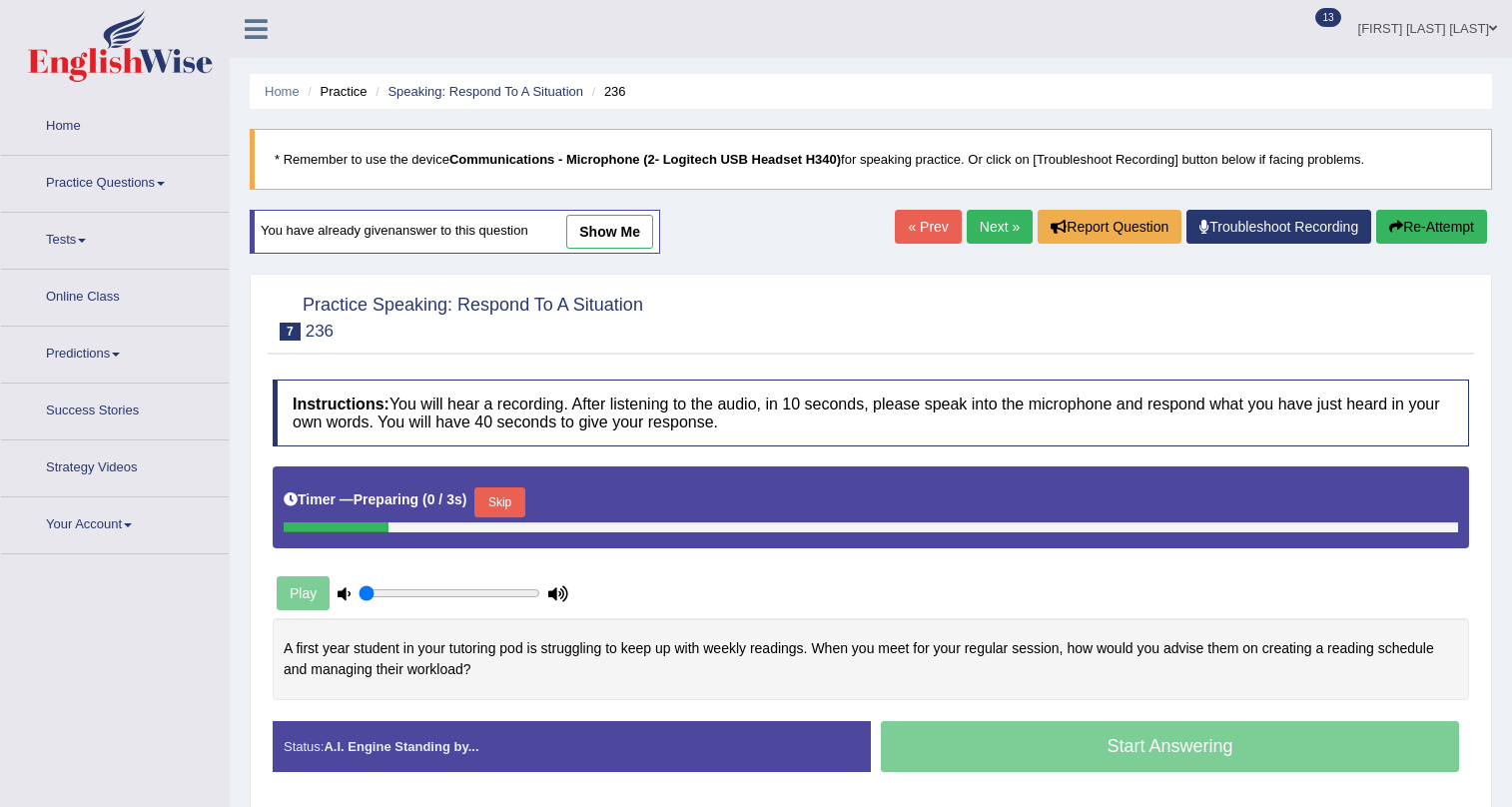 click on "Skip" at bounding box center [499, 502] 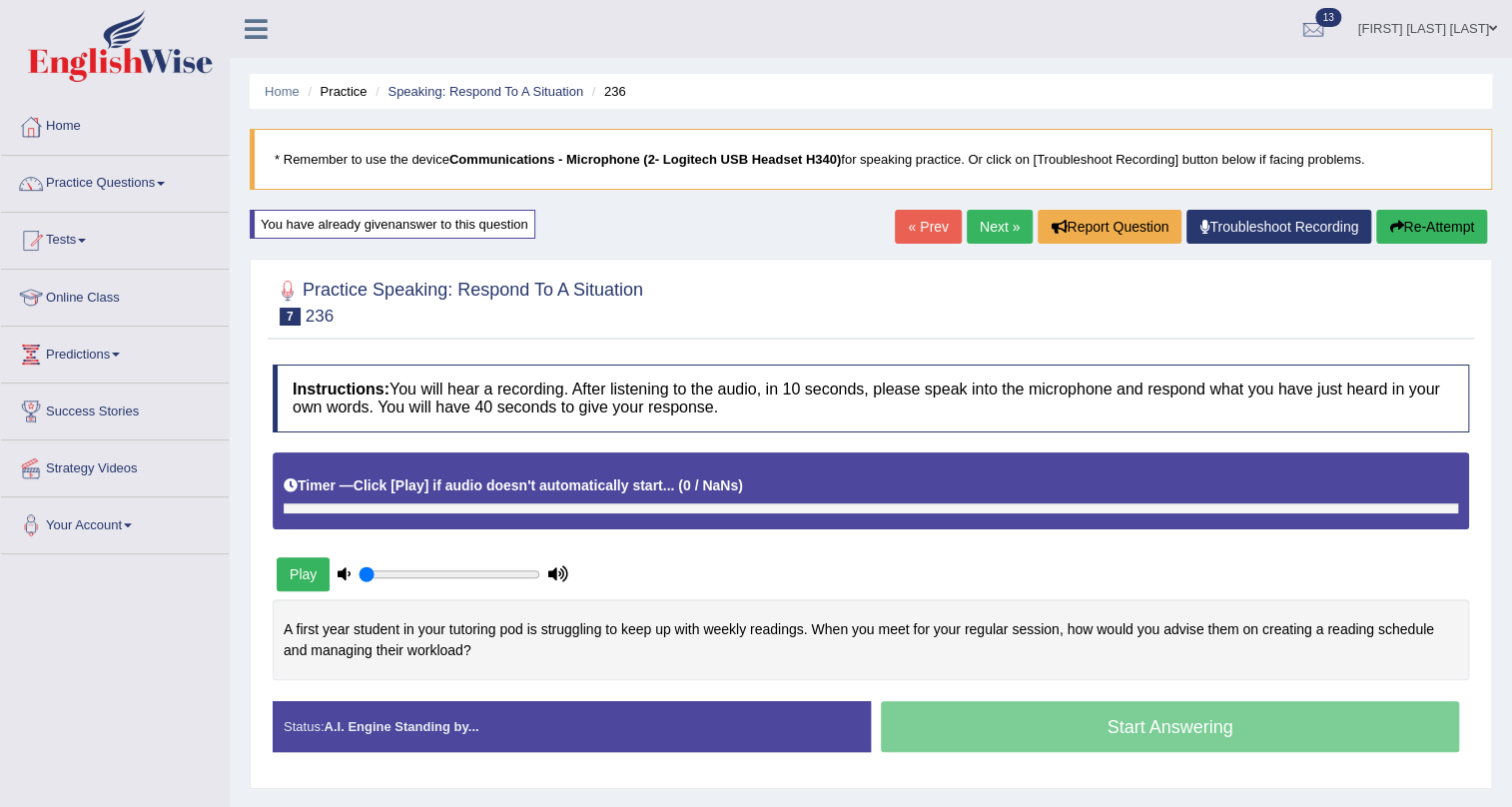 scroll, scrollTop: 0, scrollLeft: 0, axis: both 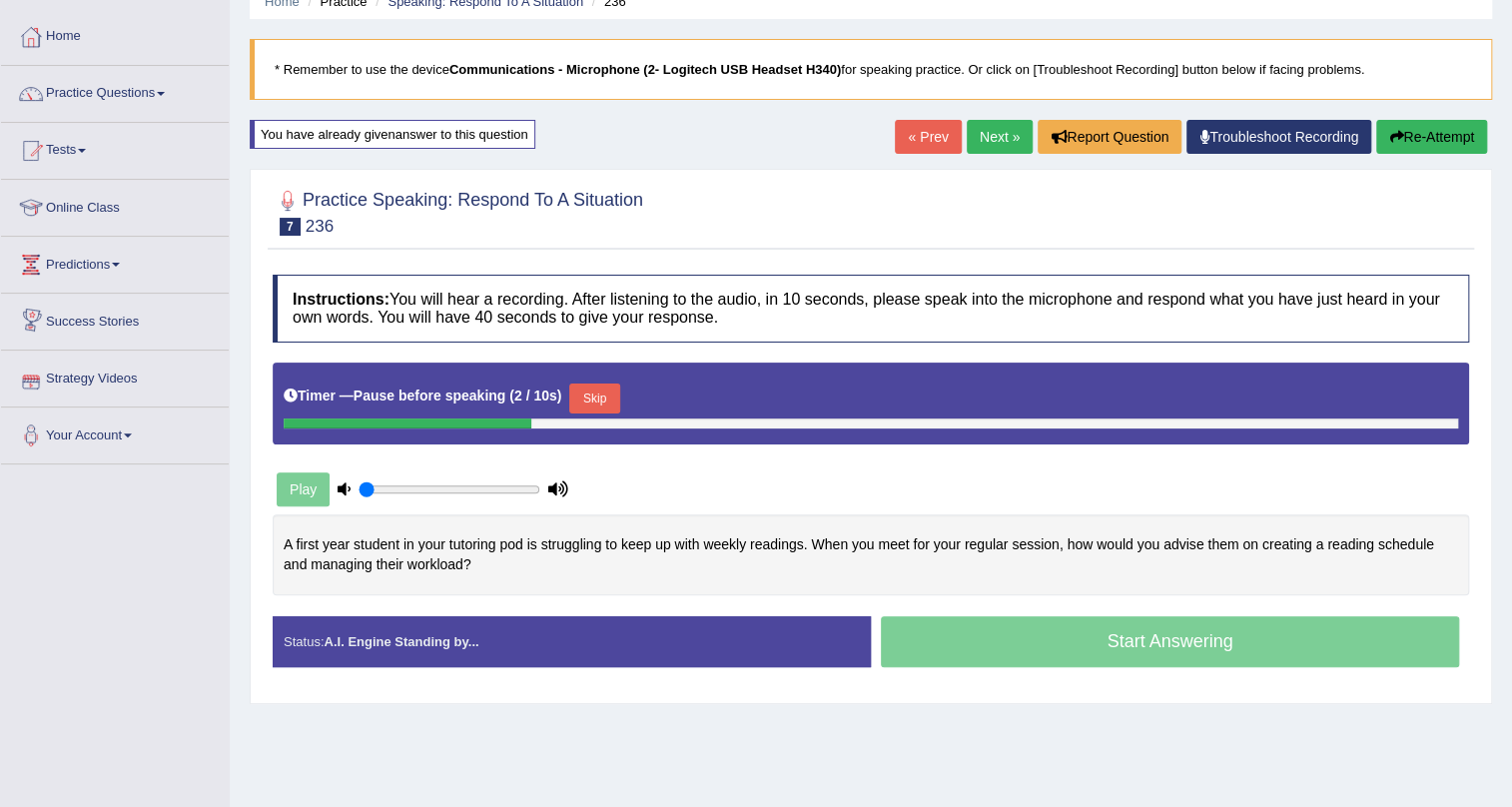 click on "Skip" at bounding box center [594, 399] 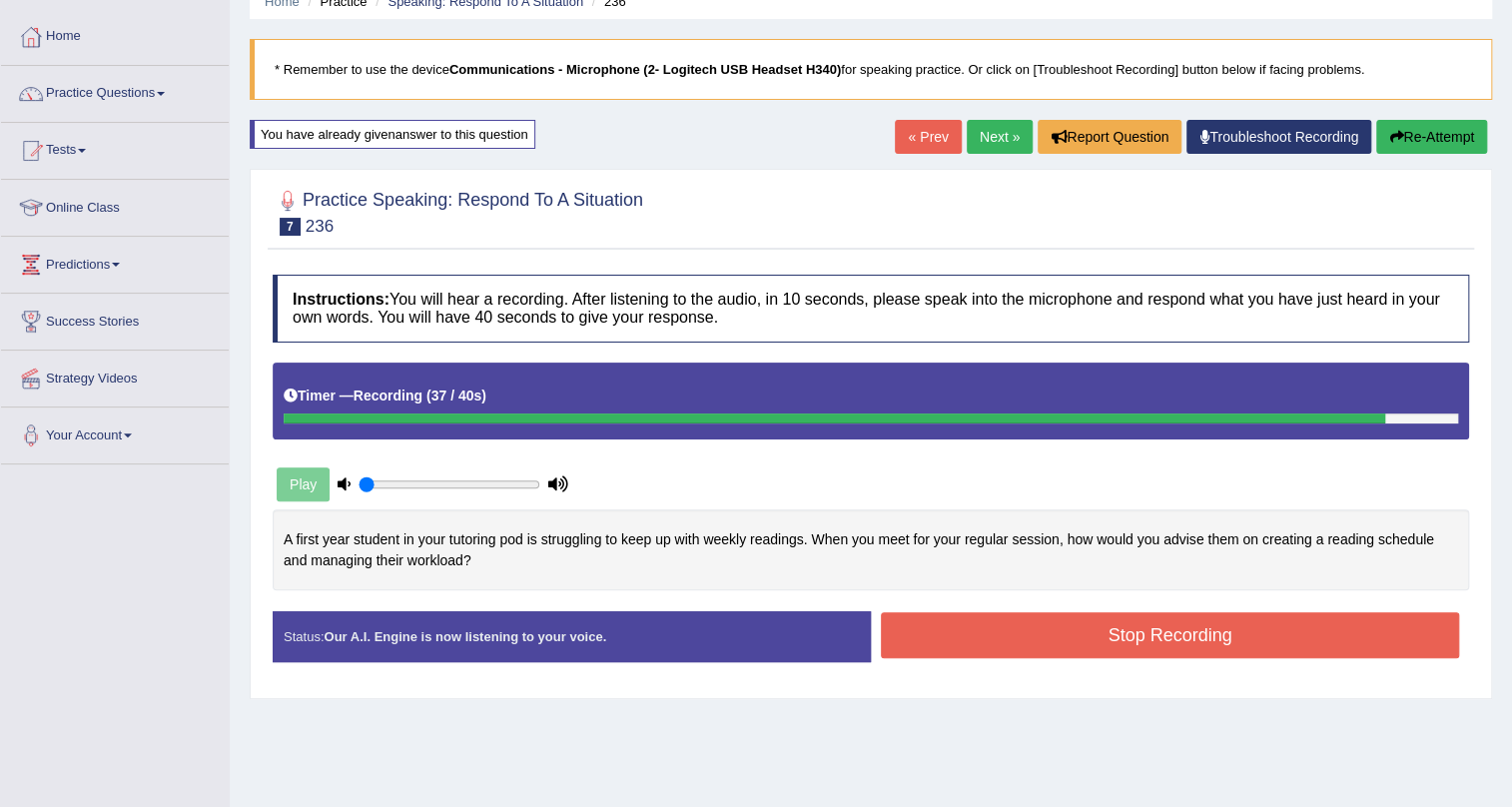 click on "Stop Recording" at bounding box center (1169, 635) 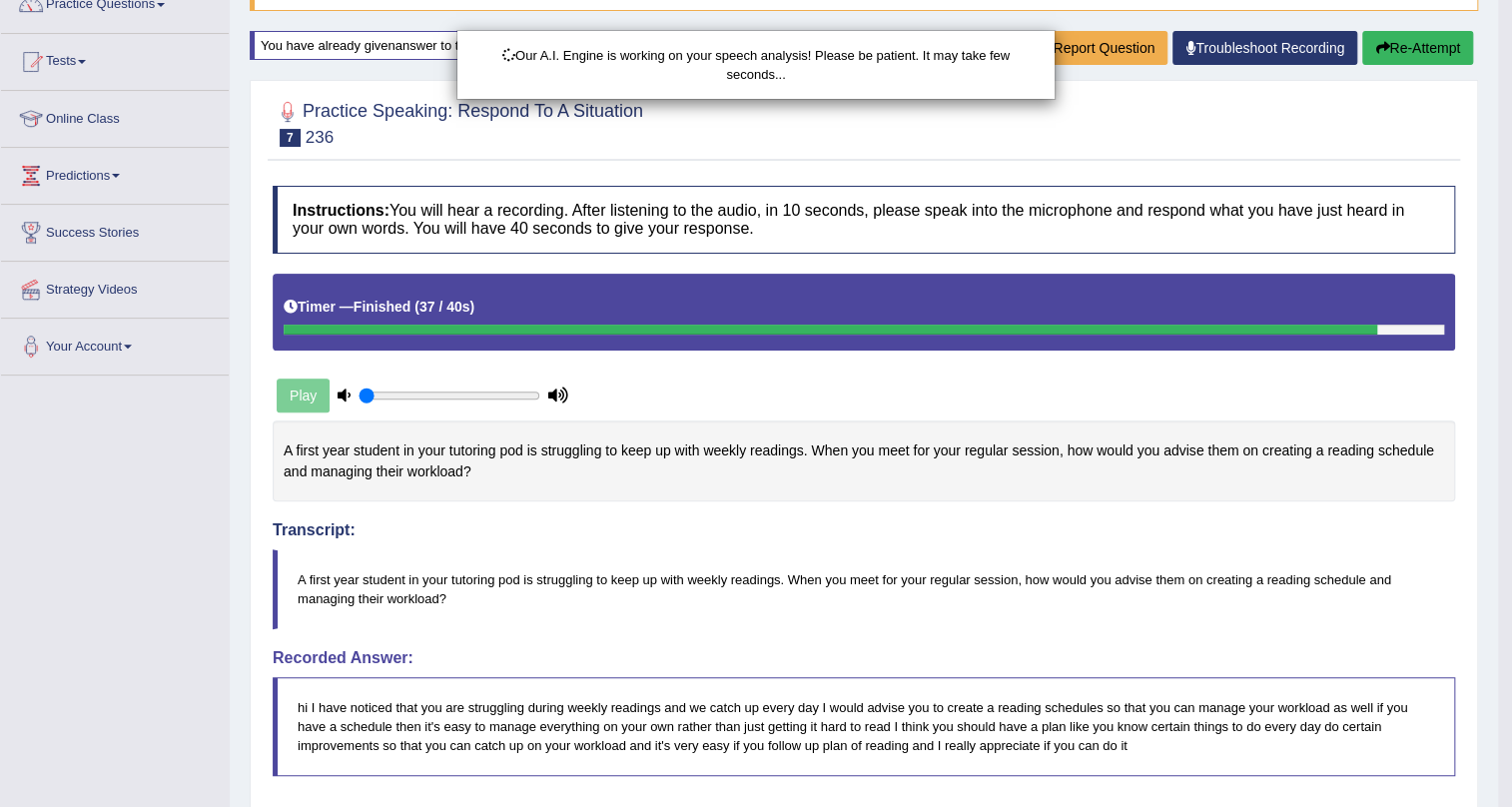 scroll, scrollTop: 438, scrollLeft: 0, axis: vertical 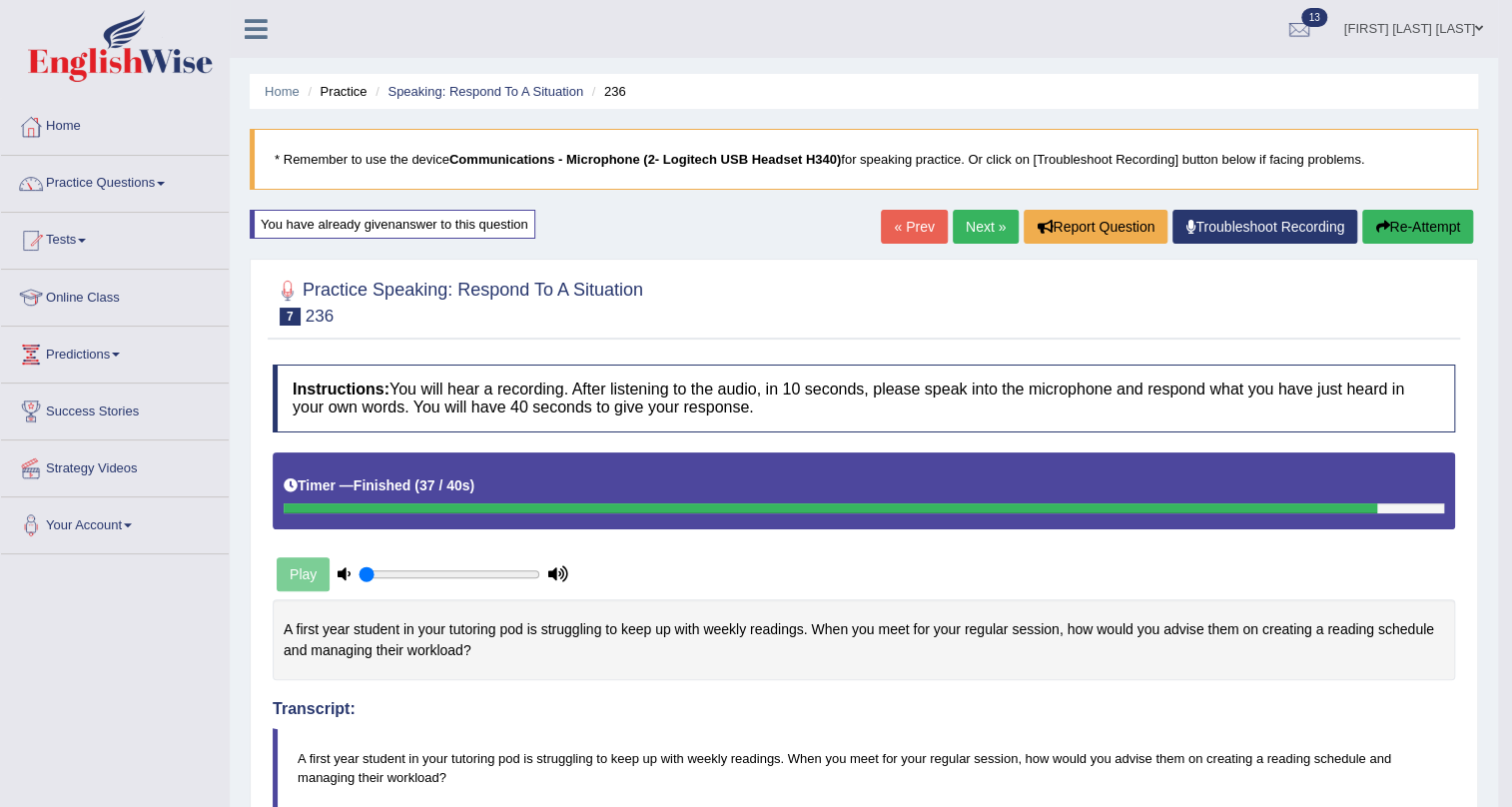 click on "Next »" at bounding box center [986, 227] 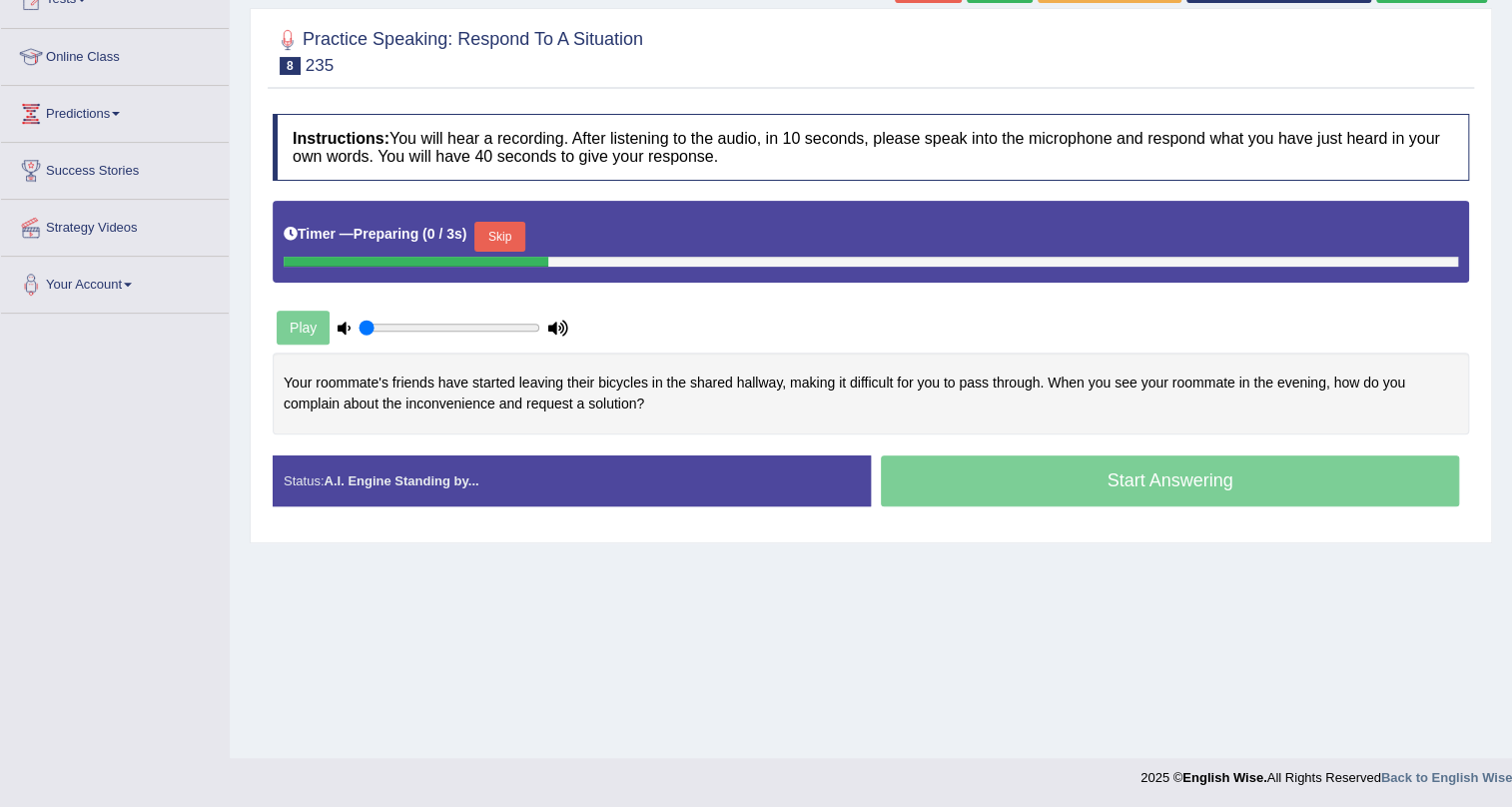 scroll, scrollTop: 241, scrollLeft: 0, axis: vertical 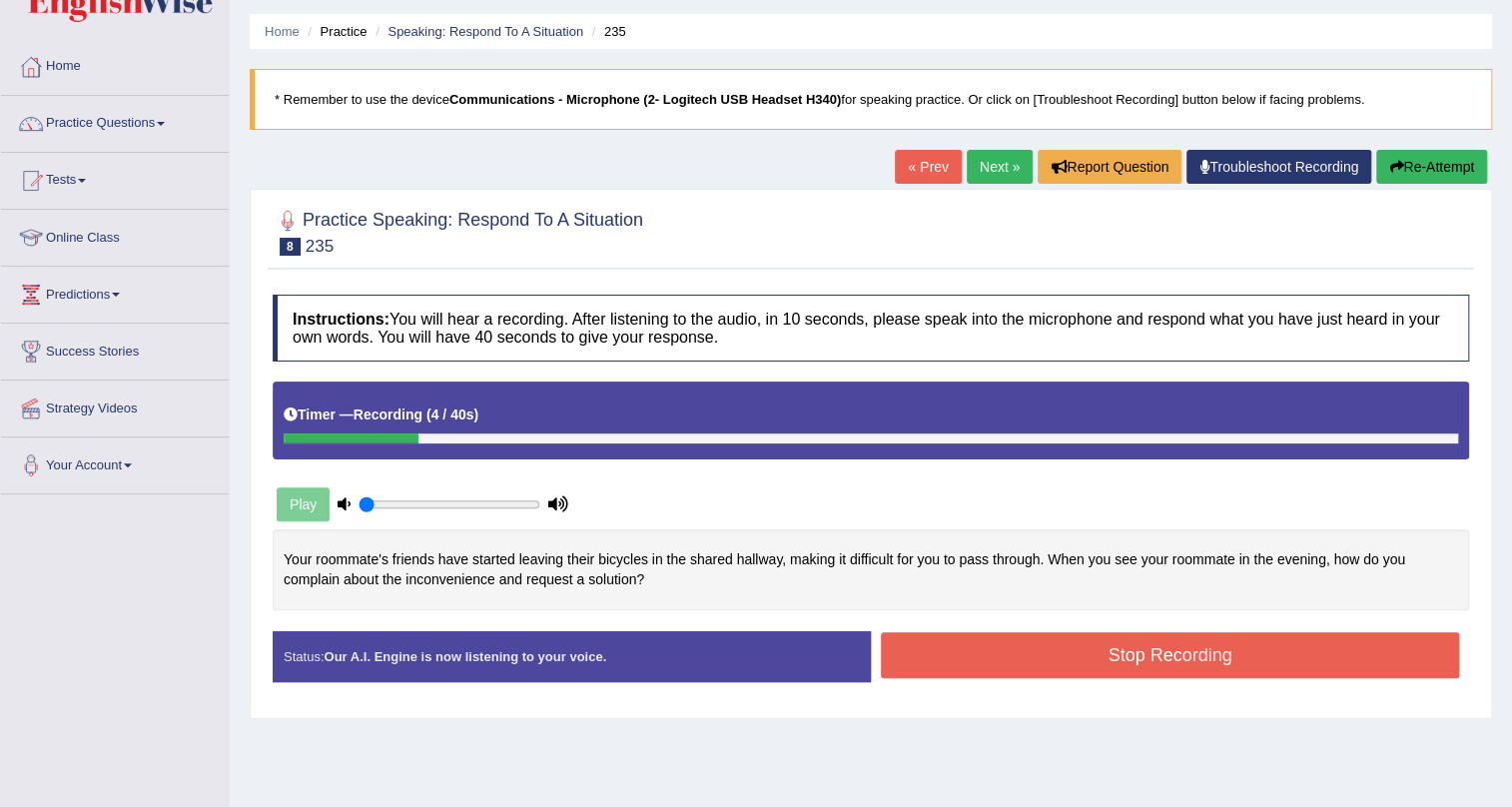 click on "Re-Attempt" at bounding box center [1431, 167] 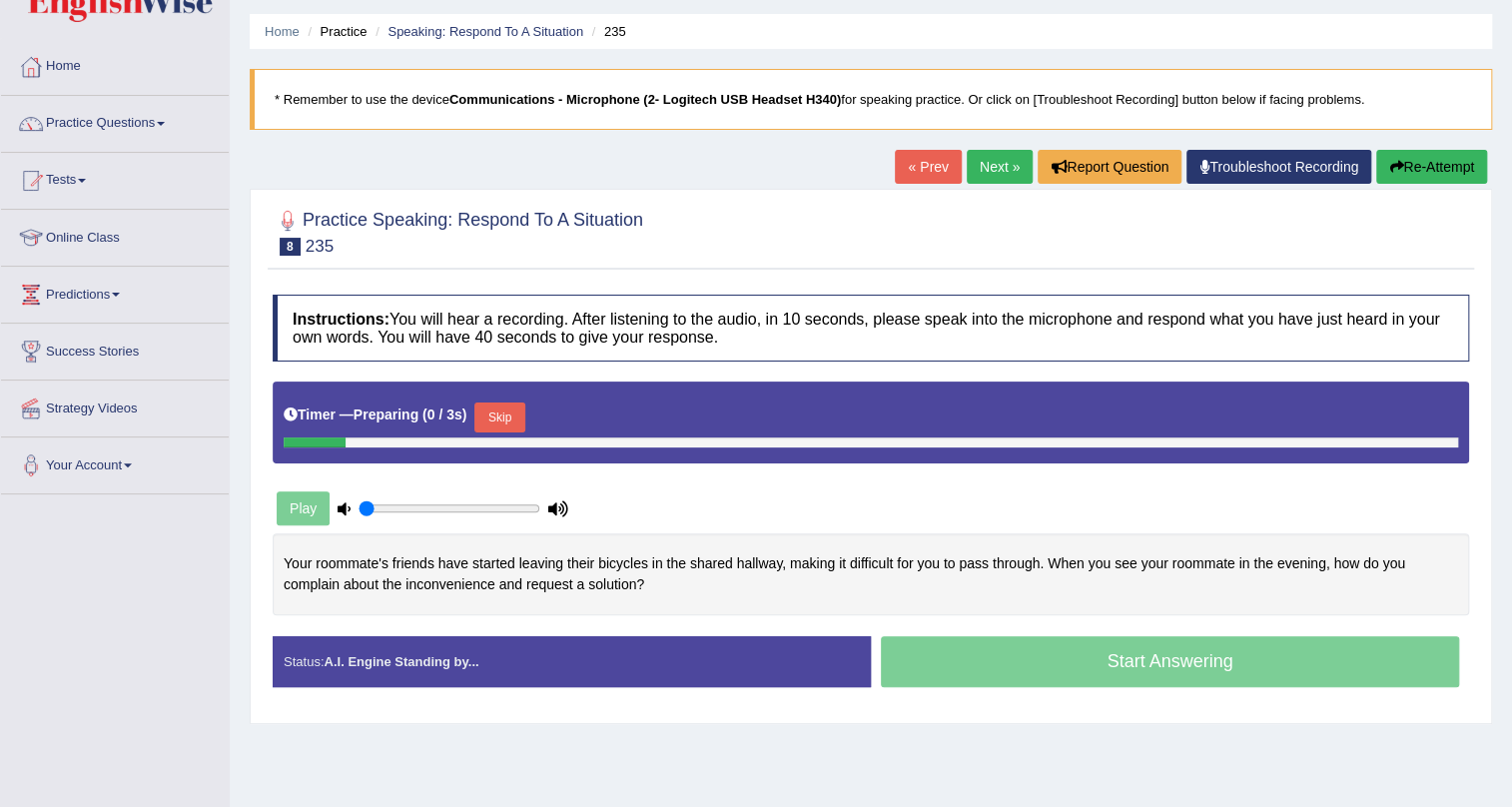 scroll, scrollTop: 60, scrollLeft: 0, axis: vertical 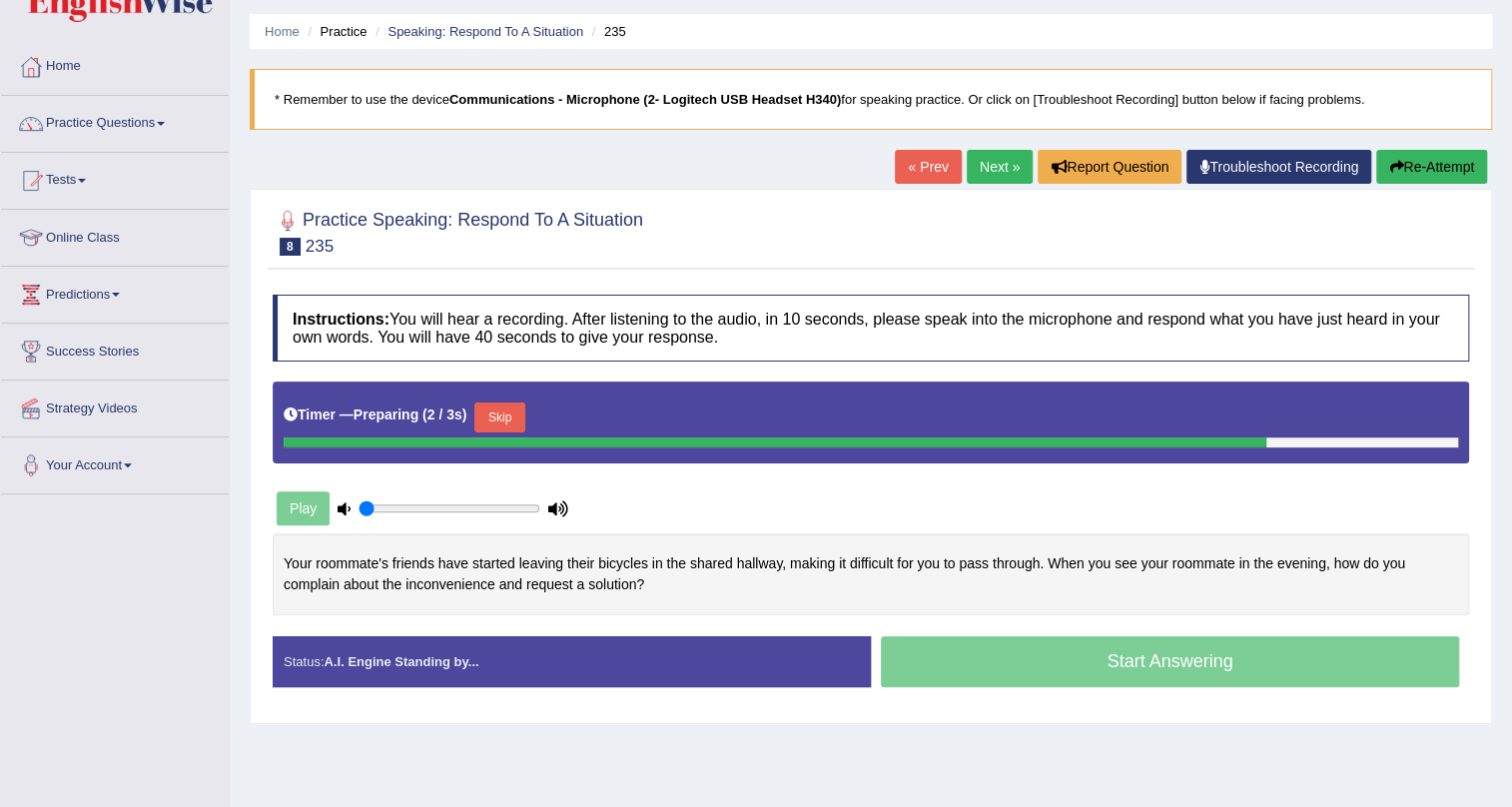 click on "Skip" at bounding box center (499, 417) 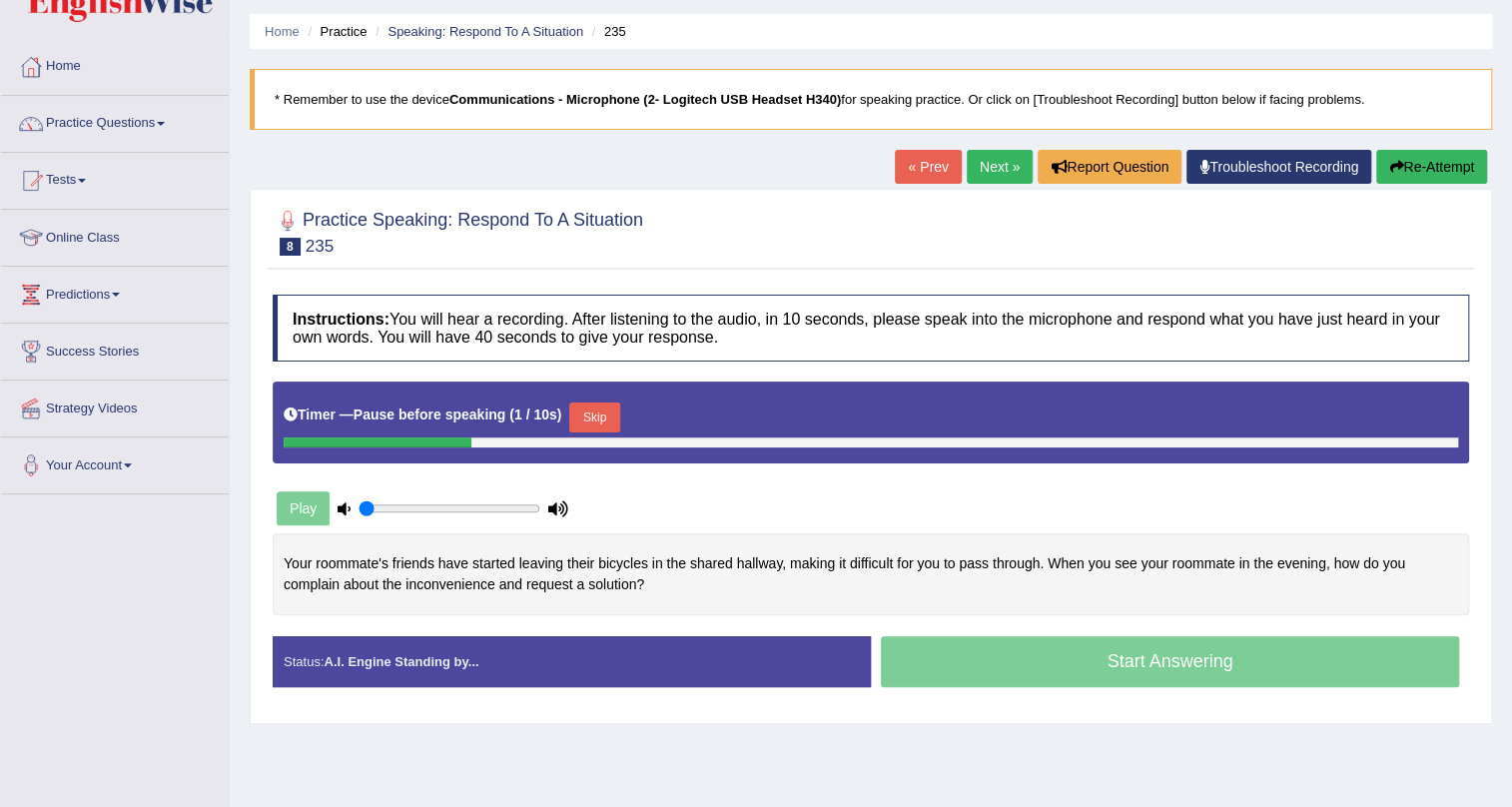 click on "Skip" at bounding box center (594, 417) 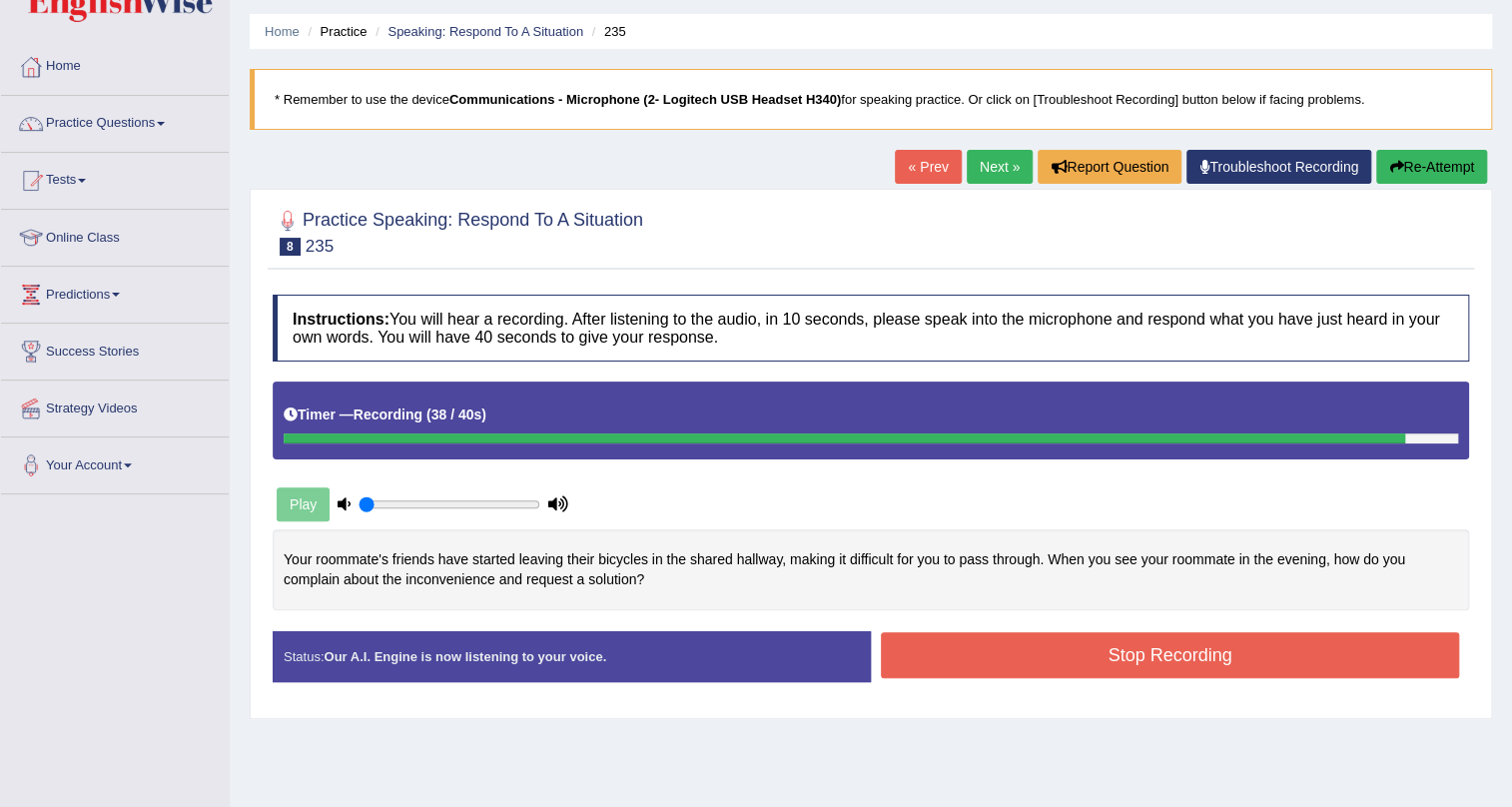 click on "Status:  Our A.I. Engine is now listening to your voice. Start Answering Stop Recording" at bounding box center (871, 666) 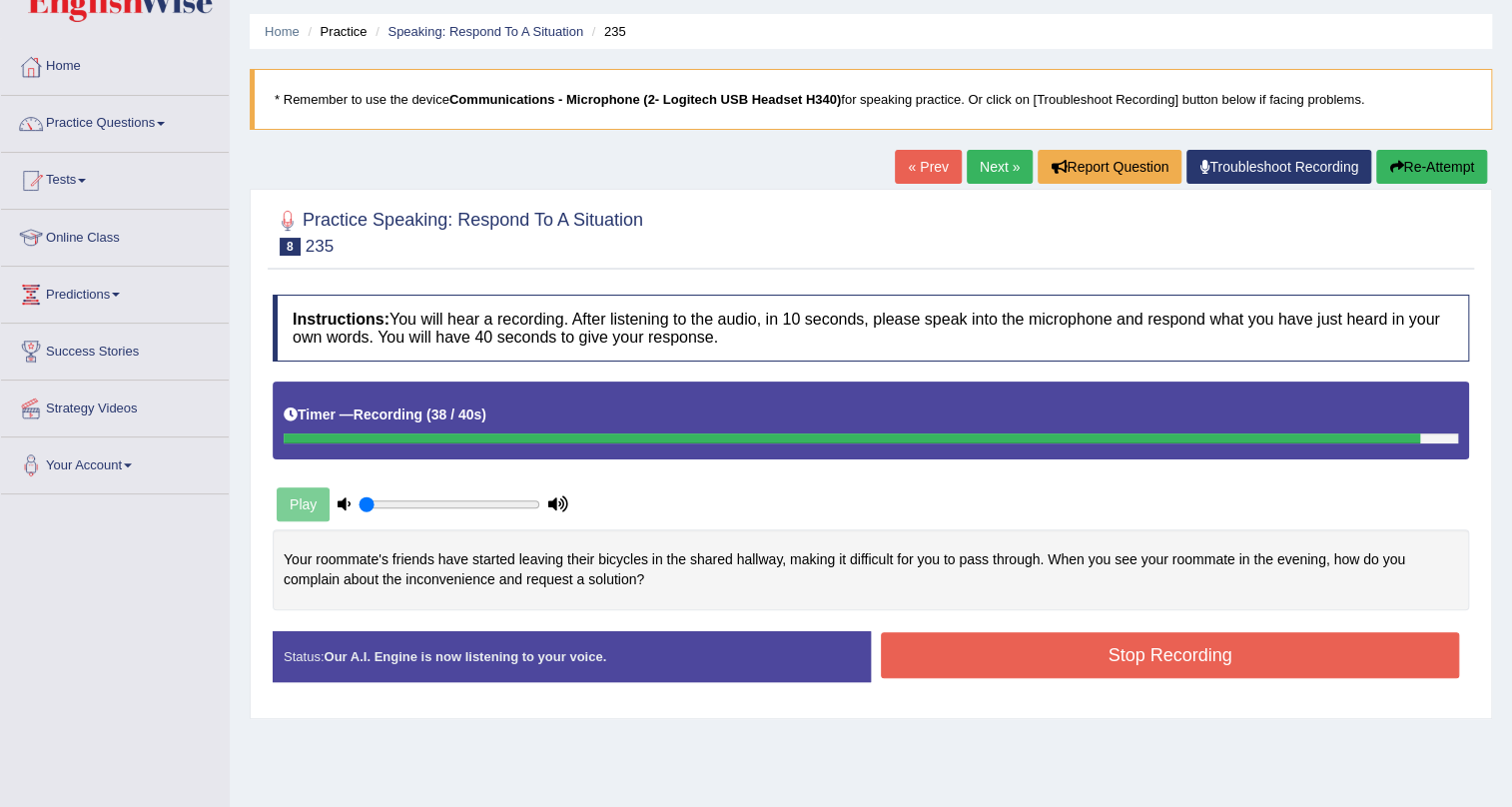 click on "Stop Recording" at bounding box center [1169, 655] 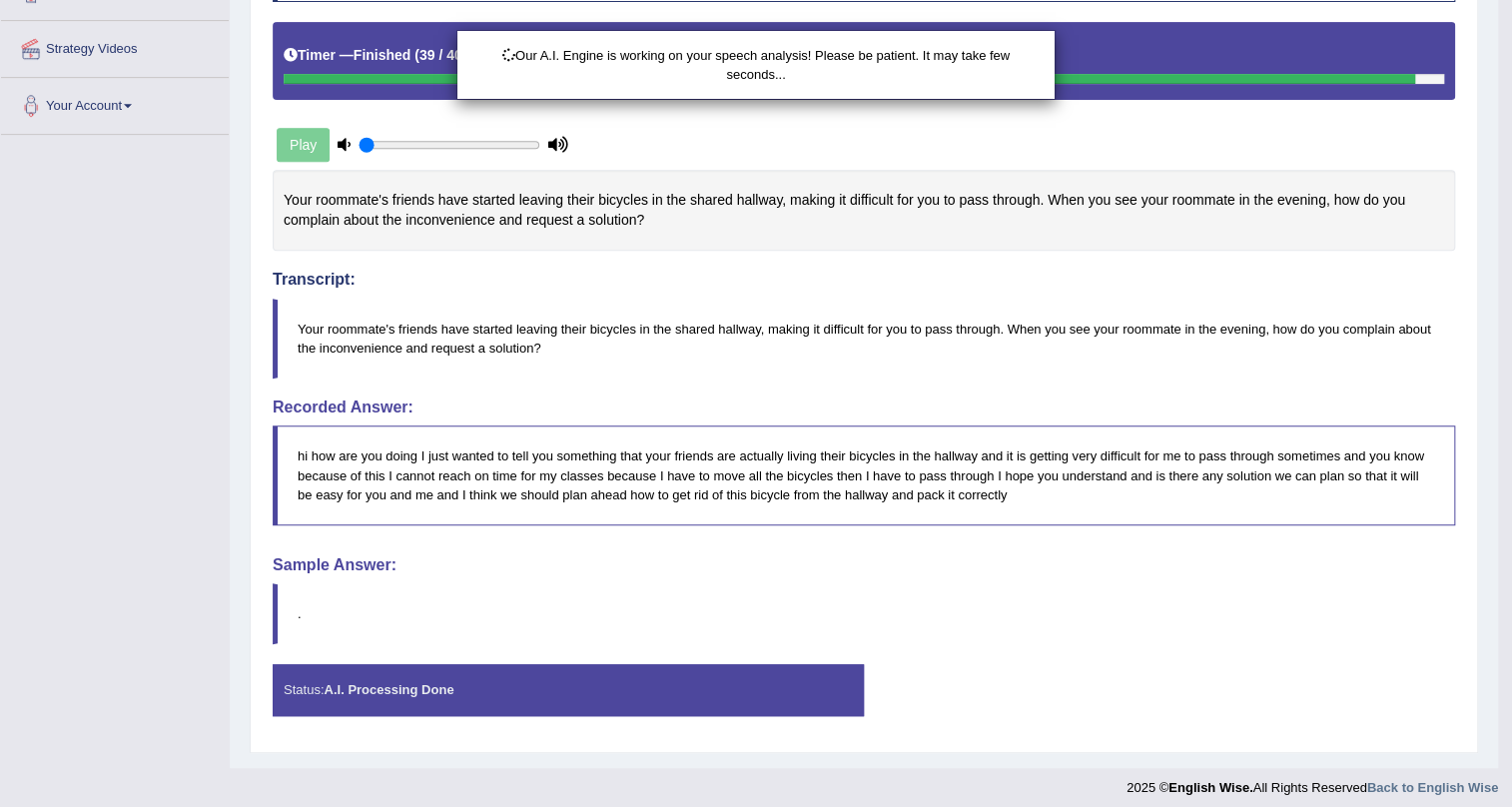 scroll, scrollTop: 428, scrollLeft: 0, axis: vertical 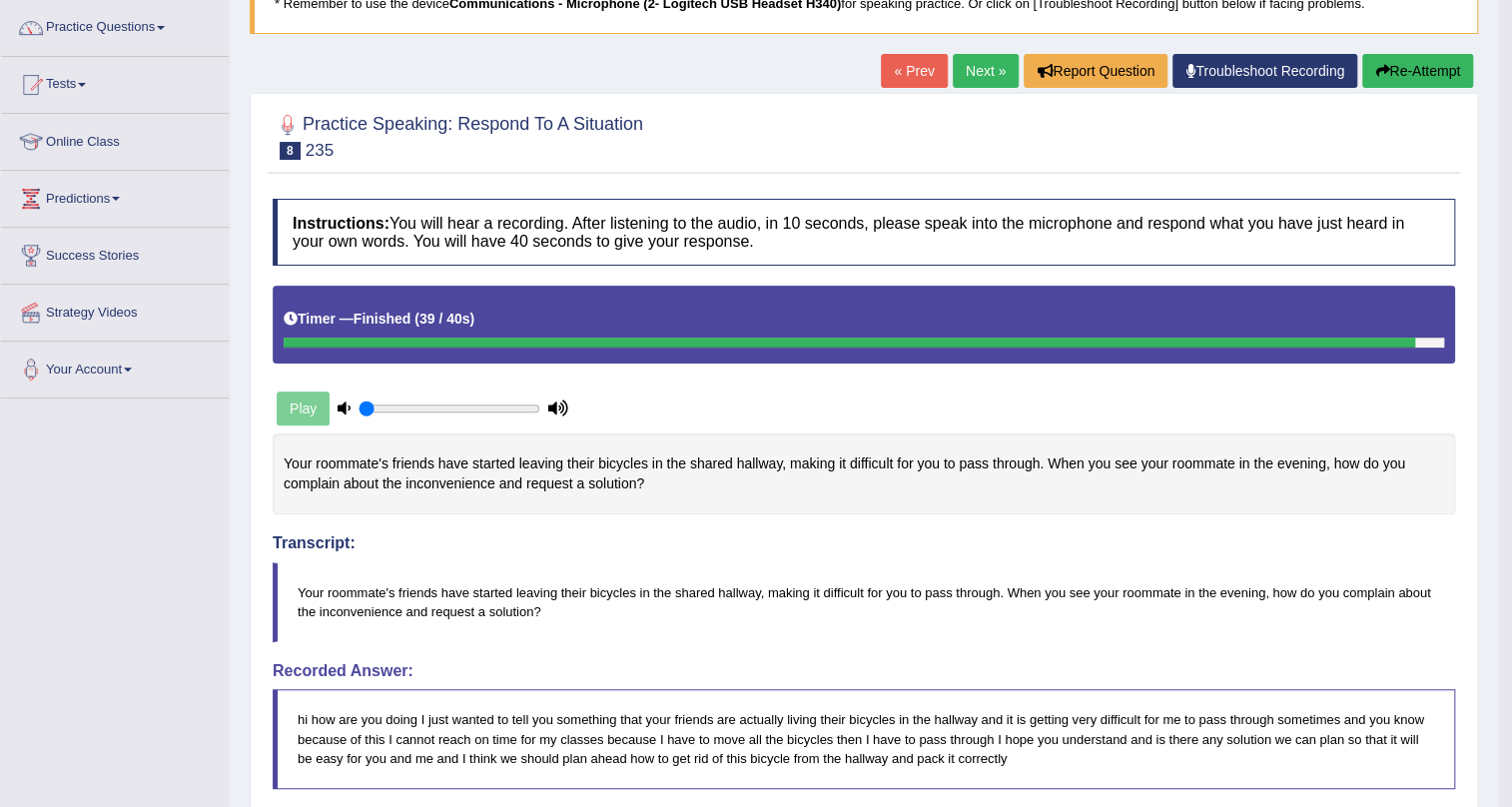 click on "Re-Attempt" at bounding box center (1417, 71) 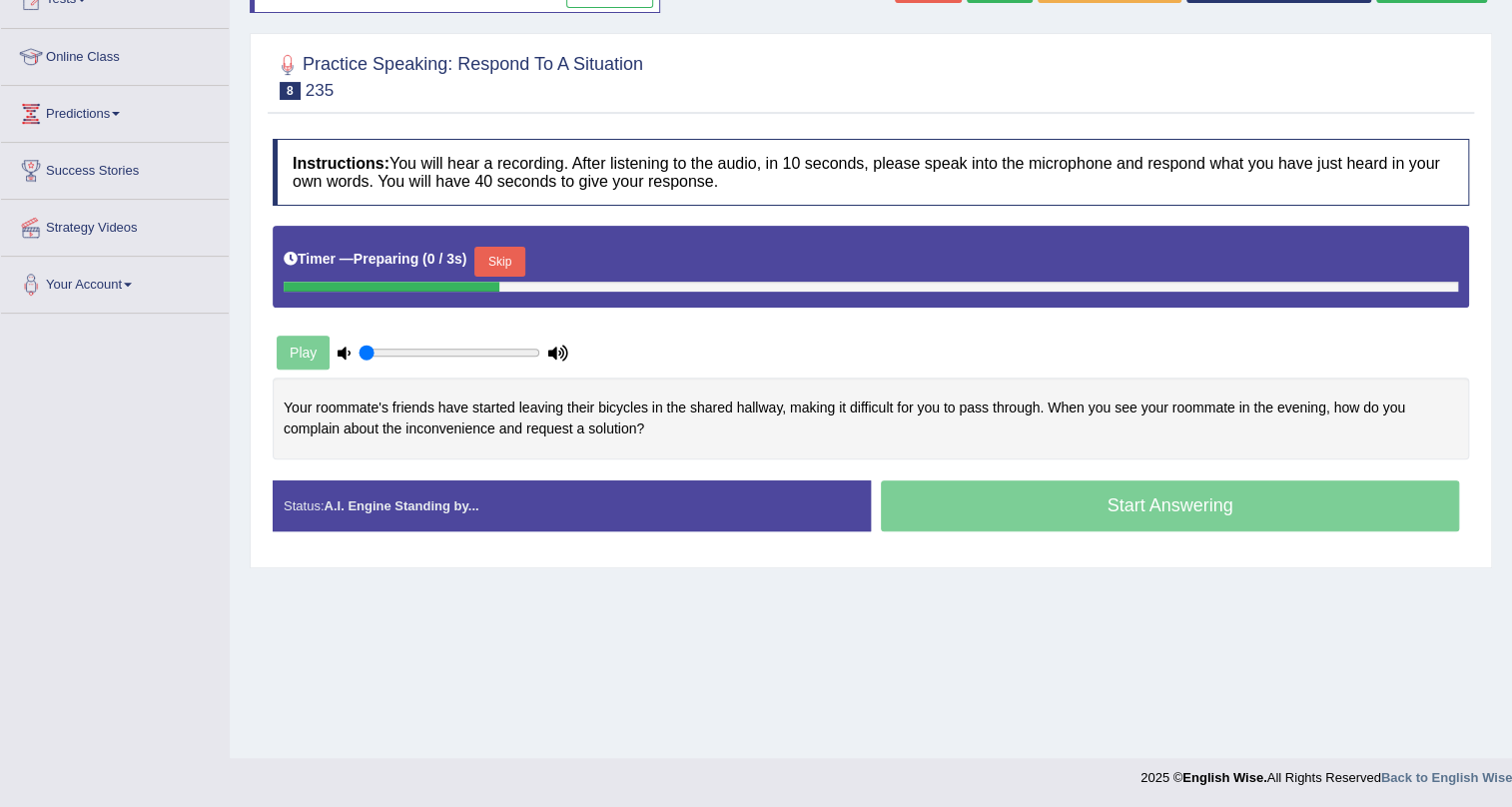 scroll, scrollTop: 241, scrollLeft: 0, axis: vertical 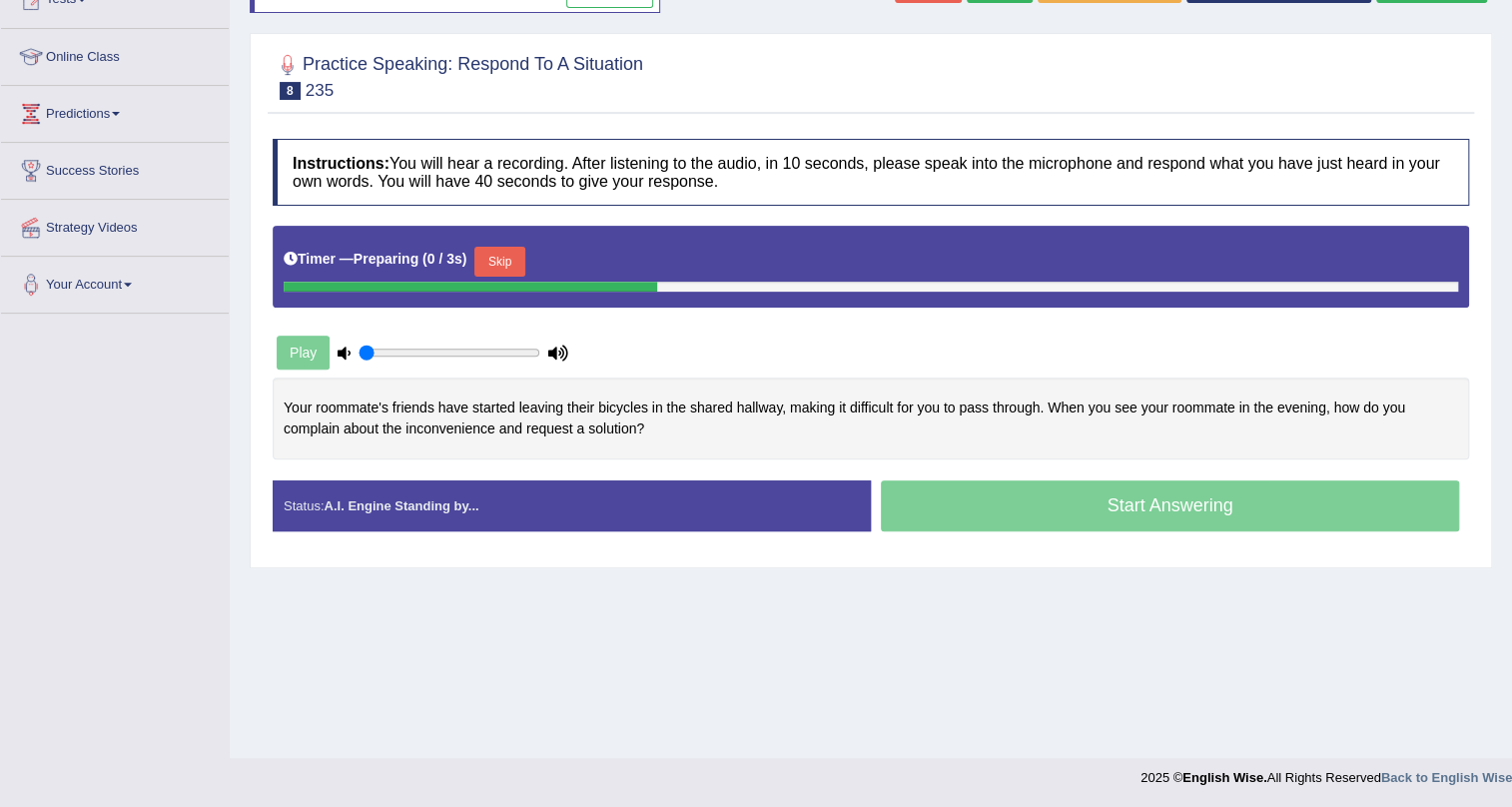 click on "Skip" at bounding box center [499, 262] 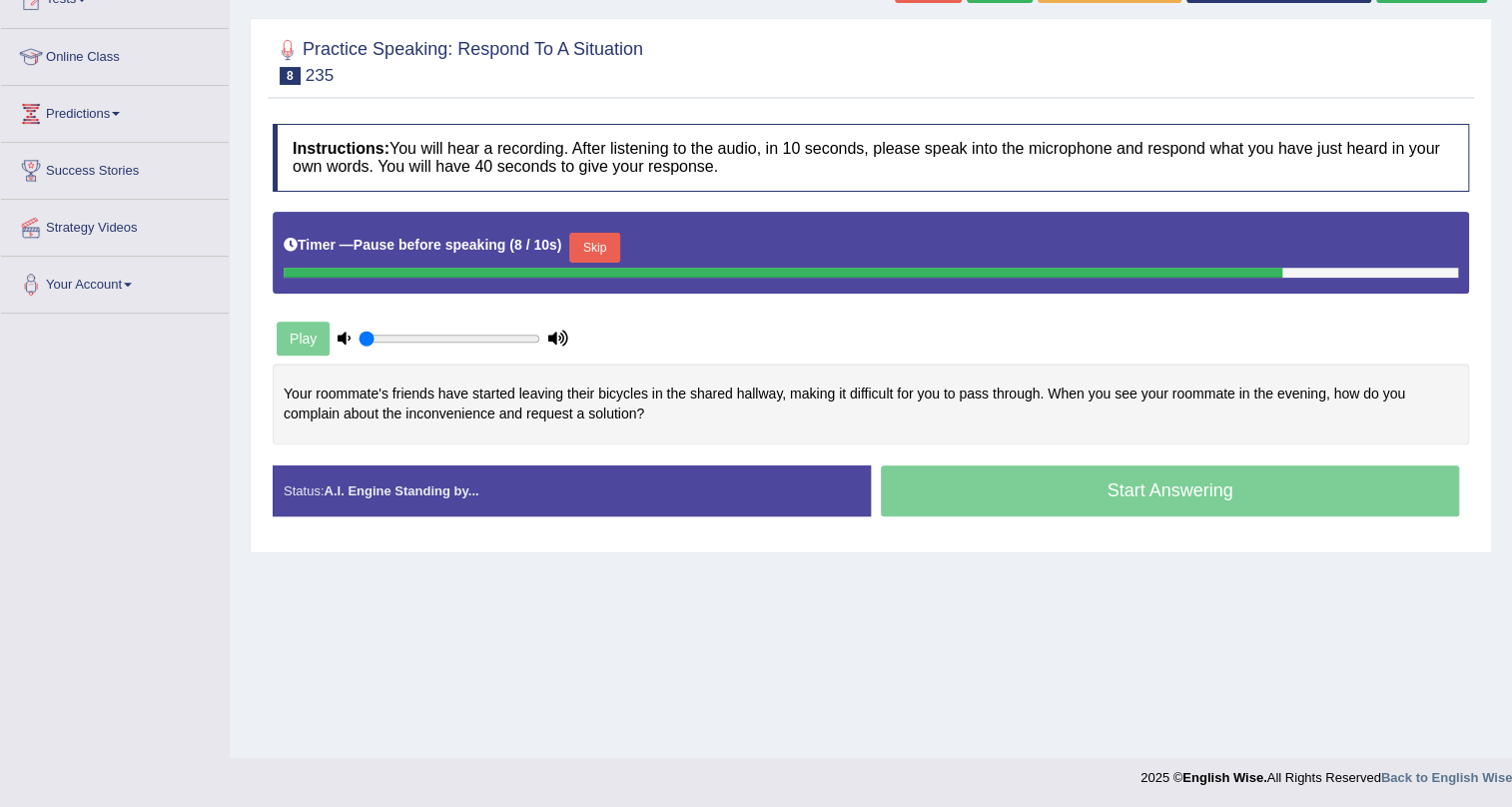 click on "Skip" at bounding box center [594, 248] 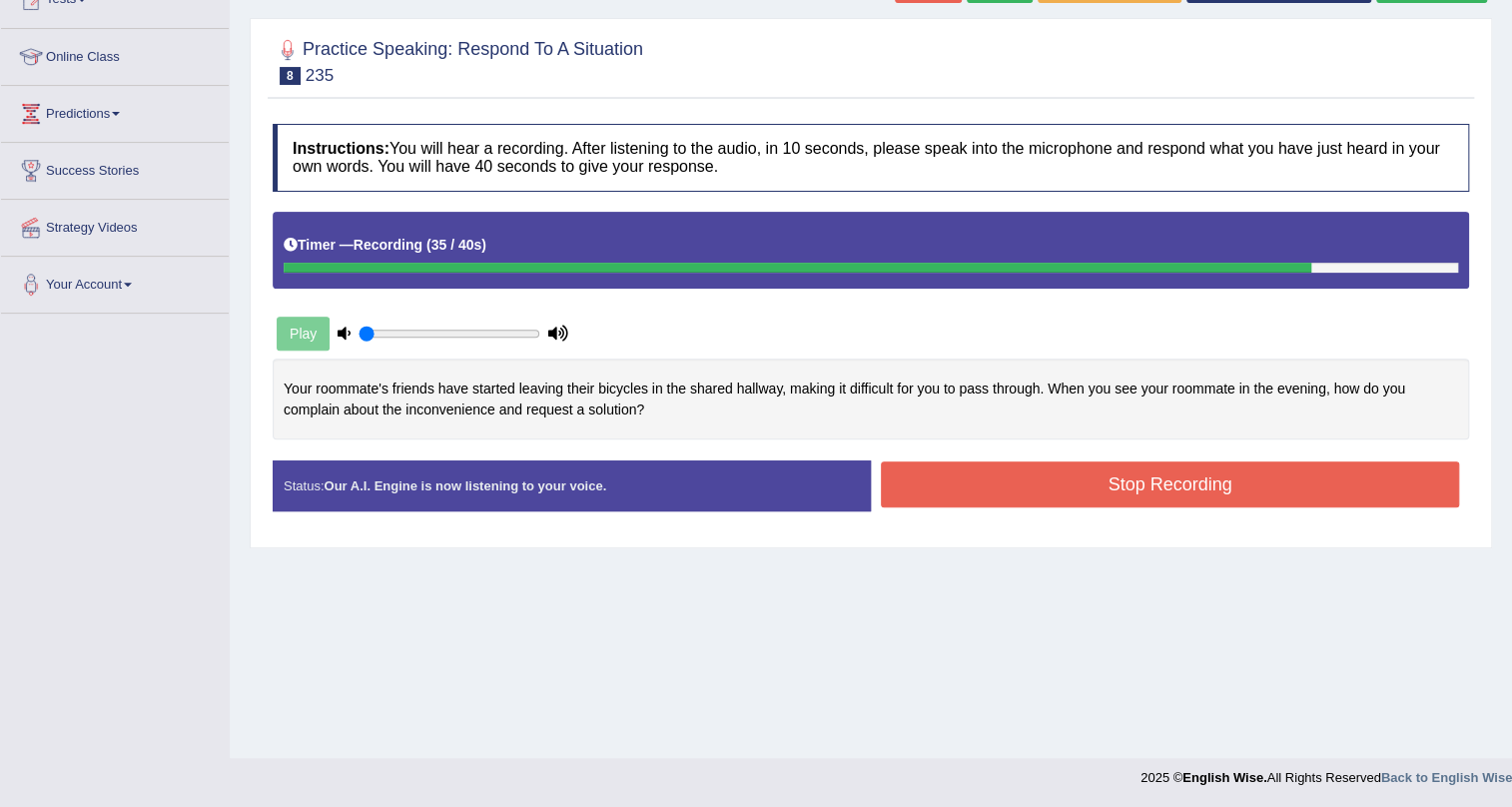 click on "Stop Recording" at bounding box center (1169, 484) 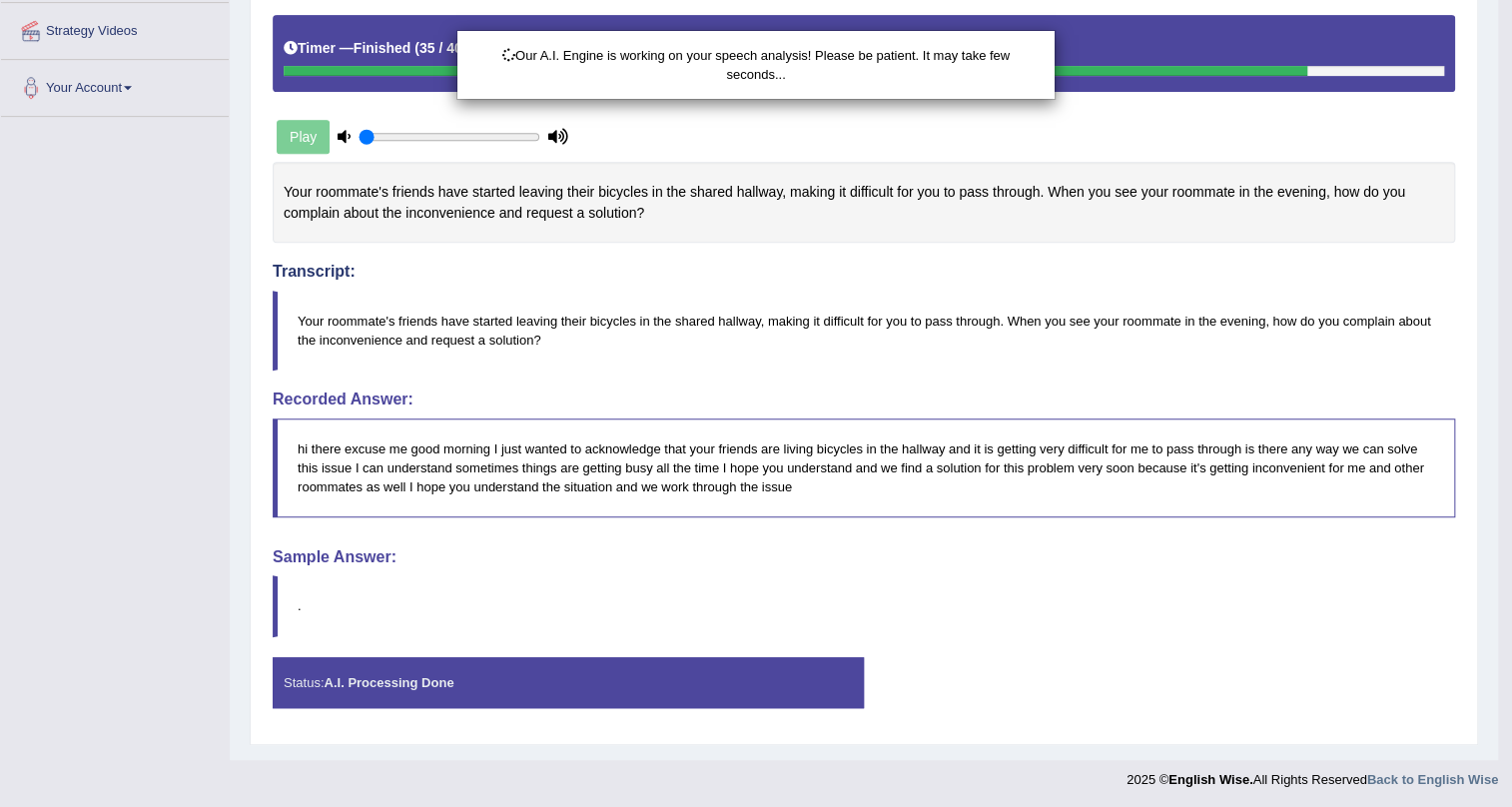 scroll, scrollTop: 438, scrollLeft: 0, axis: vertical 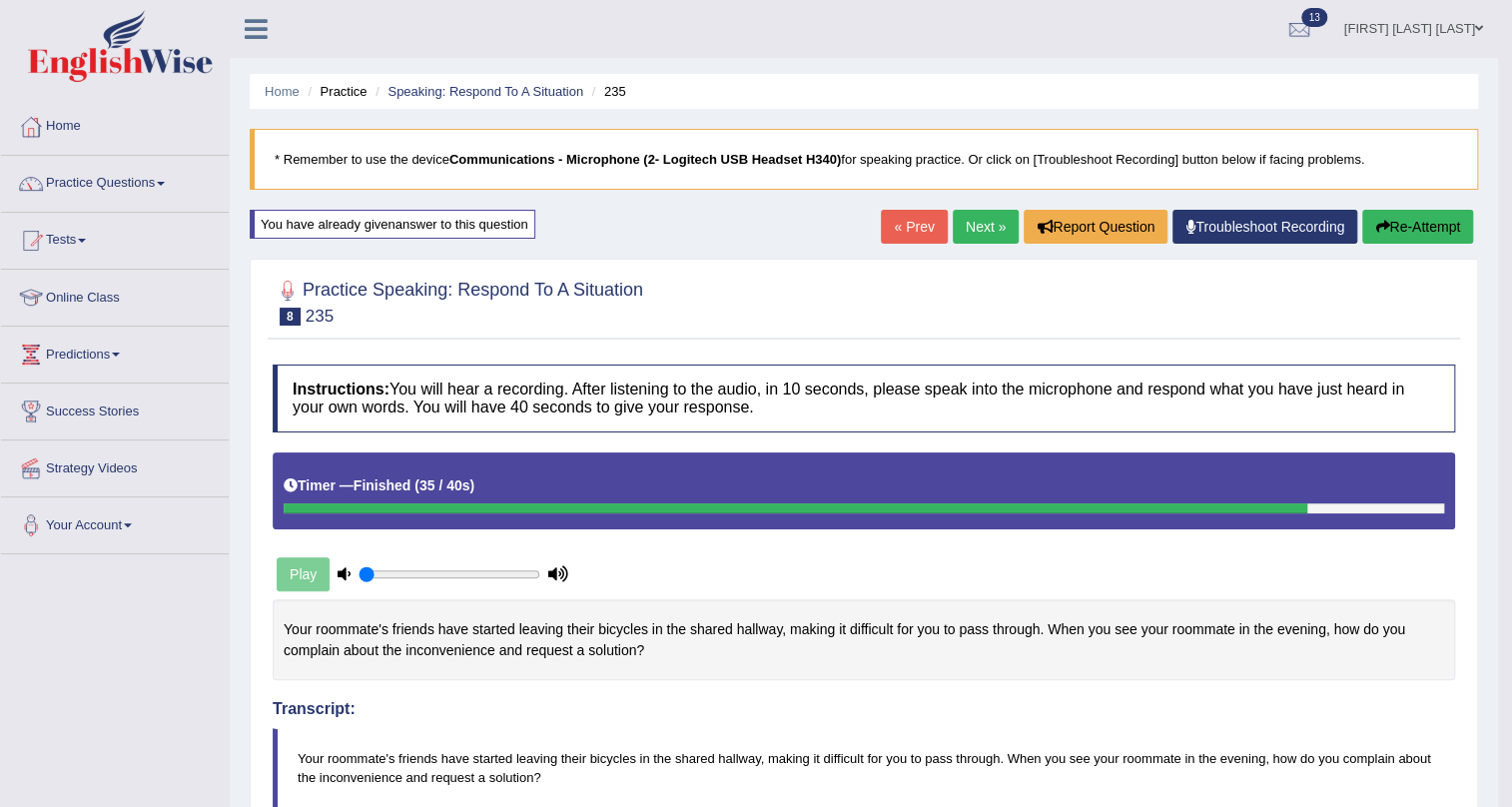 click on "Re-Attempt" at bounding box center [1417, 227] 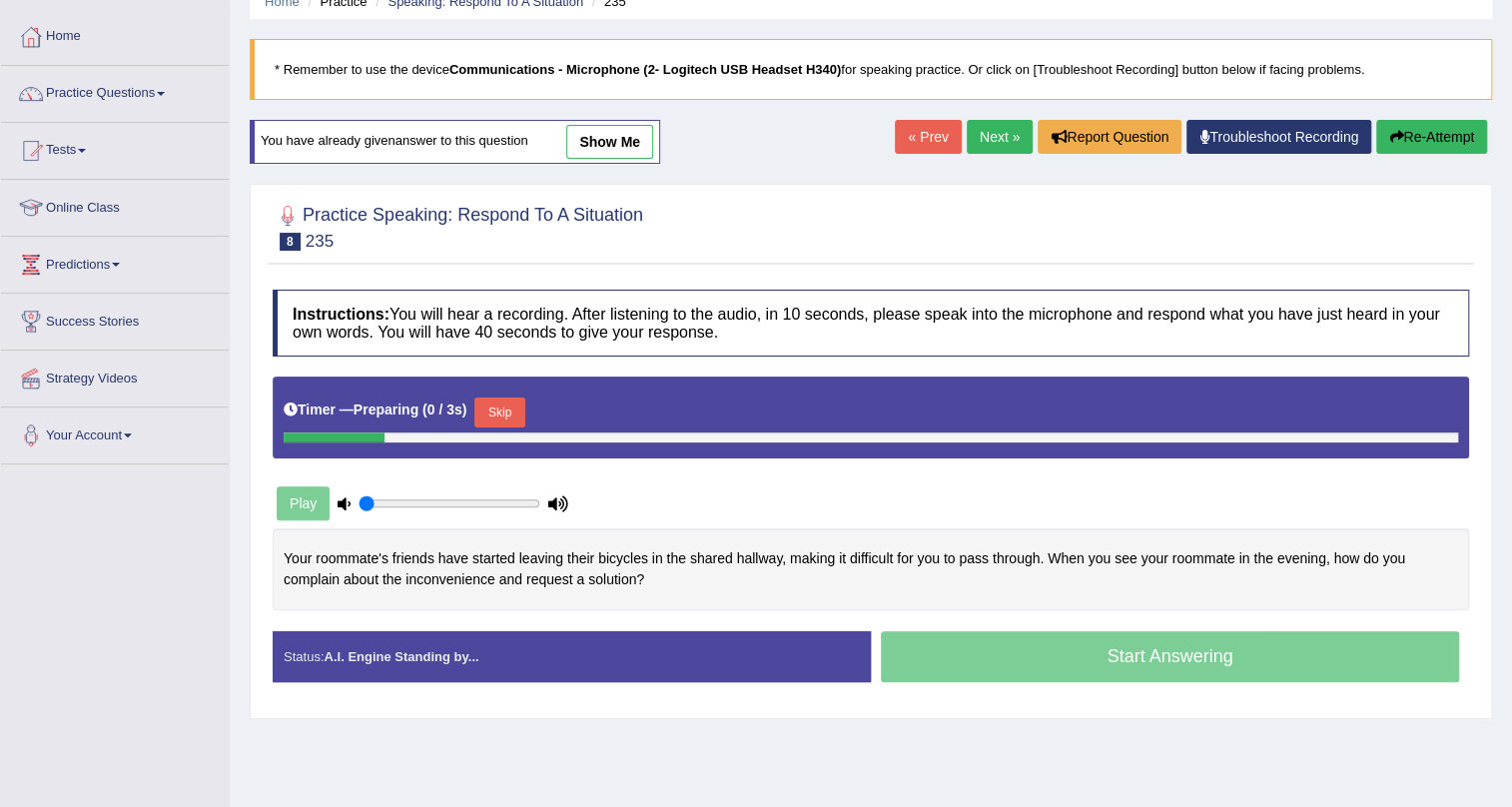 scroll, scrollTop: 0, scrollLeft: 0, axis: both 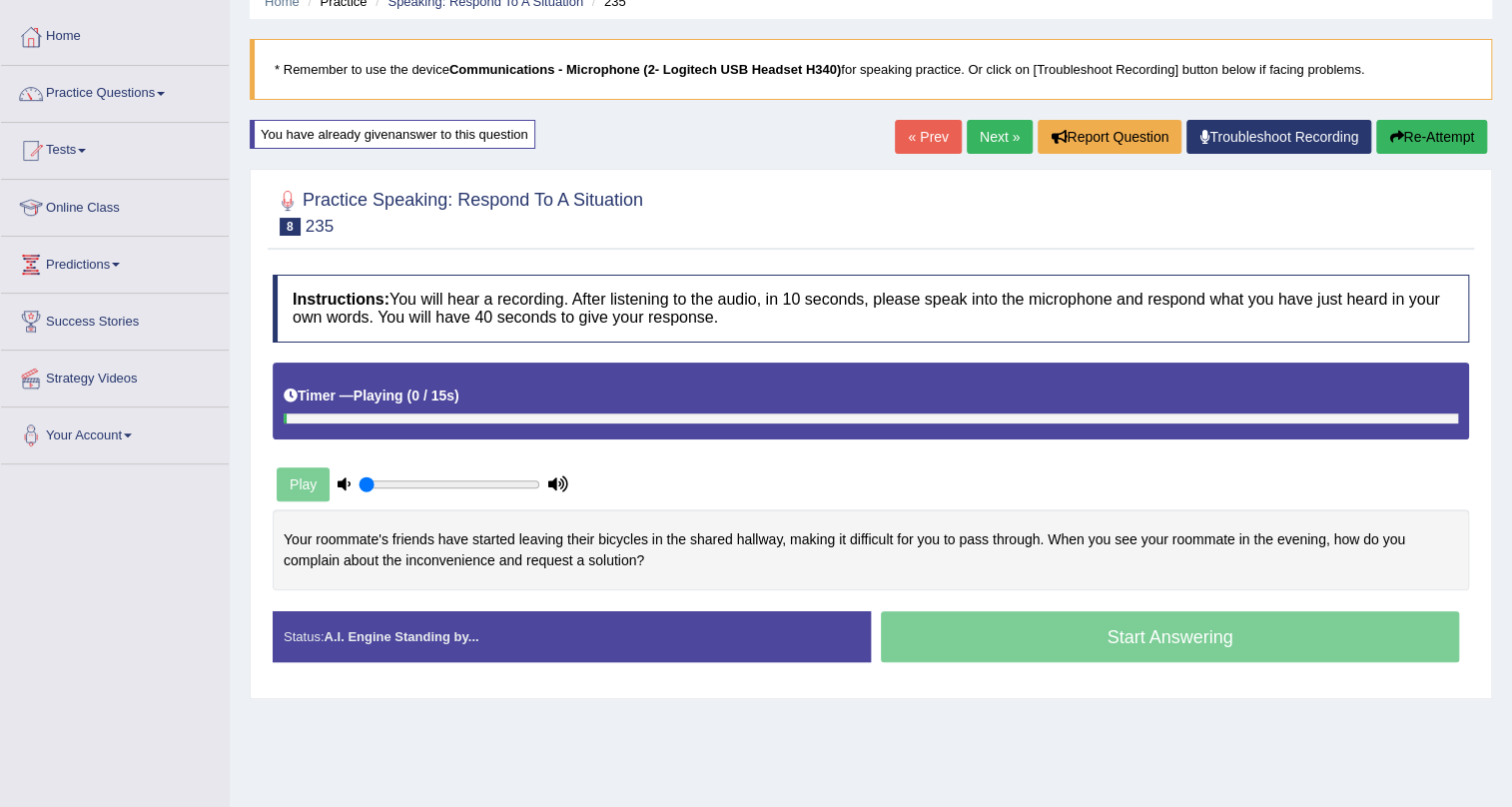 click at bounding box center [285, 418] 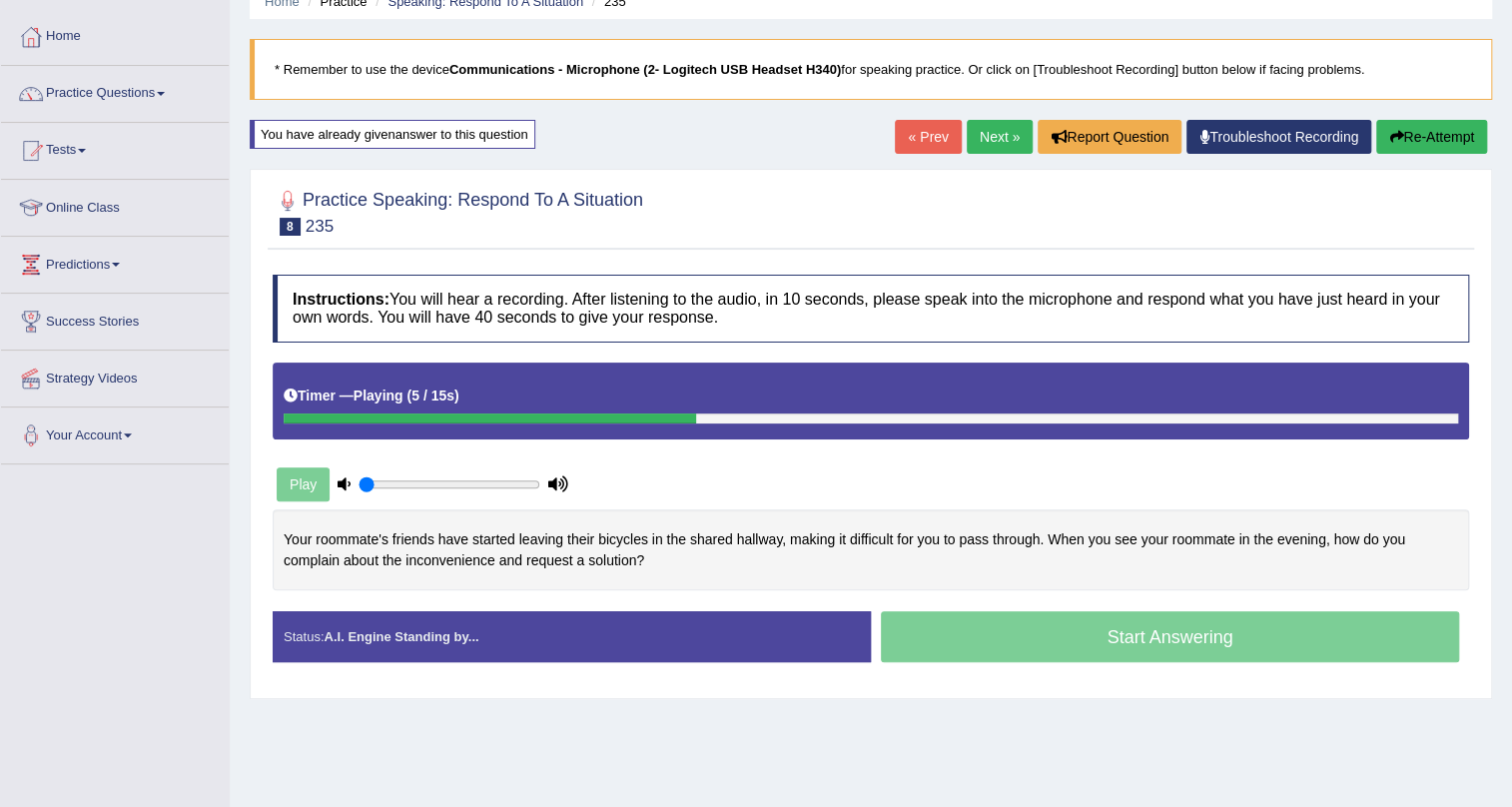 click on "Next »" at bounding box center (1000, 137) 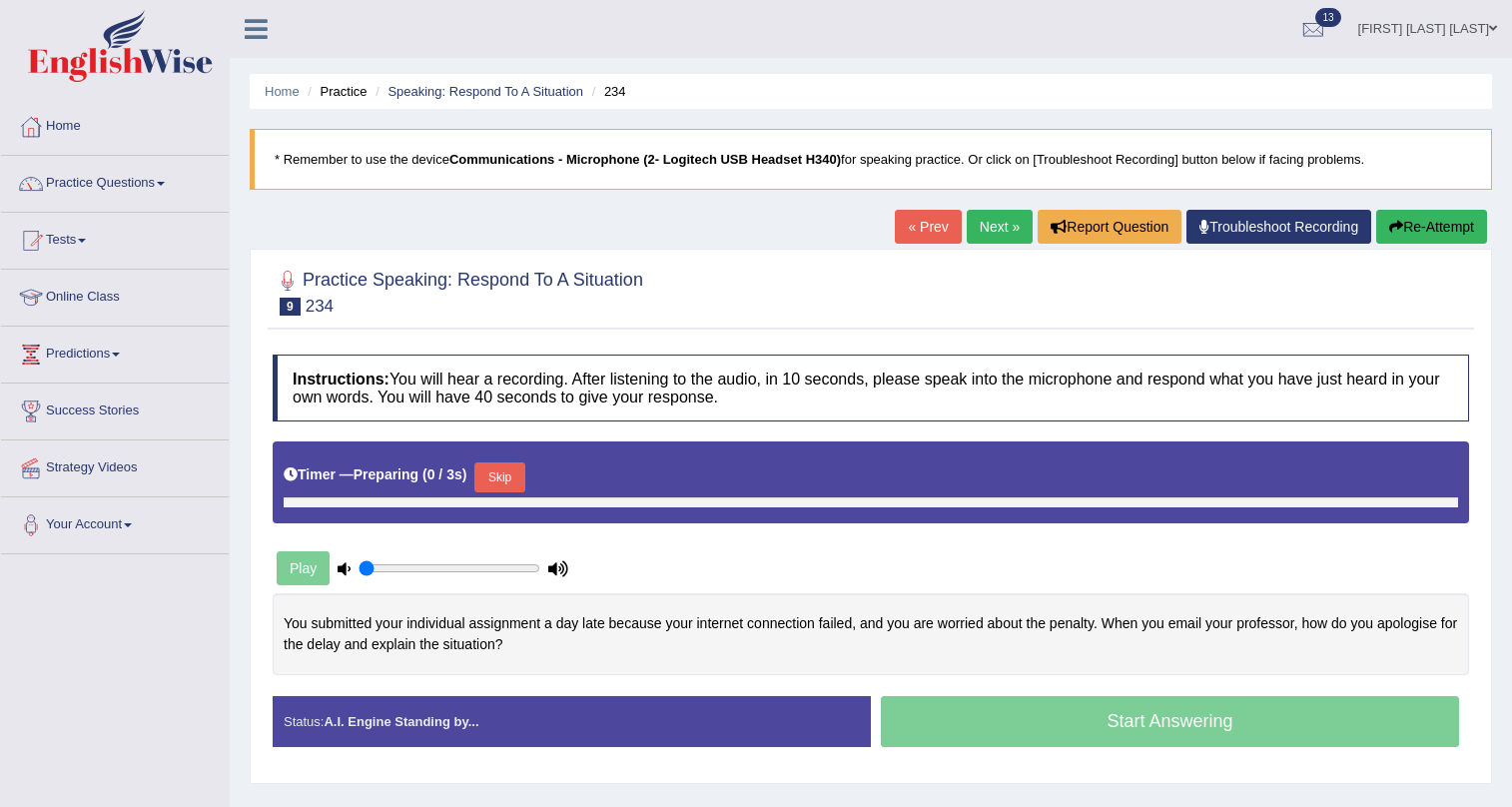 scroll, scrollTop: 0, scrollLeft: 0, axis: both 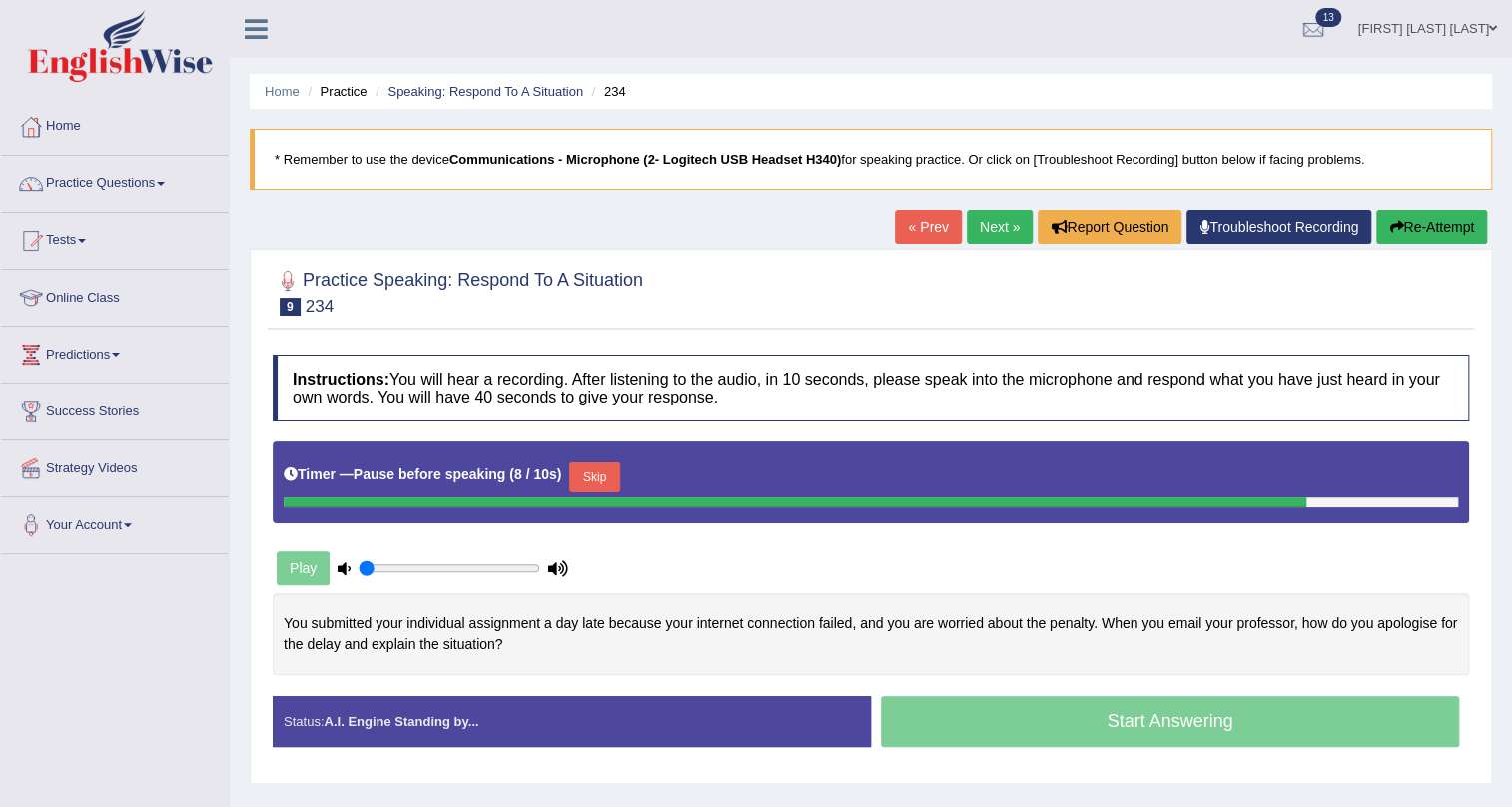 click on "Skip" at bounding box center [594, 477] 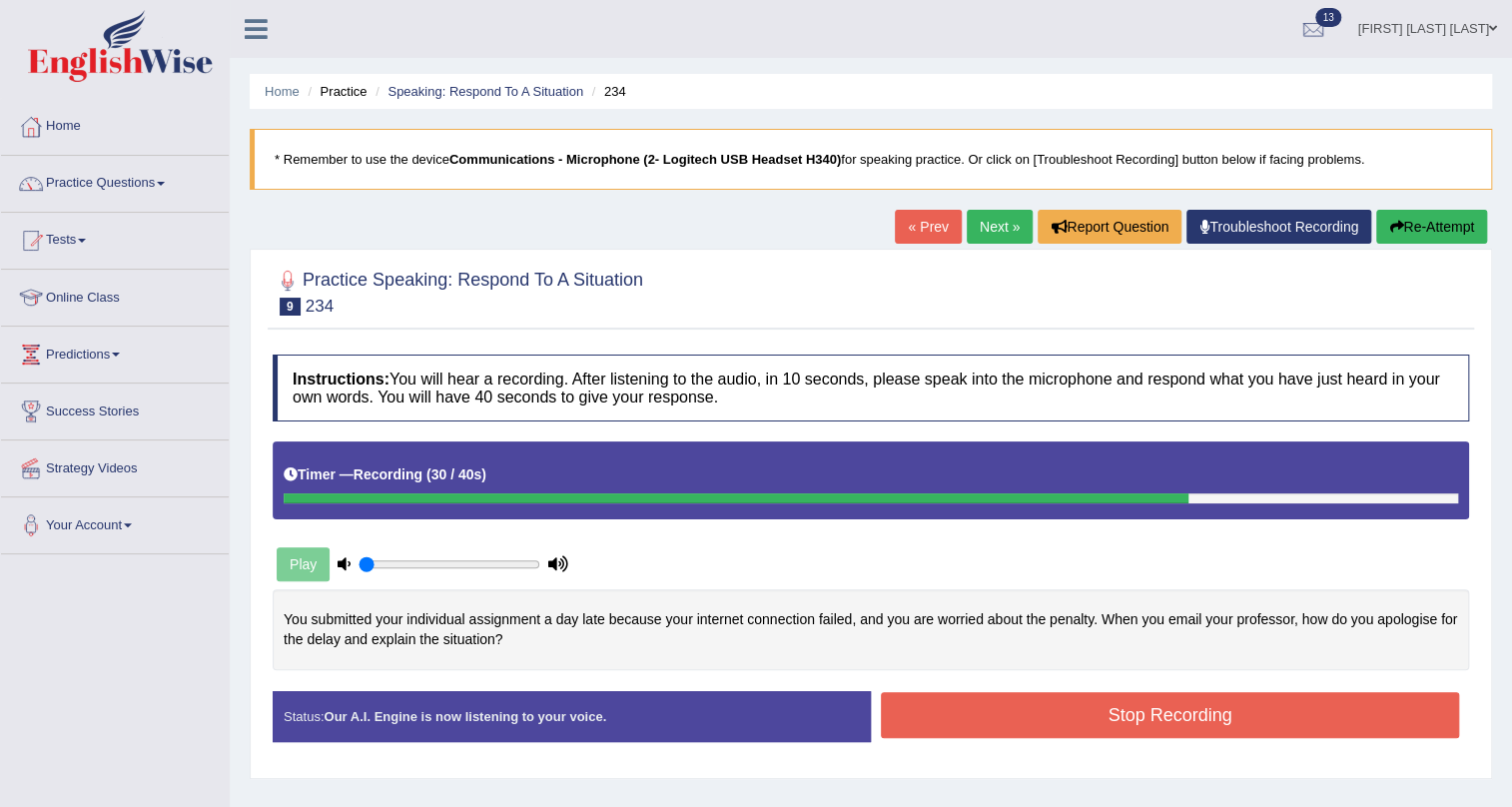 click on "Stop Recording" at bounding box center (1169, 715) 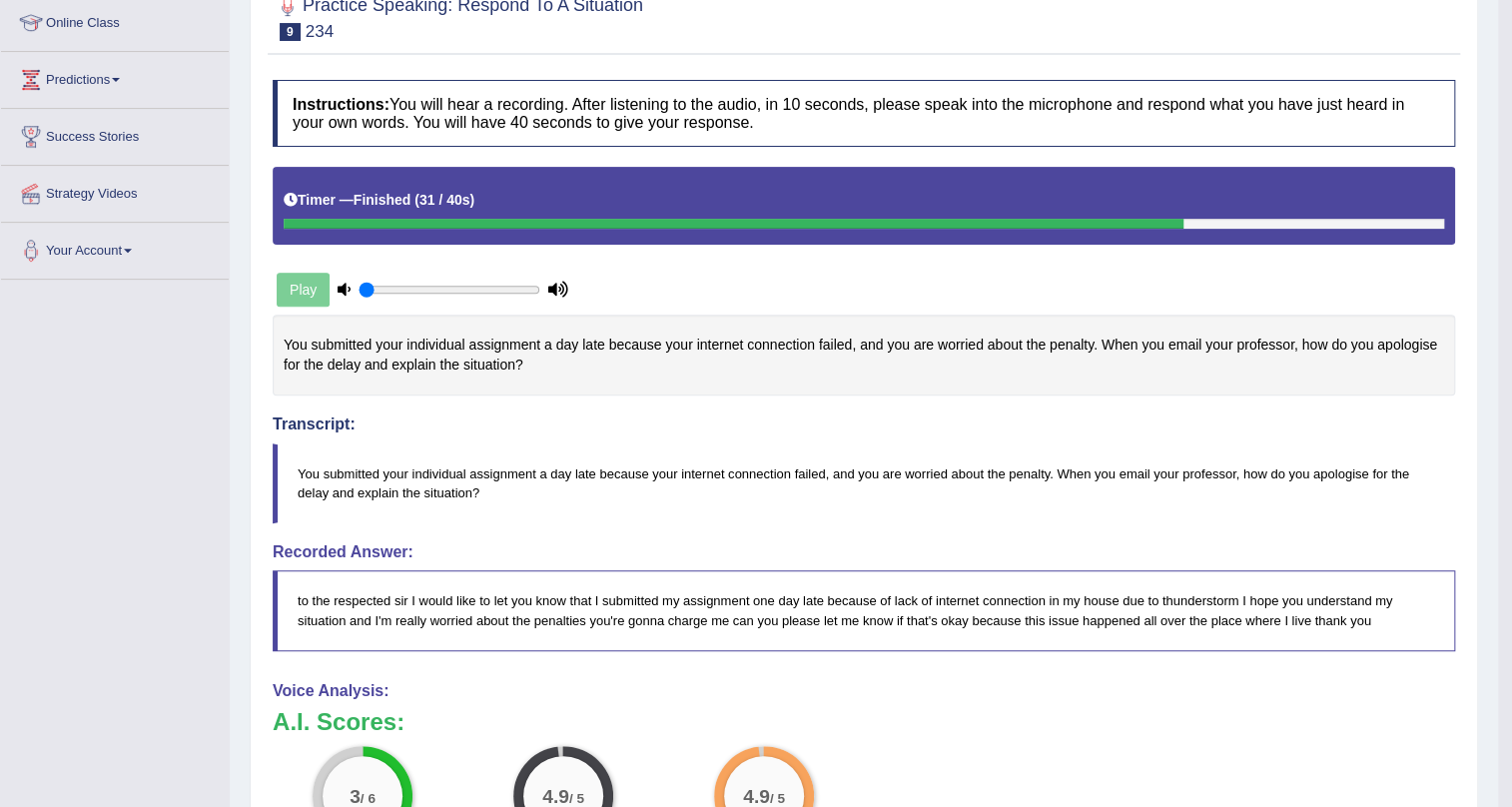 scroll, scrollTop: 0, scrollLeft: 0, axis: both 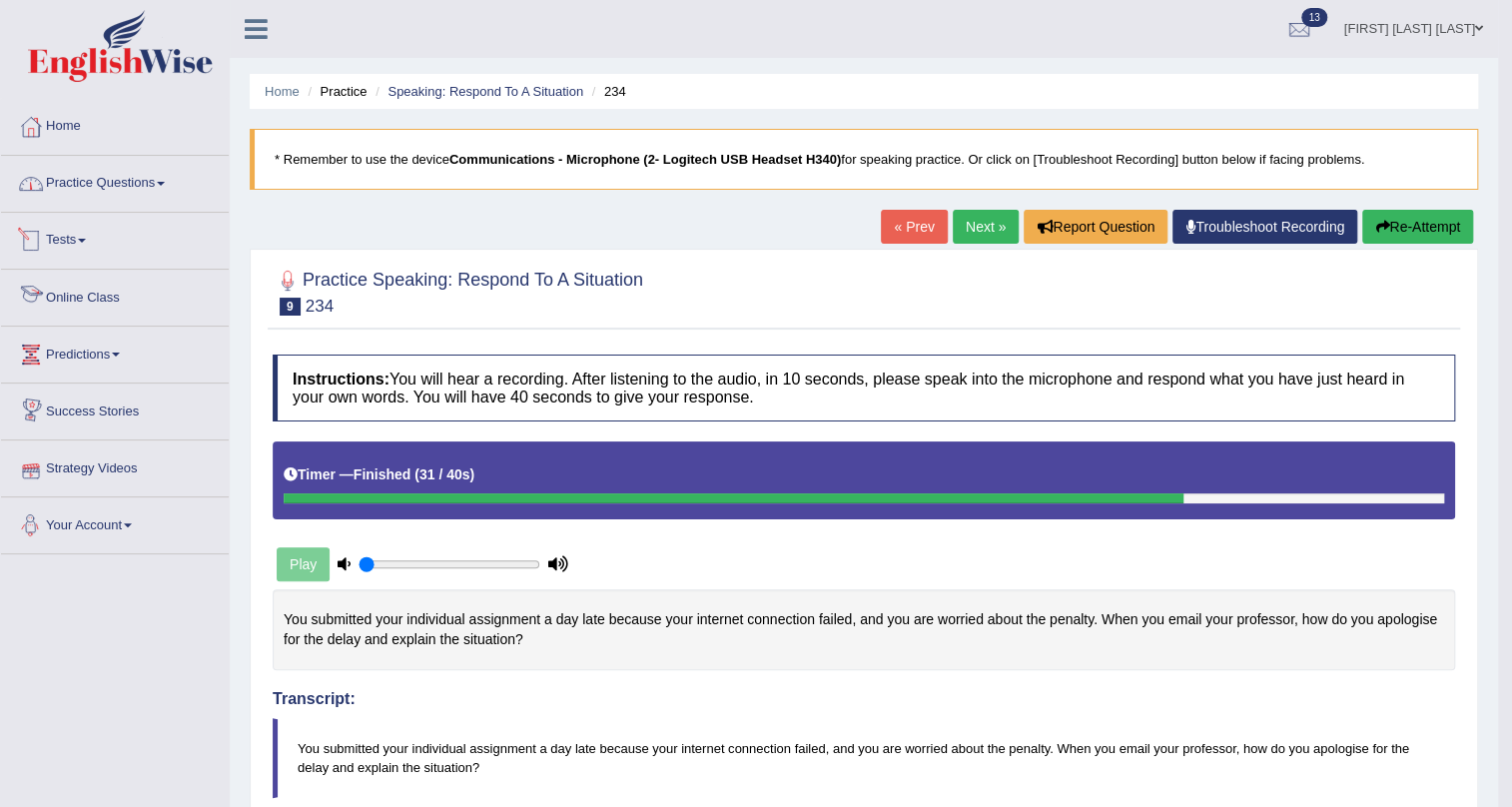 click on "Practice Questions" at bounding box center [115, 181] 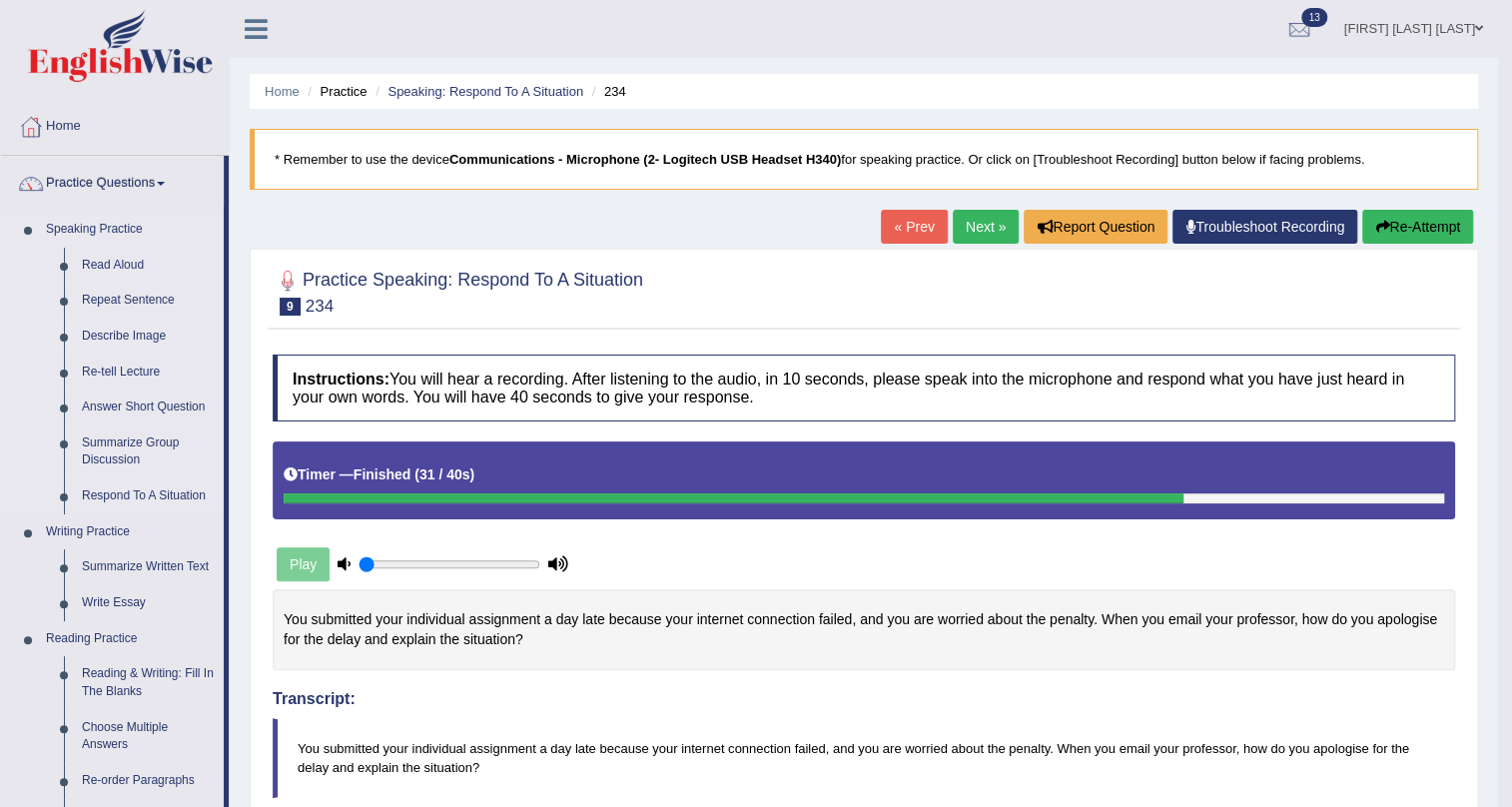 click on "Describe Image" at bounding box center [148, 337] 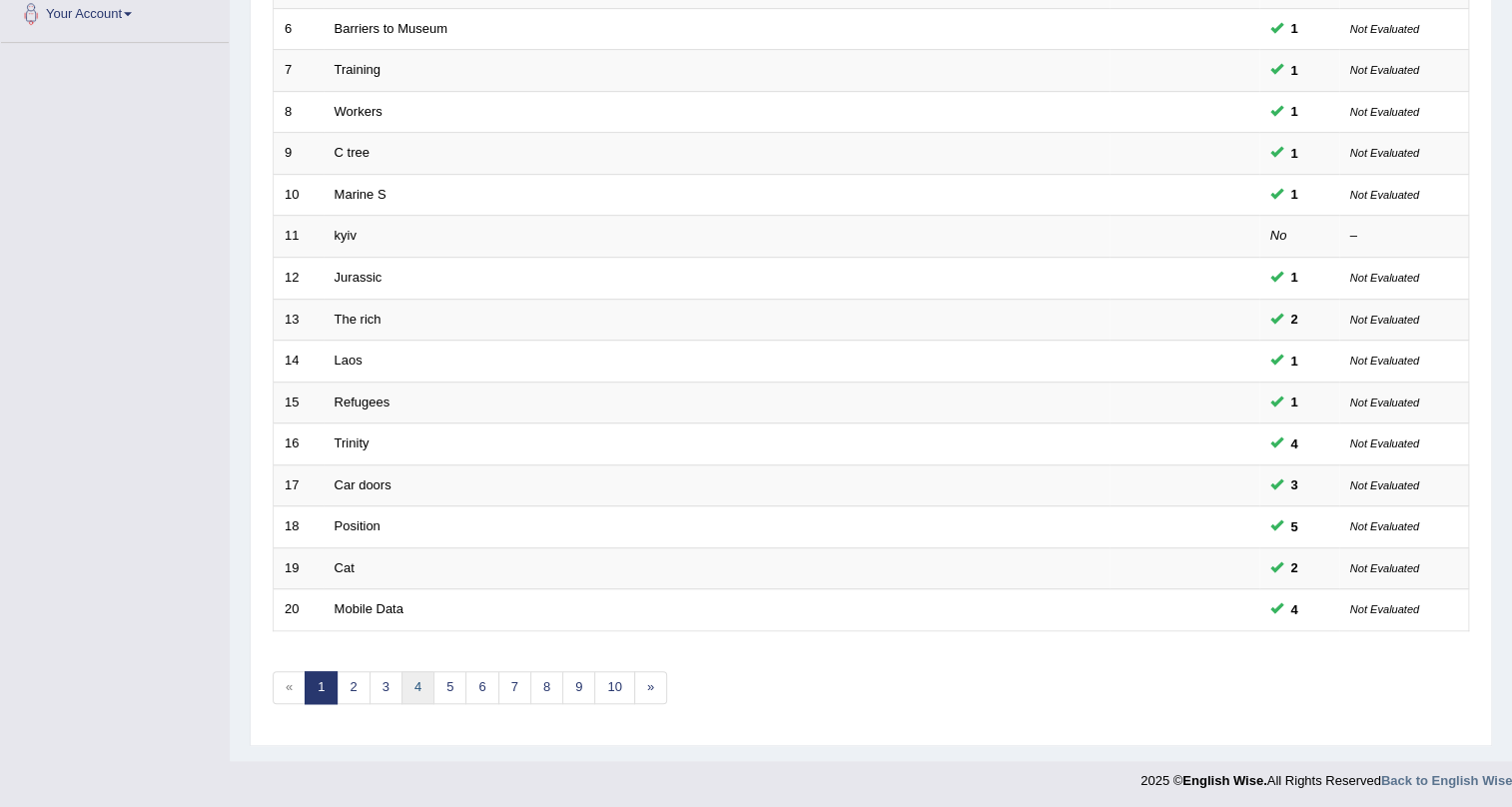 scroll, scrollTop: 511, scrollLeft: 0, axis: vertical 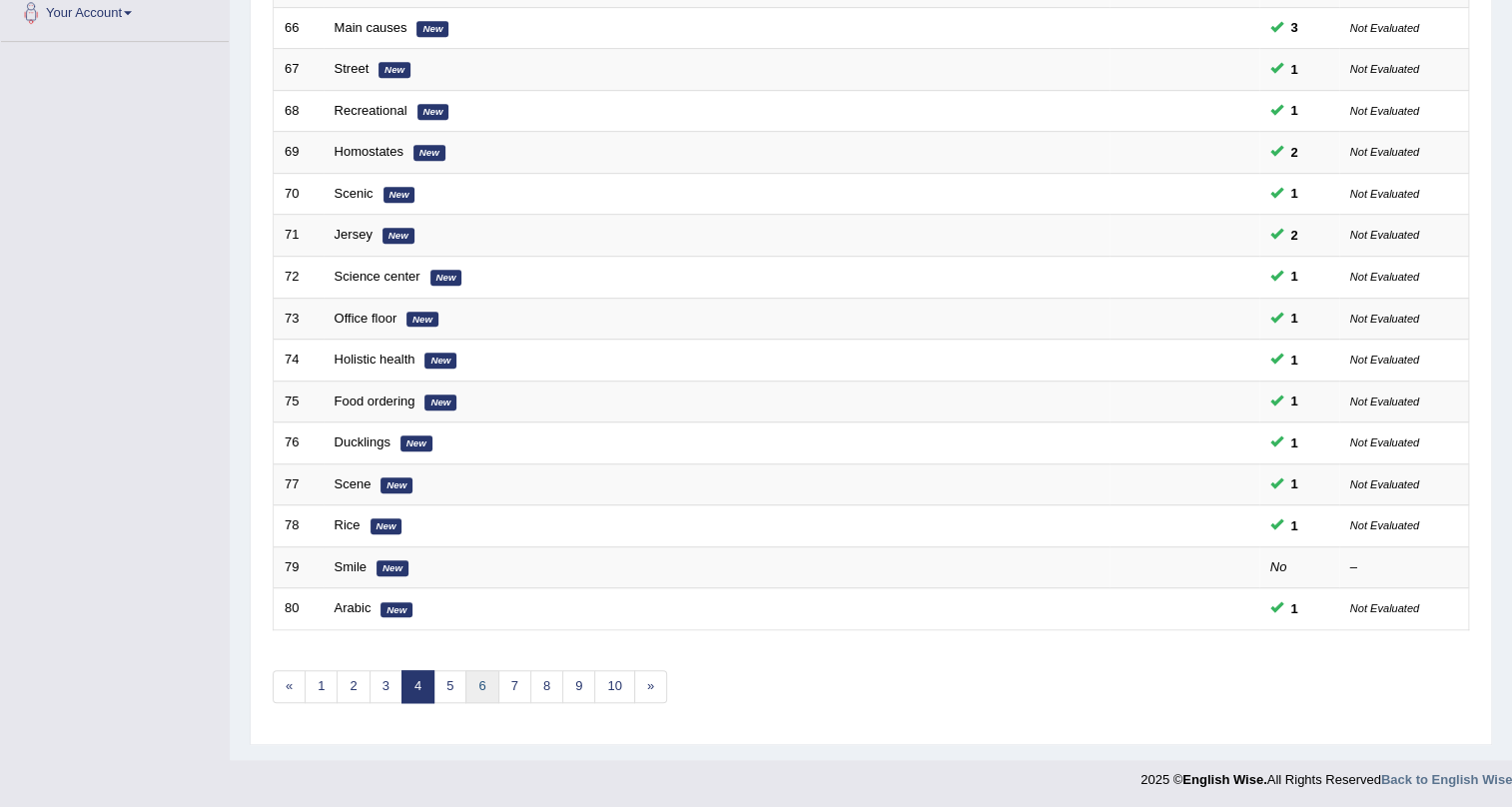 click on "6" at bounding box center (481, 686) 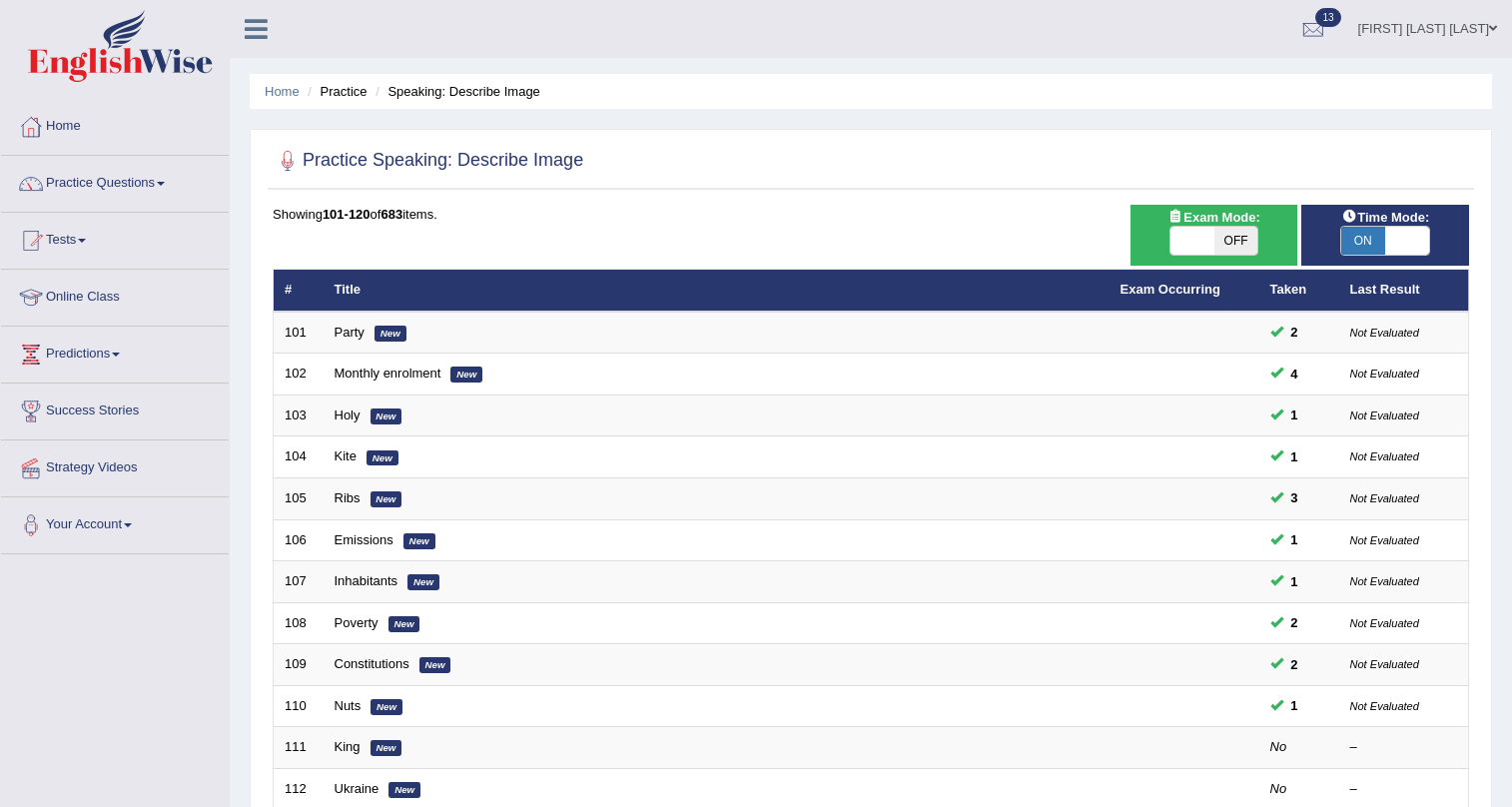 scroll, scrollTop: 355, scrollLeft: 0, axis: vertical 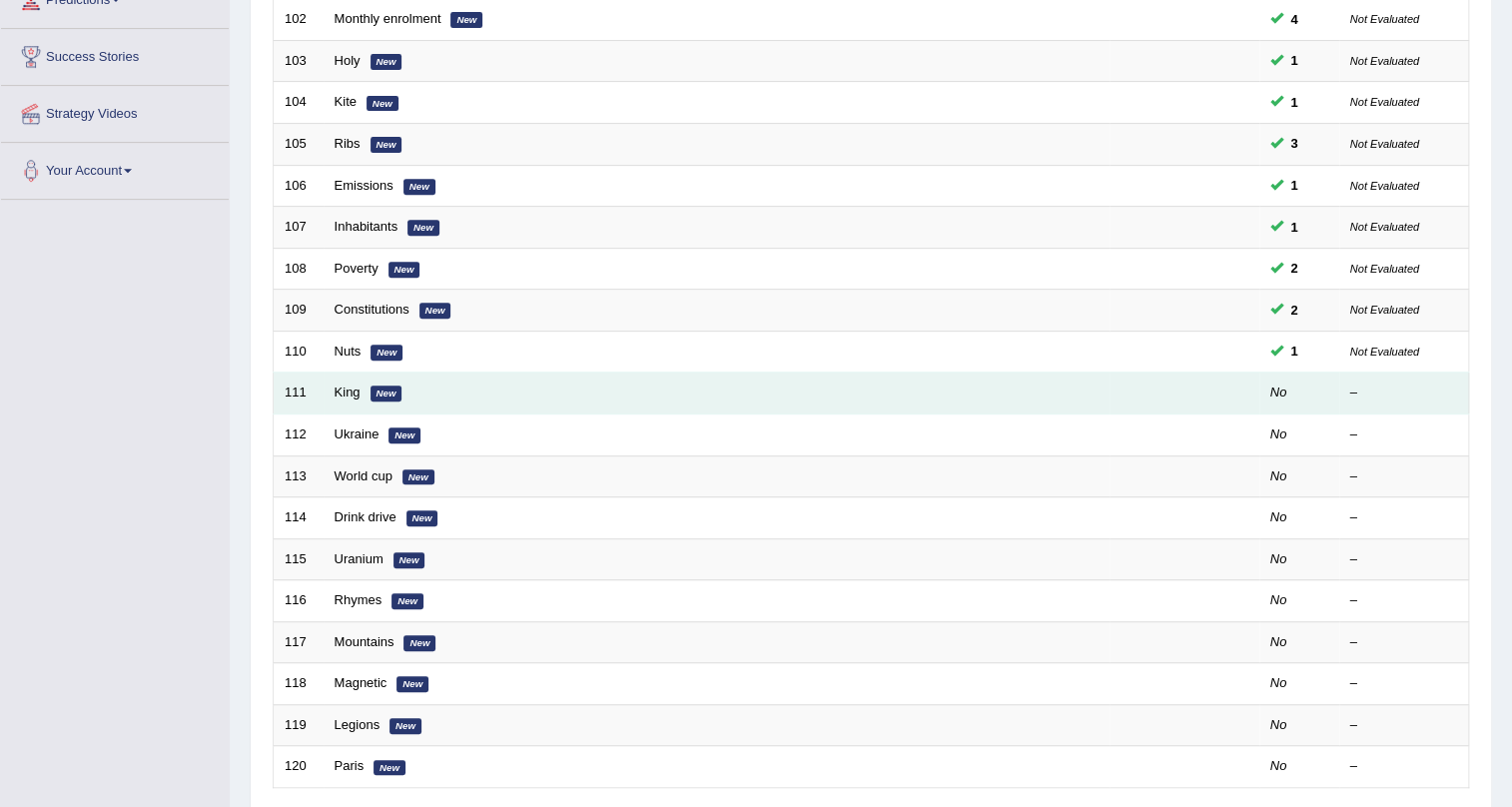 click on "111" at bounding box center (299, 394) 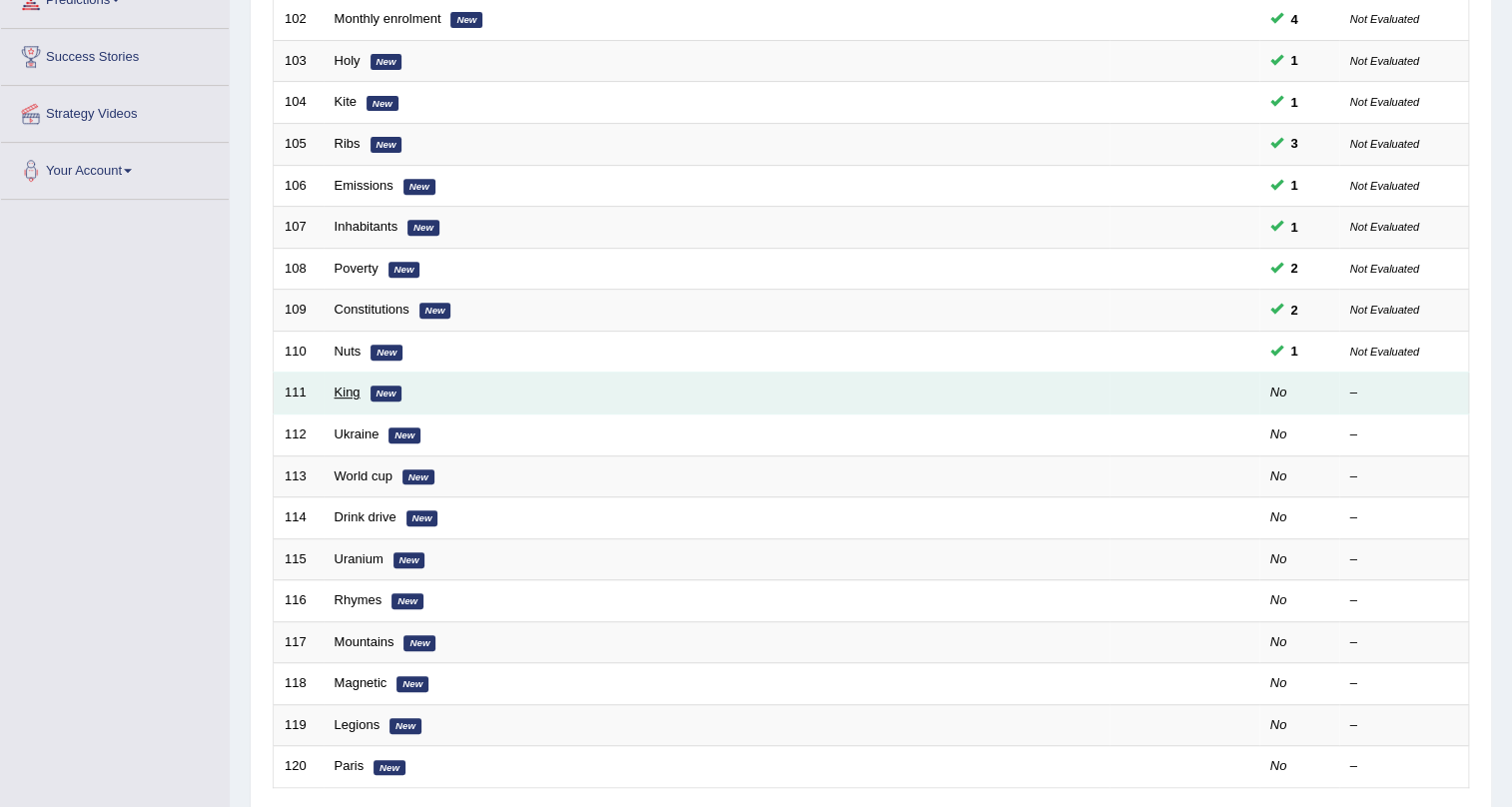 click on "King" at bounding box center (348, 392) 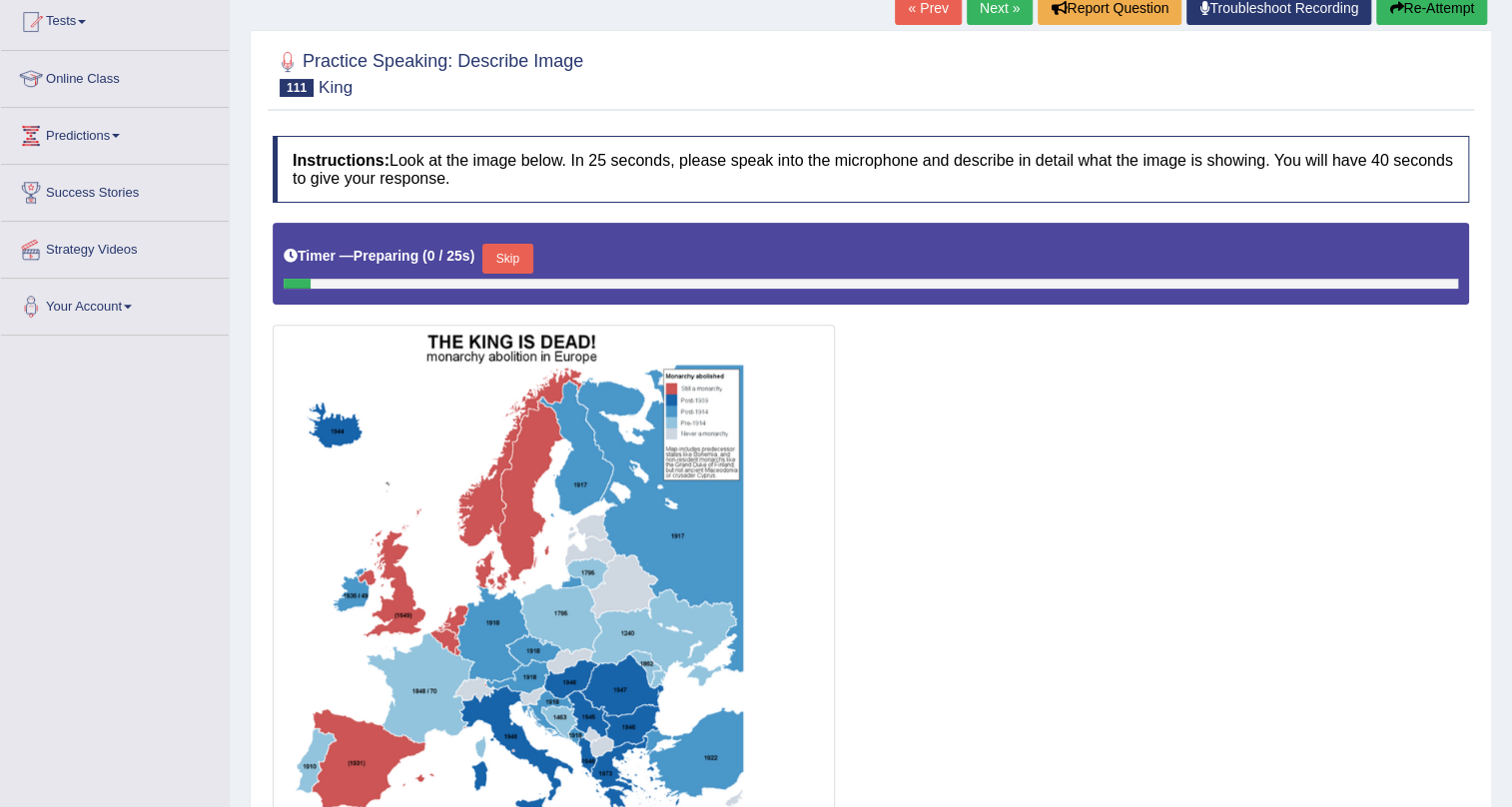 scroll, scrollTop: 363, scrollLeft: 0, axis: vertical 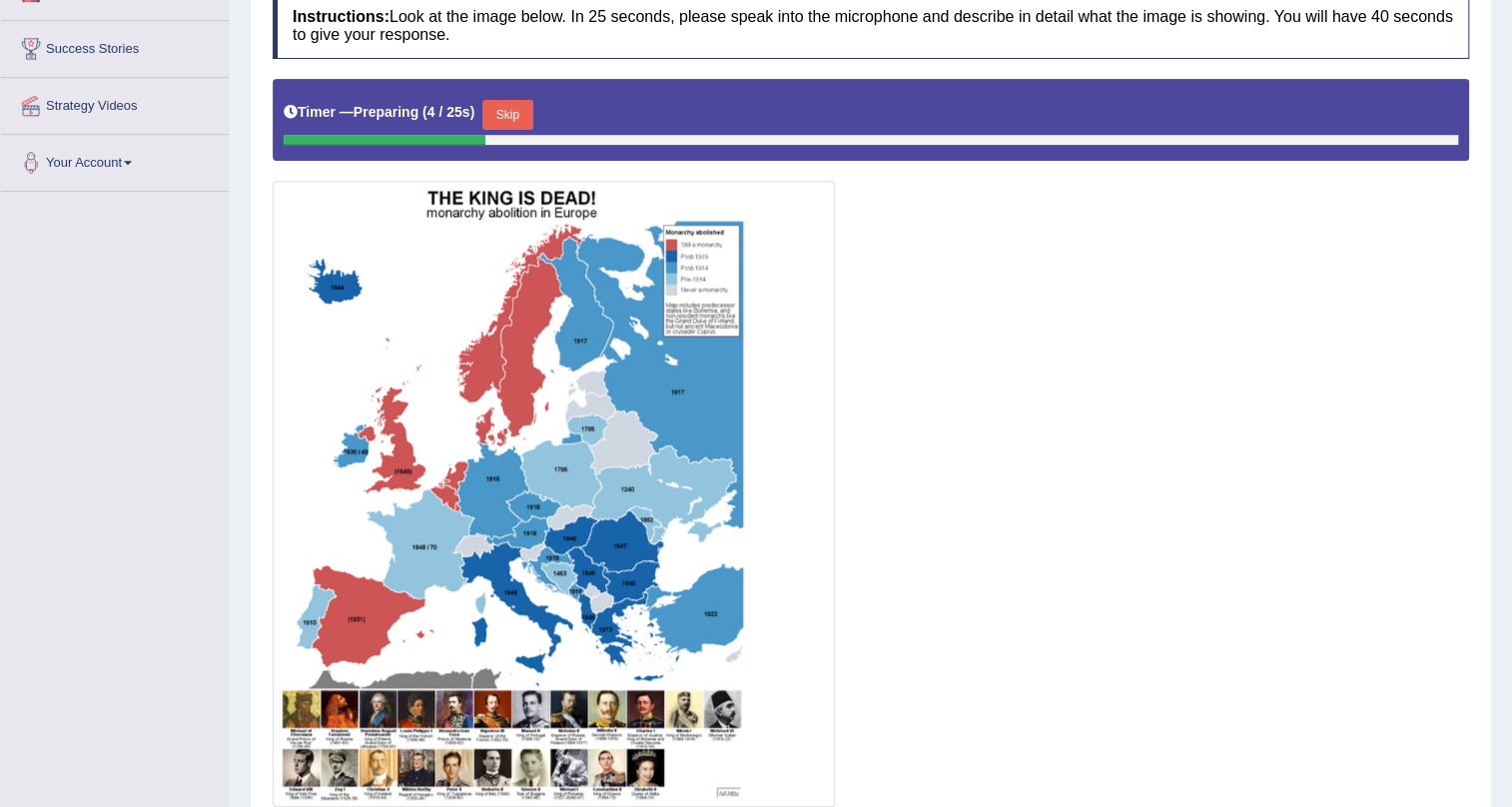 click on "Skip" at bounding box center (507, 115) 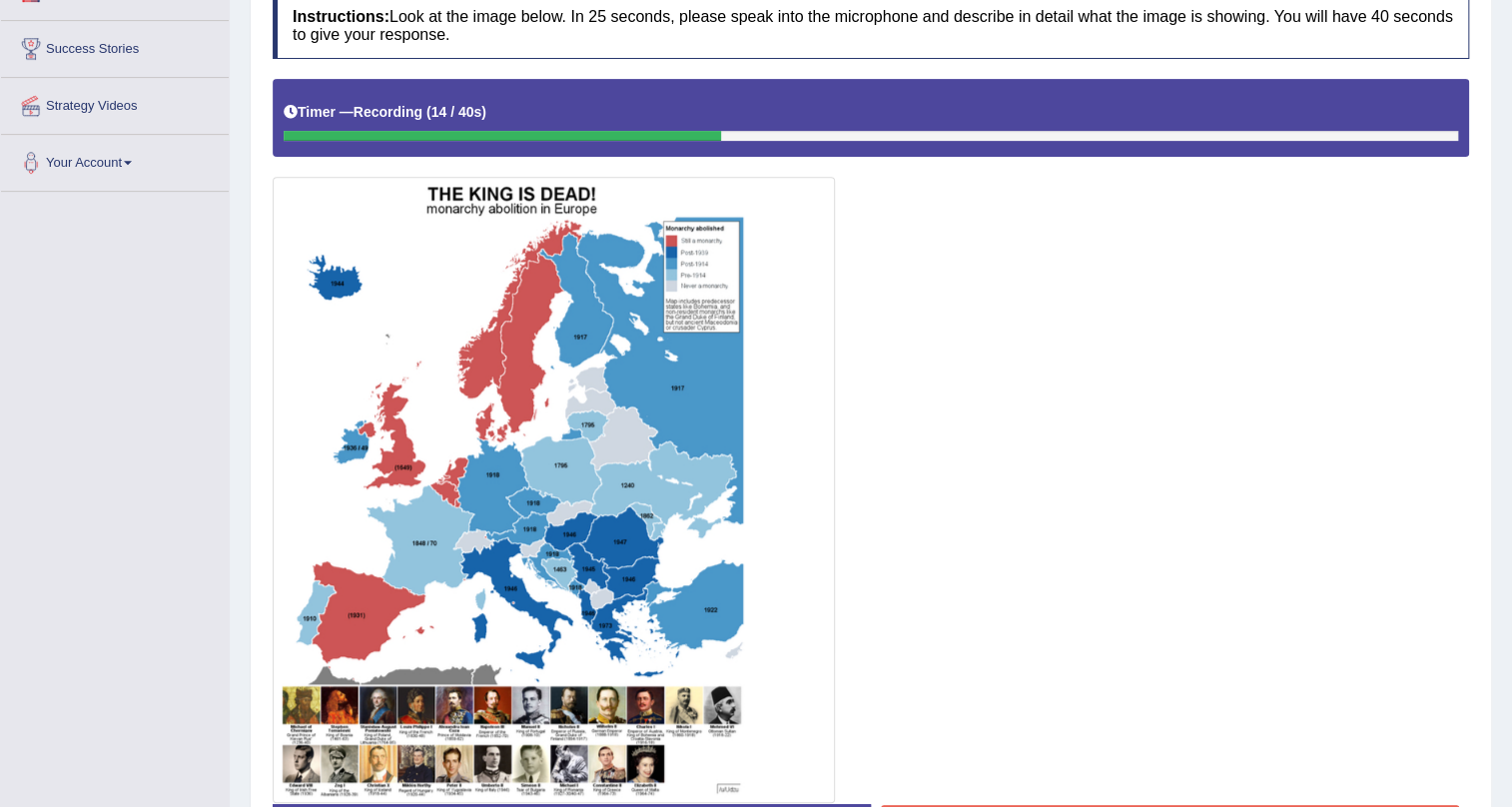 scroll, scrollTop: 510, scrollLeft: 0, axis: vertical 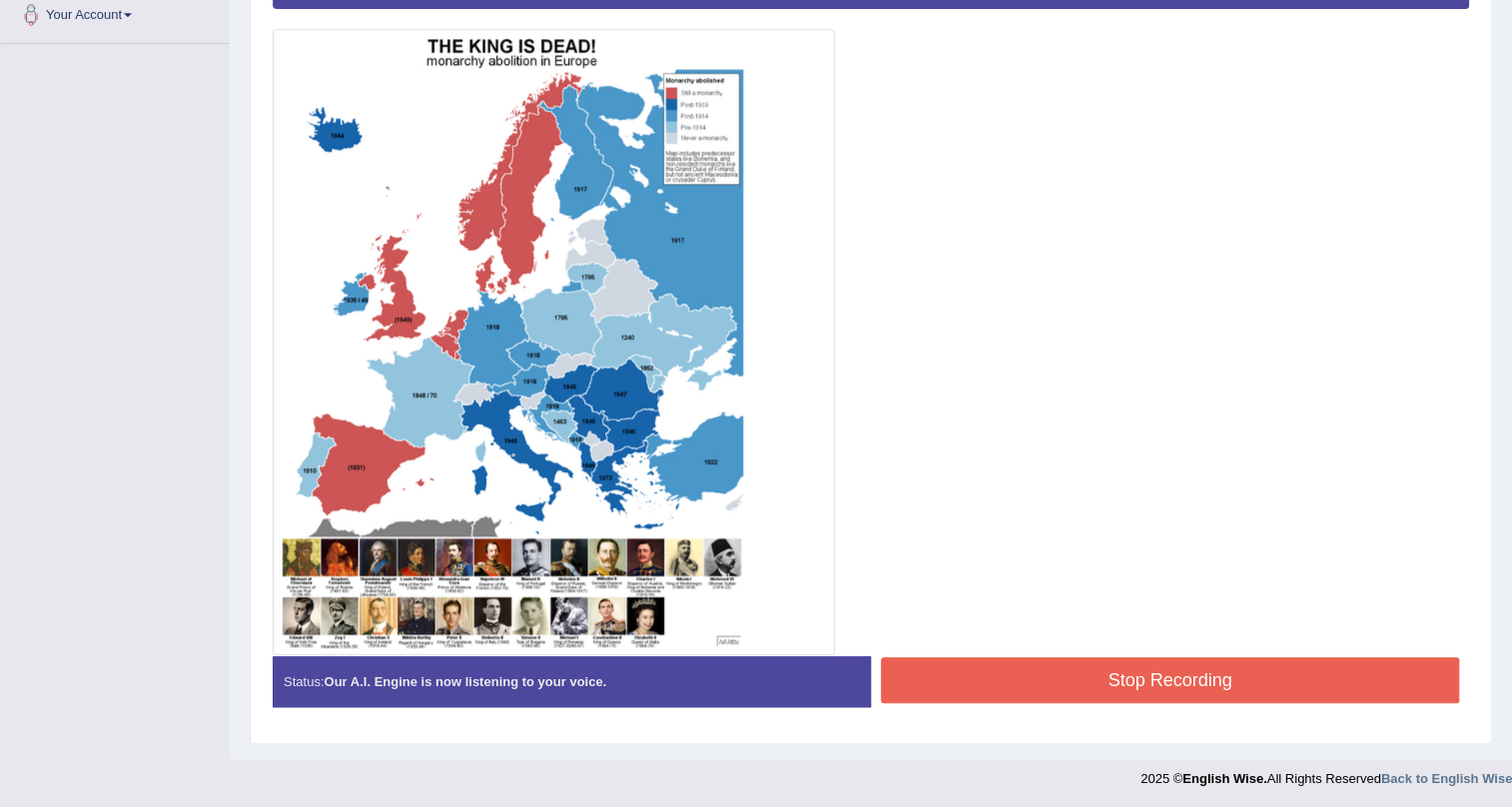 click on "Stop Recording" at bounding box center (1169, 680) 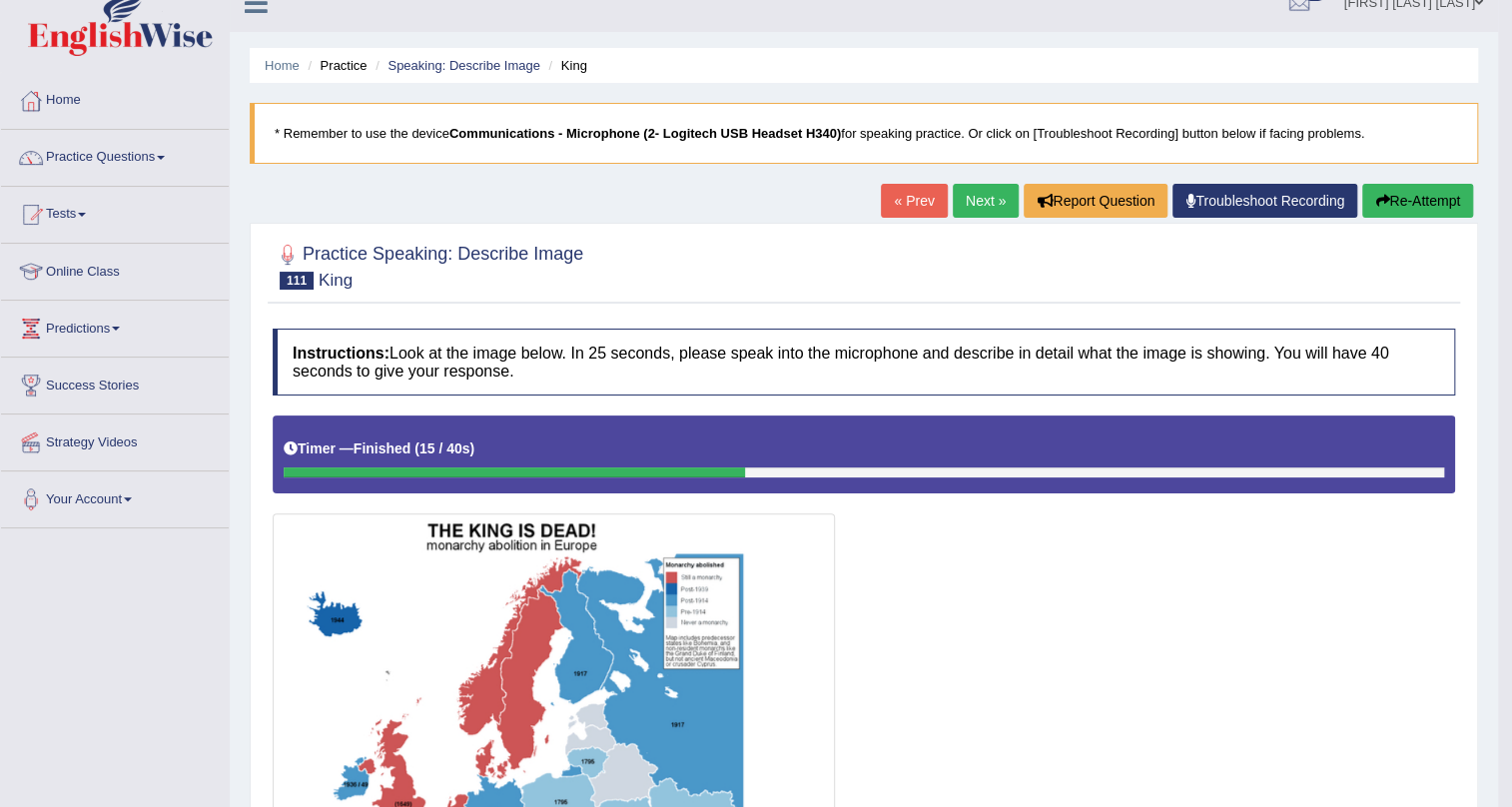 scroll, scrollTop: 0, scrollLeft: 0, axis: both 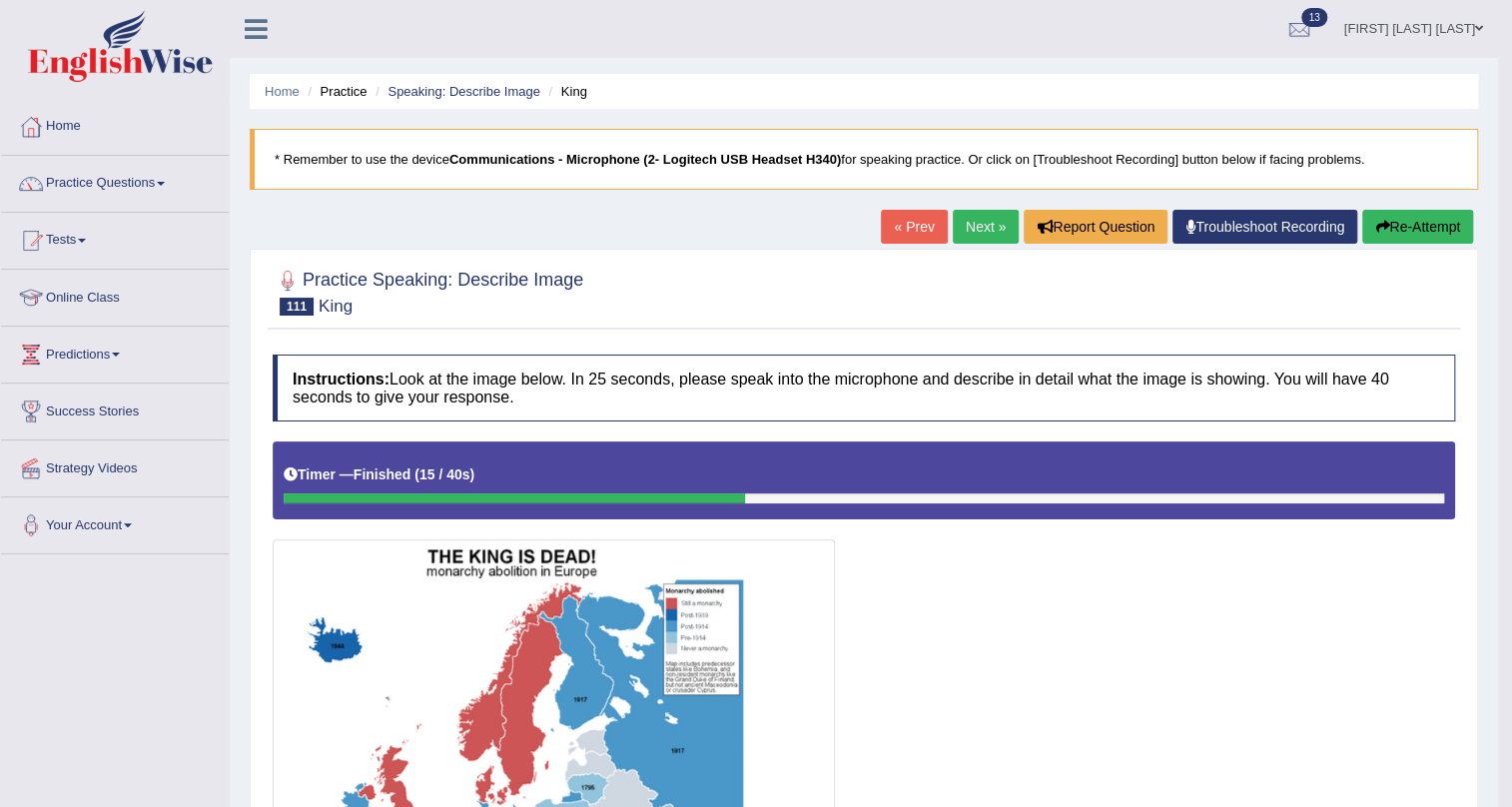 click on "Next »" at bounding box center [986, 227] 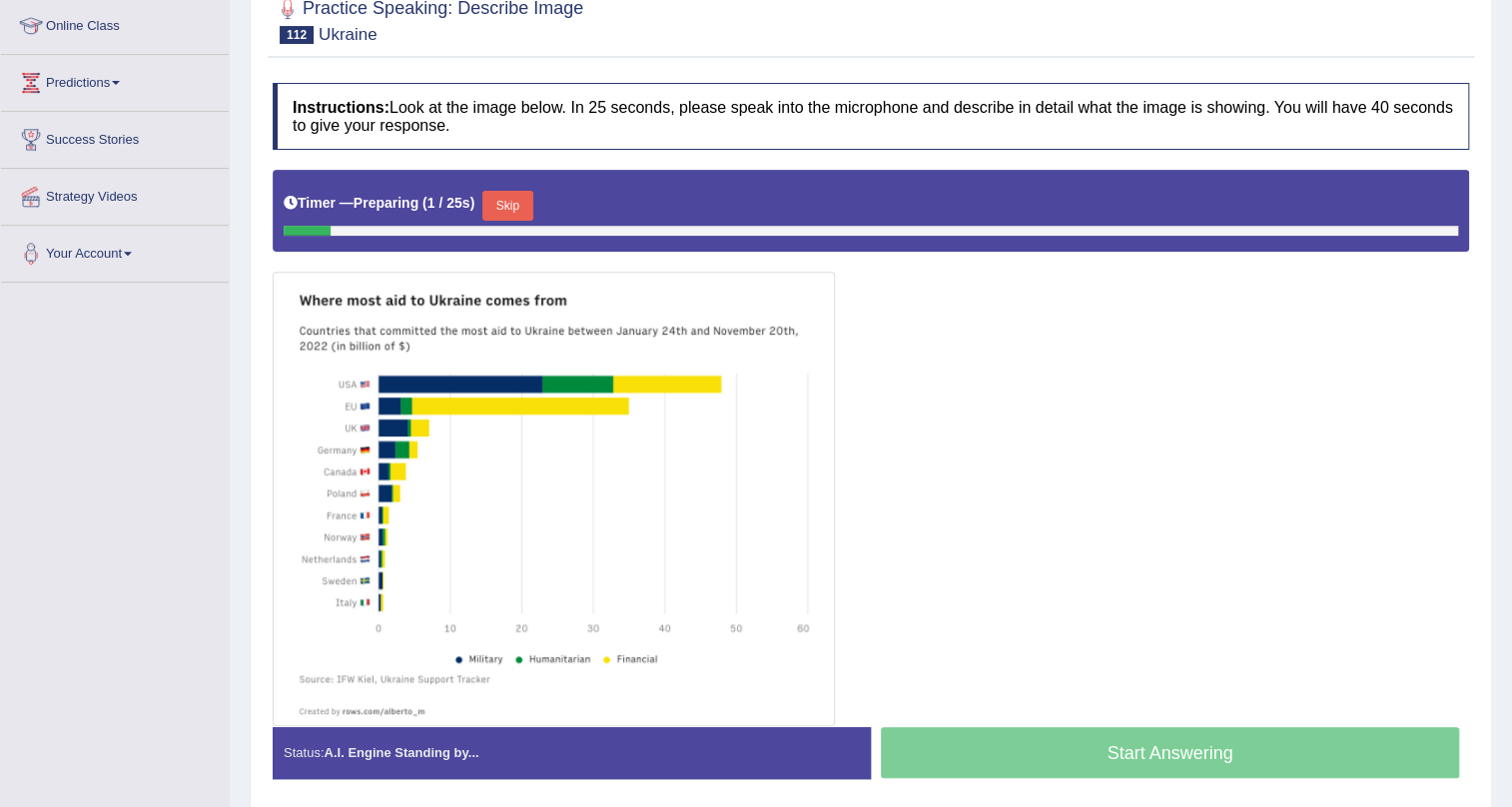 scroll, scrollTop: 344, scrollLeft: 0, axis: vertical 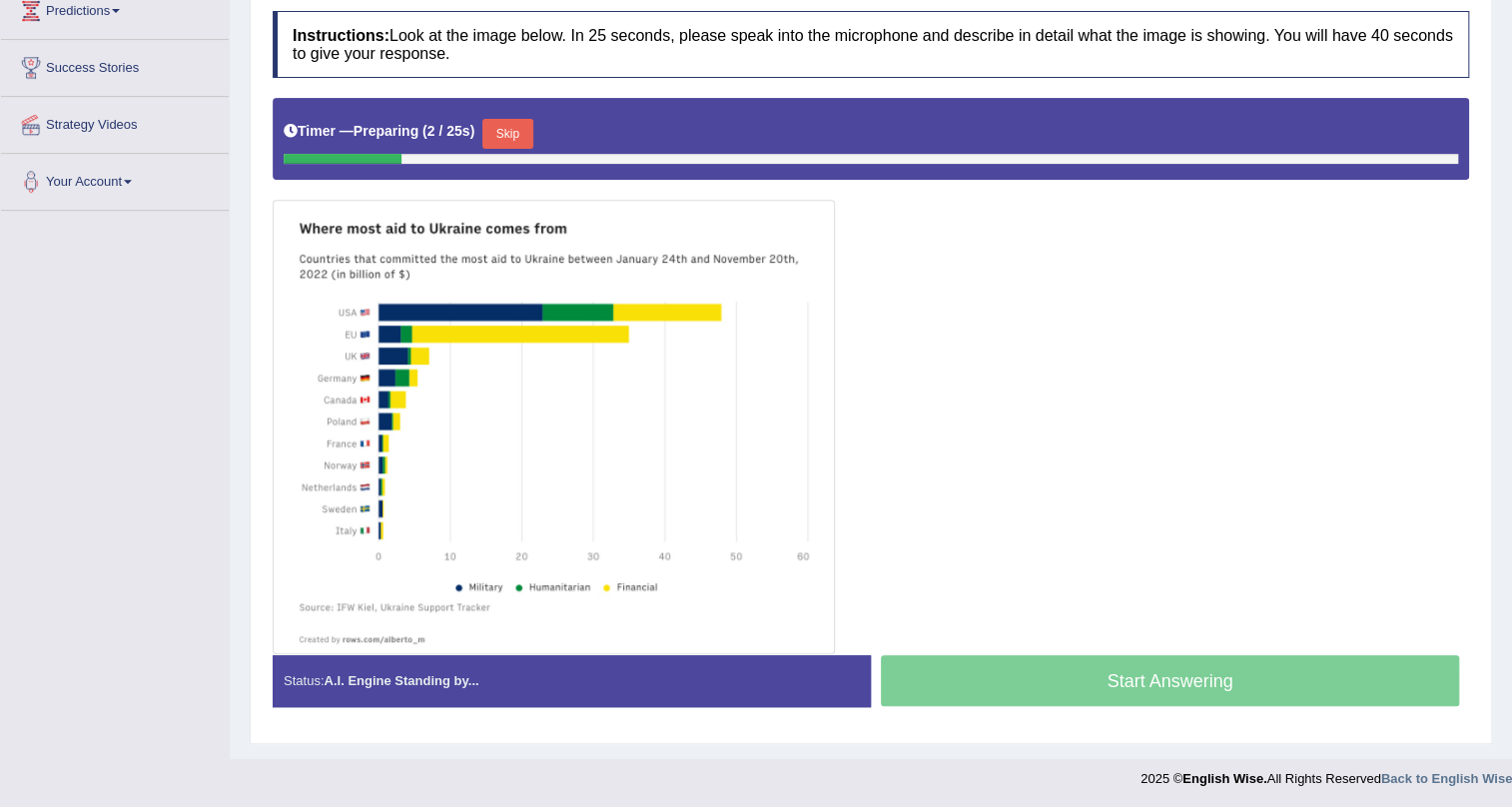 click on "Skip" at bounding box center [507, 134] 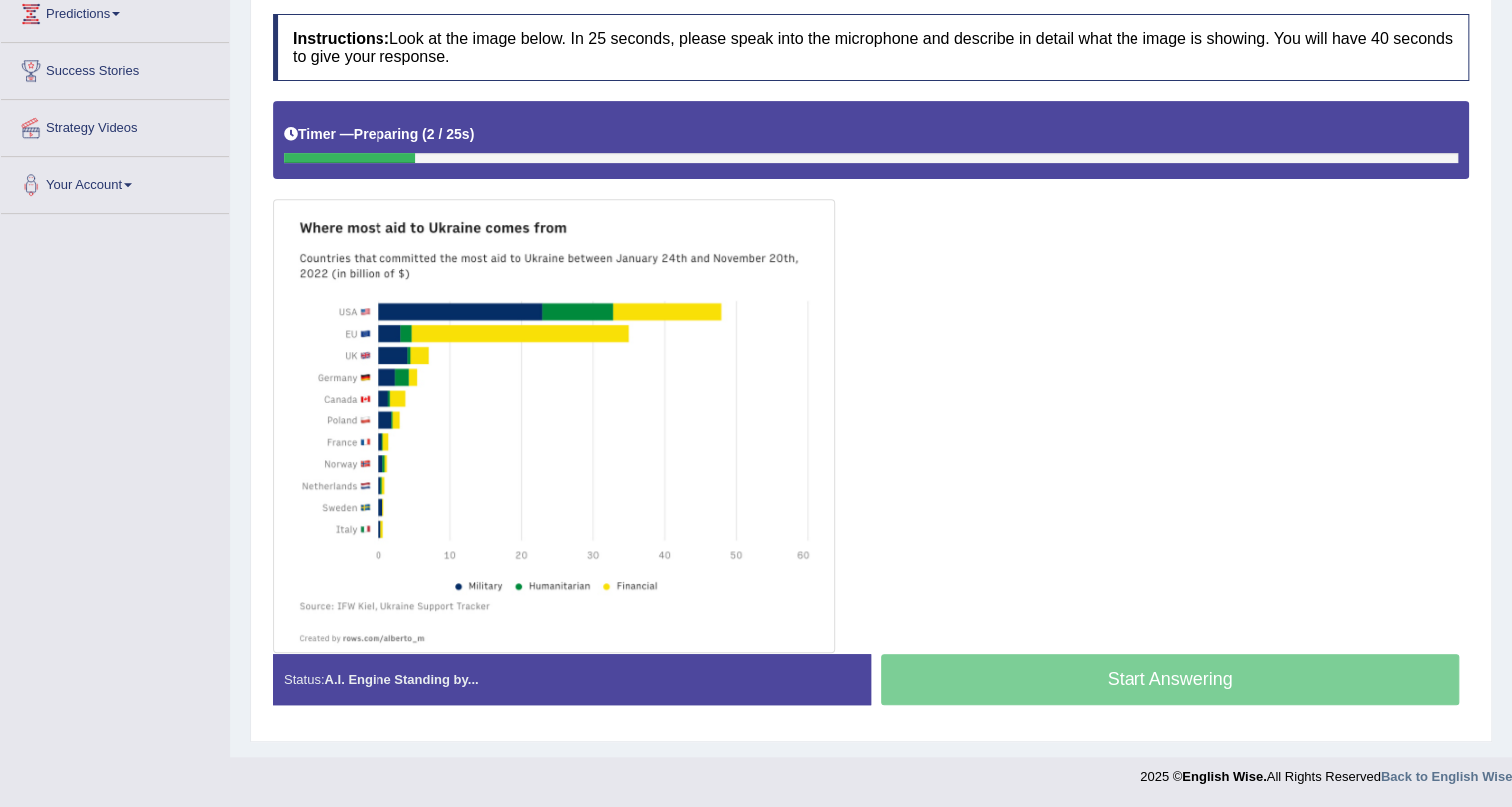 scroll, scrollTop: 340, scrollLeft: 0, axis: vertical 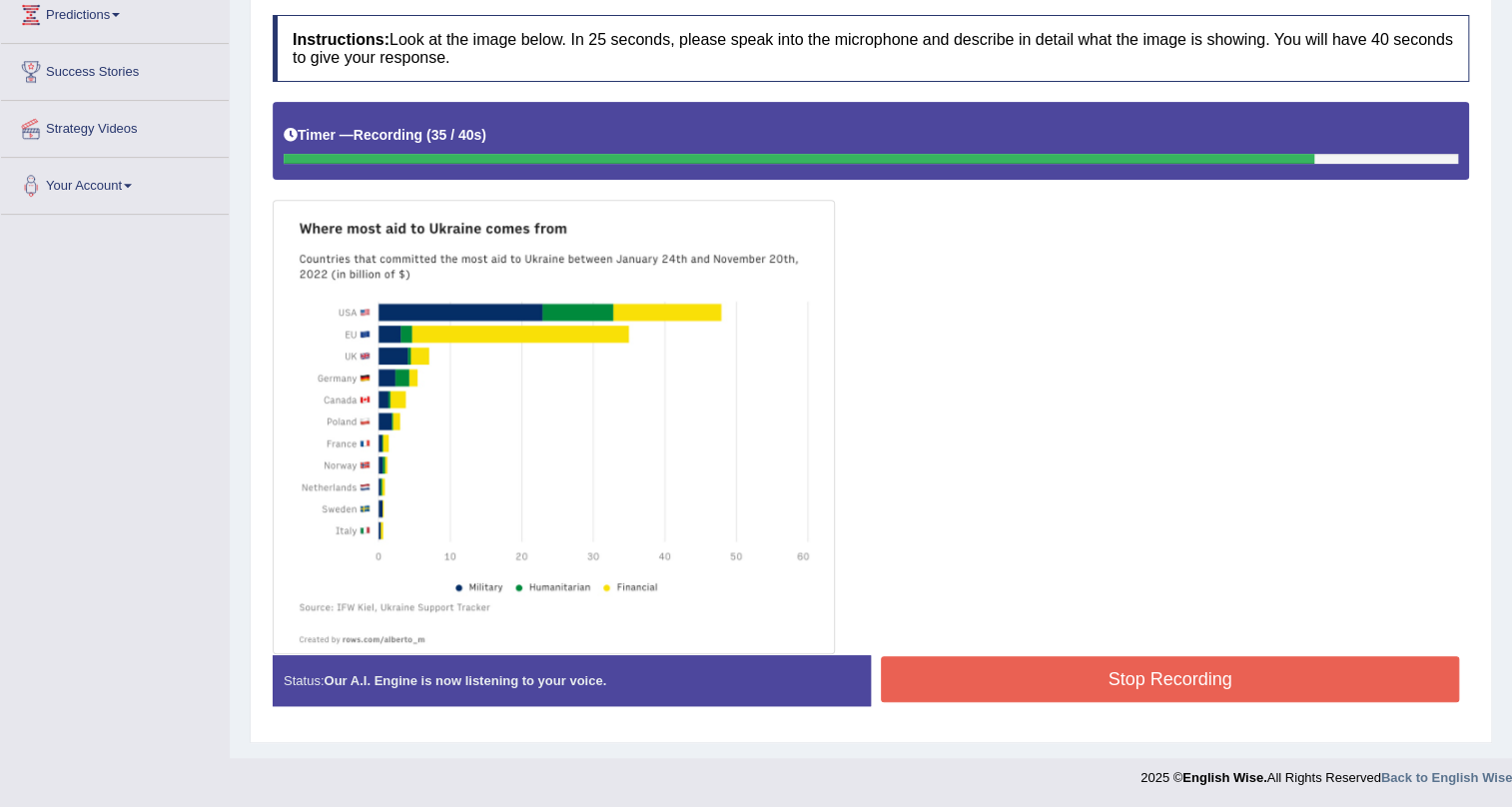 click on "Stop Recording" at bounding box center (1169, 679) 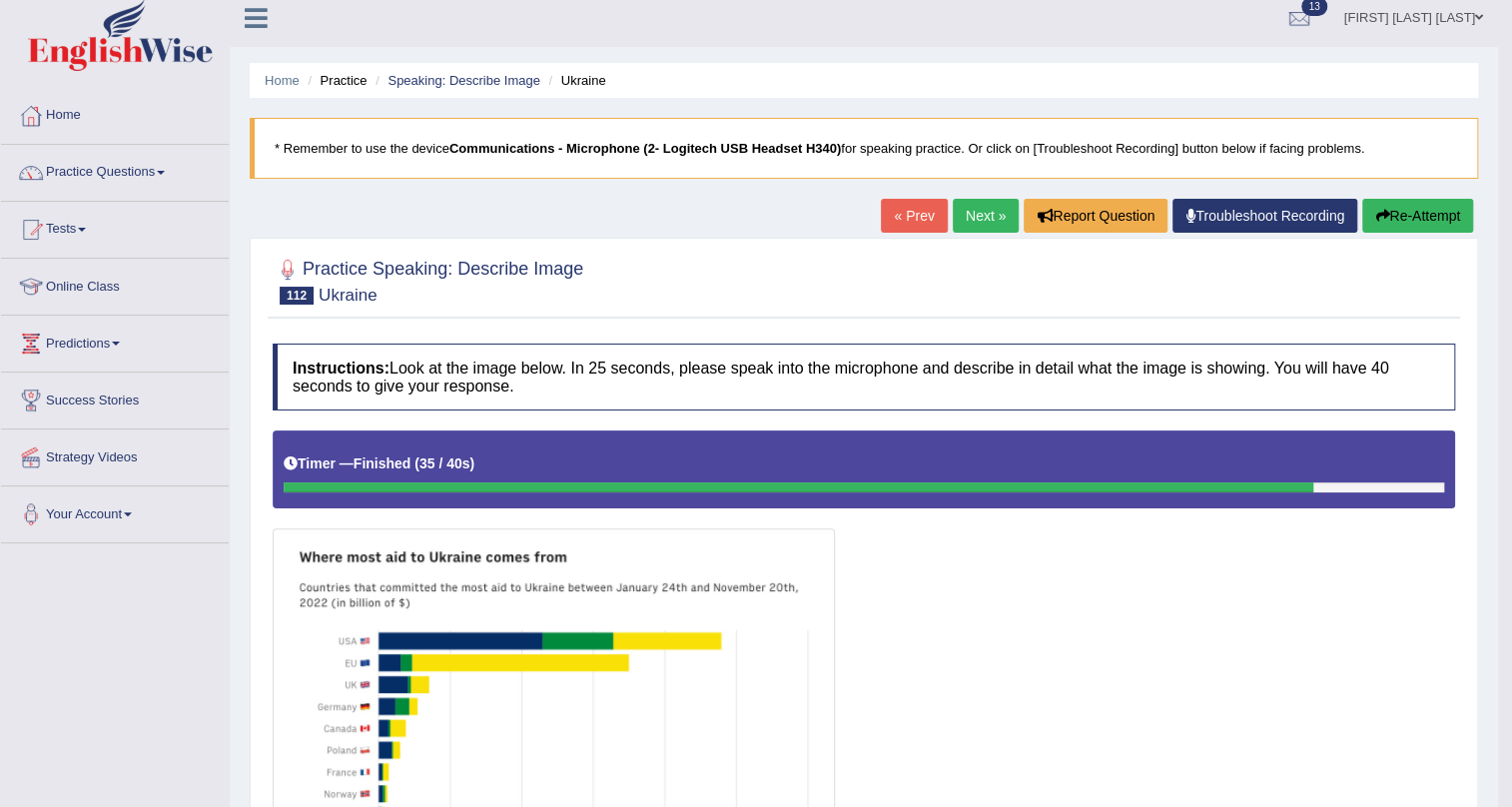 scroll, scrollTop: 0, scrollLeft: 0, axis: both 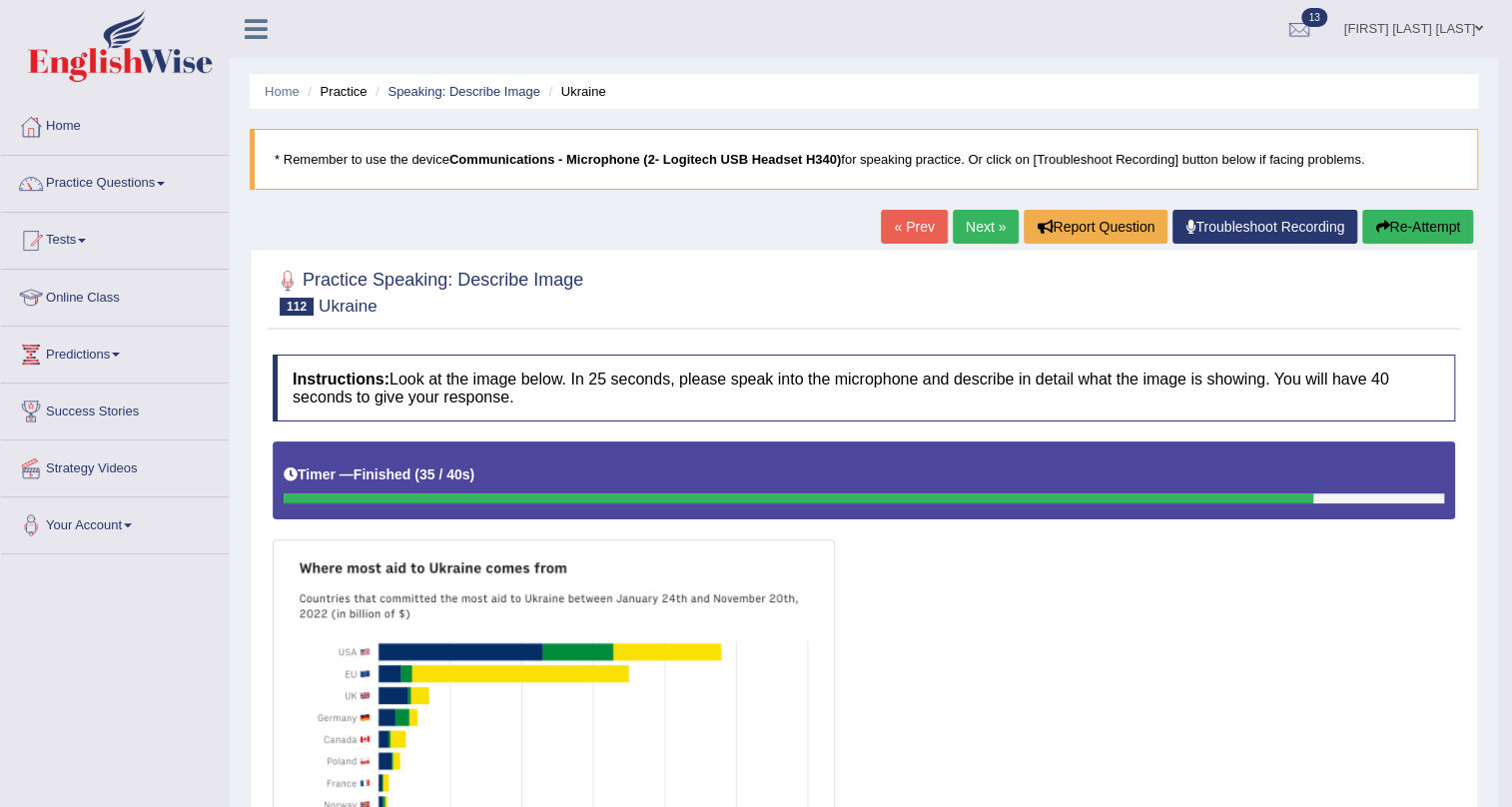click on "Next »" at bounding box center [986, 227] 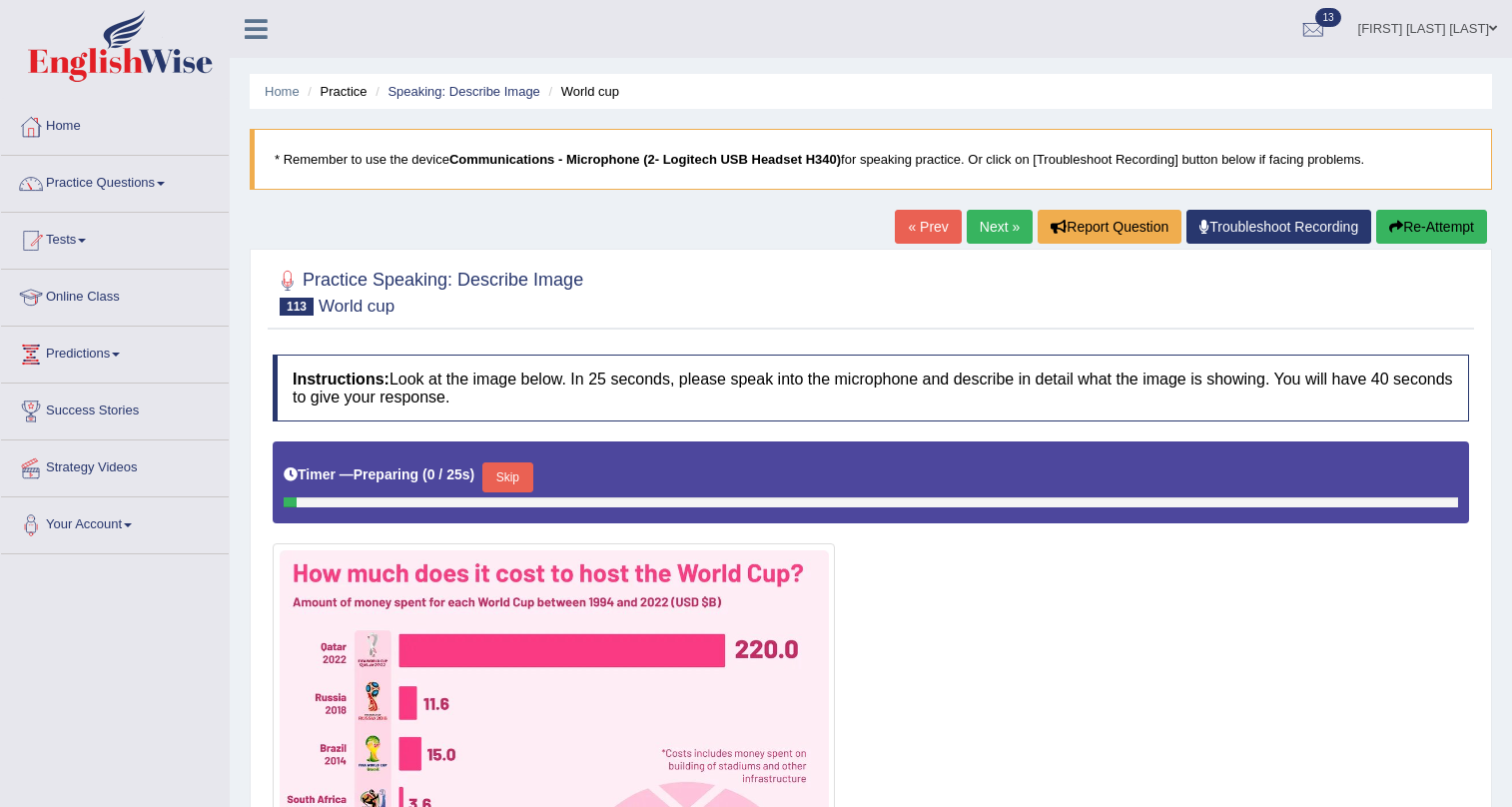scroll, scrollTop: 0, scrollLeft: 0, axis: both 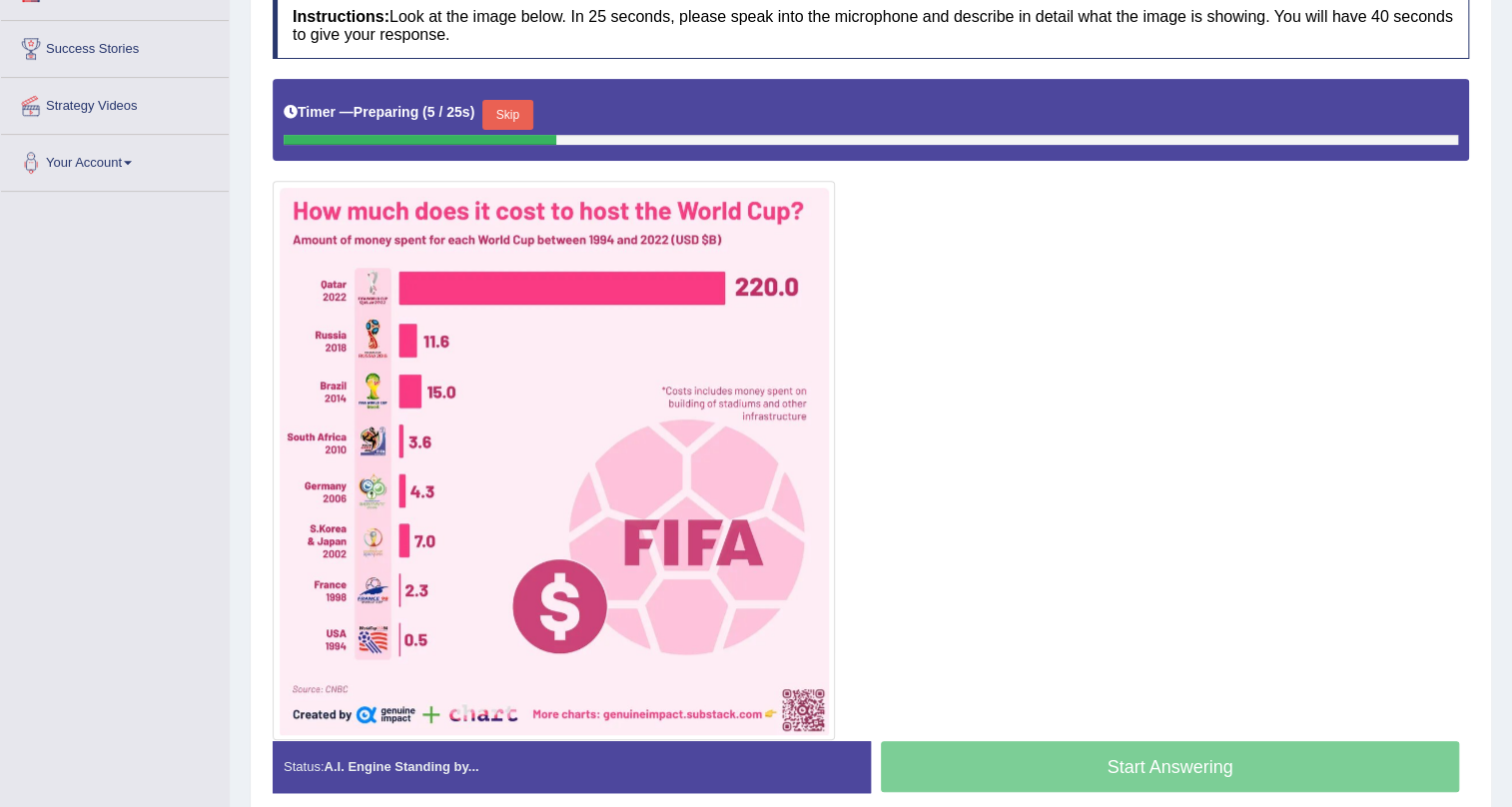 click on "Skip" at bounding box center (507, 115) 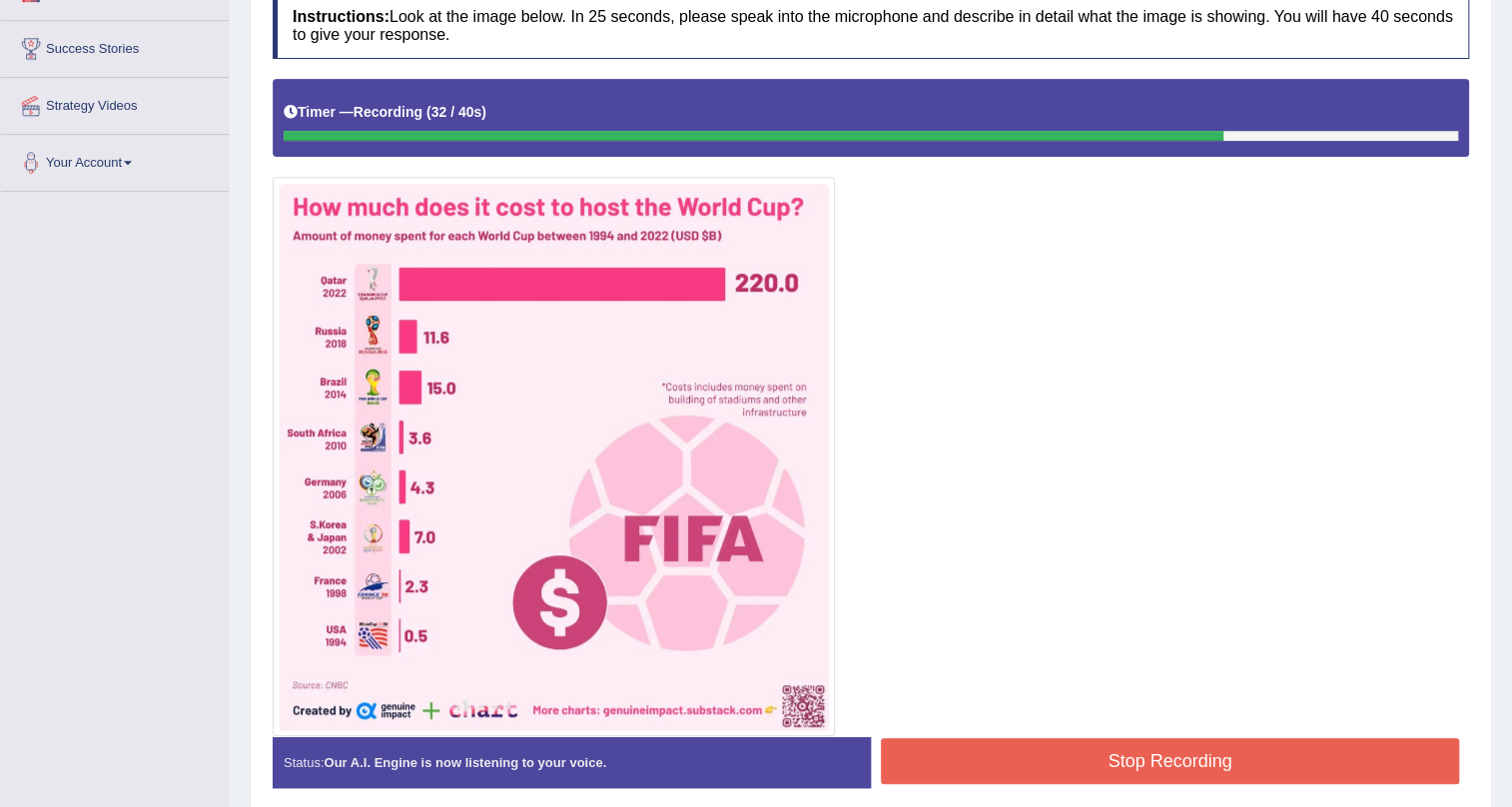 click on "Stop Recording" at bounding box center (1169, 761) 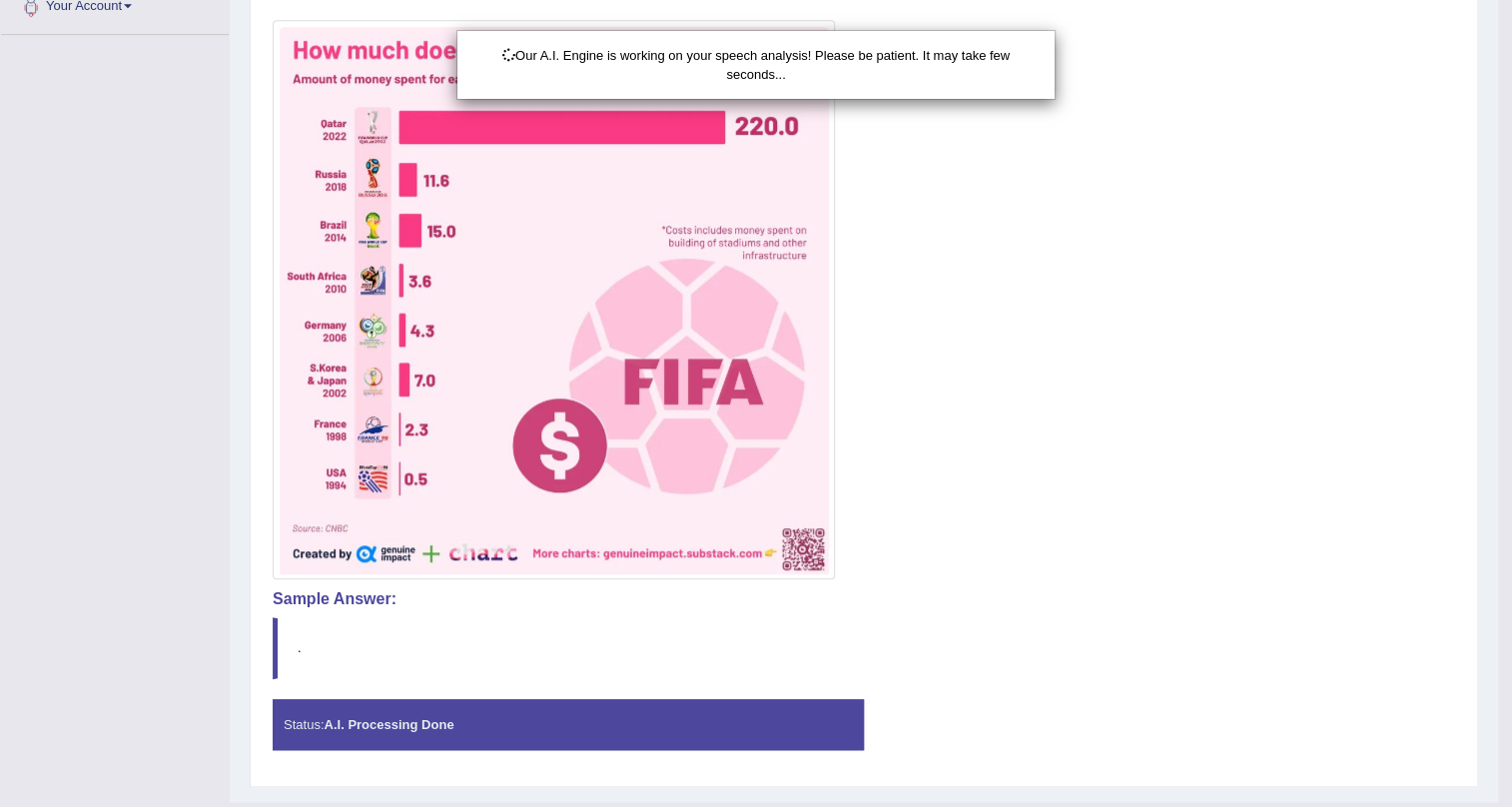 scroll, scrollTop: 562, scrollLeft: 0, axis: vertical 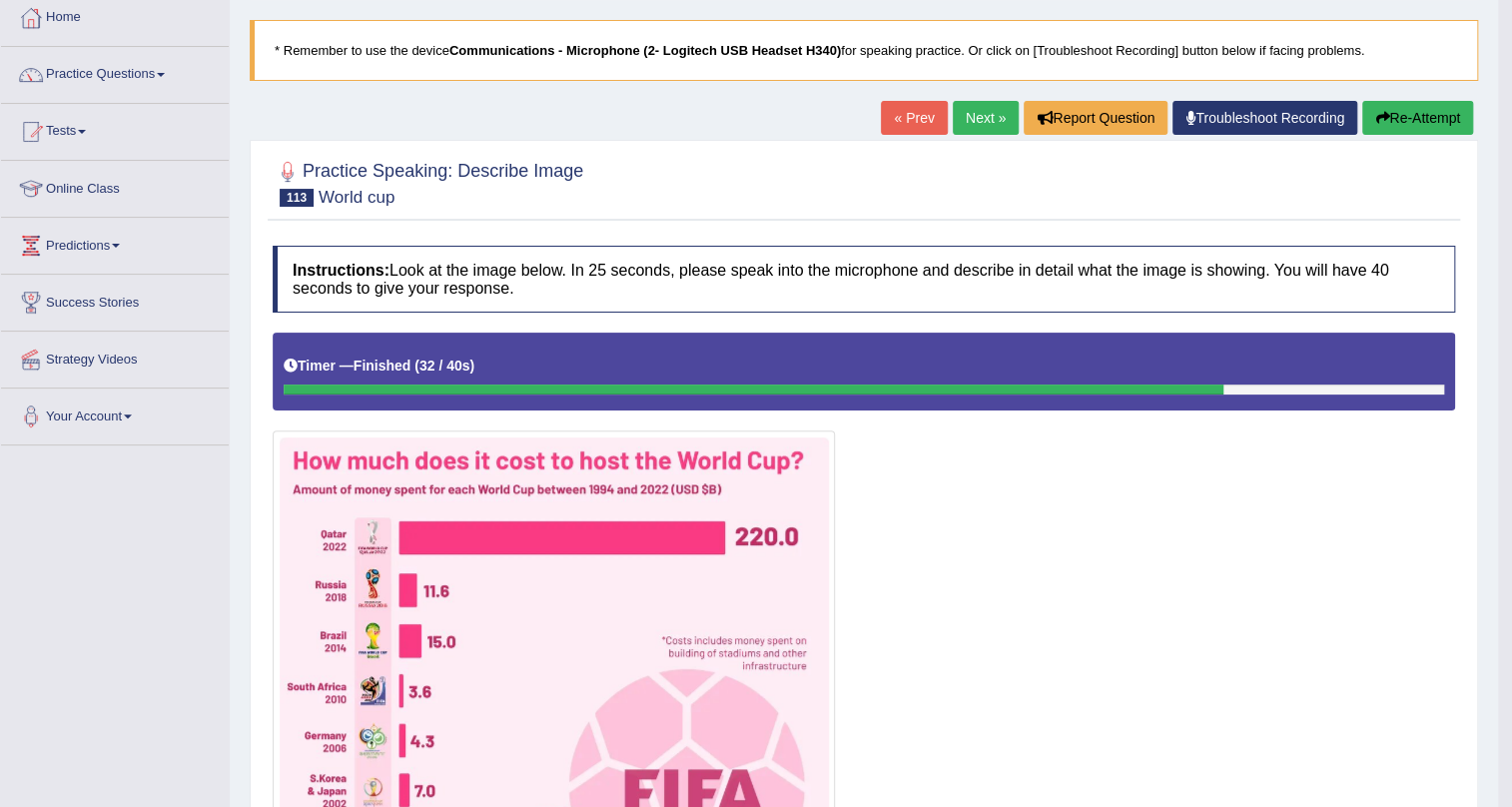 click on "Next »" at bounding box center [986, 118] 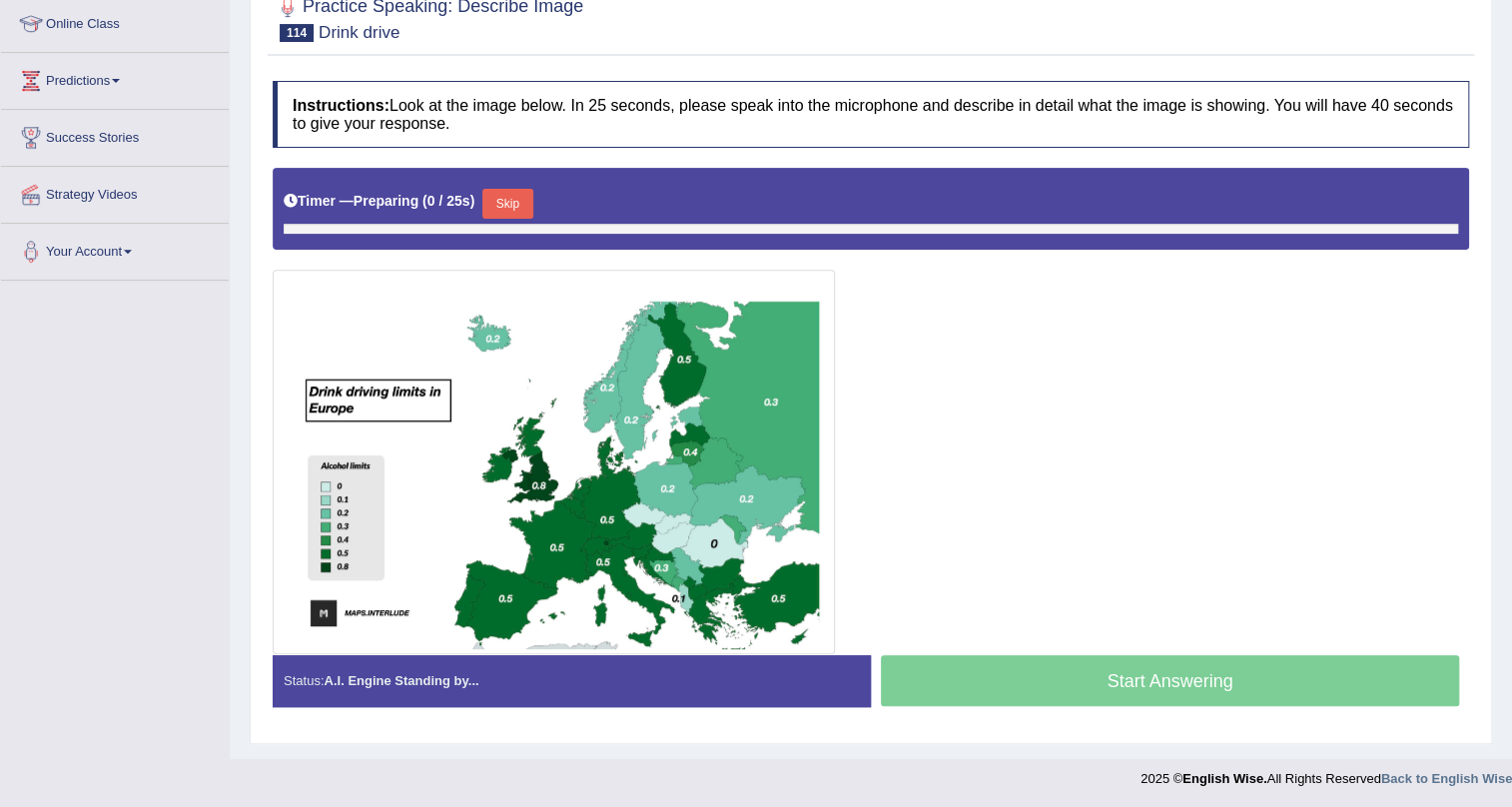 scroll, scrollTop: 274, scrollLeft: 0, axis: vertical 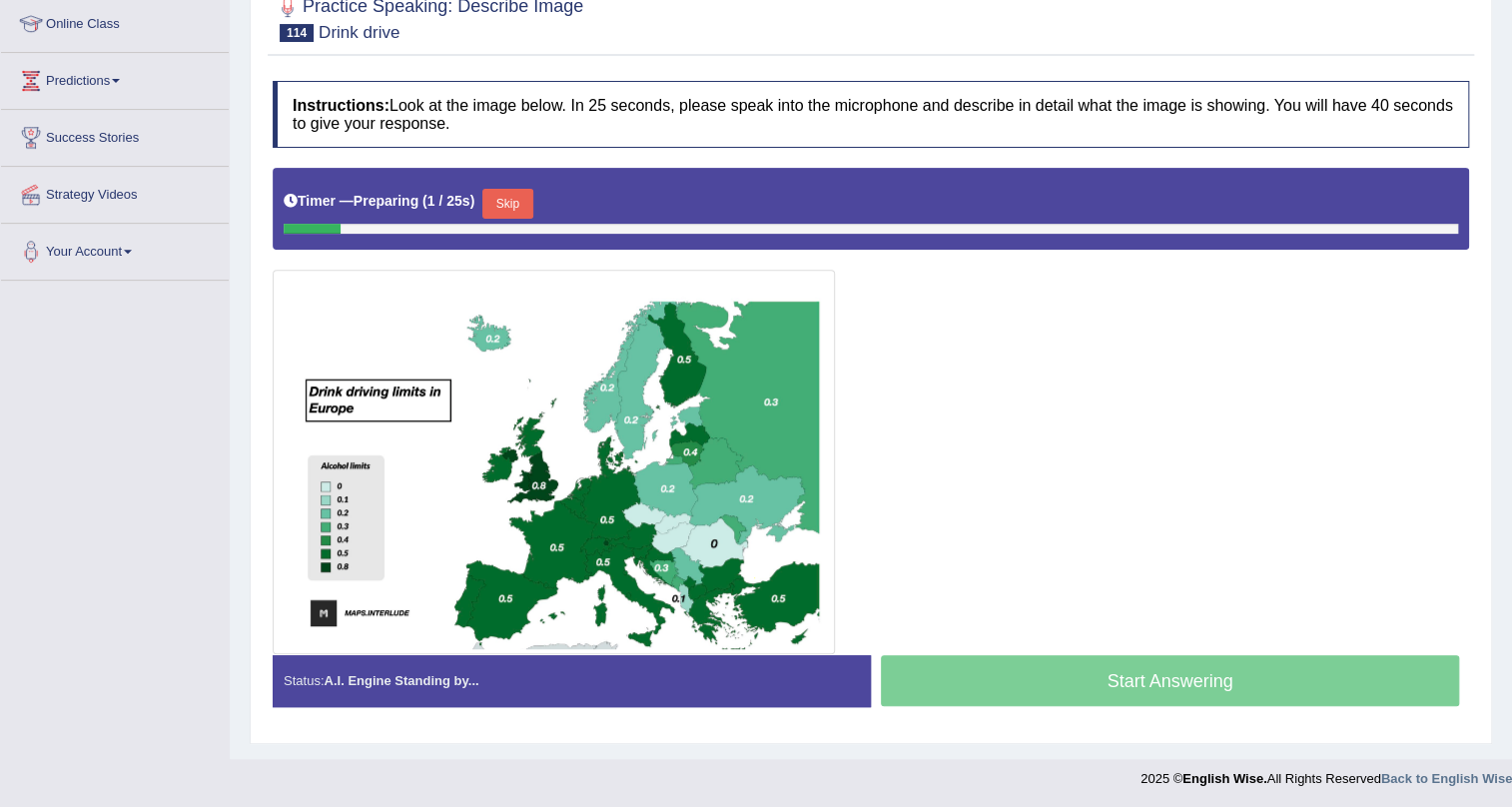 click on "Skip" at bounding box center (507, 204) 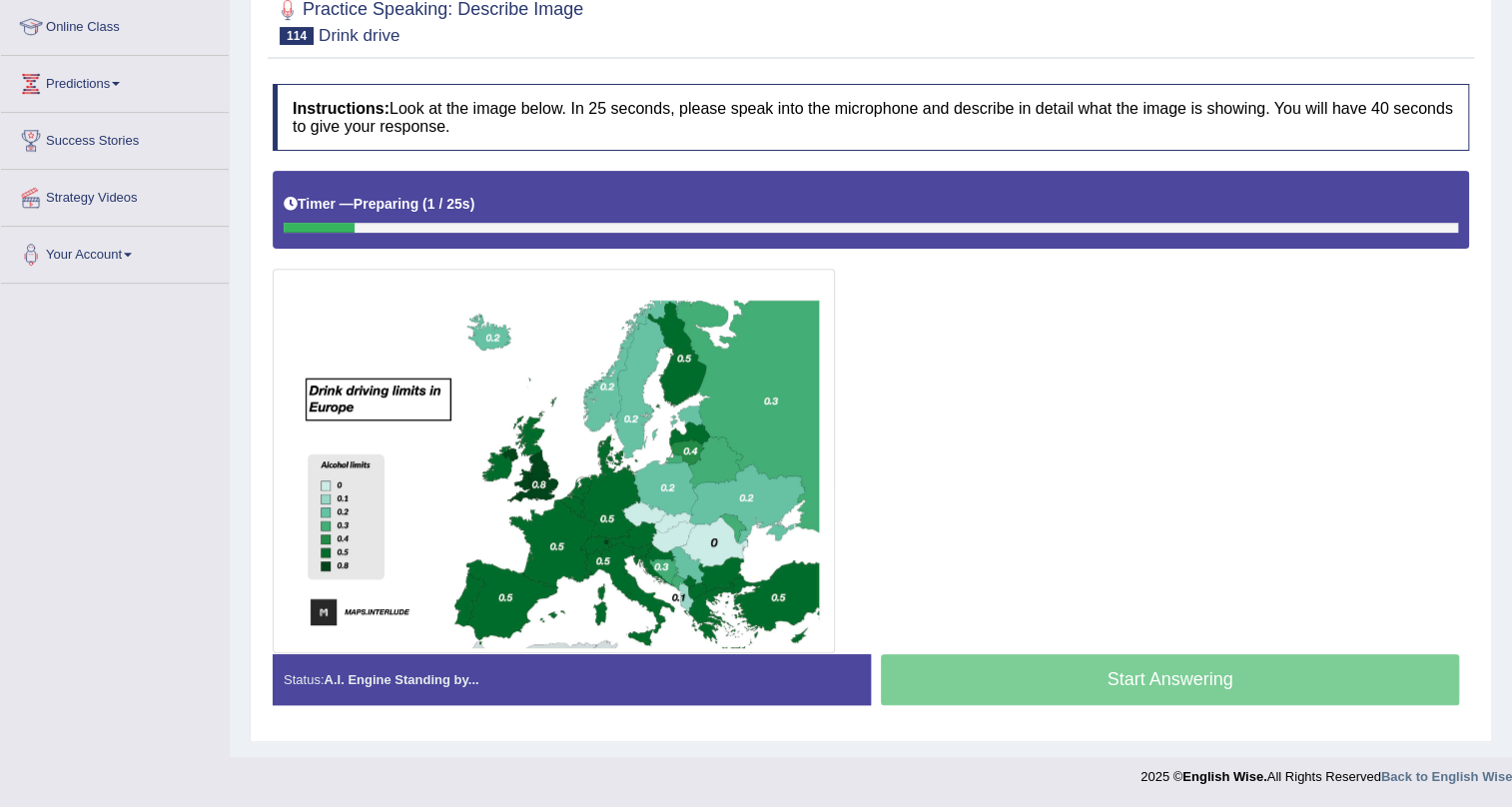 scroll, scrollTop: 270, scrollLeft: 0, axis: vertical 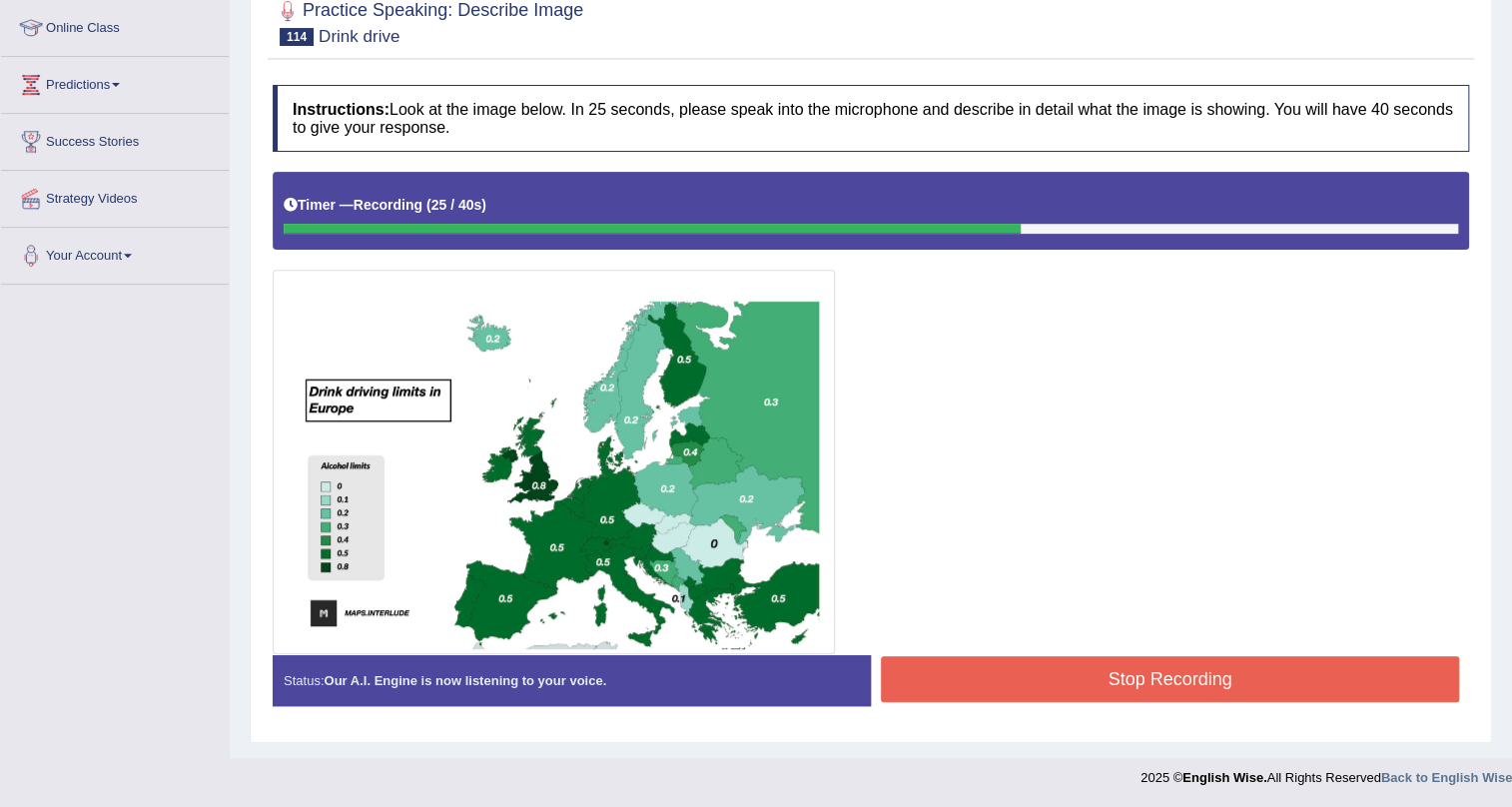 click on "Stop Recording" at bounding box center [1169, 679] 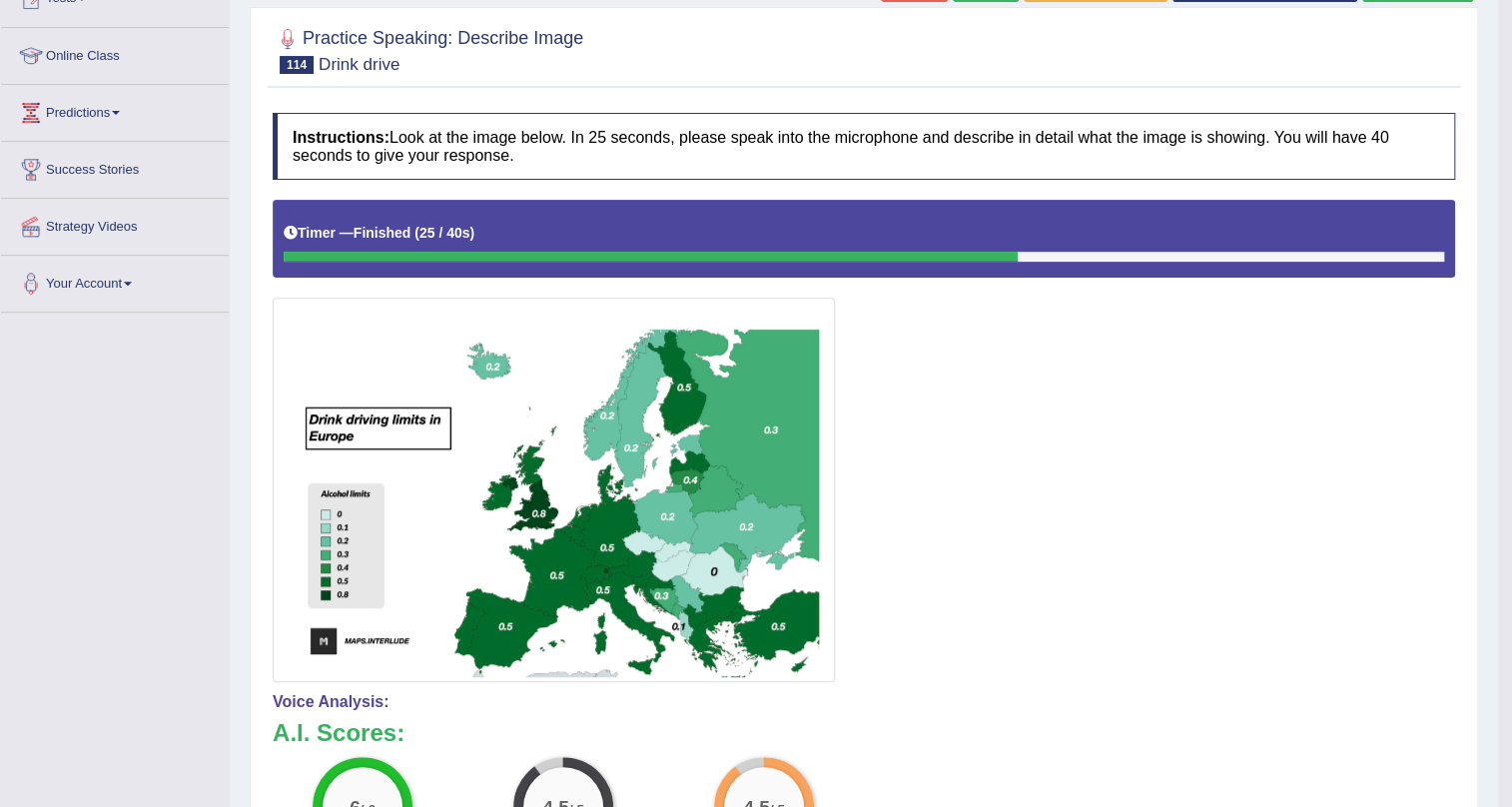 scroll, scrollTop: 115, scrollLeft: 0, axis: vertical 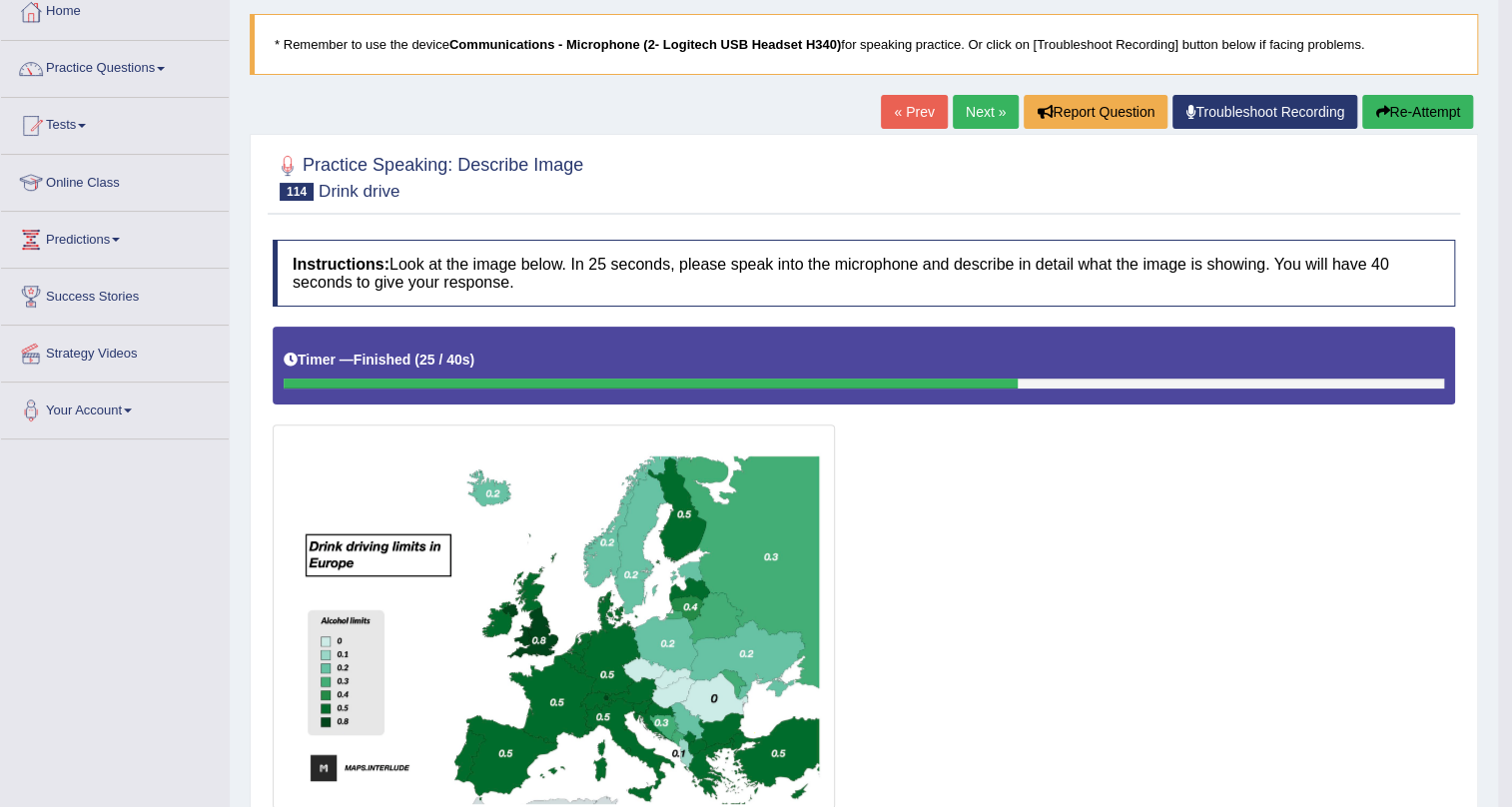click at bounding box center [1382, 112] 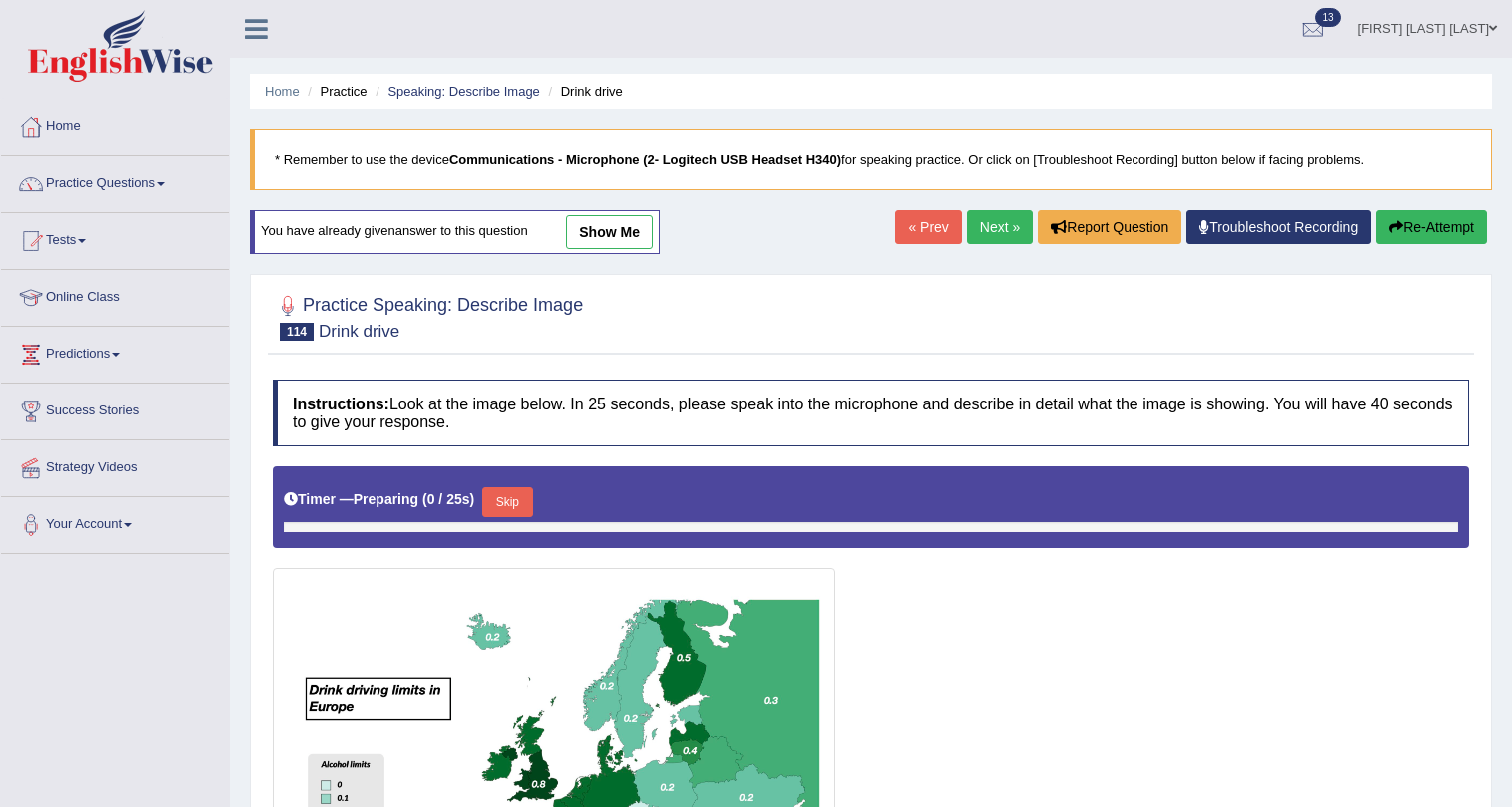 scroll, scrollTop: 115, scrollLeft: 0, axis: vertical 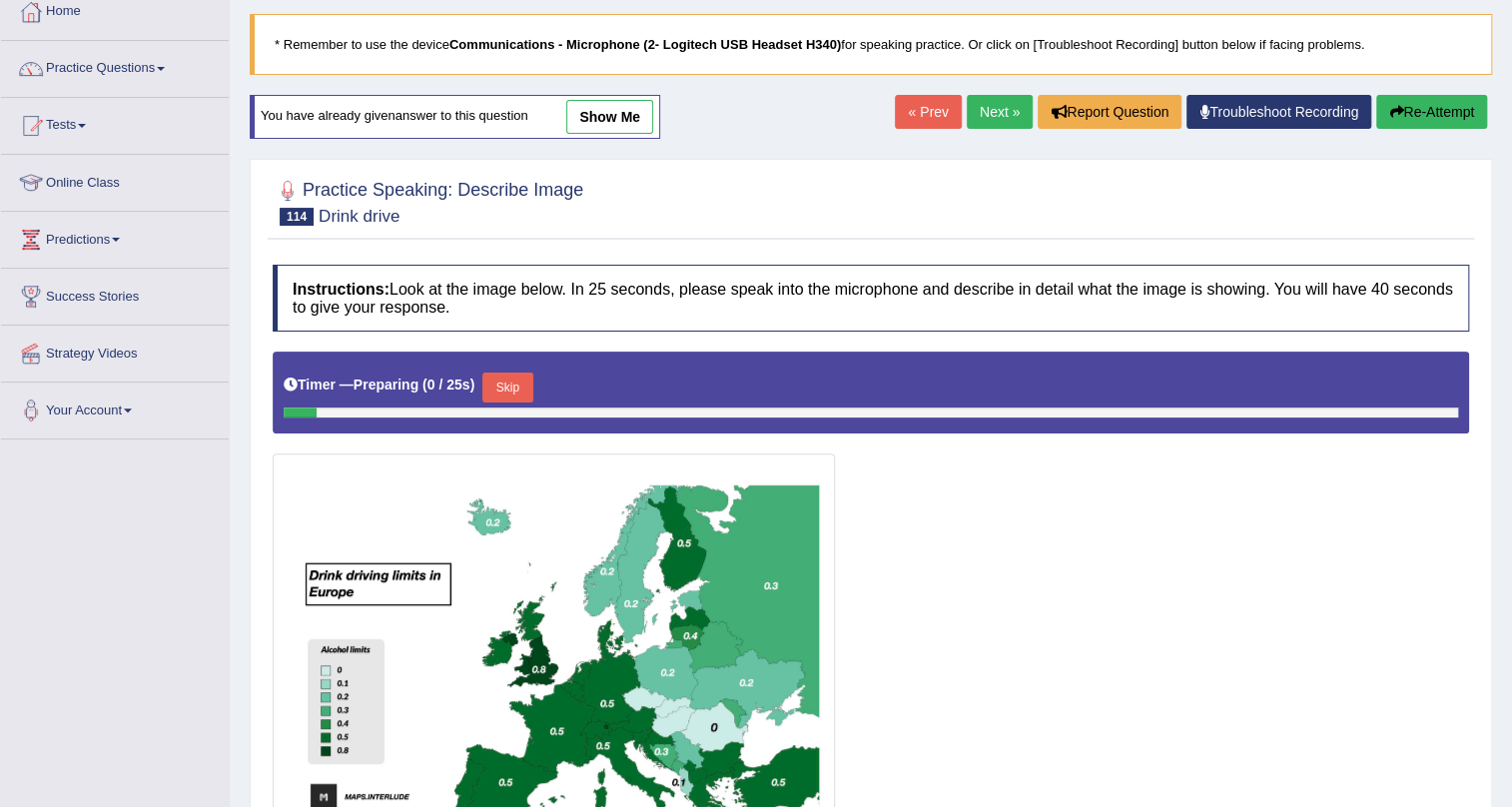 click on "Skip" at bounding box center [507, 388] 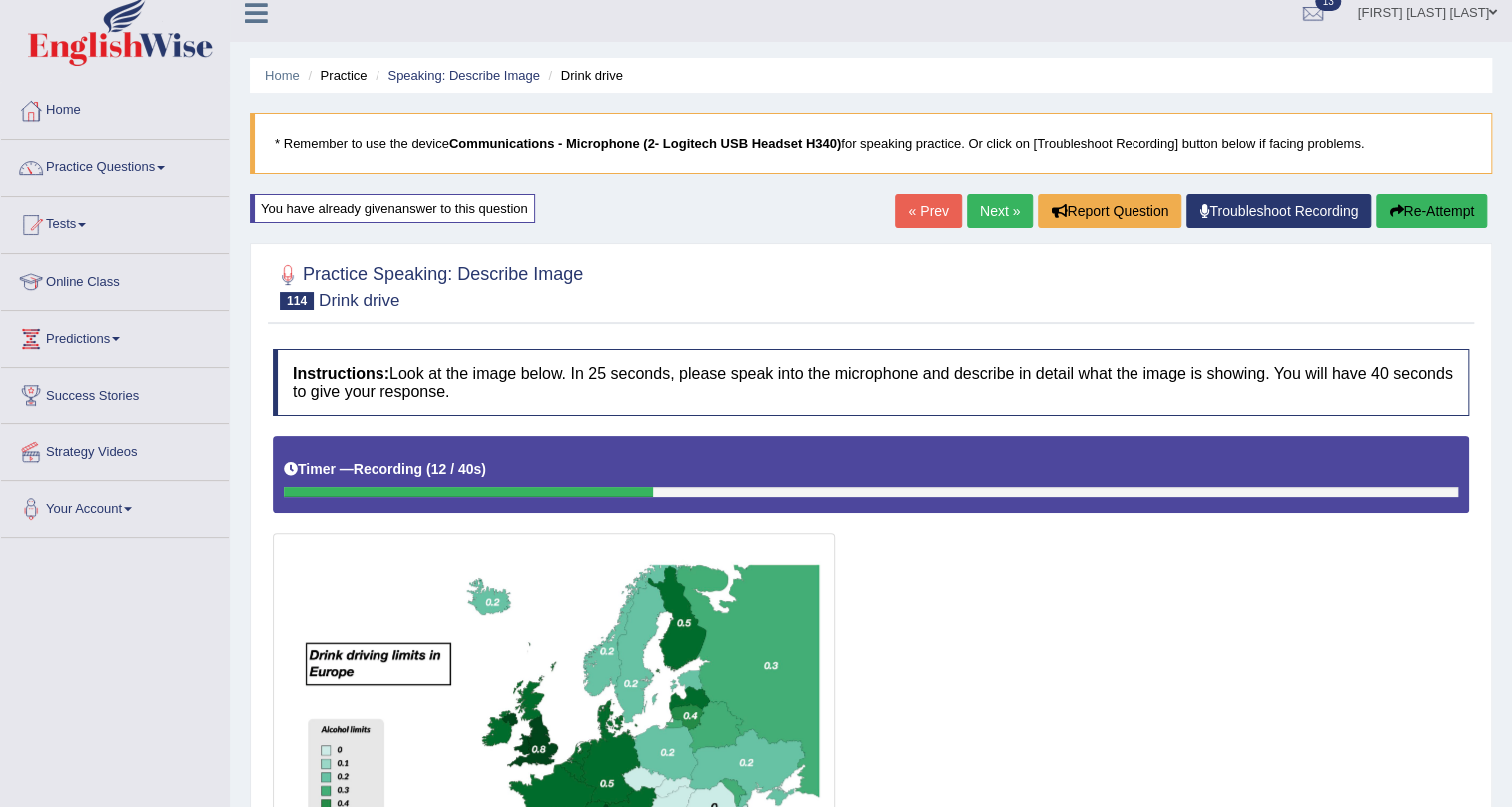 scroll, scrollTop: 7, scrollLeft: 0, axis: vertical 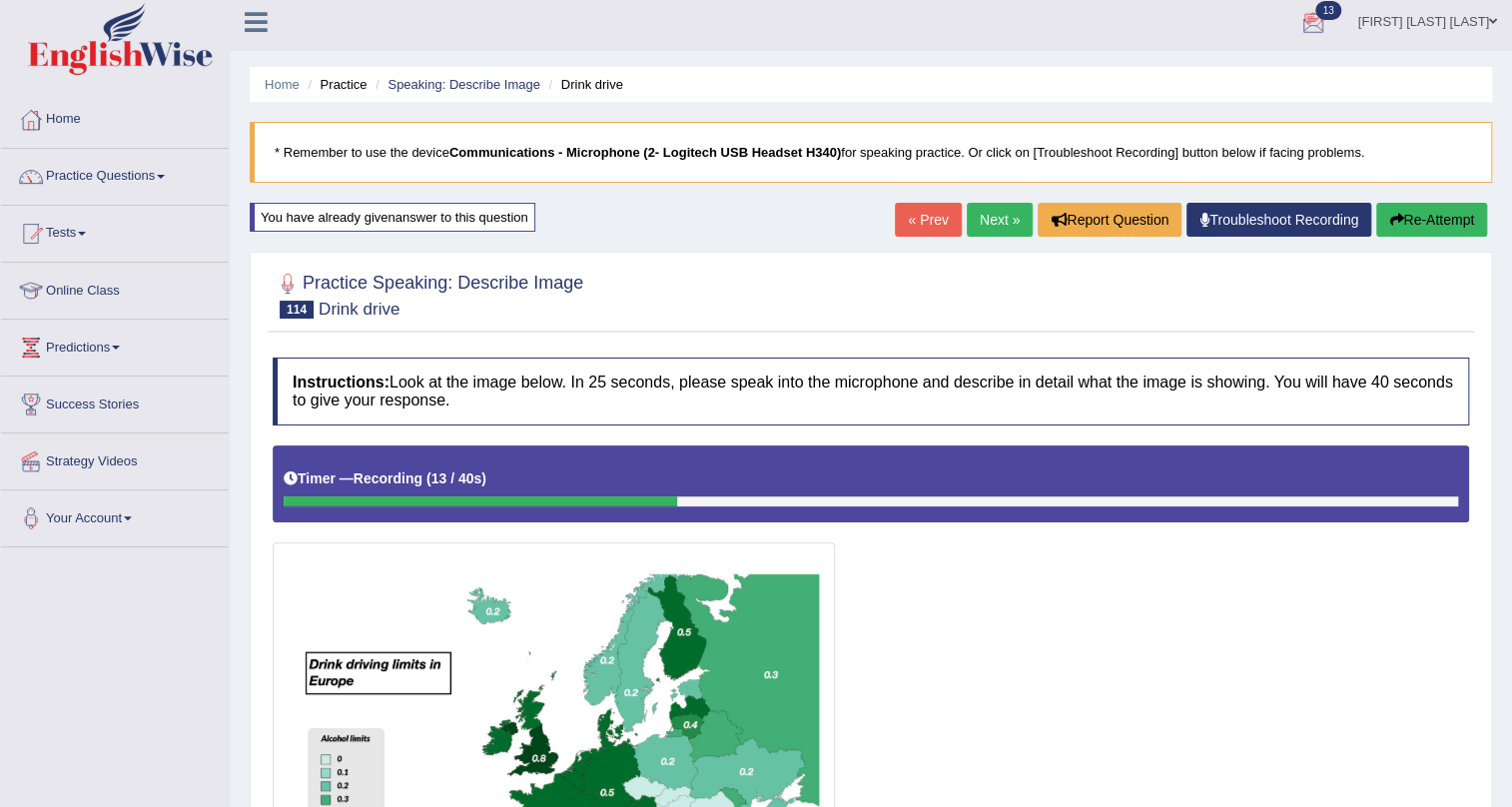 drag, startPoint x: 1418, startPoint y: 227, endPoint x: 1329, endPoint y: 226, distance: 89.005618 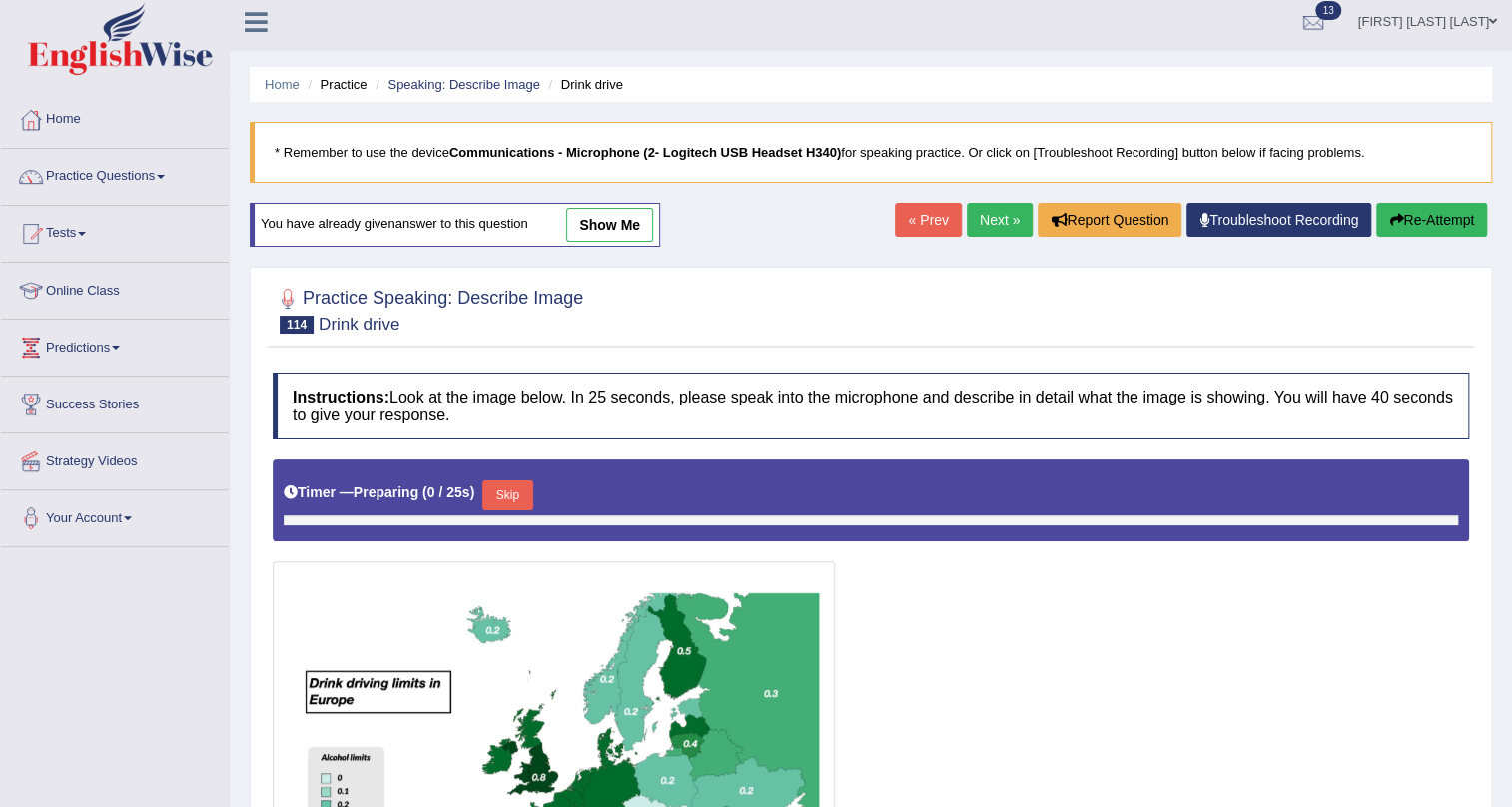 click on "Skip" at bounding box center (507, 495) 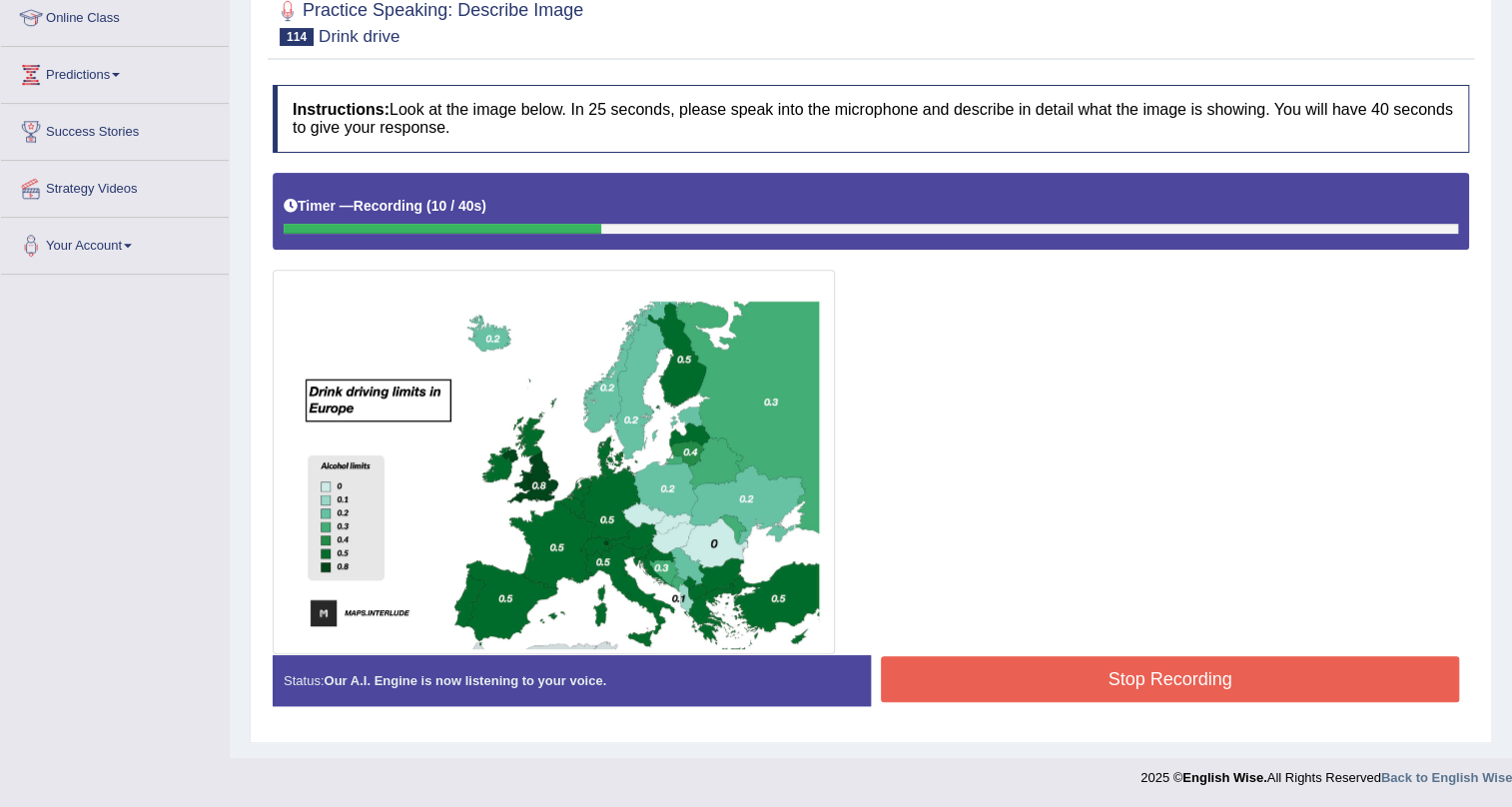 scroll, scrollTop: 98, scrollLeft: 0, axis: vertical 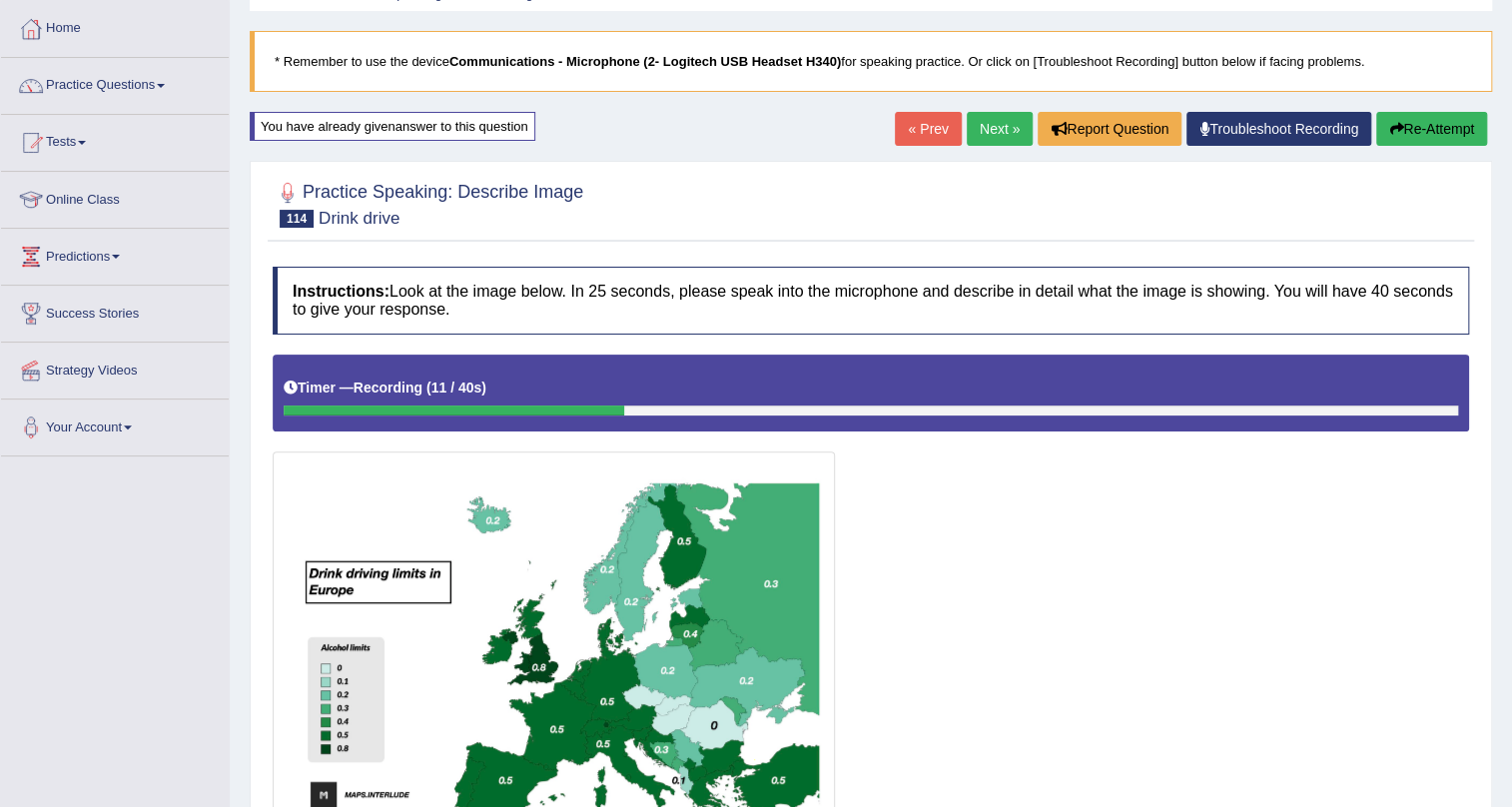 click at bounding box center (1396, 129) 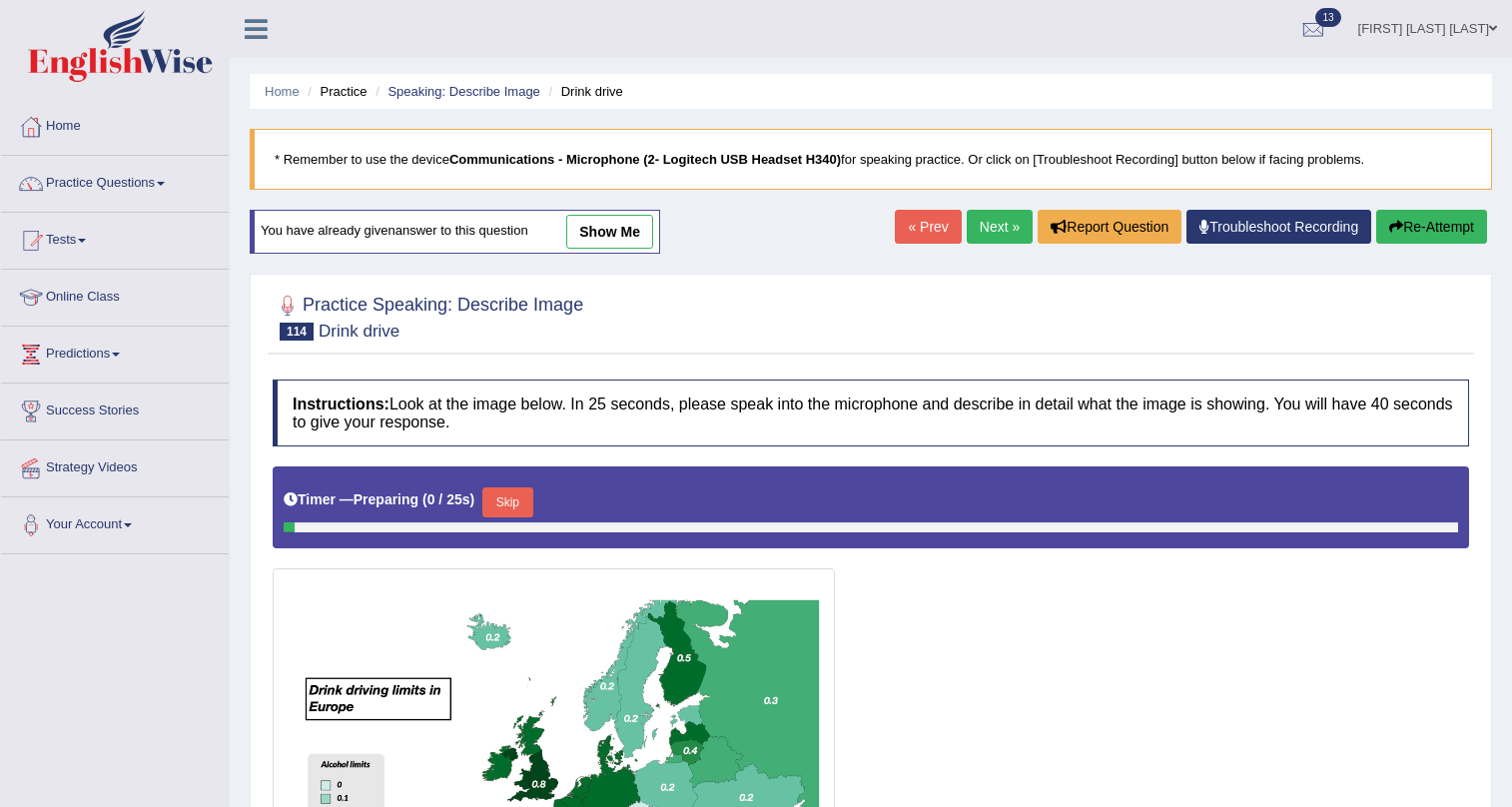 scroll, scrollTop: 98, scrollLeft: 0, axis: vertical 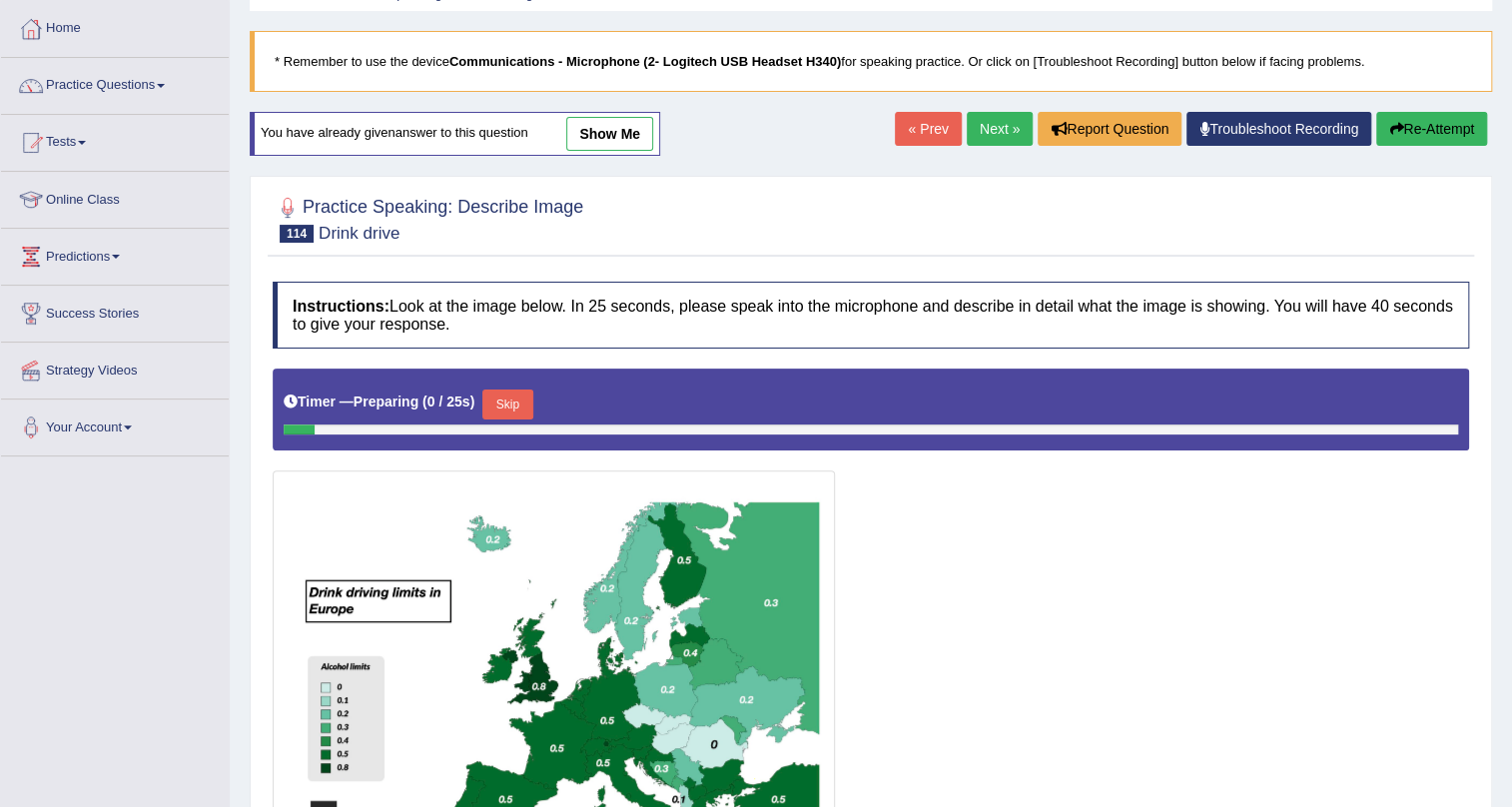 click on "Skip" at bounding box center (507, 404) 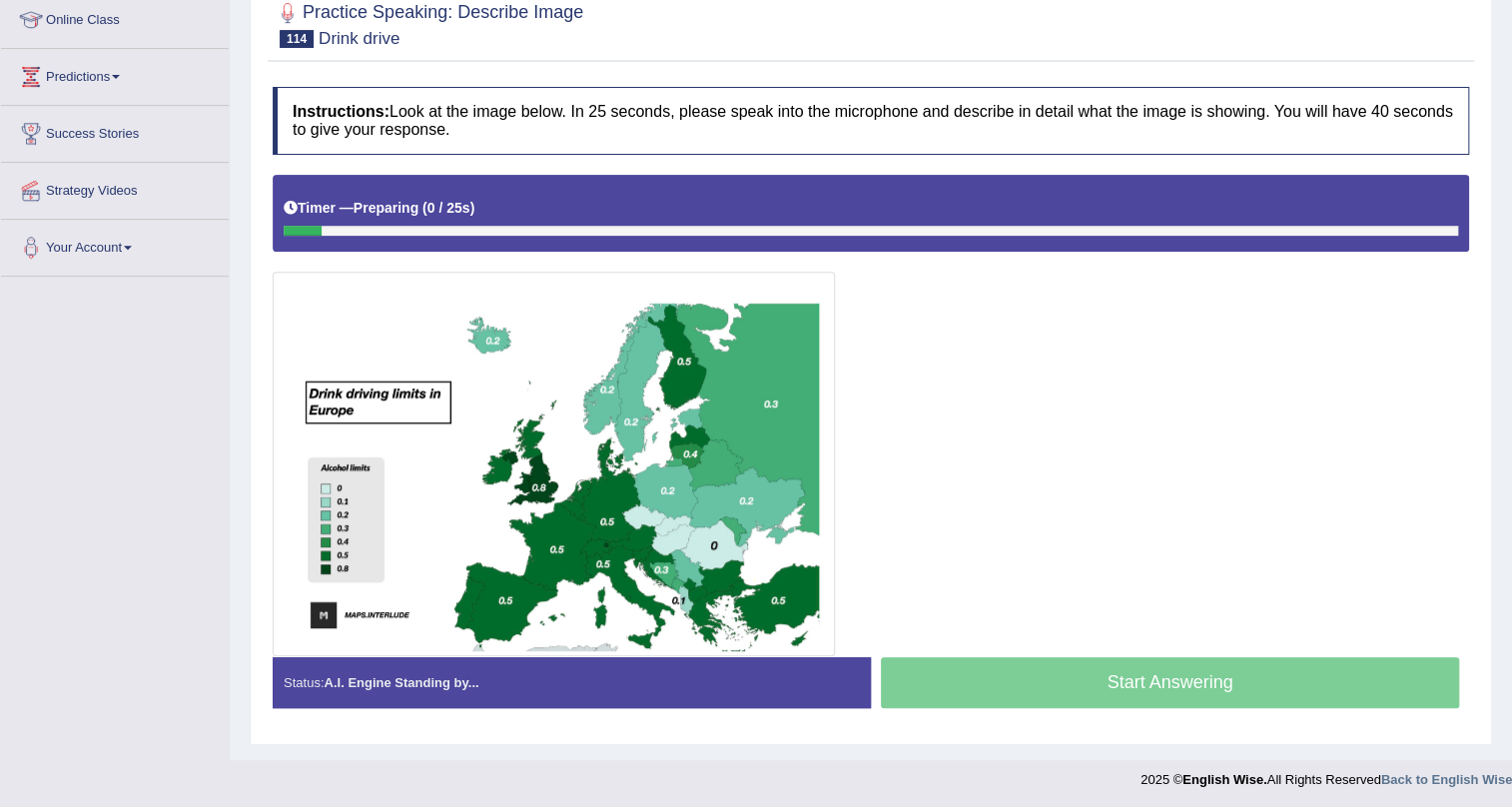 scroll, scrollTop: 280, scrollLeft: 0, axis: vertical 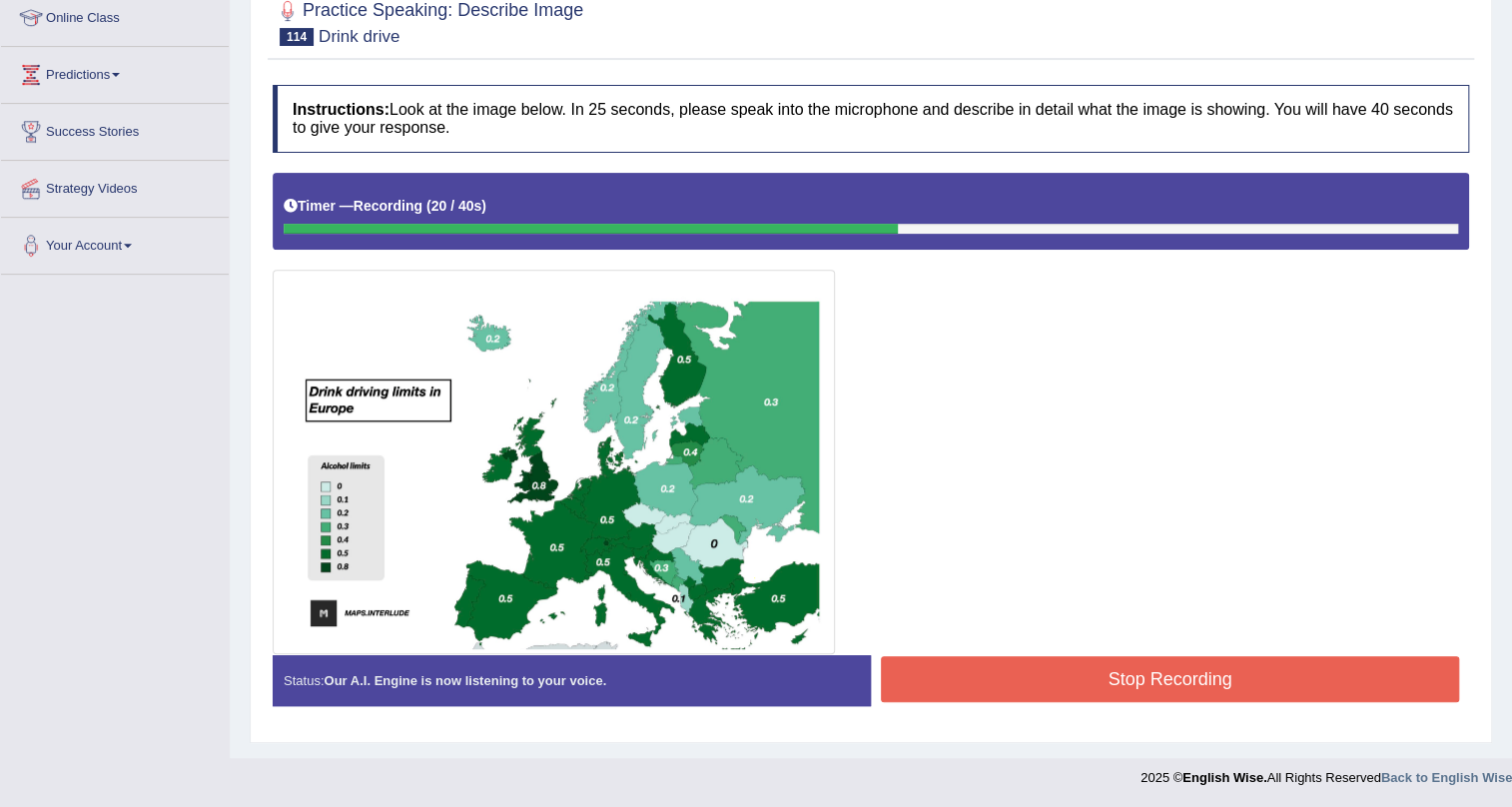 click on "Stop Recording" at bounding box center [1169, 679] 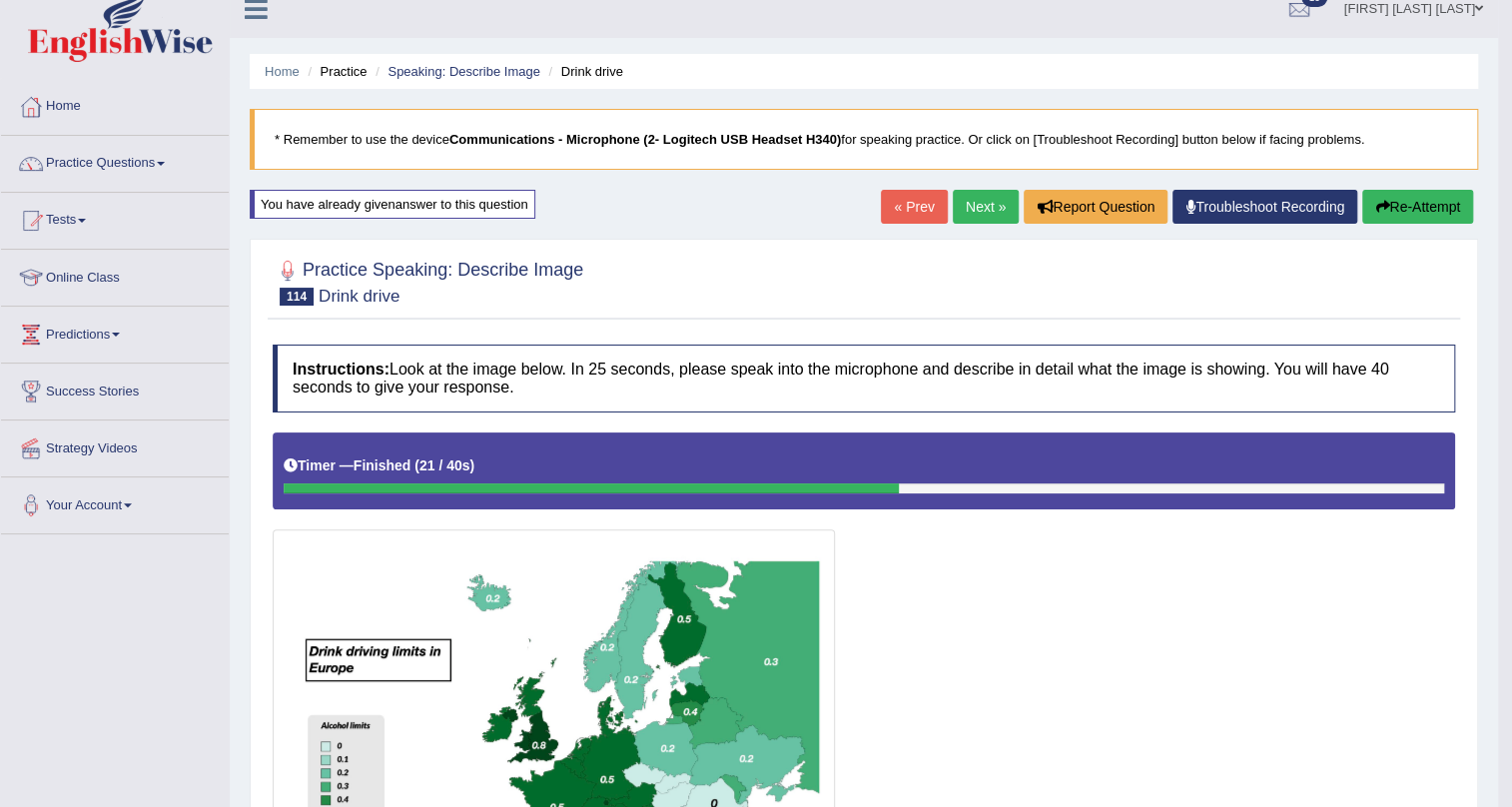 scroll, scrollTop: 90, scrollLeft: 0, axis: vertical 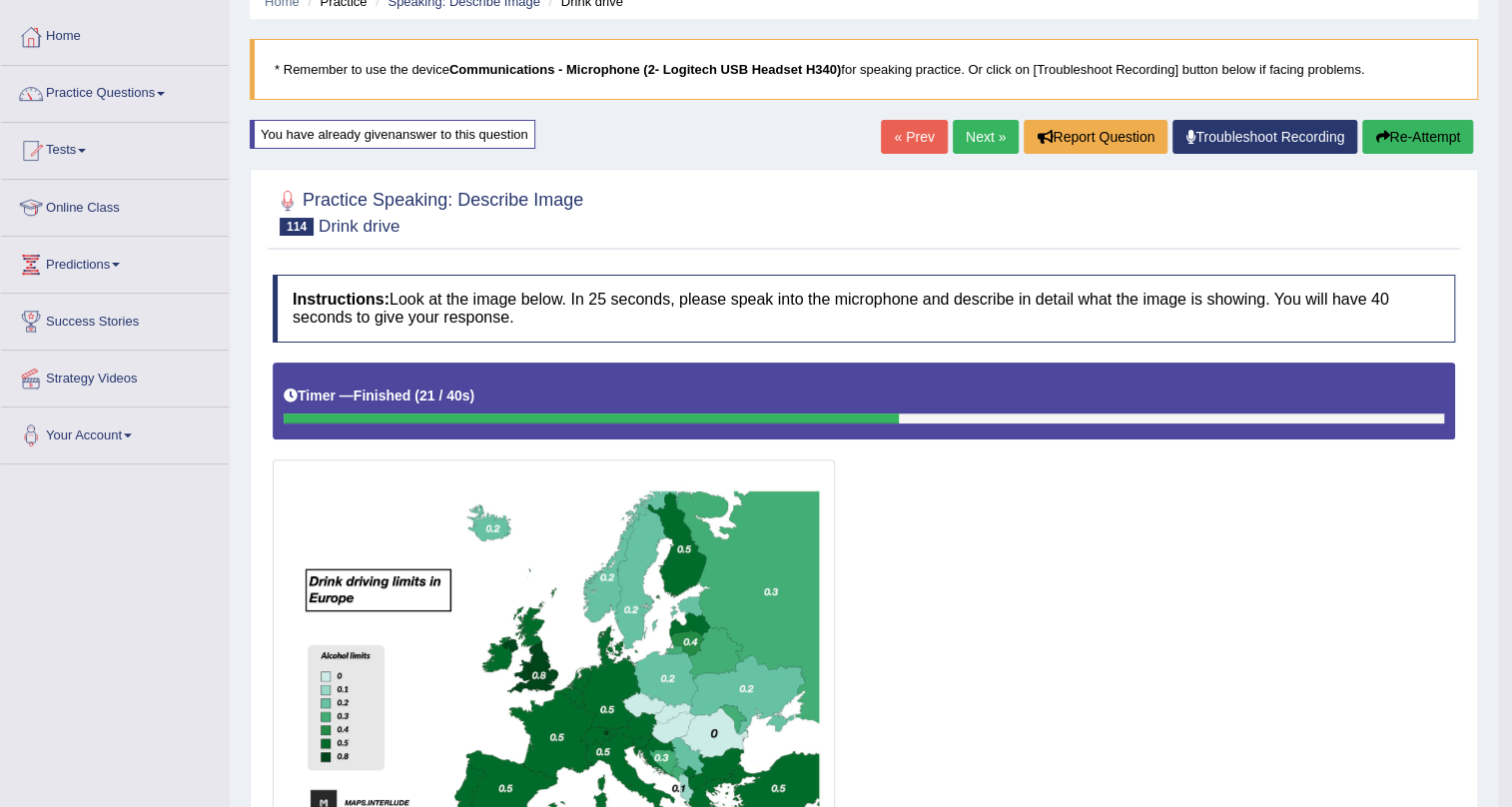 click on "Next »" at bounding box center (986, 137) 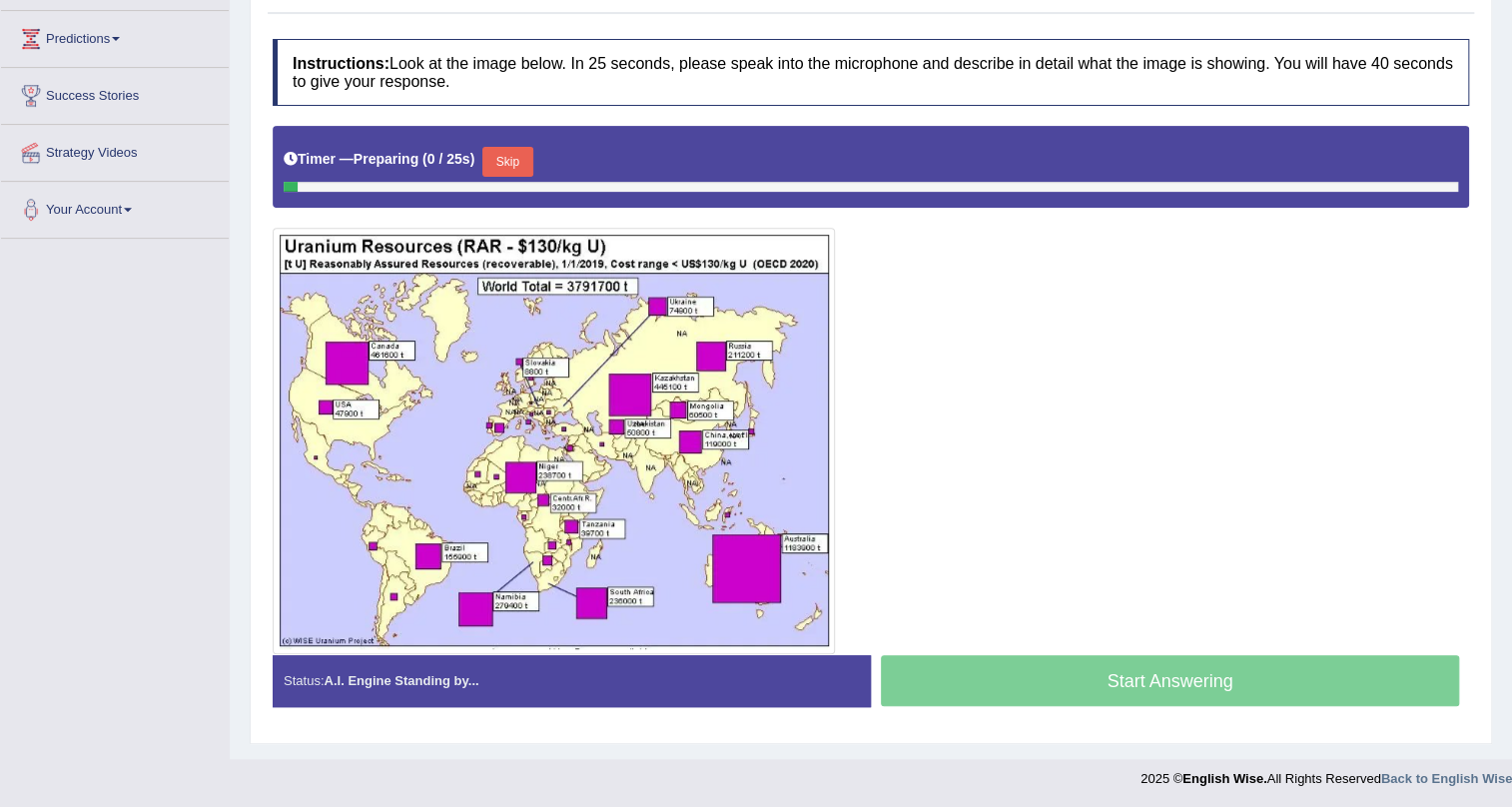 scroll, scrollTop: 316, scrollLeft: 0, axis: vertical 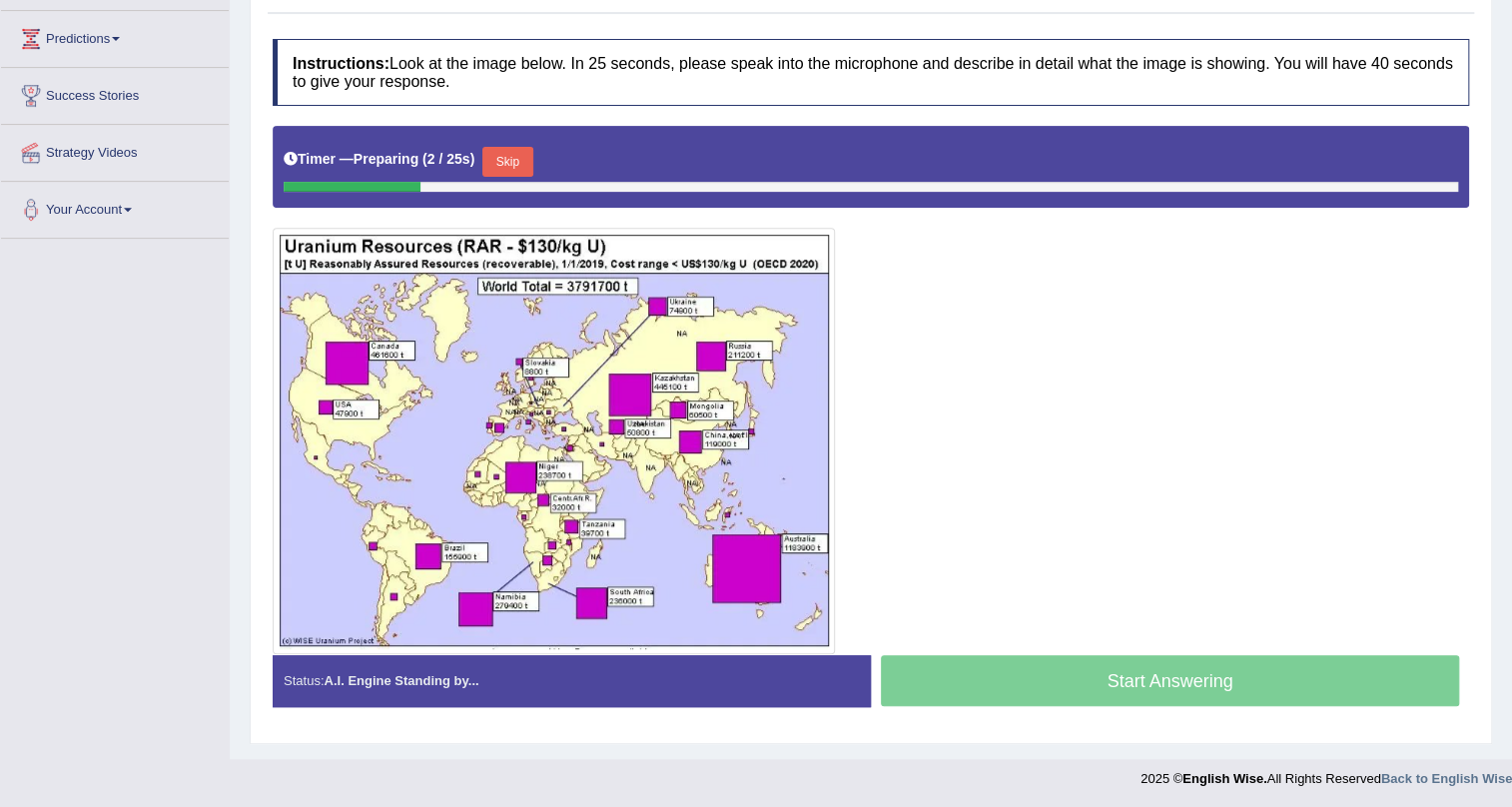 click on "Skip" at bounding box center (507, 162) 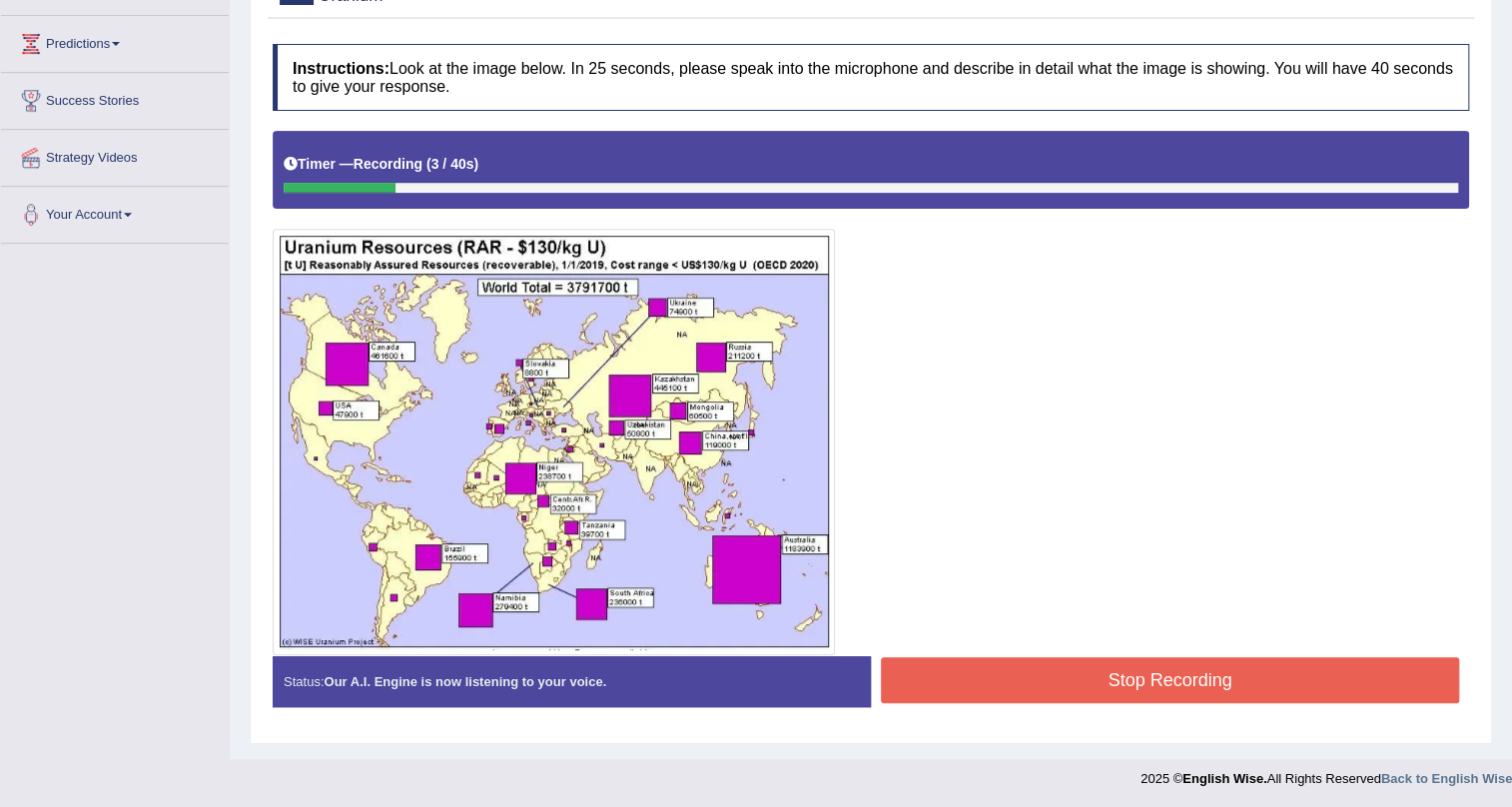 scroll, scrollTop: 130, scrollLeft: 0, axis: vertical 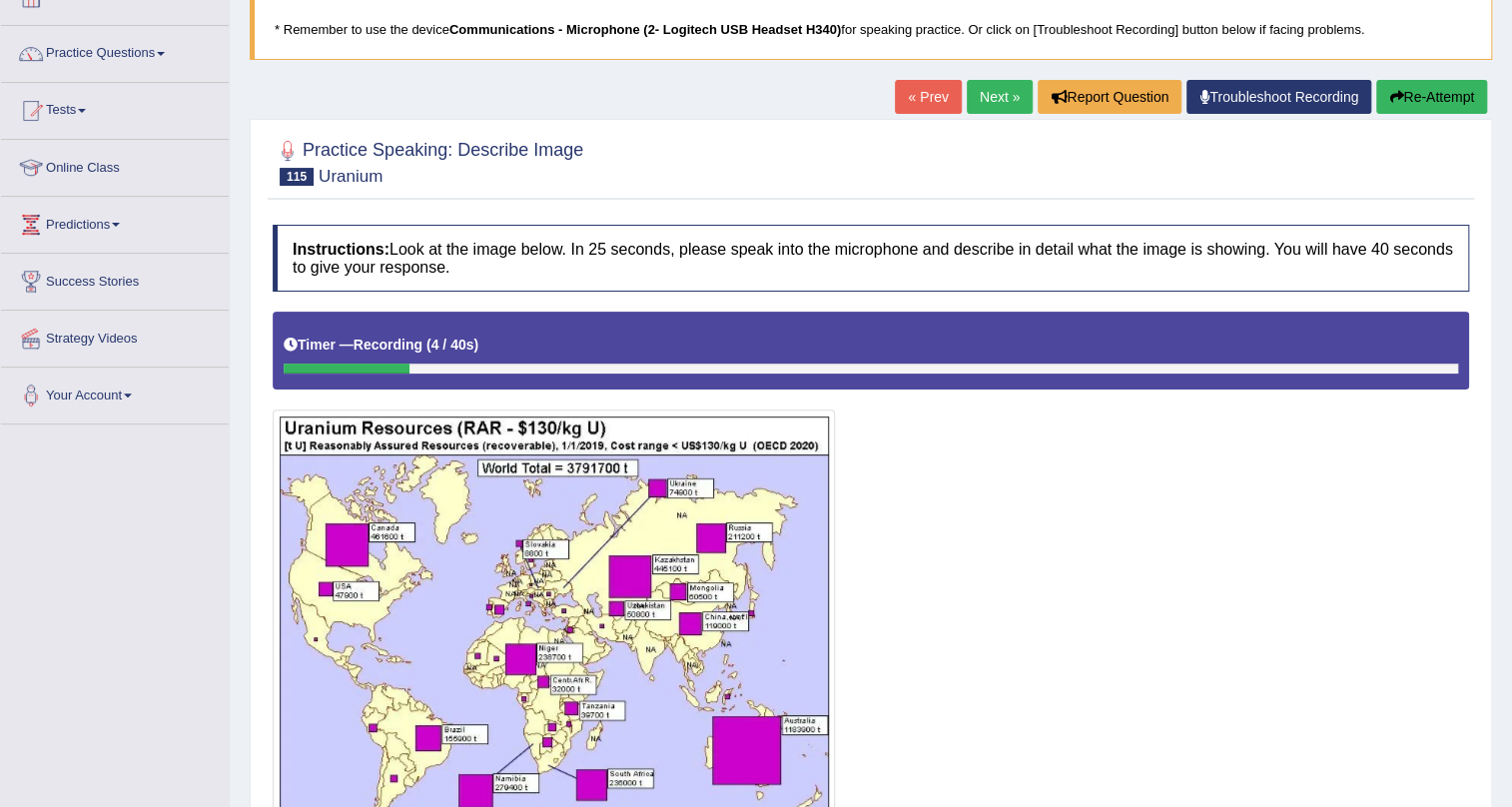 click on "Re-Attempt" at bounding box center [1431, 97] 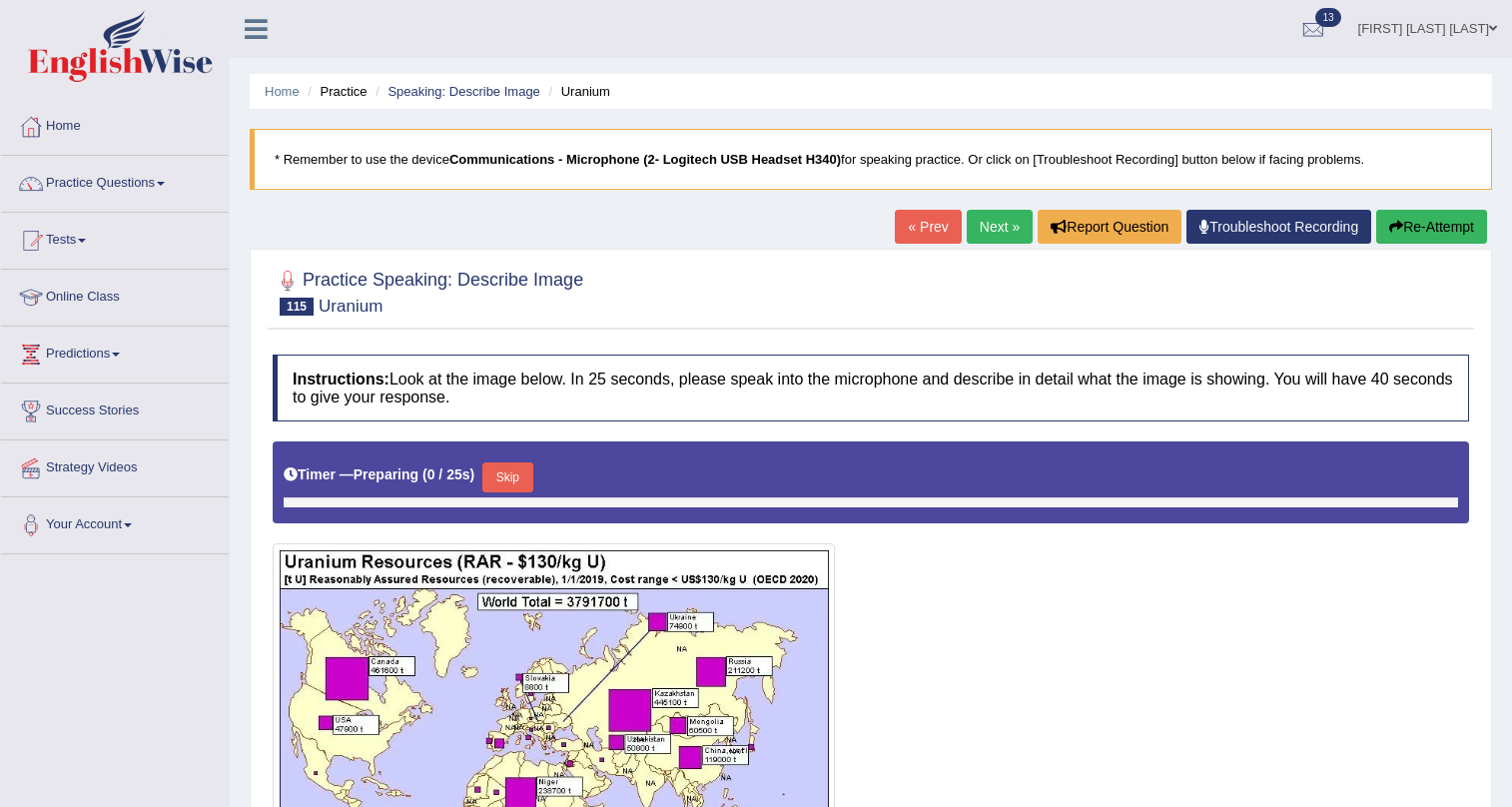scroll, scrollTop: 253, scrollLeft: 0, axis: vertical 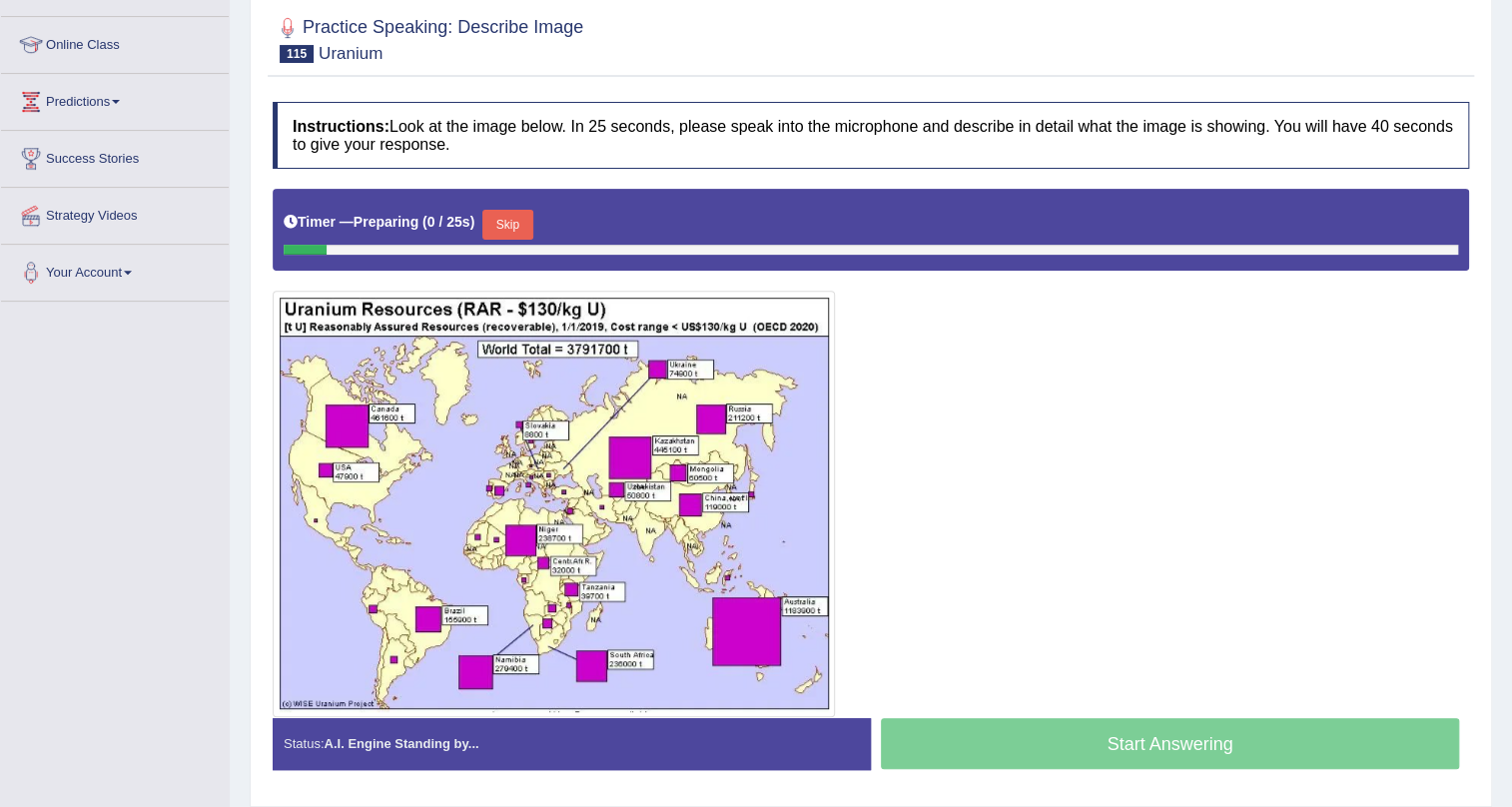 click on "Skip" at bounding box center [507, 225] 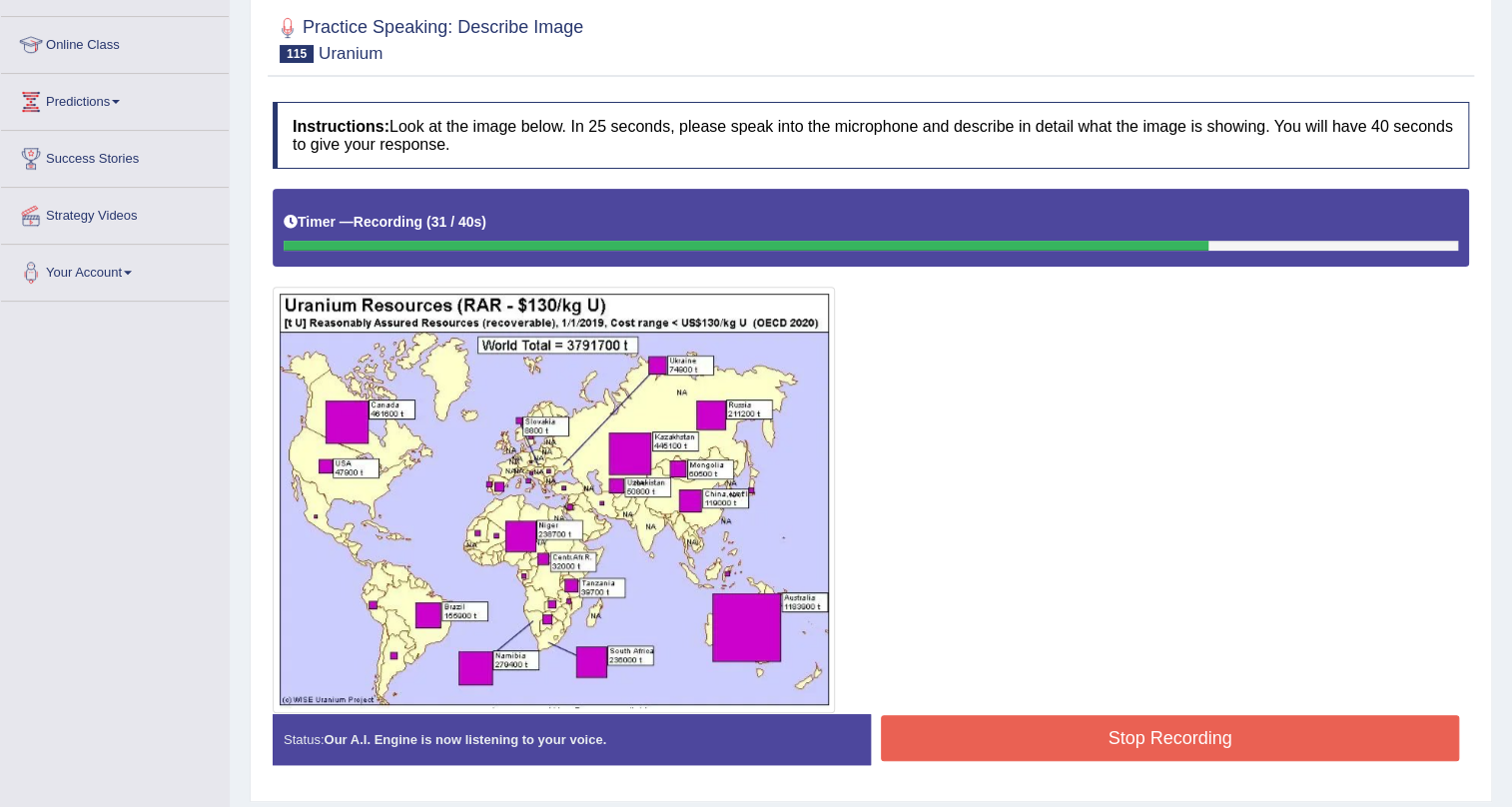click on "Stop Recording" at bounding box center [1169, 738] 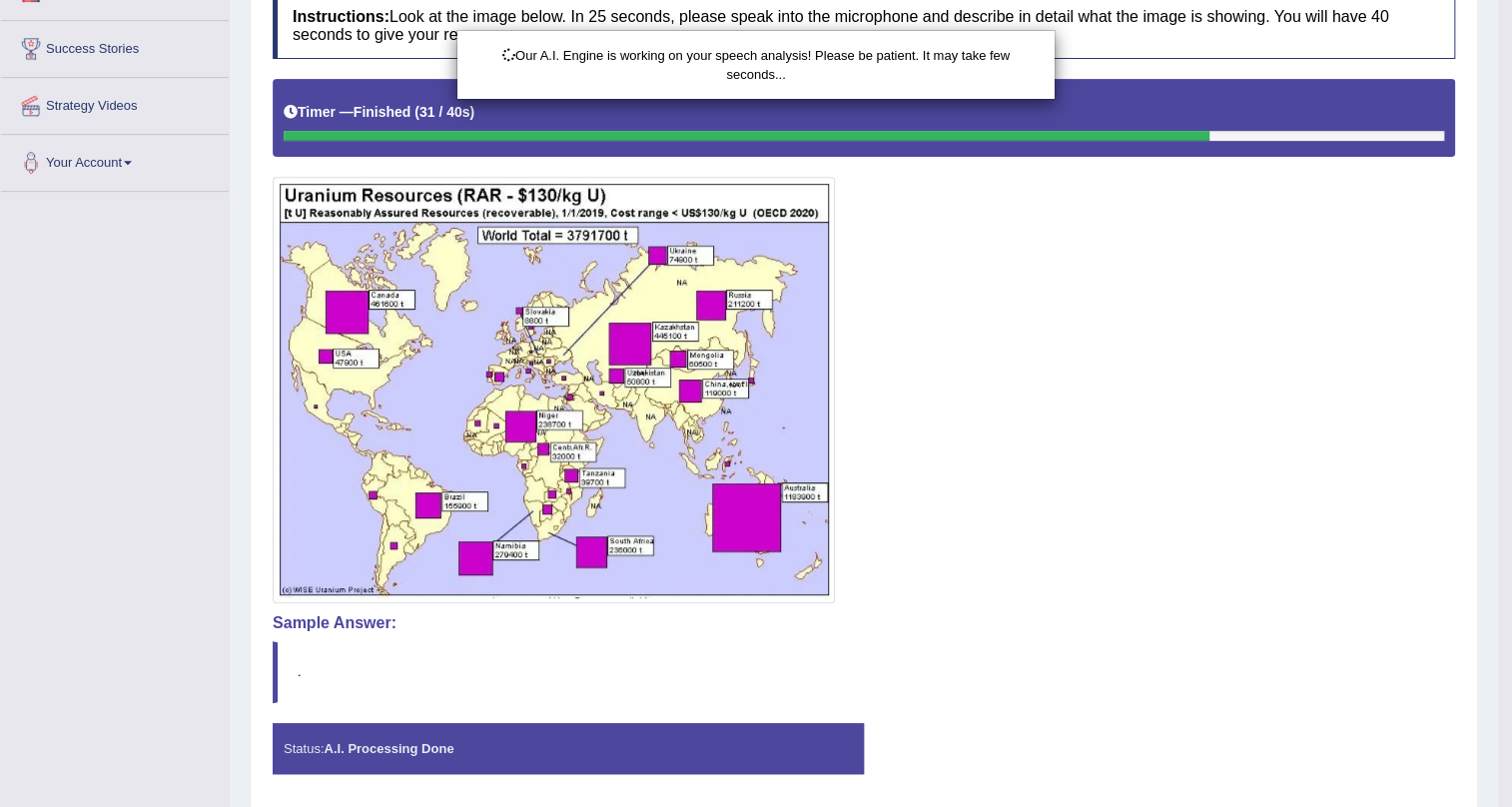 scroll, scrollTop: 429, scrollLeft: 0, axis: vertical 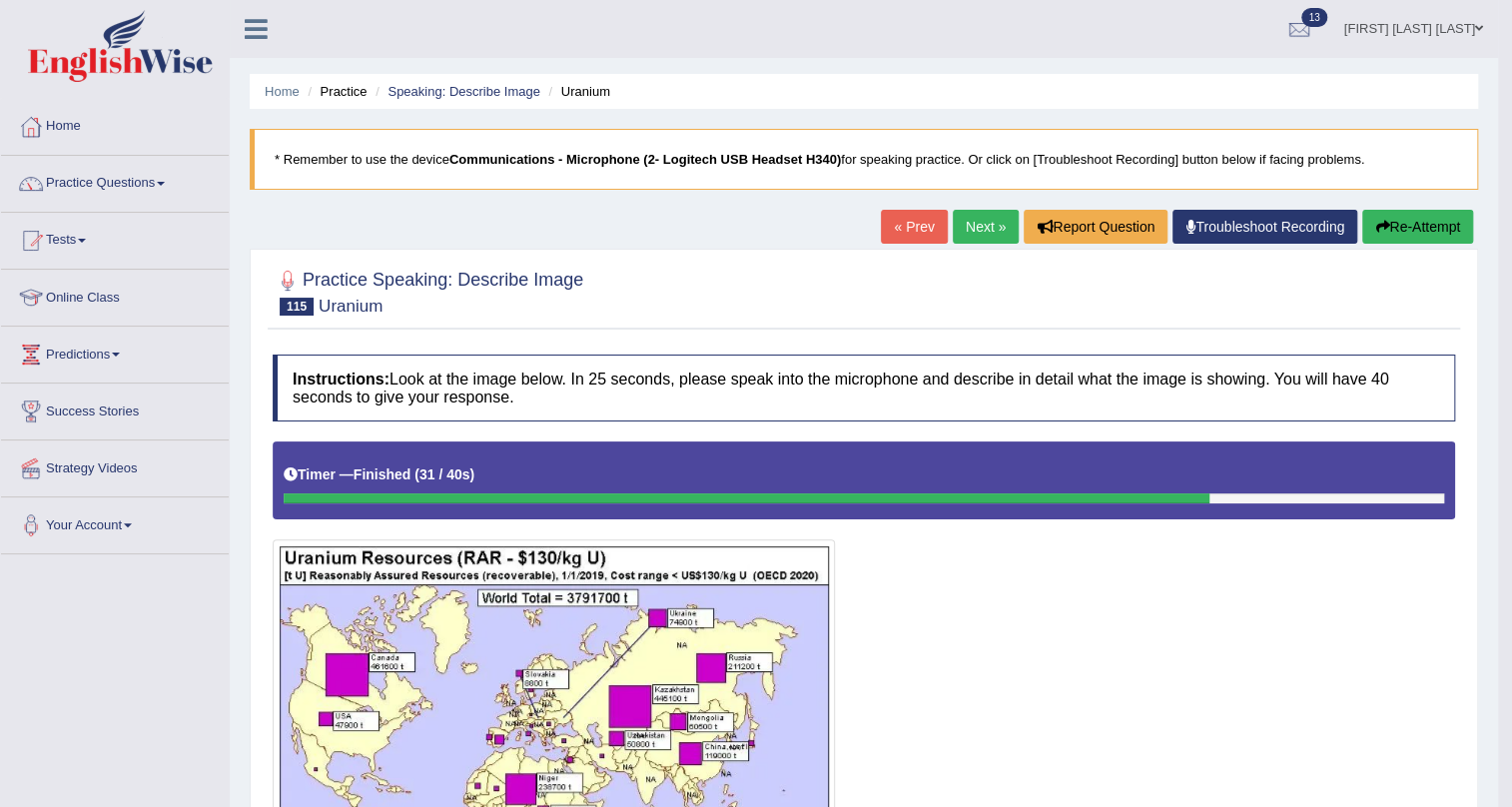 click on "Next »" at bounding box center (986, 227) 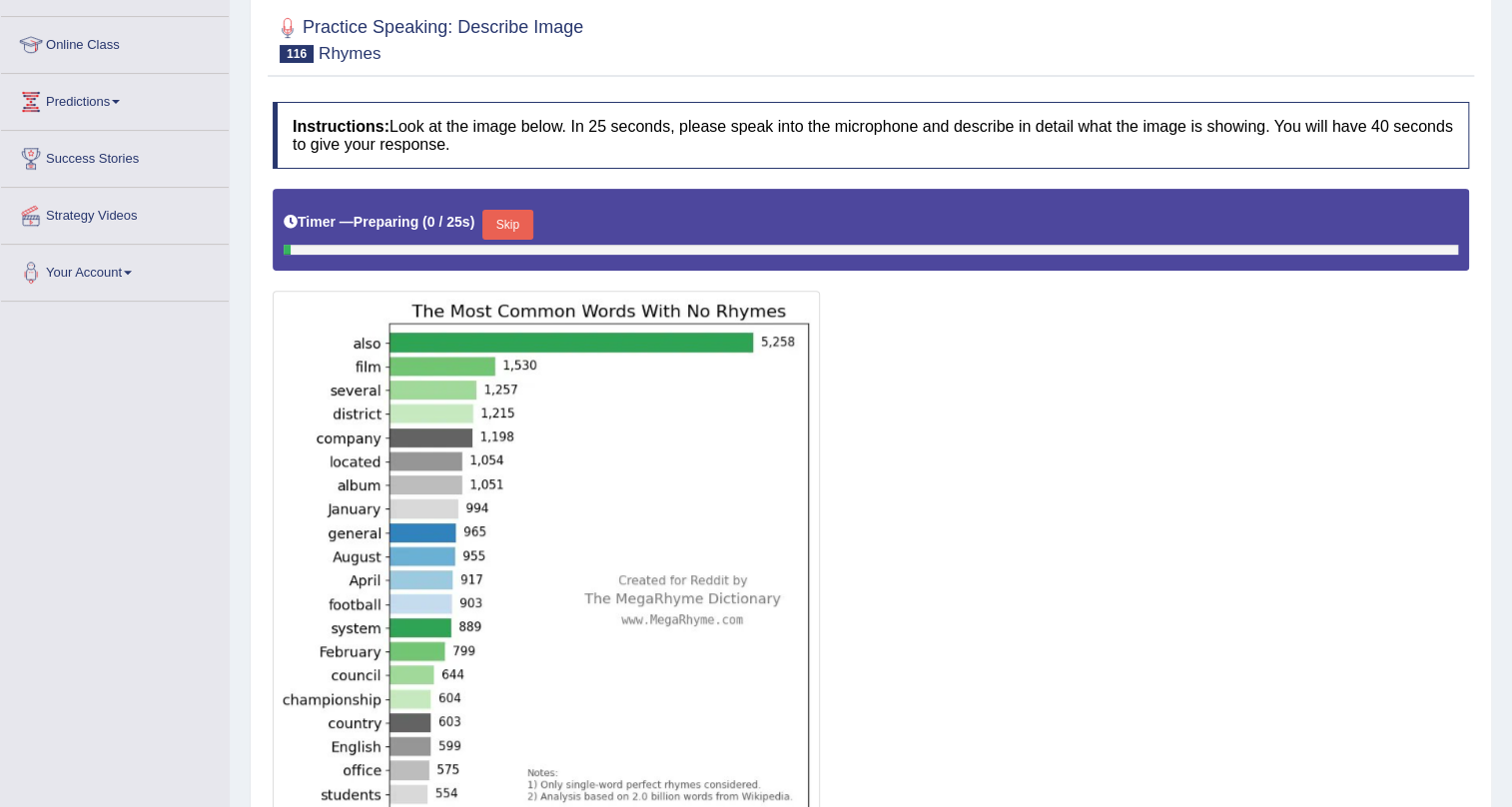 scroll, scrollTop: 253, scrollLeft: 0, axis: vertical 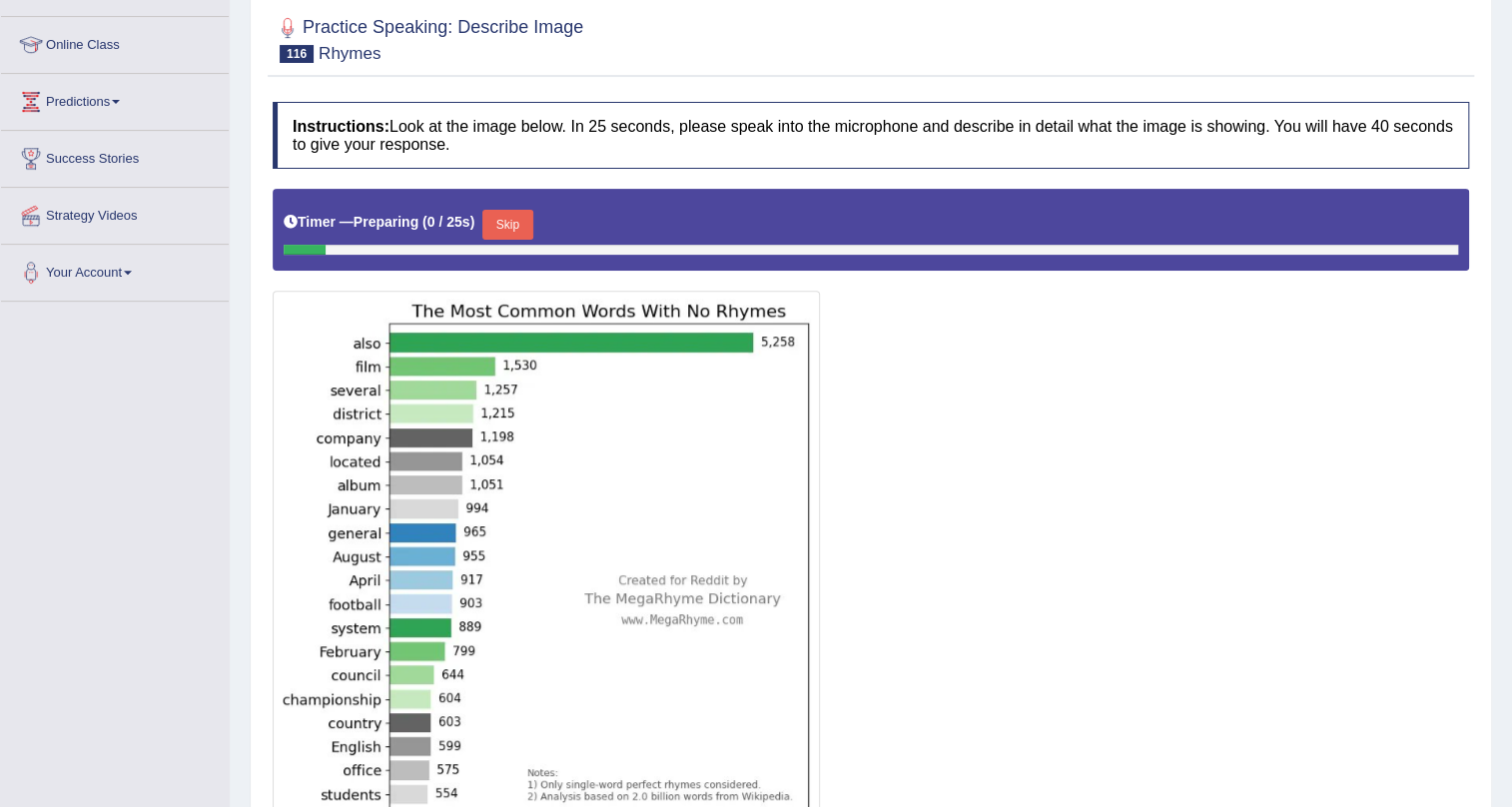 click on "Skip" at bounding box center [507, 225] 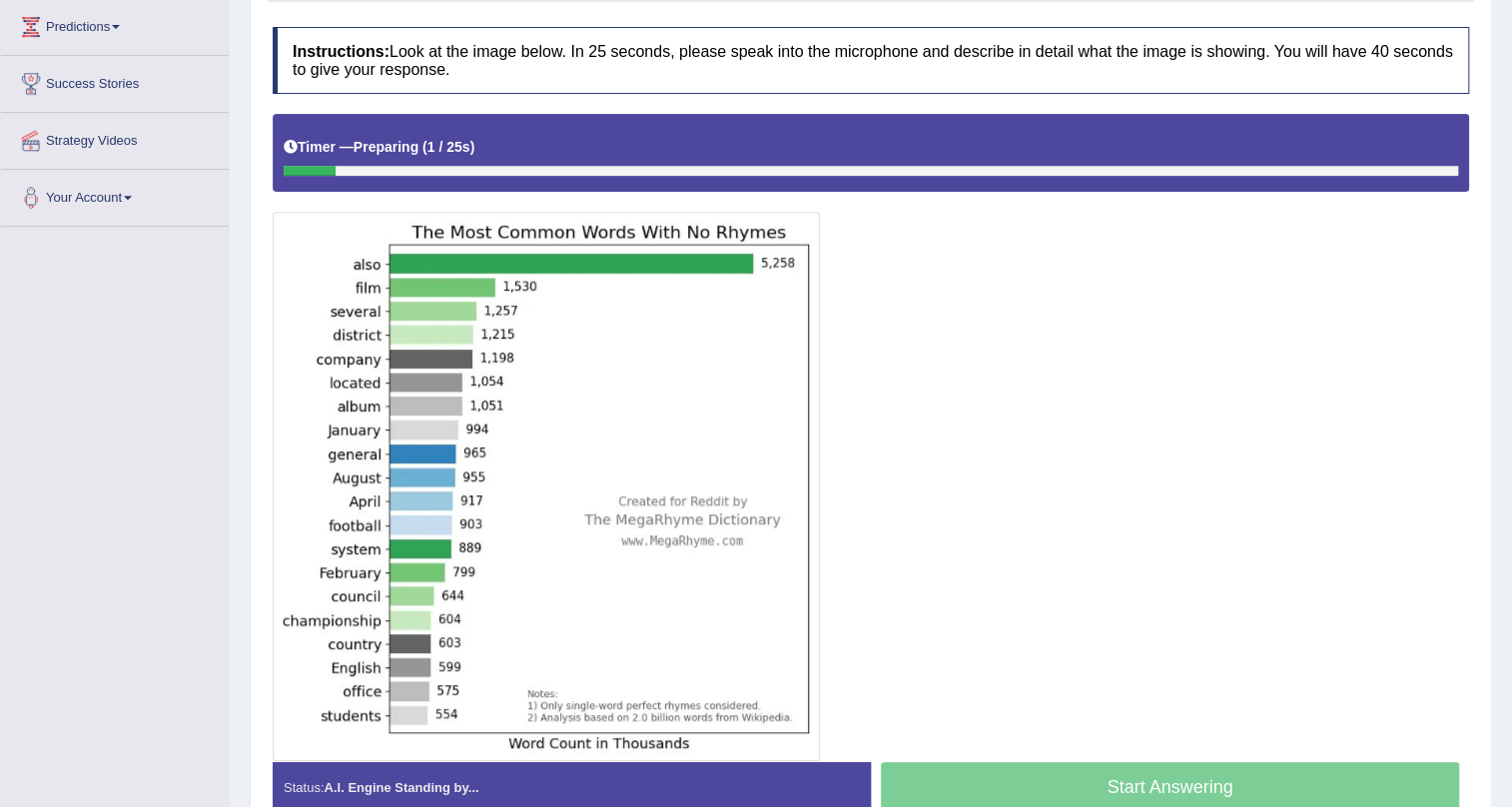 scroll, scrollTop: 434, scrollLeft: 0, axis: vertical 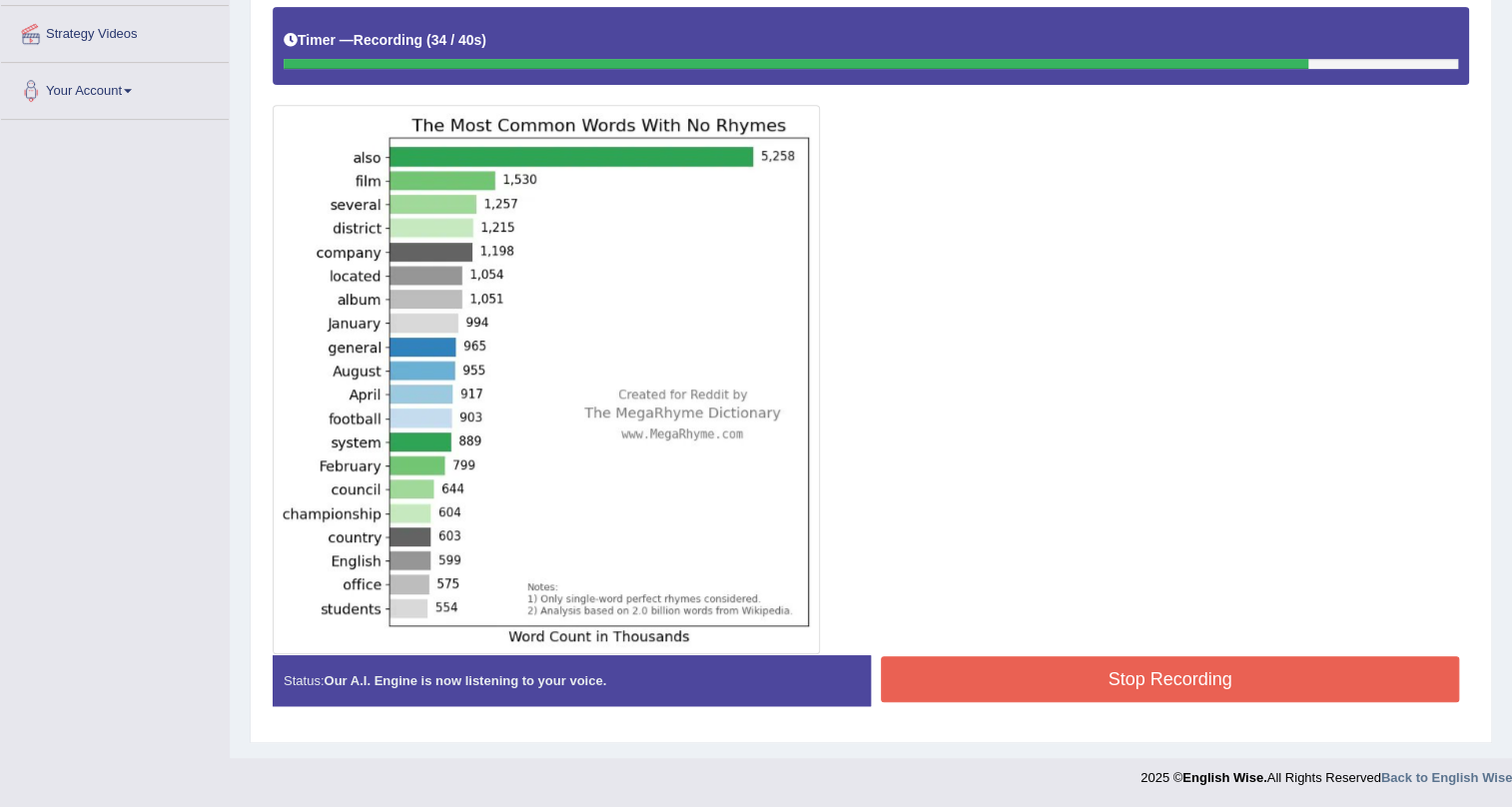 click on "Stop Recording" at bounding box center [1169, 679] 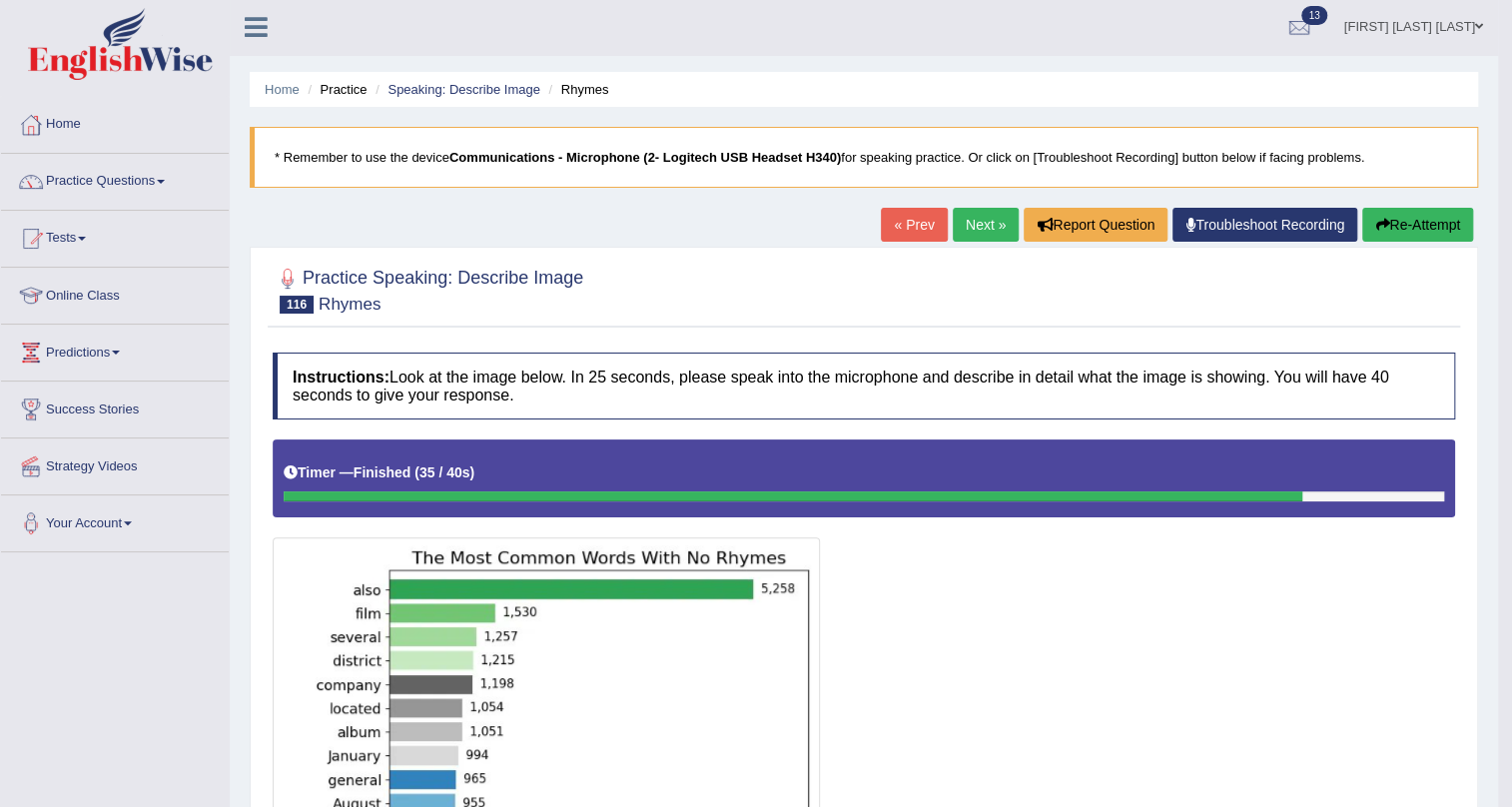 scroll, scrollTop: 0, scrollLeft: 0, axis: both 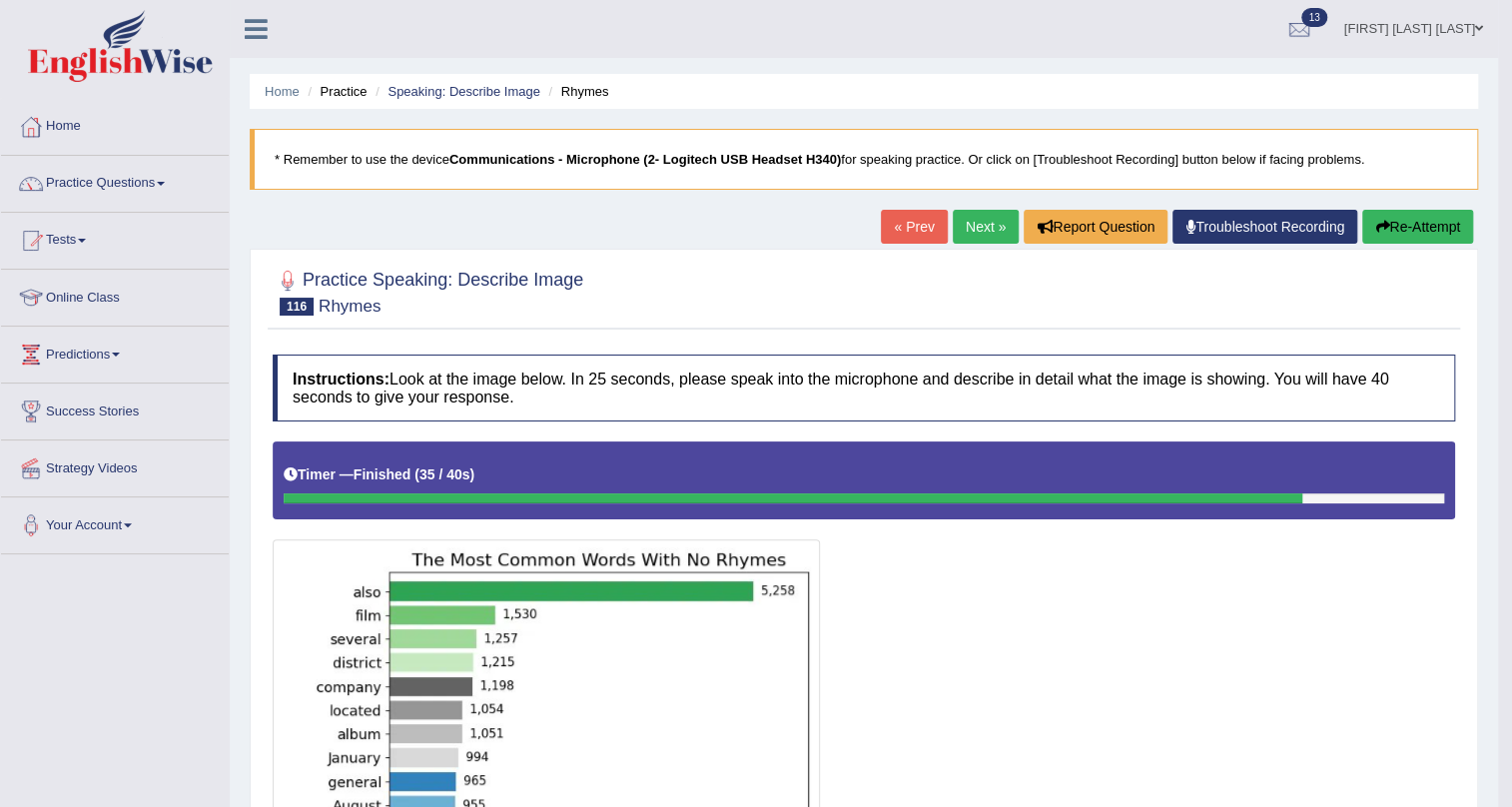 click on "Next »" at bounding box center (986, 227) 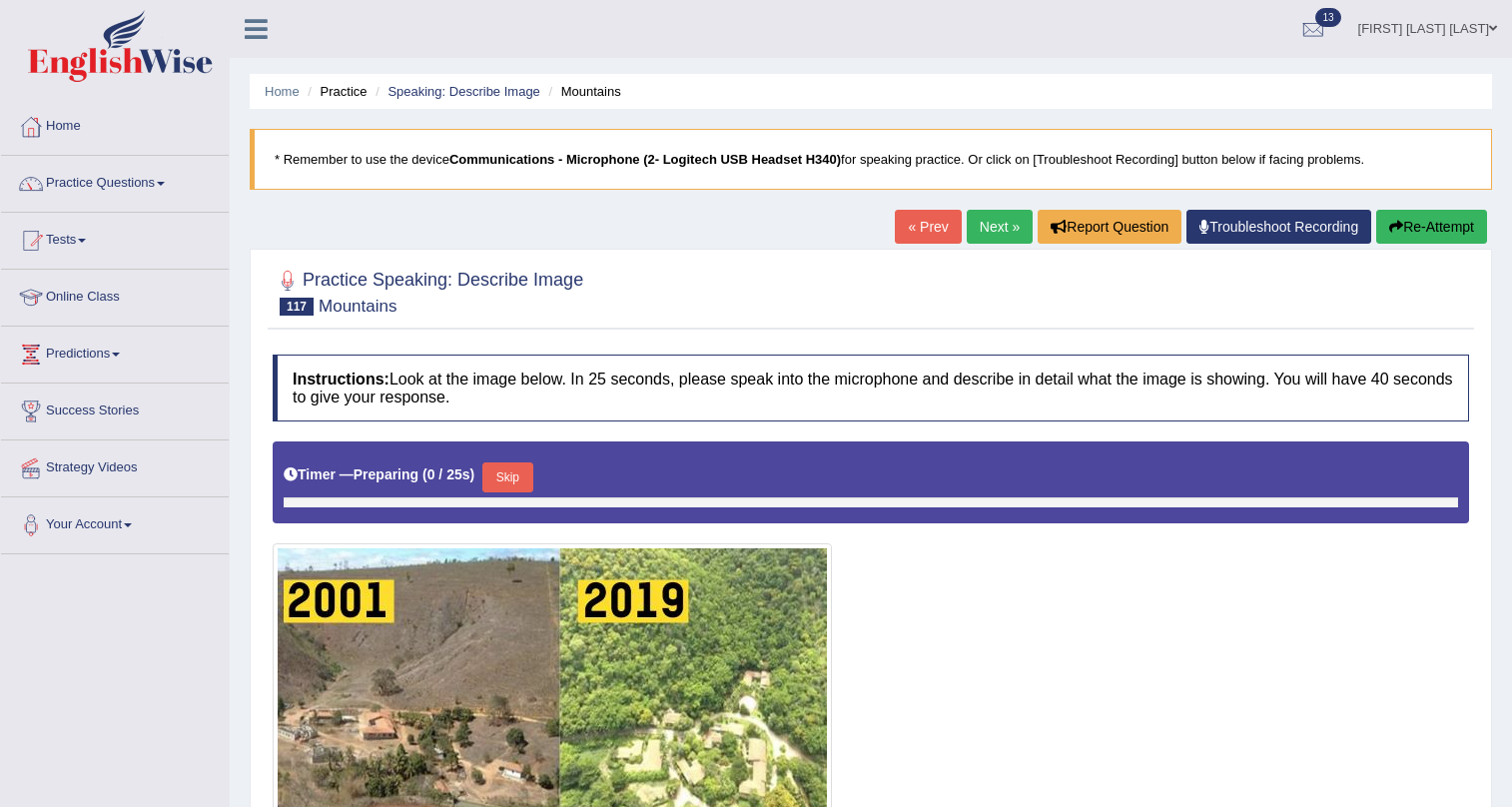 scroll, scrollTop: 241, scrollLeft: 0, axis: vertical 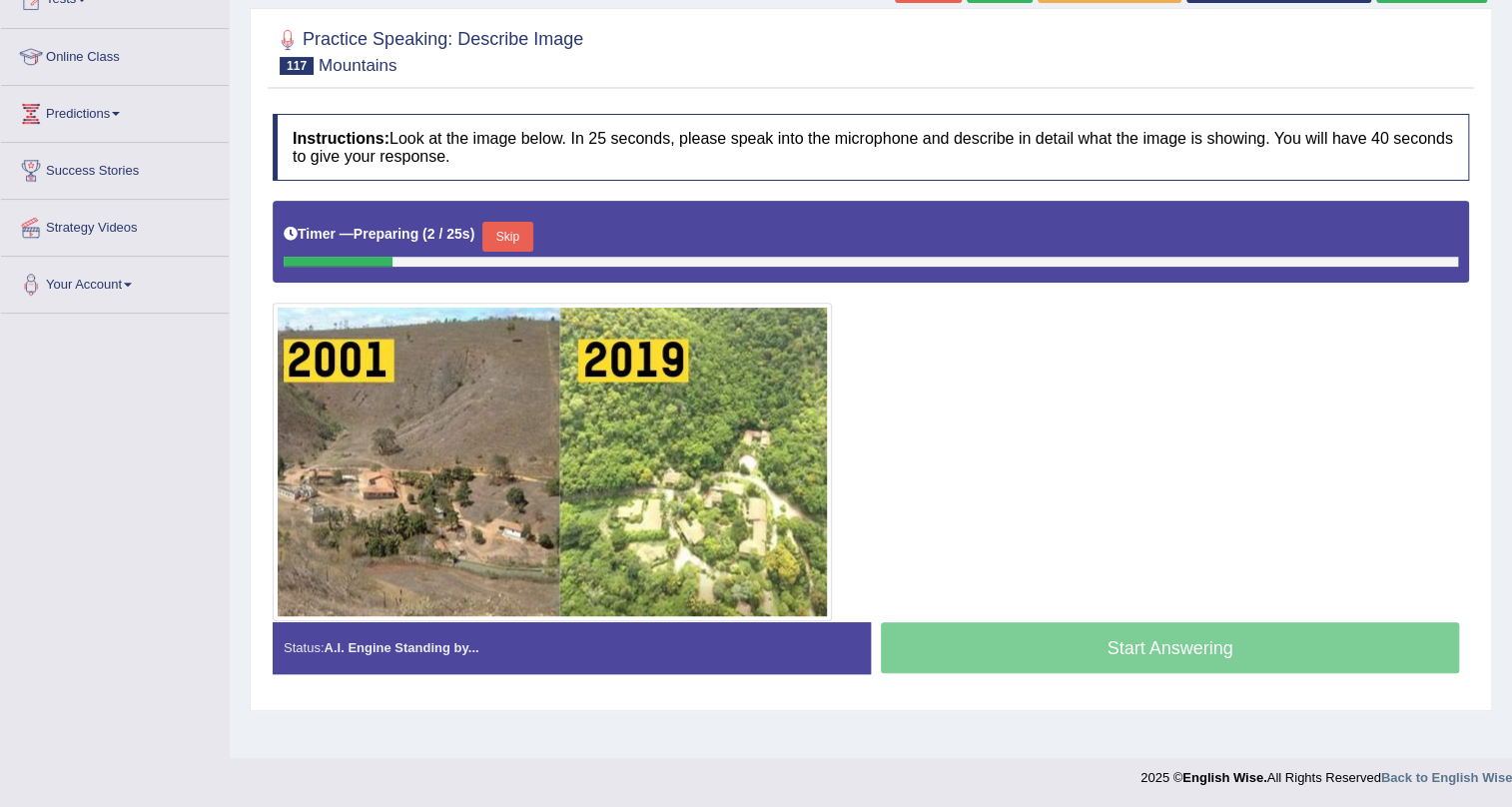 click on "Skip" at bounding box center (507, 237) 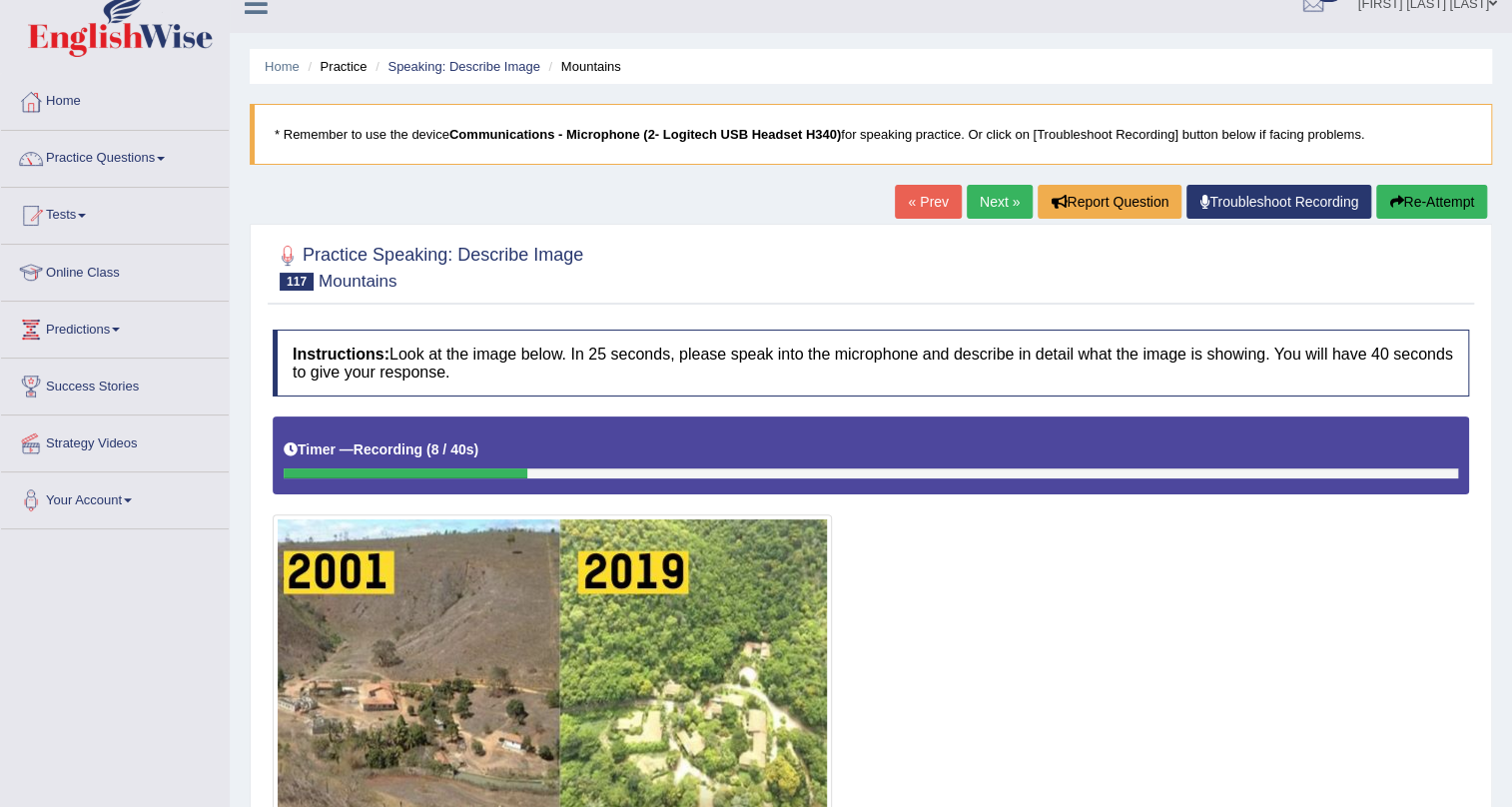 scroll, scrollTop: 0, scrollLeft: 0, axis: both 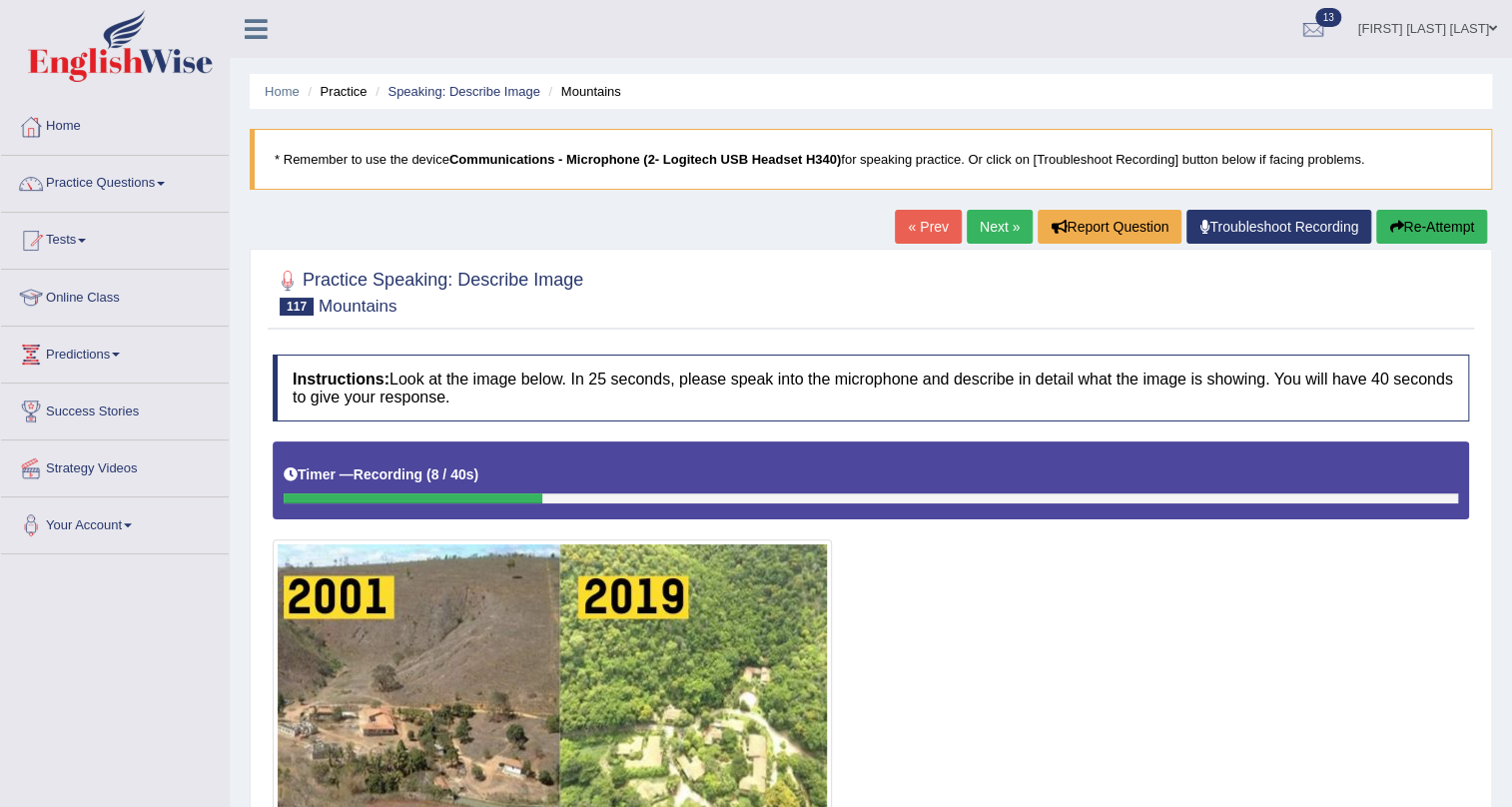 click on "« Prev Next »  Report Question  Troubleshoot Recording  Re-Attempt" at bounding box center (1193, 229) 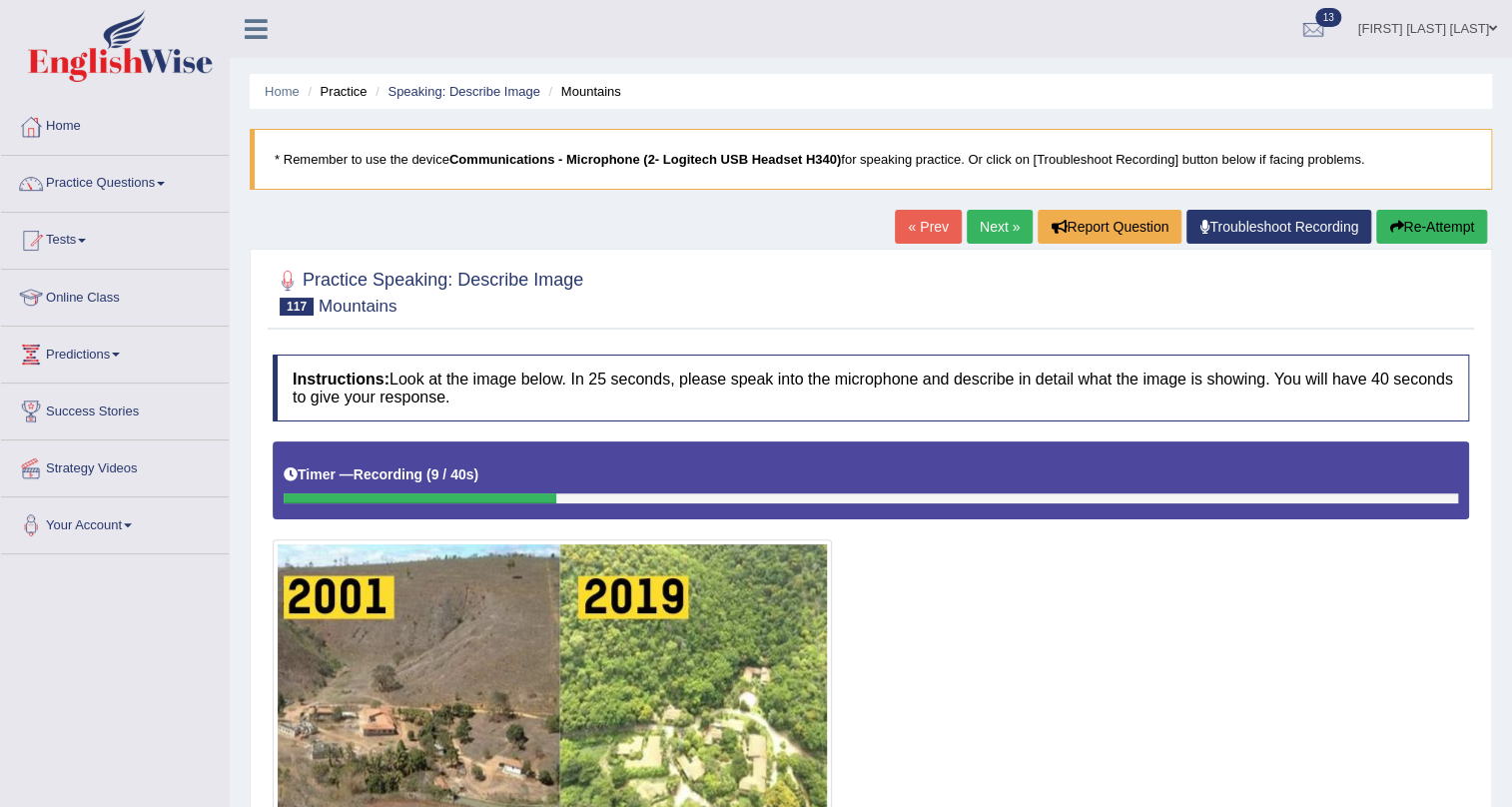 click on "Re-Attempt" at bounding box center [1431, 227] 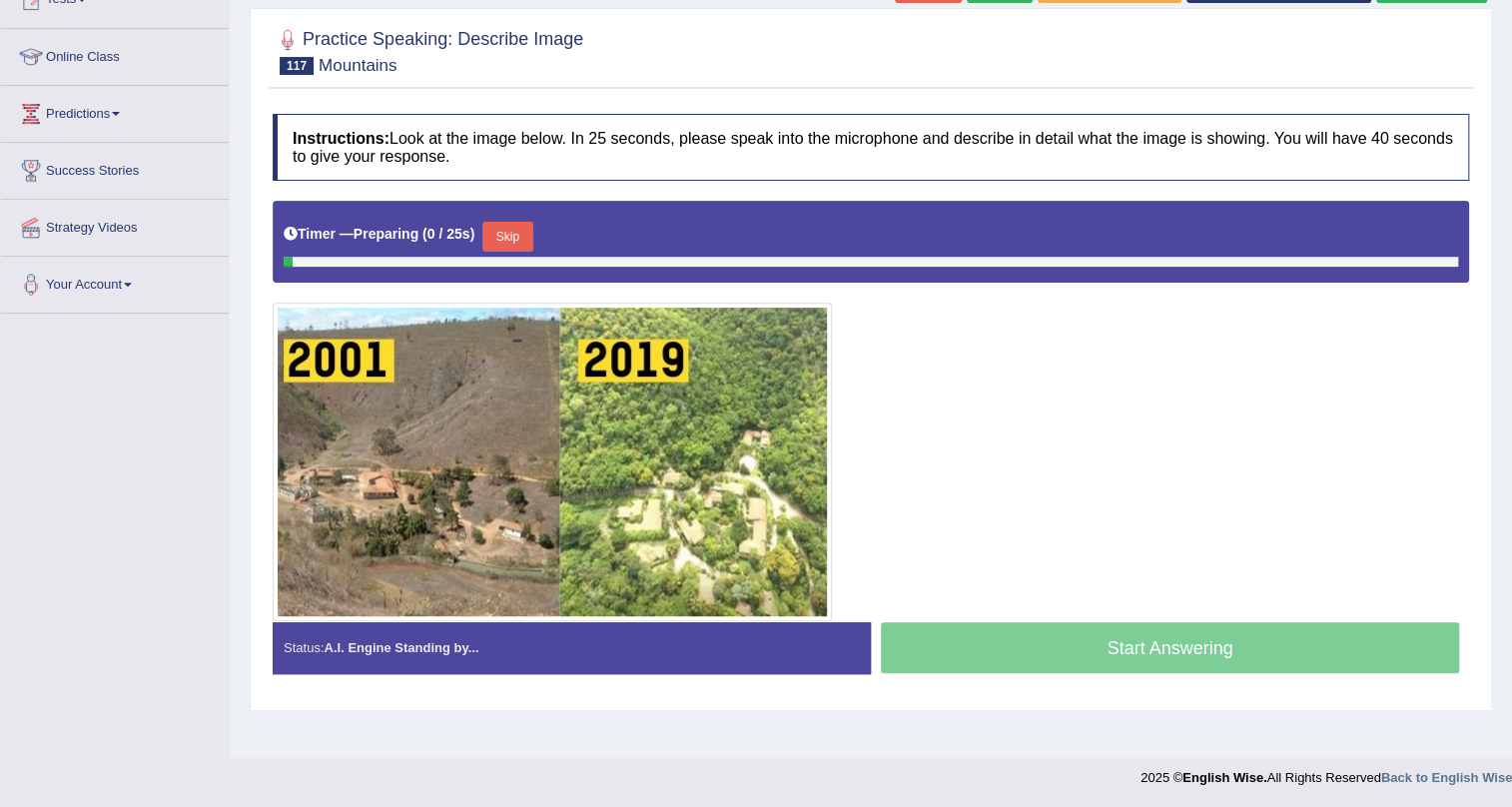 scroll, scrollTop: 241, scrollLeft: 0, axis: vertical 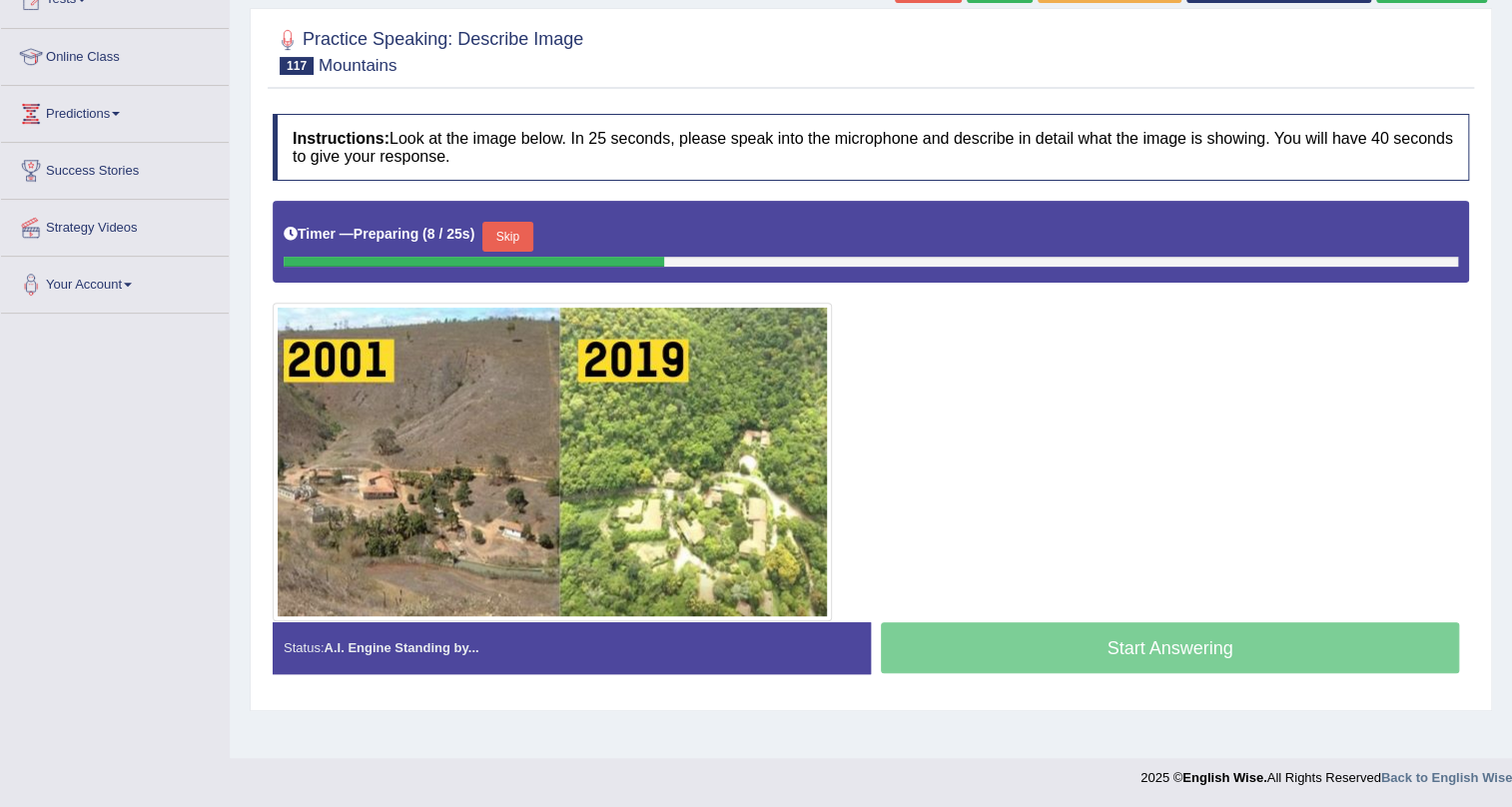 click on "Skip" at bounding box center (507, 237) 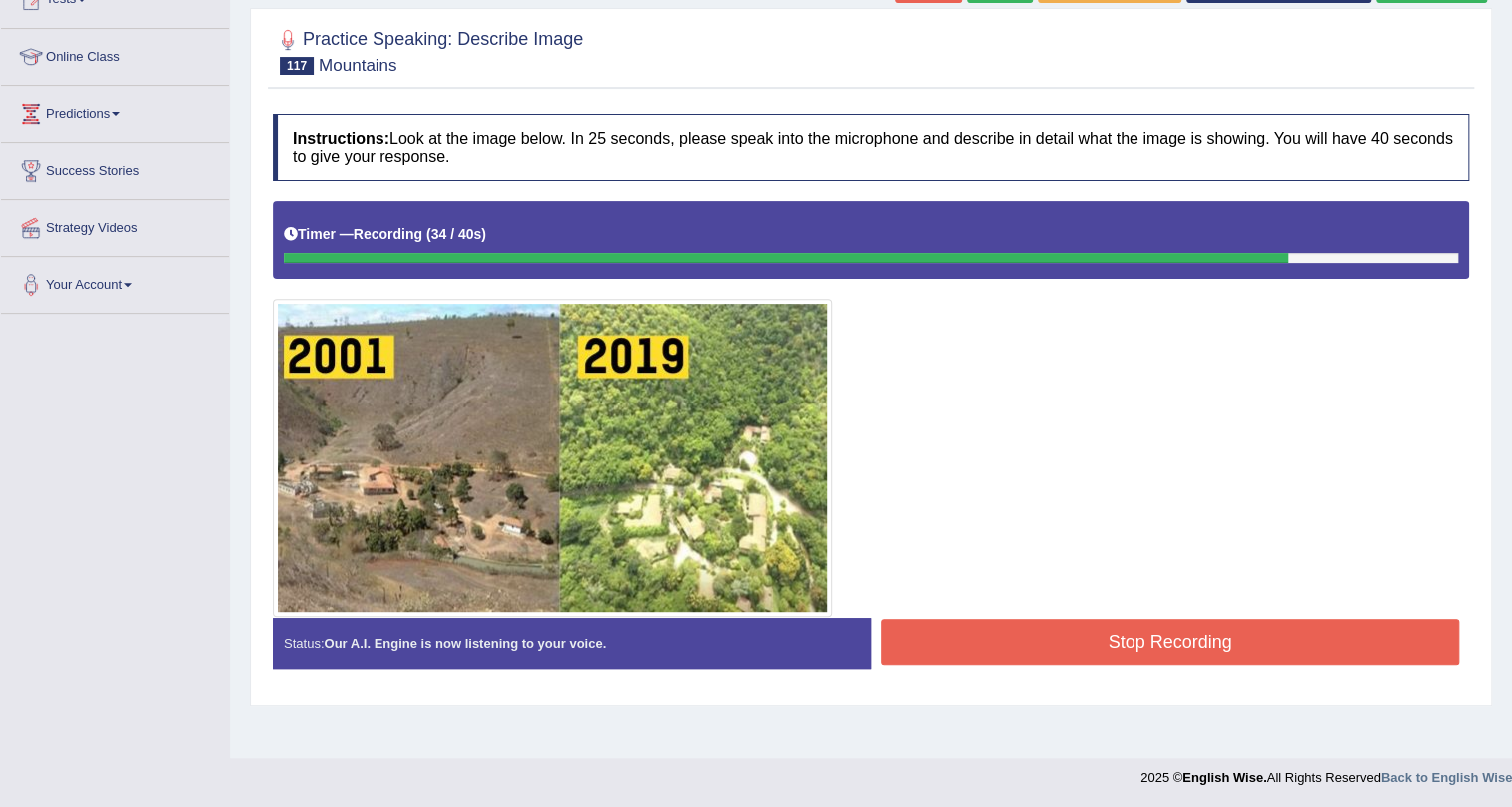 click on "Stop Recording" at bounding box center [1169, 642] 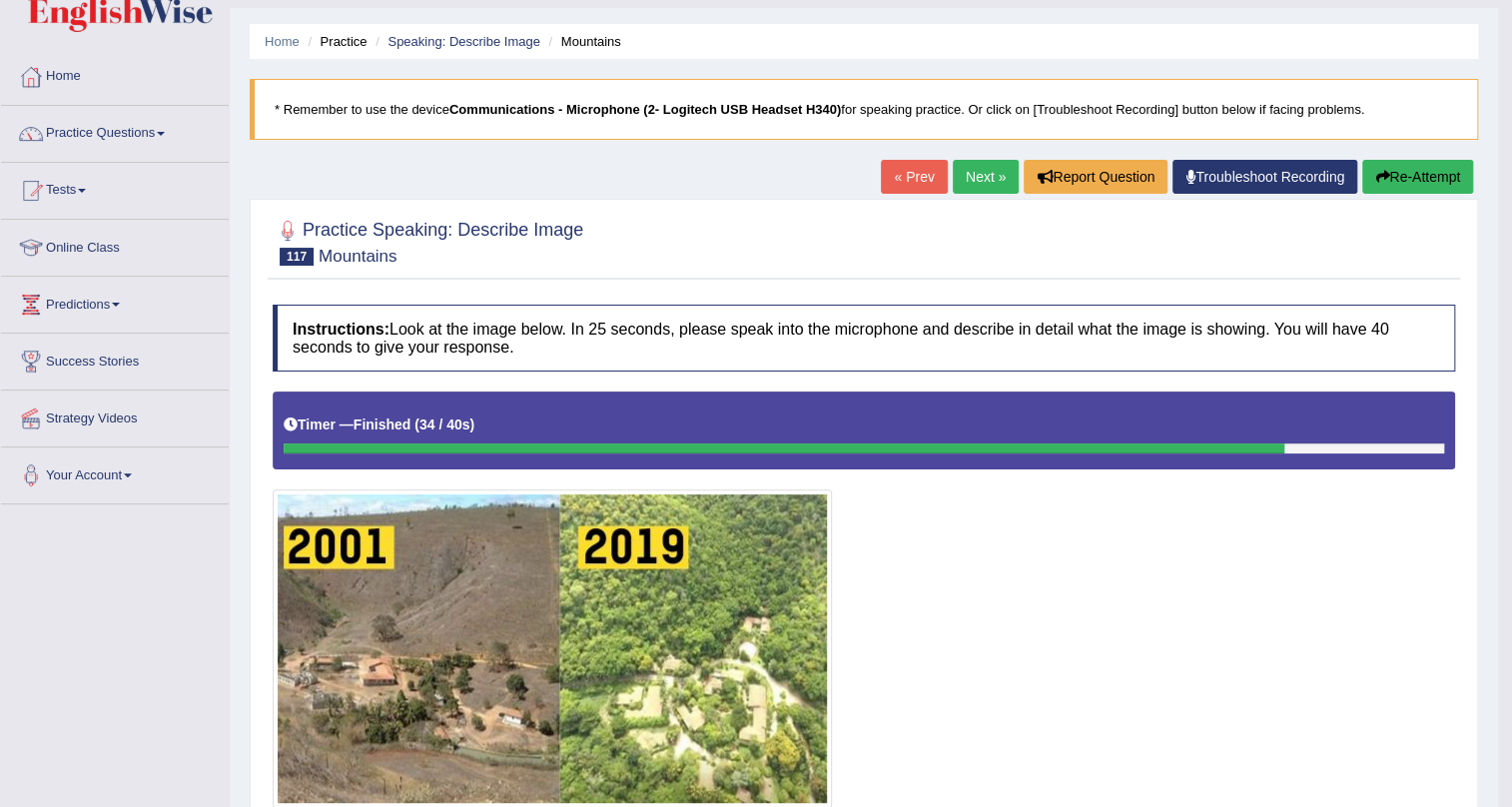 scroll, scrollTop: 50, scrollLeft: 0, axis: vertical 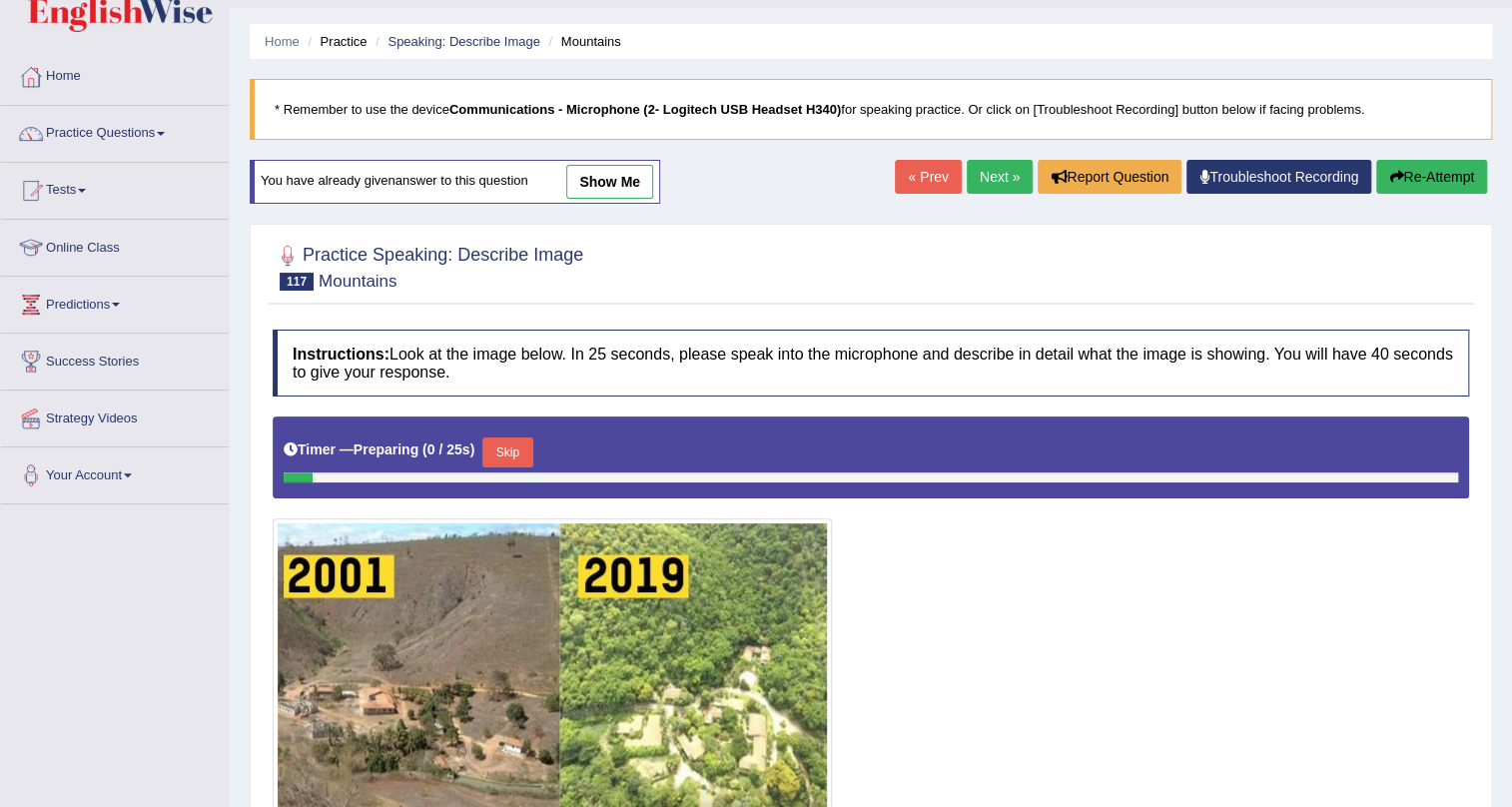 click on "Skip" at bounding box center [507, 452] 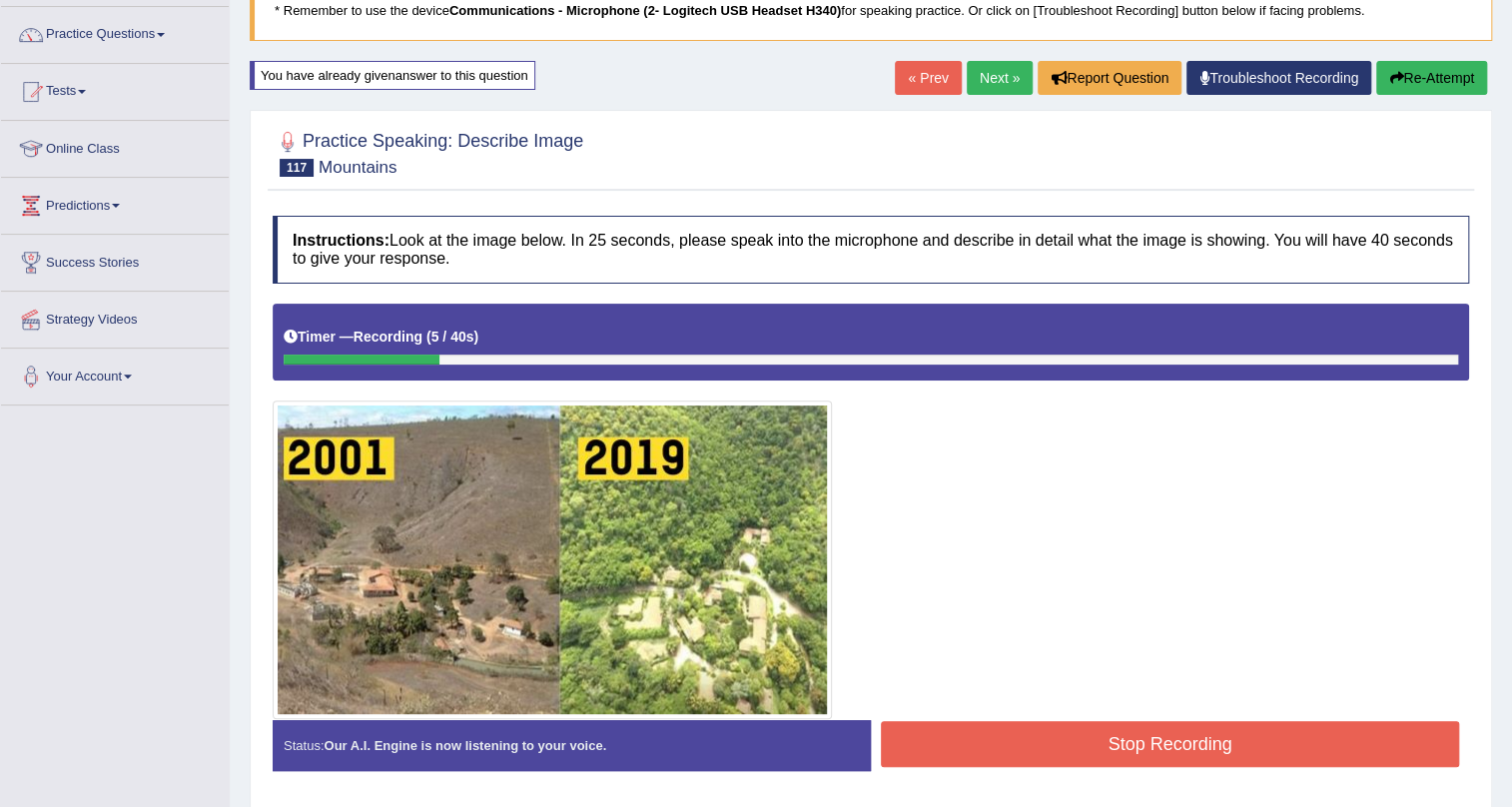 scroll, scrollTop: 60, scrollLeft: 0, axis: vertical 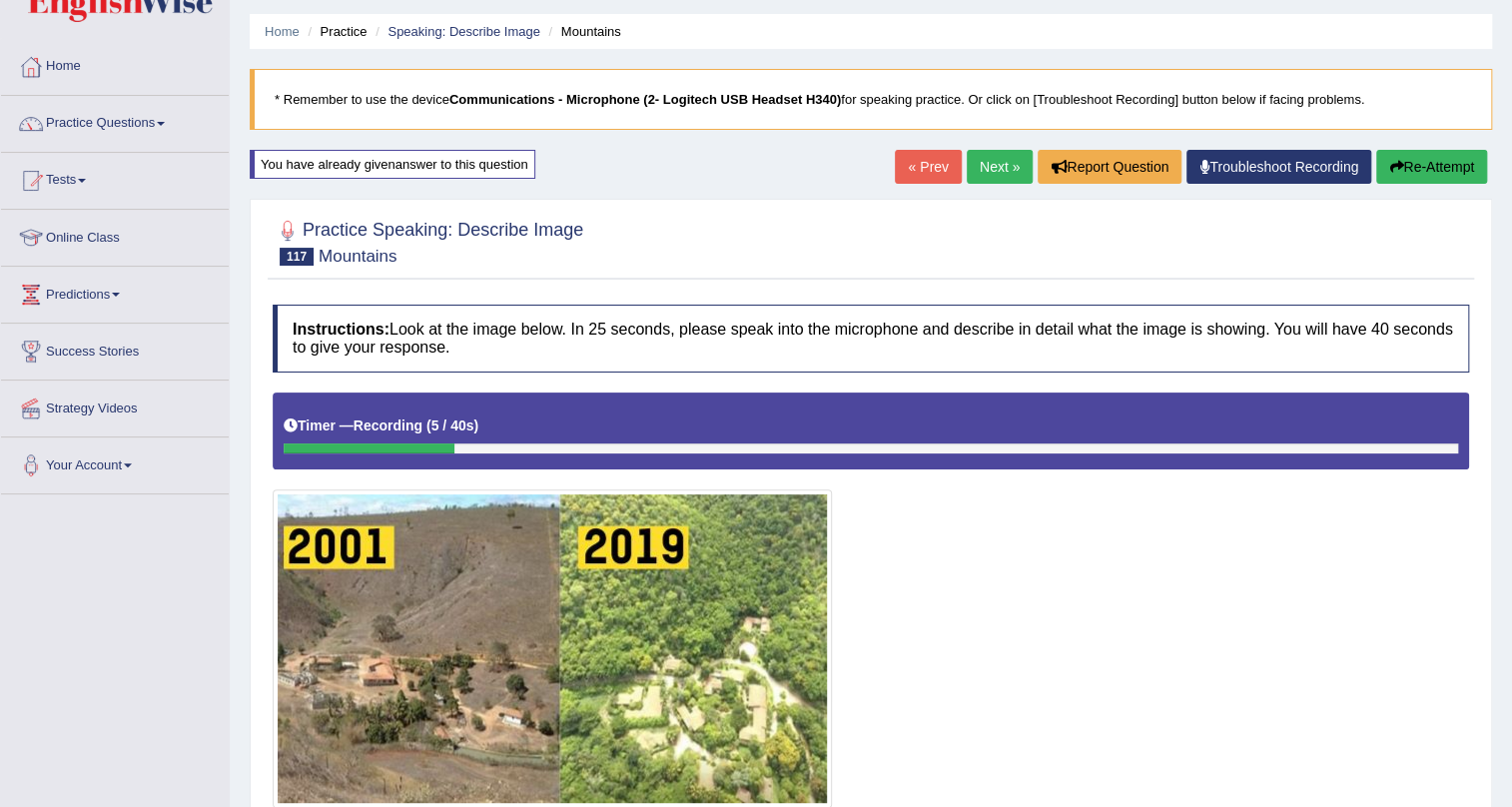 click on "Re-Attempt" at bounding box center [1431, 167] 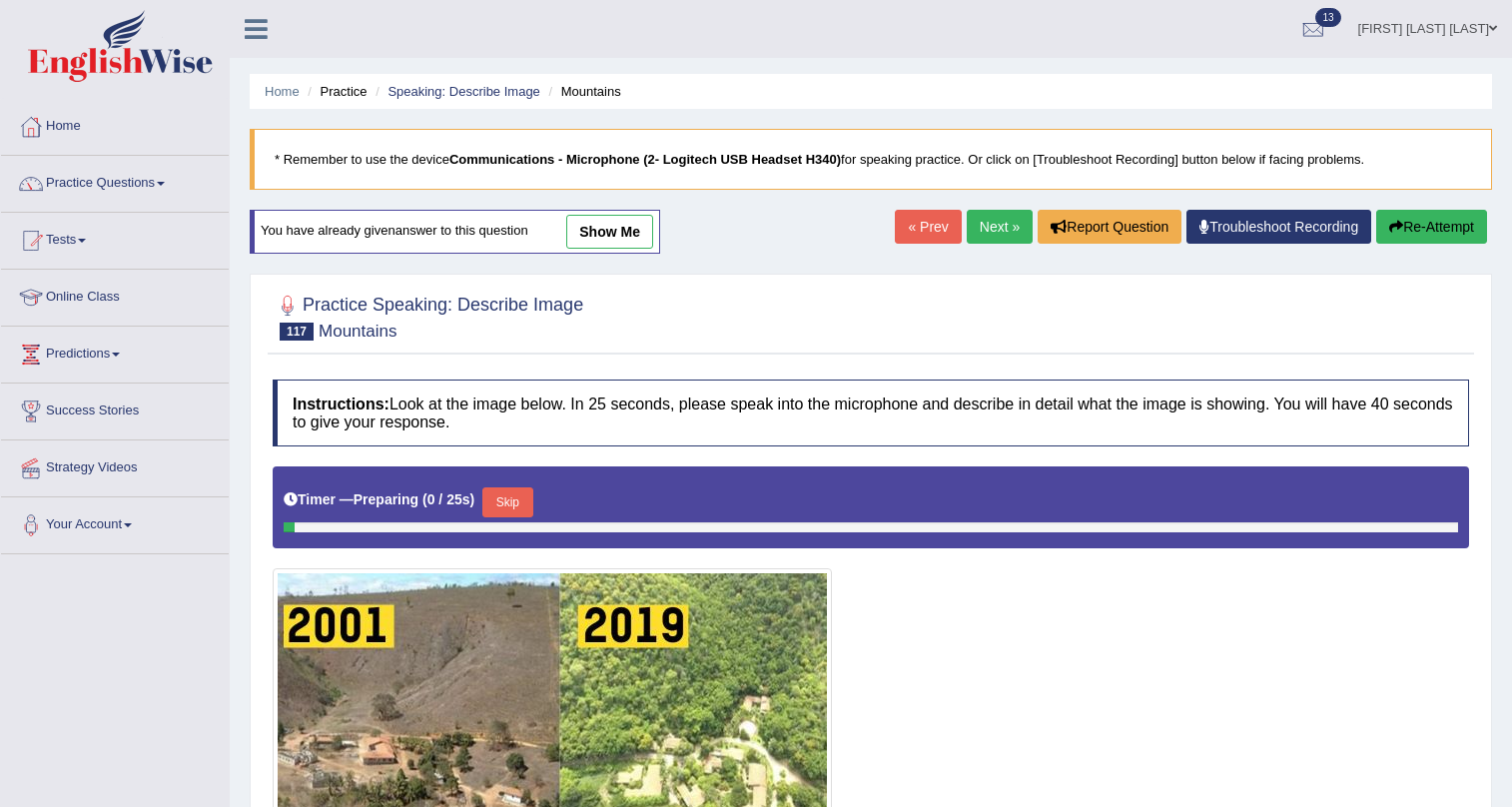 scroll, scrollTop: 60, scrollLeft: 0, axis: vertical 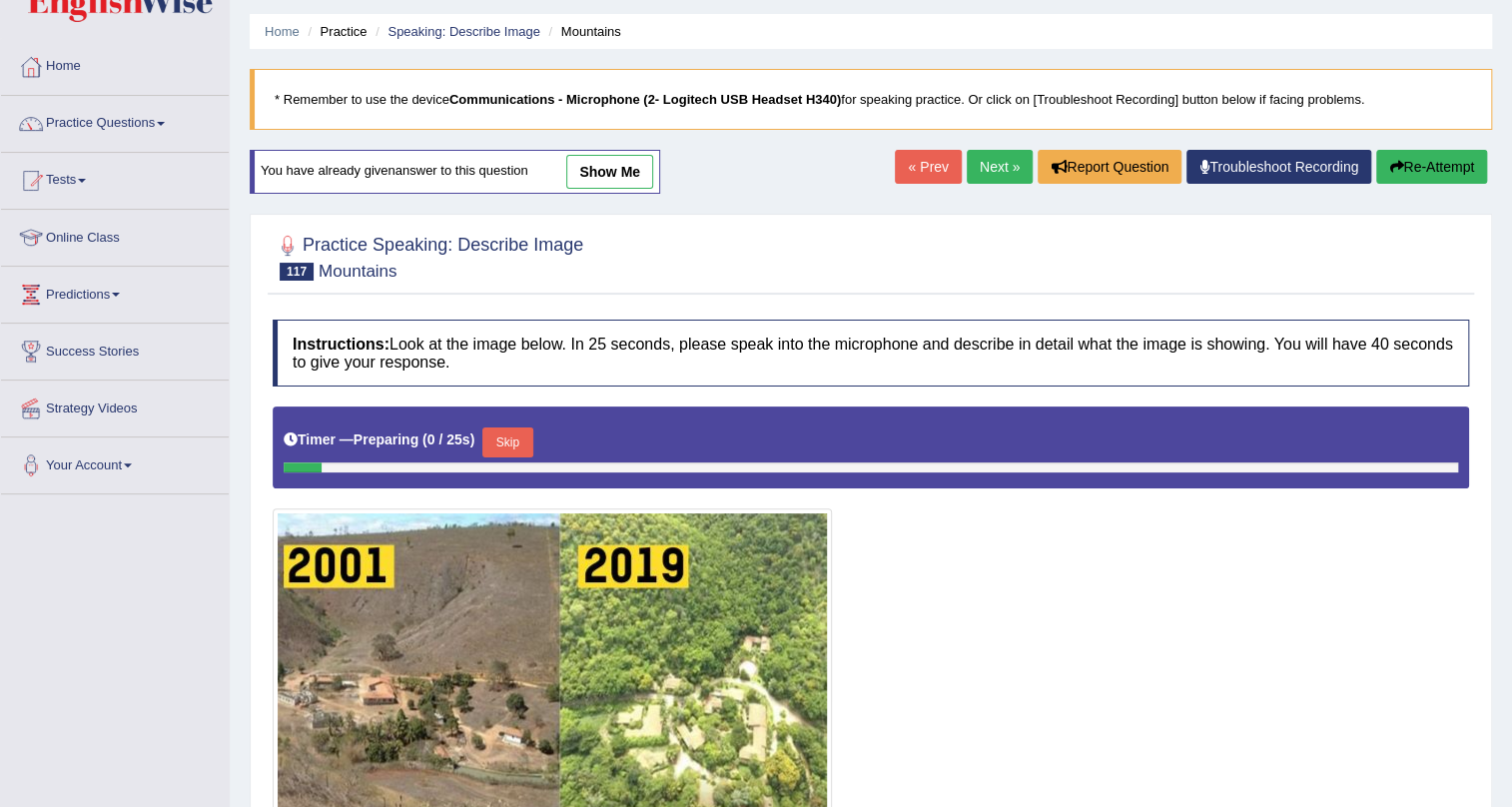 click on "Skip" at bounding box center (507, 442) 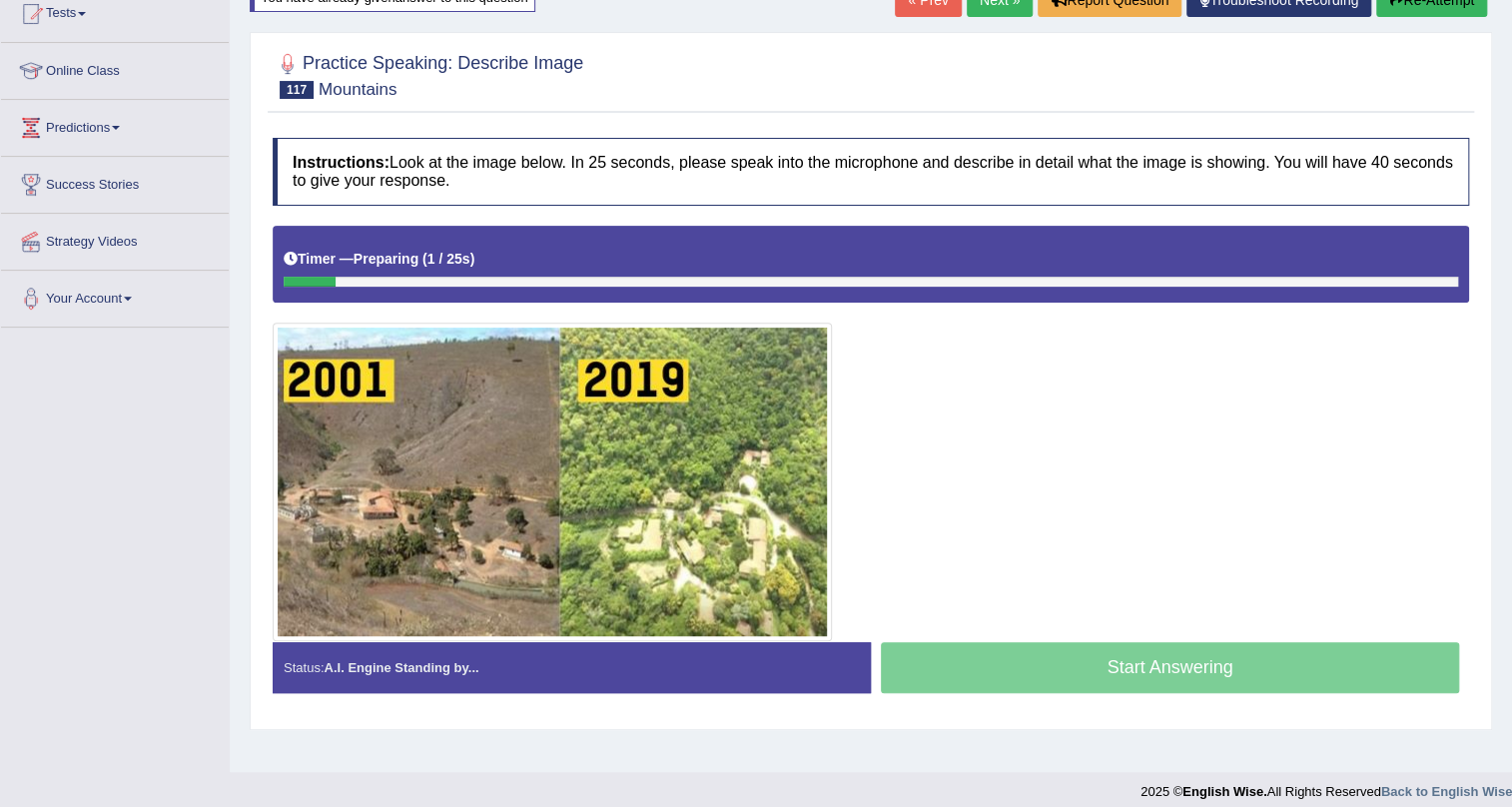scroll, scrollTop: 241, scrollLeft: 0, axis: vertical 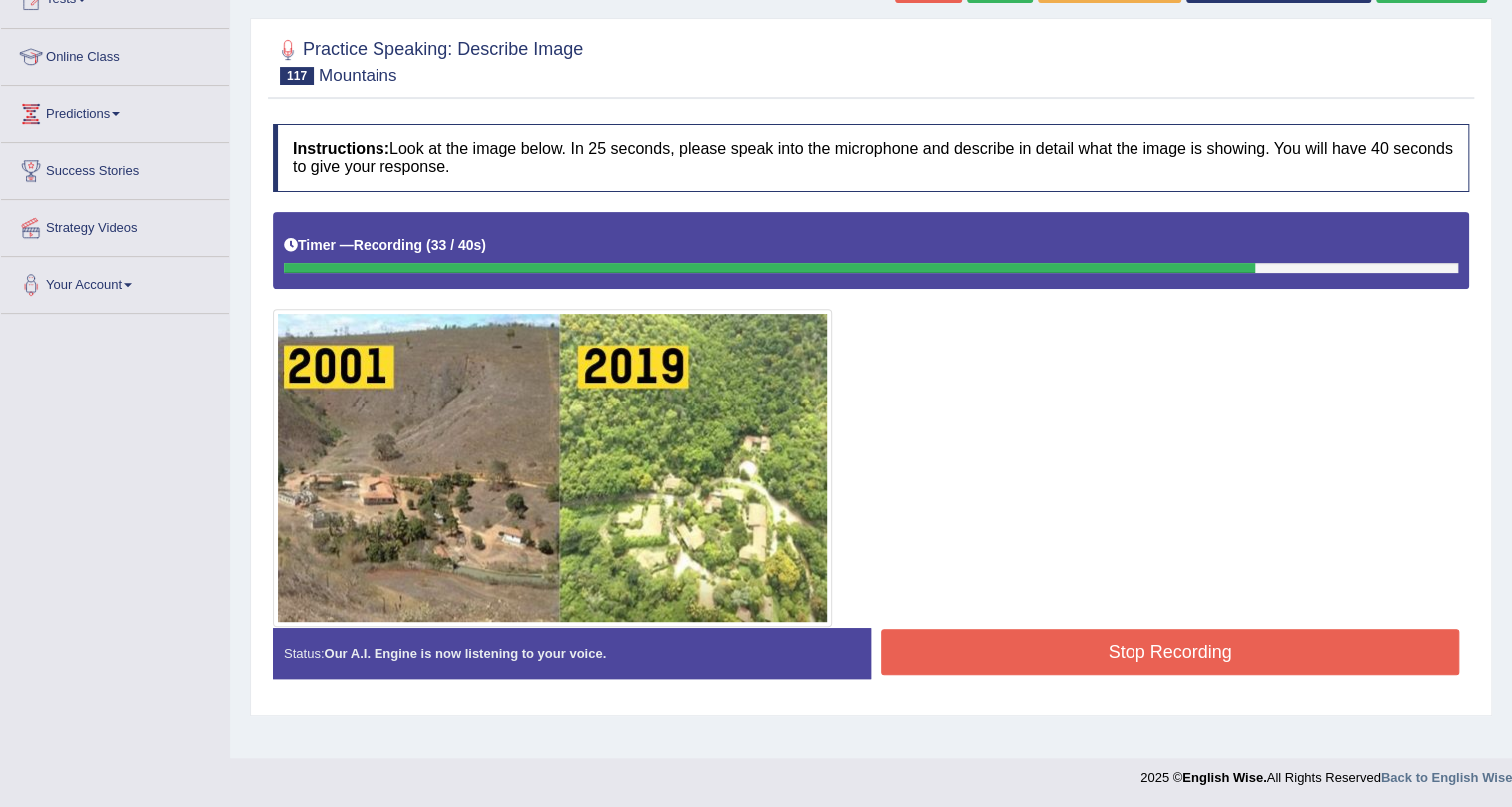 click on "Stop Recording" at bounding box center (1169, 652) 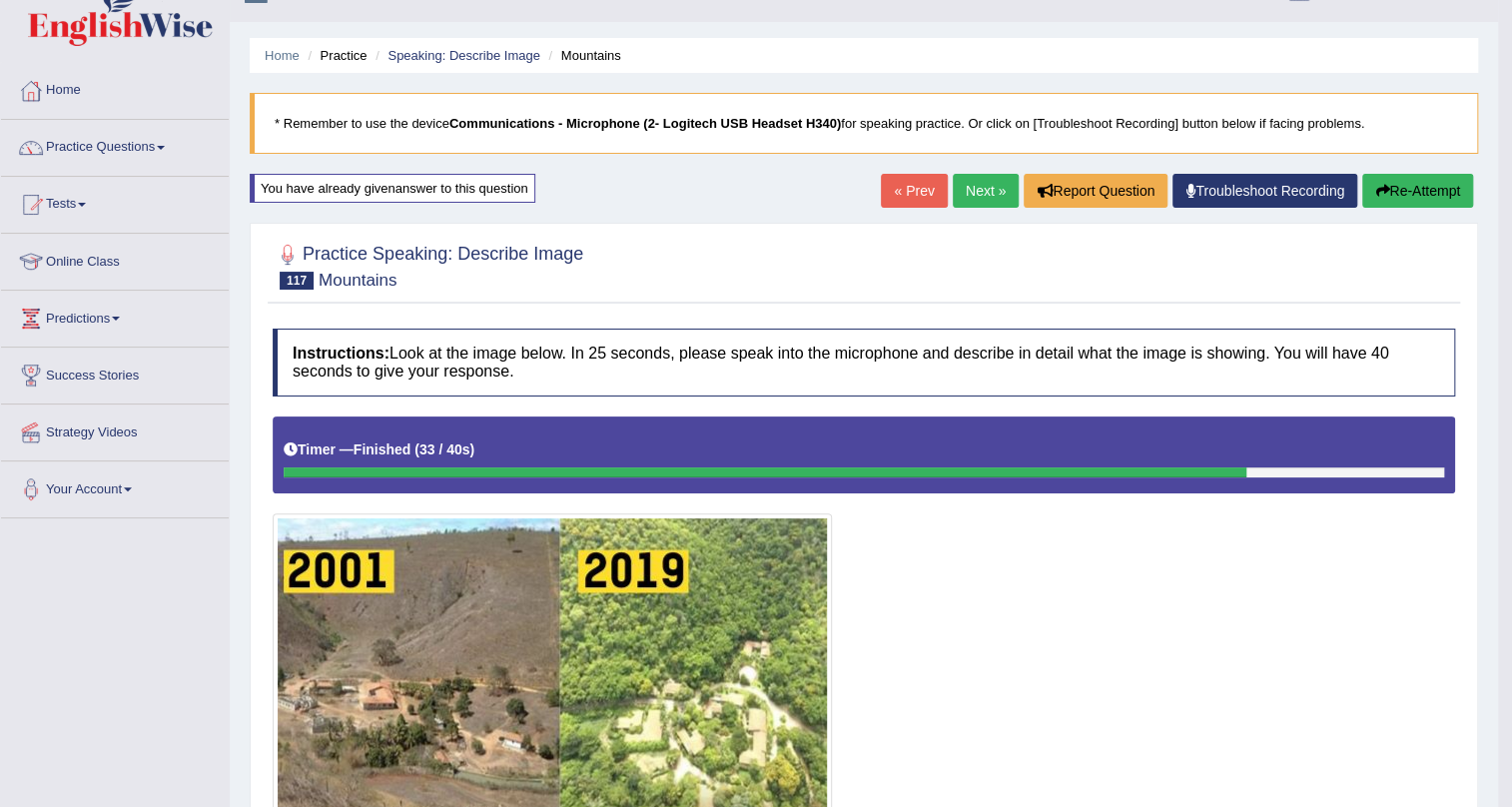 scroll, scrollTop: 0, scrollLeft: 0, axis: both 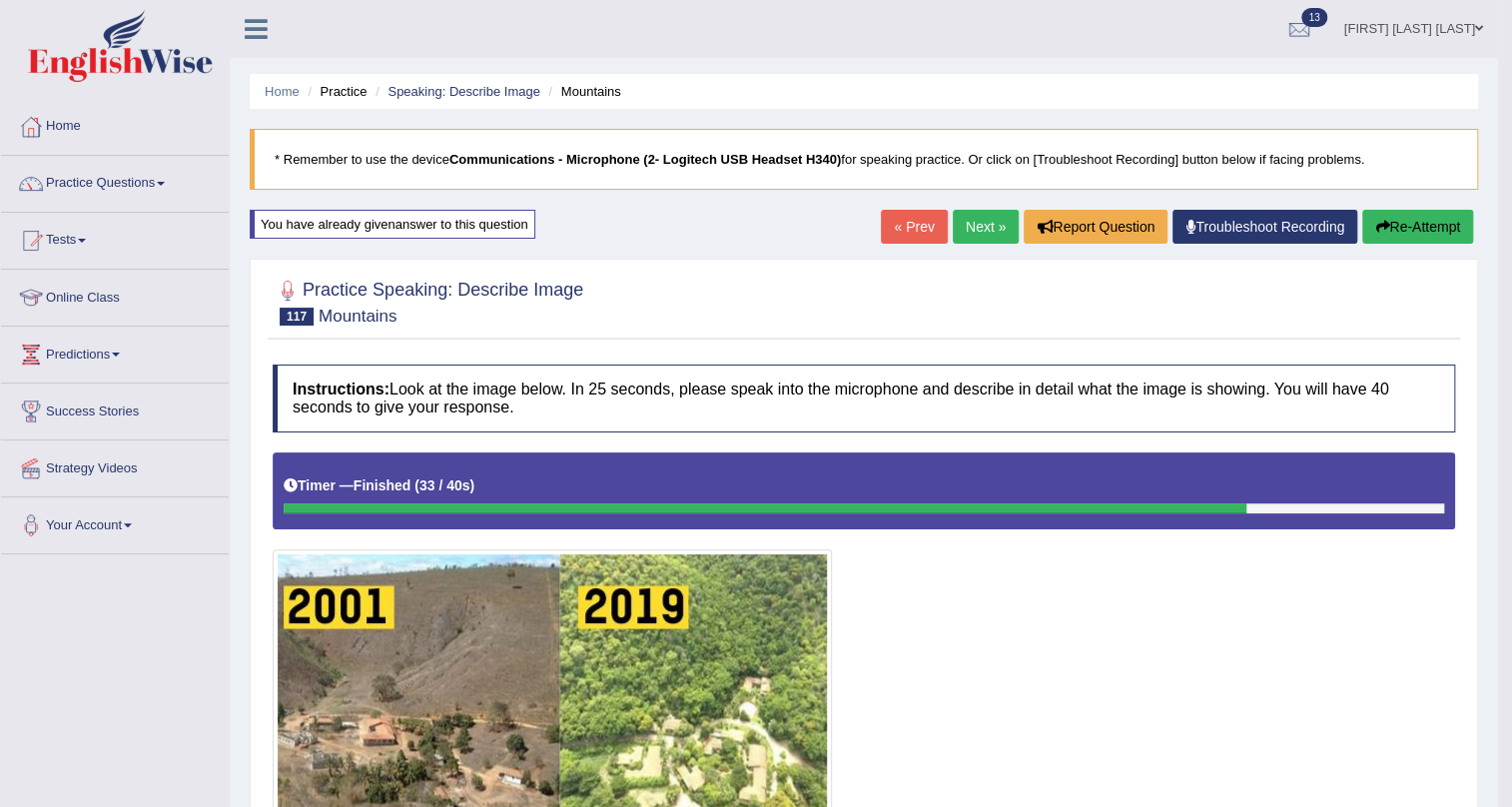 click at bounding box center [1382, 227] 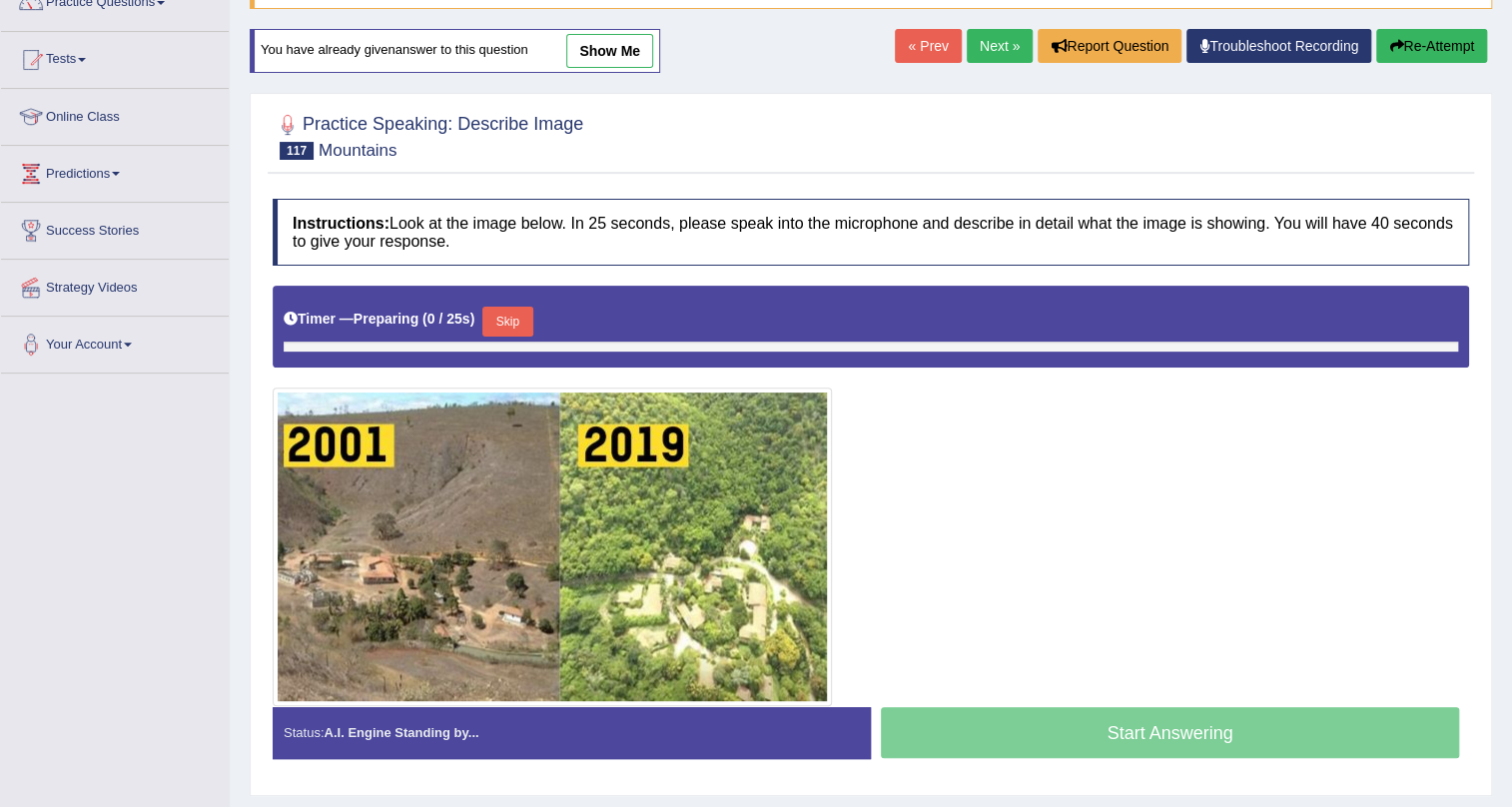 scroll, scrollTop: 181, scrollLeft: 0, axis: vertical 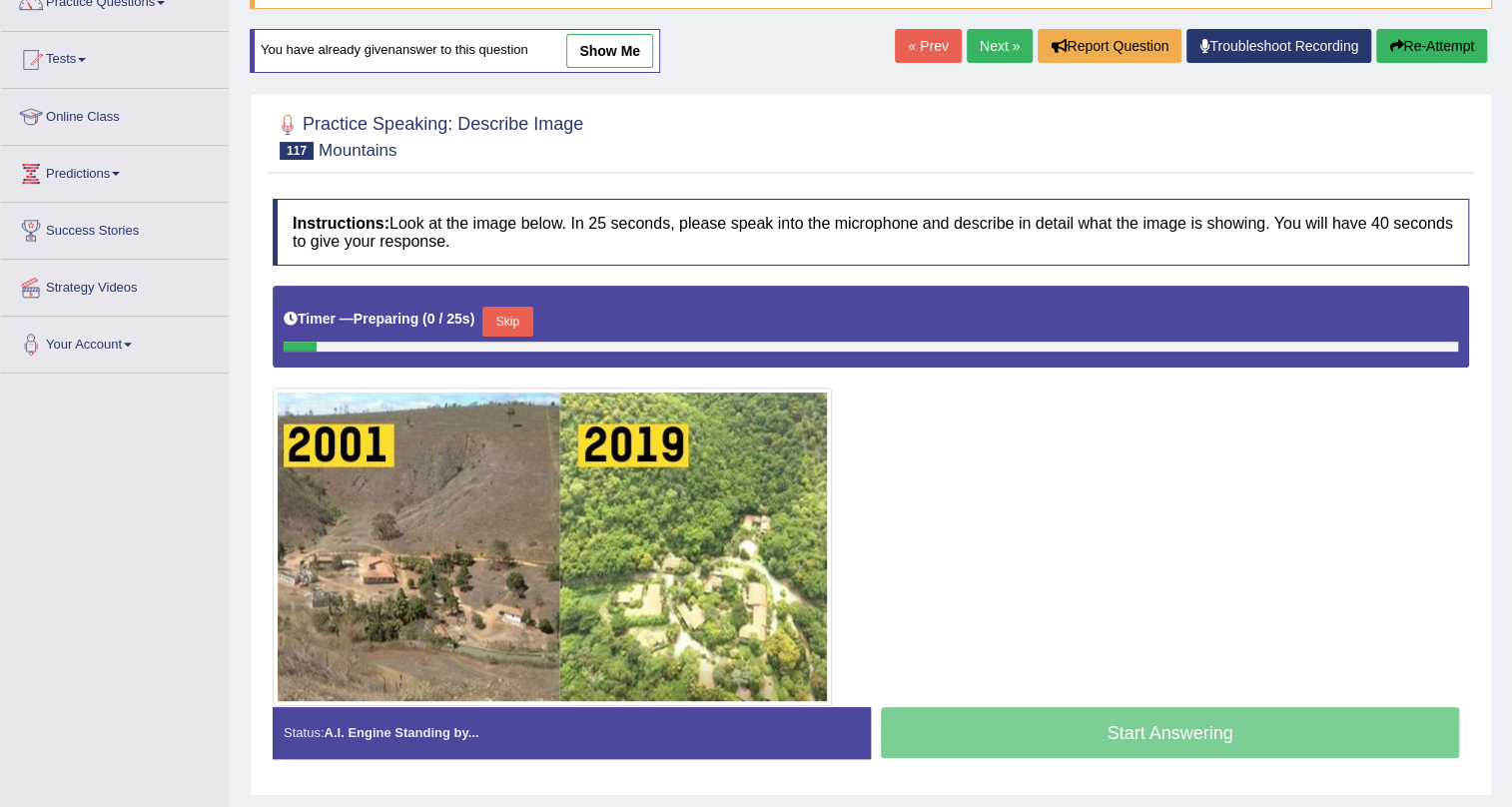 click on "Skip" at bounding box center (507, 322) 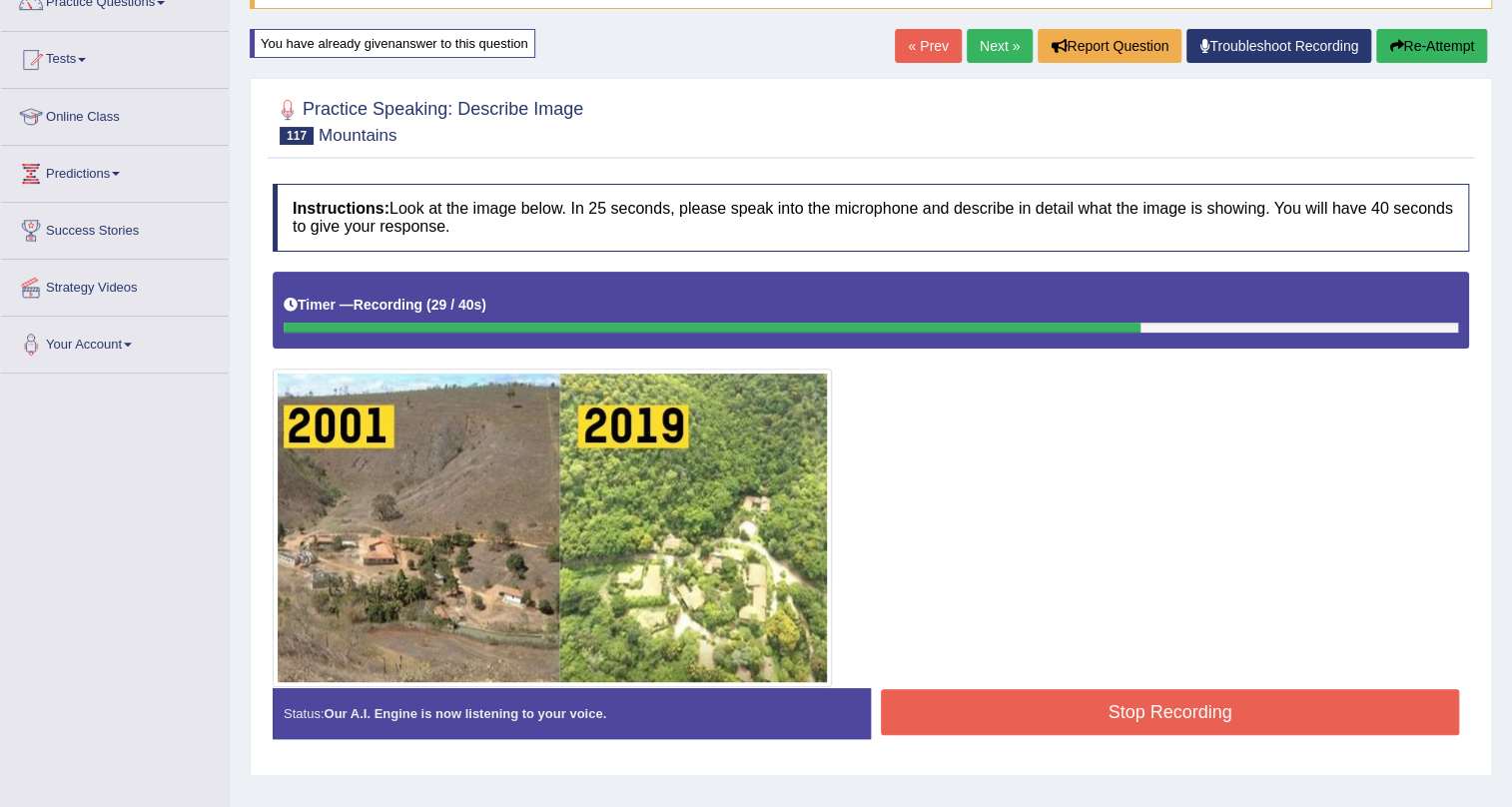 click on "Stop Recording" at bounding box center (1169, 712) 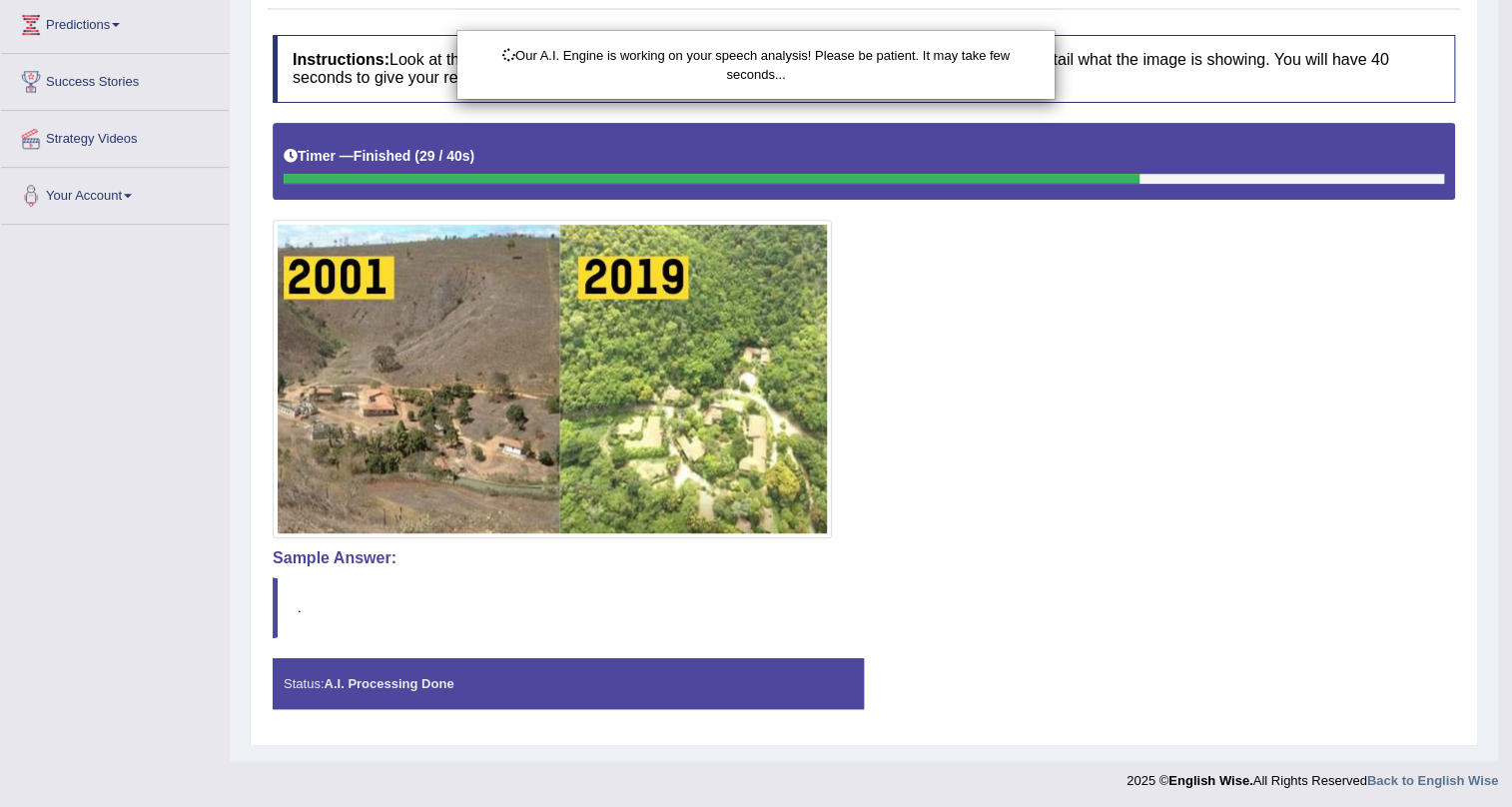 scroll, scrollTop: 332, scrollLeft: 0, axis: vertical 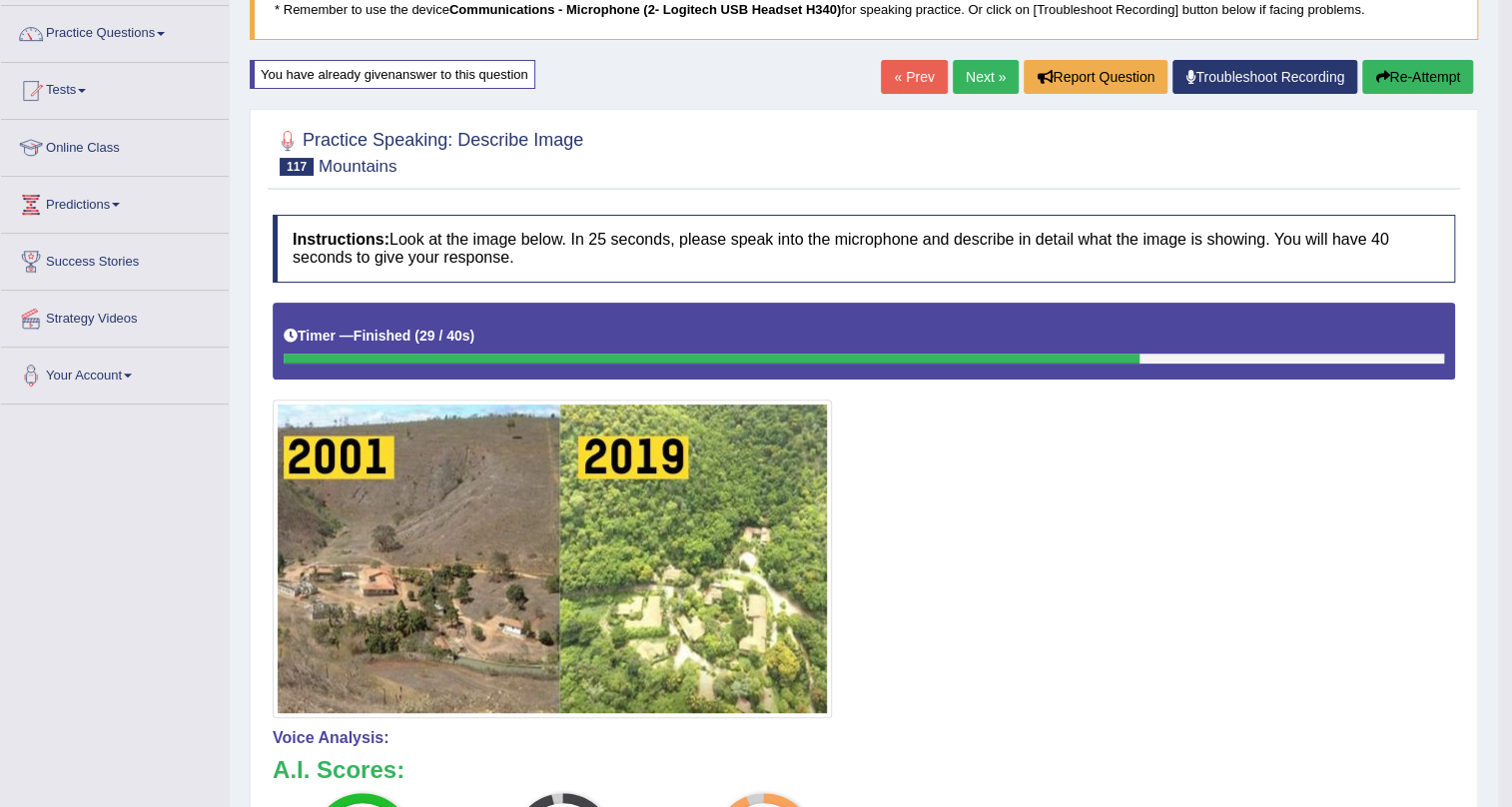 click on "Next »" at bounding box center (986, 77) 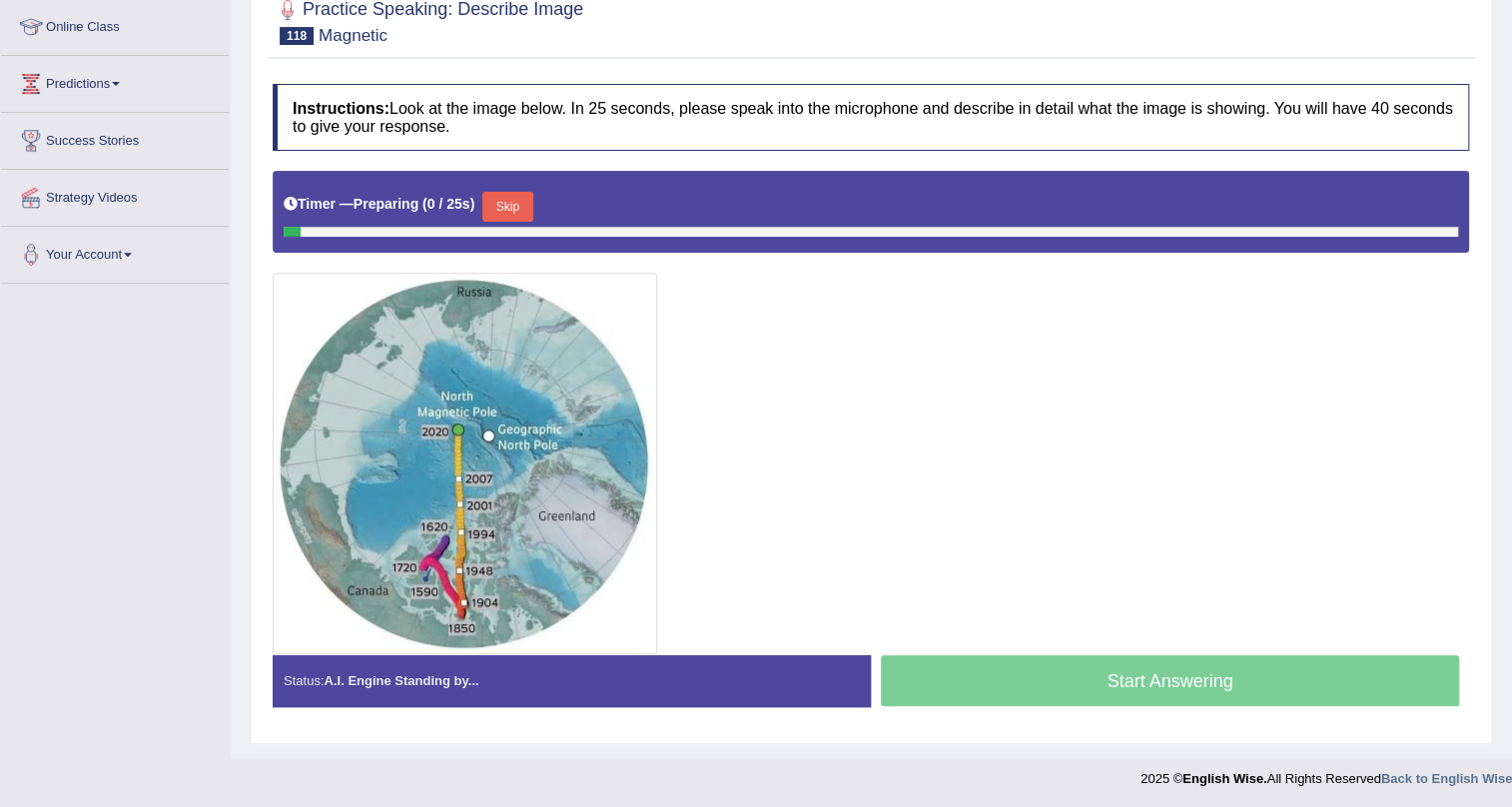 scroll, scrollTop: 271, scrollLeft: 0, axis: vertical 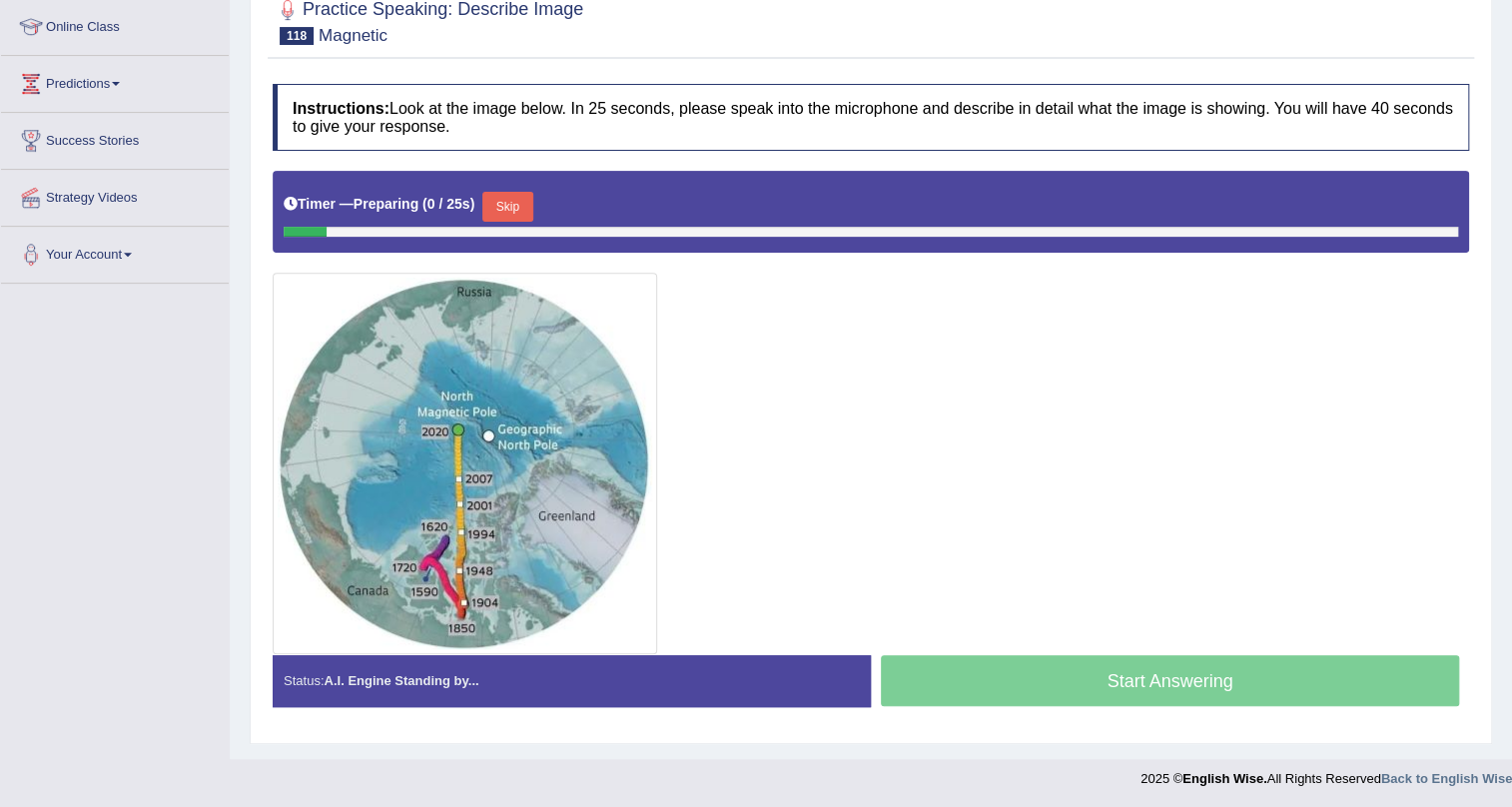 click on "Skip" at bounding box center (507, 207) 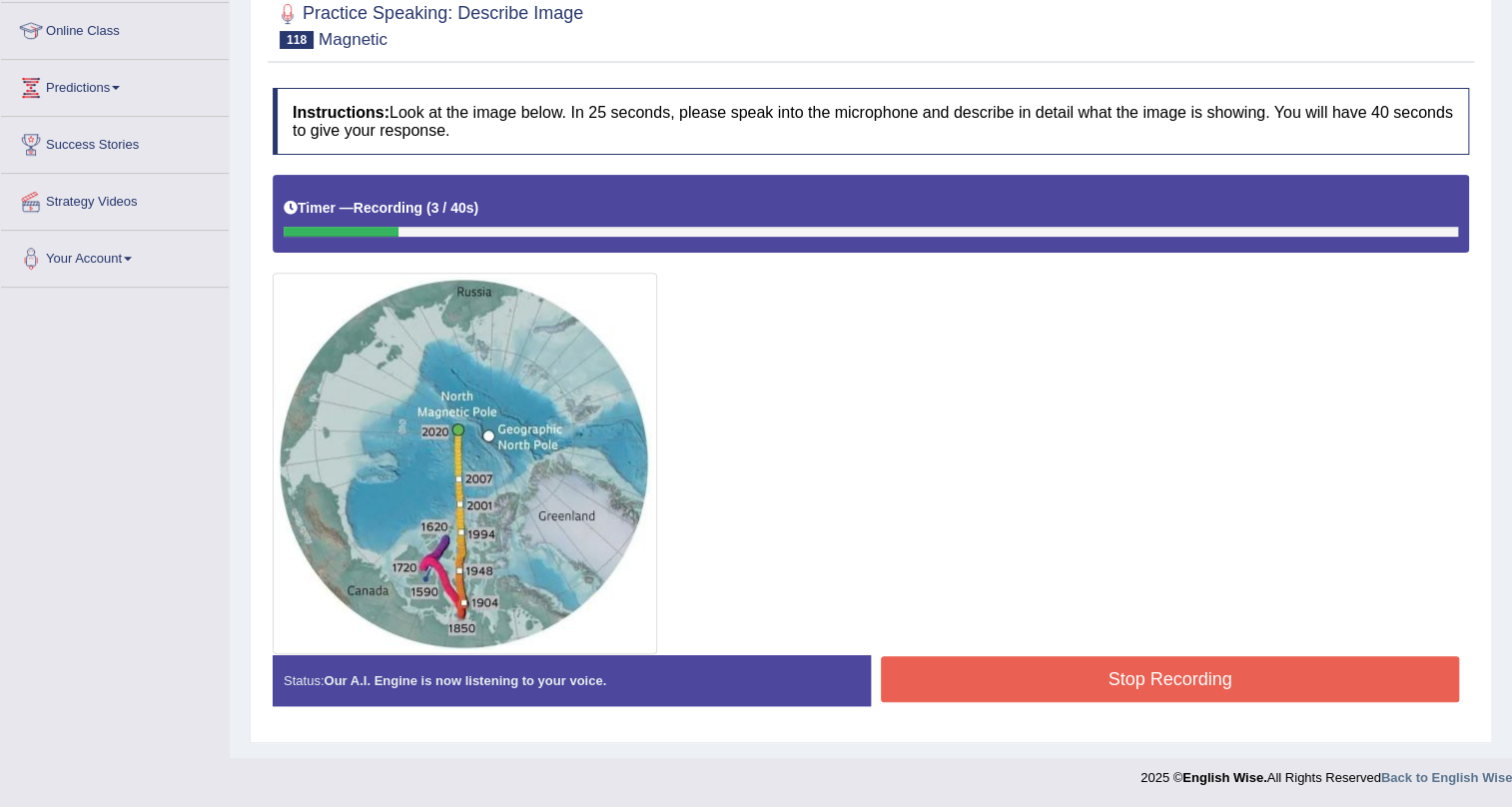 scroll, scrollTop: 0, scrollLeft: 0, axis: both 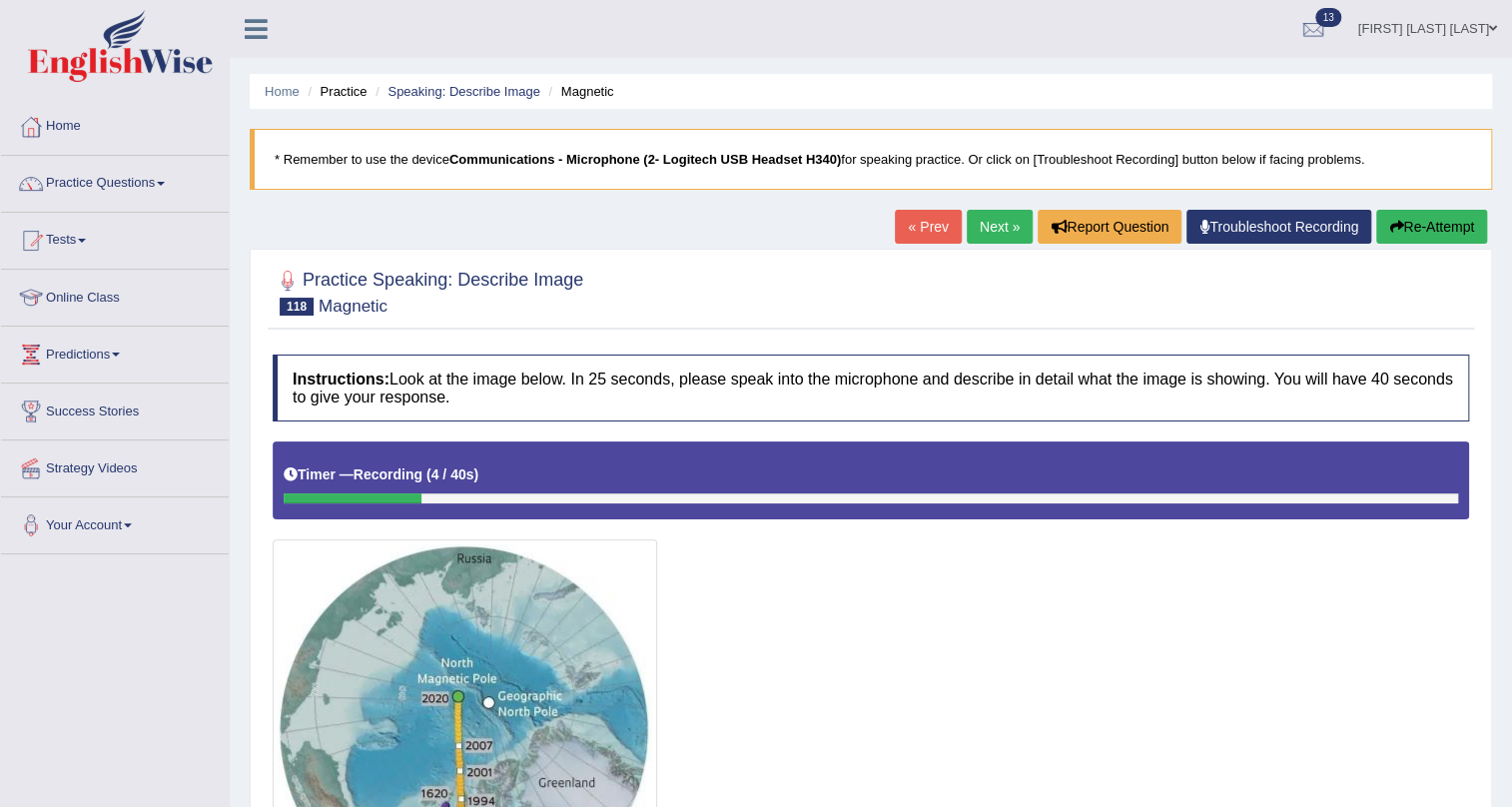 click on "Re-Attempt" at bounding box center [1431, 227] 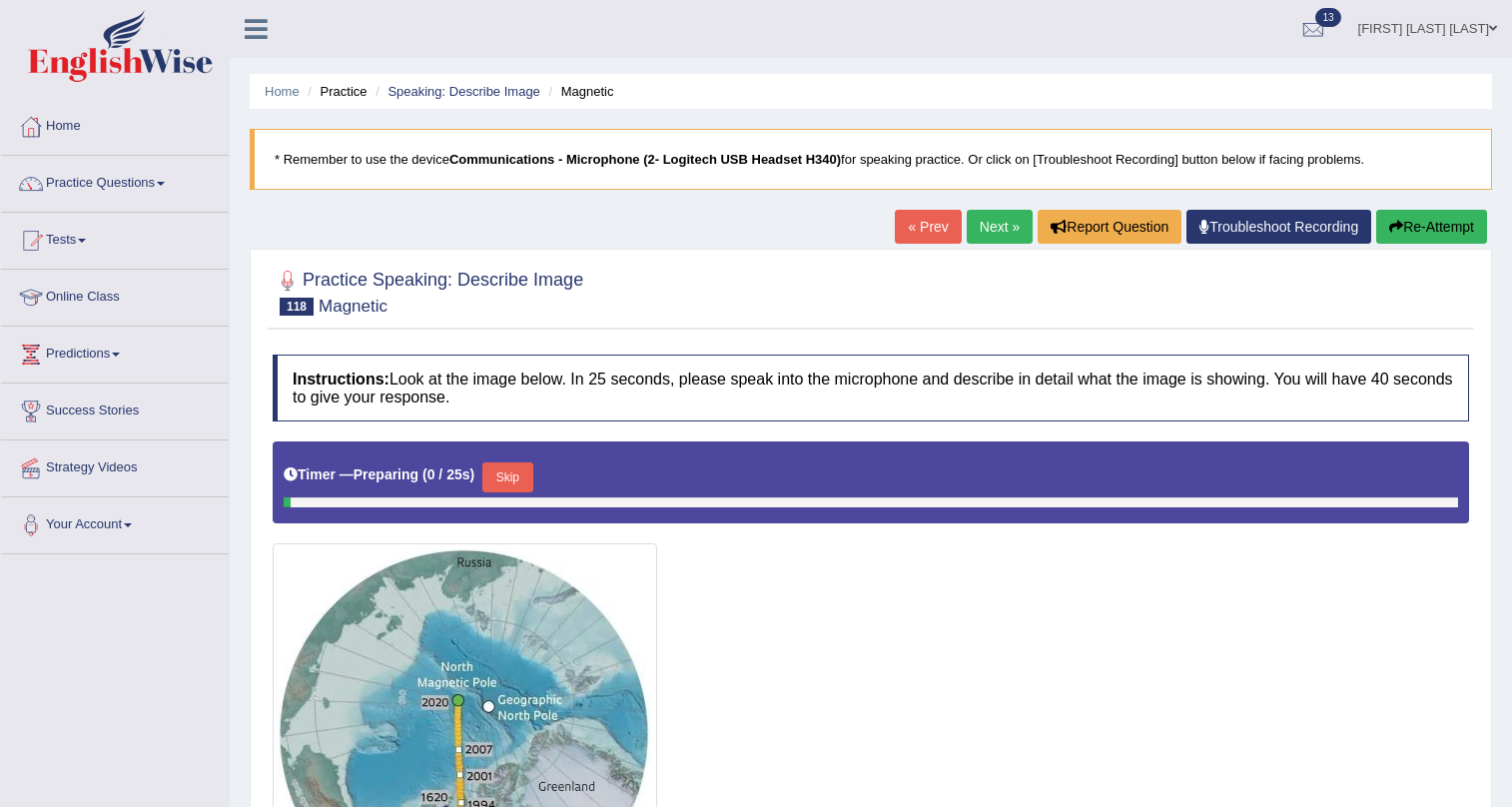 click on "Skip" at bounding box center [507, 477] 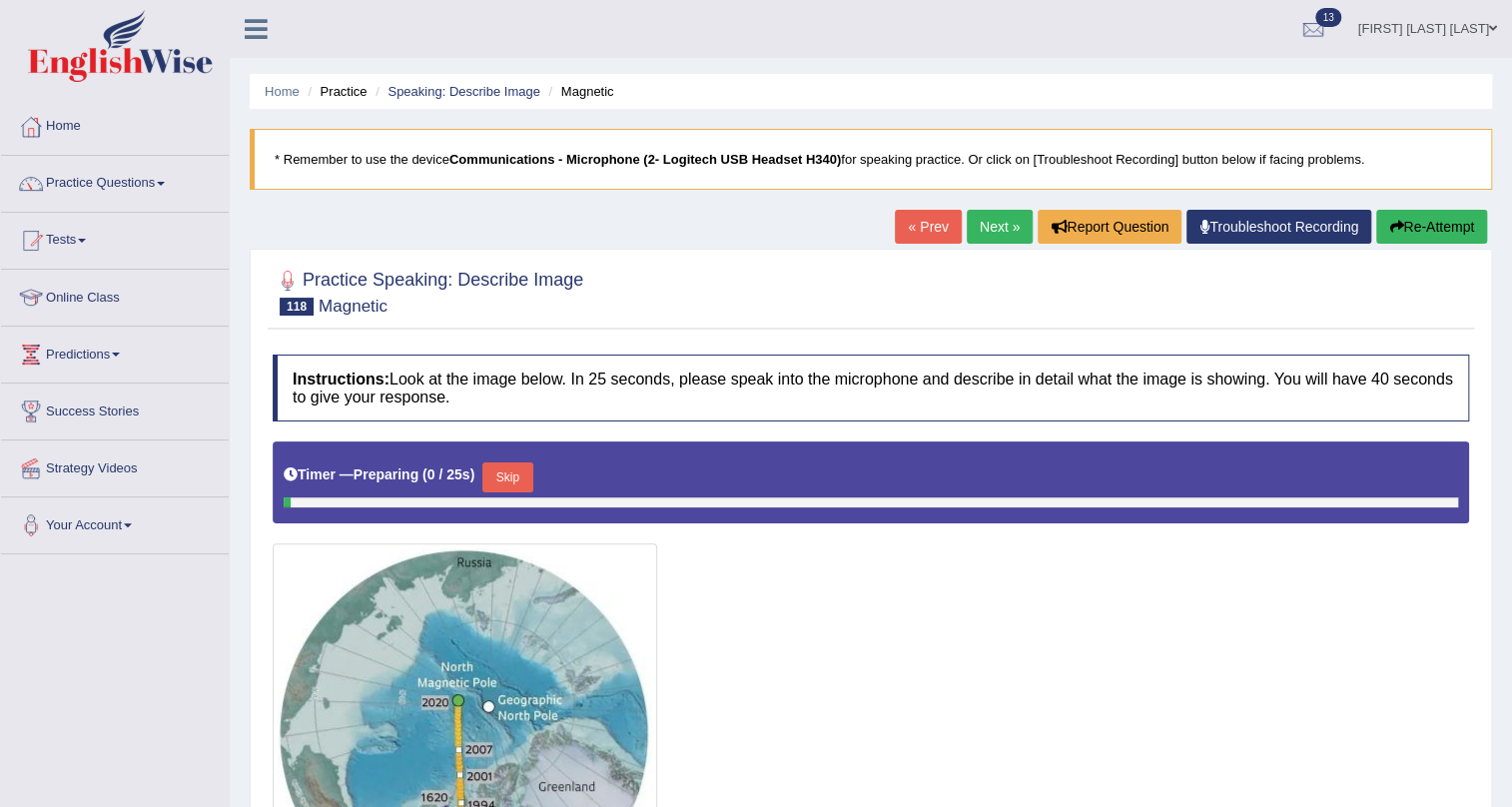 scroll, scrollTop: 0, scrollLeft: 0, axis: both 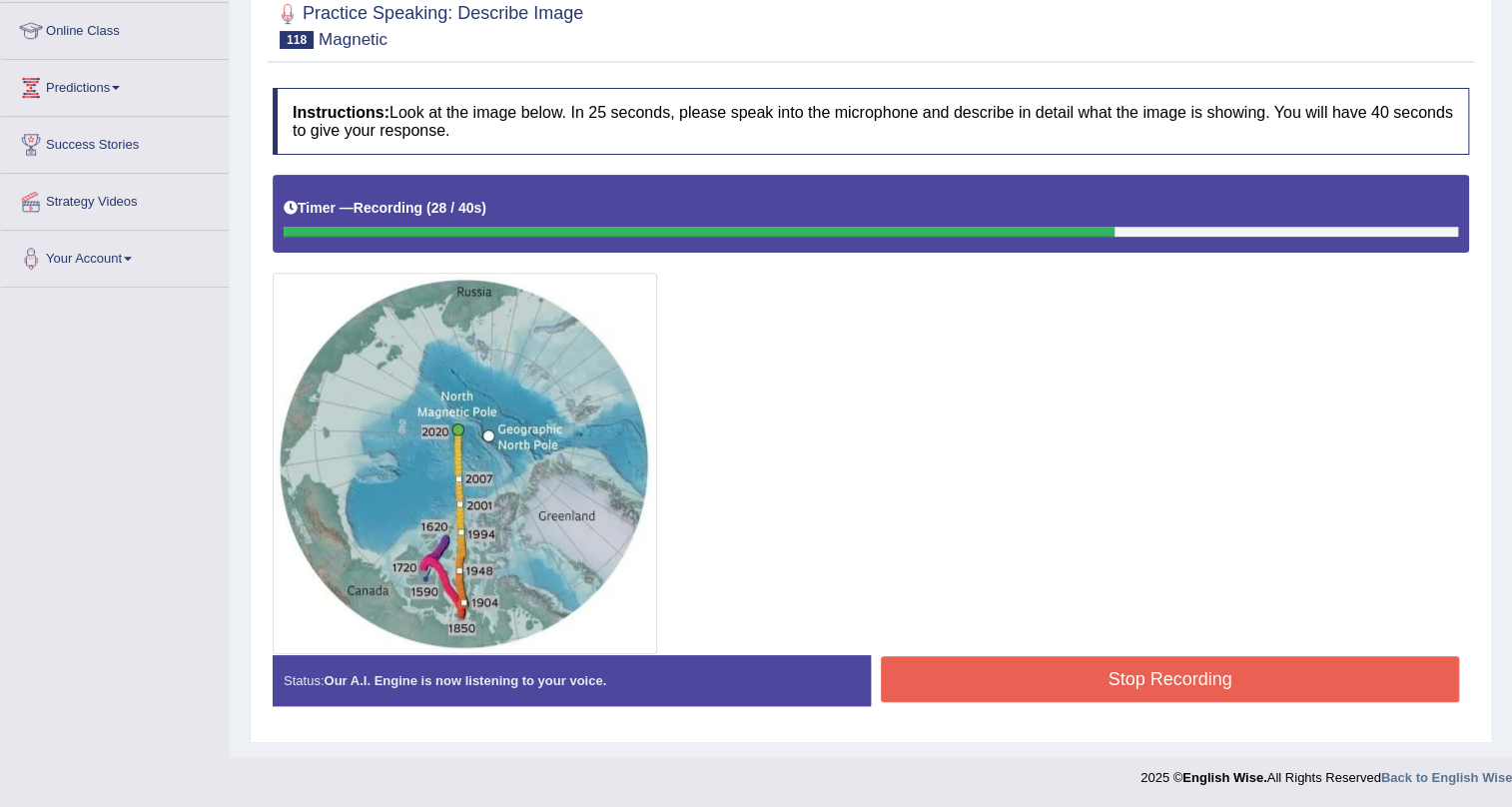 click on "Stop Recording" at bounding box center (1169, 679) 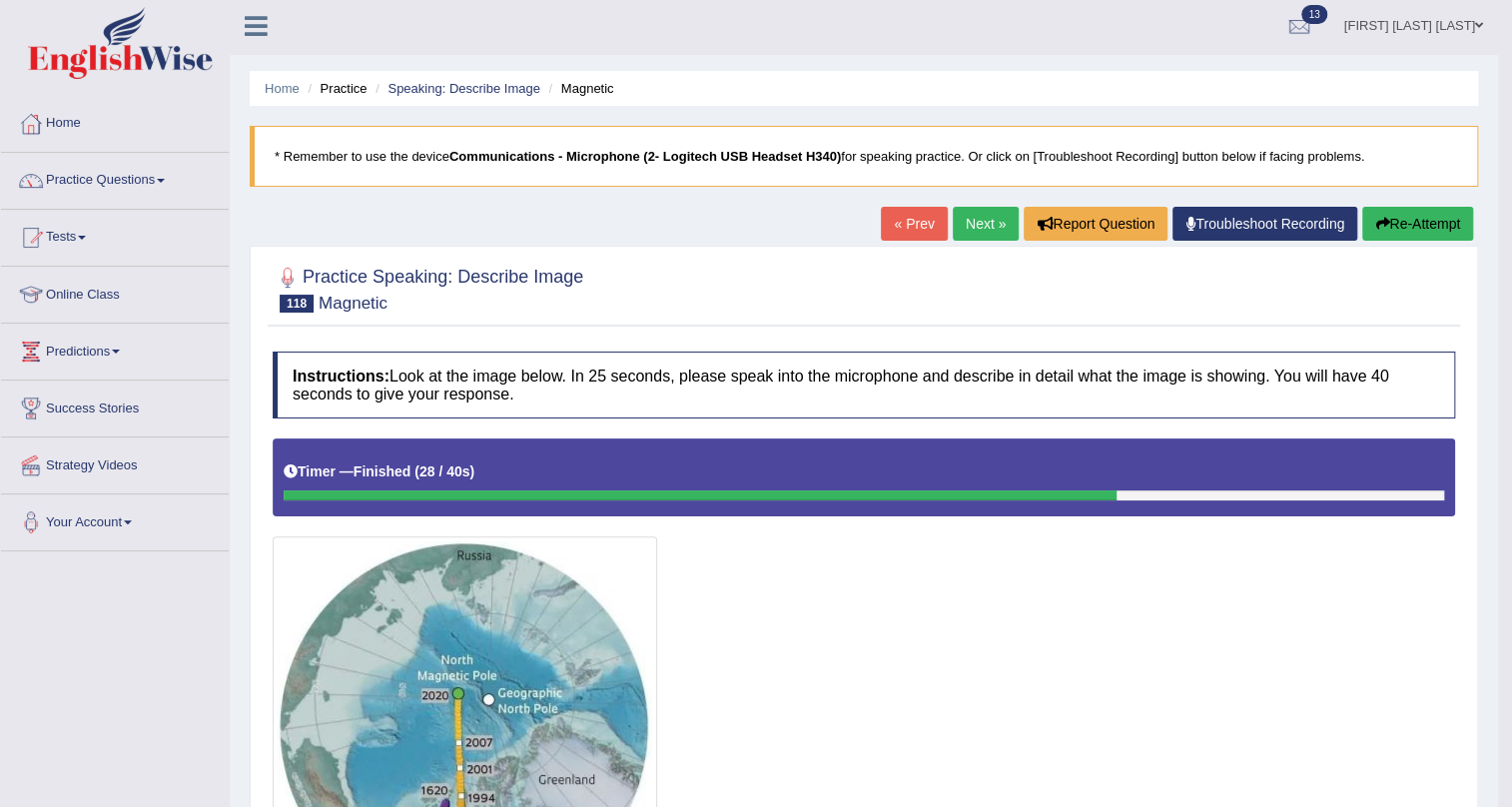 scroll, scrollTop: 0, scrollLeft: 0, axis: both 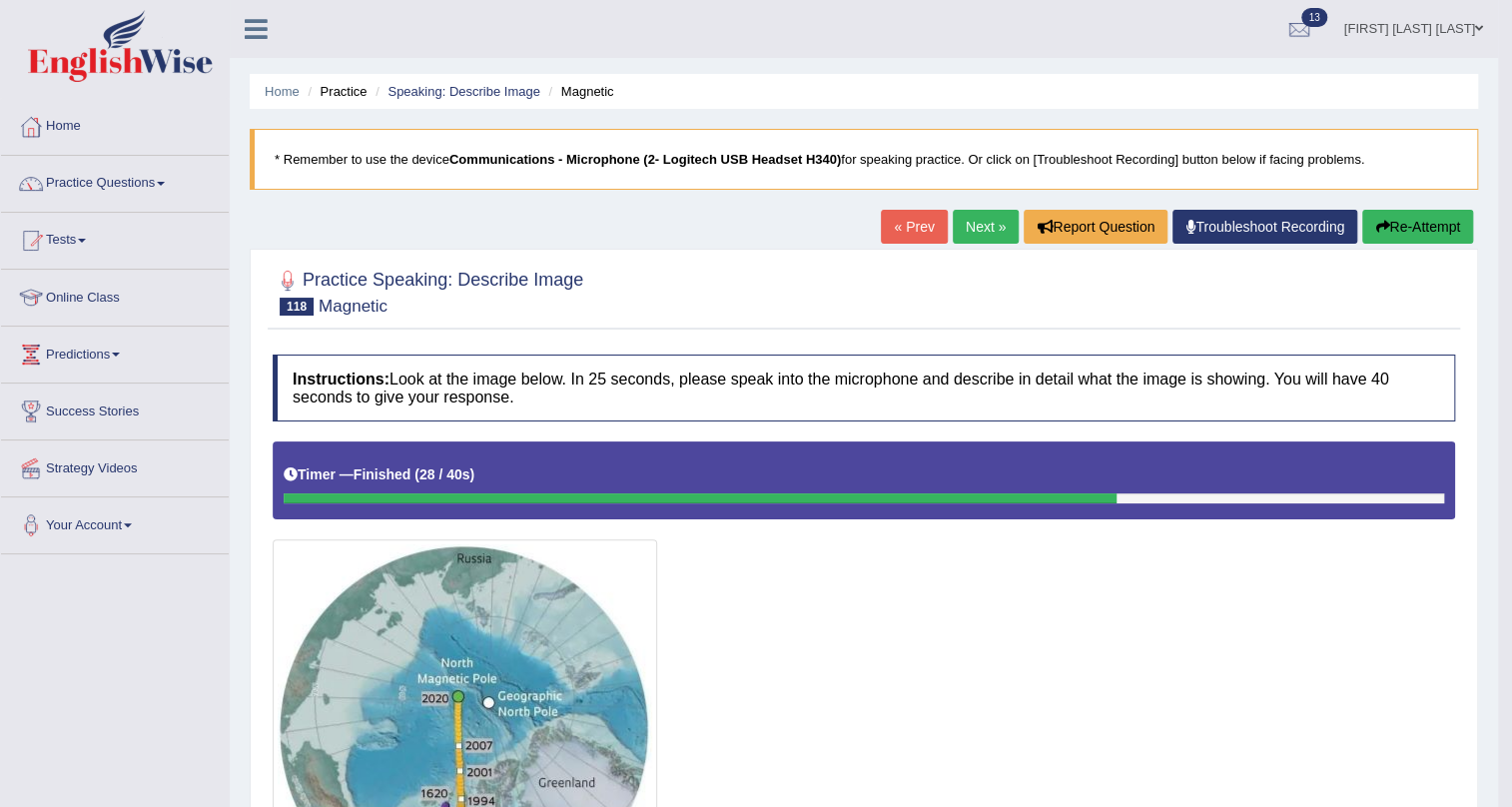 click on "Next »" at bounding box center (986, 227) 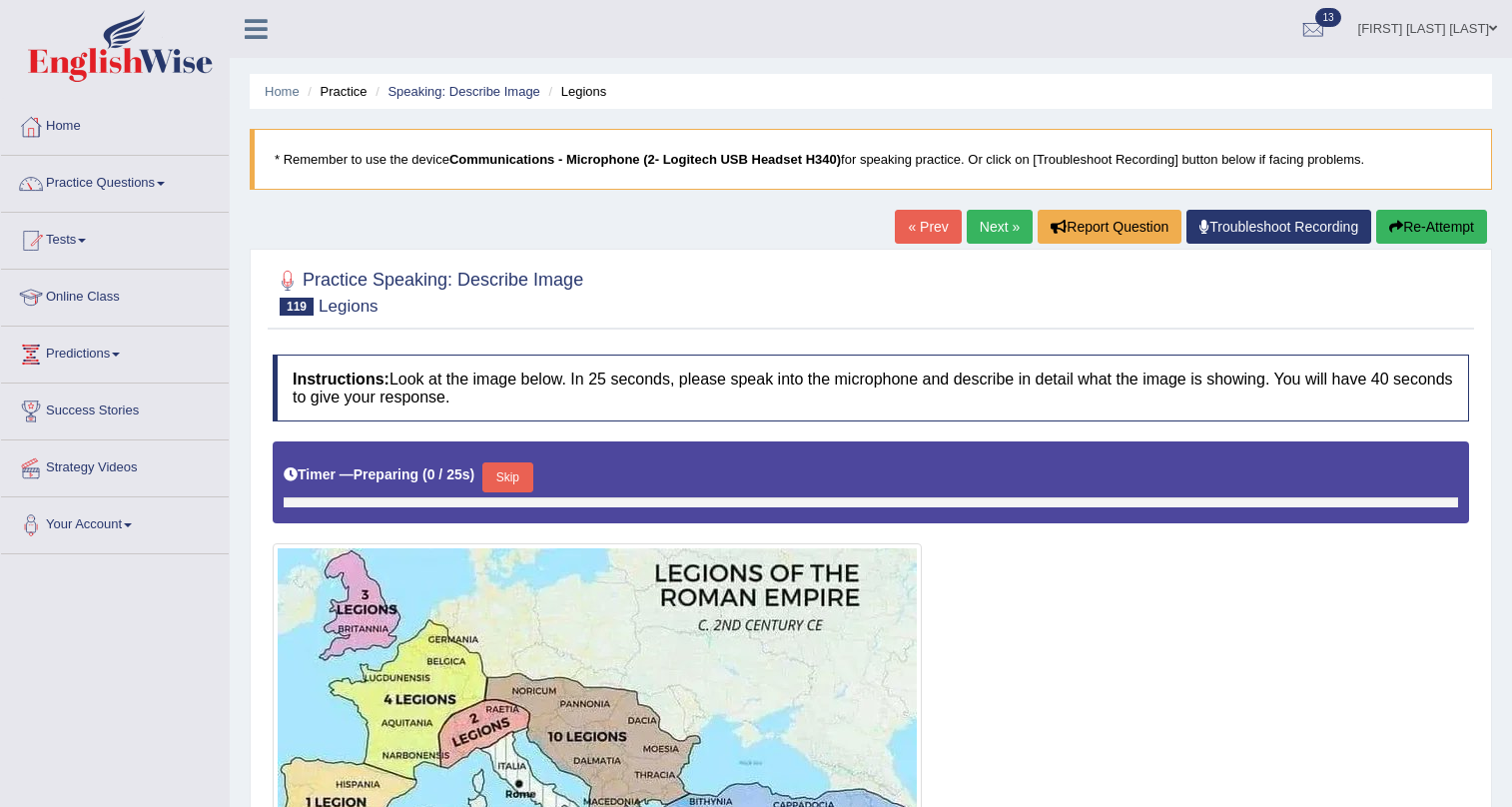 scroll, scrollTop: 400, scrollLeft: 0, axis: vertical 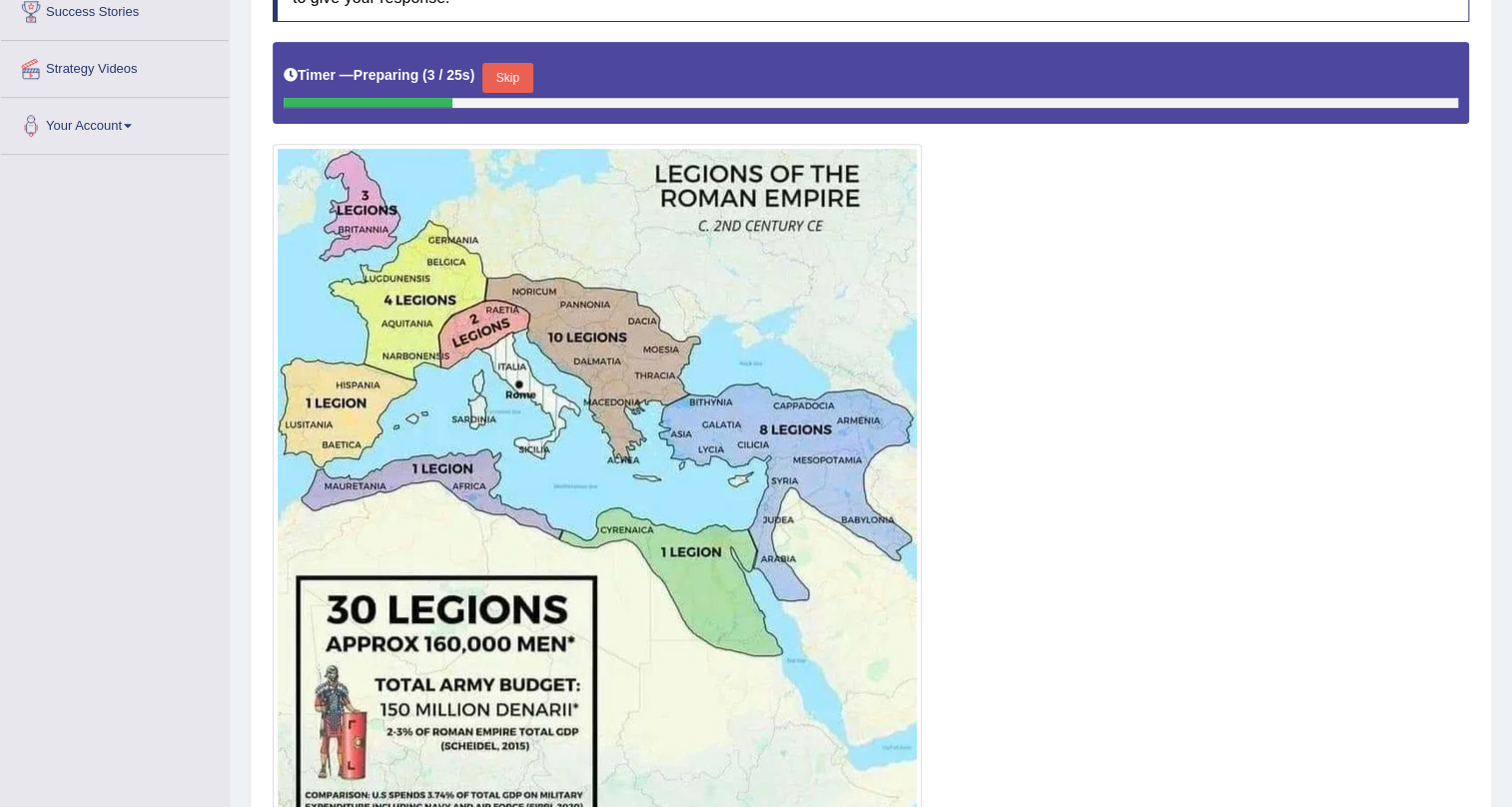 click on "Skip" at bounding box center (507, 78) 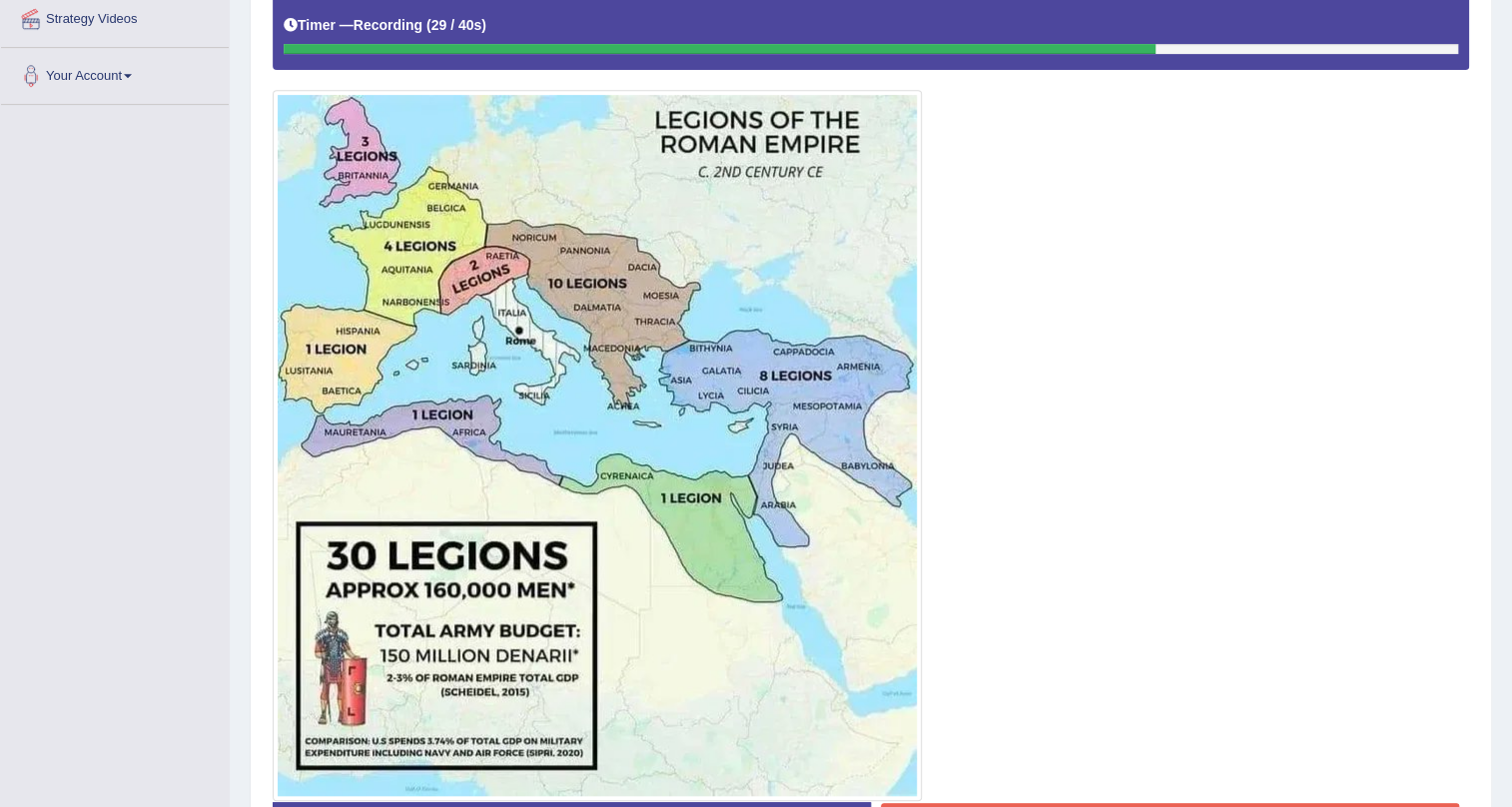 scroll, scrollTop: 596, scrollLeft: 0, axis: vertical 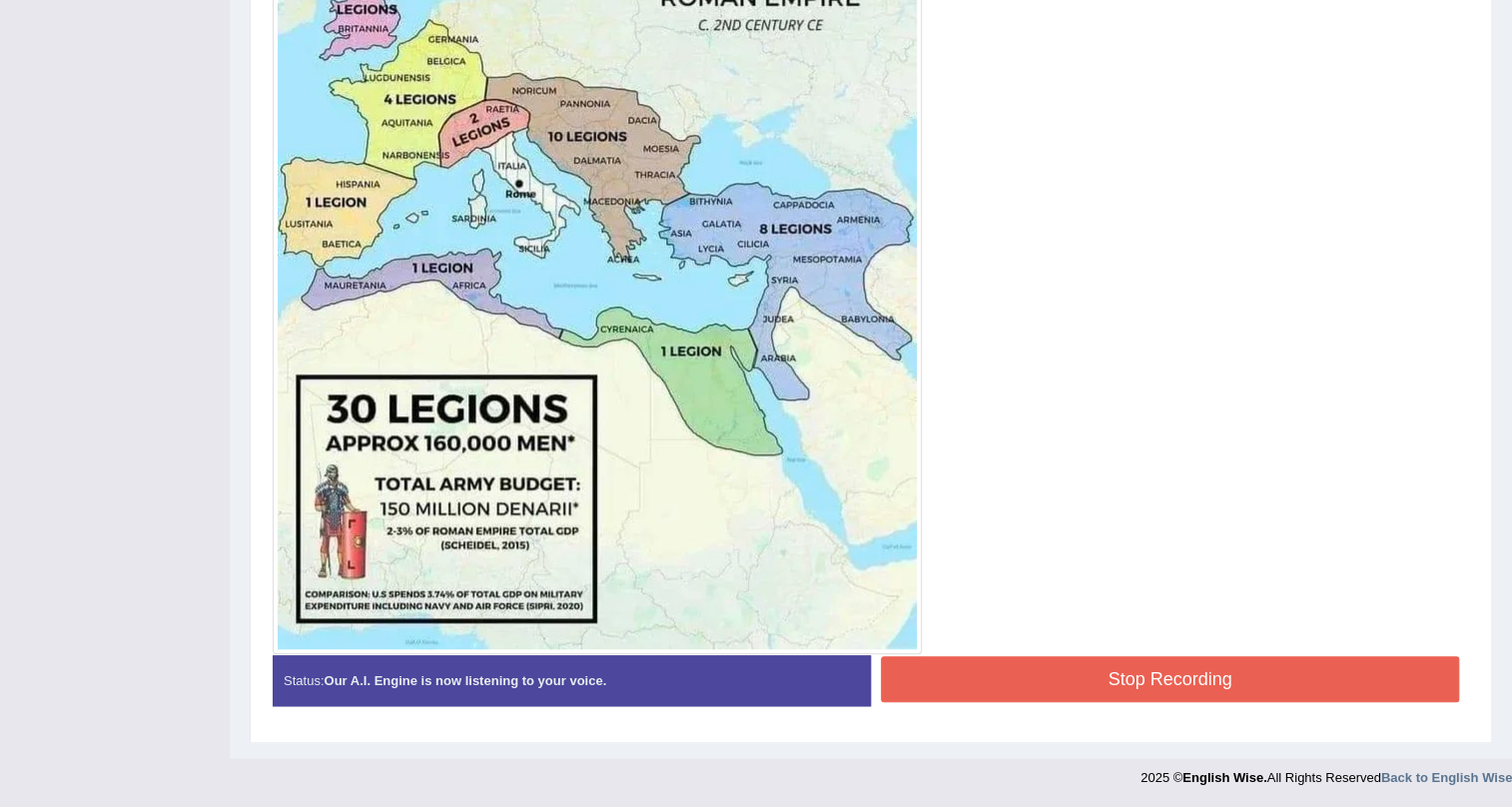 click on "Stop Recording" at bounding box center [1169, 679] 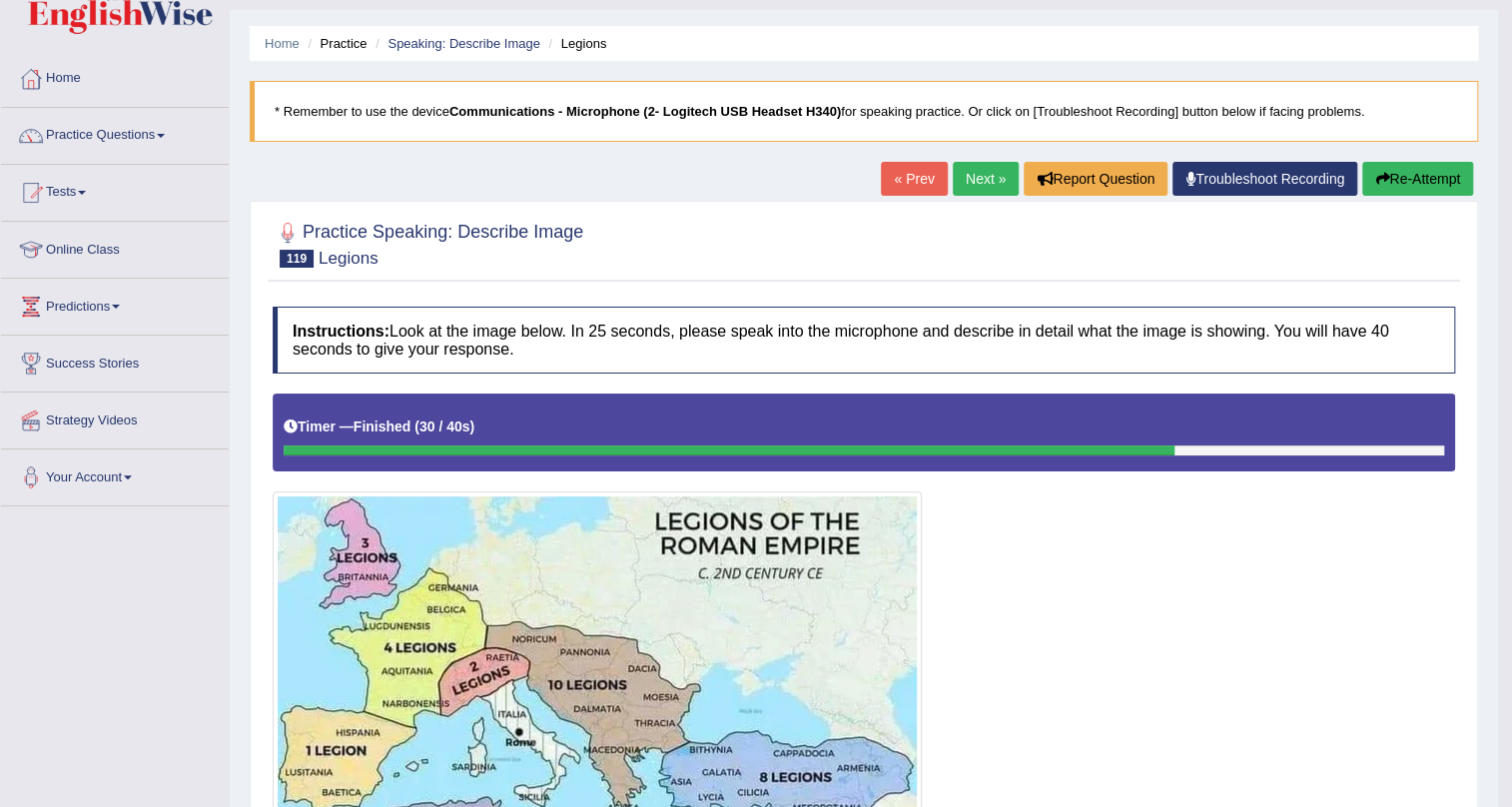 scroll, scrollTop: 0, scrollLeft: 0, axis: both 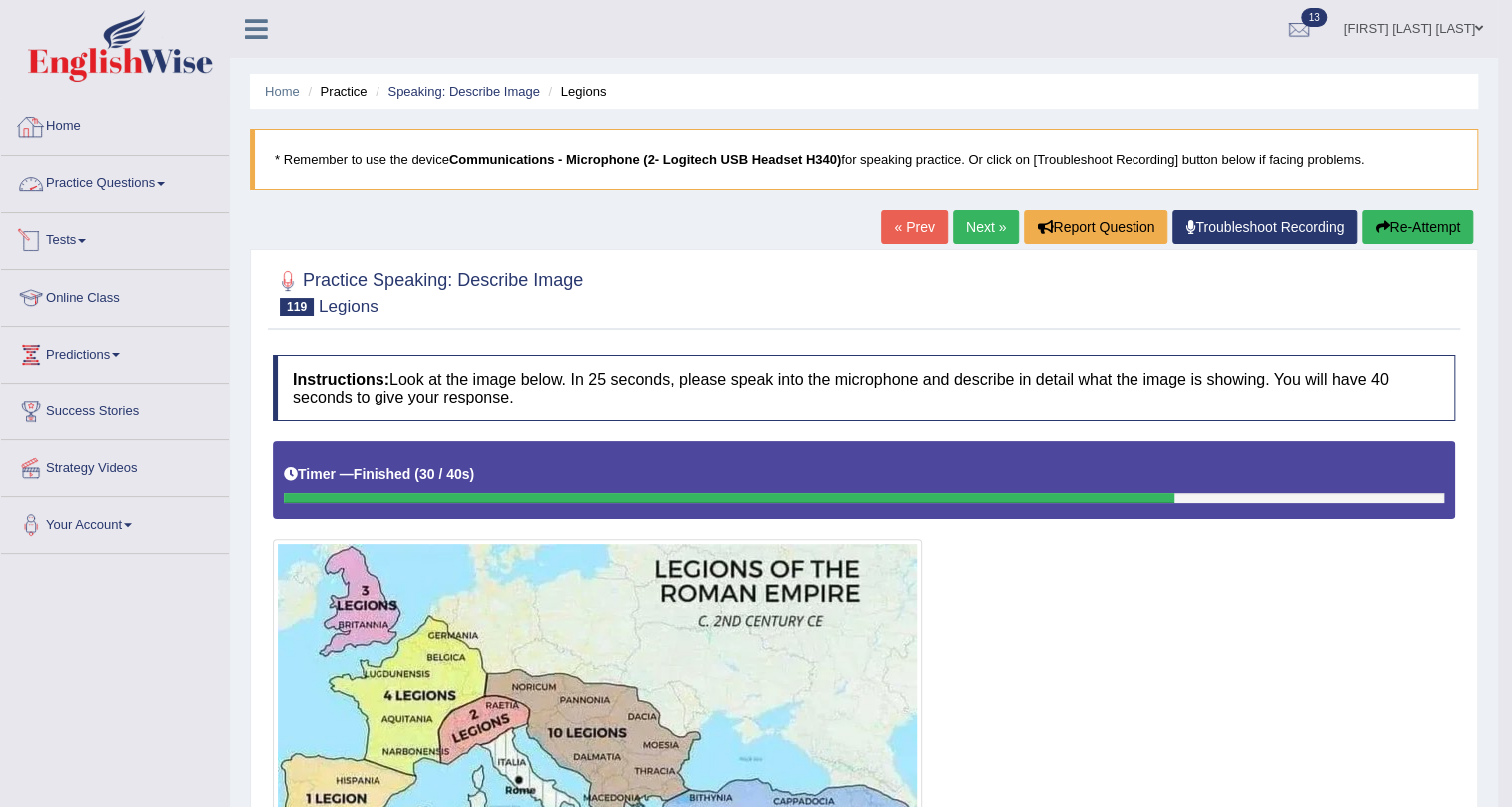 click on "Practice Questions" at bounding box center [115, 181] 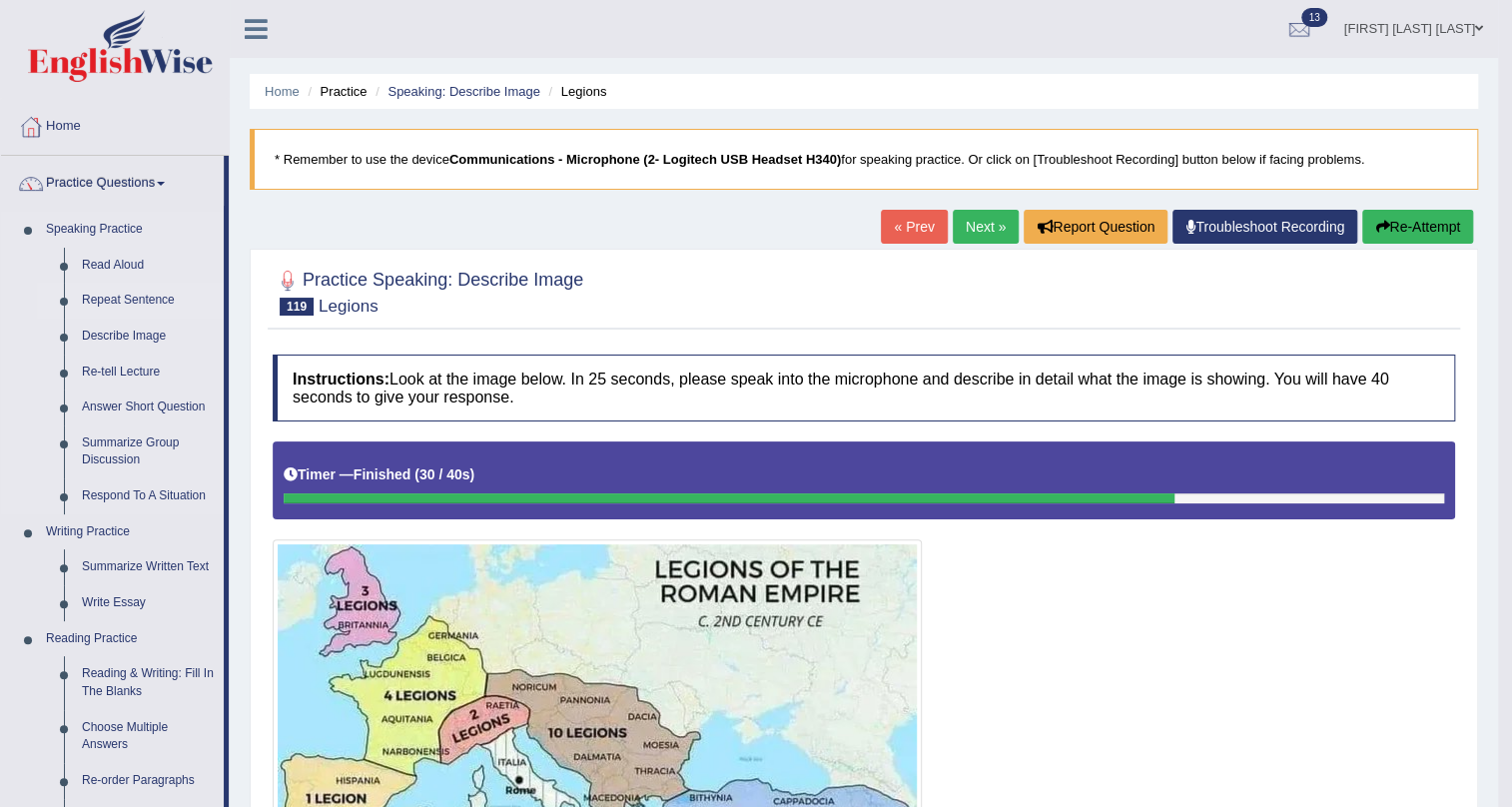 click on "Repeat Sentence" at bounding box center [148, 301] 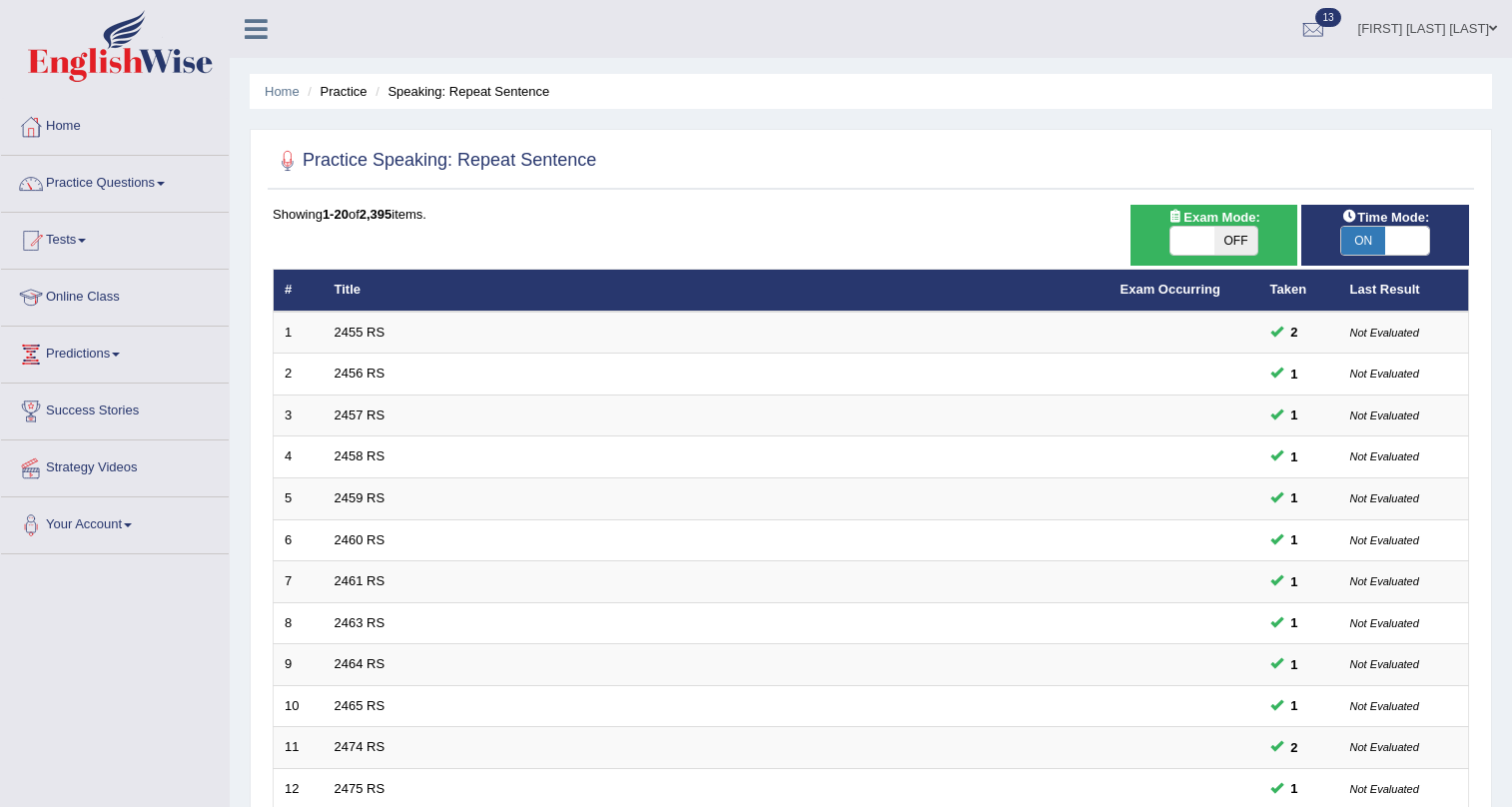 scroll, scrollTop: 0, scrollLeft: 0, axis: both 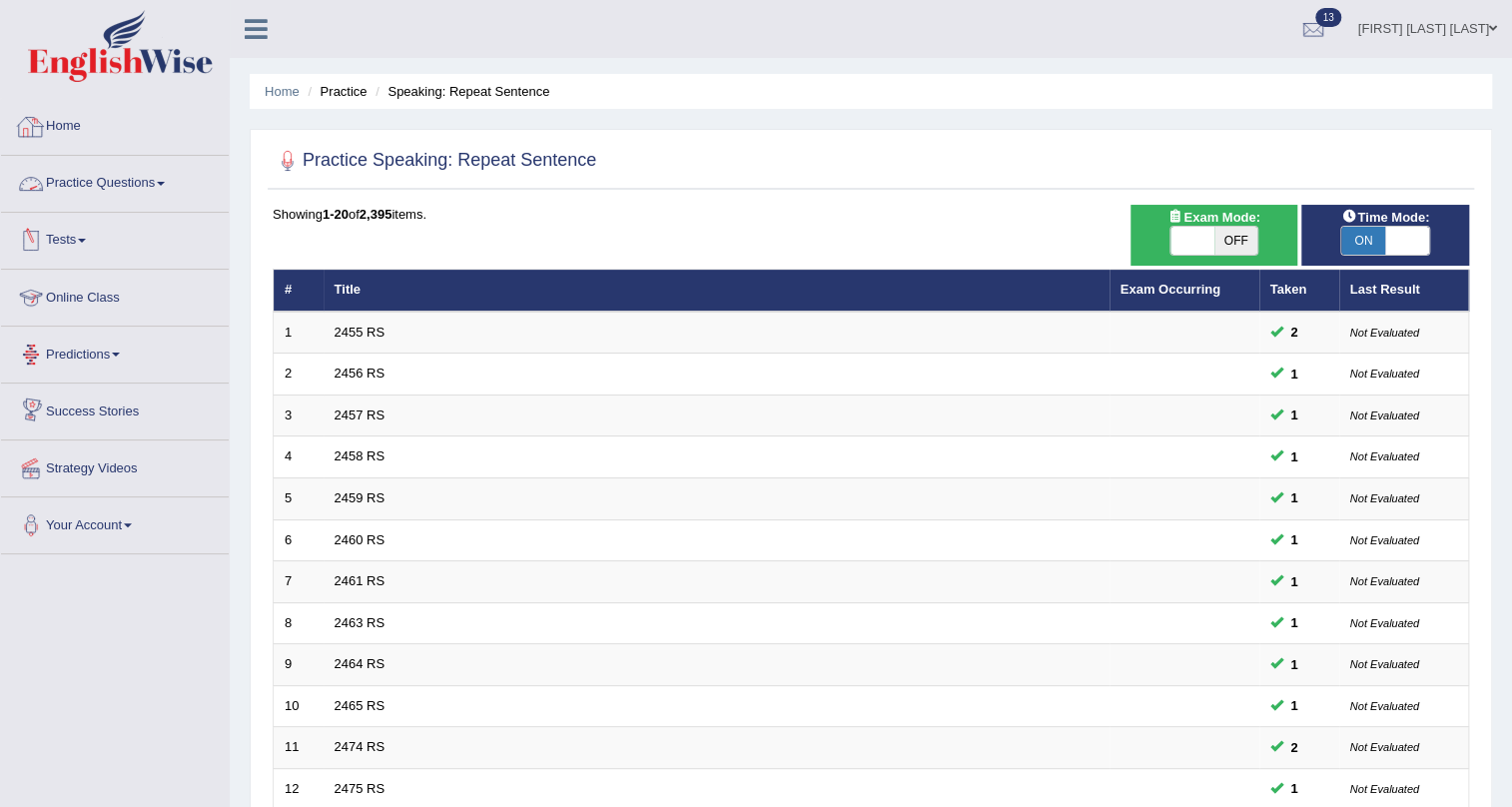 click at bounding box center [31, 184] 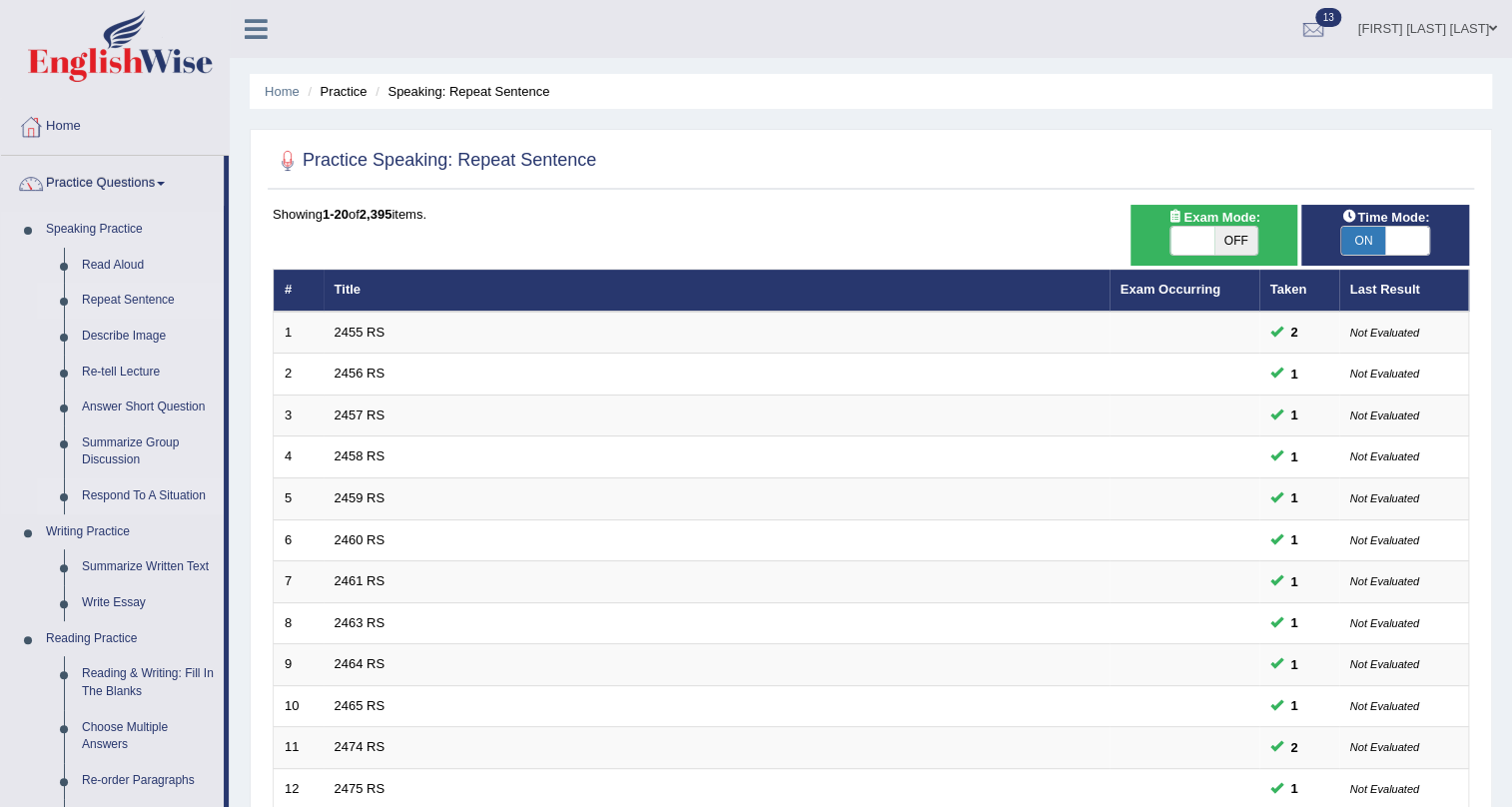 click on "Respond To A Situation" at bounding box center [148, 496] 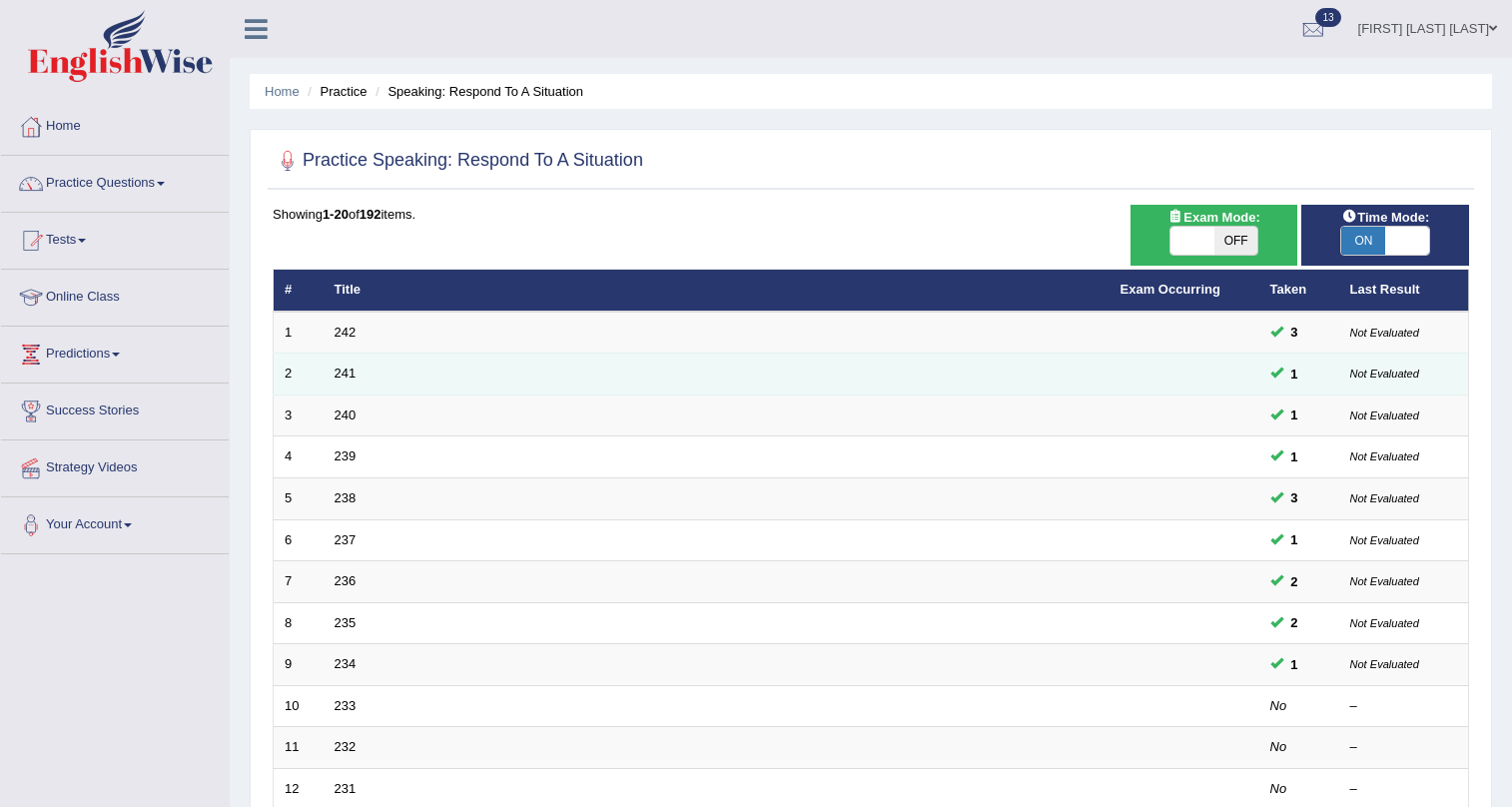 scroll, scrollTop: 0, scrollLeft: 0, axis: both 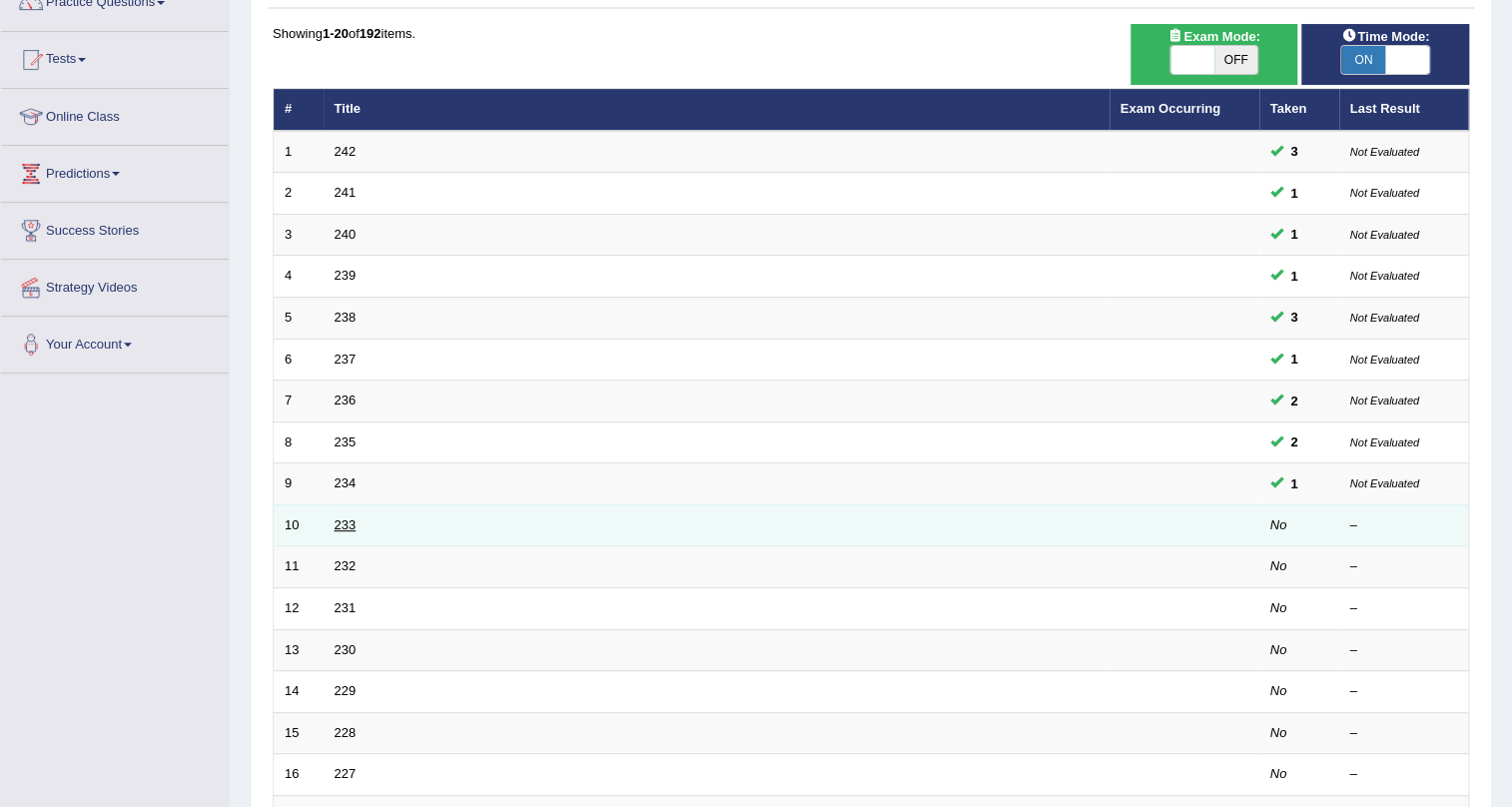 click on "233" at bounding box center (346, 524) 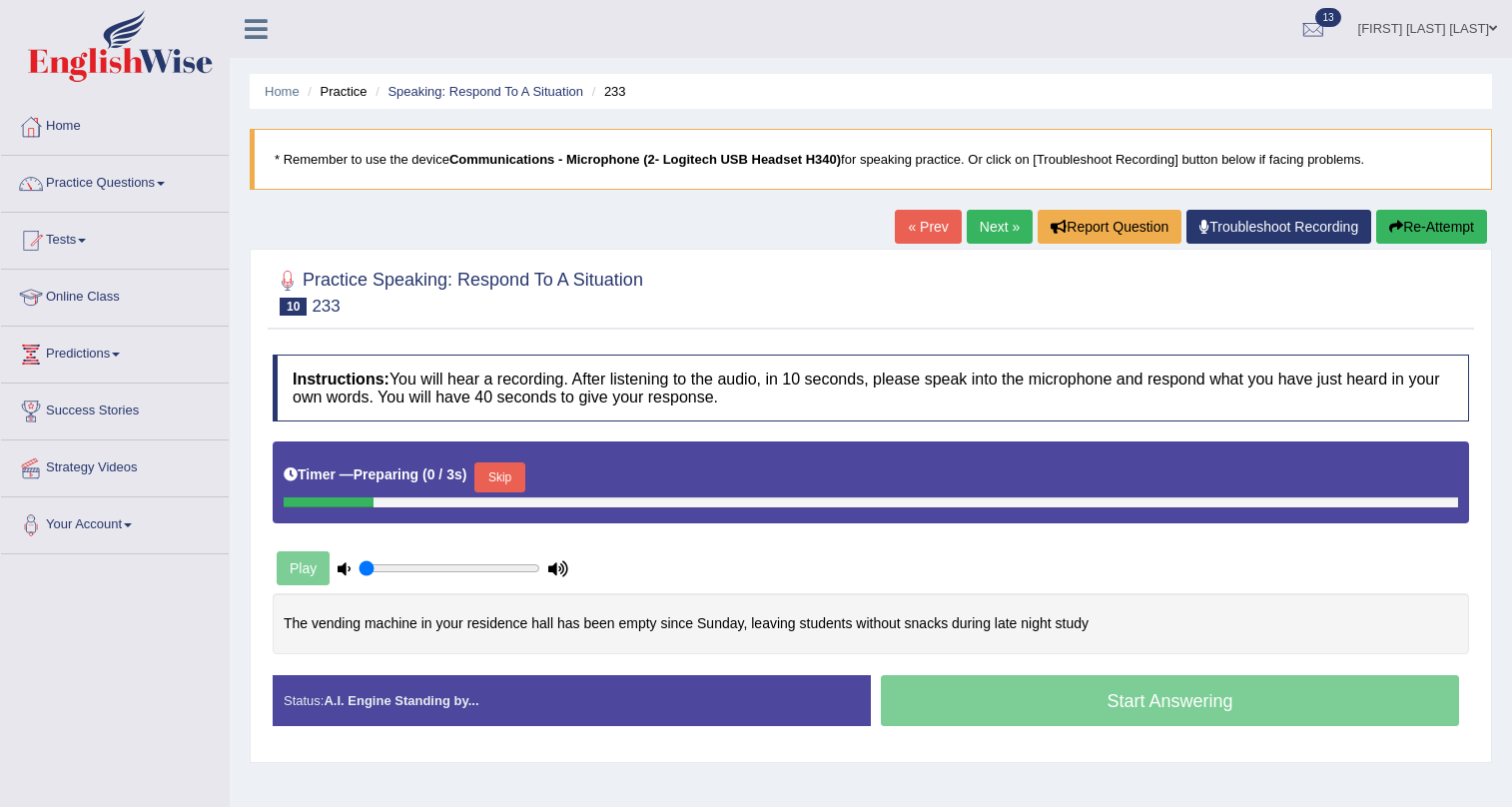 scroll, scrollTop: 0, scrollLeft: 0, axis: both 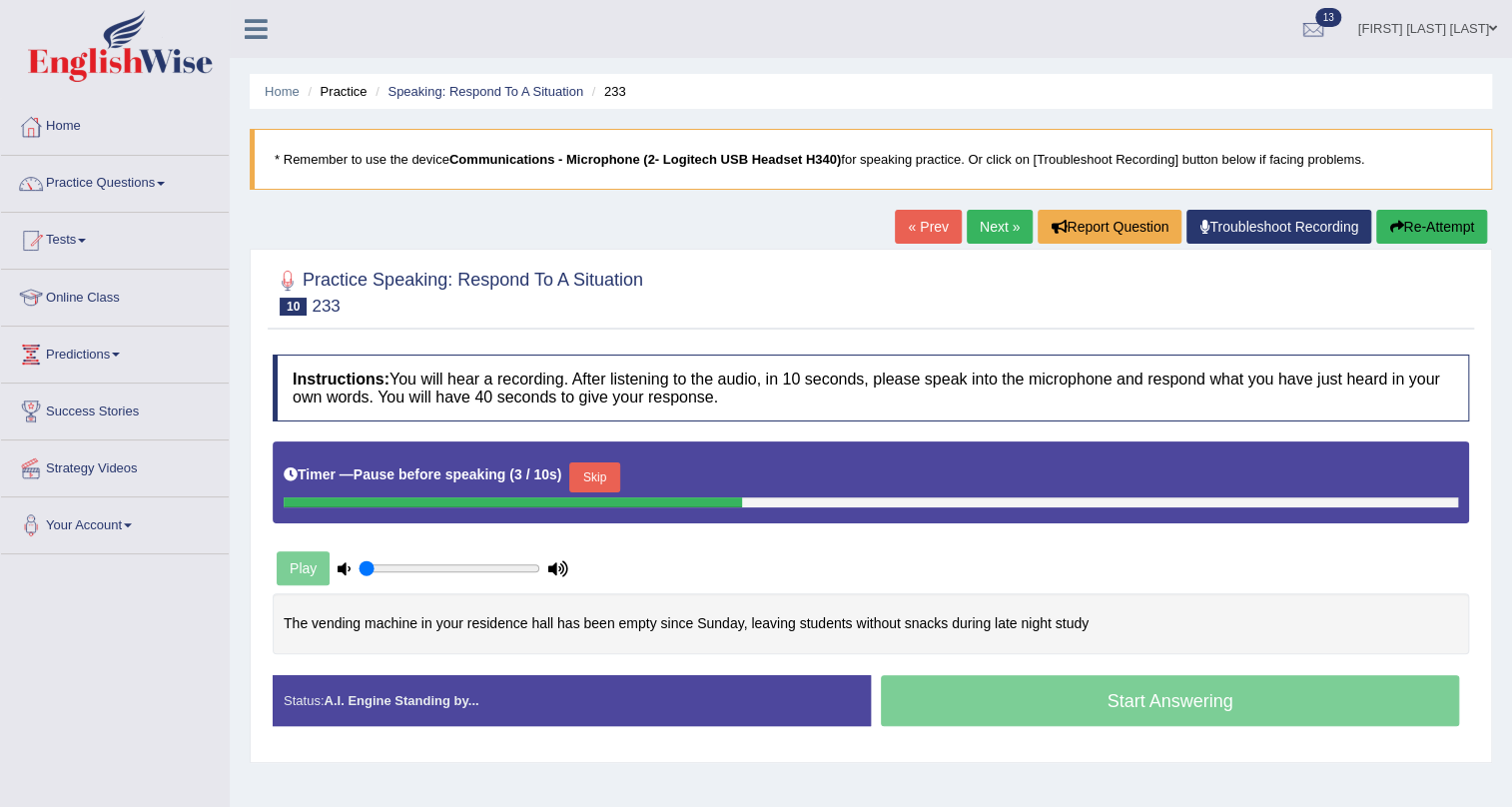 click on "Skip" at bounding box center [594, 477] 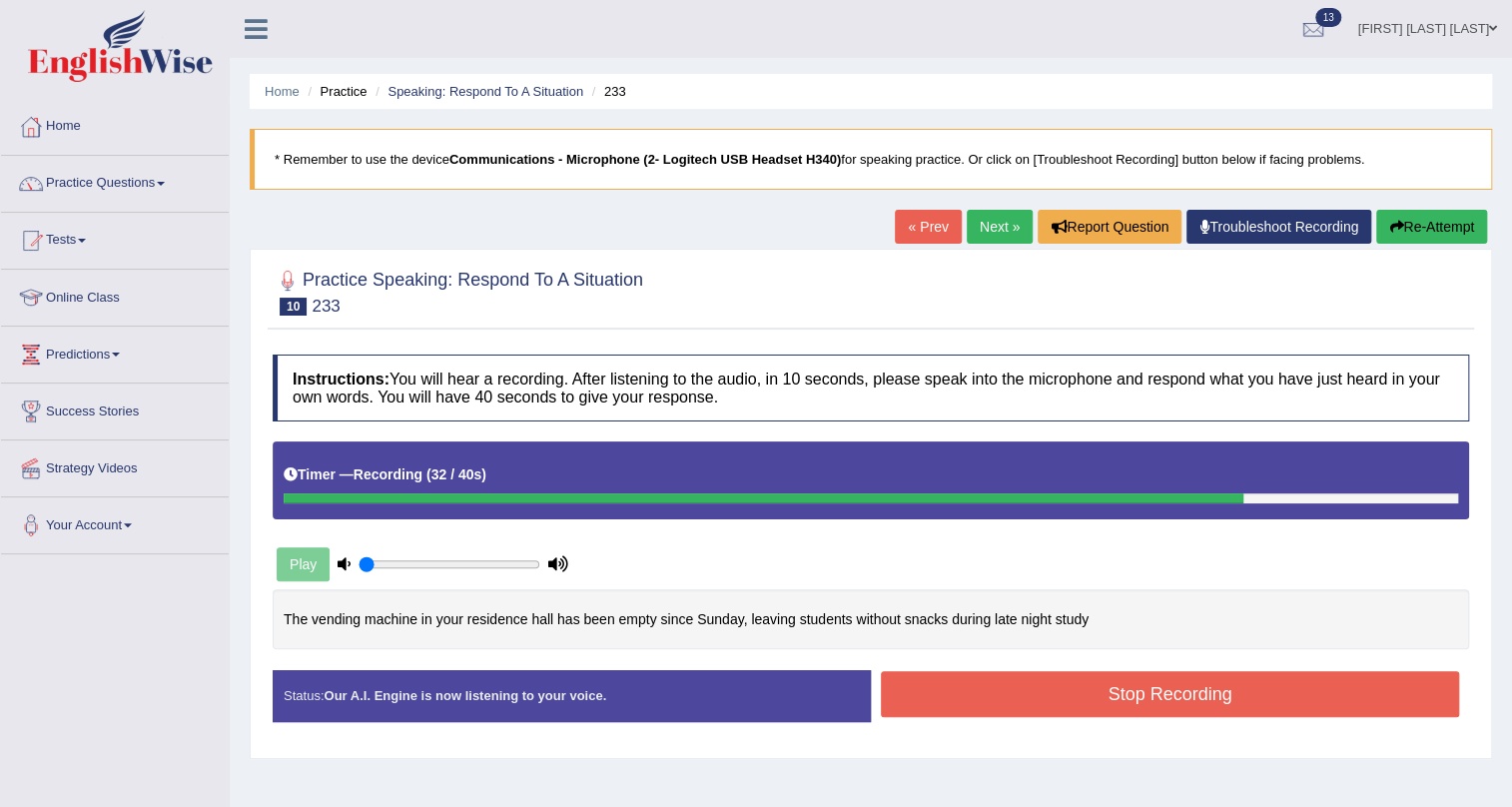 click on "Stop Recording" at bounding box center (1169, 694) 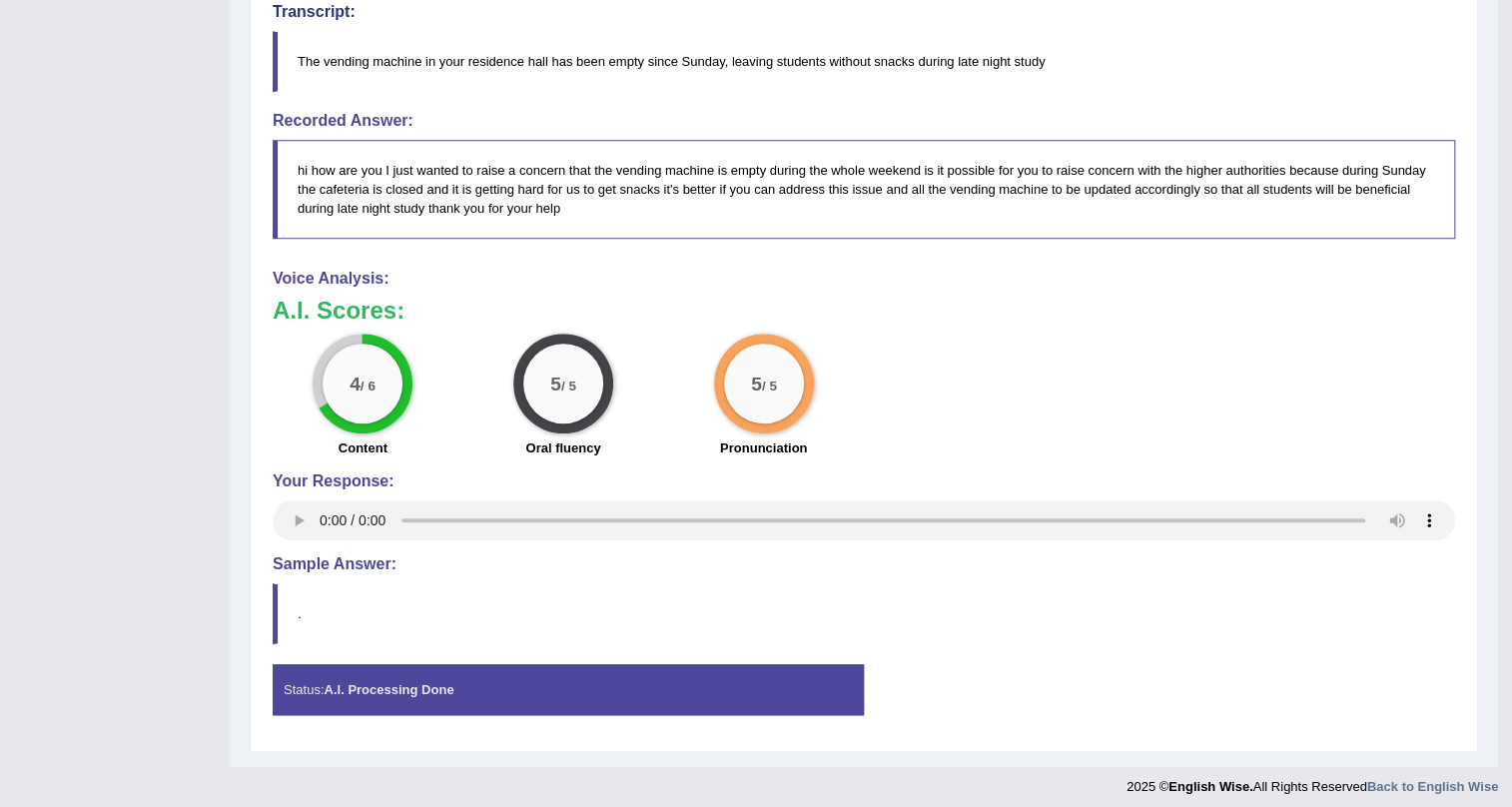 scroll, scrollTop: 675, scrollLeft: 0, axis: vertical 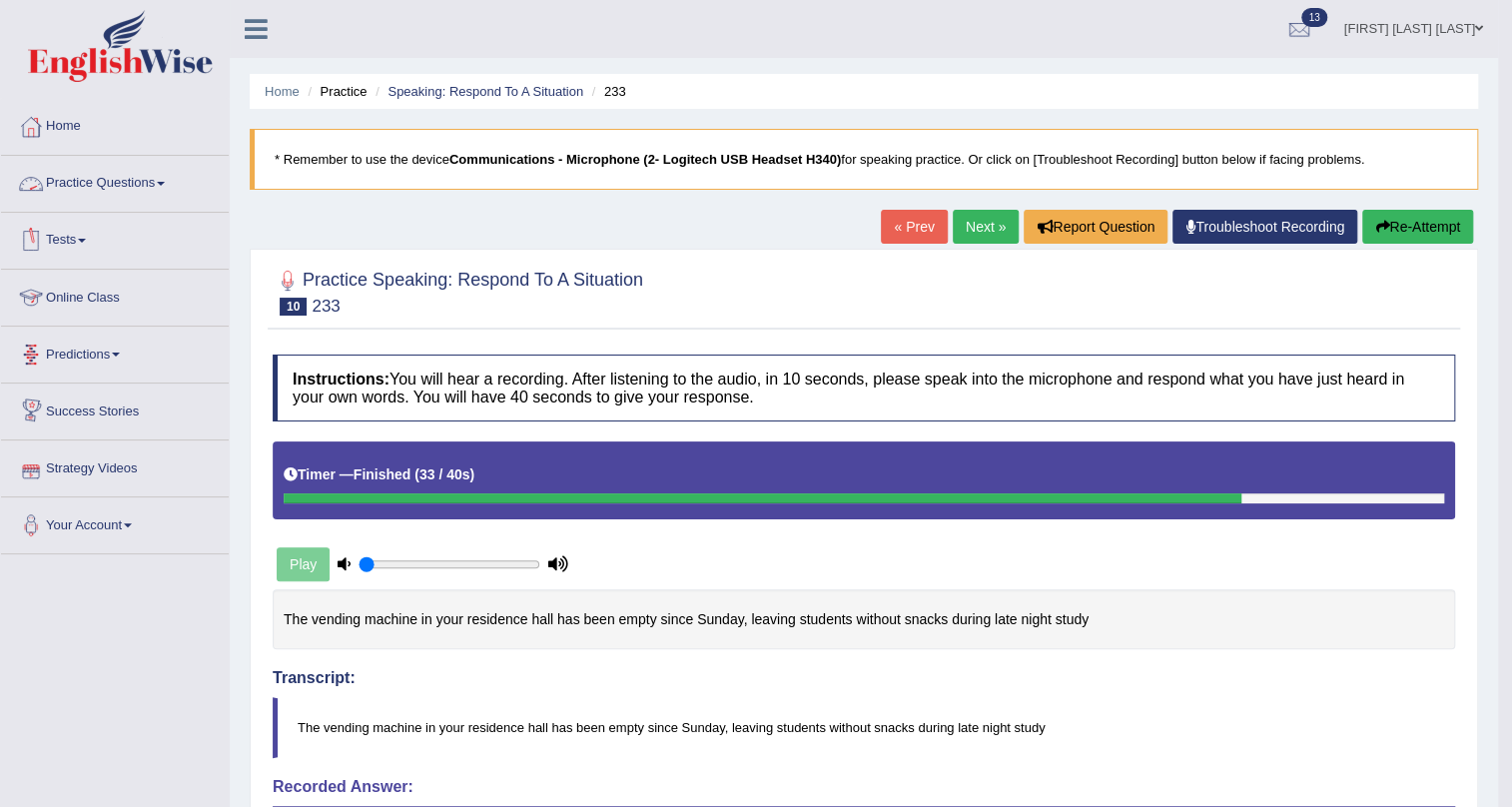 click on "Practice Questions" at bounding box center [115, 181] 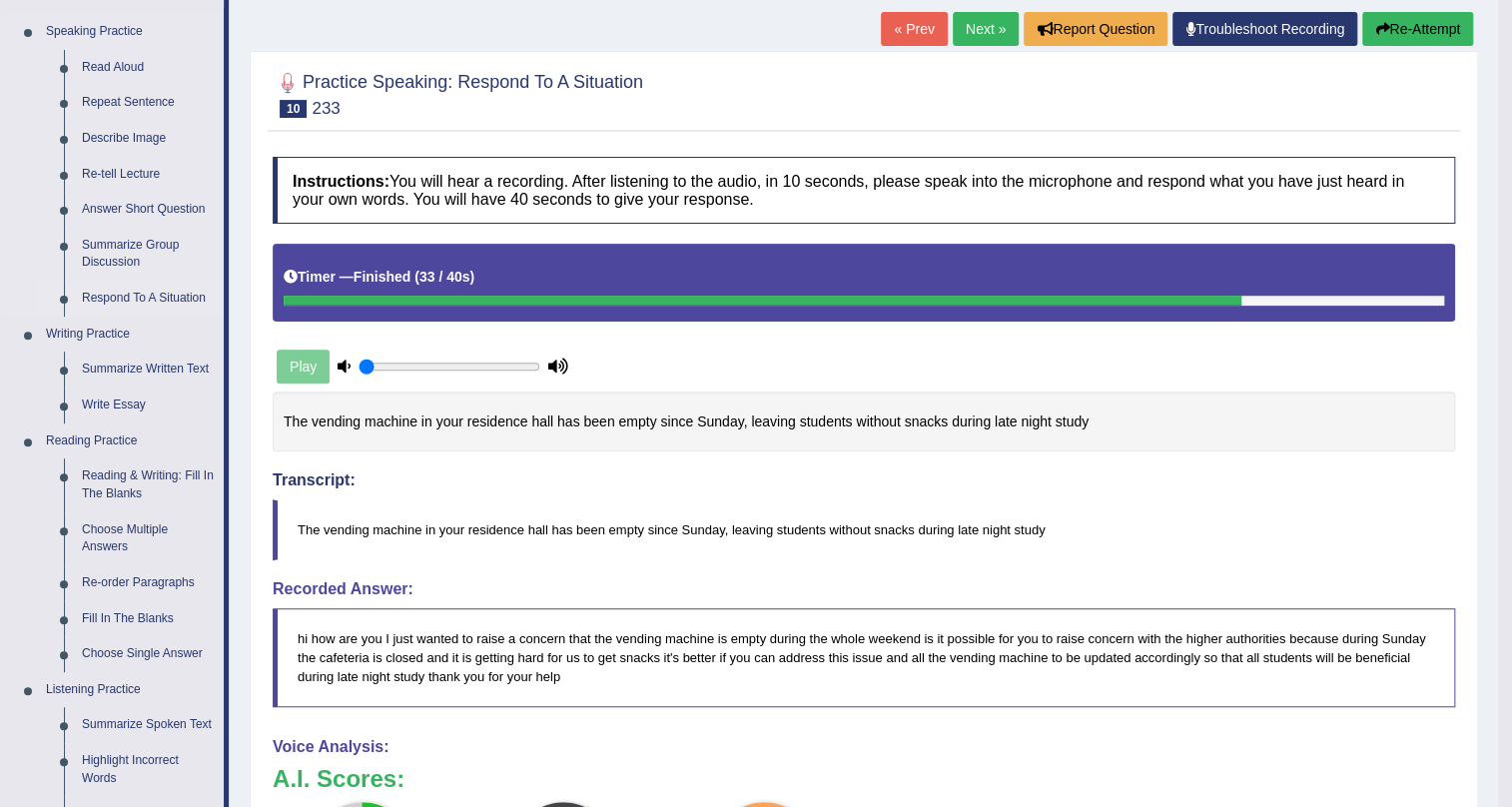scroll, scrollTop: 181, scrollLeft: 0, axis: vertical 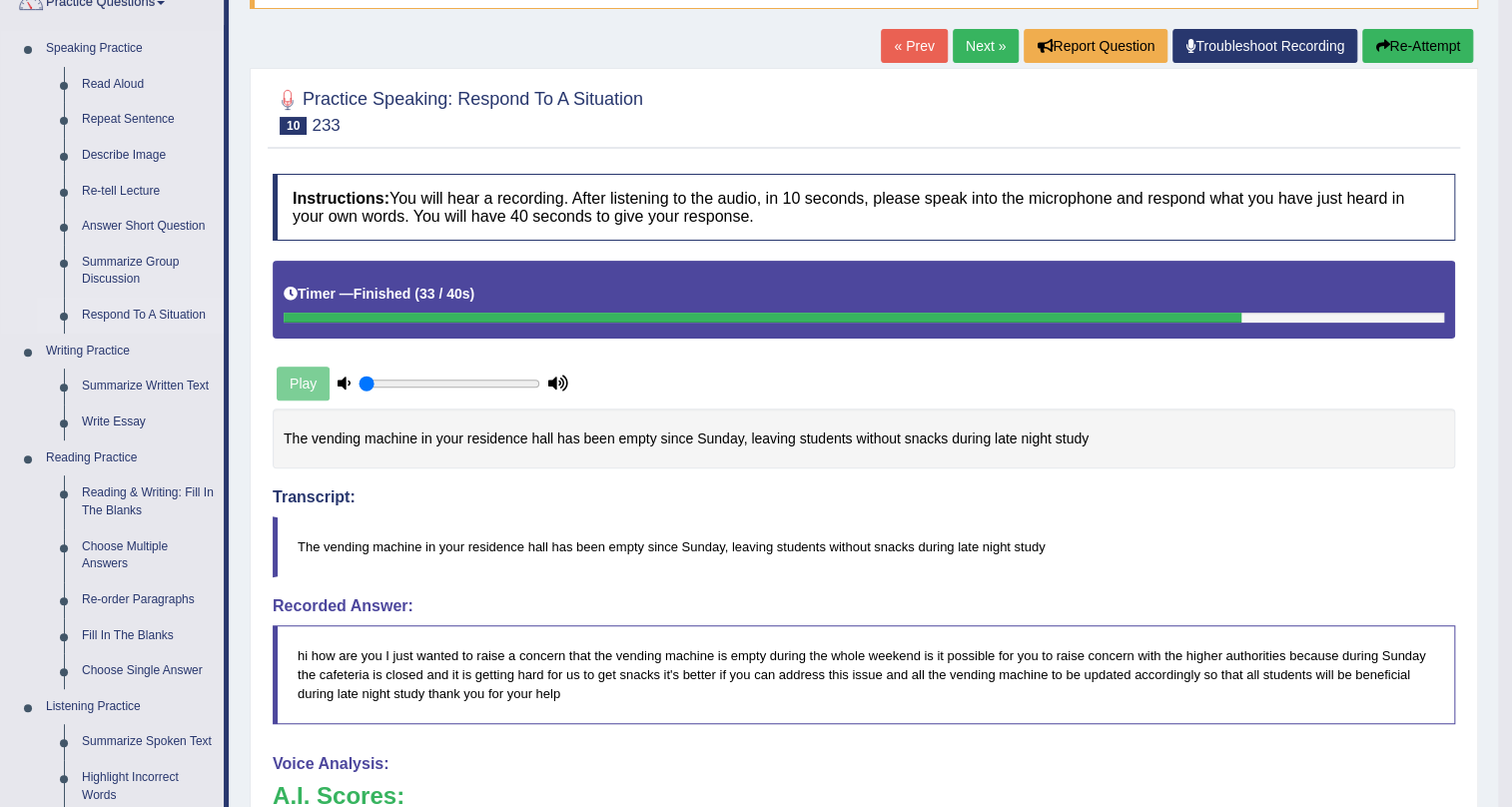 click on "Describe Image" at bounding box center (148, 156) 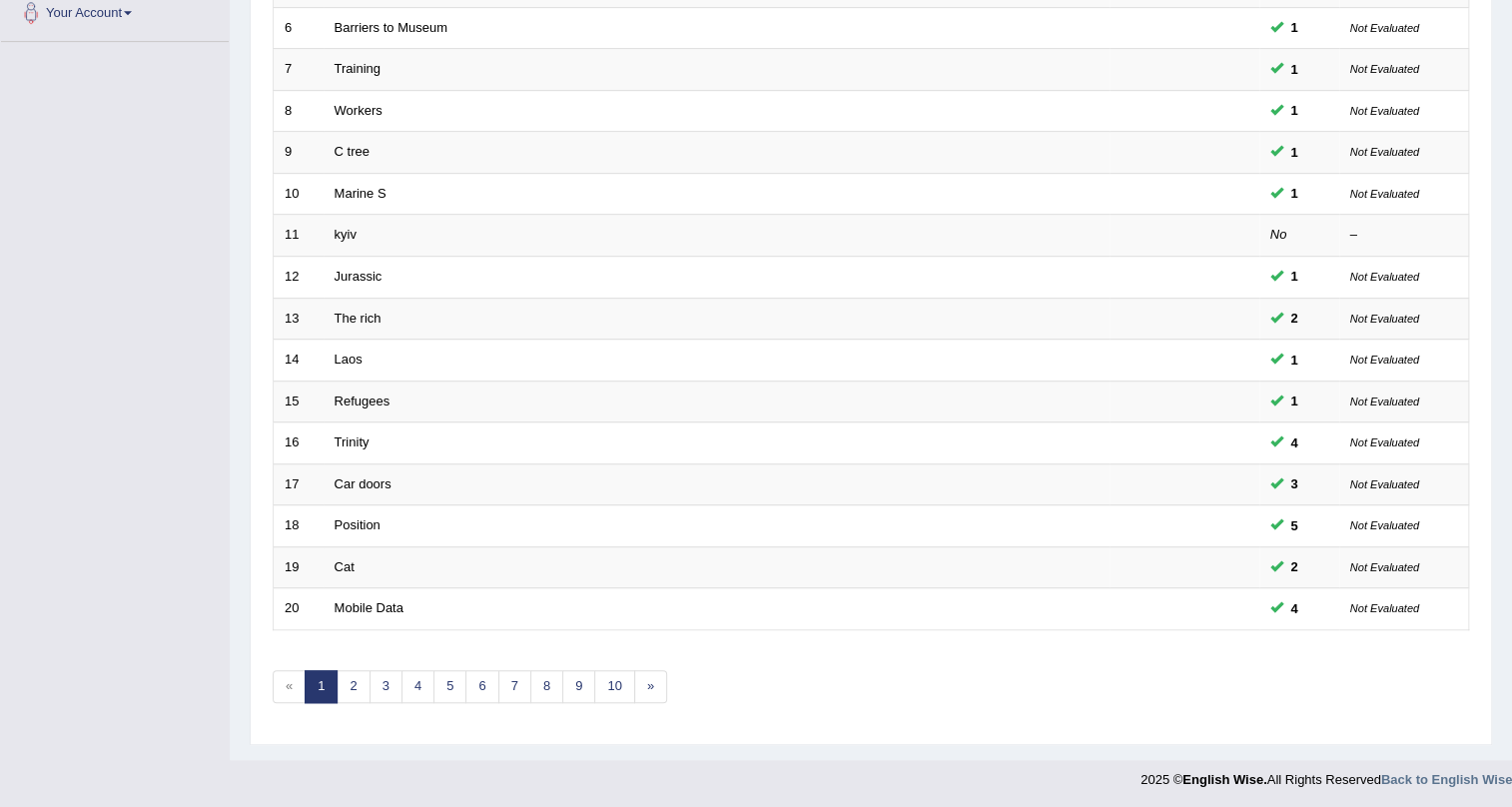 scroll, scrollTop: 512, scrollLeft: 0, axis: vertical 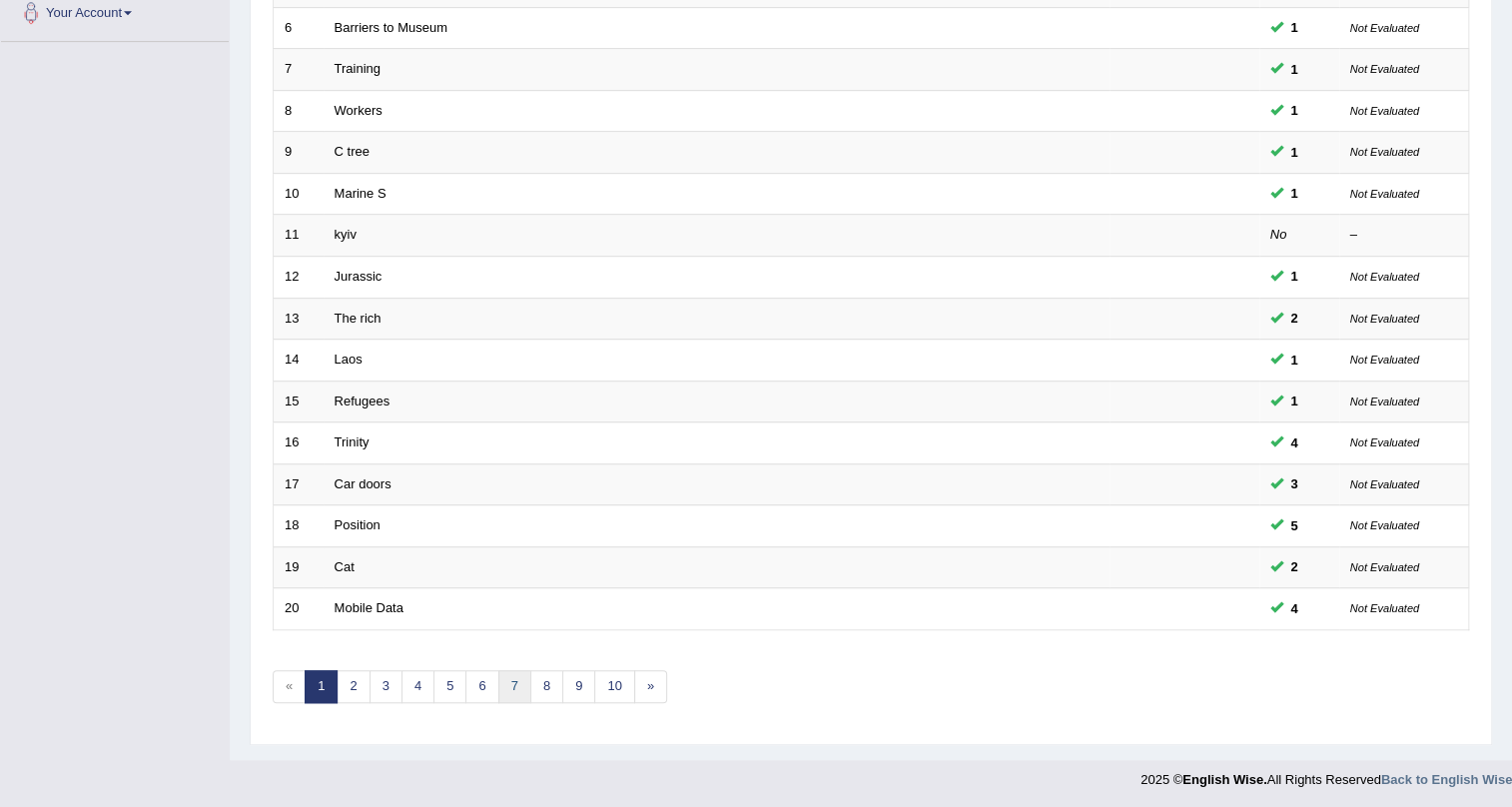 click on "7" at bounding box center [514, 686] 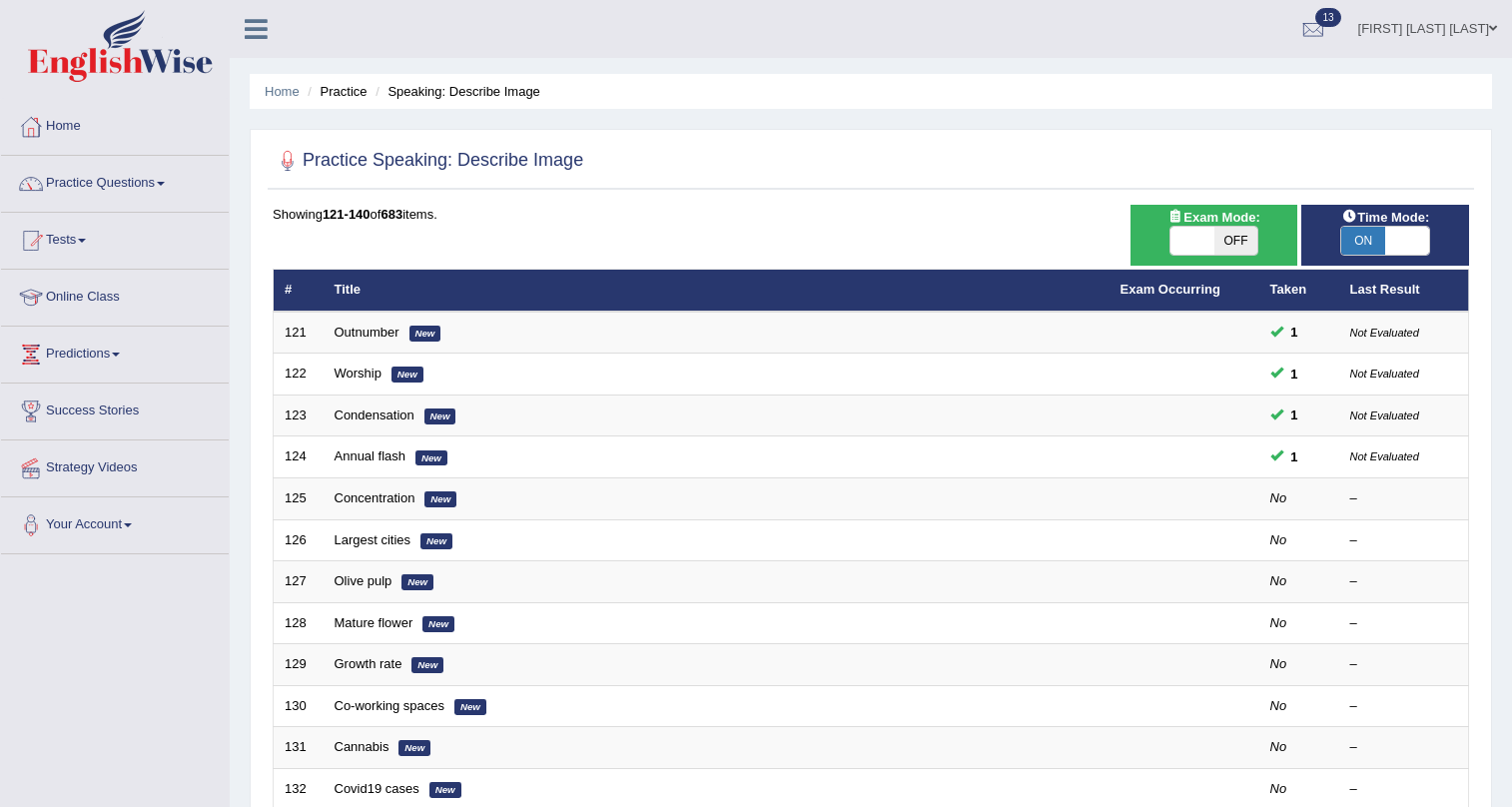 scroll, scrollTop: 0, scrollLeft: 0, axis: both 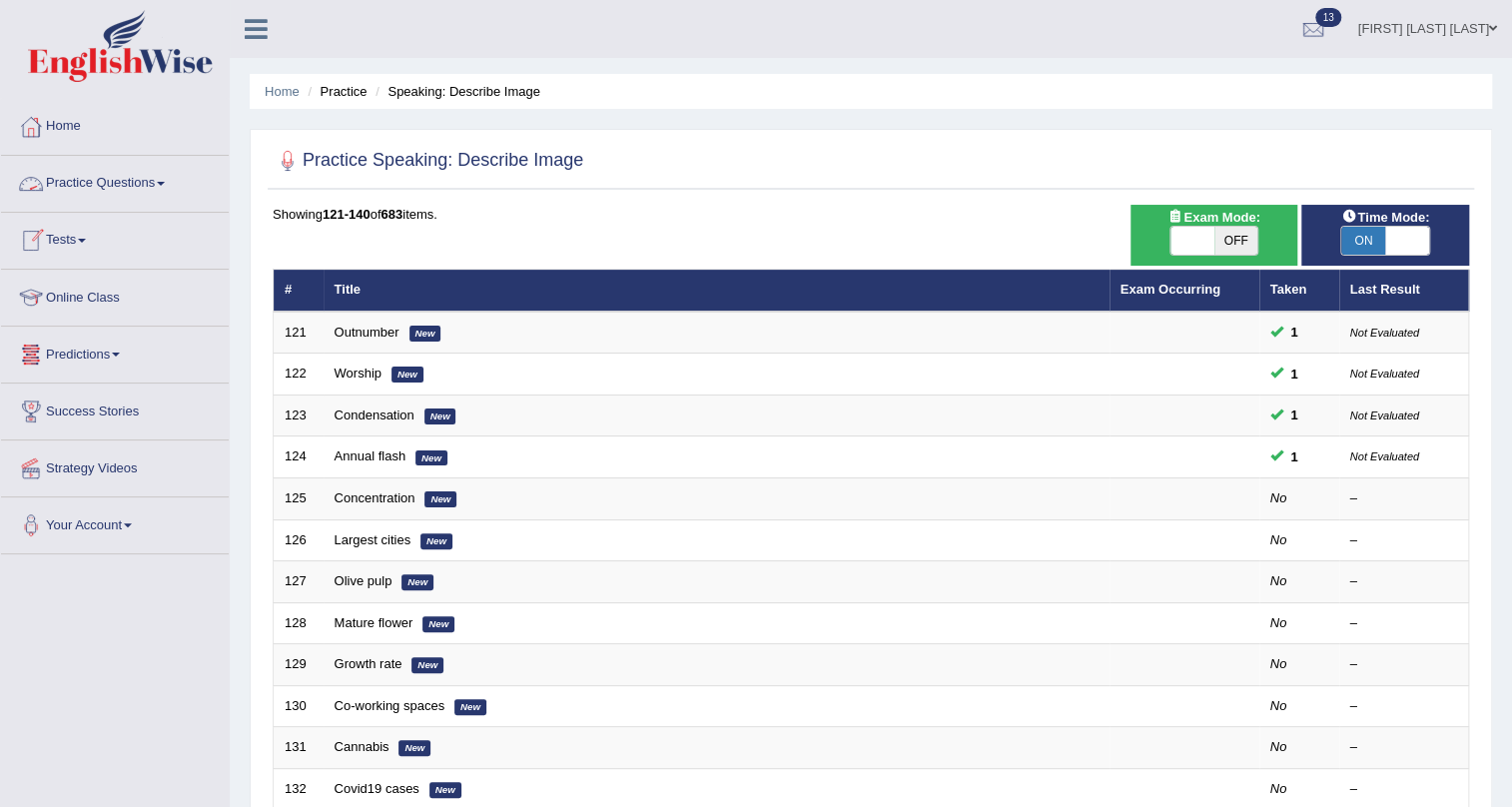 click on "Practice Questions" at bounding box center [115, 181] 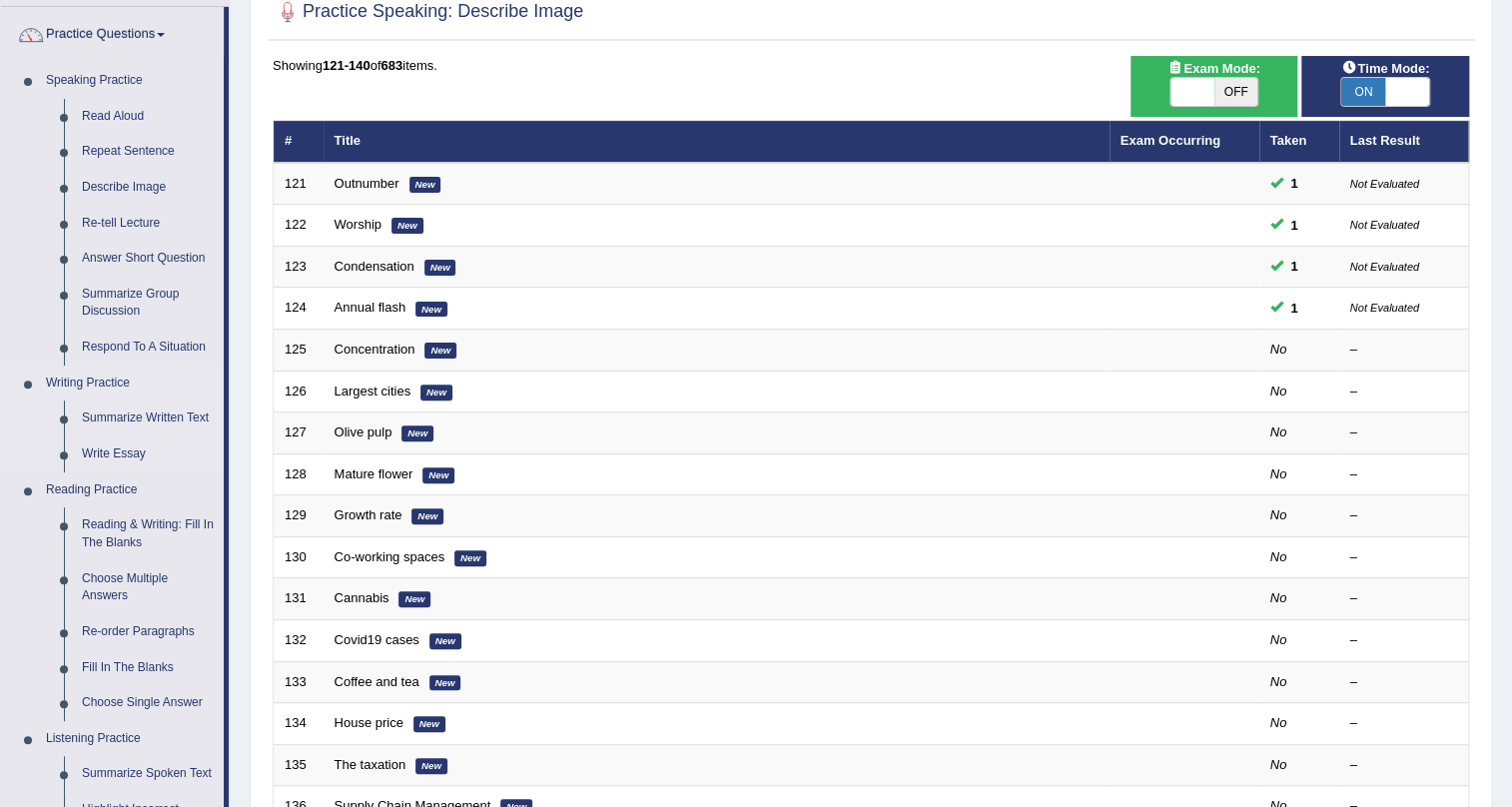 scroll, scrollTop: 181, scrollLeft: 0, axis: vertical 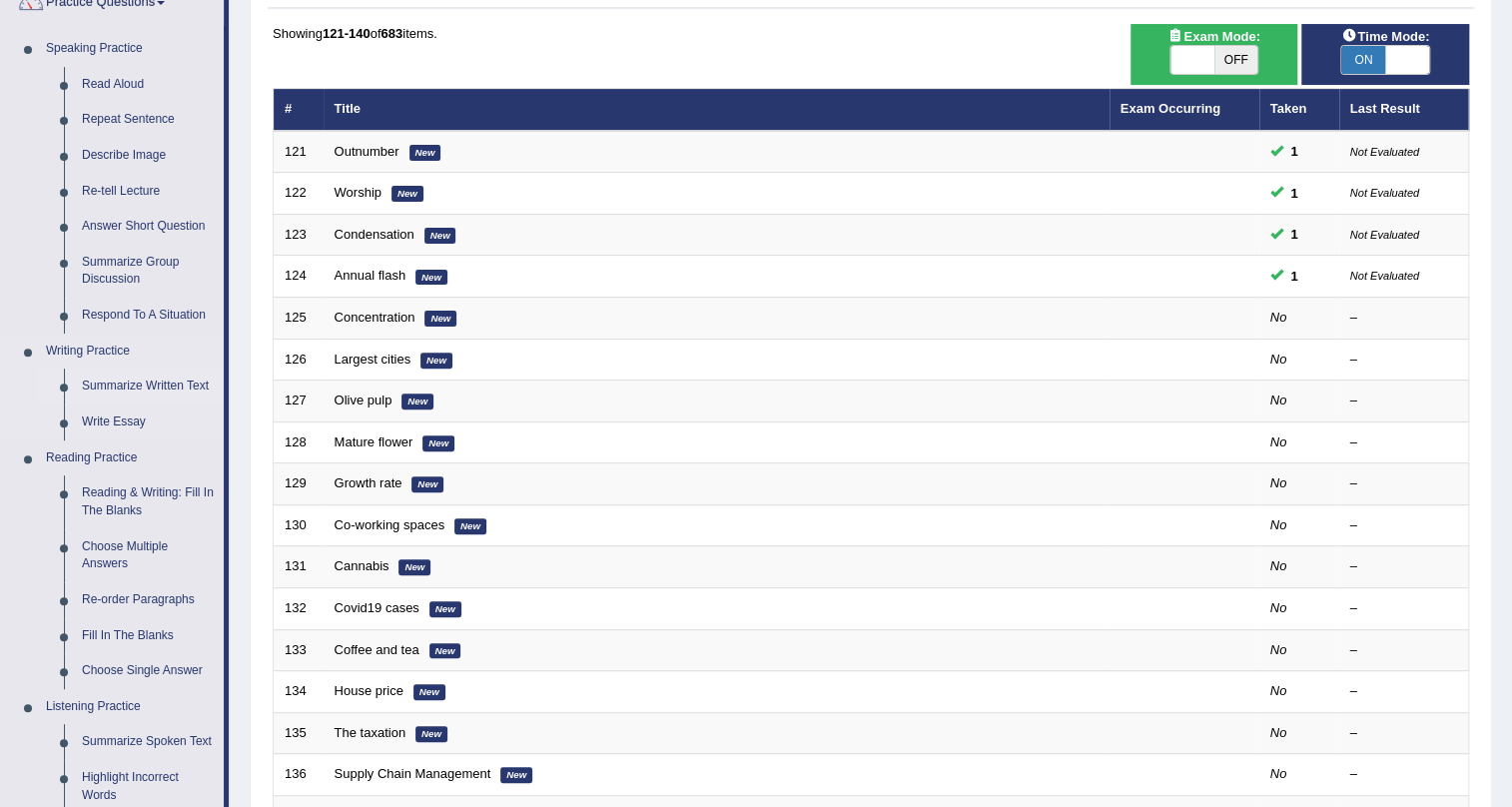 click on "Summarize Written Text" at bounding box center (148, 387) 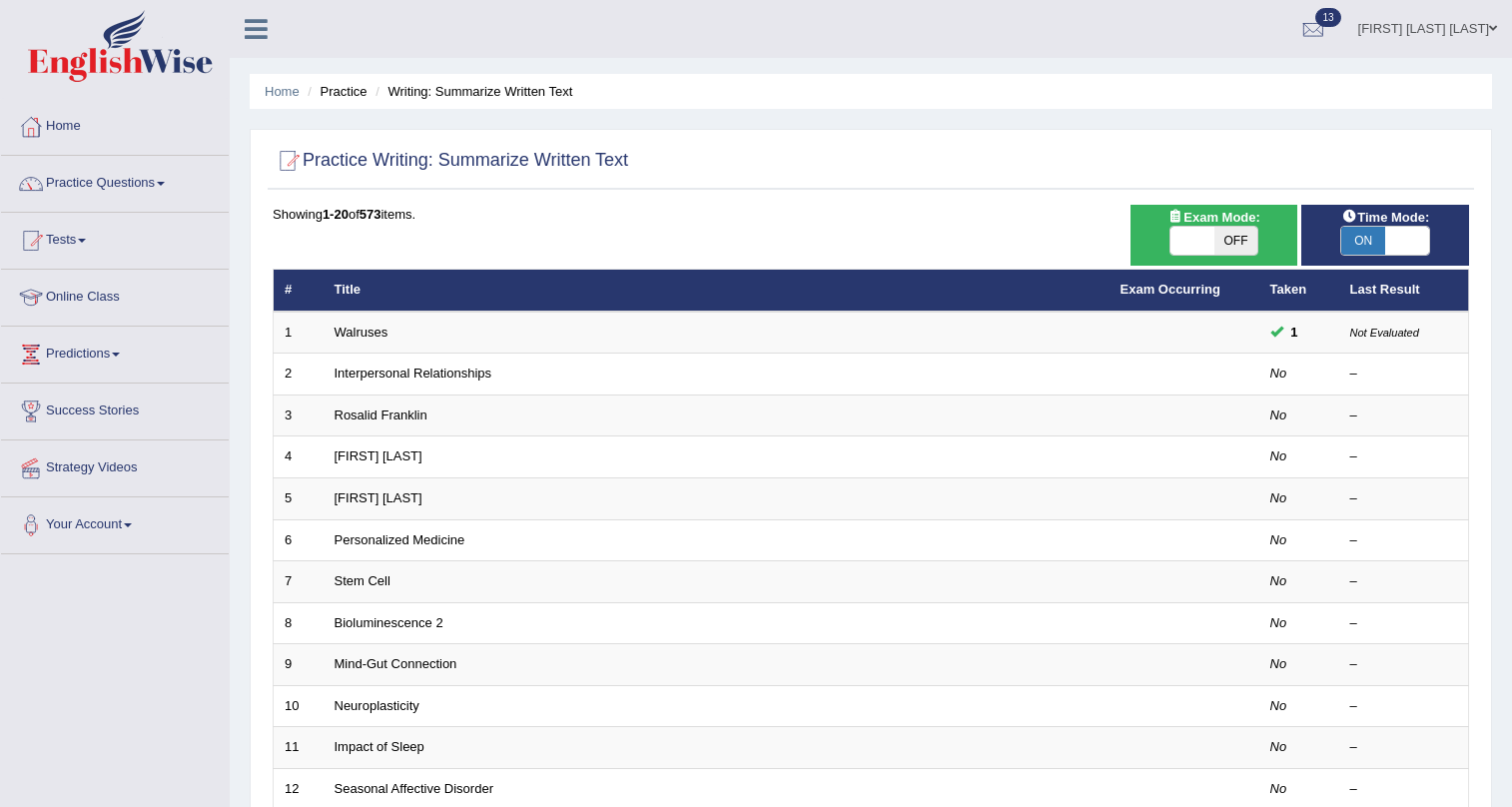 scroll, scrollTop: 0, scrollLeft: 0, axis: both 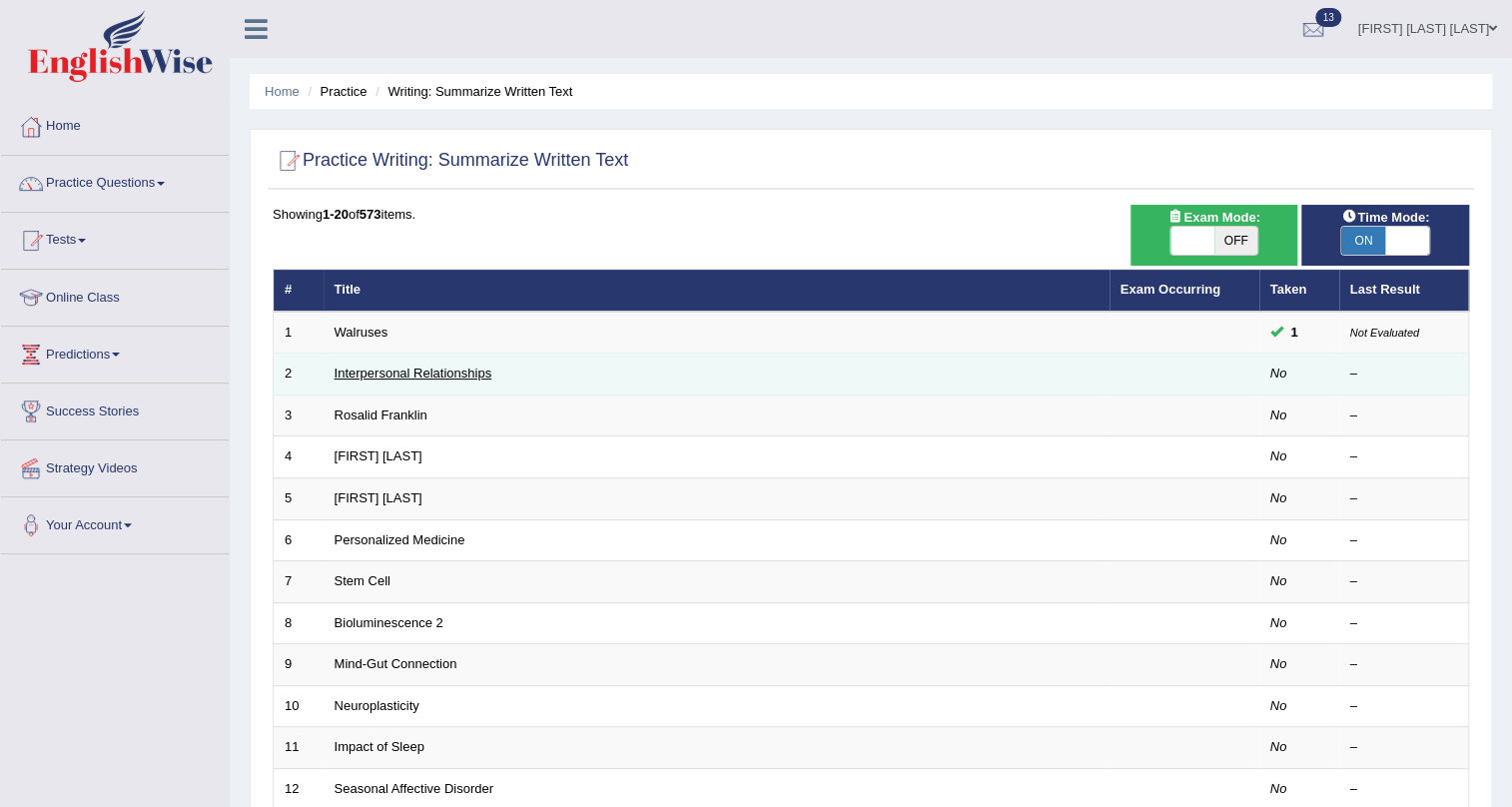 click on "Interpersonal Relationships" at bounding box center (413, 373) 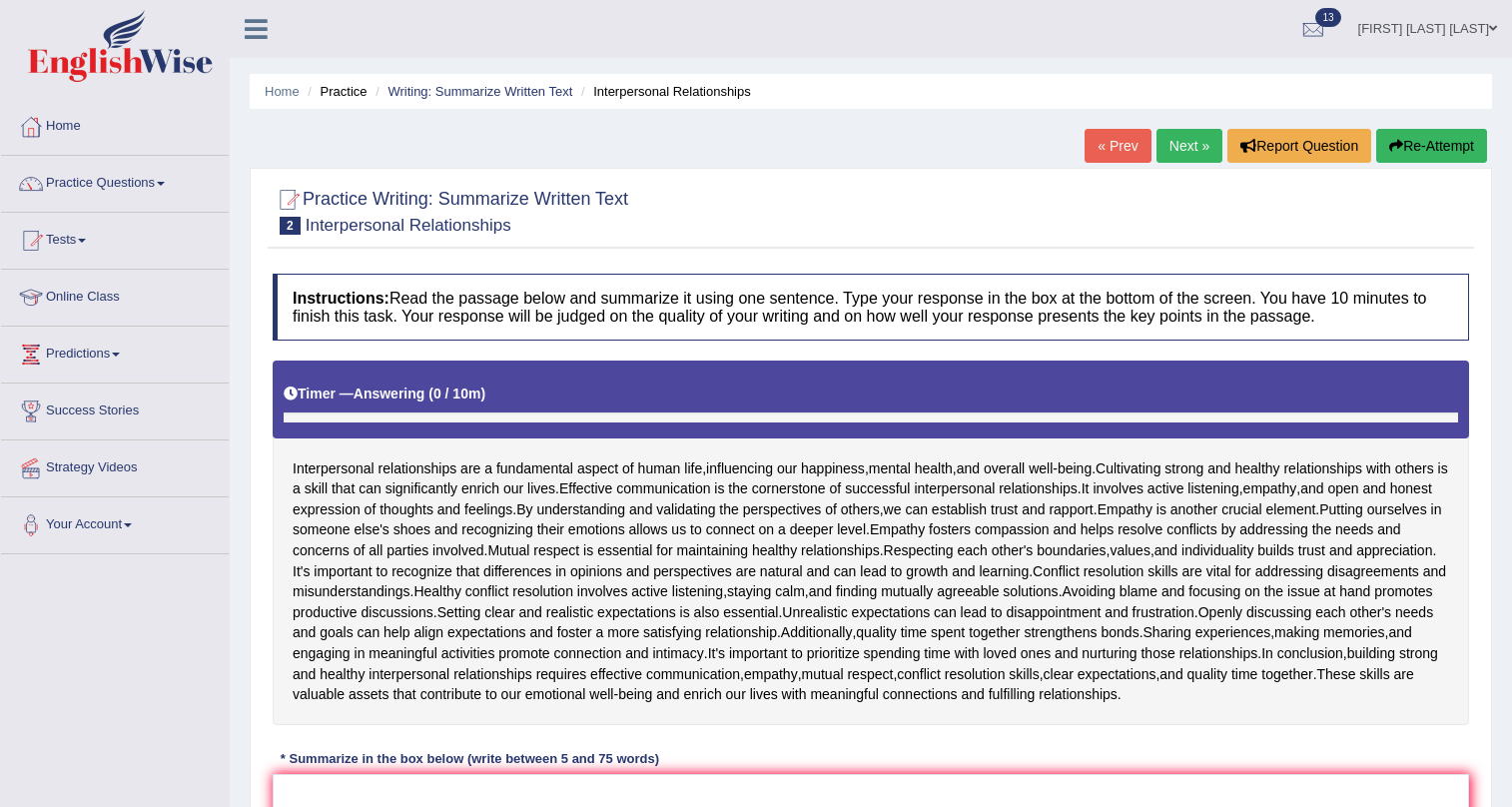 scroll, scrollTop: 286, scrollLeft: 0, axis: vertical 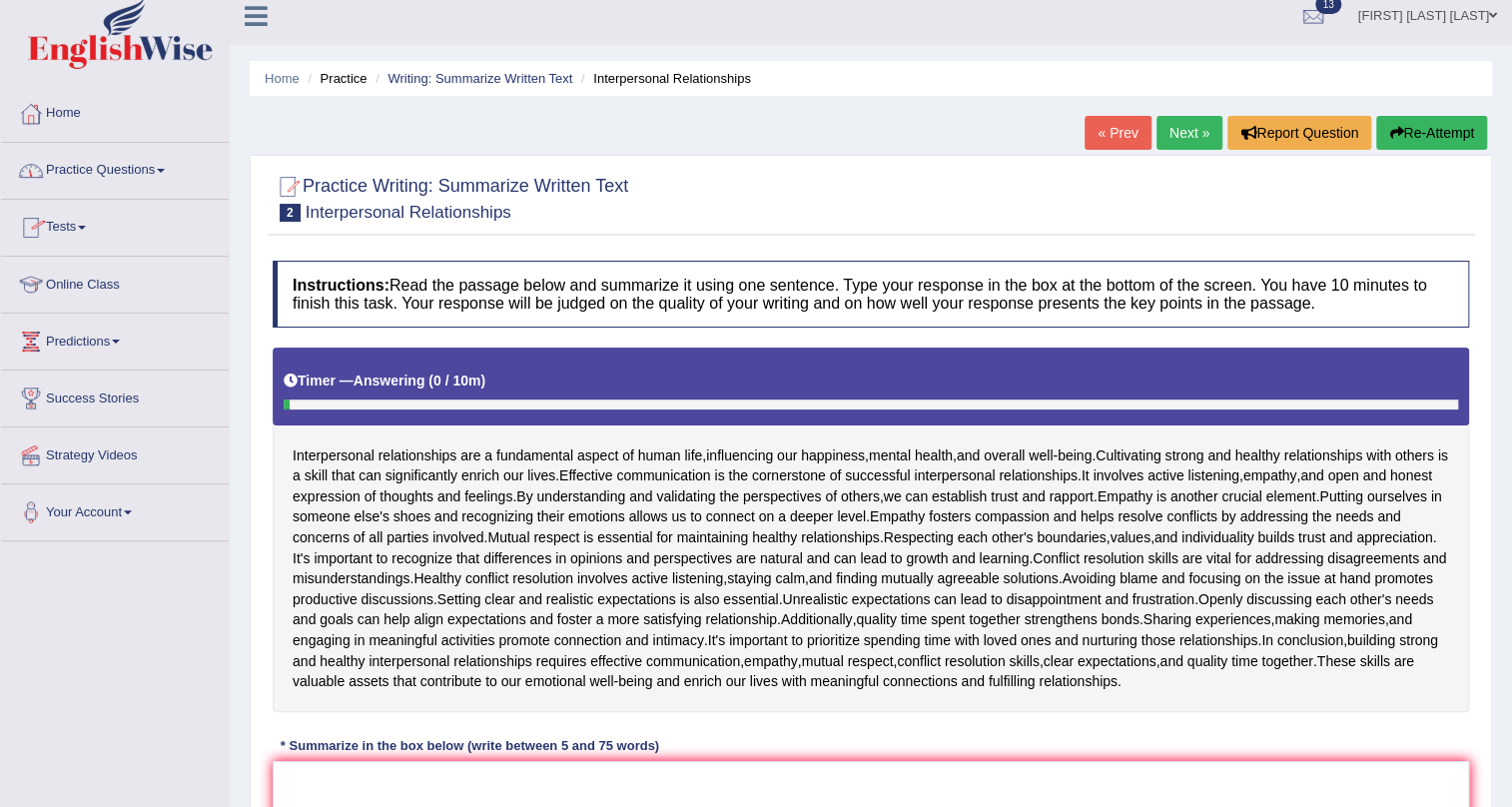 click on "Practice Questions" at bounding box center [115, 168] 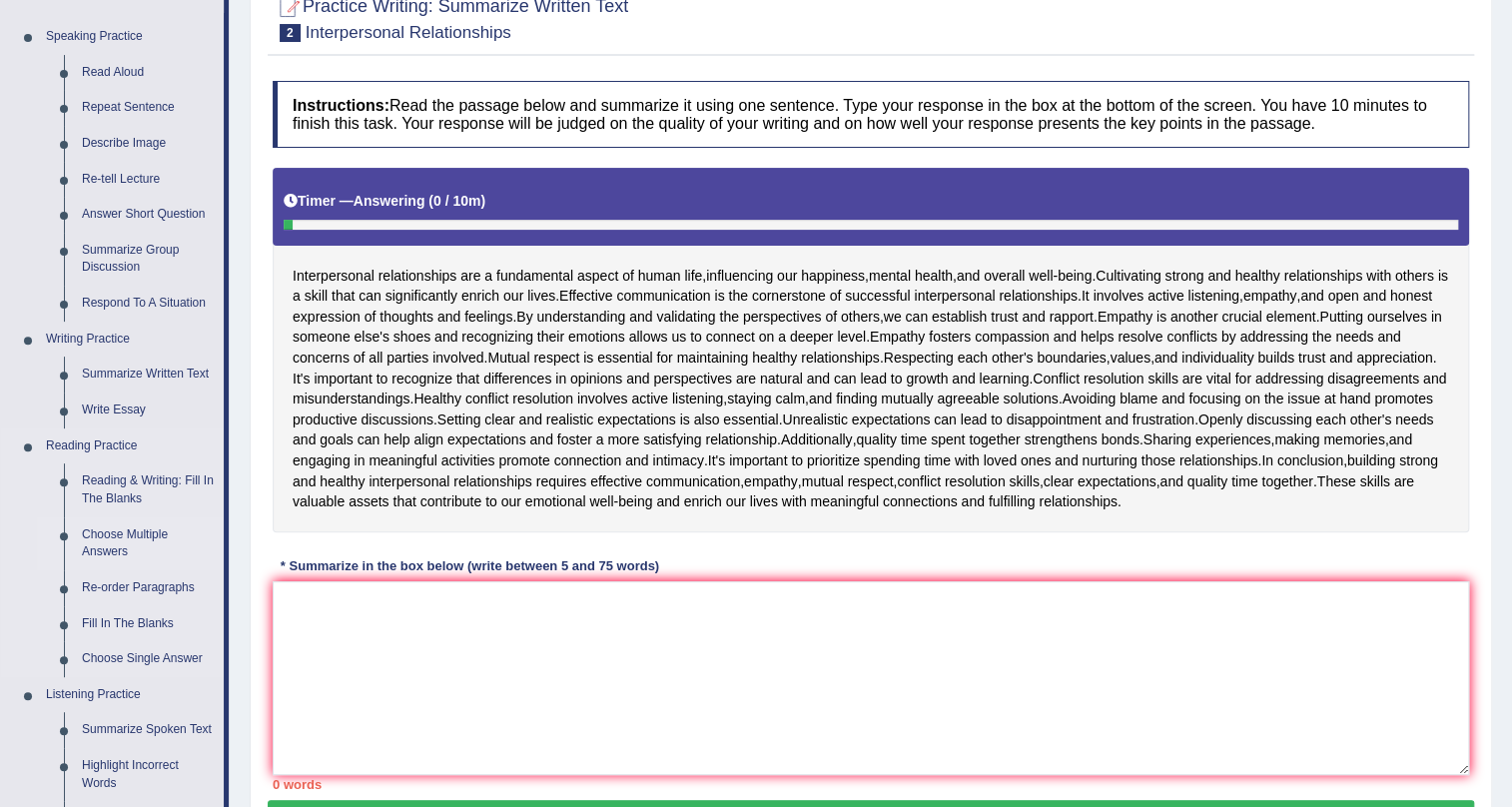 scroll, scrollTop: 195, scrollLeft: 0, axis: vertical 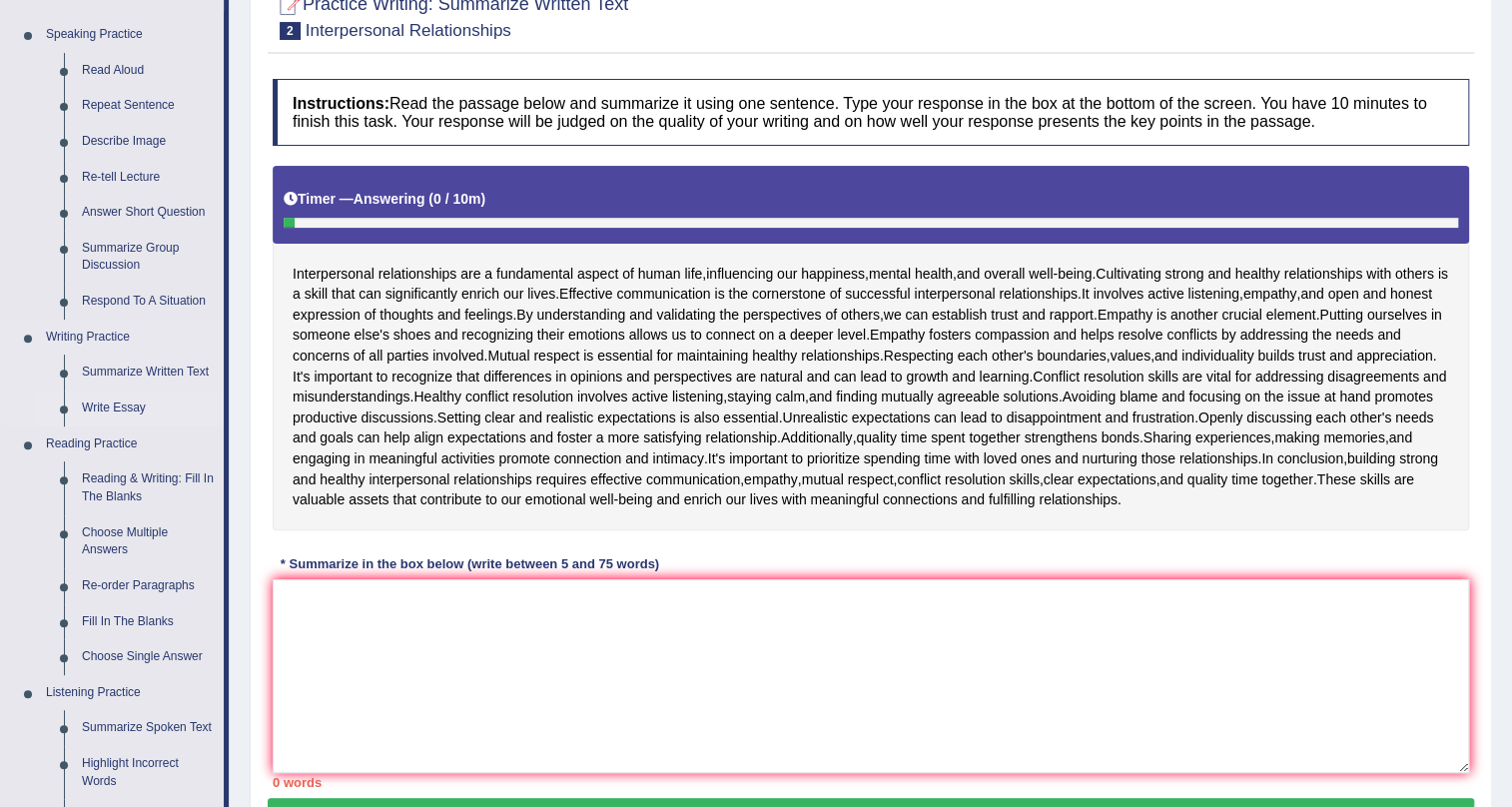 click on "Write Essay" at bounding box center (148, 408) 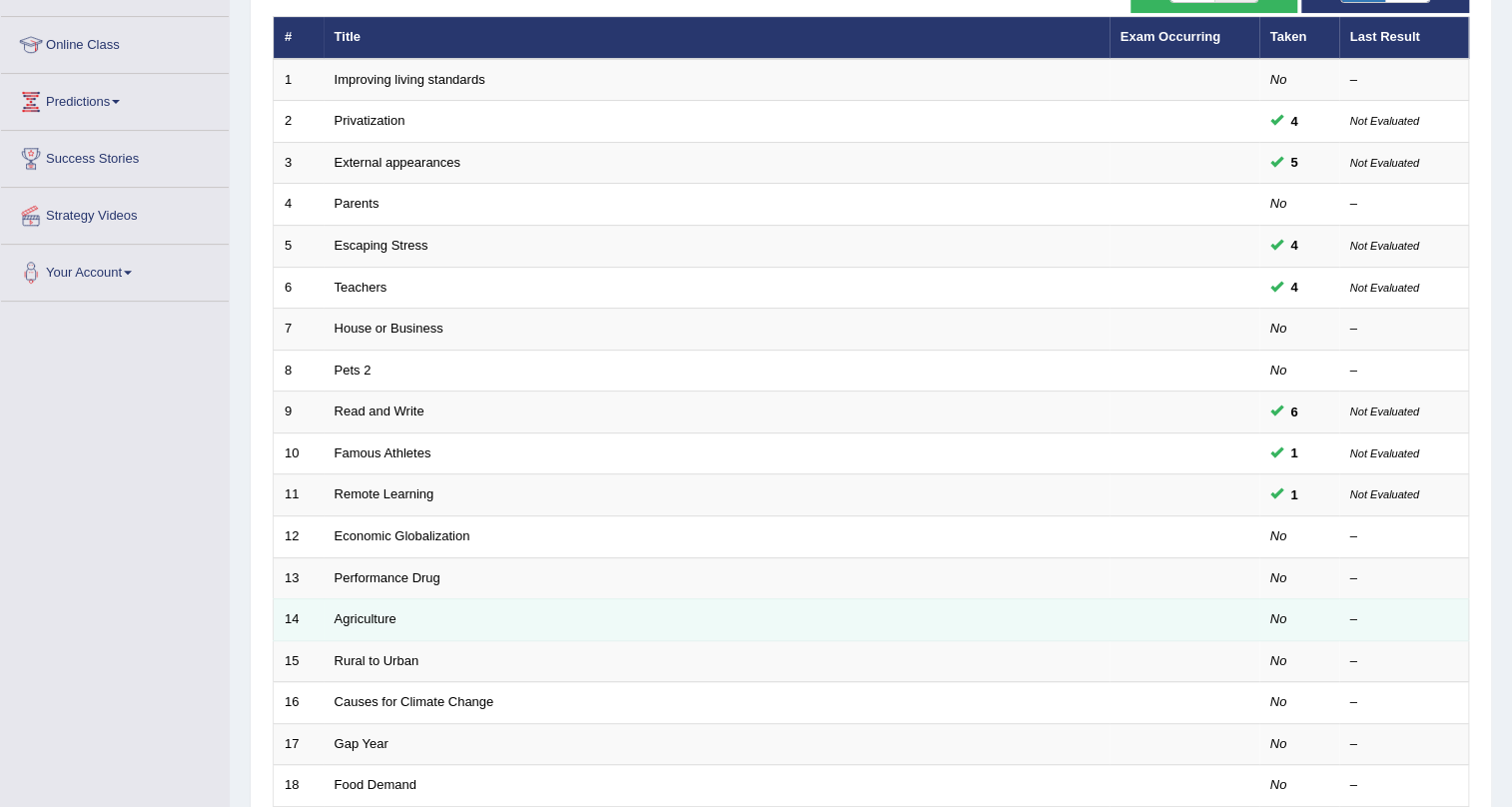 scroll, scrollTop: 253, scrollLeft: 0, axis: vertical 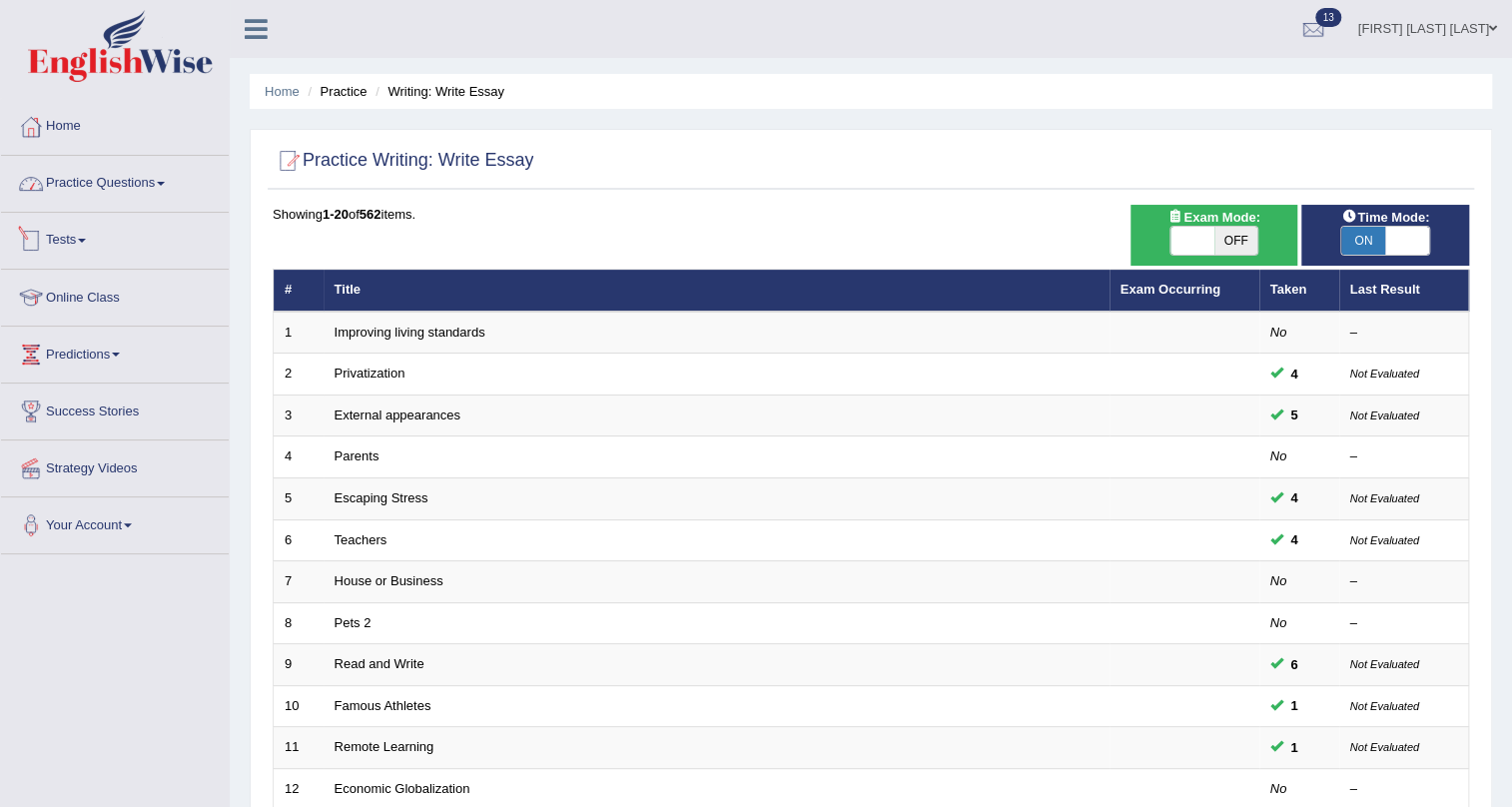 click on "Practice Questions" at bounding box center (115, 181) 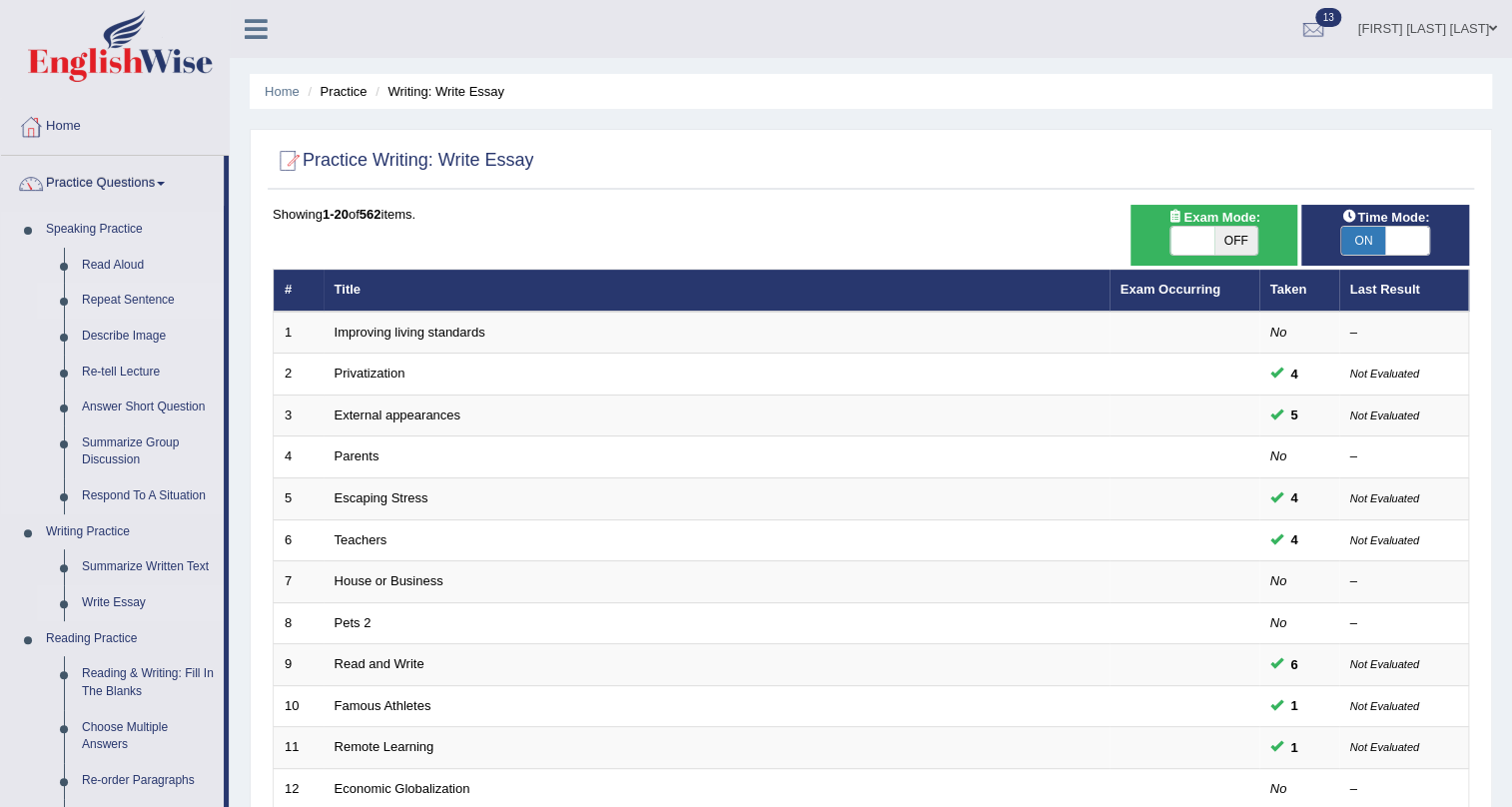 click on "Repeat Sentence" at bounding box center (148, 301) 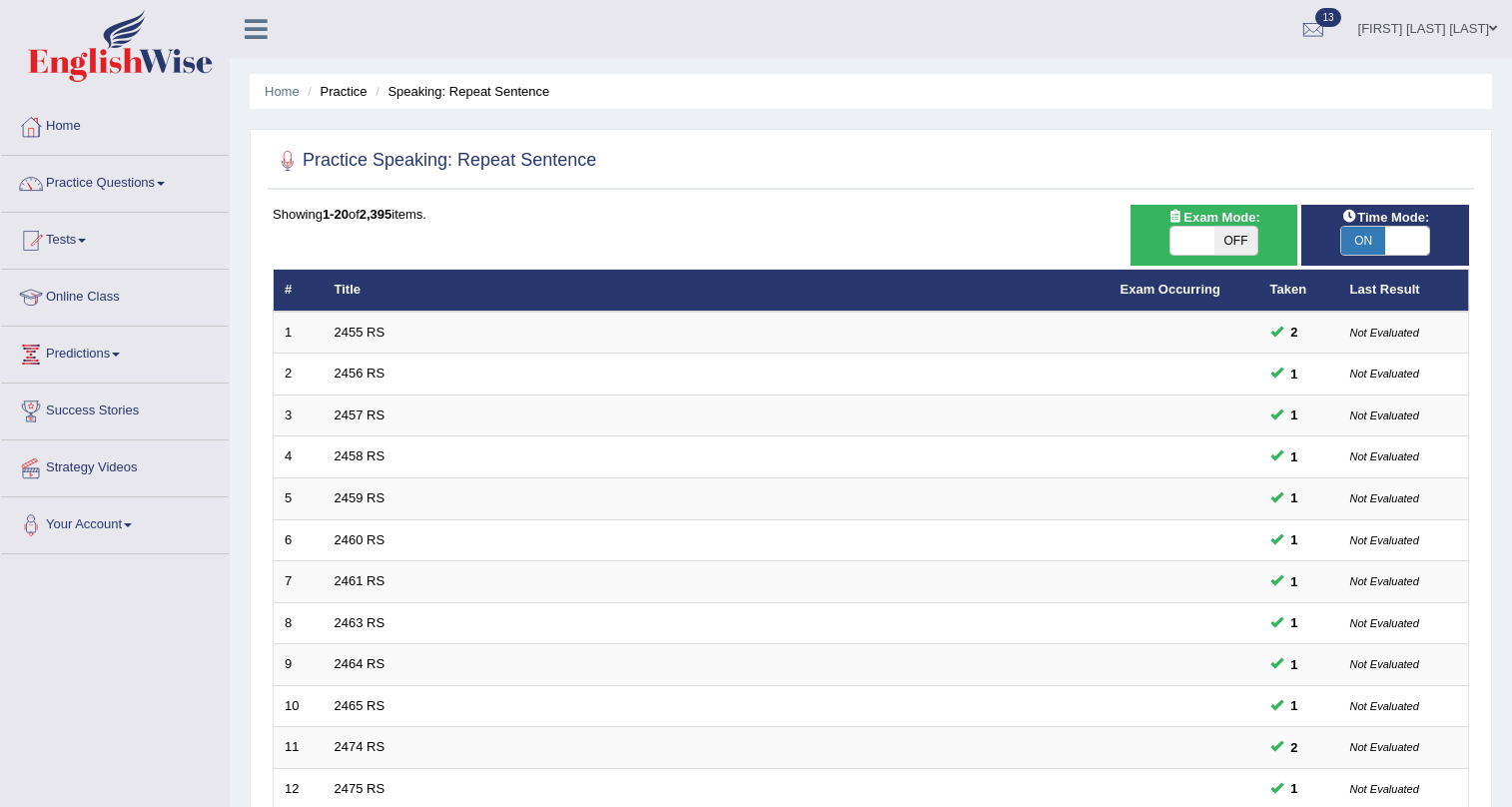 scroll, scrollTop: 0, scrollLeft: 0, axis: both 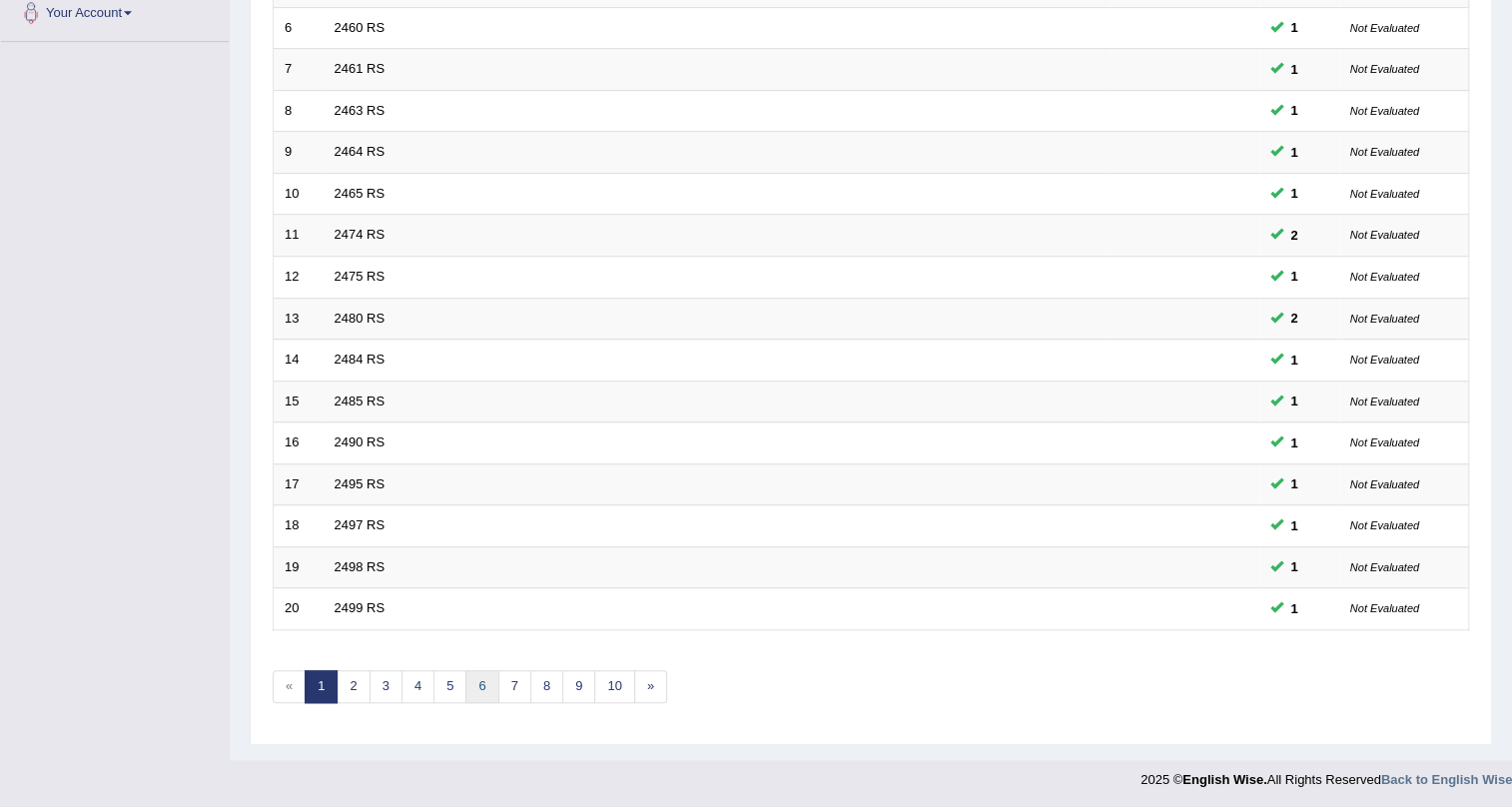 click on "6" at bounding box center (481, 686) 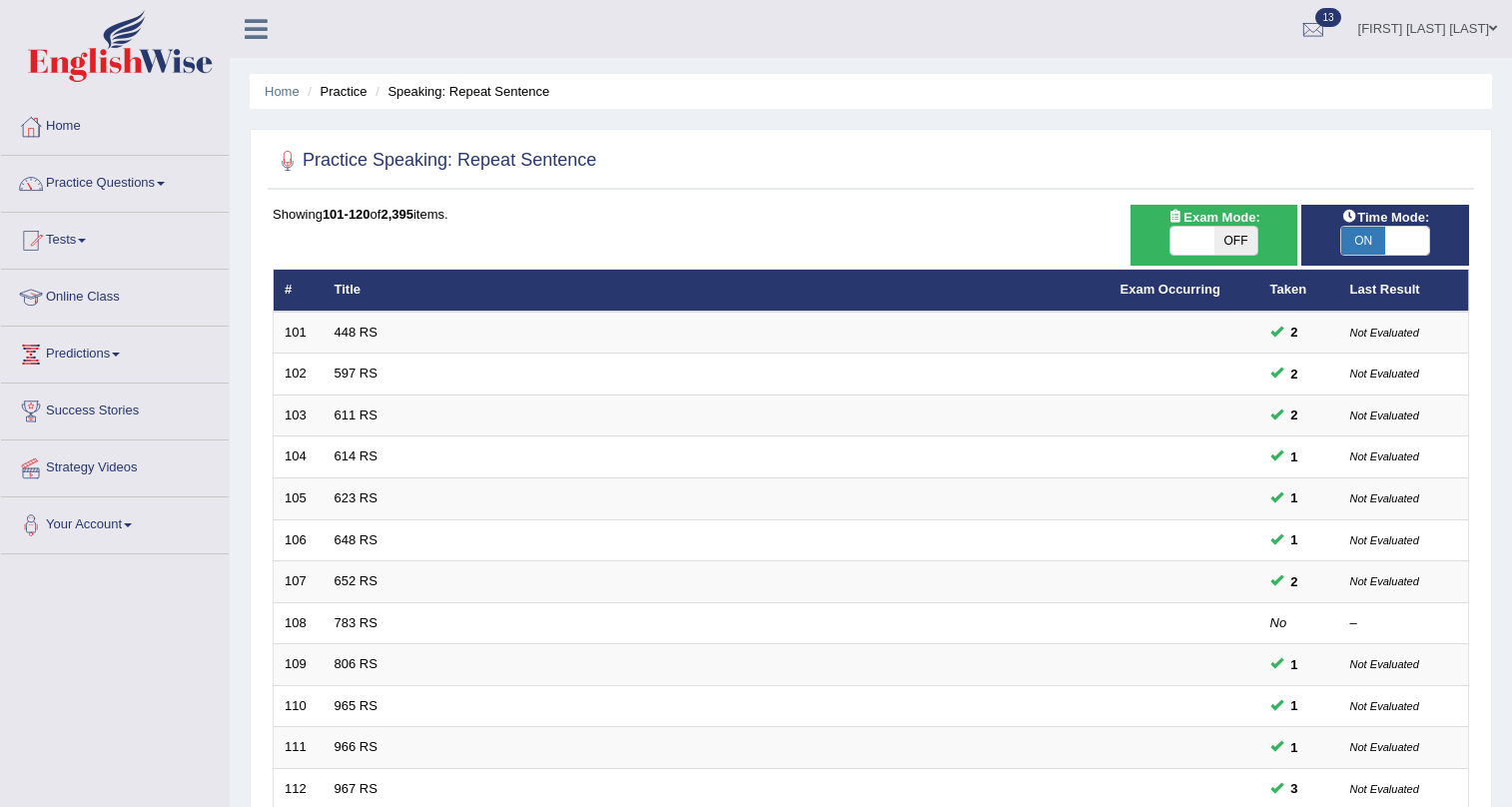 scroll, scrollTop: 0, scrollLeft: 0, axis: both 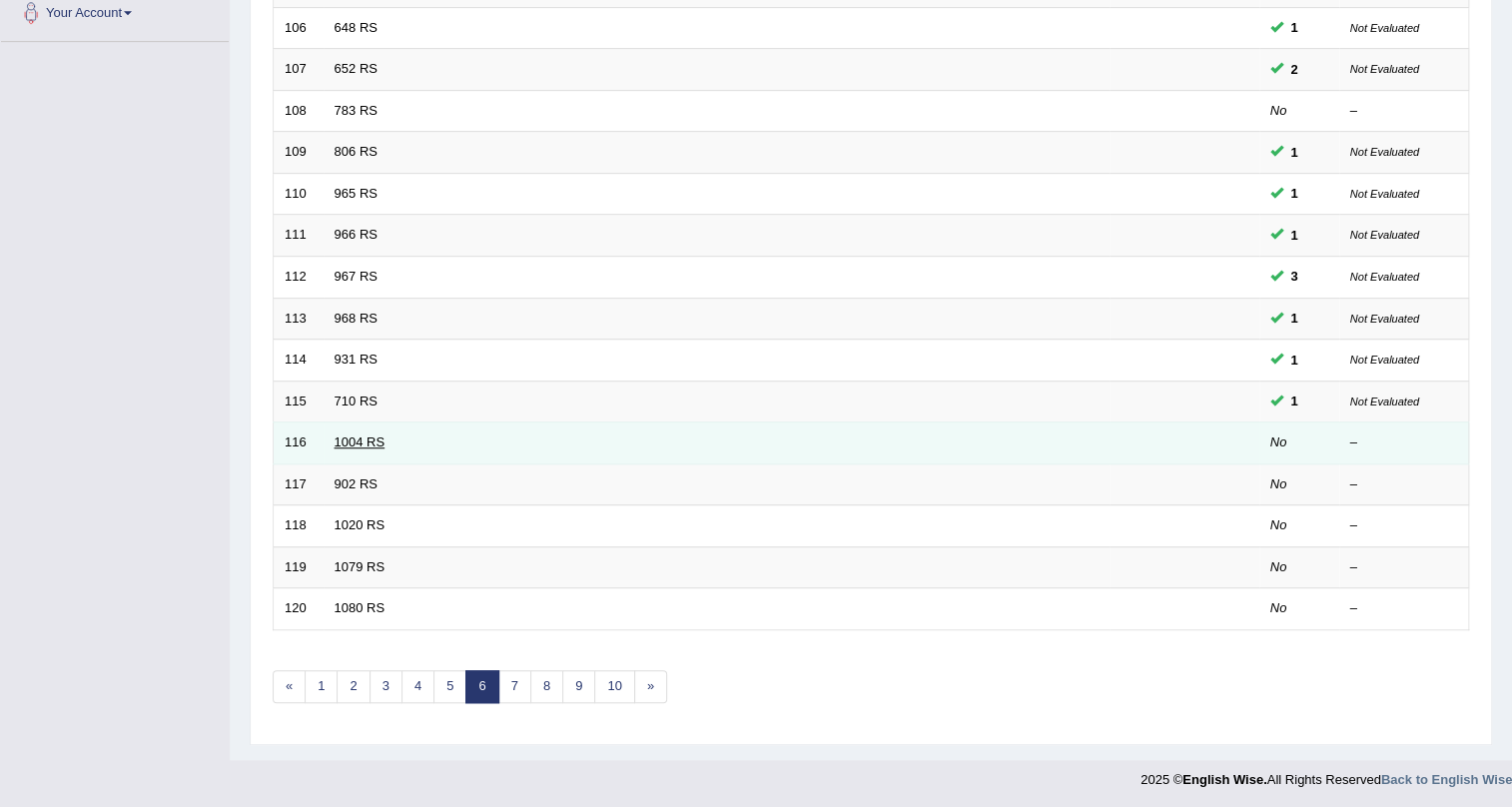 click on "1004 RS" at bounding box center (360, 441) 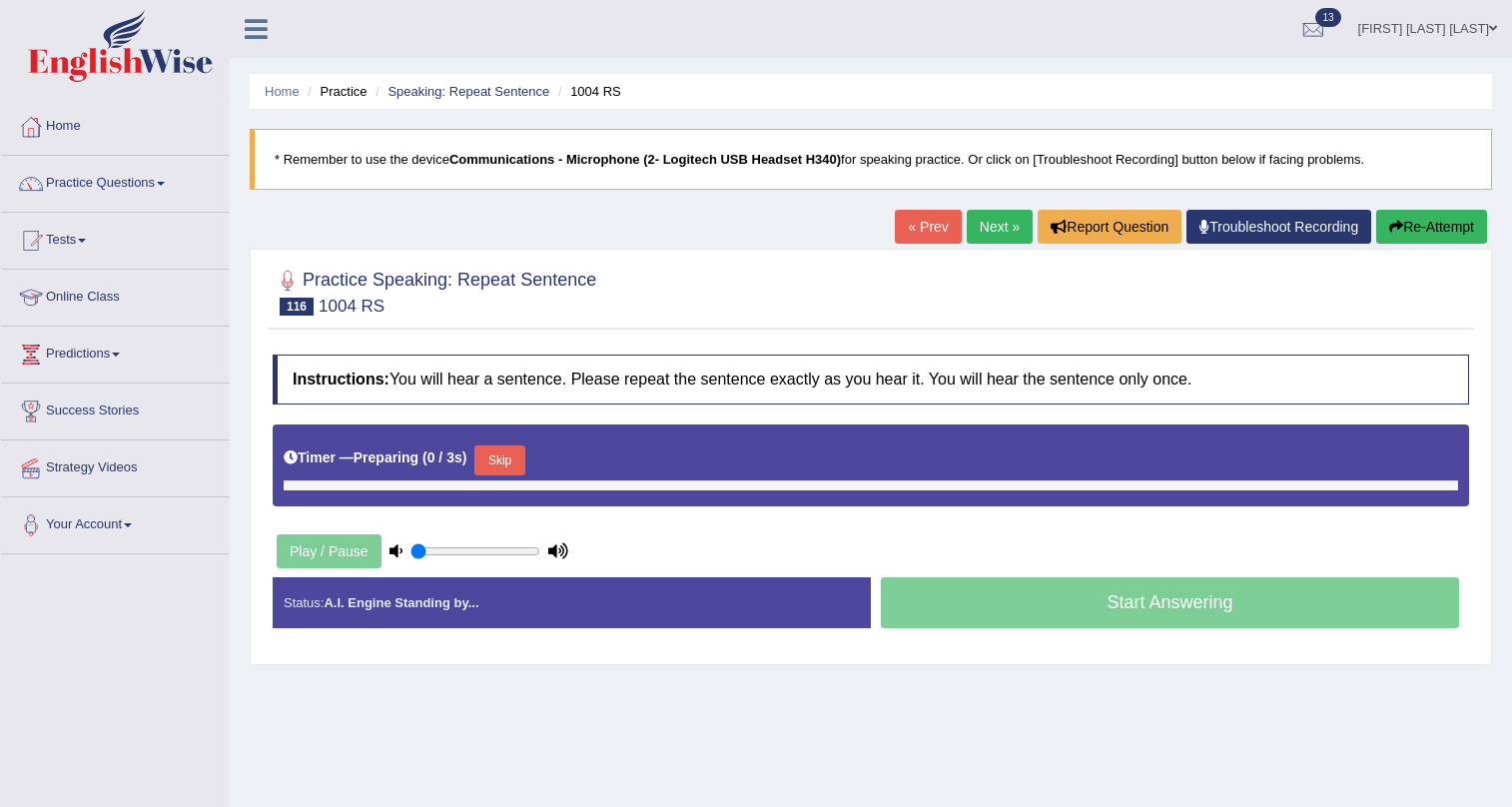 scroll, scrollTop: 241, scrollLeft: 0, axis: vertical 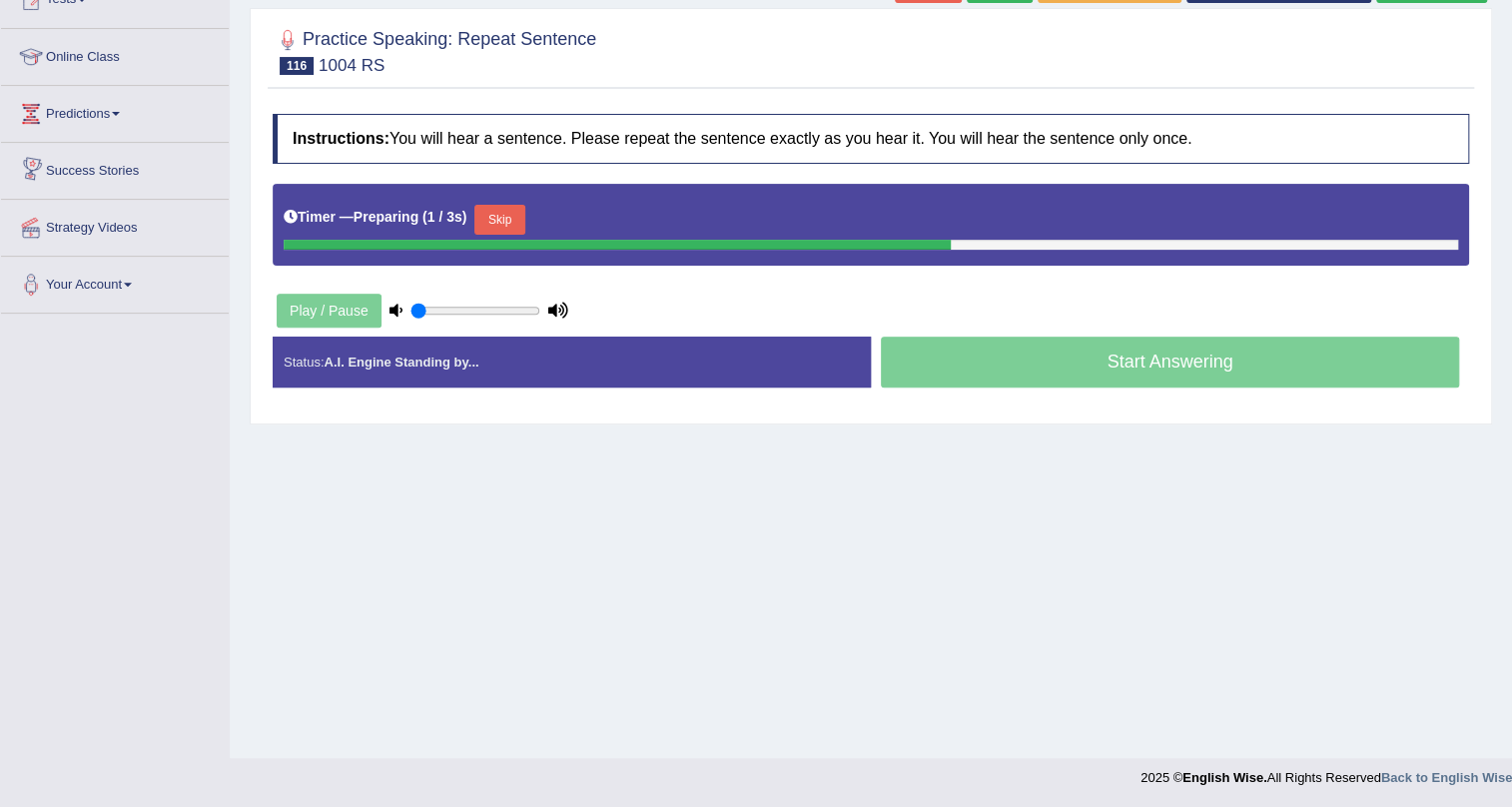 click on "Skip" at bounding box center (499, 220) 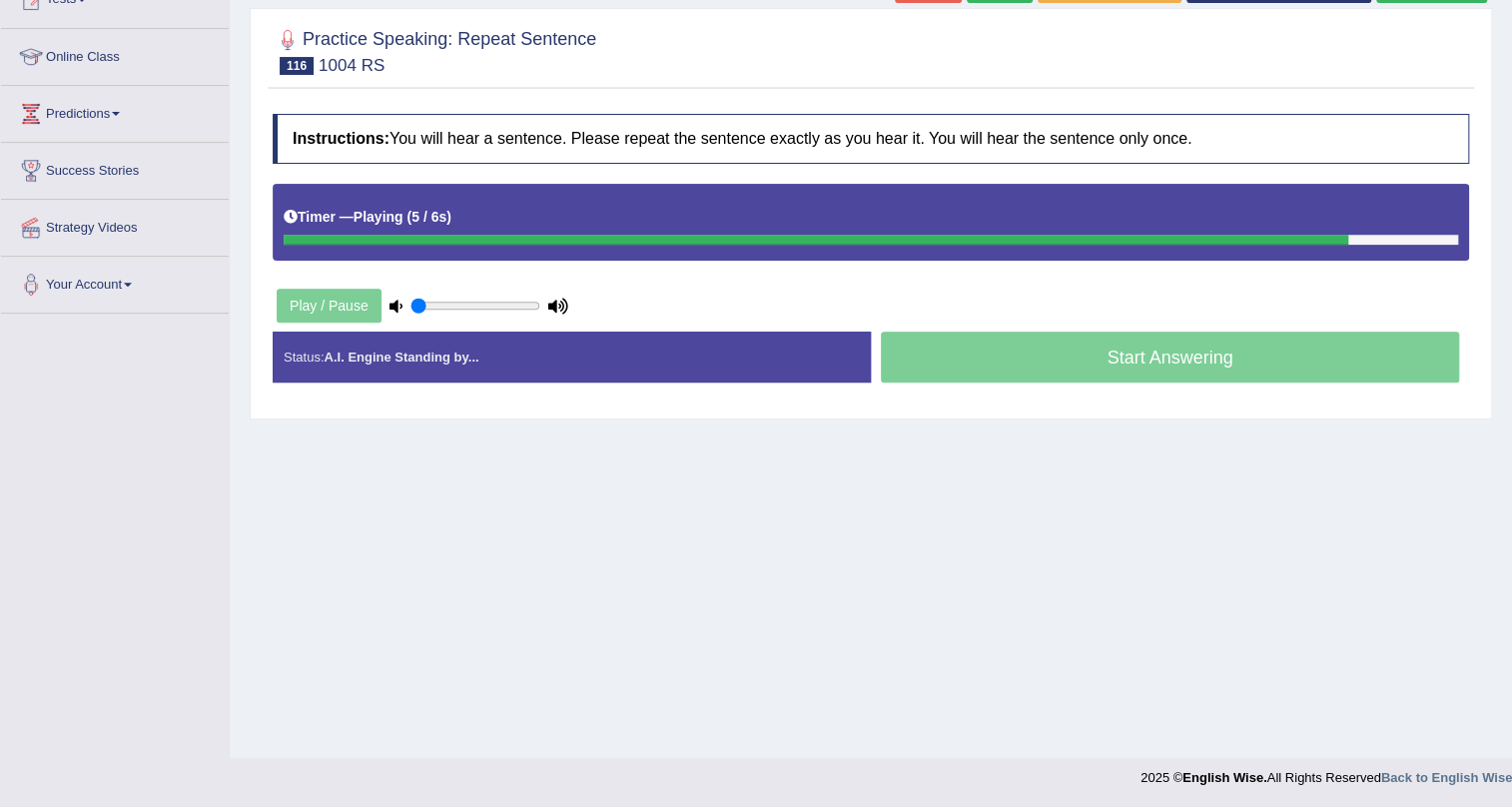 click on "Timer —  Playing   ( 5 / 6s ) Skip" at bounding box center (871, 217) 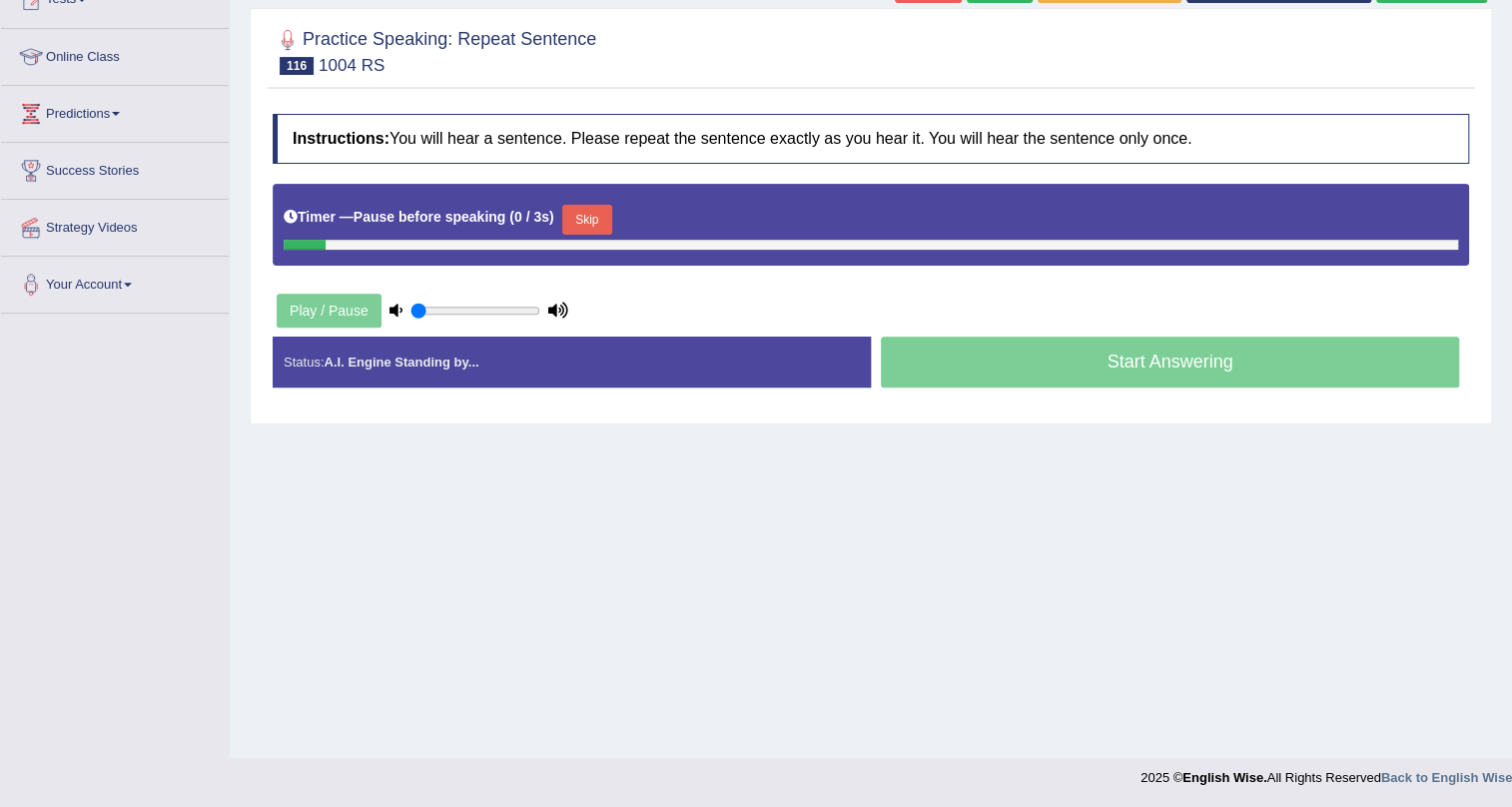 click at bounding box center (305, 245) 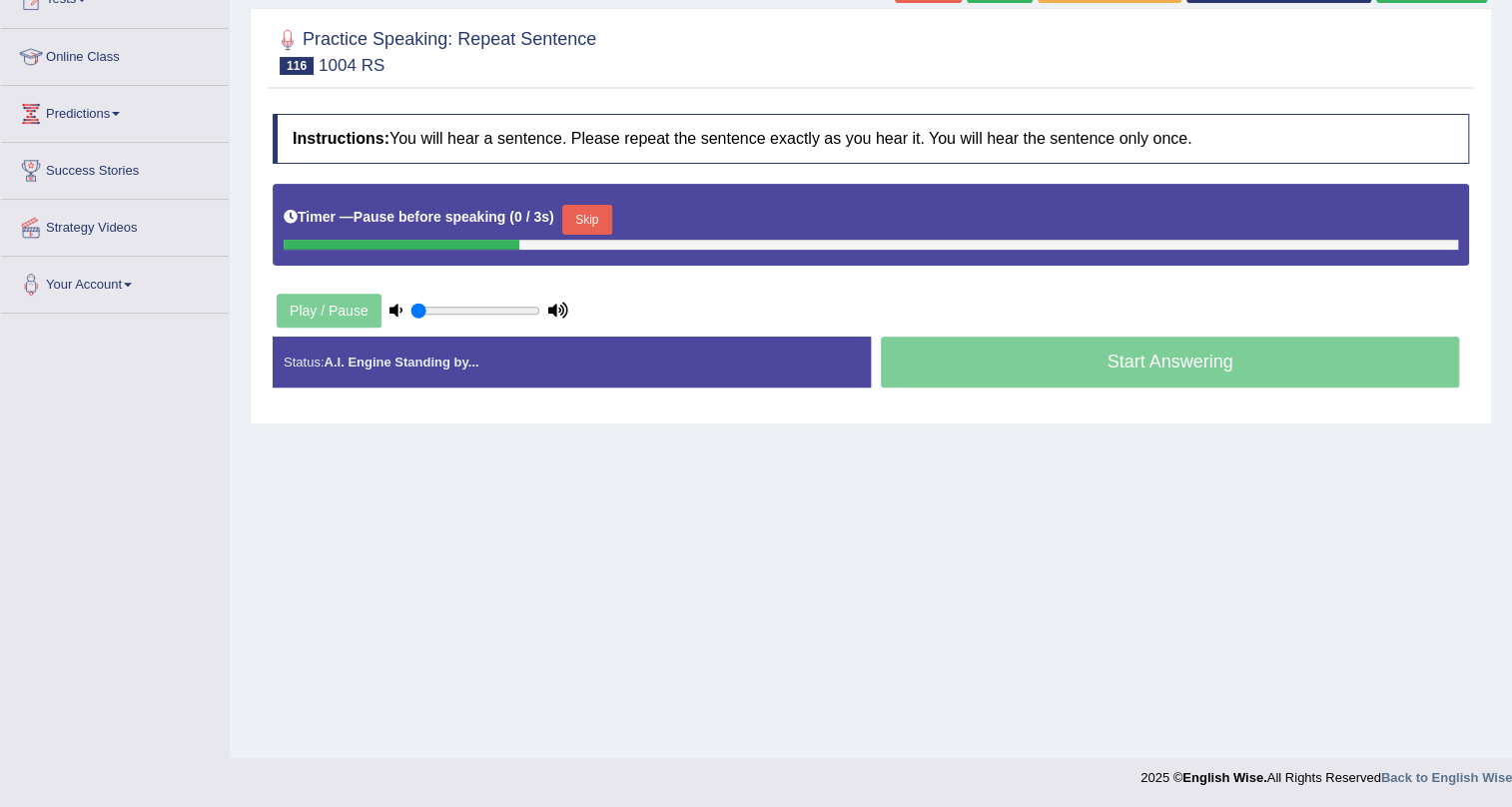 click at bounding box center [401, 245] 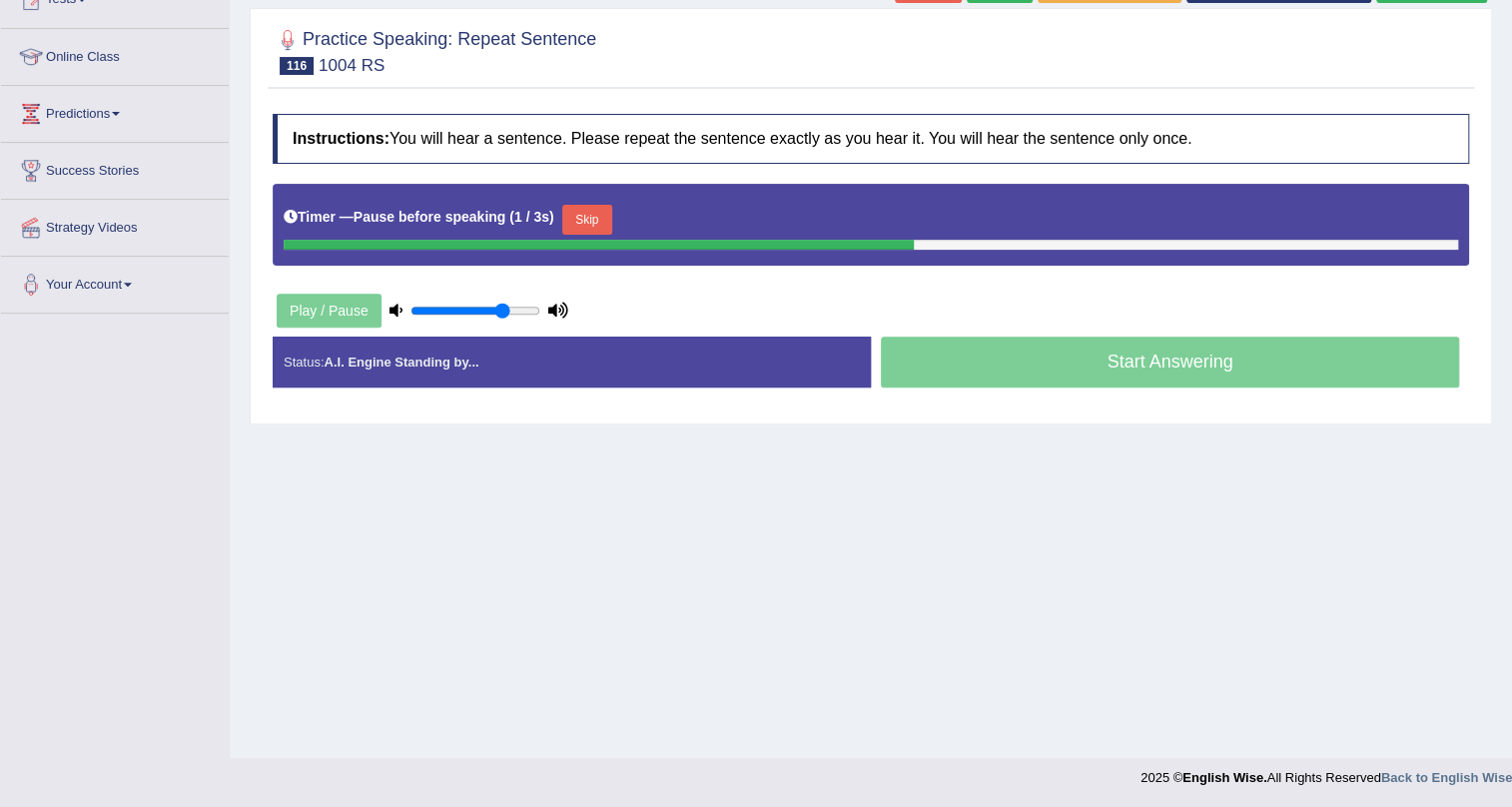 click at bounding box center (475, 311) 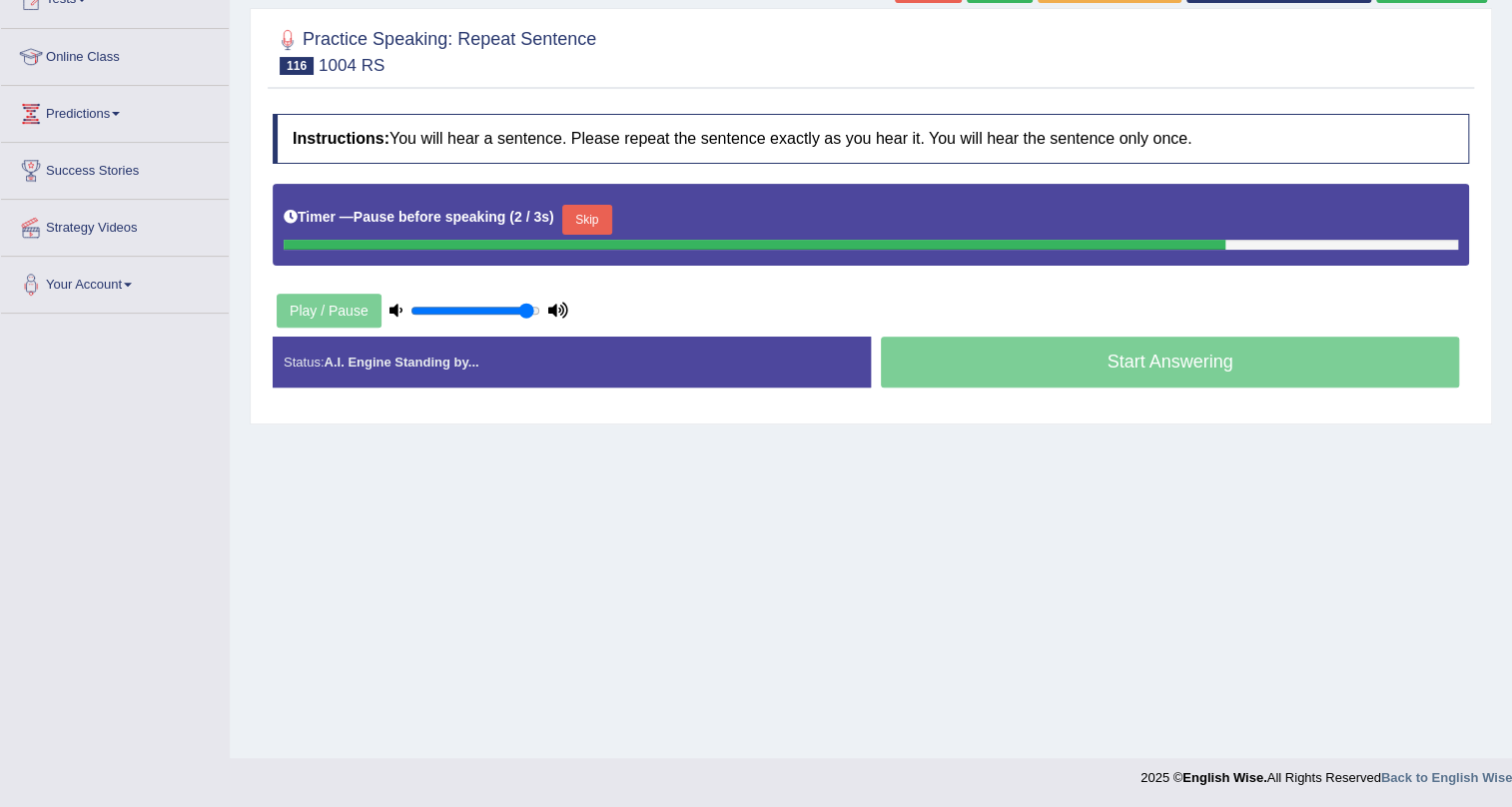 type on "0.95" 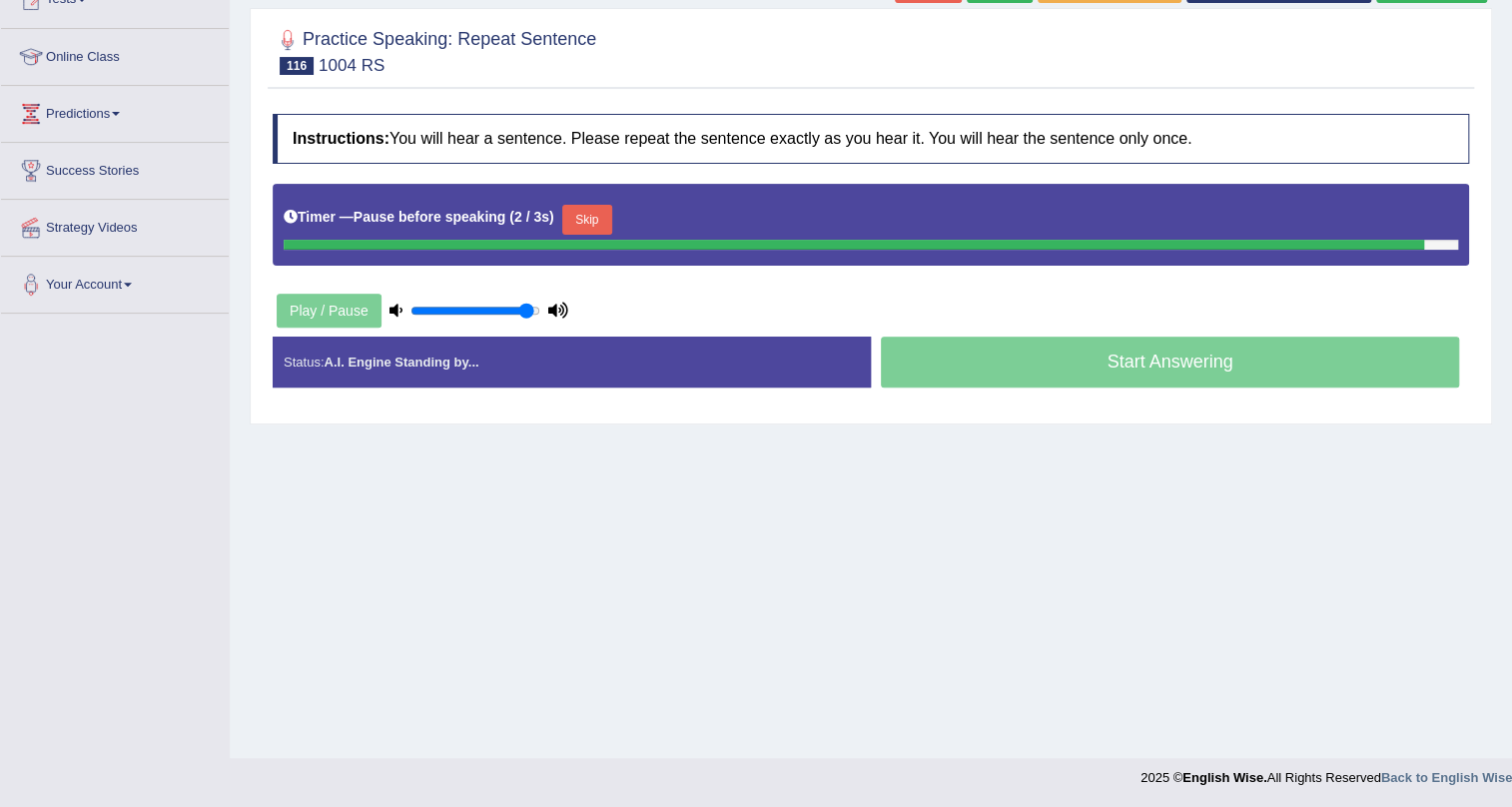 click on "Timer —  Pause before speaking   ( 2 / 3s ) Skip" at bounding box center [871, 220] 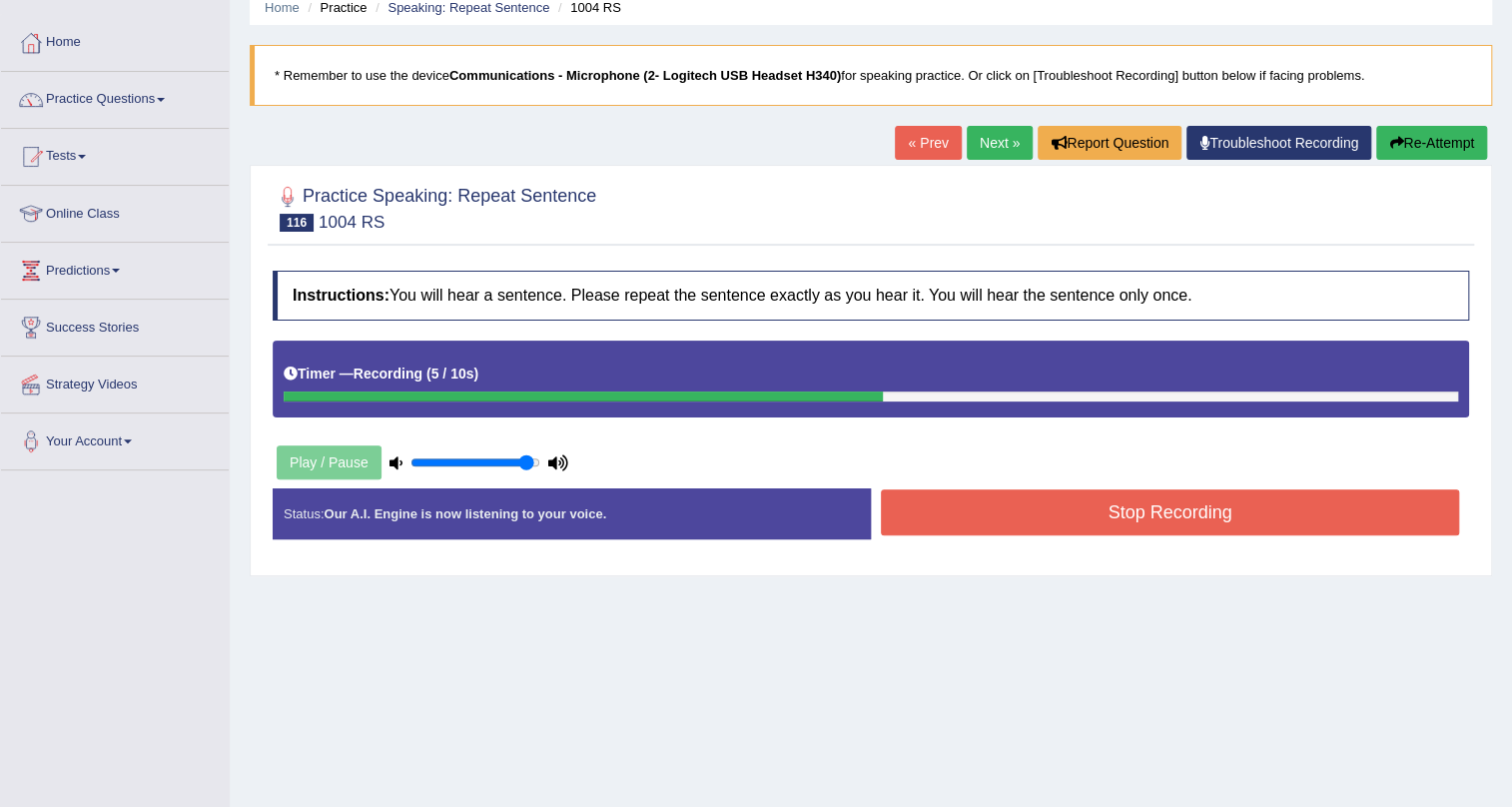 scroll, scrollTop: 60, scrollLeft: 0, axis: vertical 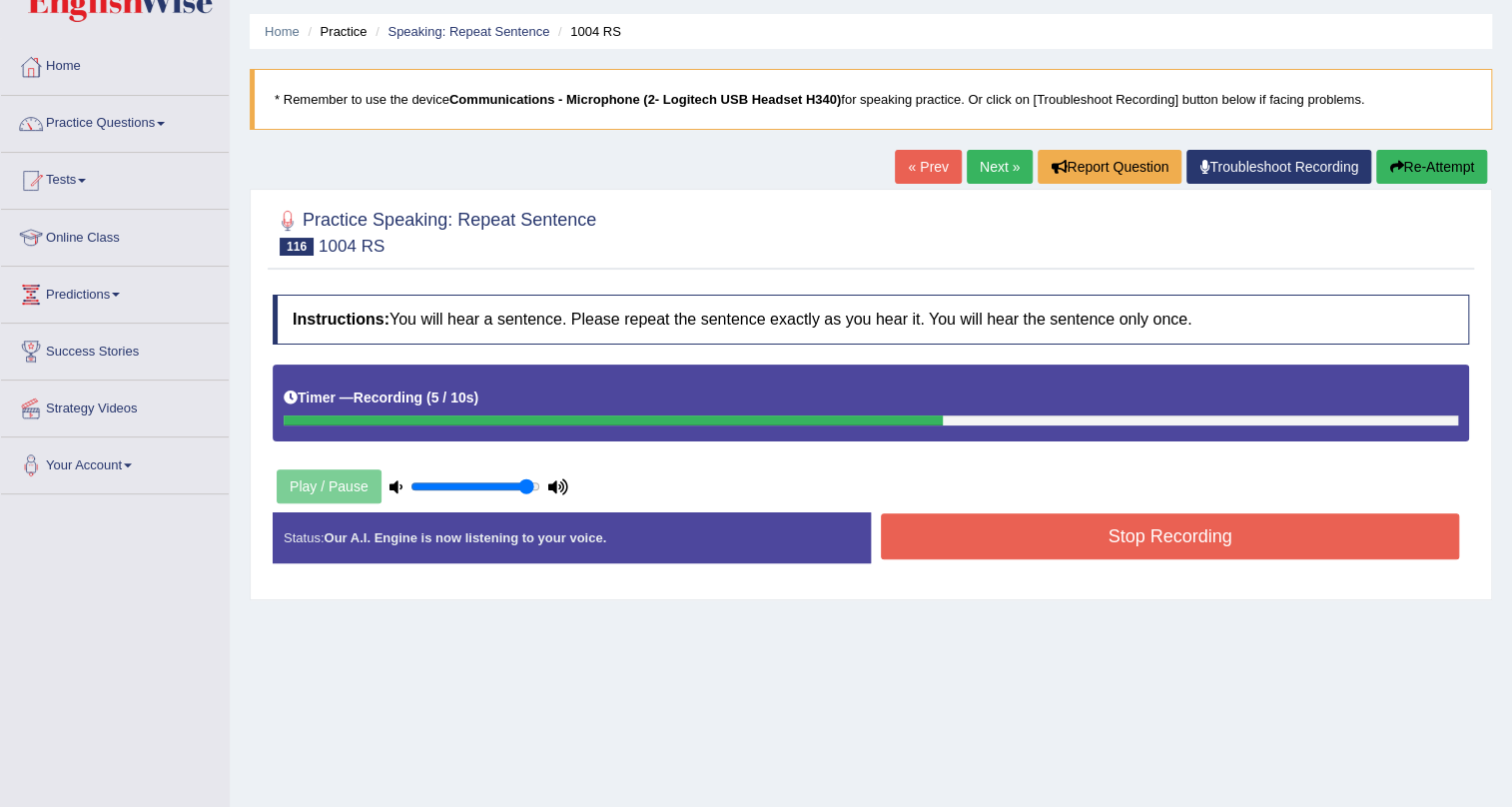 click on "Re-Attempt" at bounding box center [1431, 167] 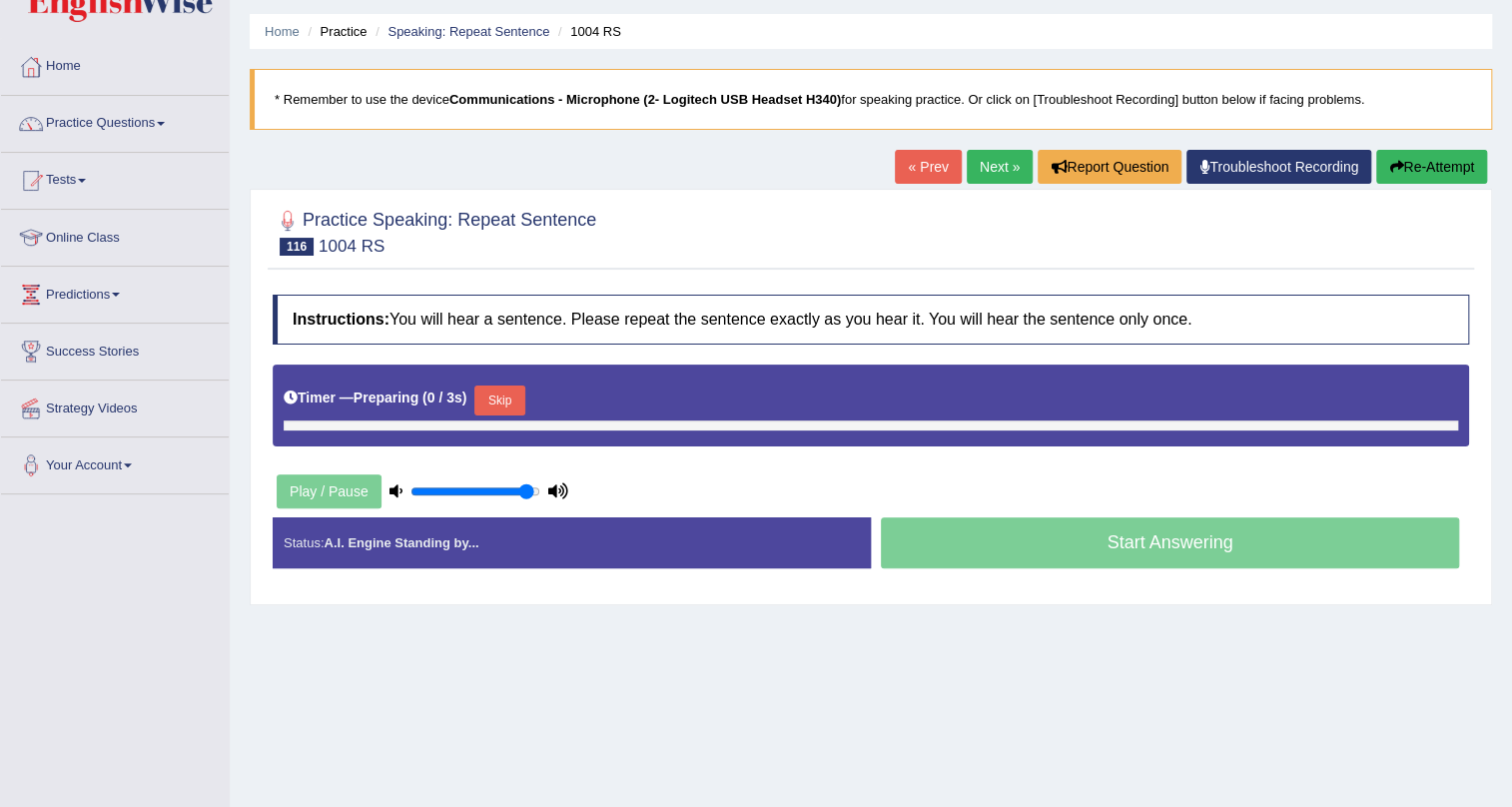 scroll, scrollTop: 60, scrollLeft: 0, axis: vertical 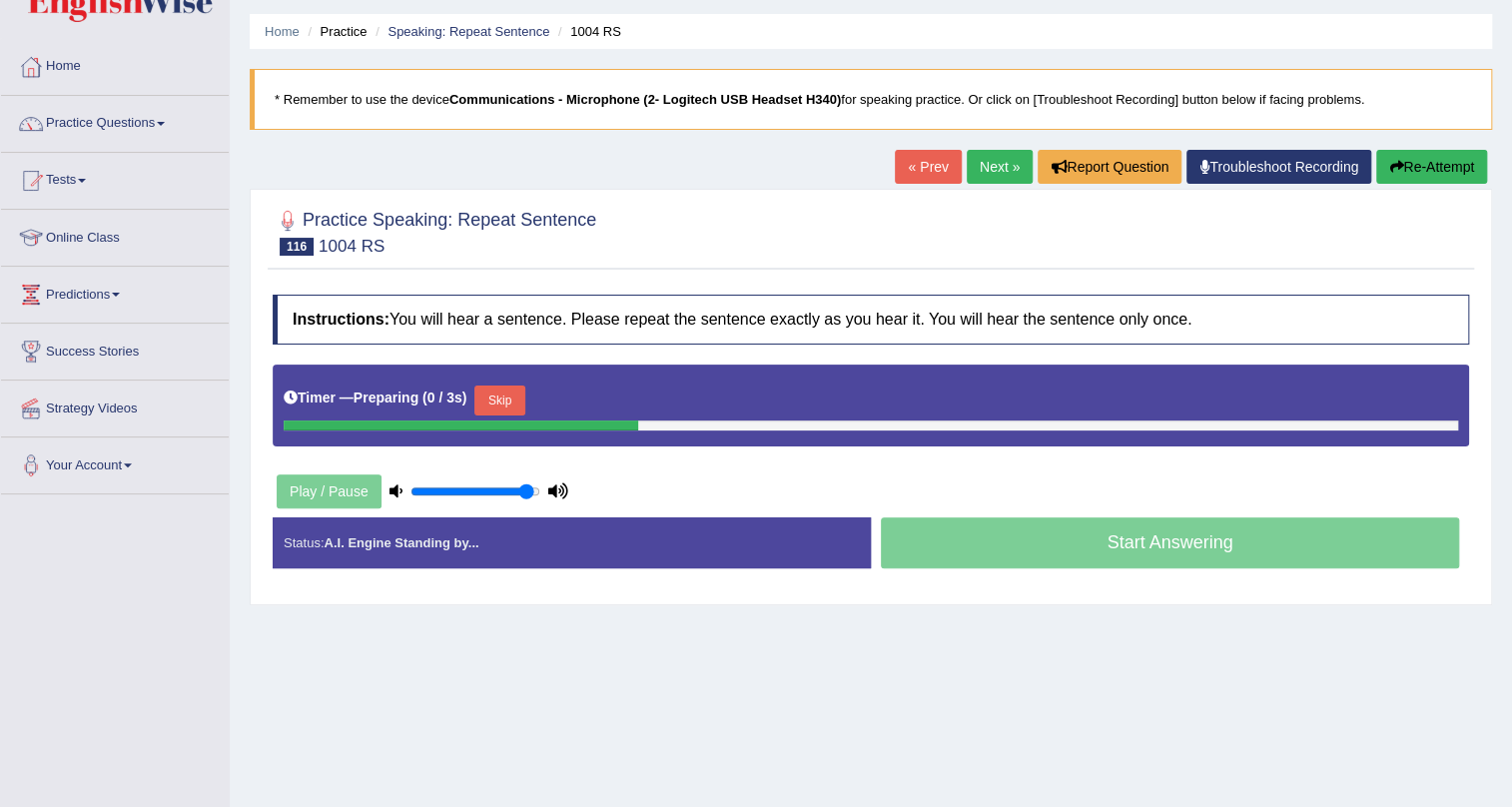 click on "Skip" at bounding box center [499, 401] 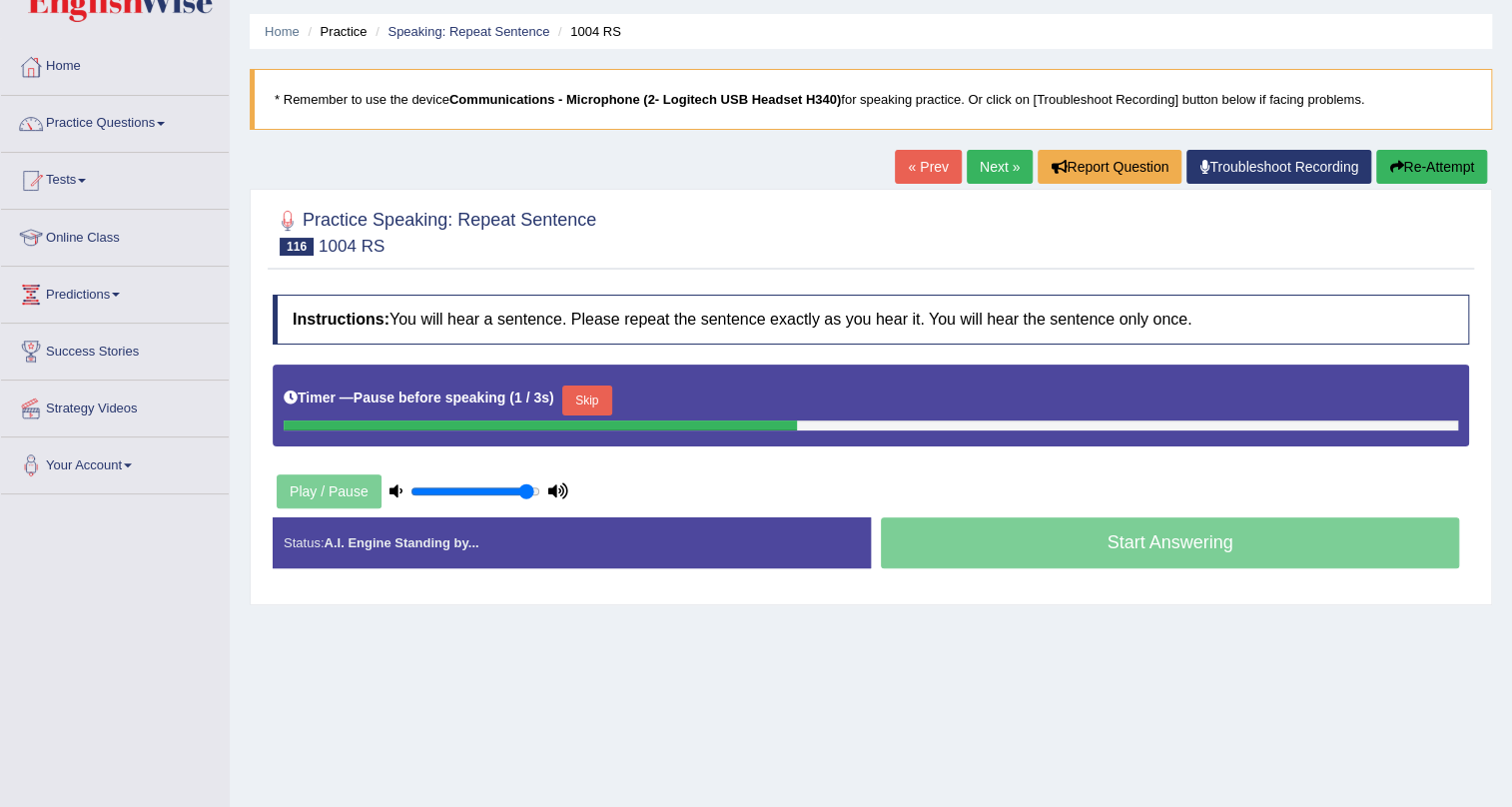 click on "Skip" at bounding box center [587, 401] 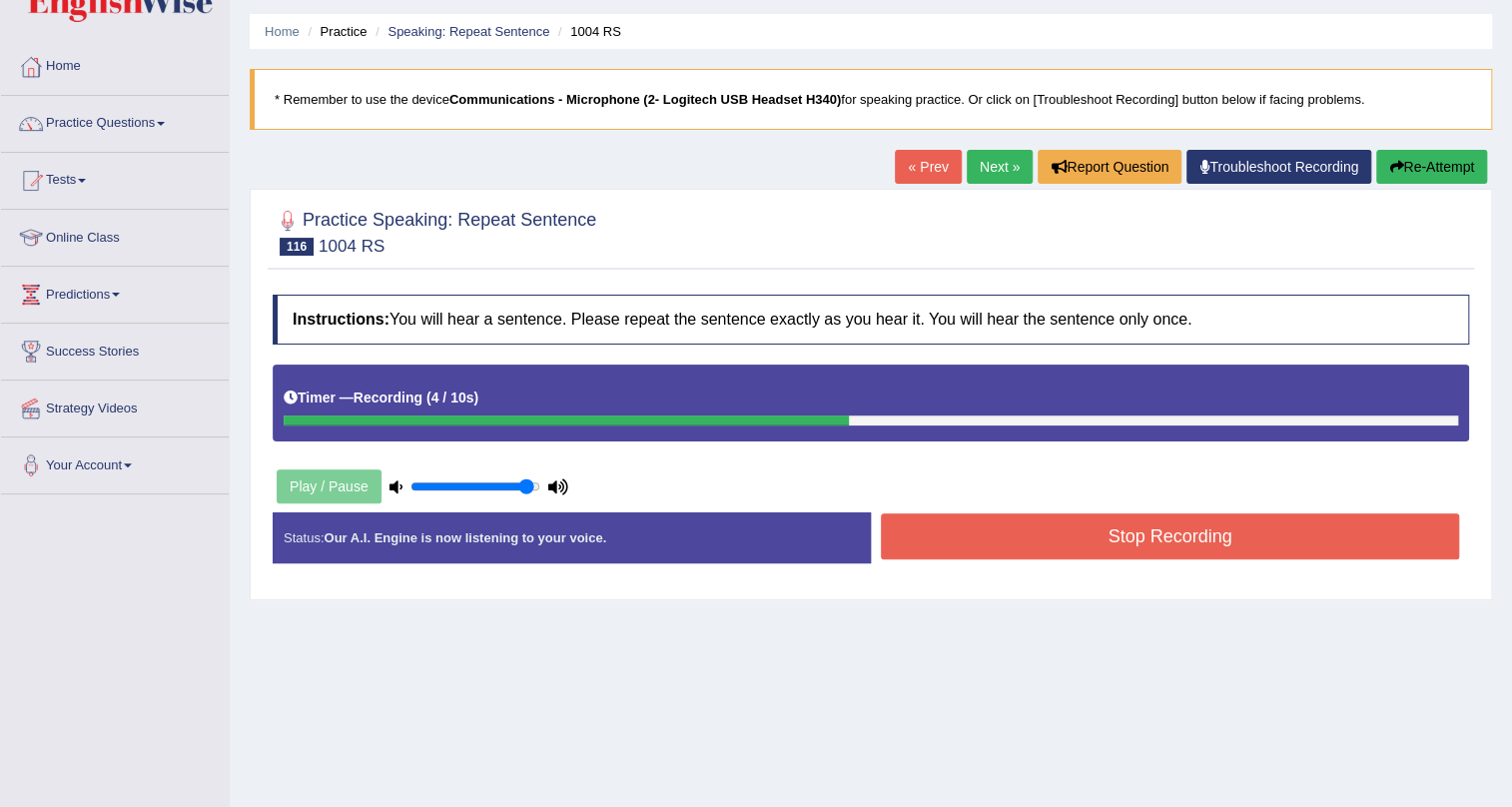 click on "Stop Recording" at bounding box center [1169, 536] 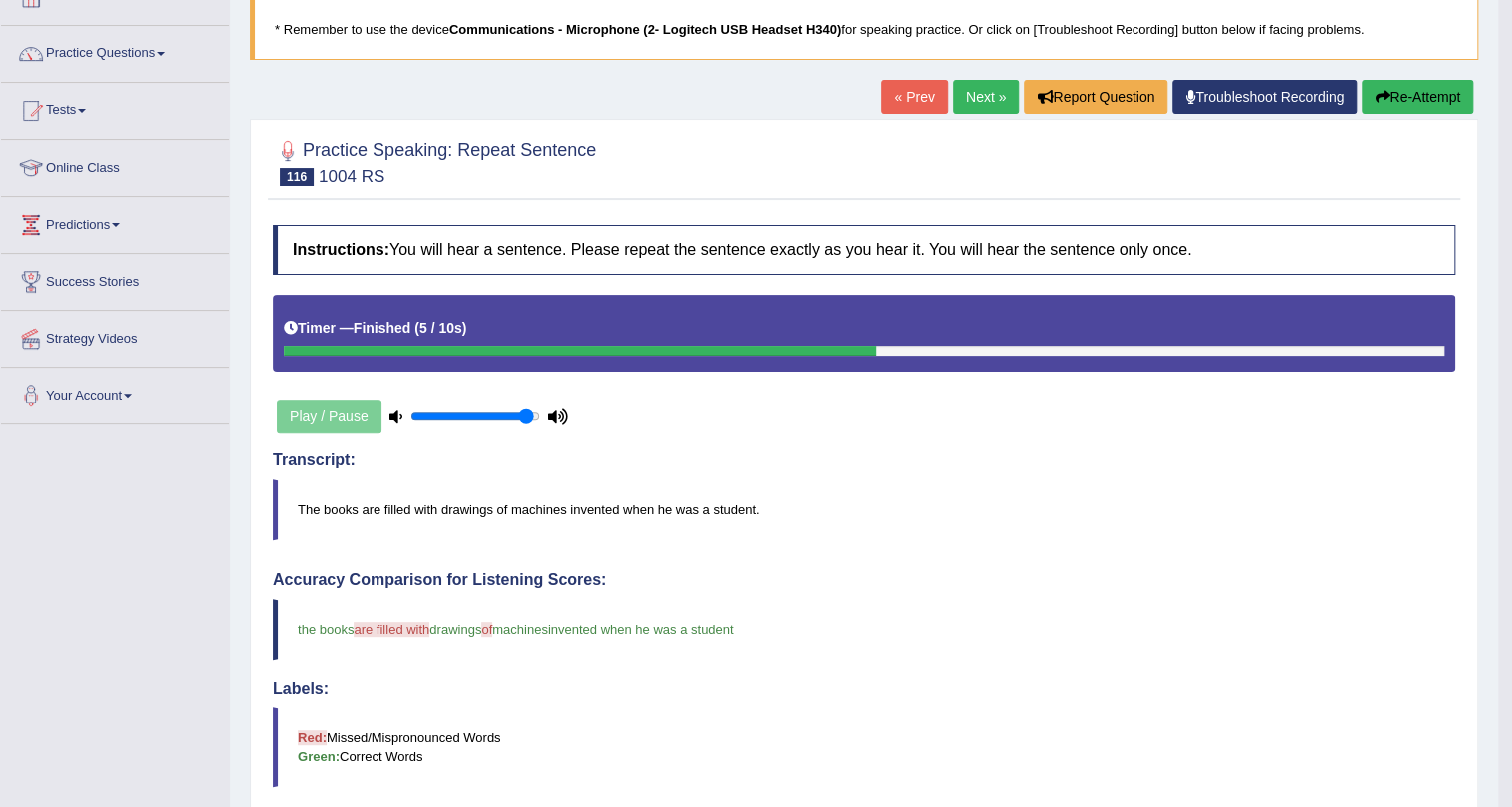 scroll, scrollTop: 0, scrollLeft: 0, axis: both 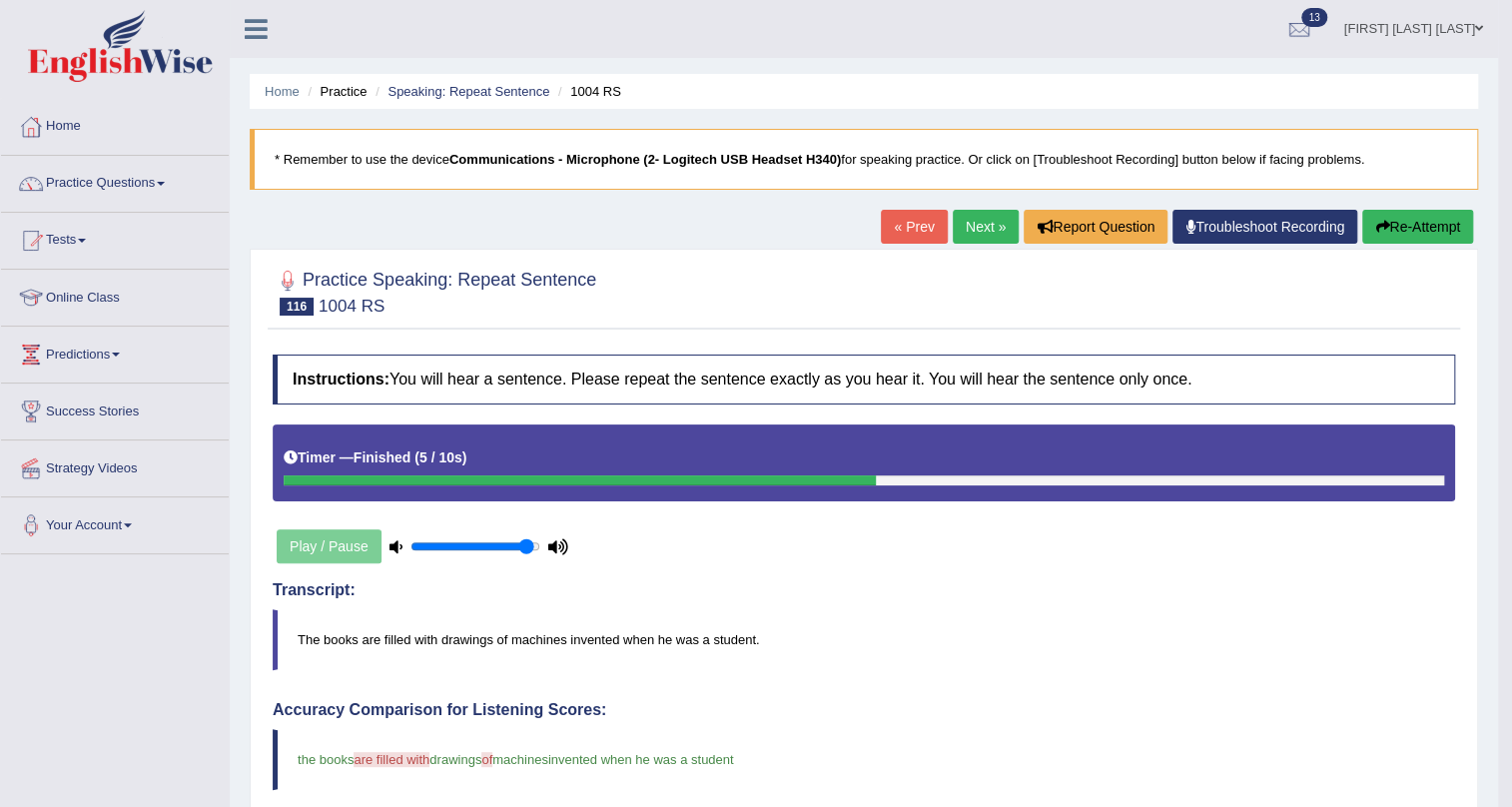 click on "Next »" at bounding box center (986, 227) 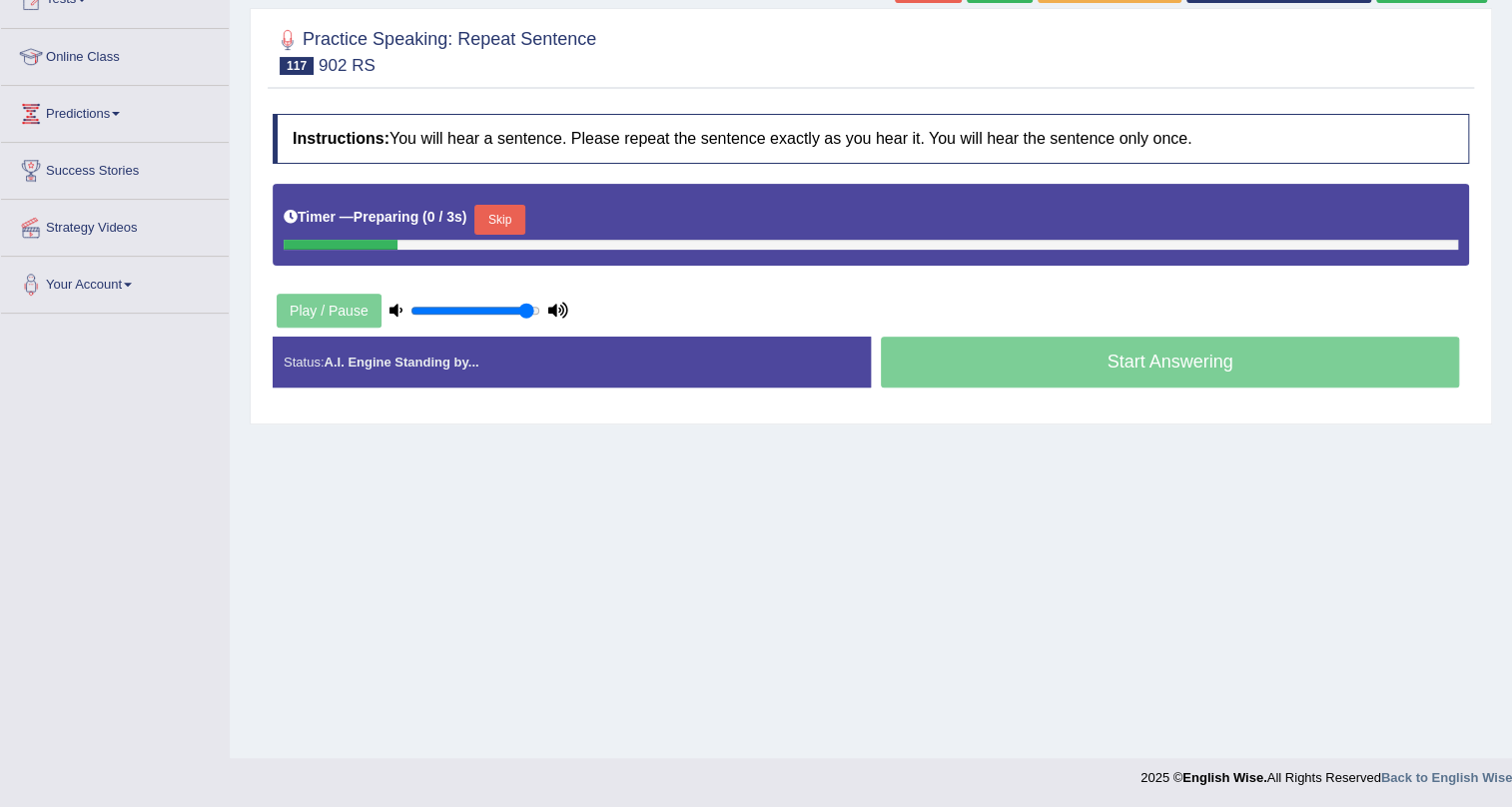 scroll, scrollTop: 241, scrollLeft: 0, axis: vertical 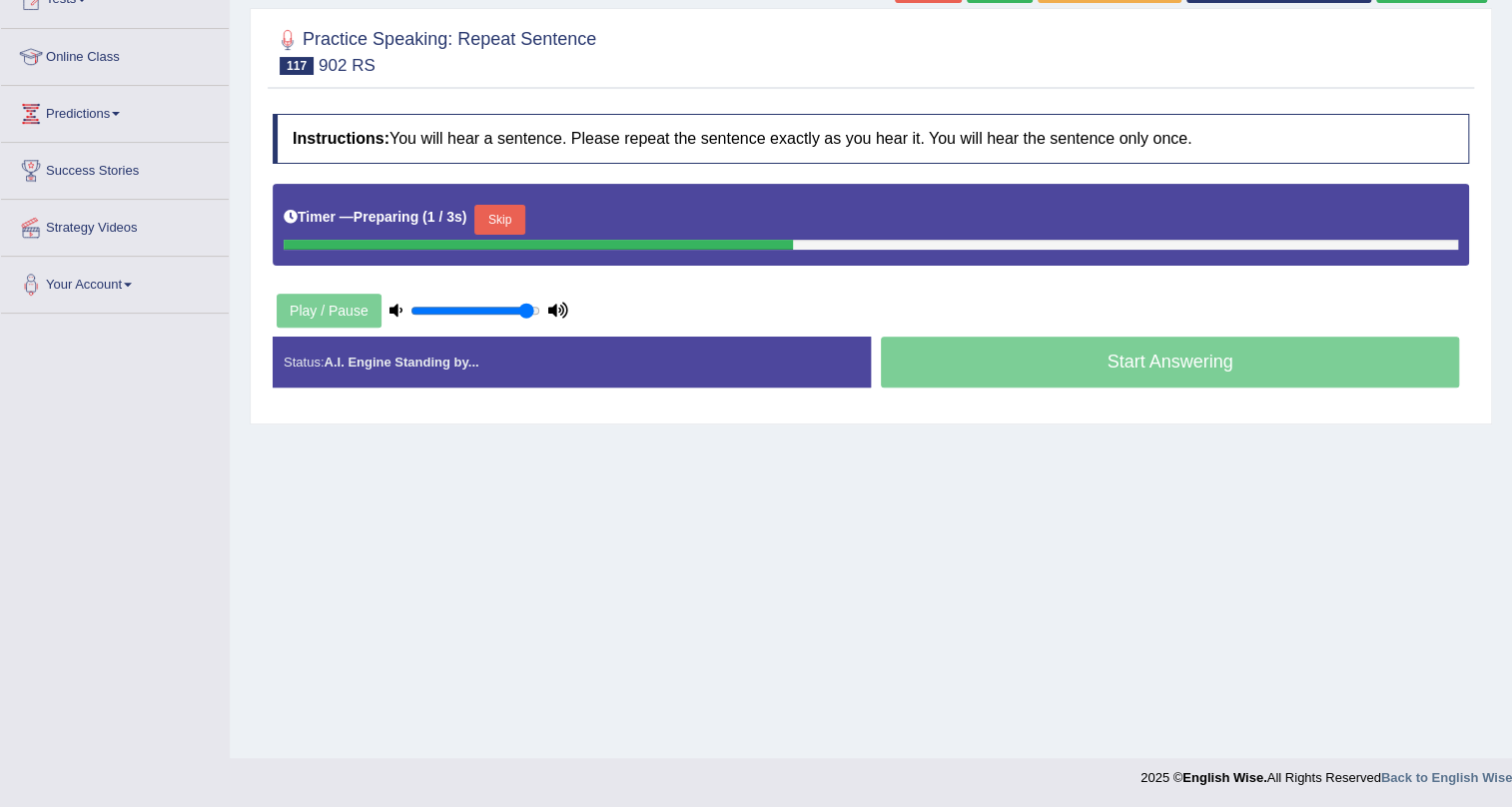 click on "Skip" at bounding box center [499, 220] 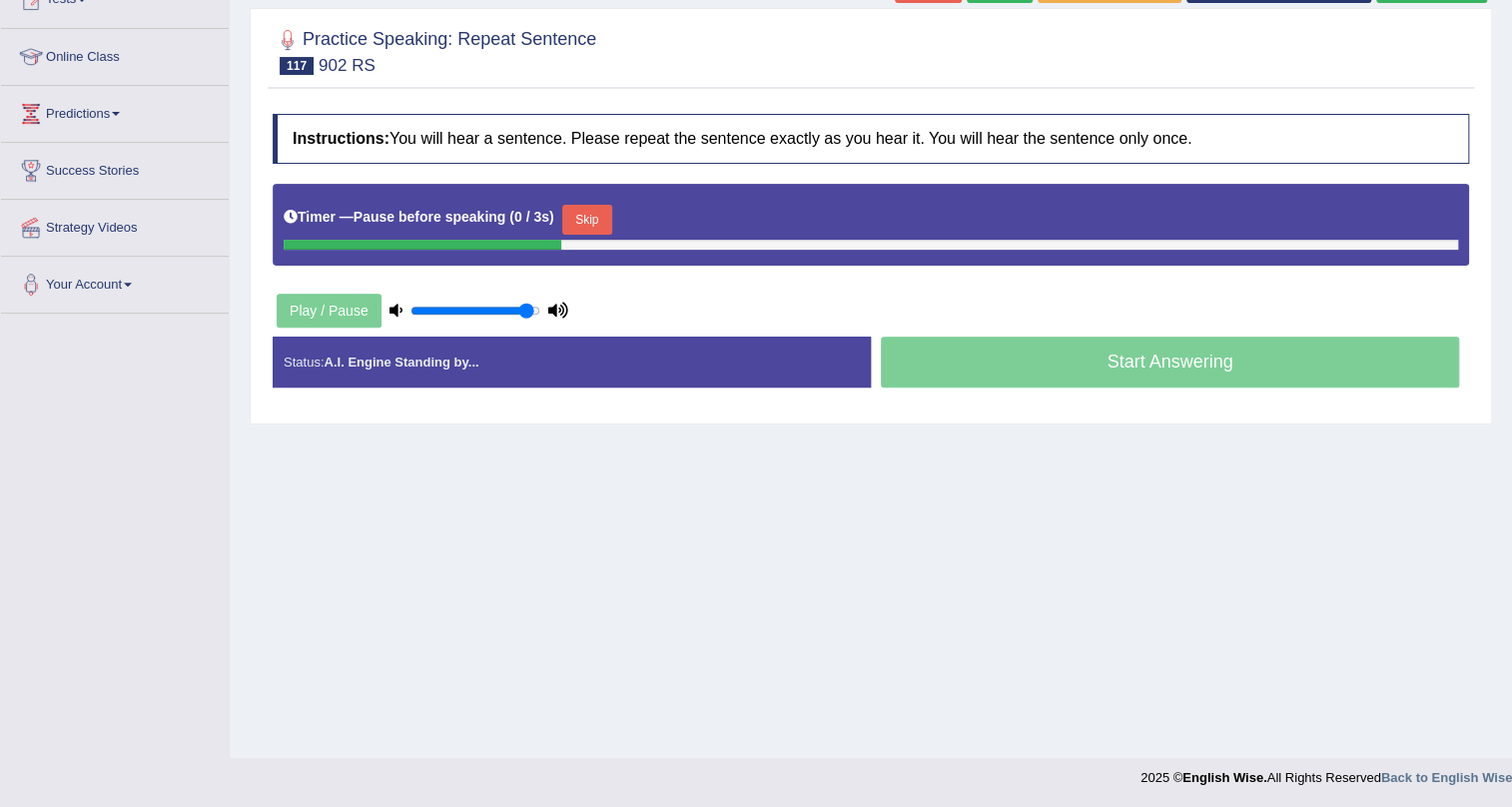 click on "Skip" at bounding box center (587, 220) 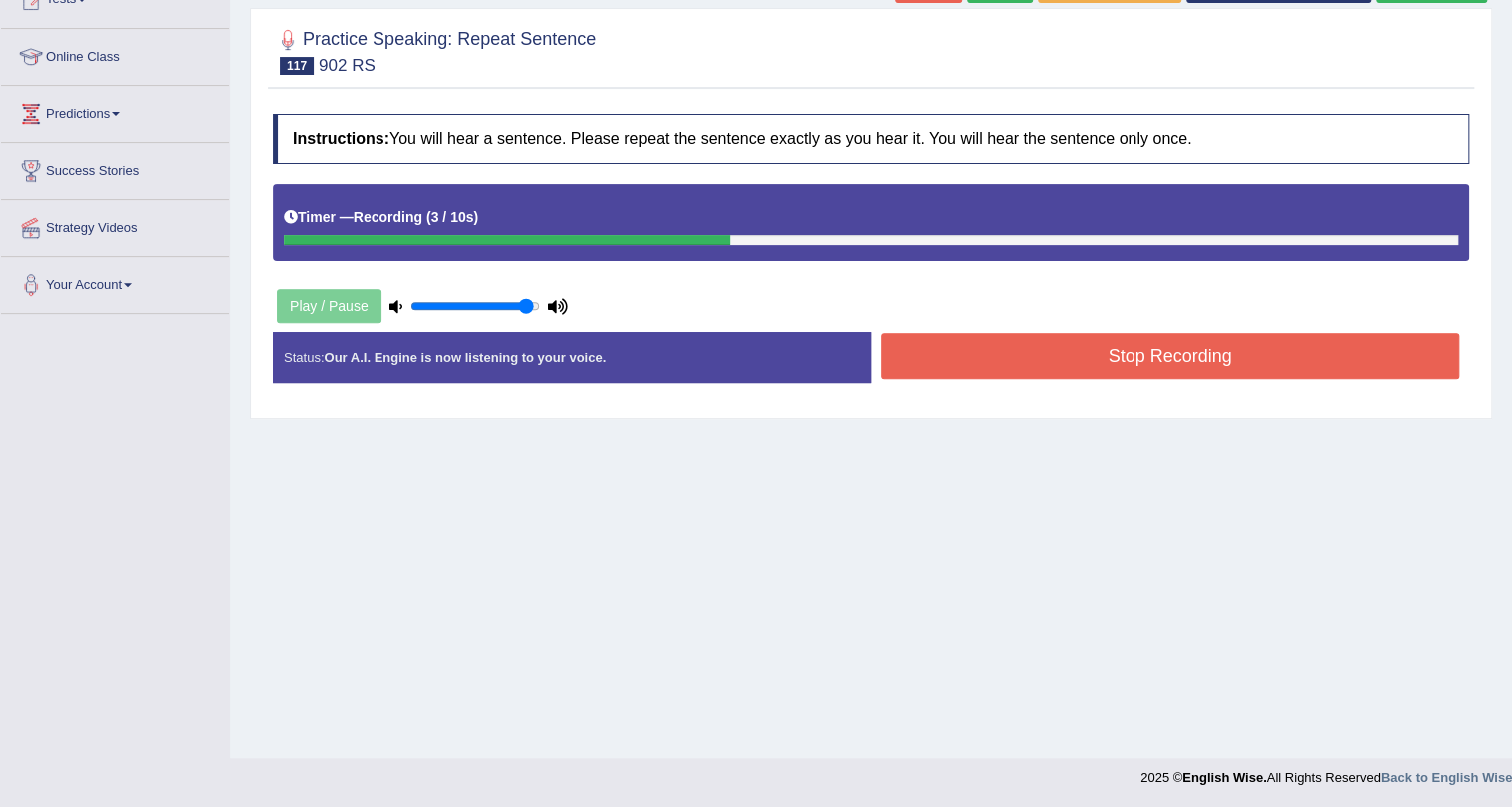 click on "Play / Pause" at bounding box center (422, 306) 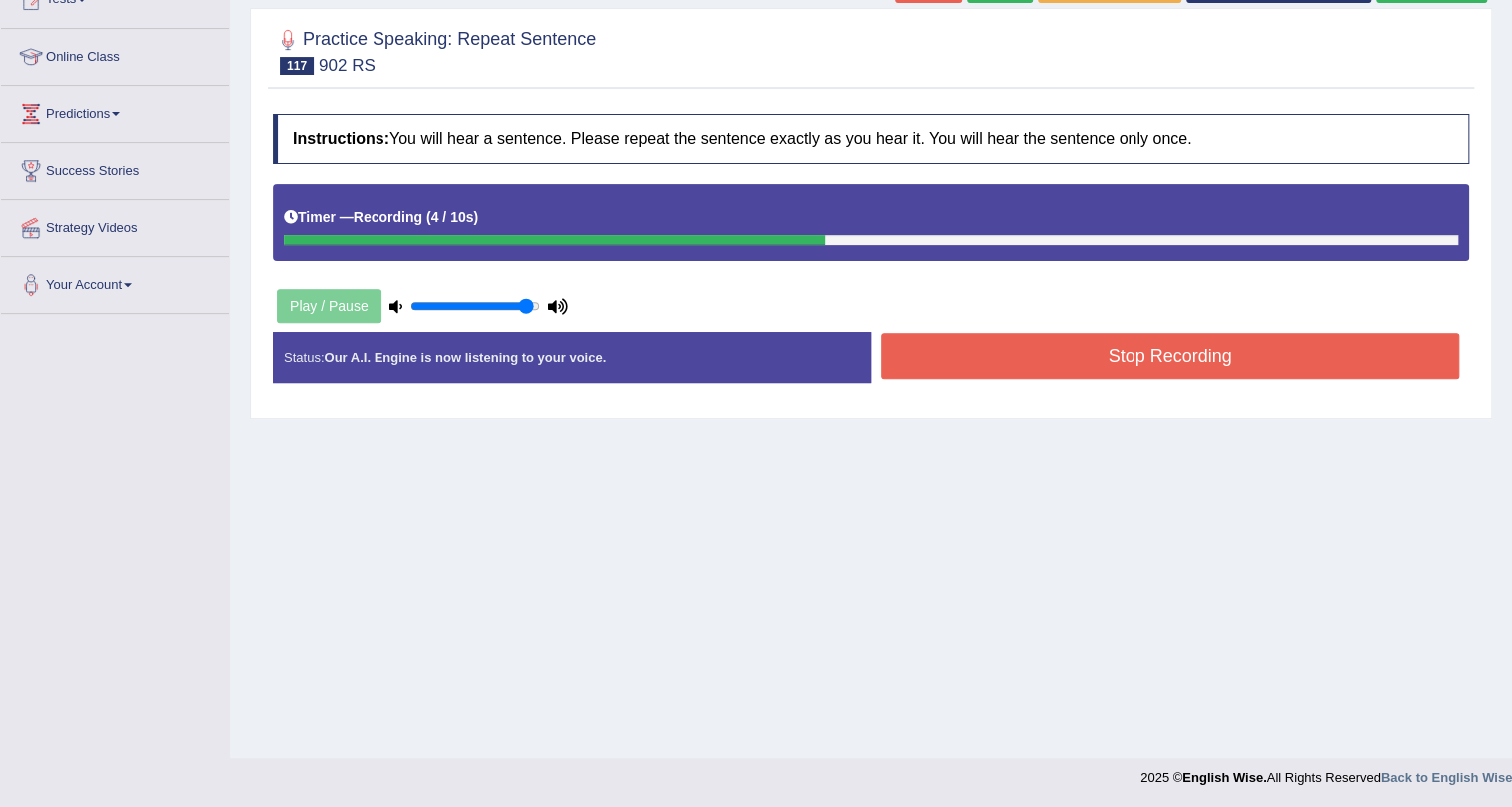 click on "Stop Recording" at bounding box center (1169, 356) 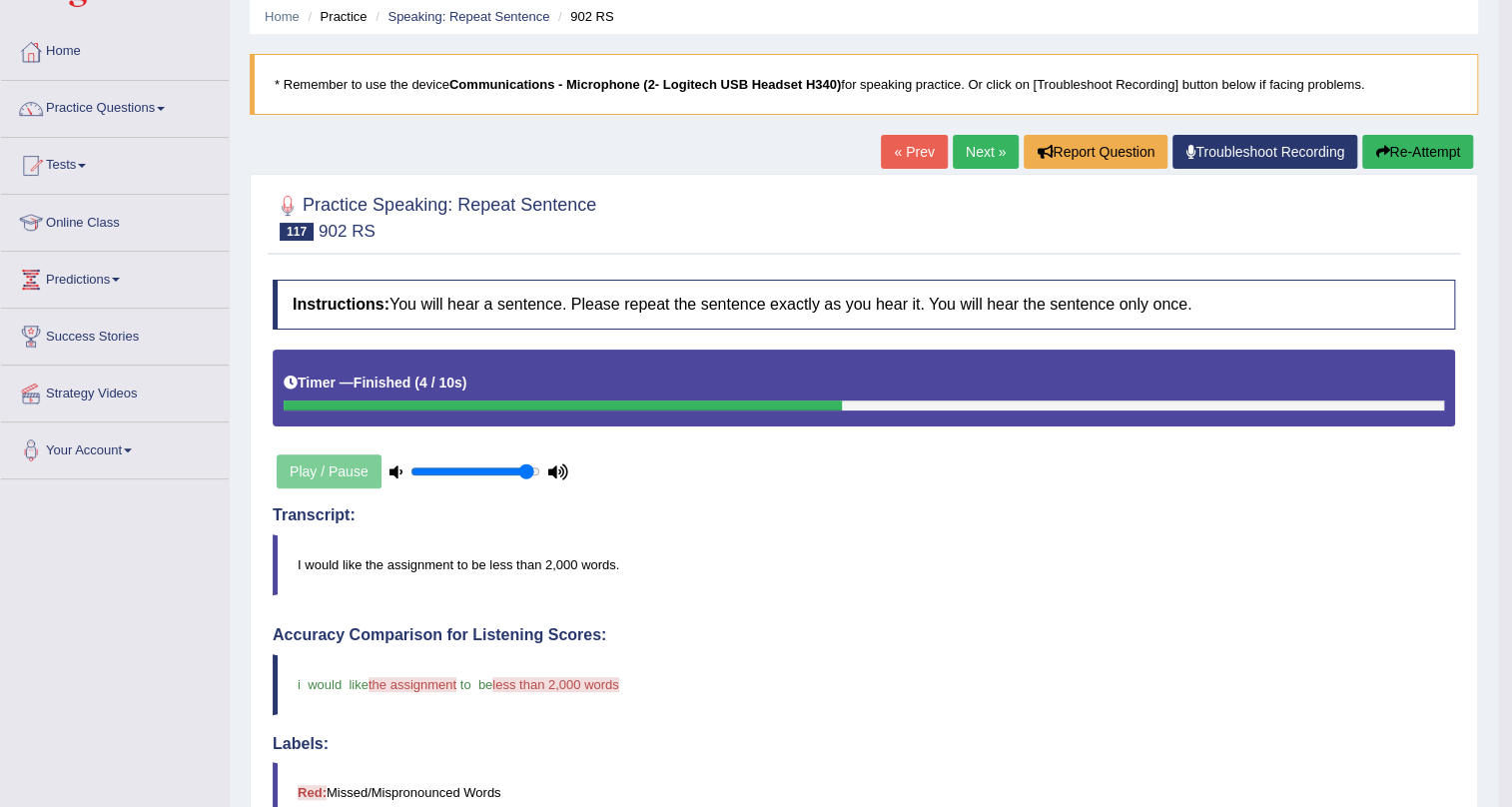 scroll, scrollTop: 60, scrollLeft: 0, axis: vertical 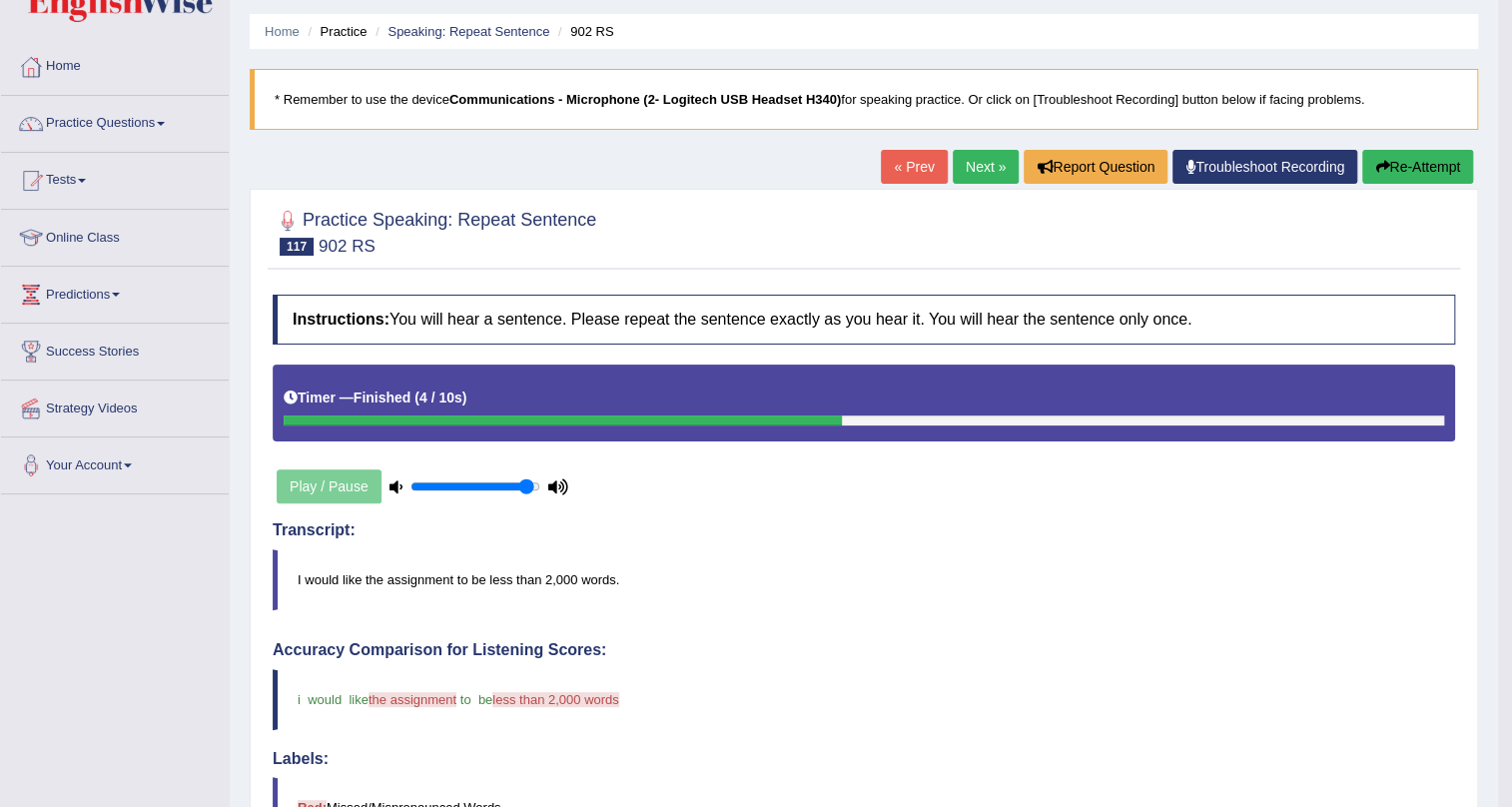 click on "Re-Attempt" at bounding box center (1417, 167) 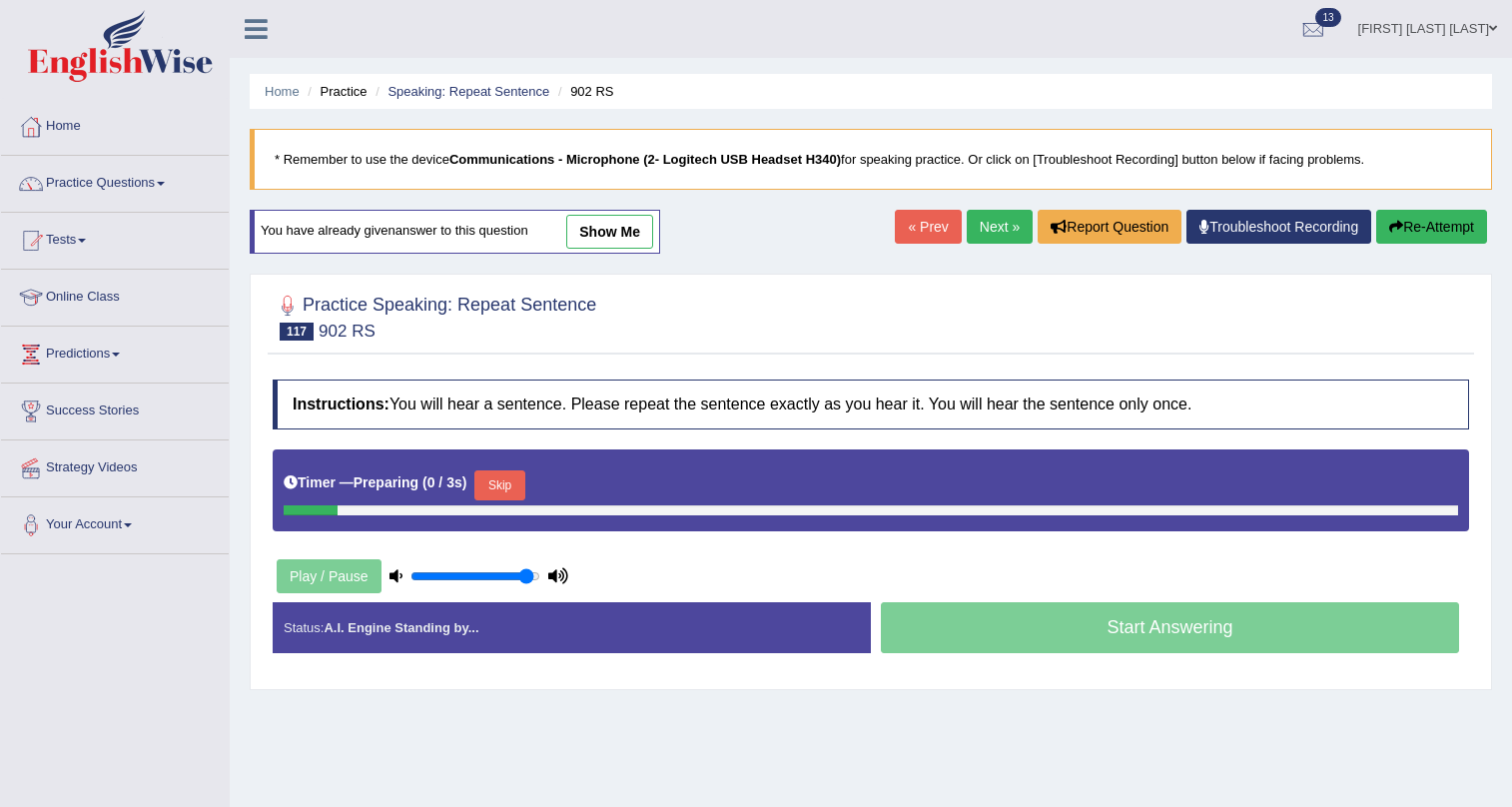 scroll, scrollTop: 60, scrollLeft: 0, axis: vertical 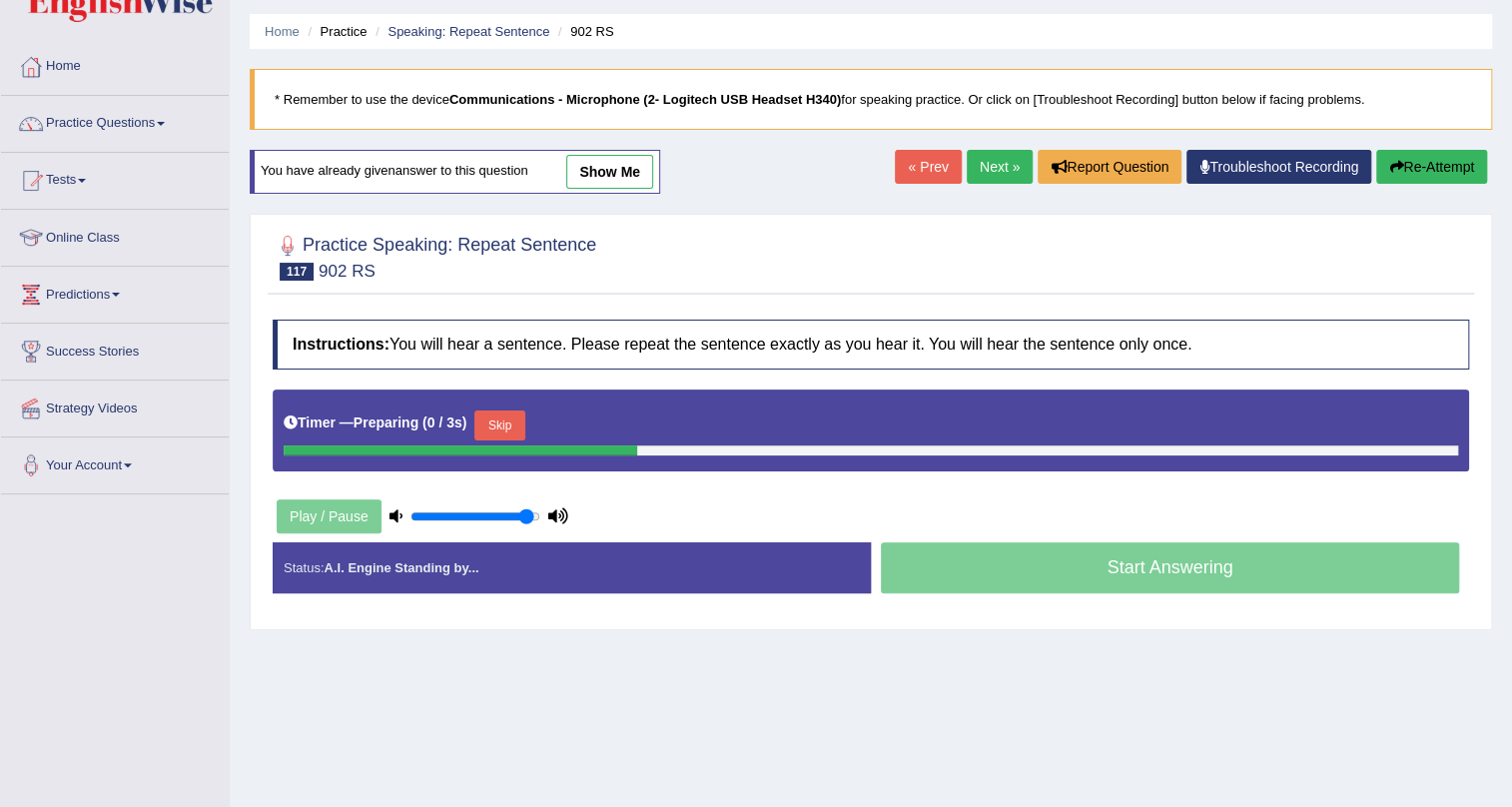 click on "Skip" at bounding box center (499, 425) 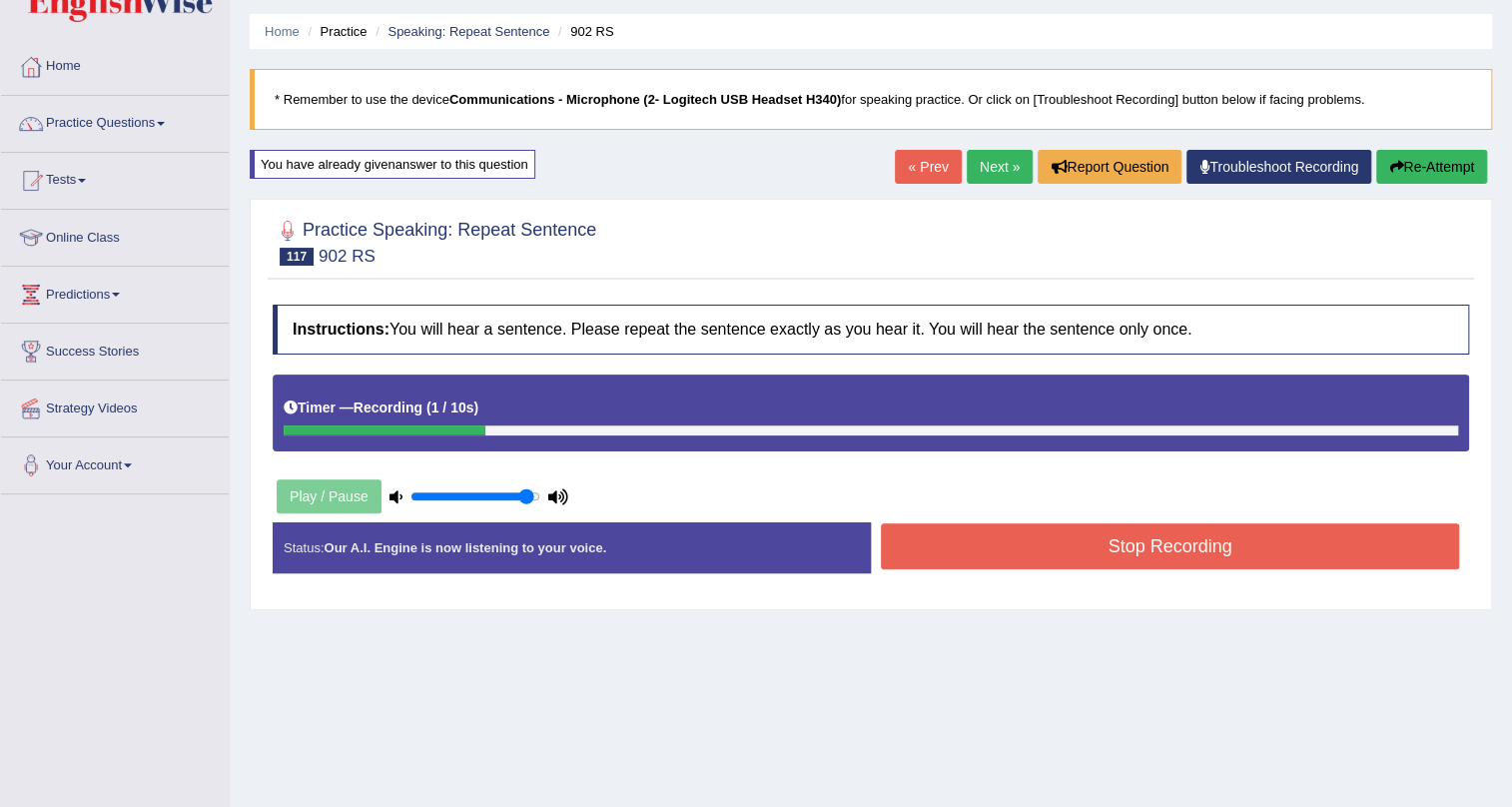 click on "Re-Attempt" at bounding box center (1431, 167) 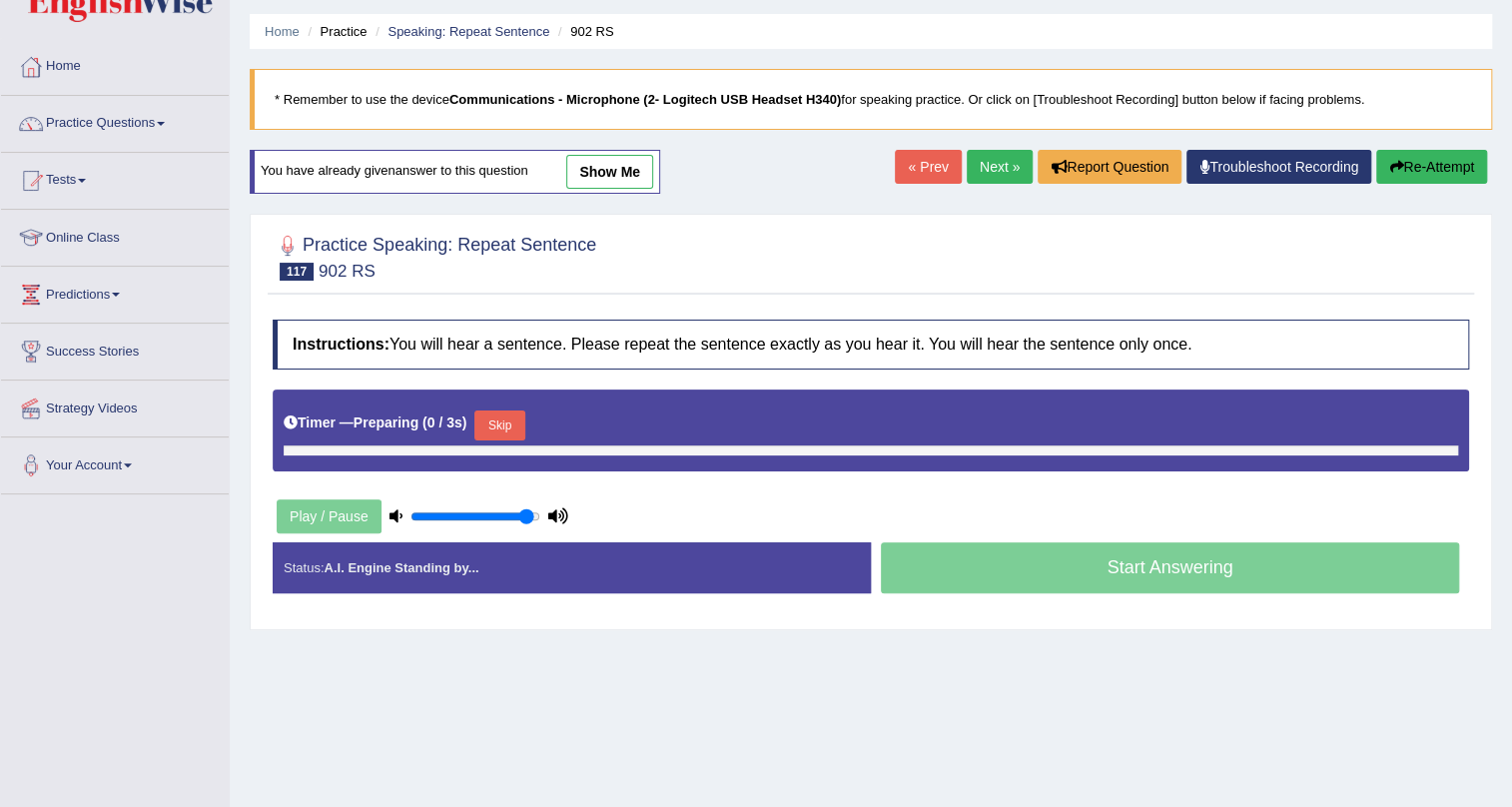 scroll, scrollTop: 60, scrollLeft: 0, axis: vertical 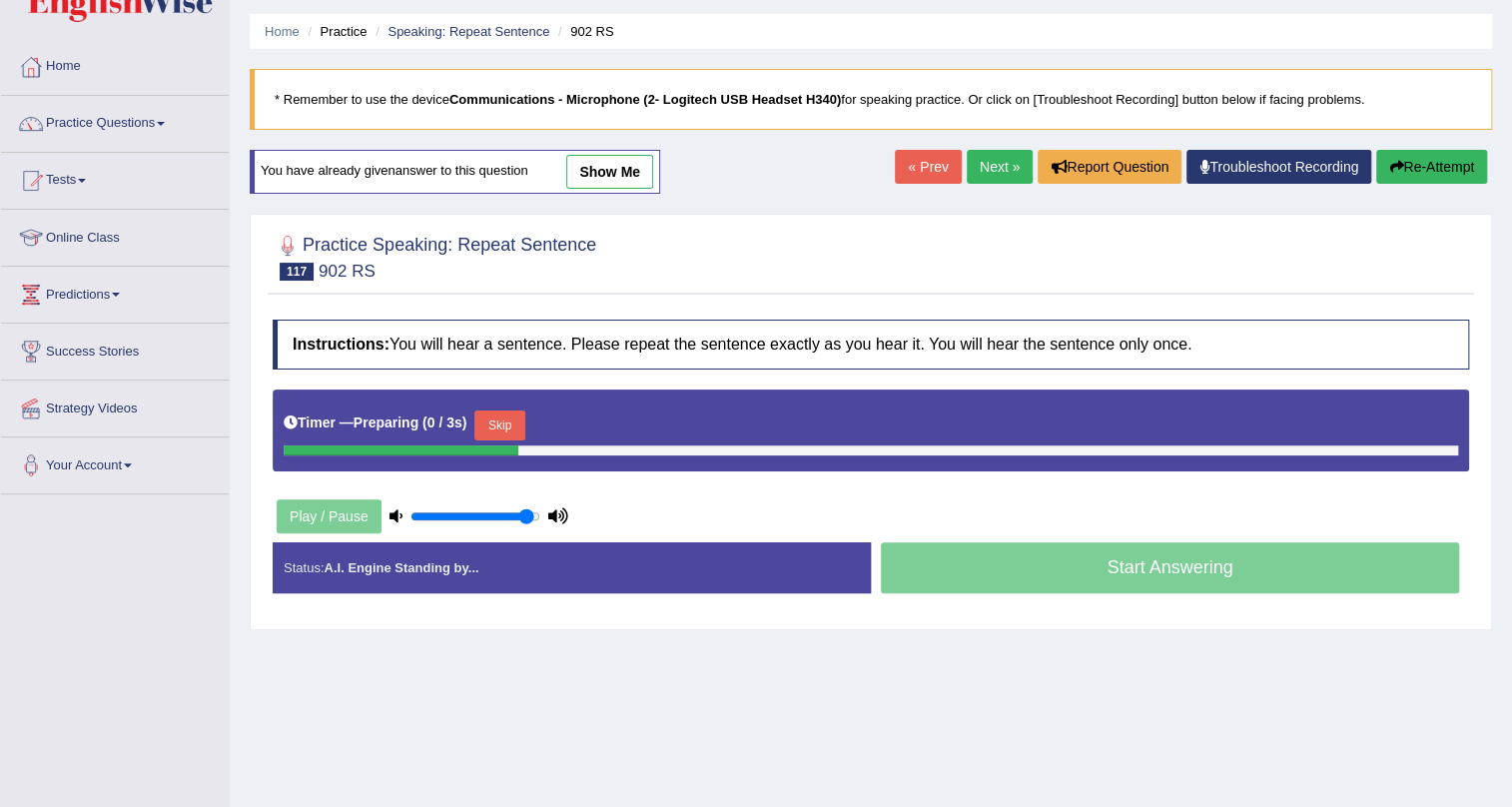 click on "Skip" at bounding box center [499, 425] 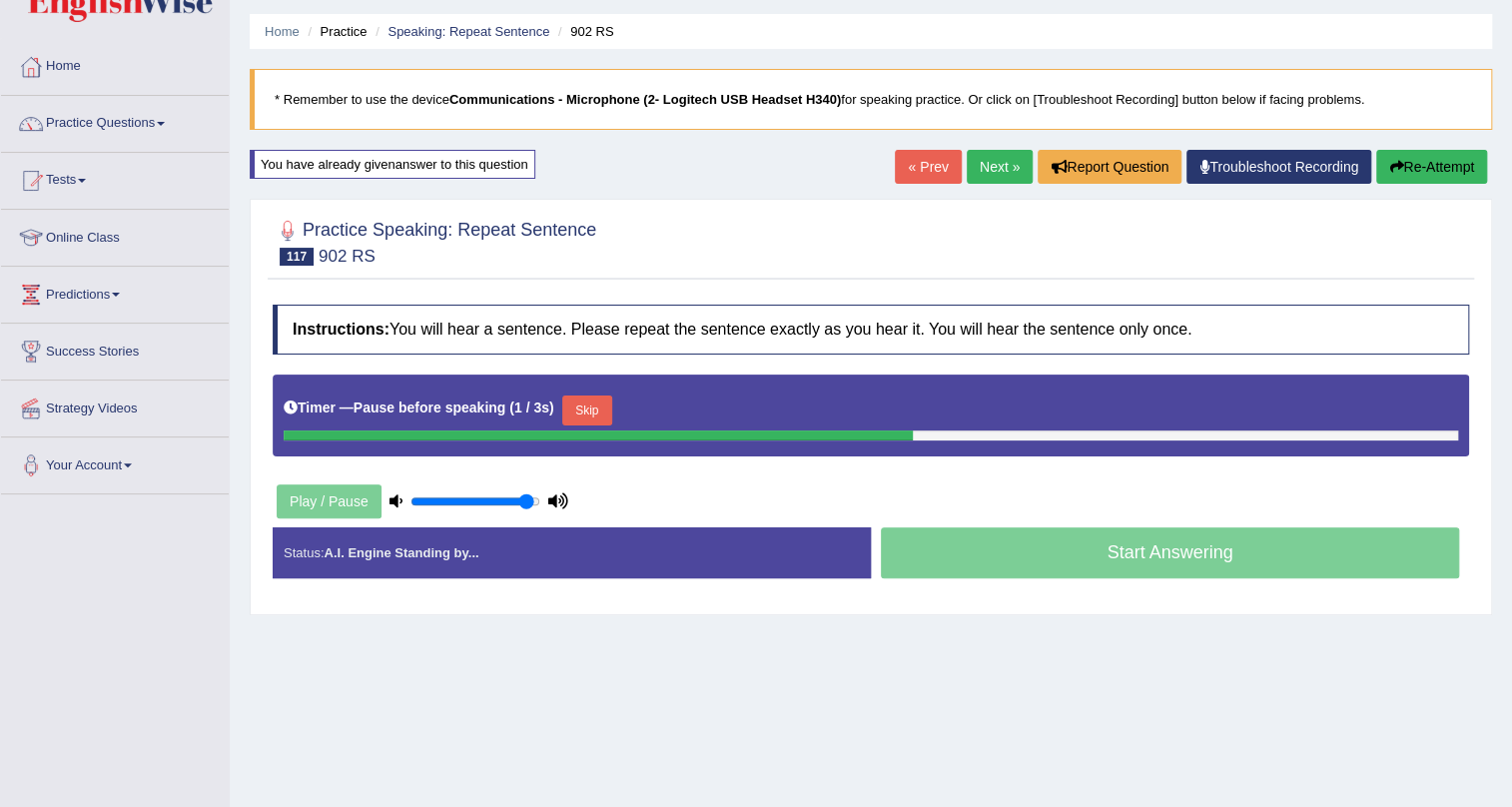 click on "Skip" at bounding box center (587, 410) 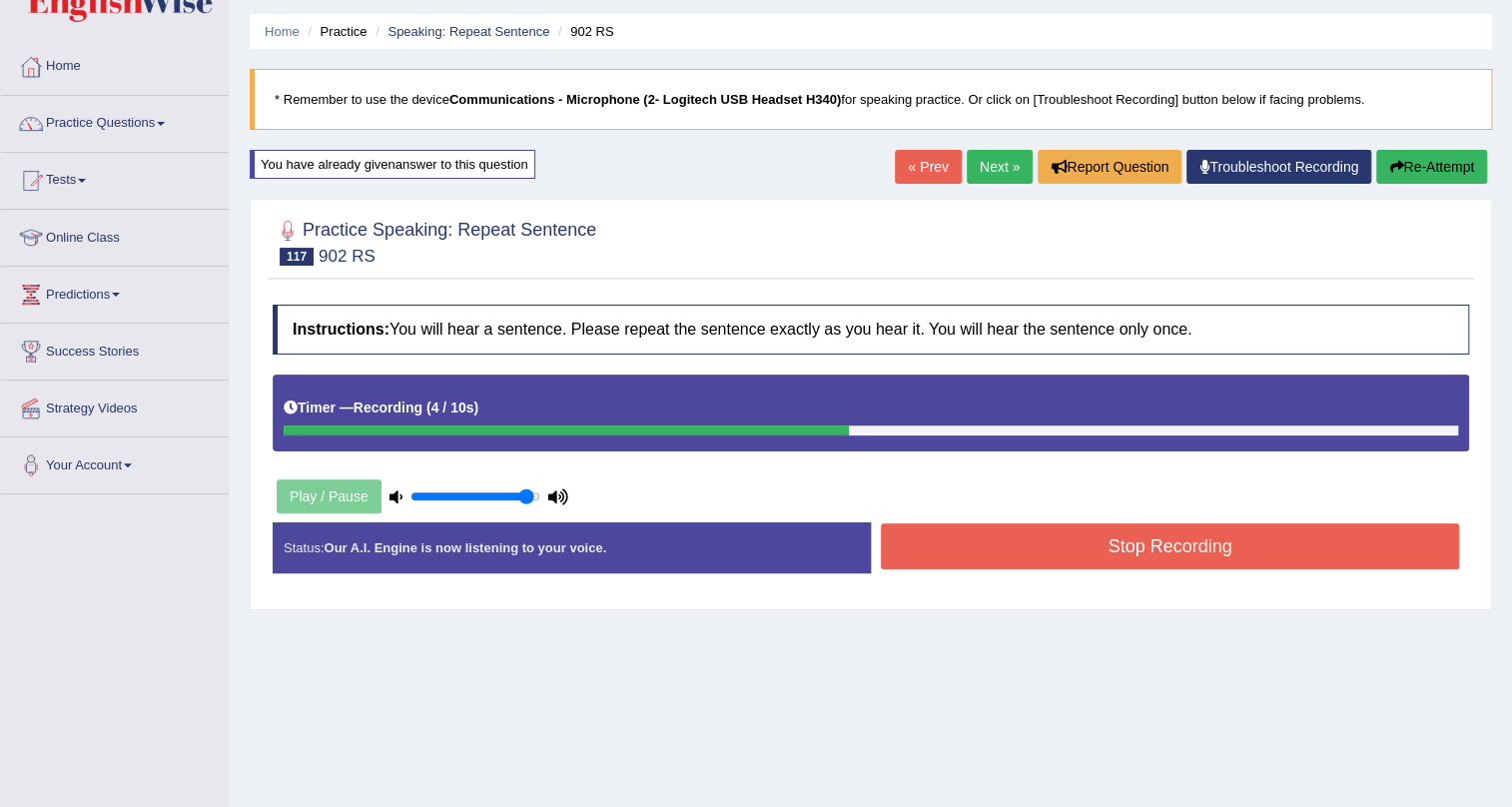click on "Stop Recording" at bounding box center (1169, 546) 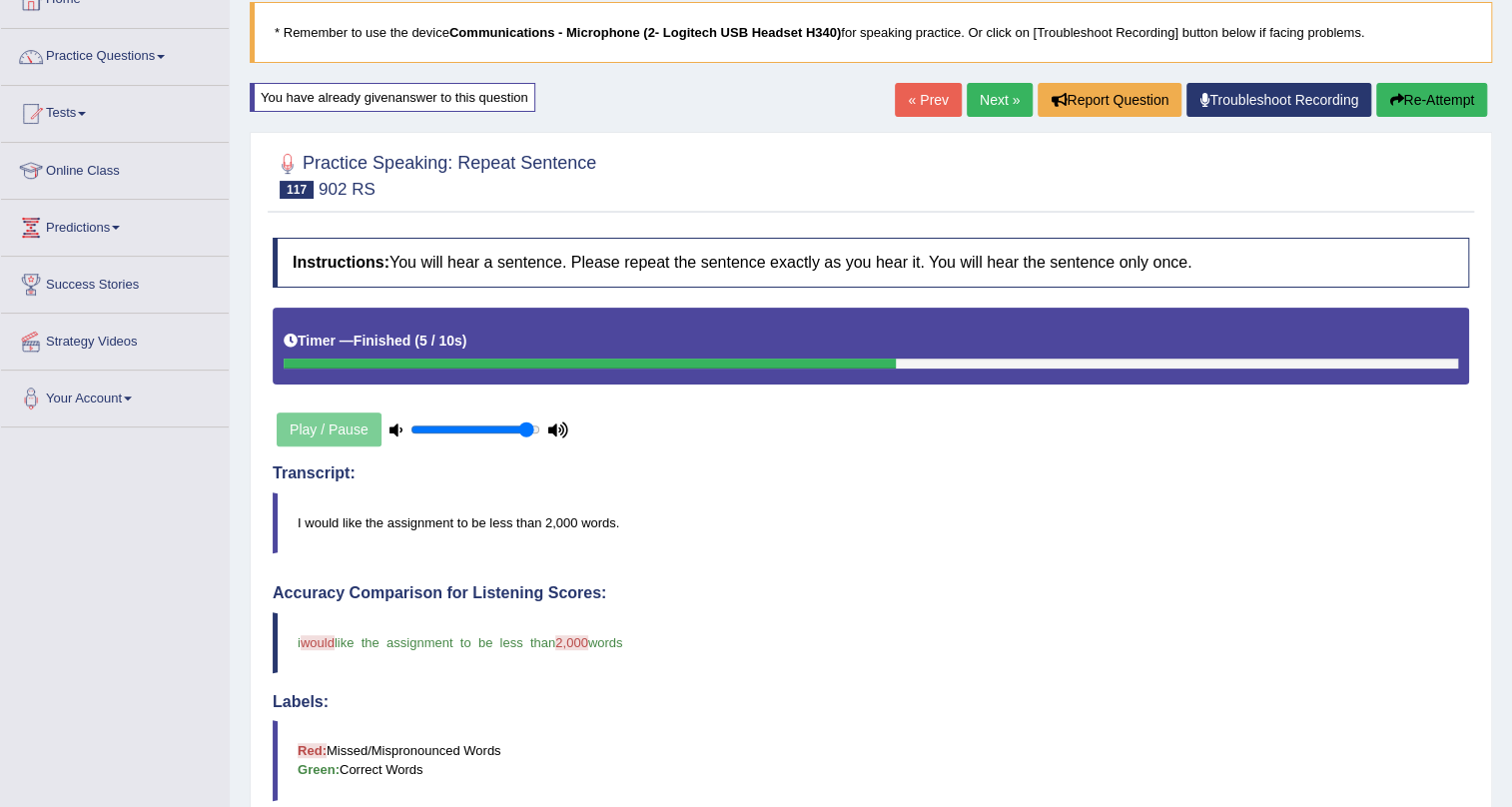 scroll, scrollTop: 90, scrollLeft: 0, axis: vertical 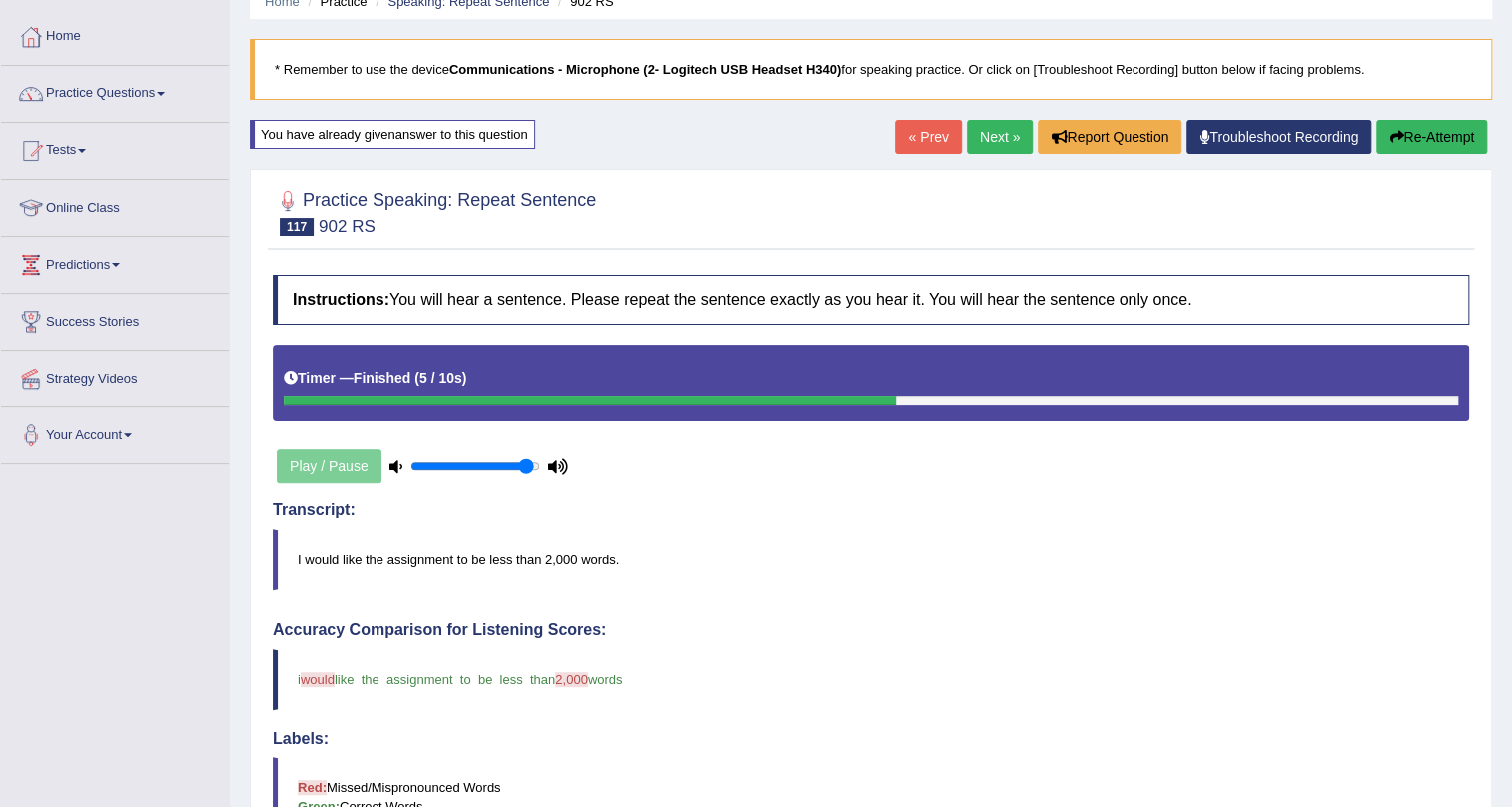 click on "Next »" at bounding box center (1000, 137) 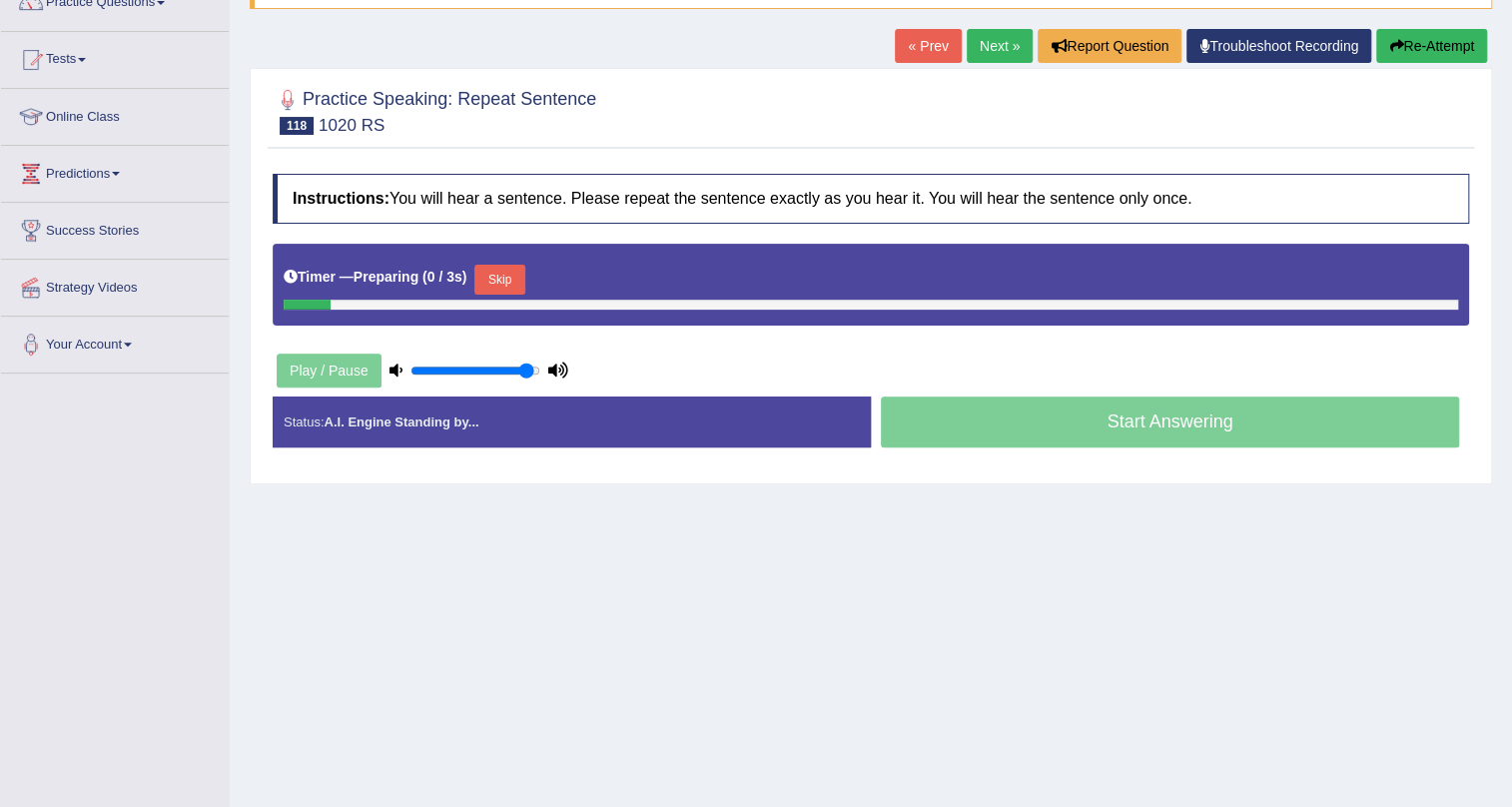 scroll, scrollTop: 241, scrollLeft: 0, axis: vertical 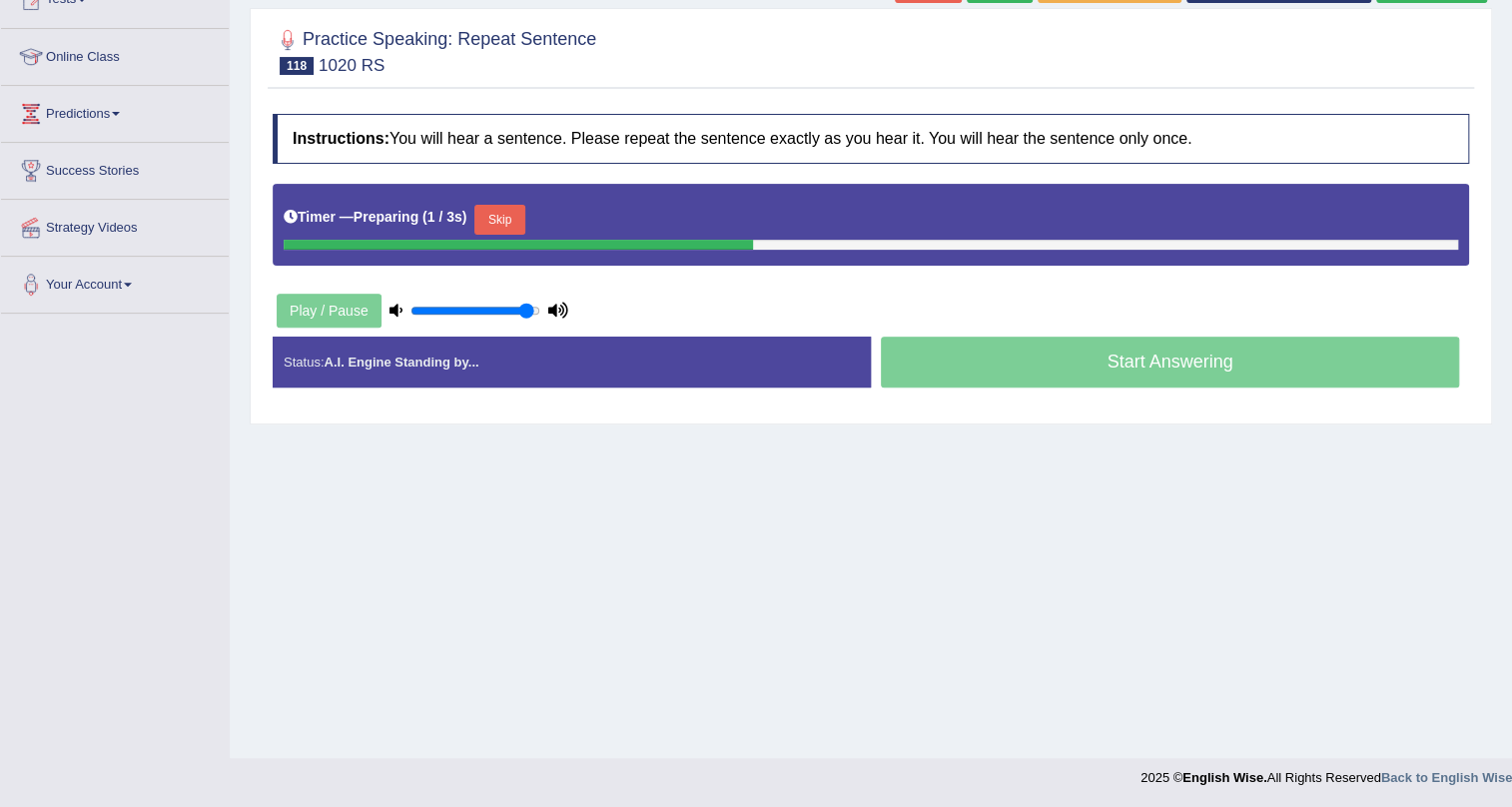 click on "Skip" at bounding box center (499, 220) 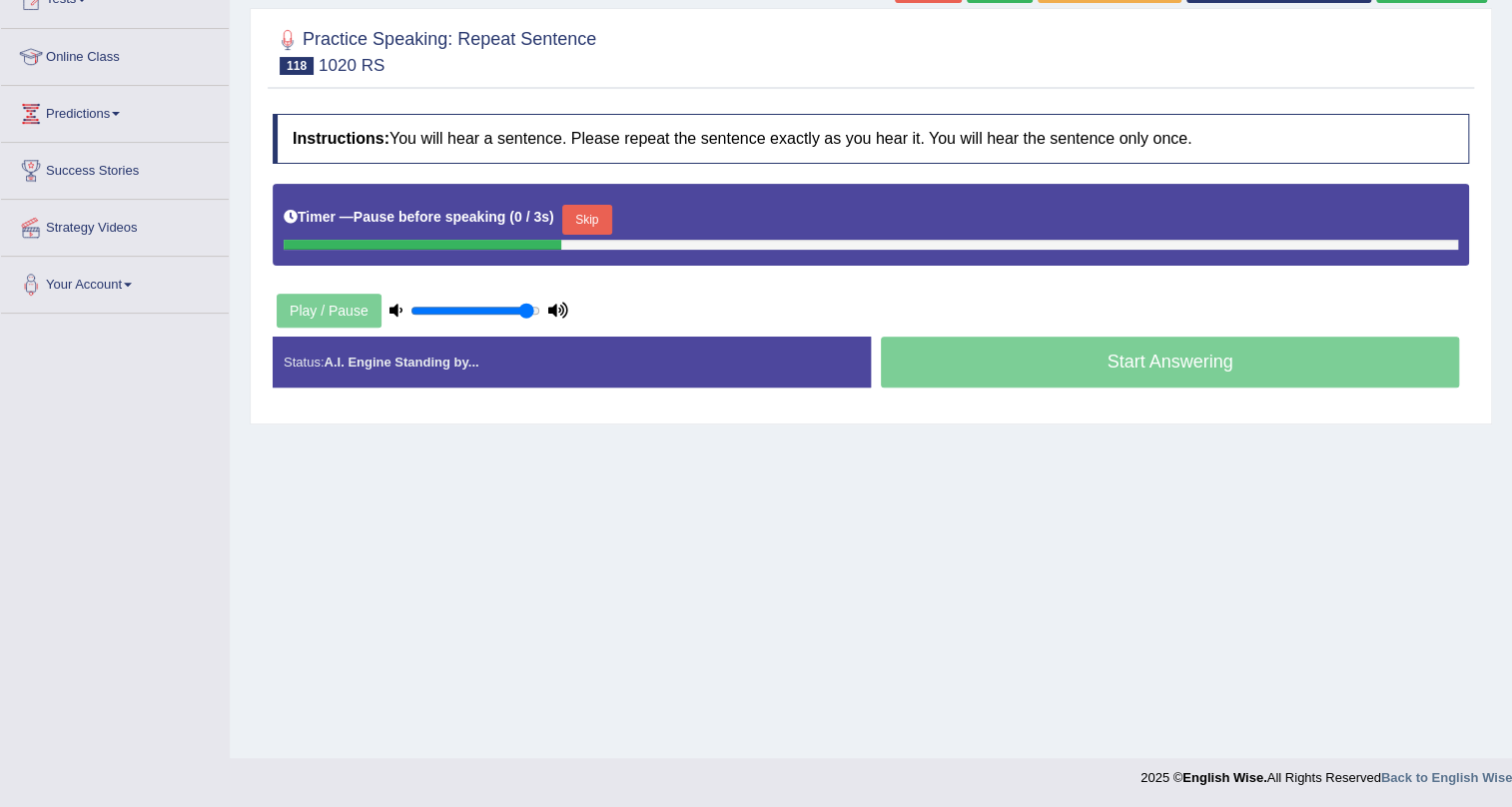 click on "Skip" at bounding box center (587, 220) 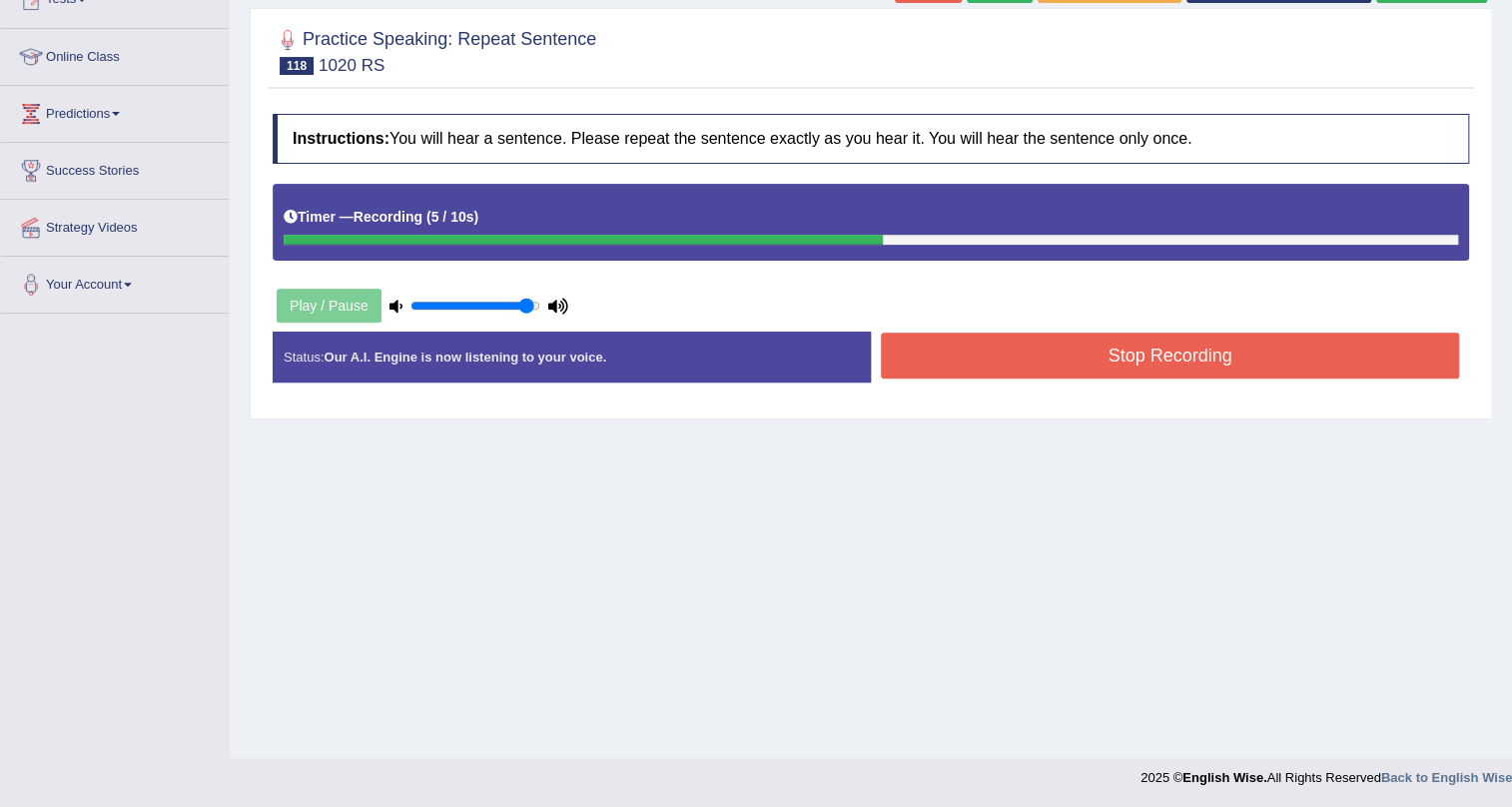 click on "Stop Recording" at bounding box center [1169, 356] 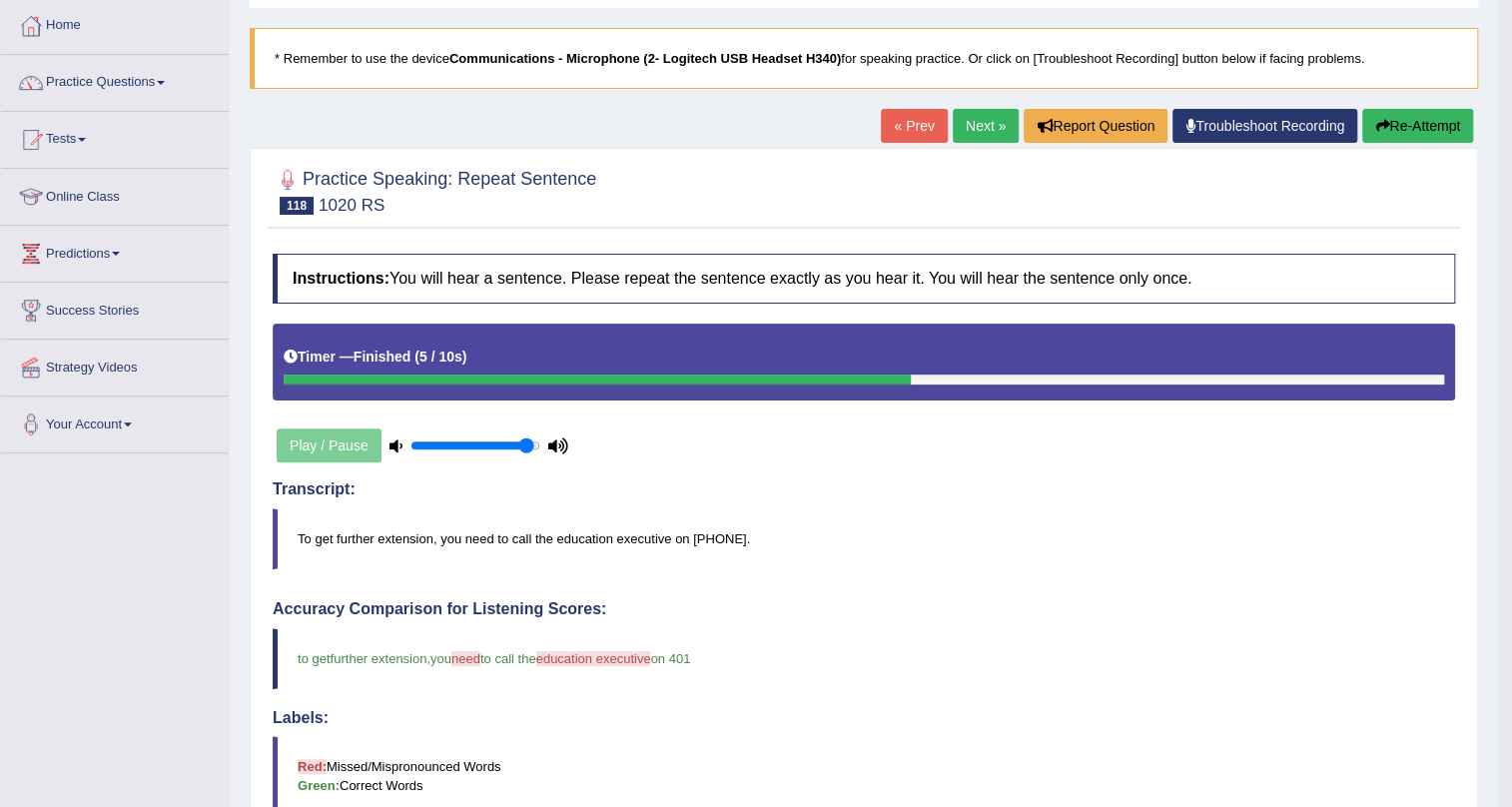 scroll, scrollTop: 60, scrollLeft: 0, axis: vertical 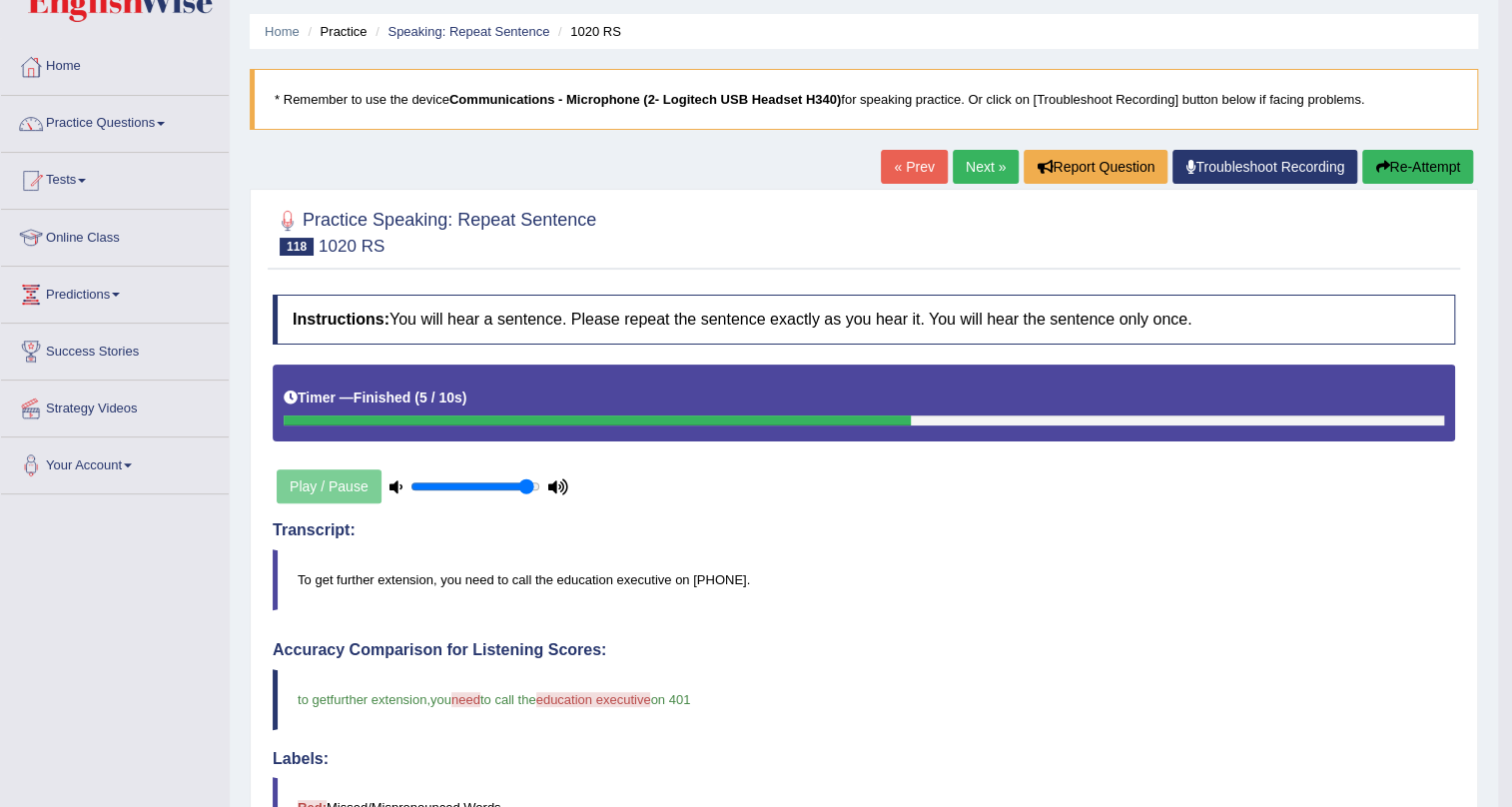 drag, startPoint x: 982, startPoint y: 160, endPoint x: 958, endPoint y: 168, distance: 25.298221 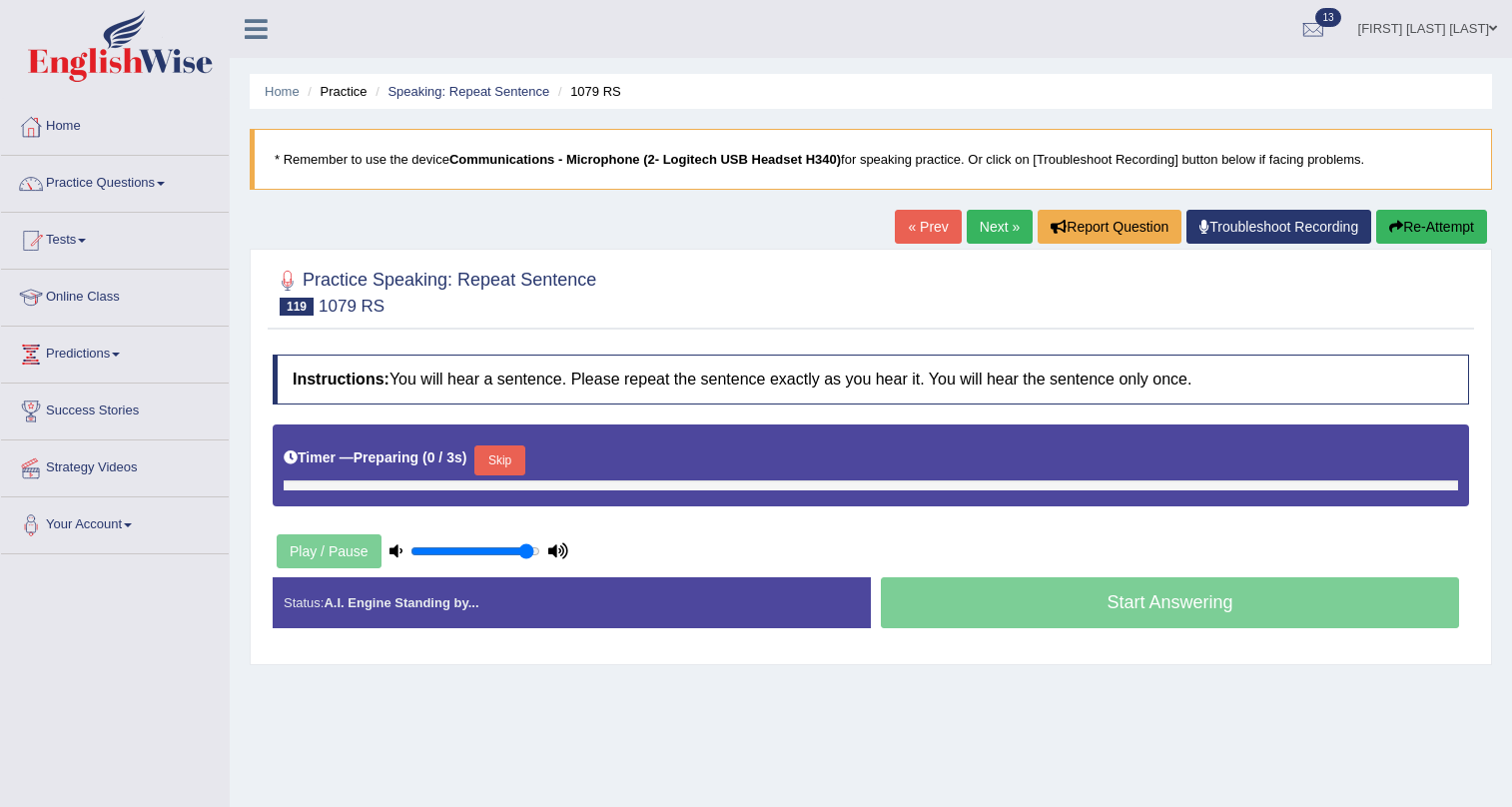 scroll, scrollTop: 0, scrollLeft: 0, axis: both 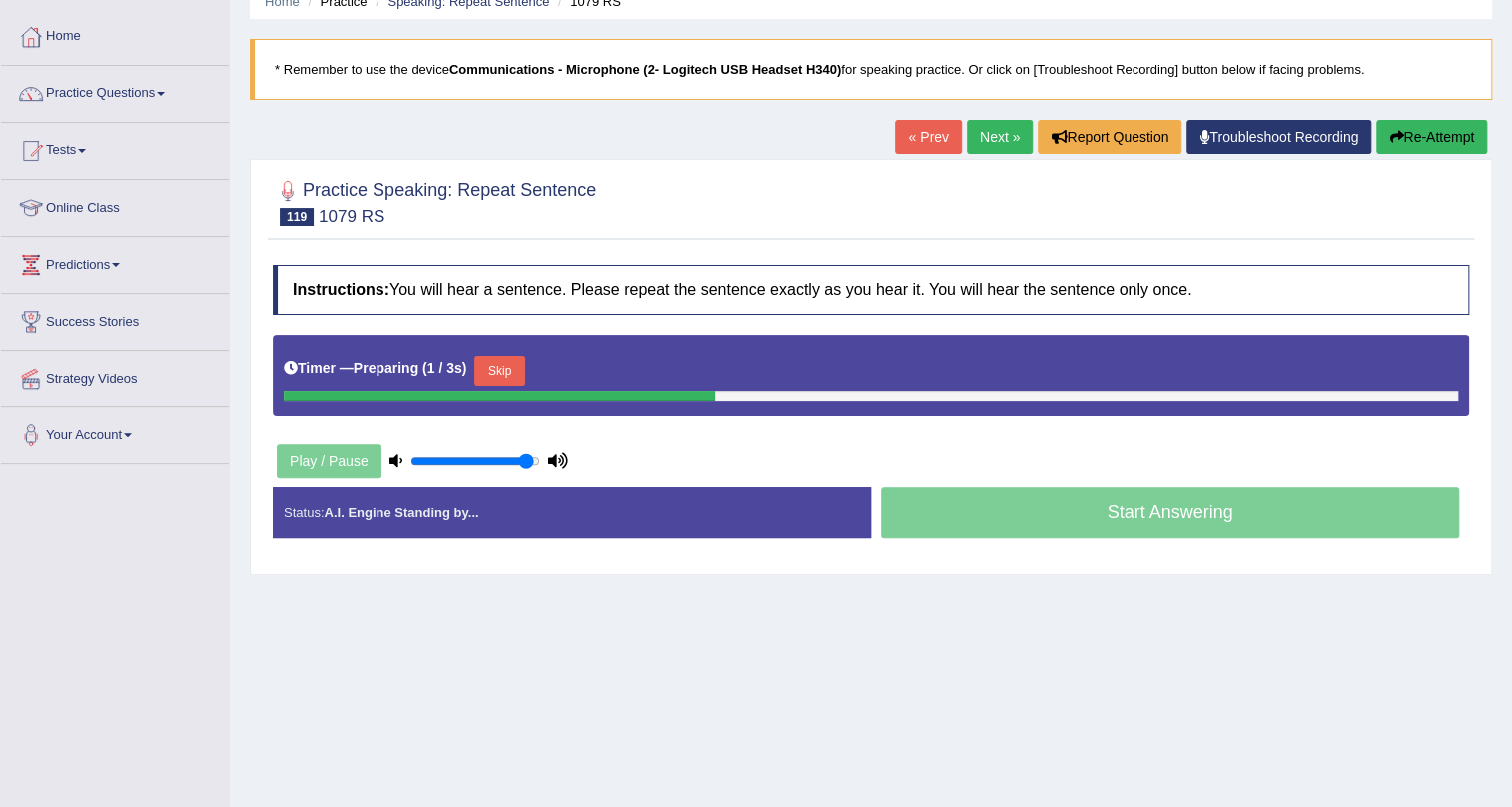click on "Skip" at bounding box center [499, 371] 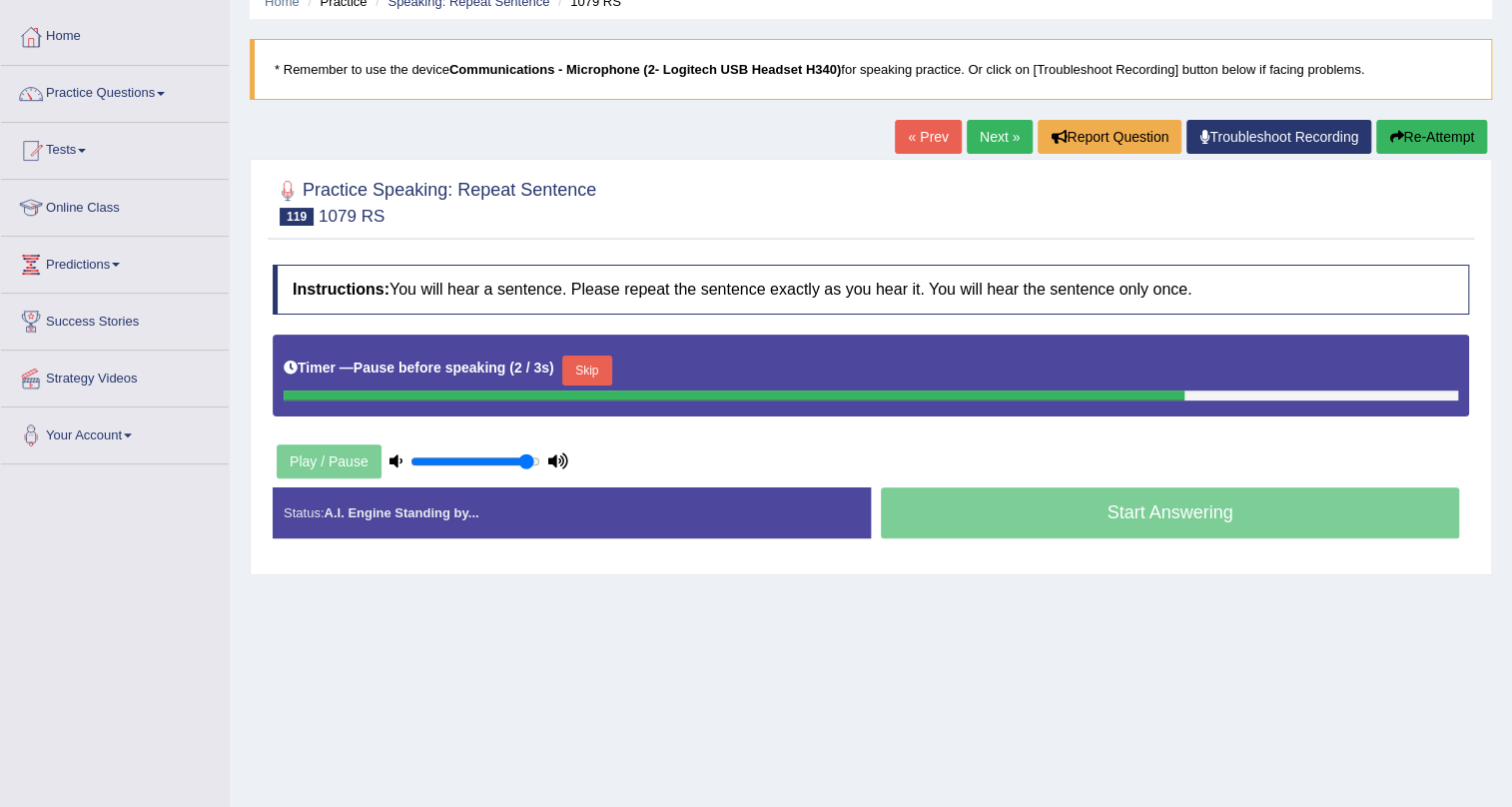click on "Re-Attempt" at bounding box center [1431, 137] 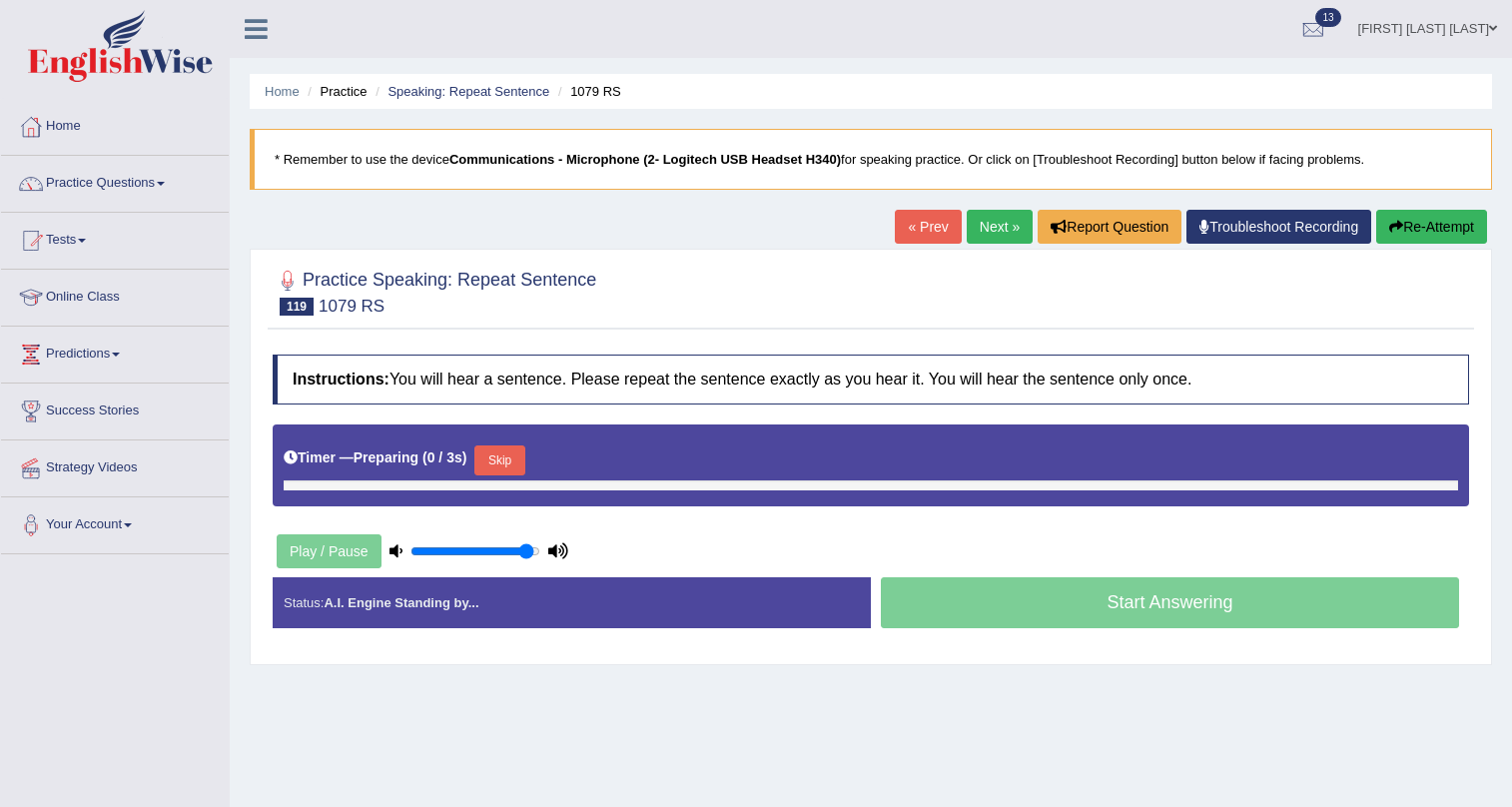 scroll, scrollTop: 90, scrollLeft: 0, axis: vertical 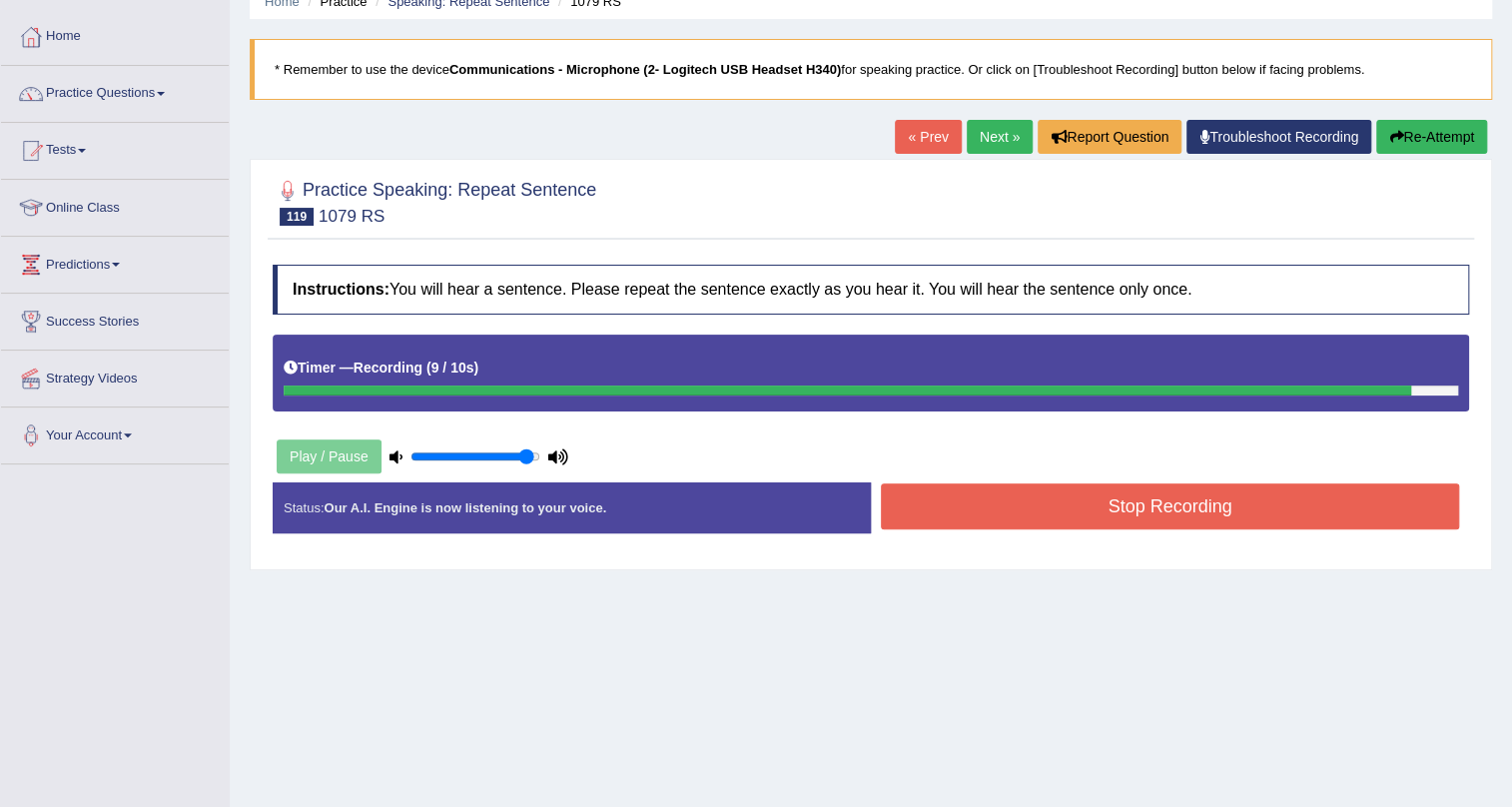 click on "Re-Attempt" at bounding box center [1431, 137] 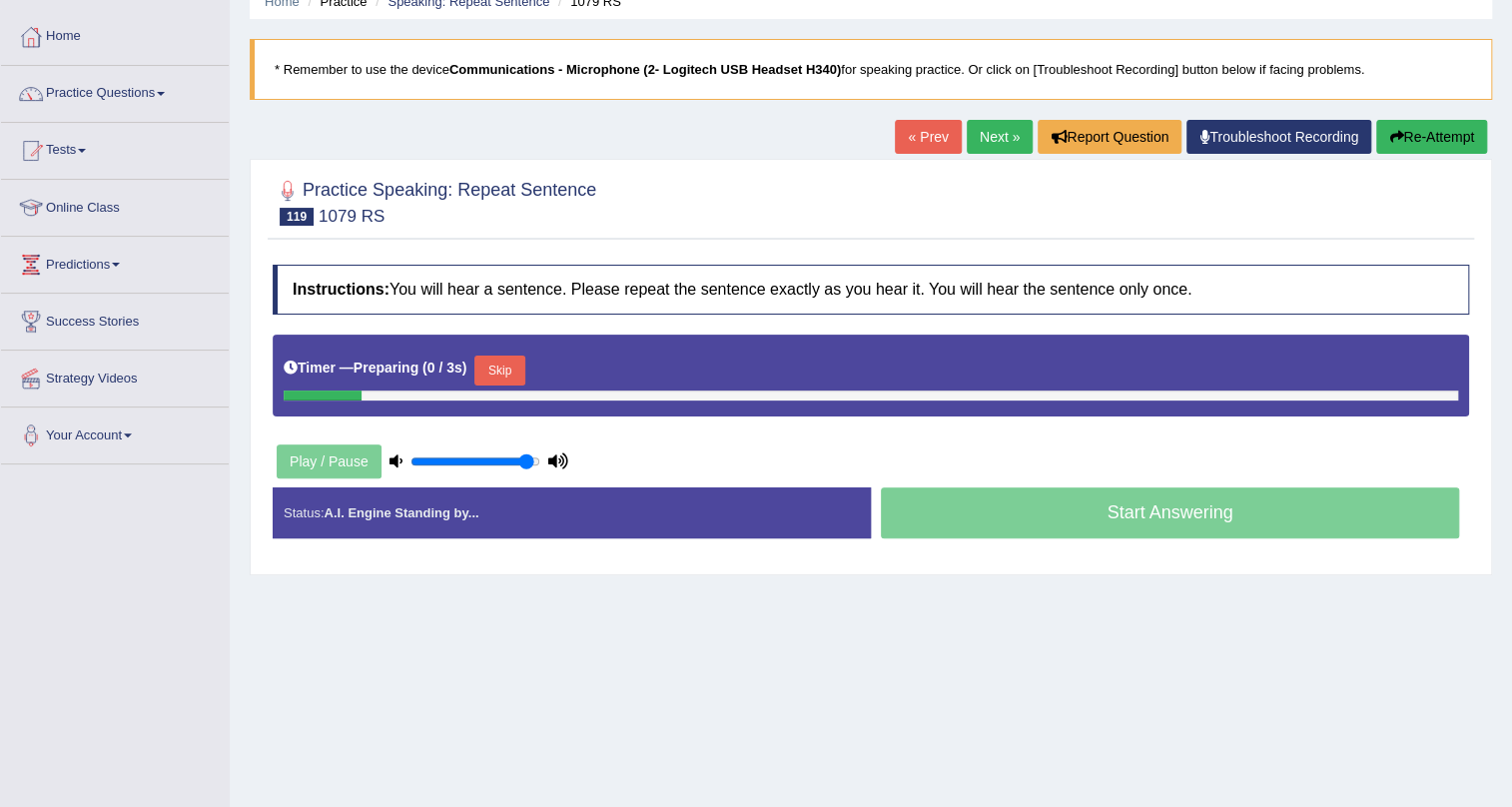 scroll, scrollTop: 90, scrollLeft: 0, axis: vertical 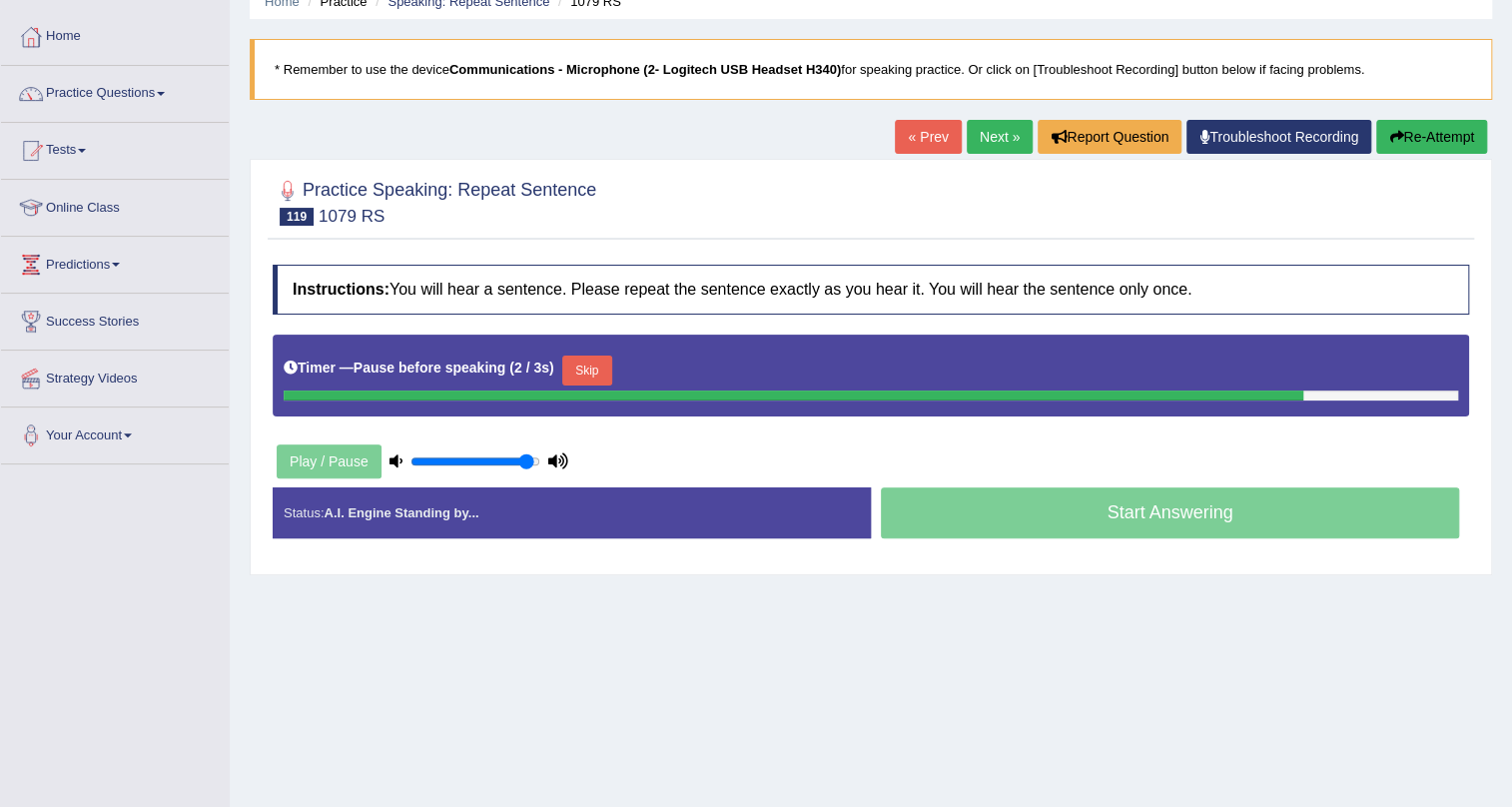 click on "Skip" at bounding box center (587, 371) 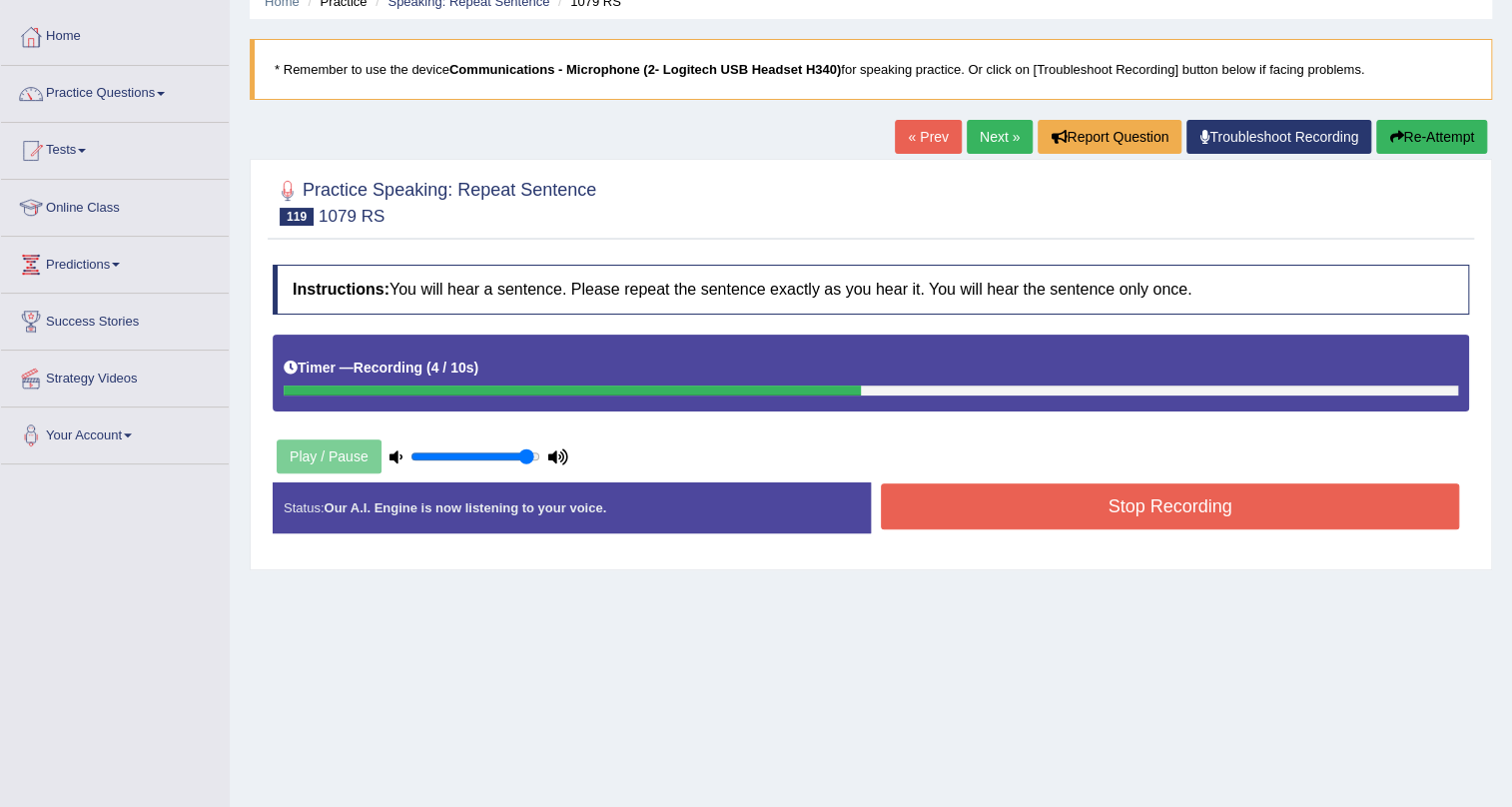 click on "Stop Recording" at bounding box center (1169, 506) 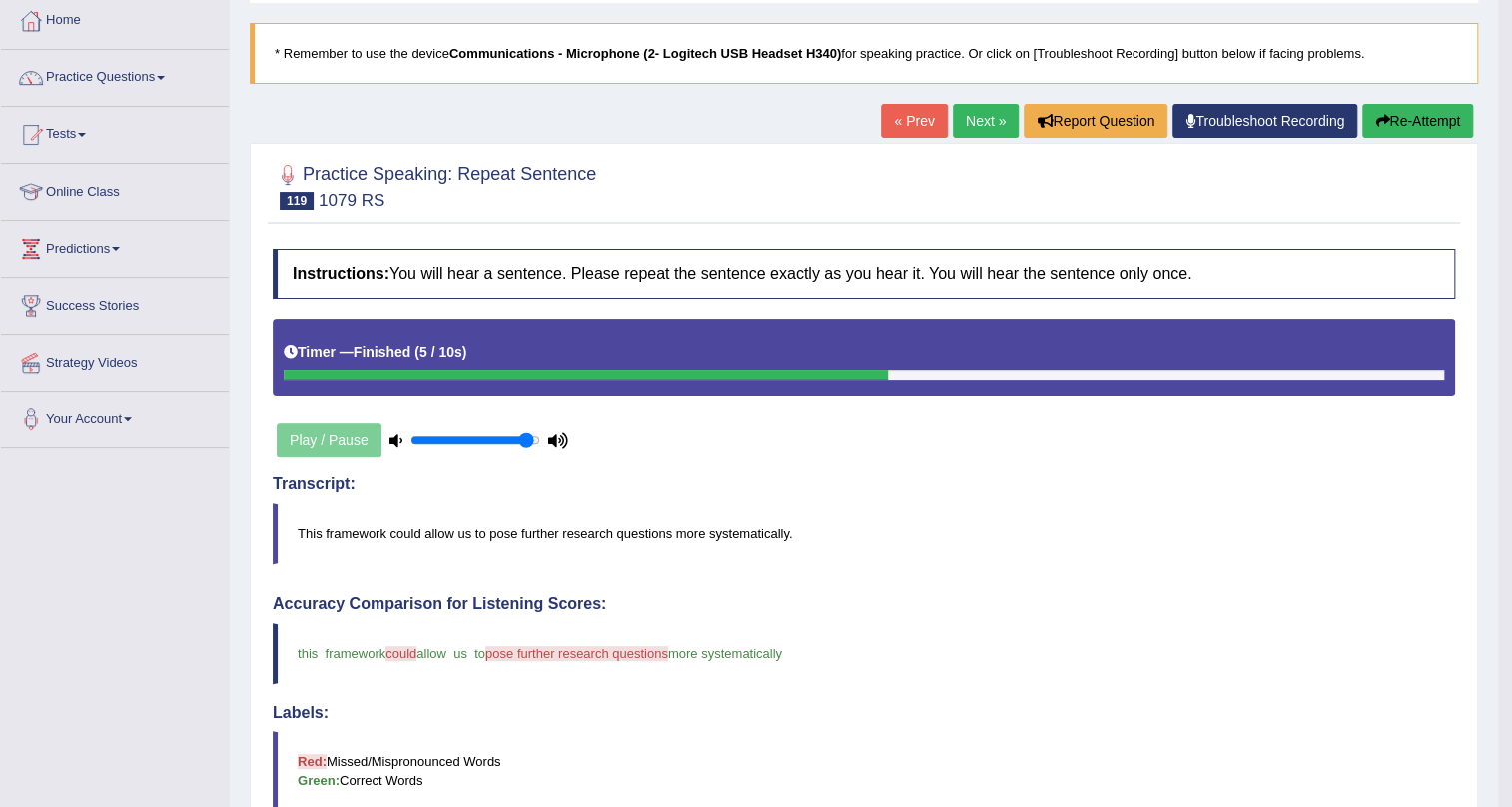 scroll, scrollTop: 90, scrollLeft: 0, axis: vertical 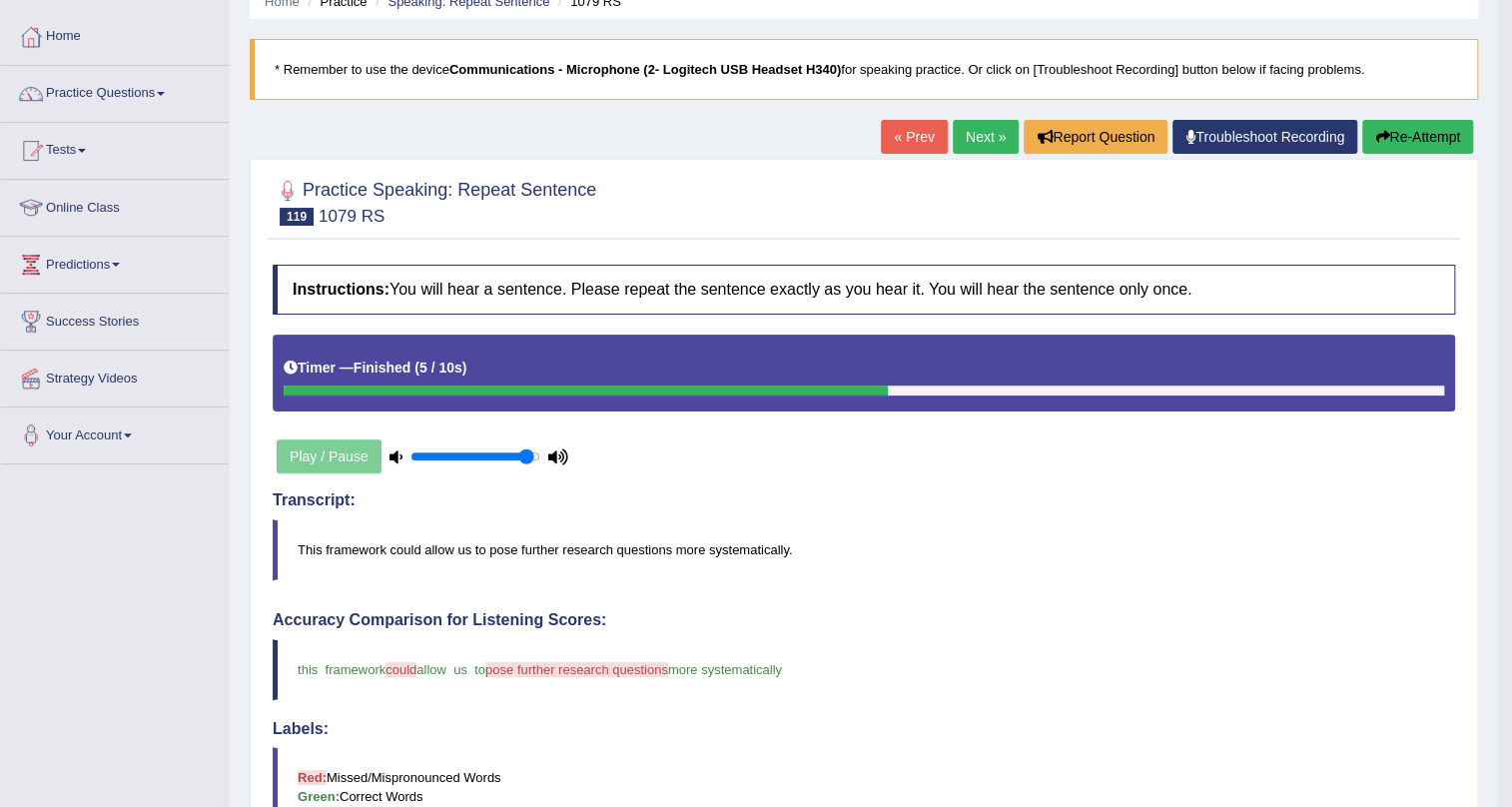 click on "Re-Attempt" at bounding box center [1417, 137] 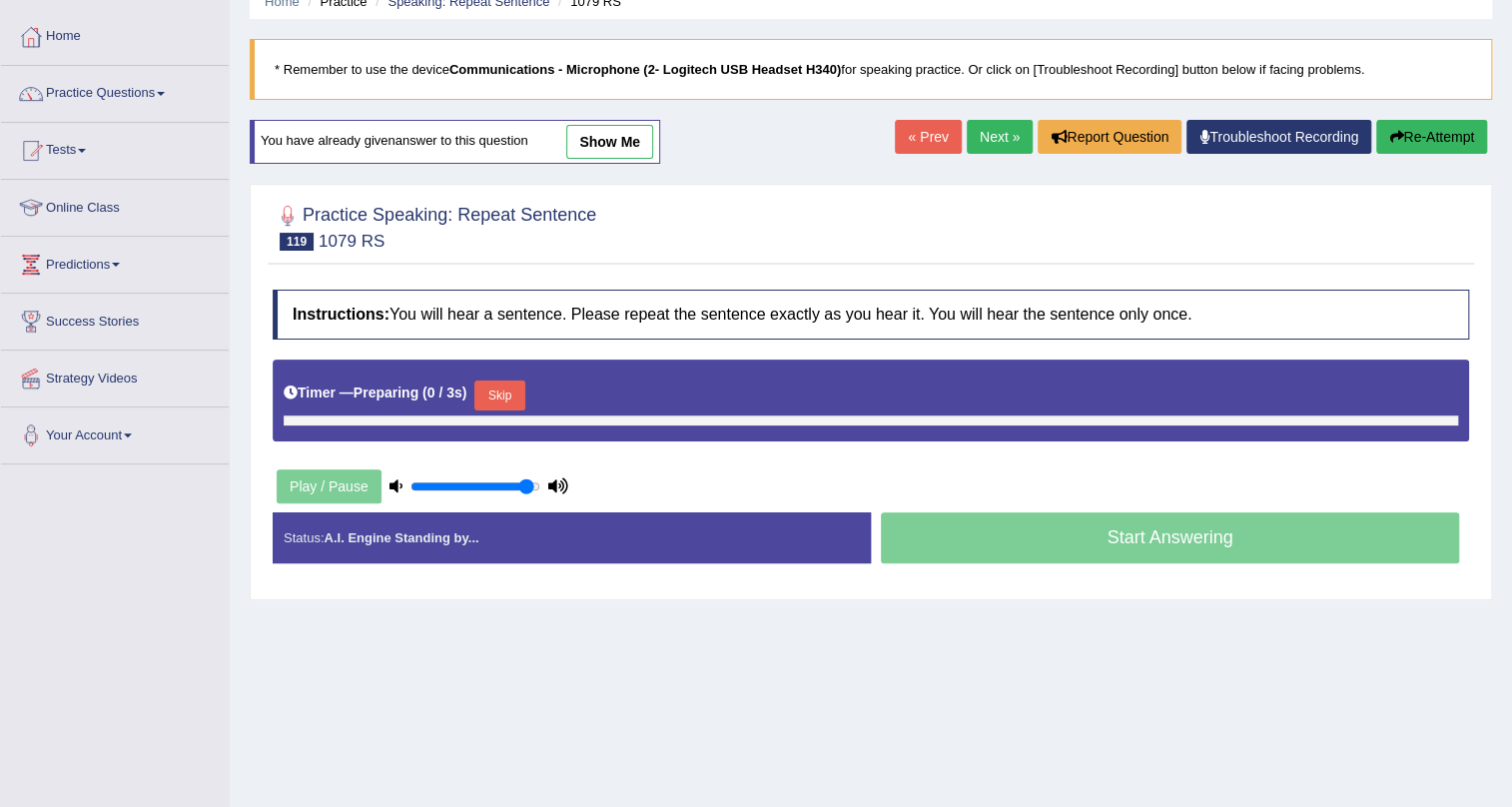 scroll, scrollTop: 90, scrollLeft: 0, axis: vertical 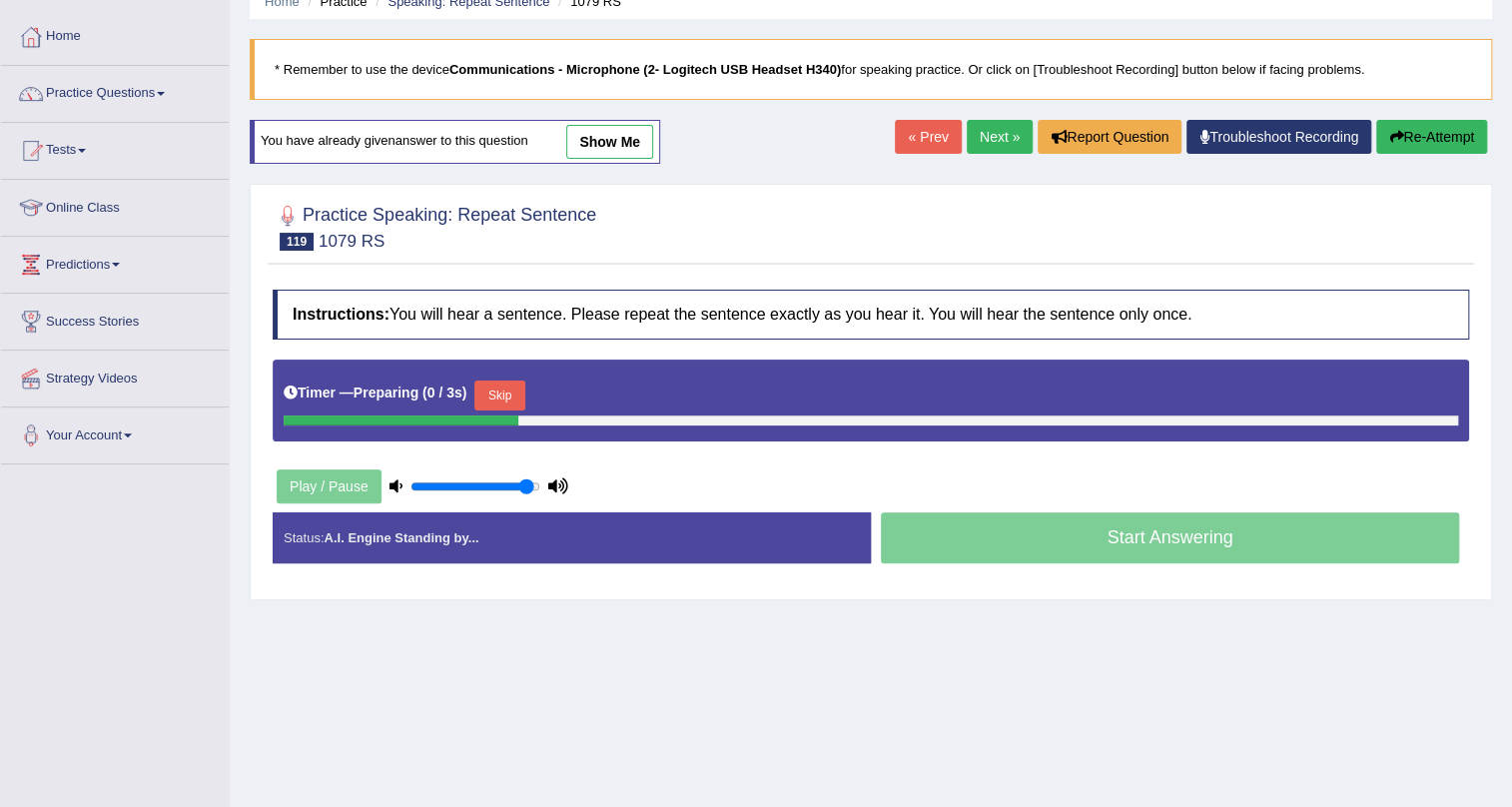 click on "Skip" at bounding box center (499, 396) 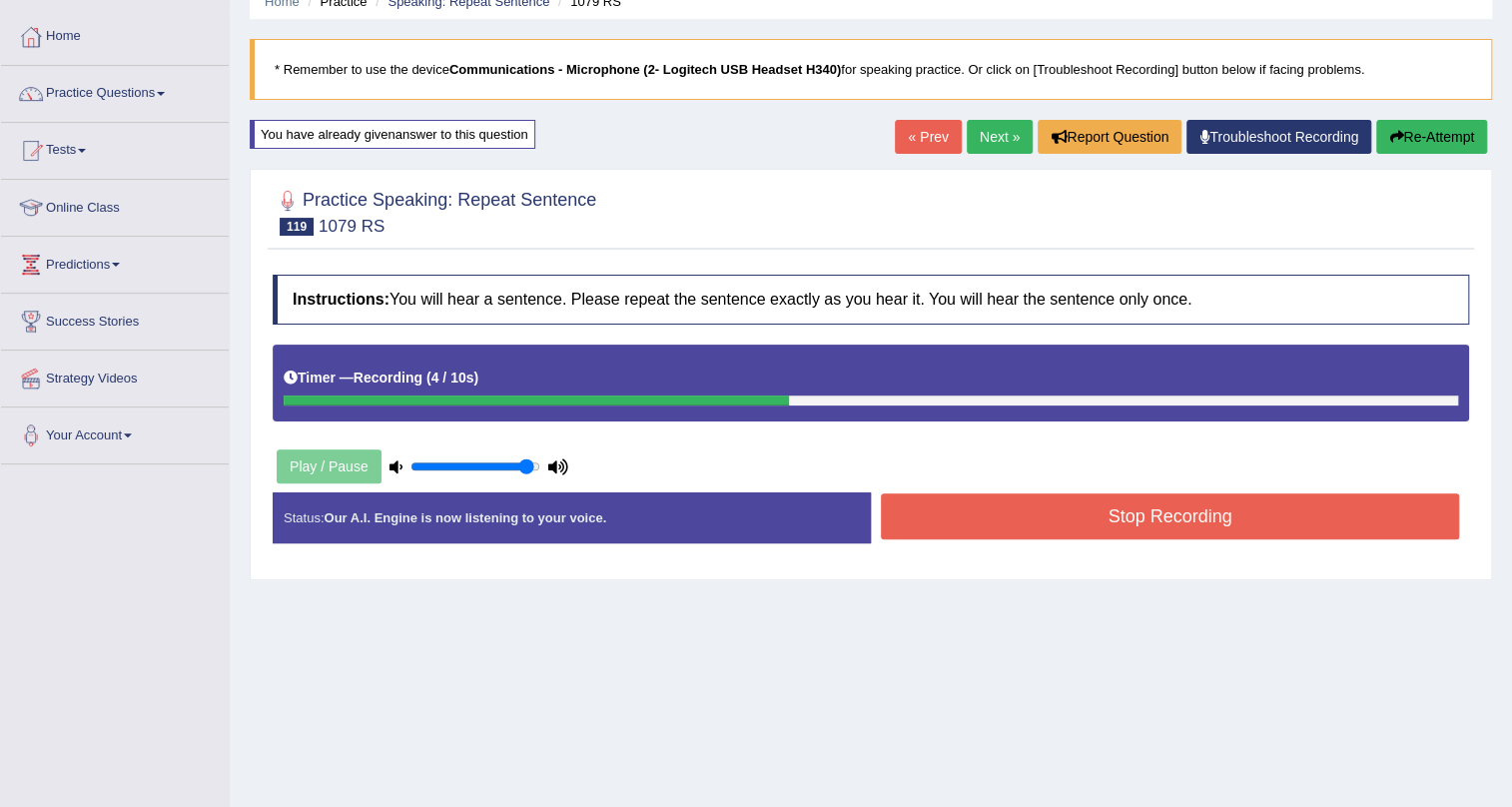 click on "Re-Attempt" at bounding box center (1431, 137) 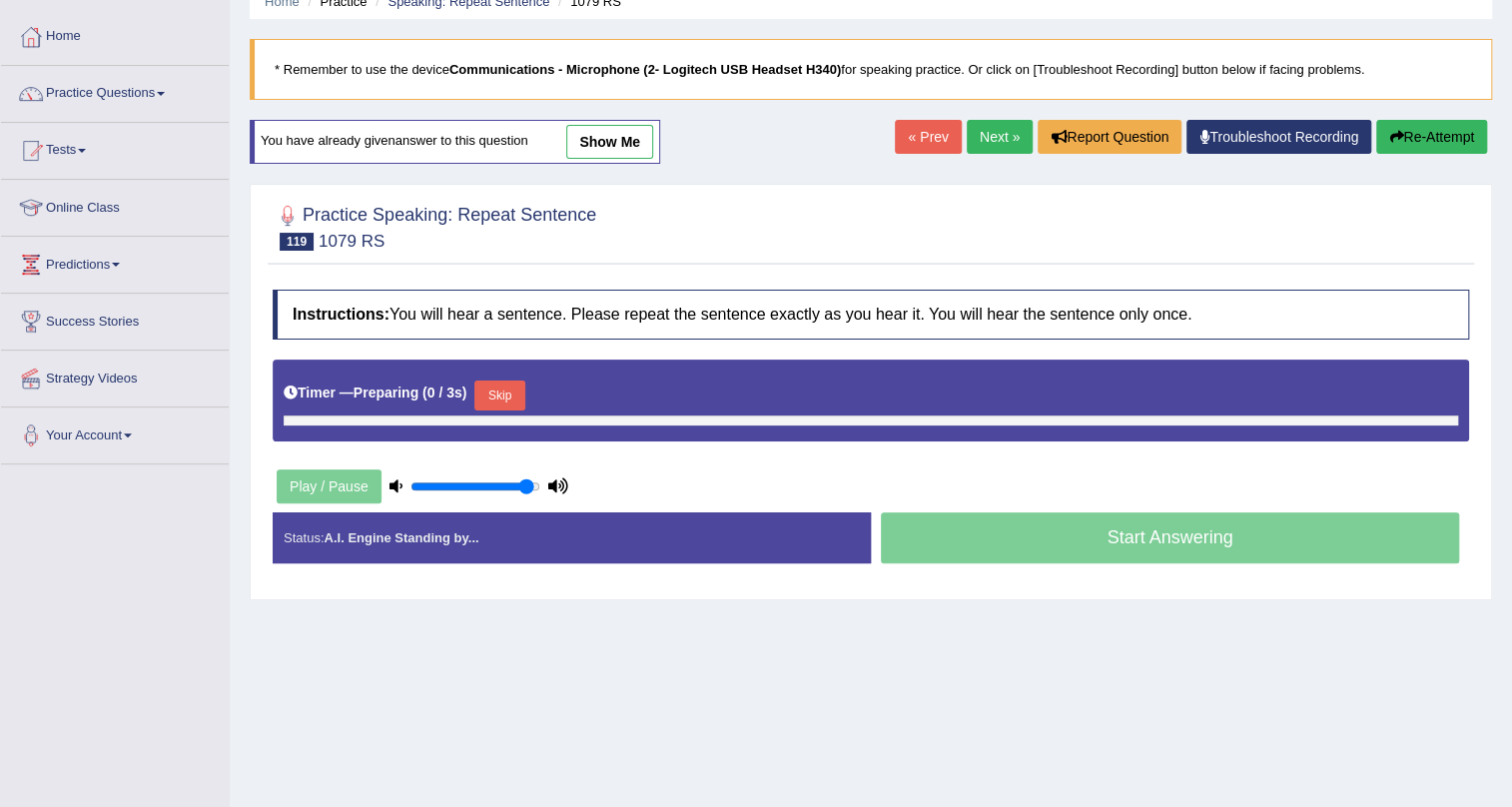 scroll, scrollTop: 90, scrollLeft: 0, axis: vertical 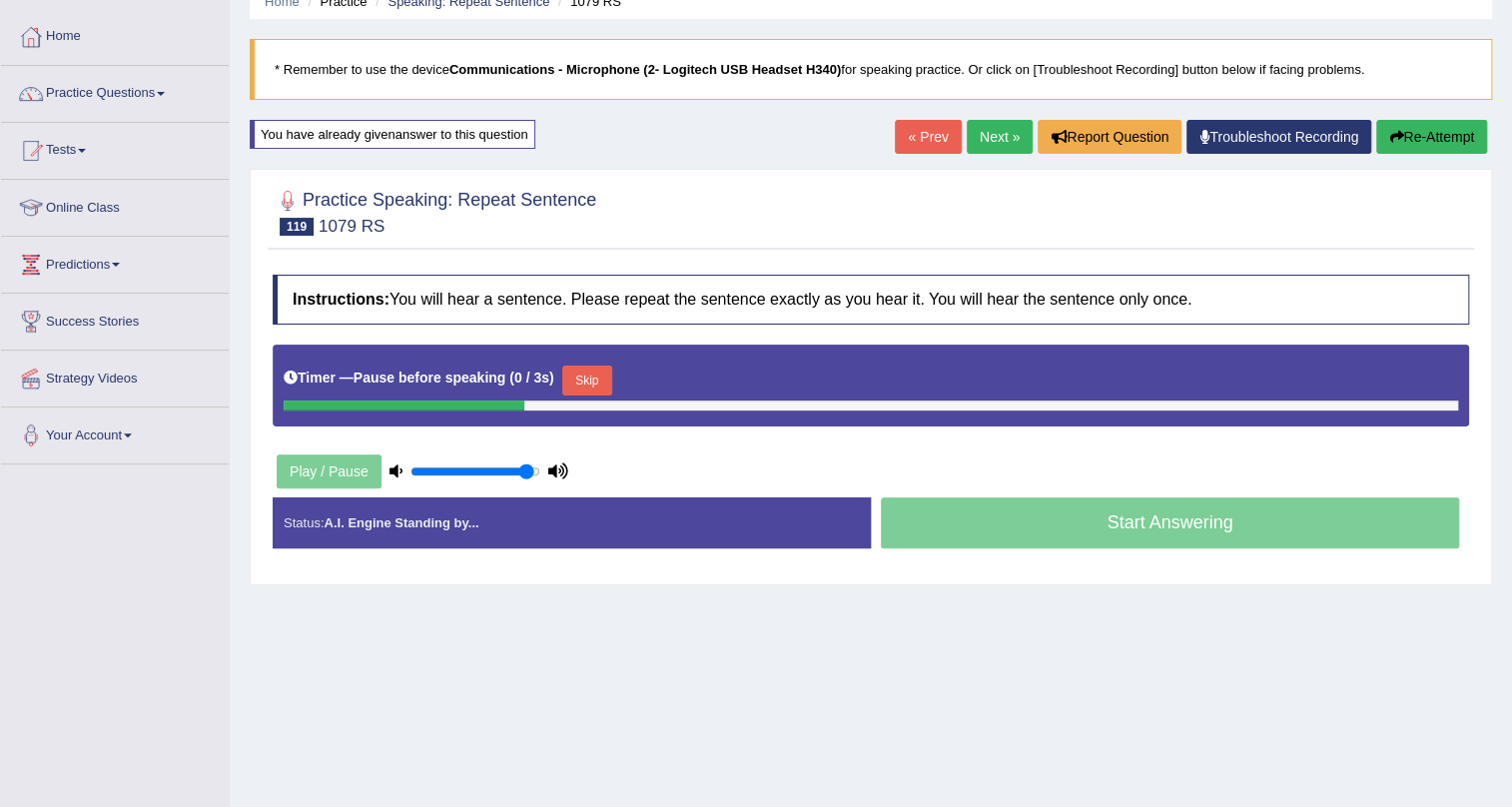 click on "Skip" at bounding box center (587, 381) 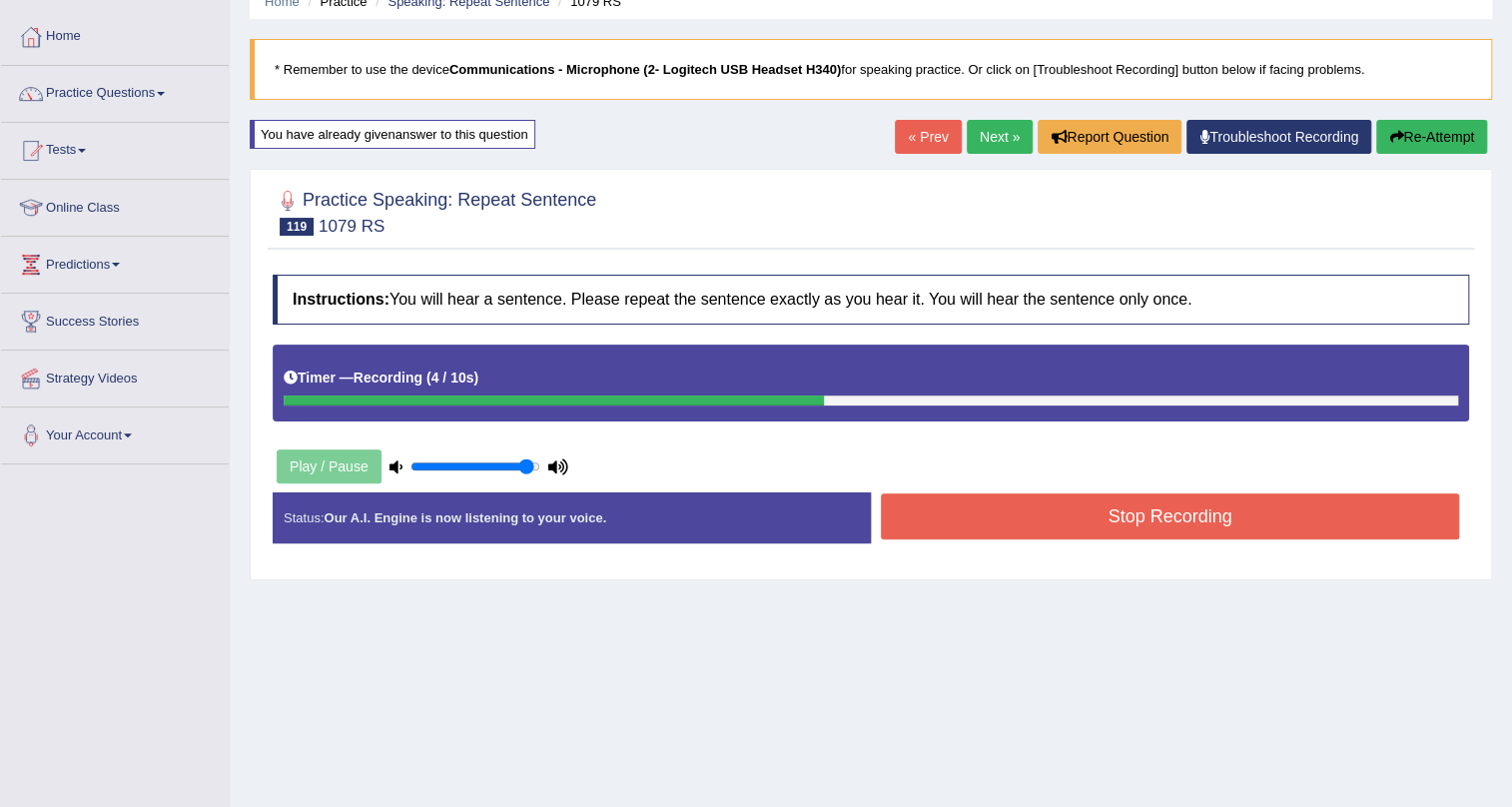 click on "Stop Recording" at bounding box center [1169, 516] 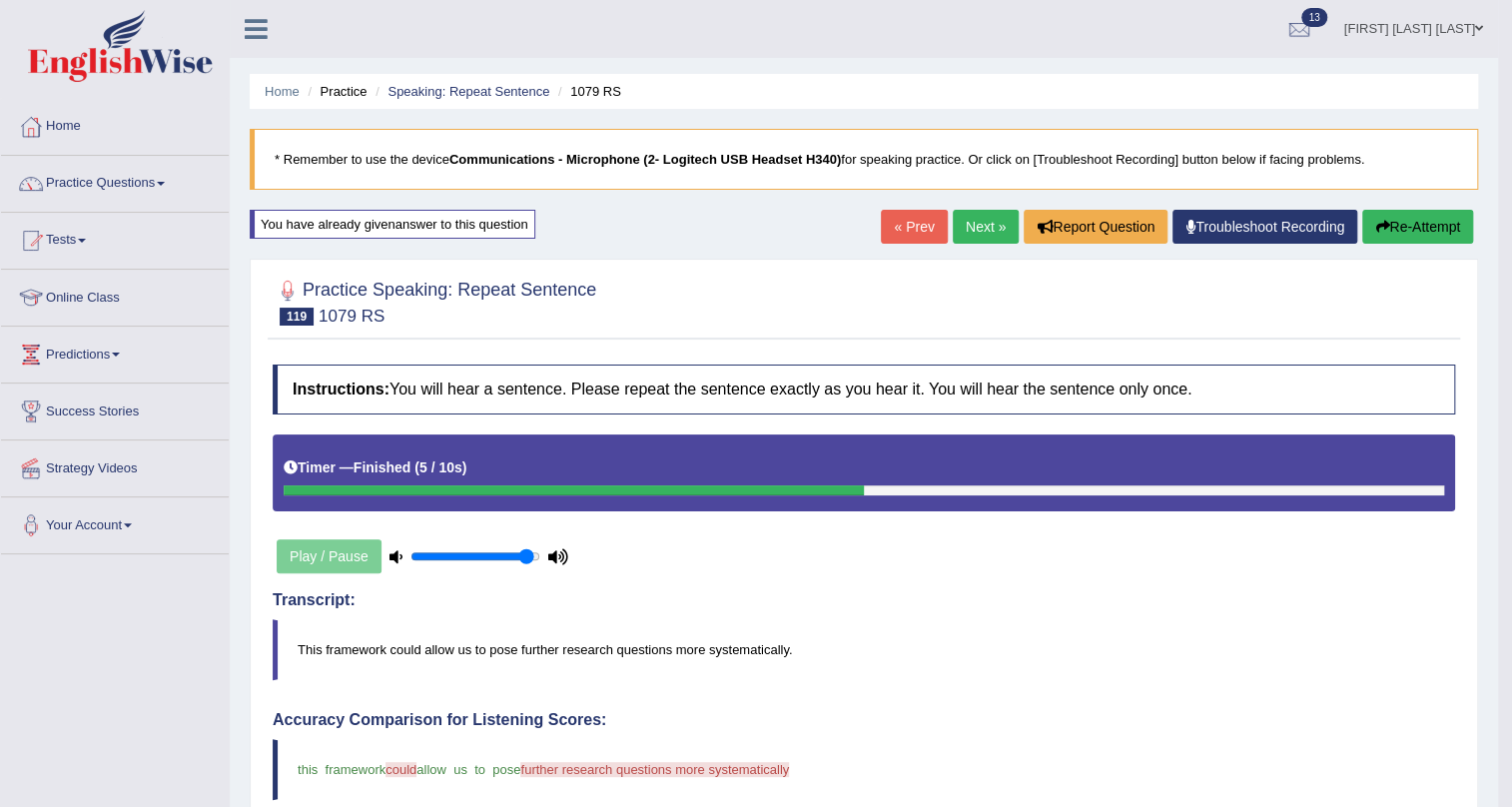 scroll, scrollTop: 0, scrollLeft: 0, axis: both 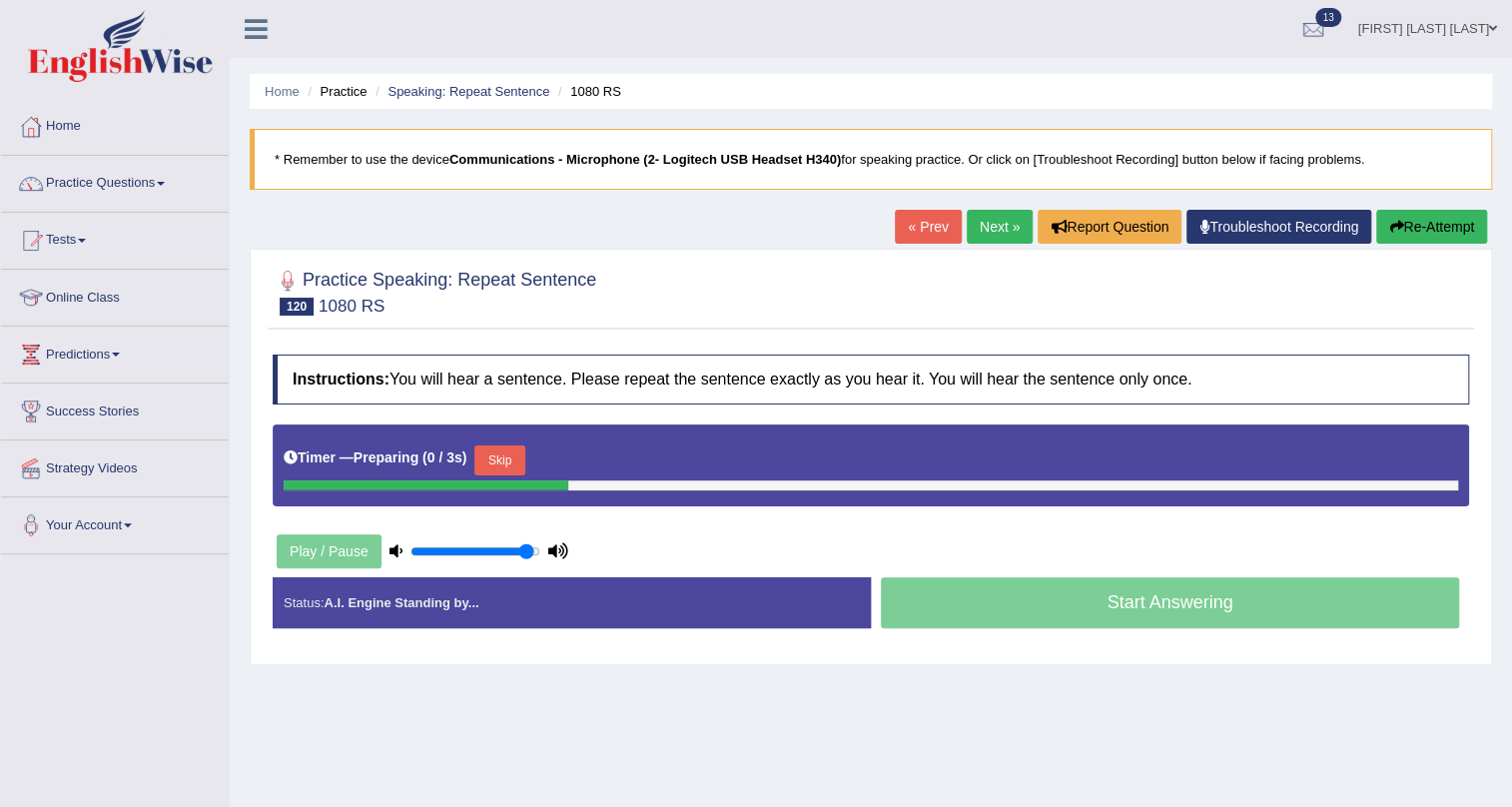 click on "Skip" at bounding box center (499, 460) 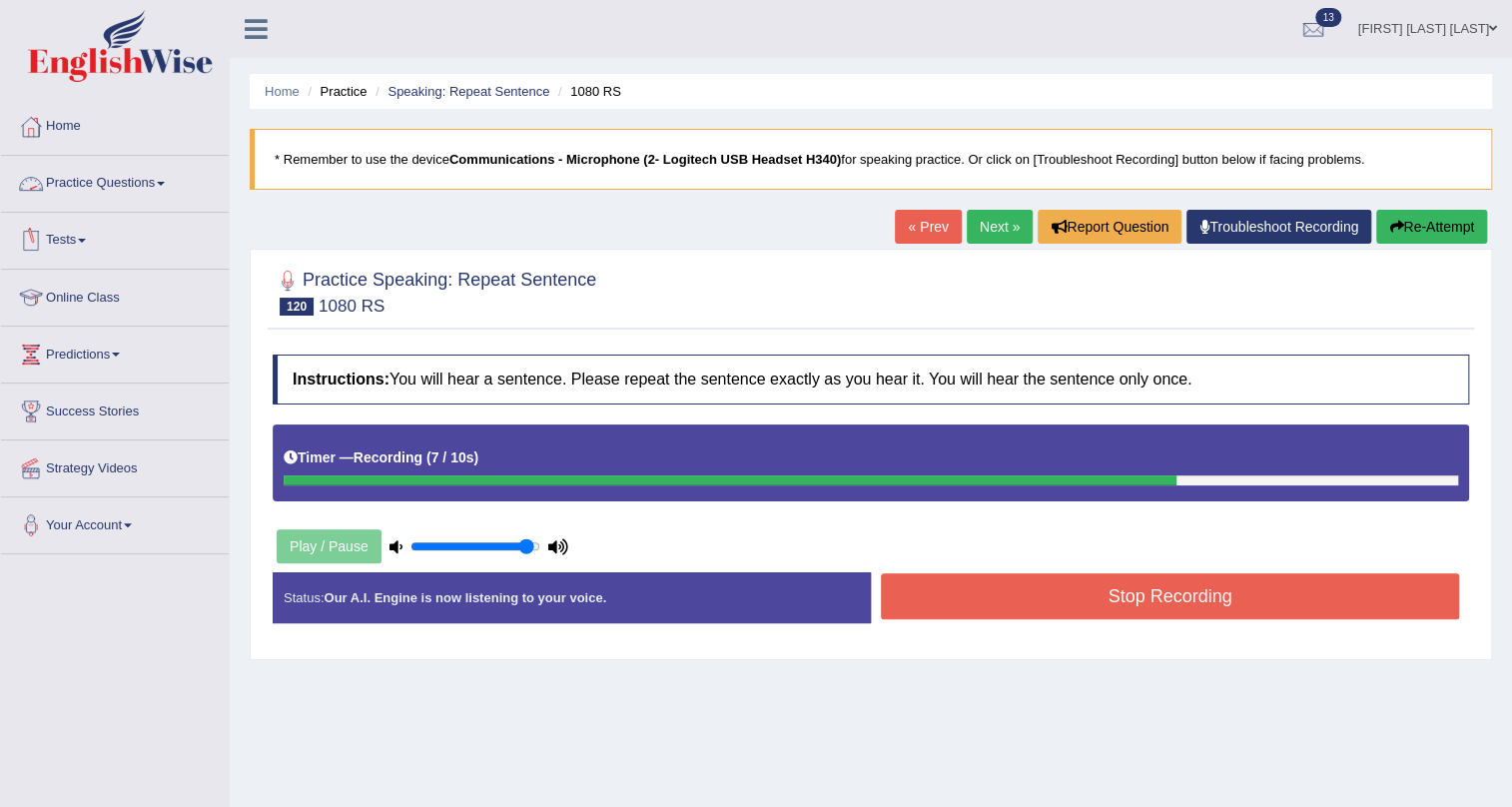 click on "Practice Questions" at bounding box center (115, 181) 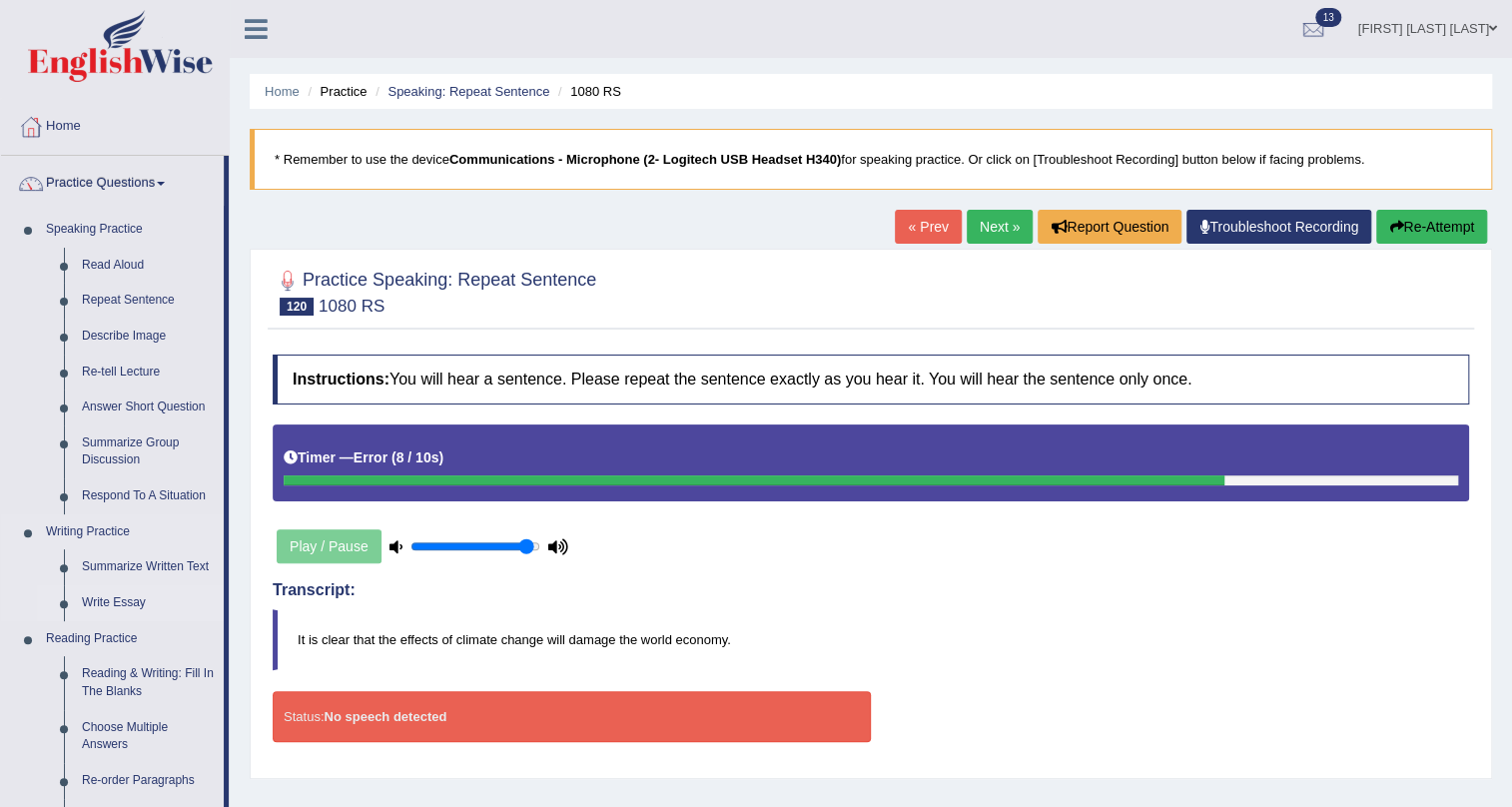 click on "Write Essay" at bounding box center [148, 603] 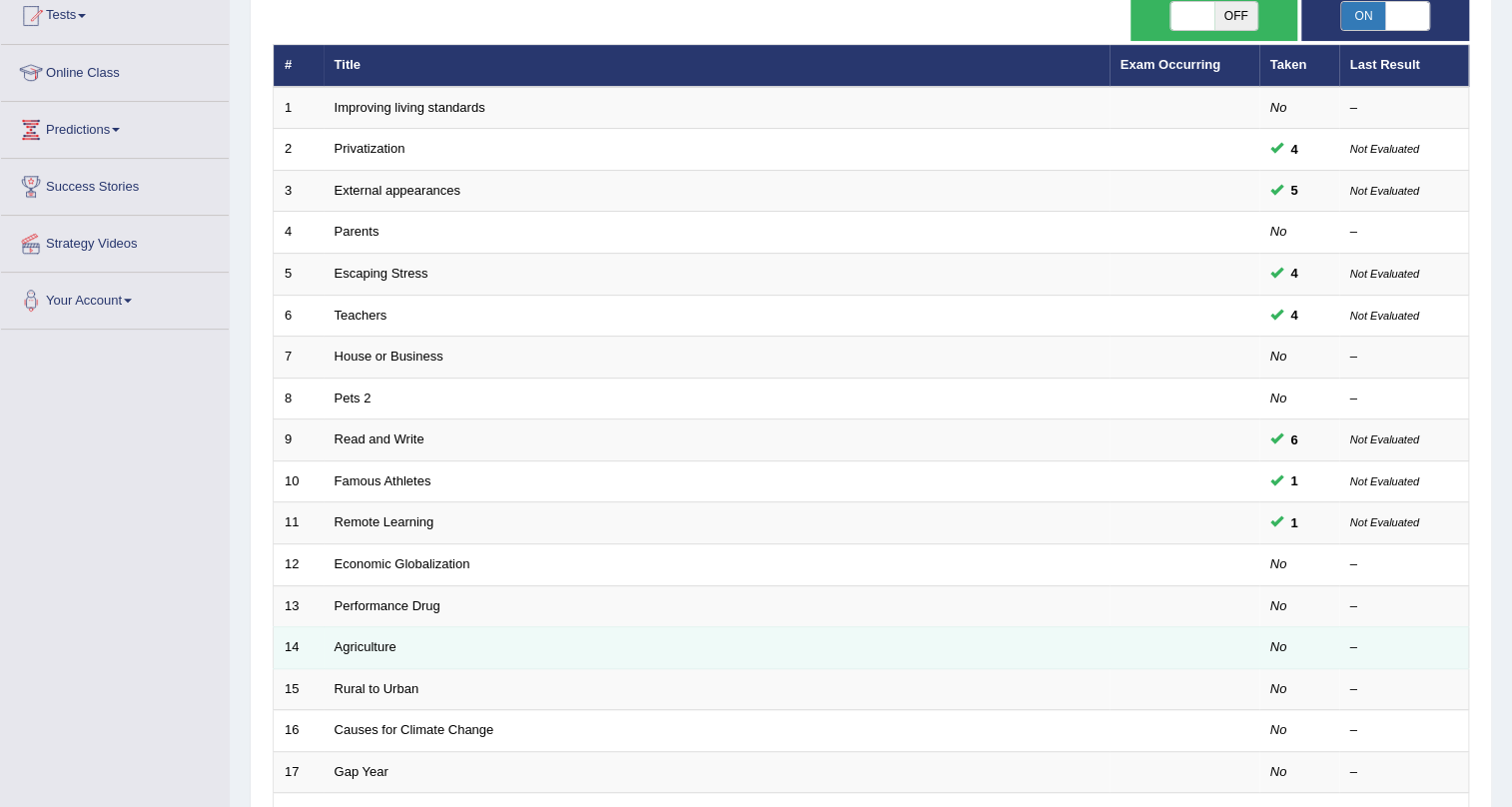 scroll, scrollTop: 363, scrollLeft: 0, axis: vertical 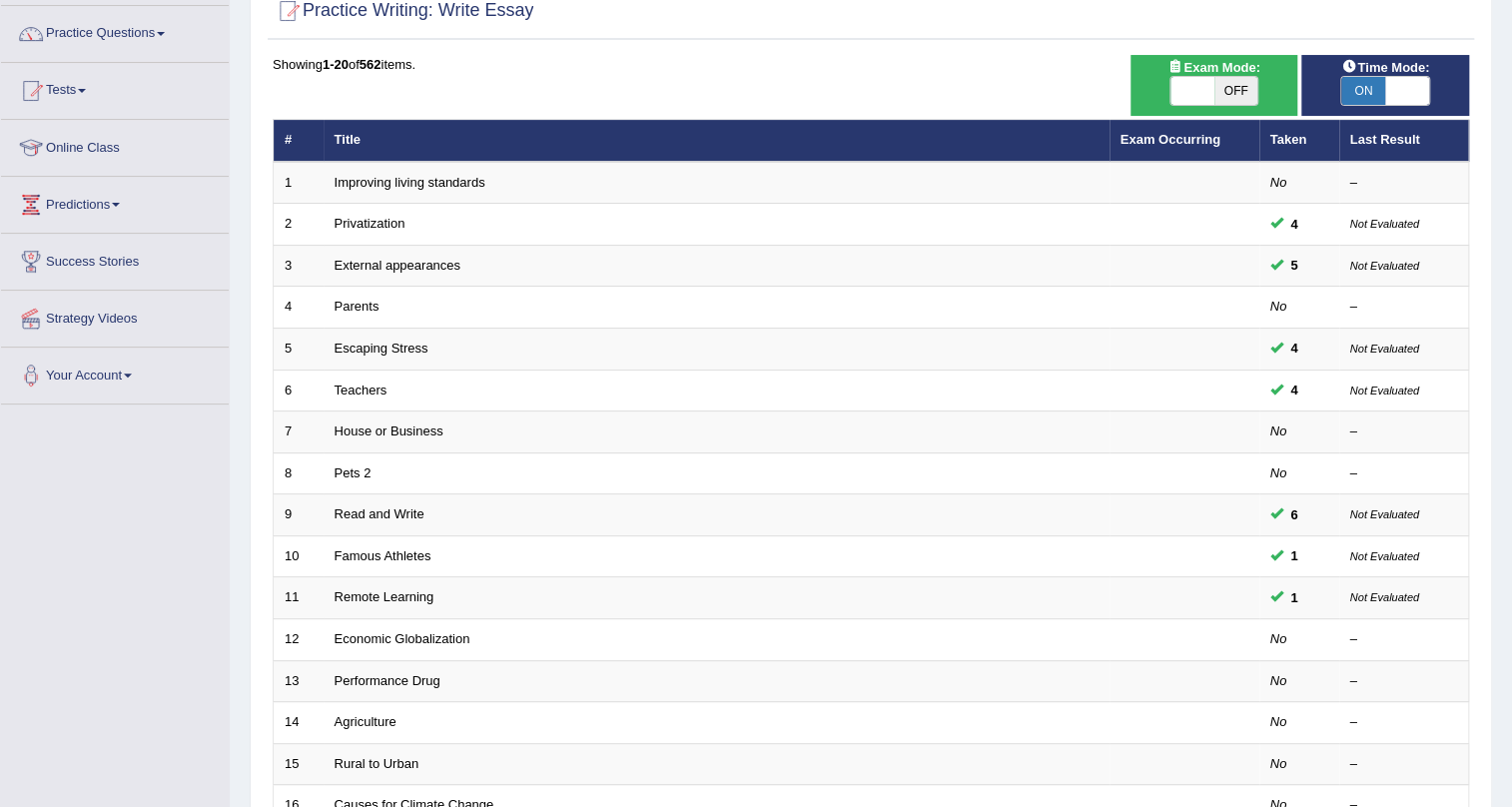 click on "OFF" at bounding box center [1236, 91] 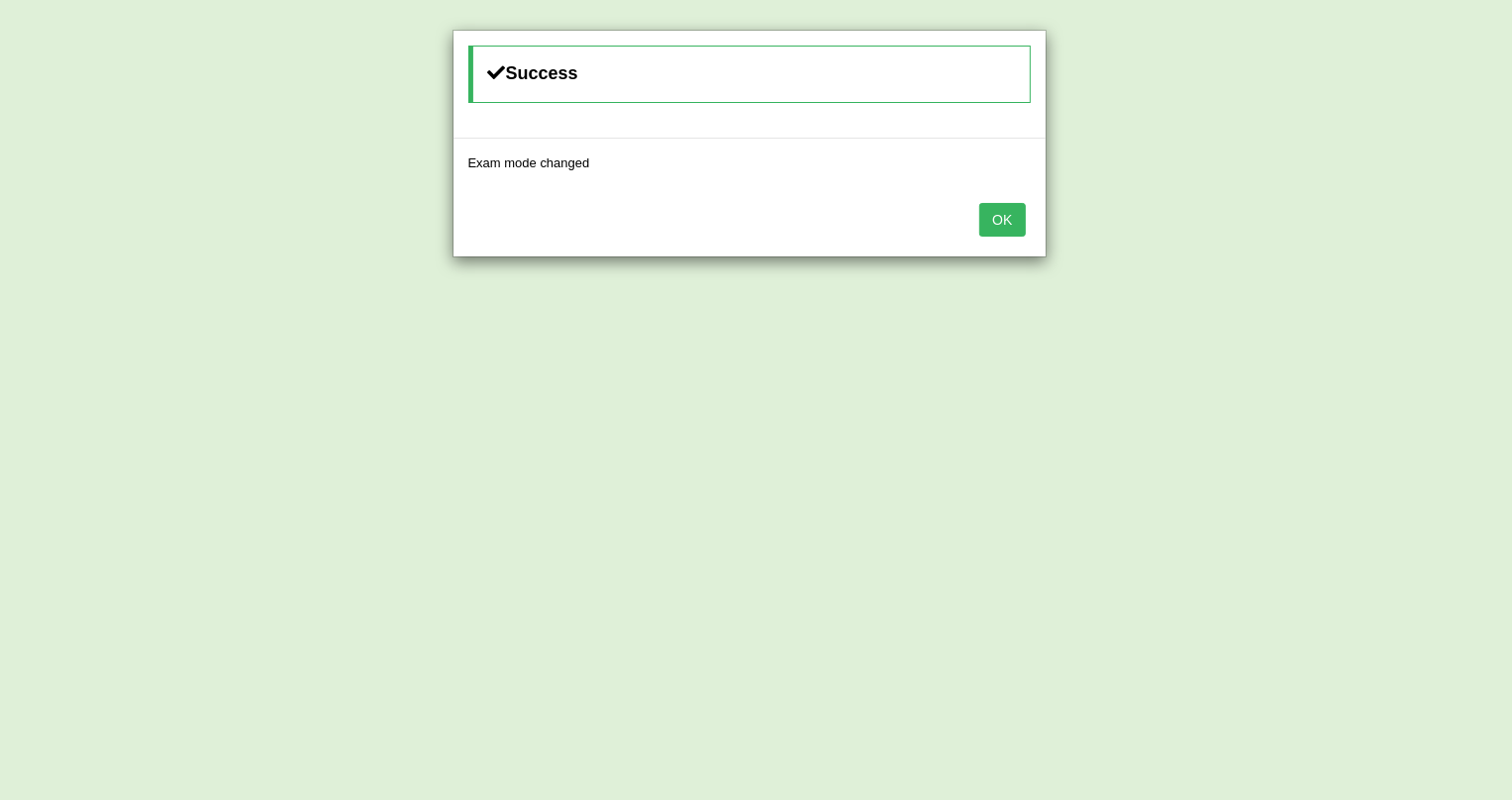 click on "OK" at bounding box center [1002, 220] 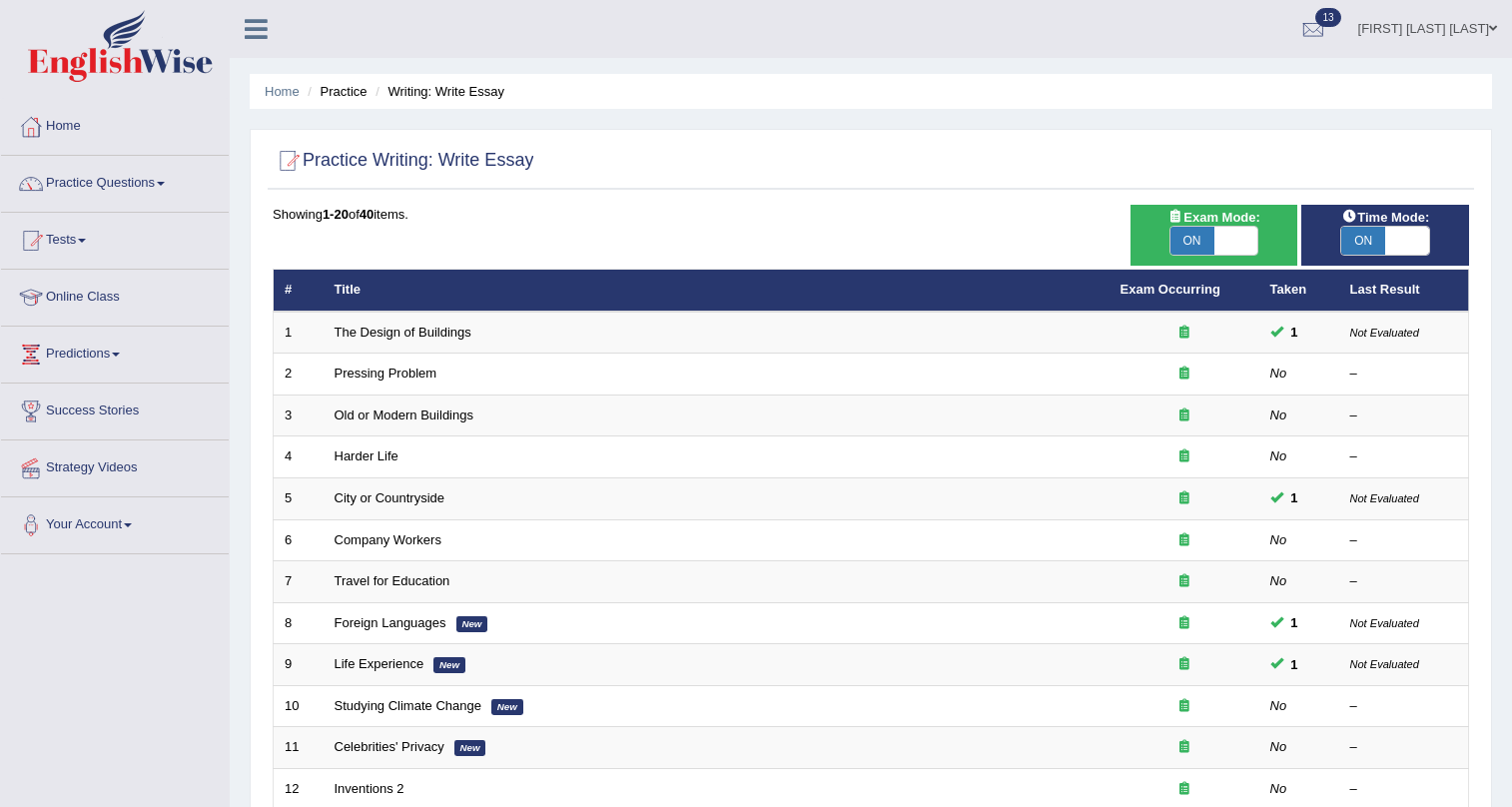 scroll, scrollTop: 448, scrollLeft: 0, axis: vertical 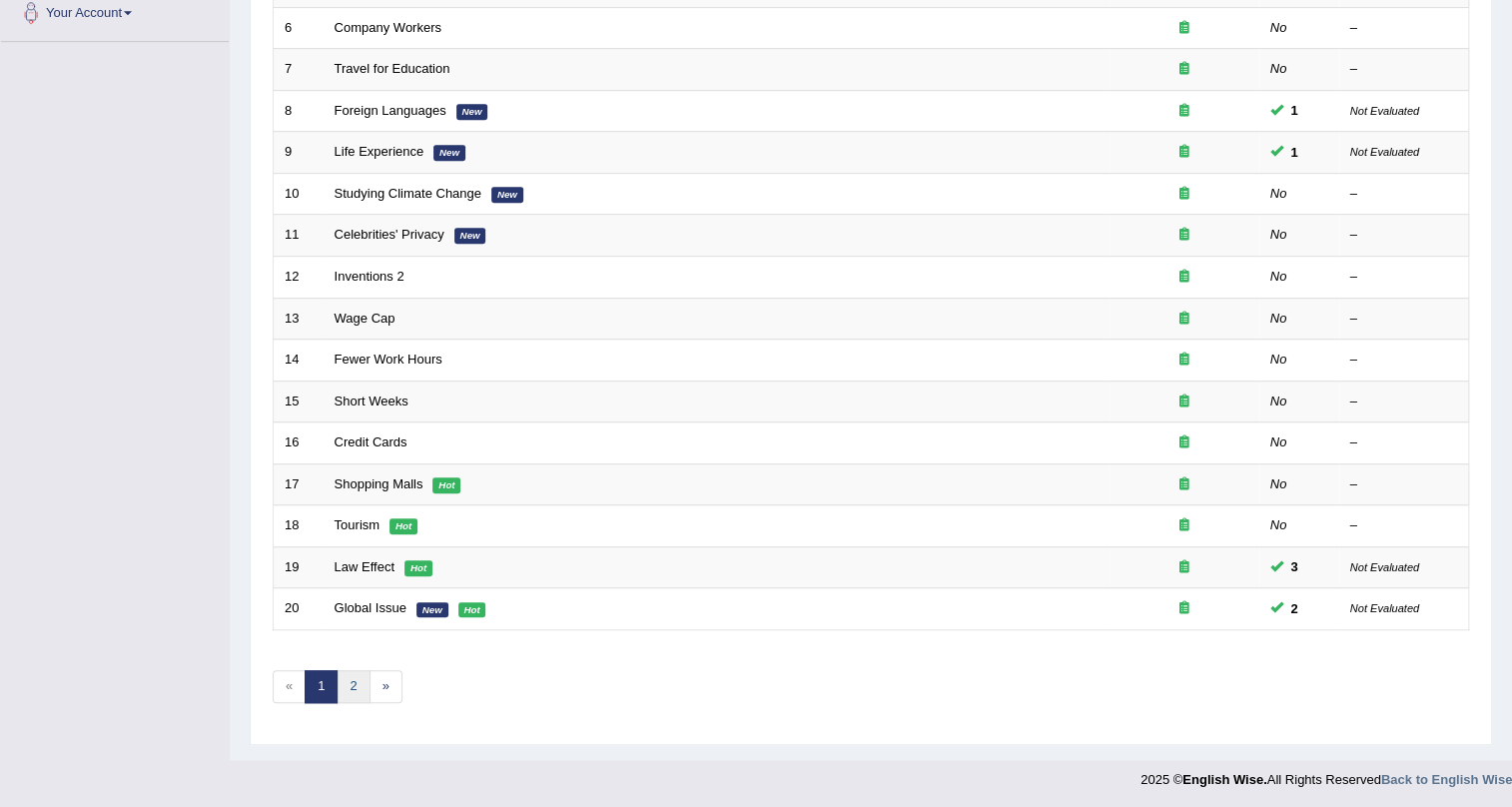 click on "2" at bounding box center (353, 686) 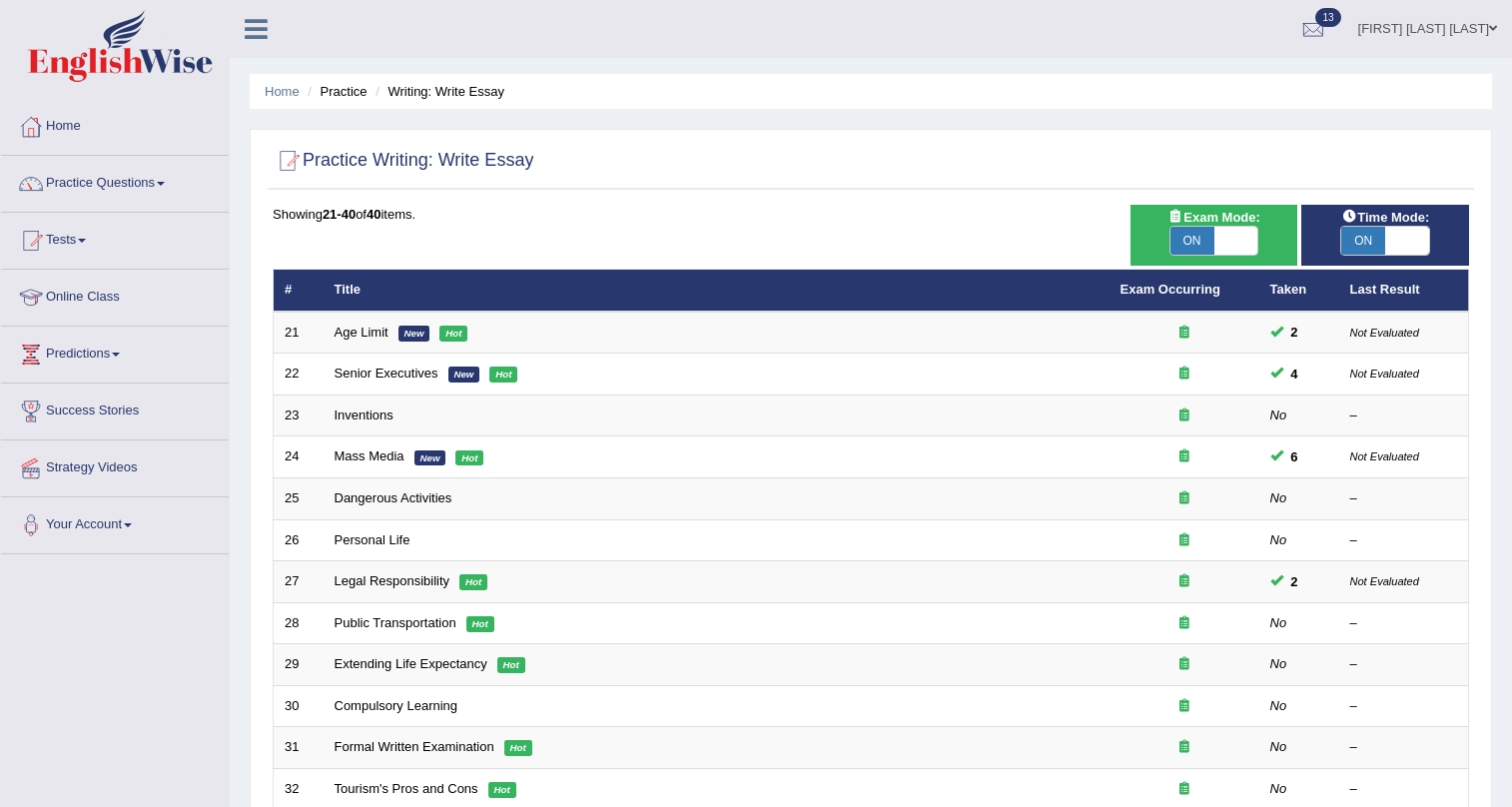 scroll, scrollTop: 181, scrollLeft: 0, axis: vertical 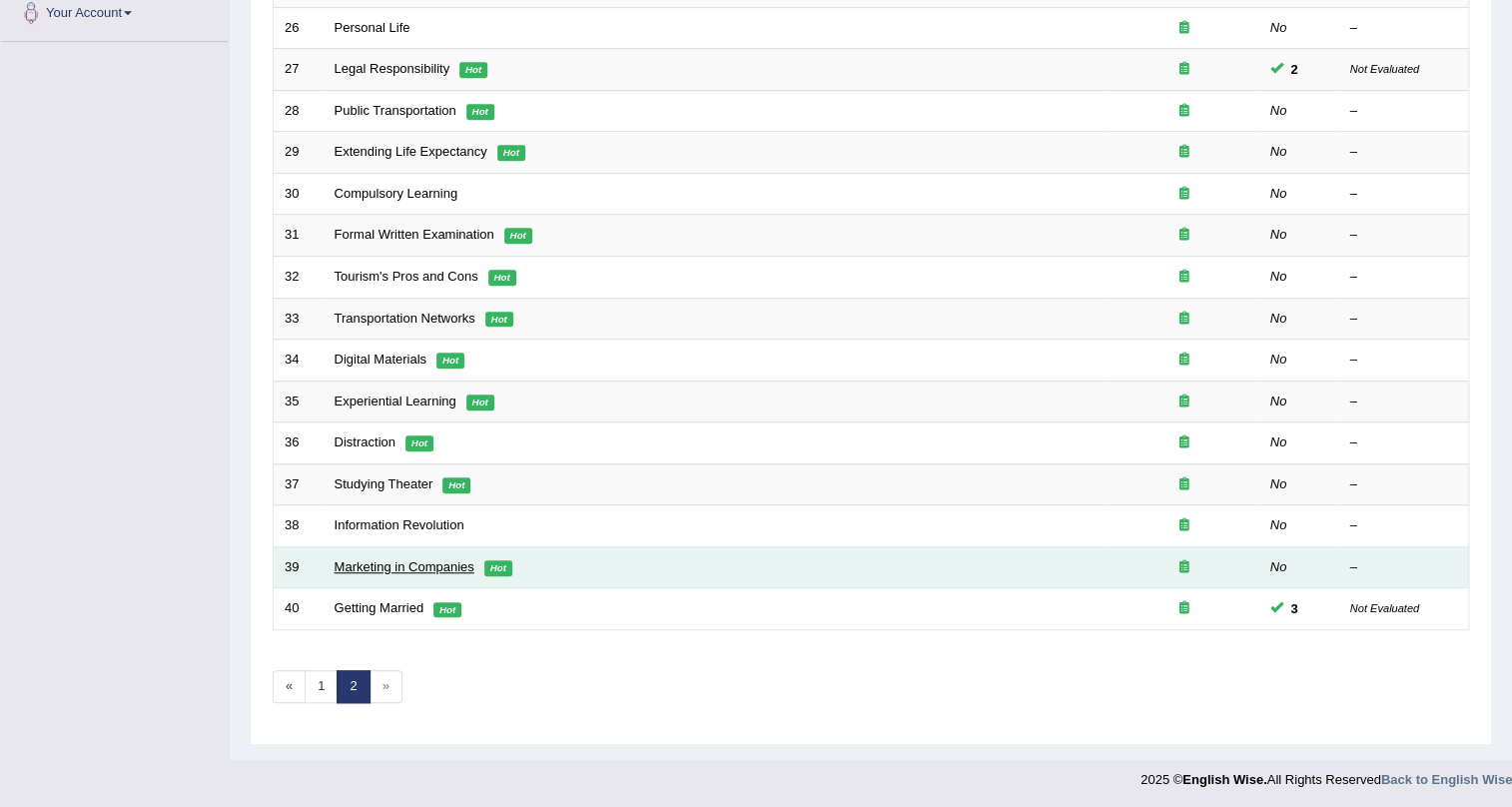 click on "Marketing in Companies" at bounding box center (404, 566) 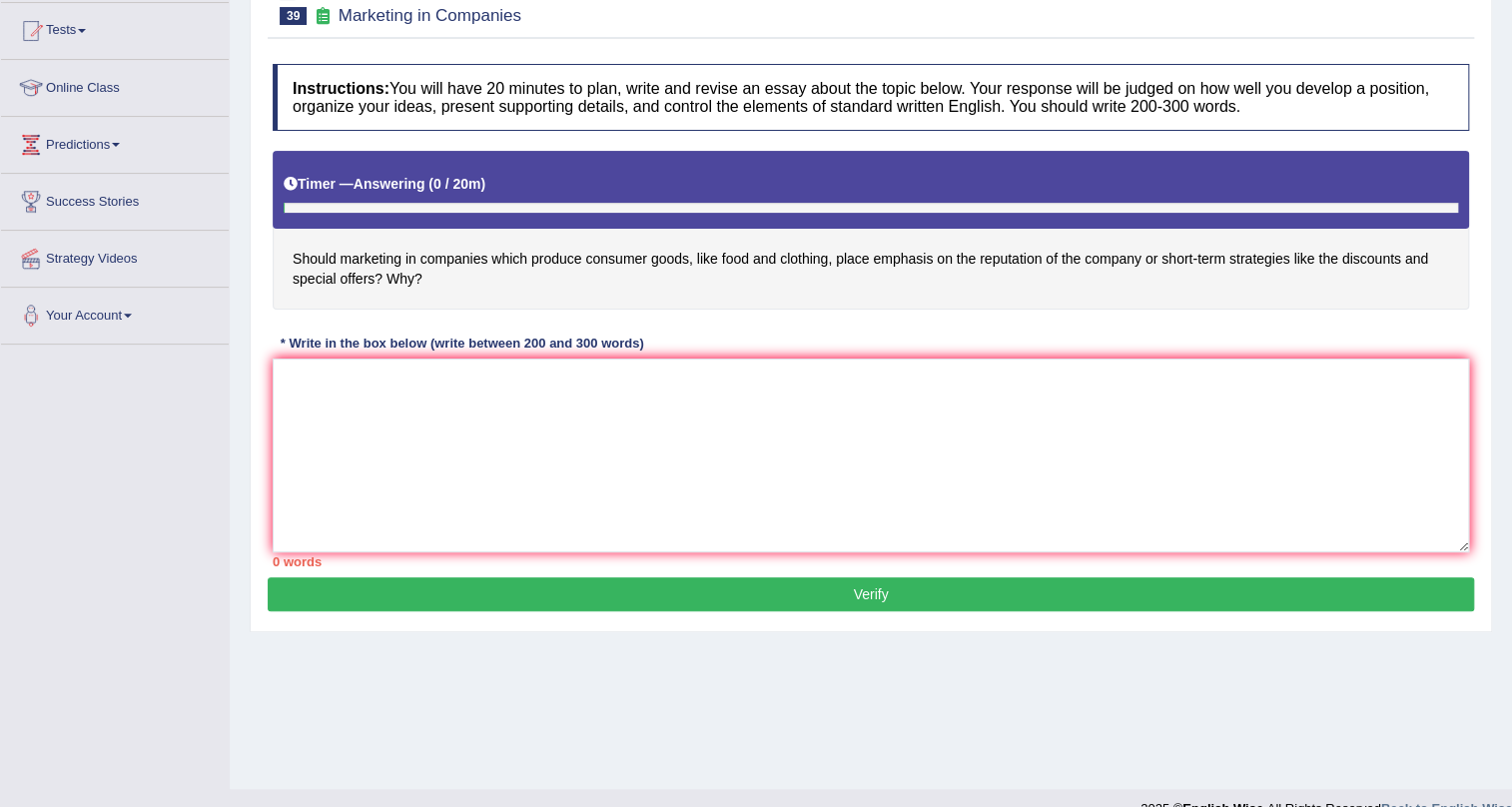 scroll, scrollTop: 241, scrollLeft: 0, axis: vertical 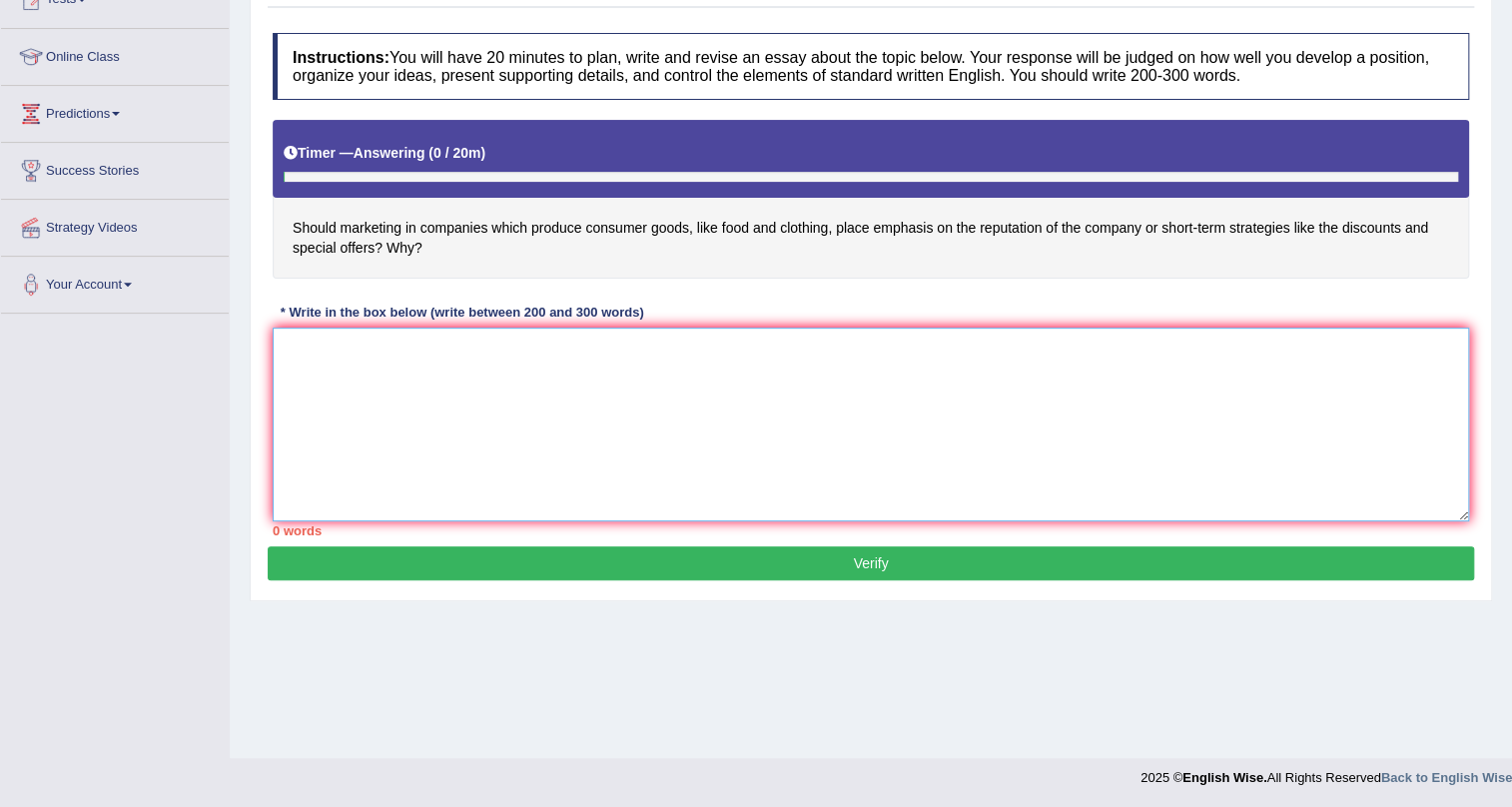 click at bounding box center (871, 424) 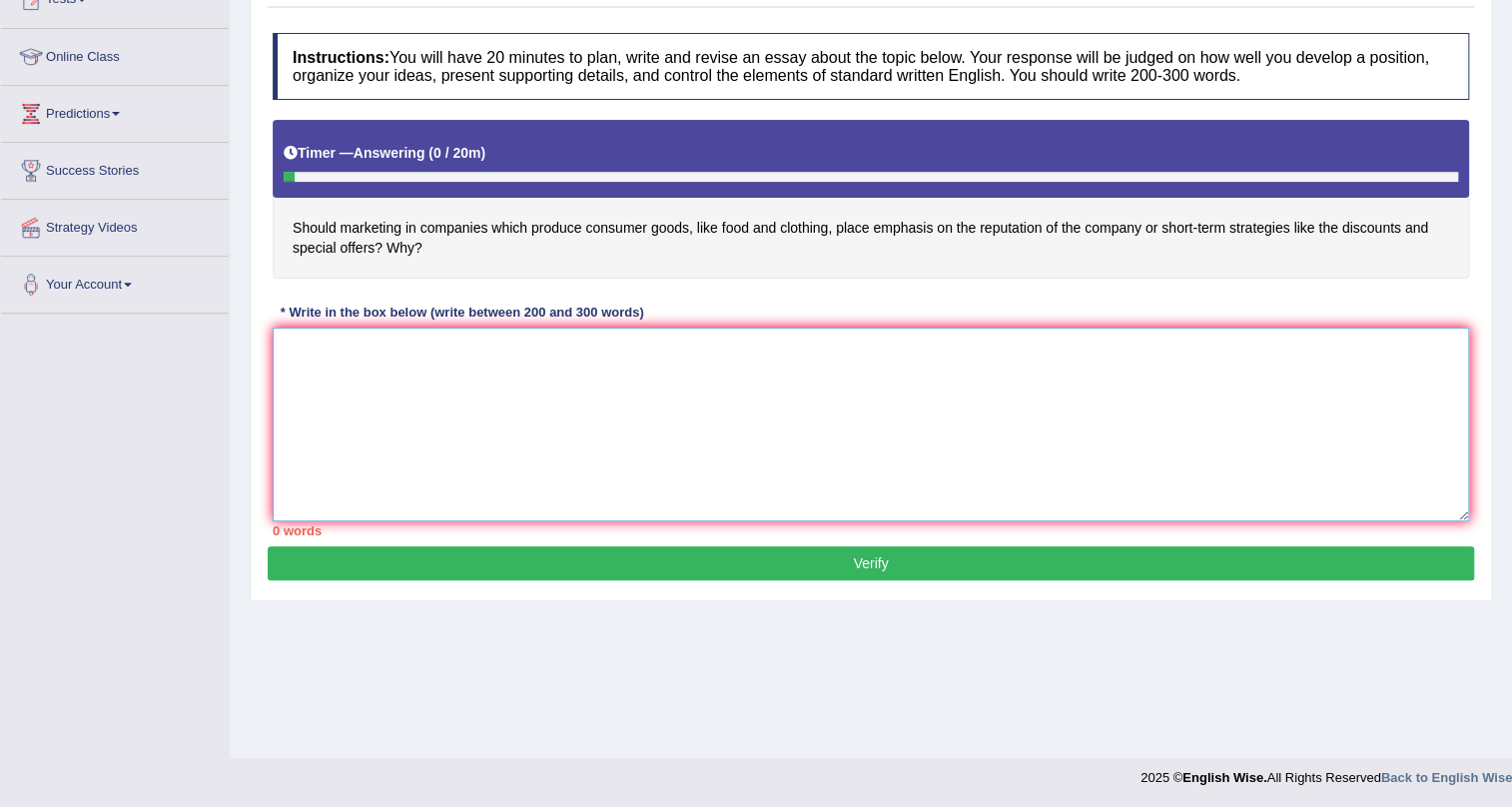 click at bounding box center [871, 424] 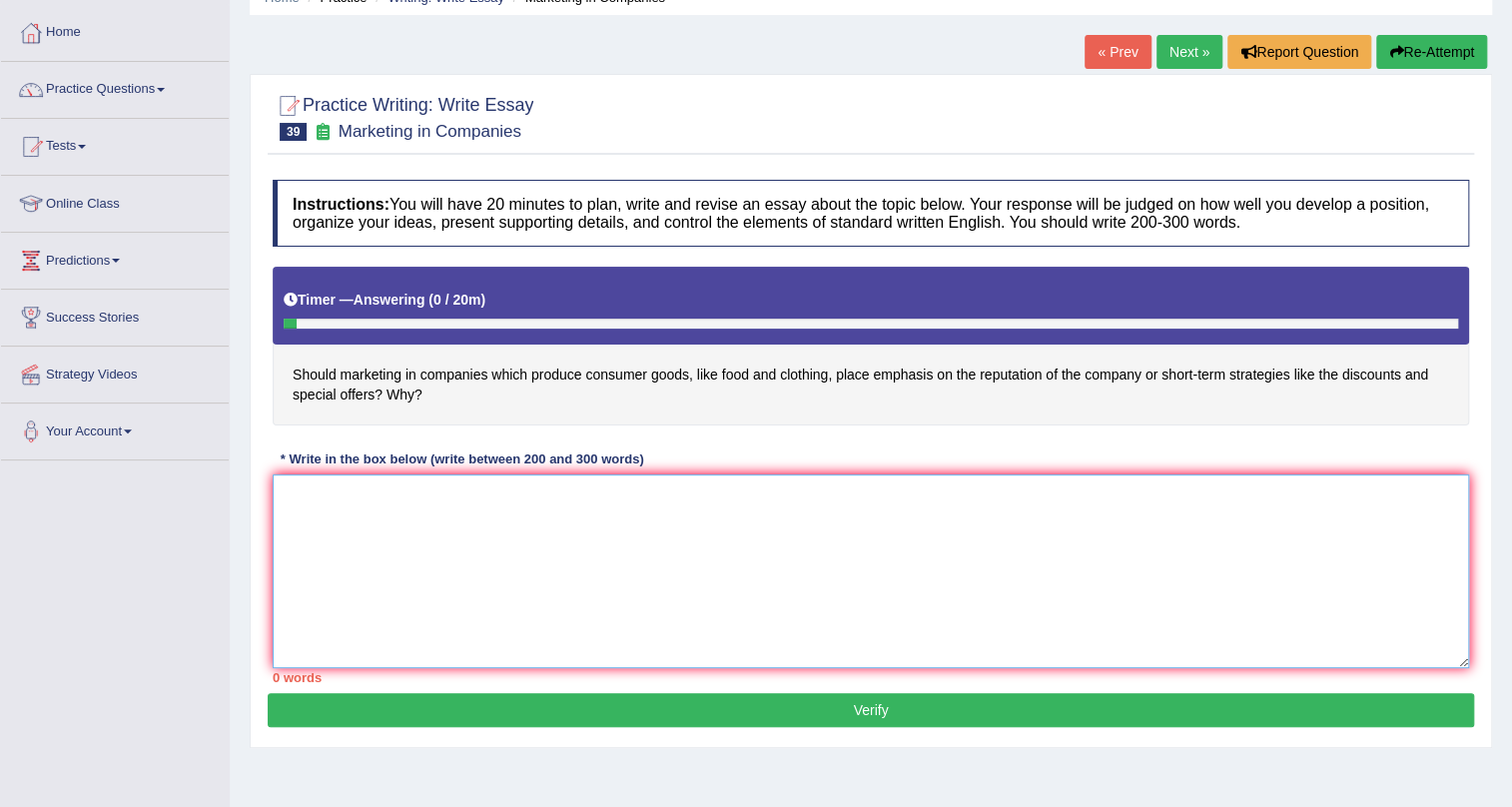 scroll, scrollTop: 0, scrollLeft: 0, axis: both 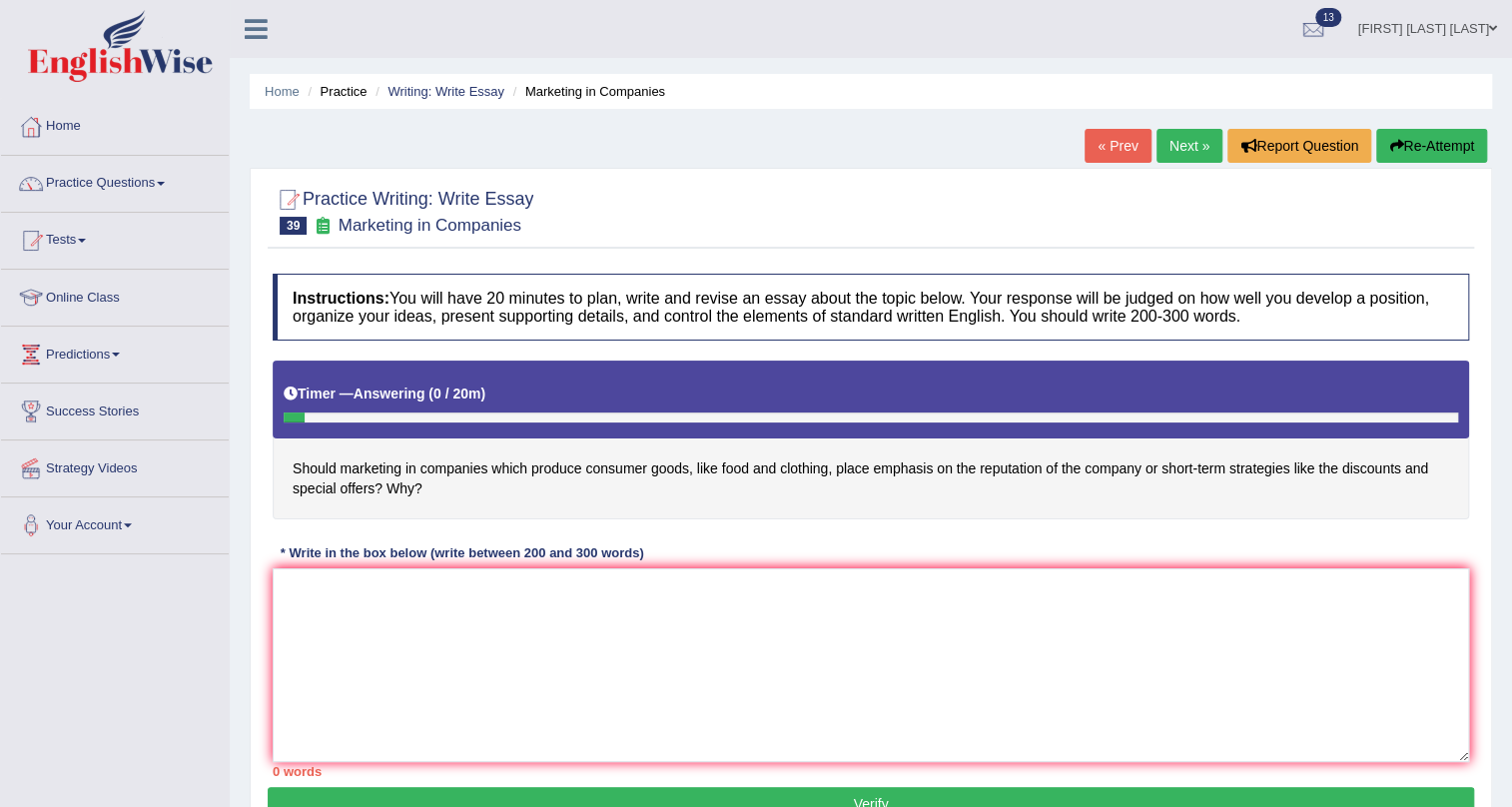 click on "Next »" at bounding box center (1189, 146) 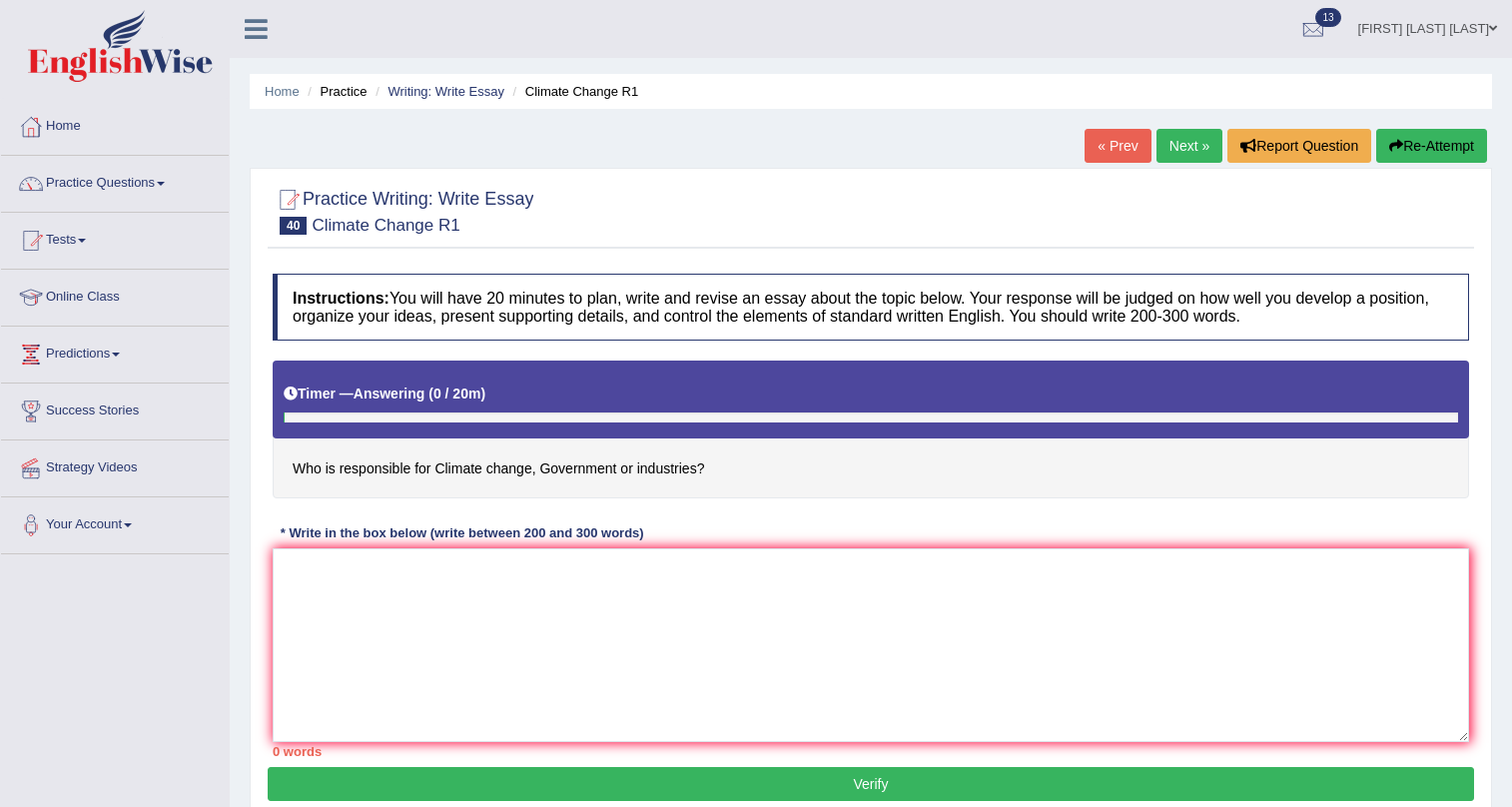 scroll, scrollTop: 241, scrollLeft: 0, axis: vertical 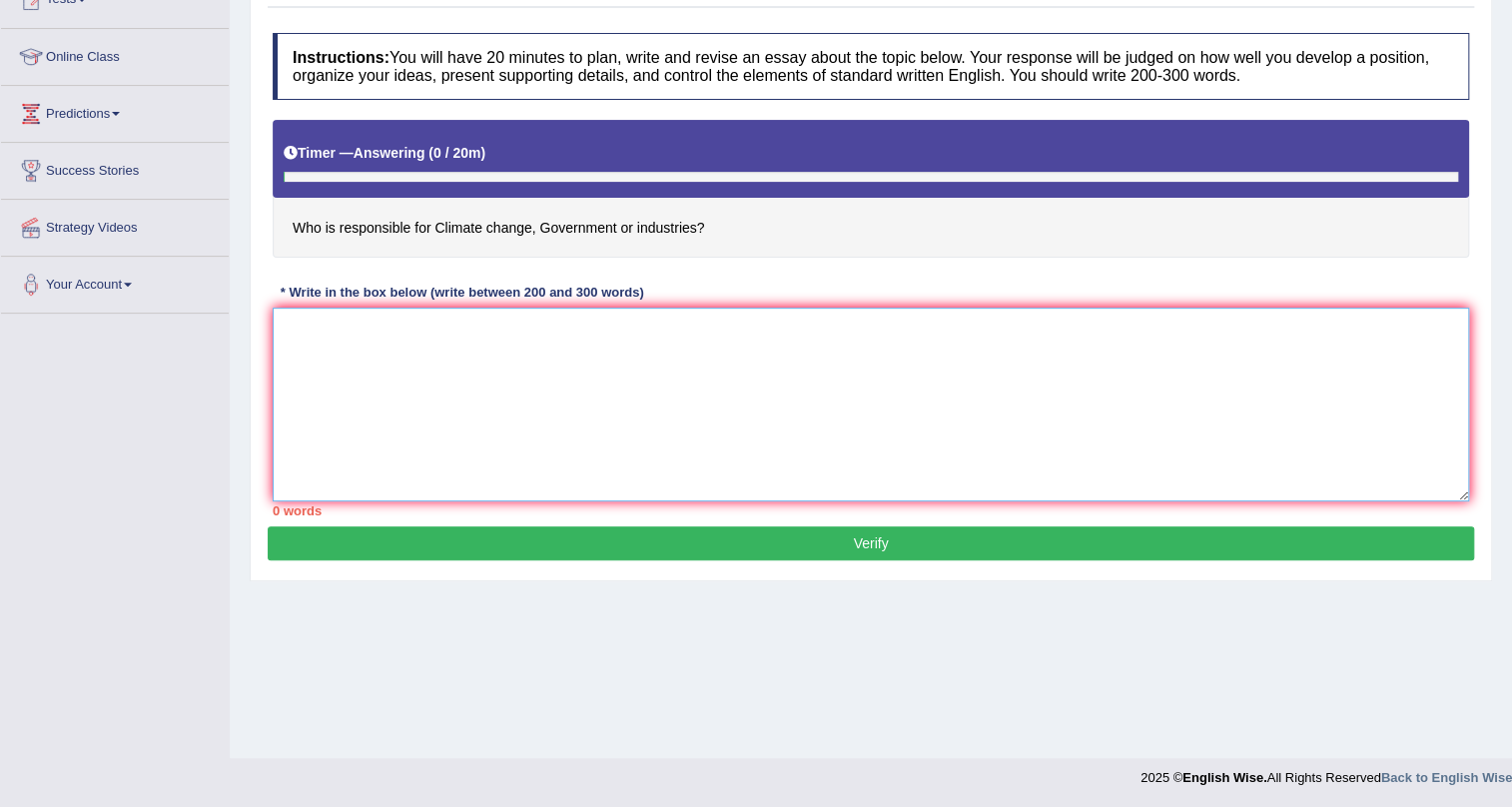 click at bounding box center (871, 404) 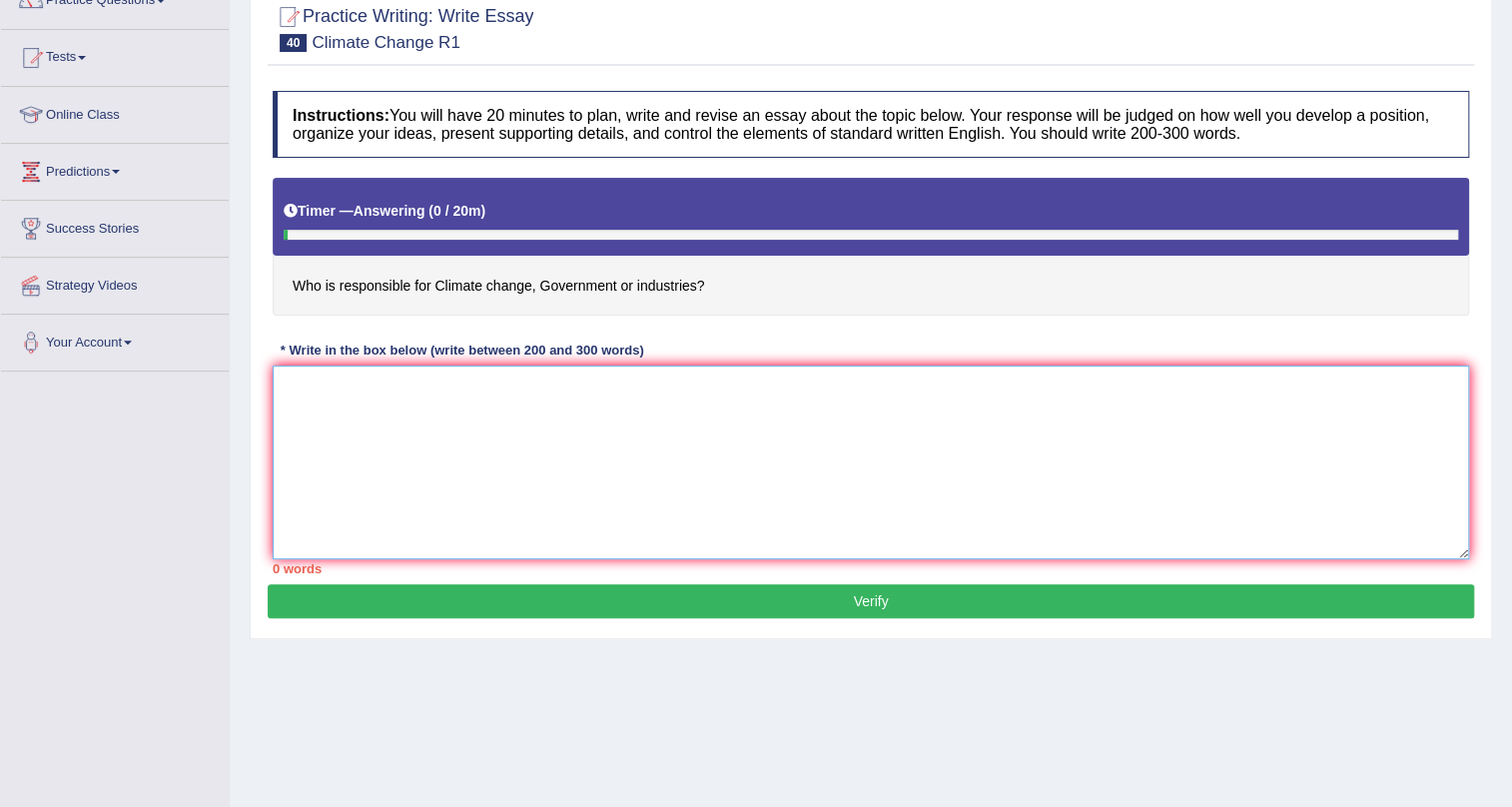 scroll, scrollTop: 150, scrollLeft: 0, axis: vertical 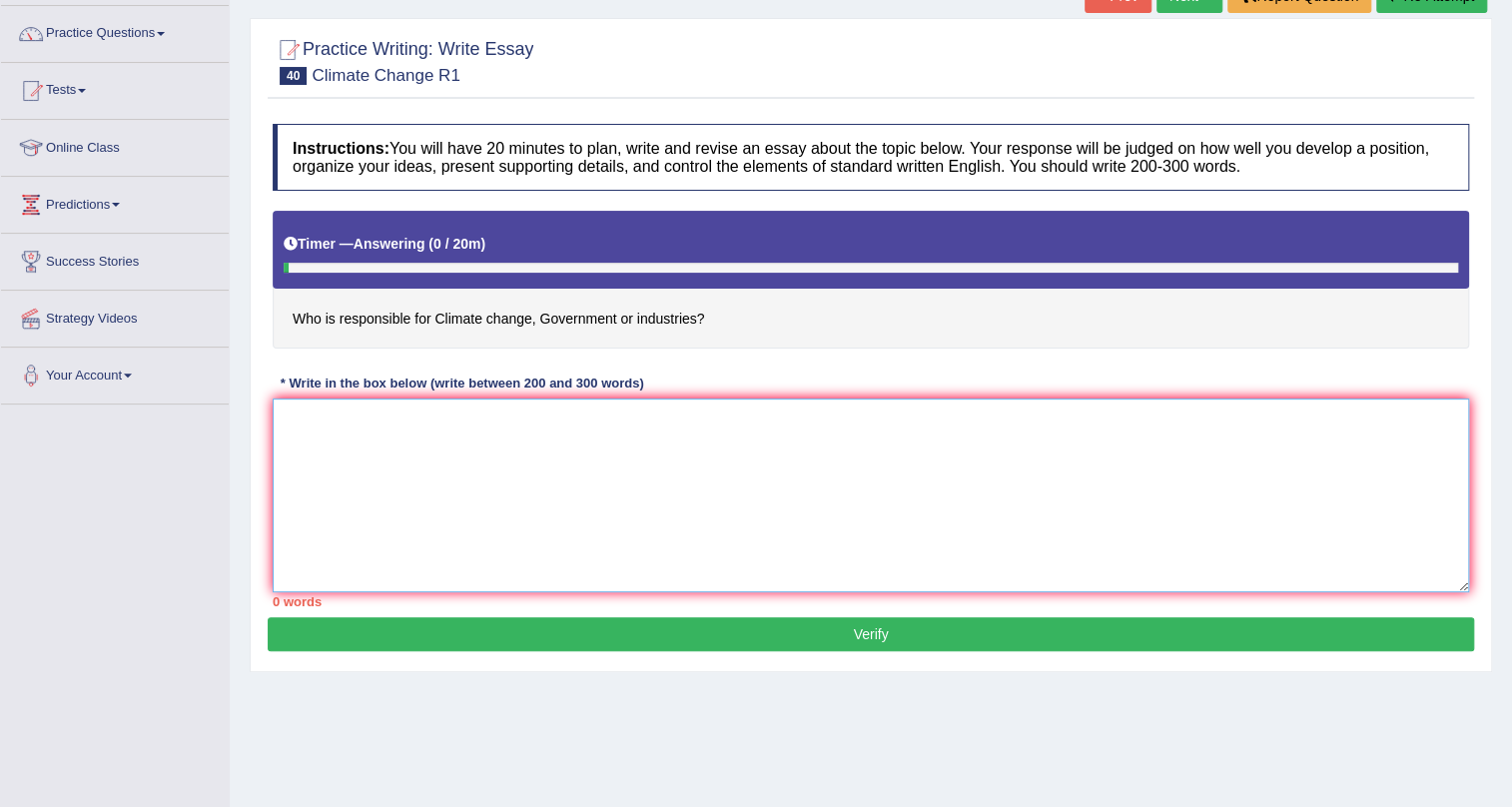 click at bounding box center (871, 495) 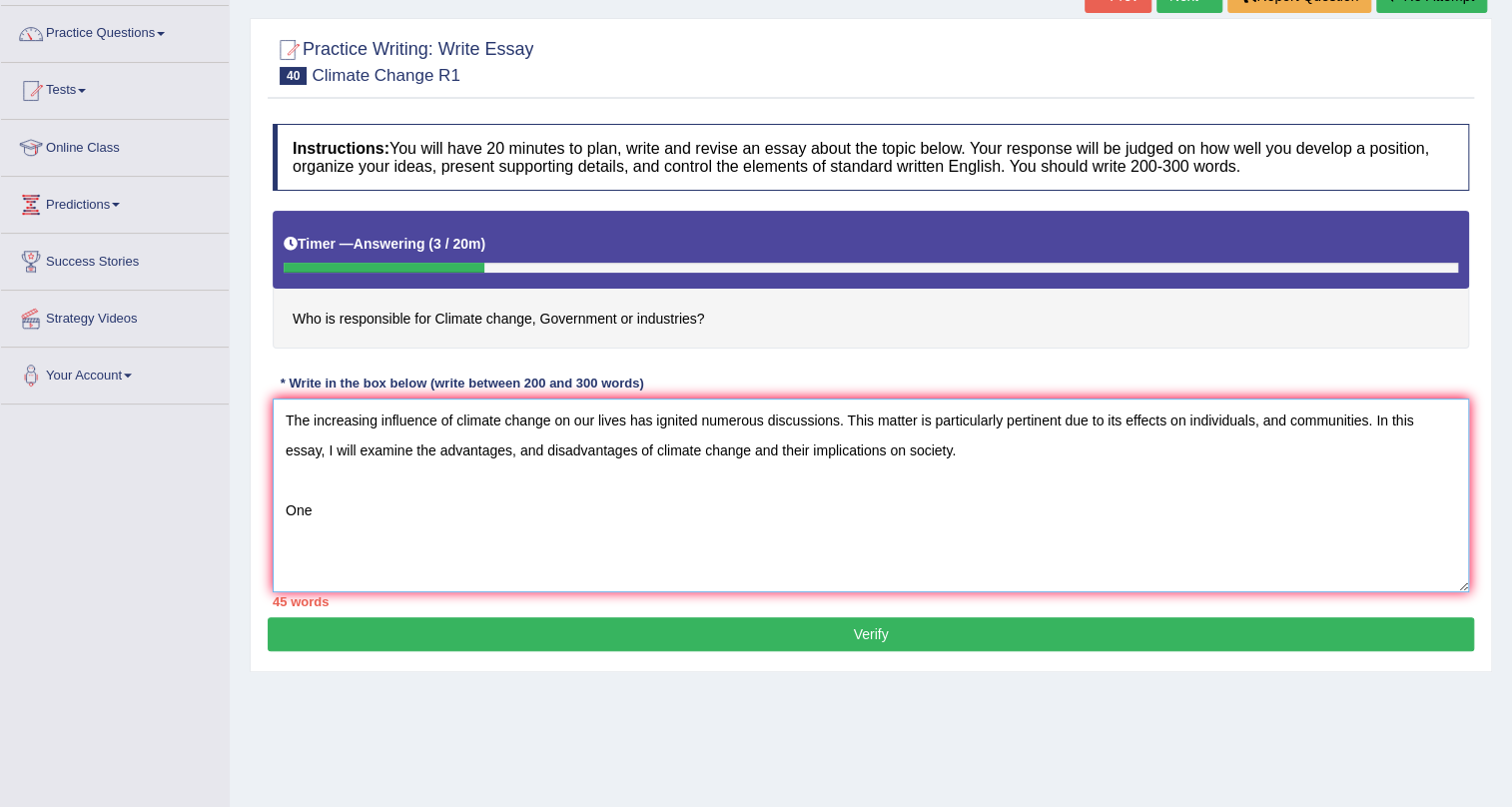 click on "The increasing influence of climate change on our lives has ignited numerous discussions. This matter is particularly pertinent due to its effects on individuals, and communities. In this essay, I will examine the advantages, and disadvantages of climate change and their implications on society.
One" at bounding box center [871, 495] 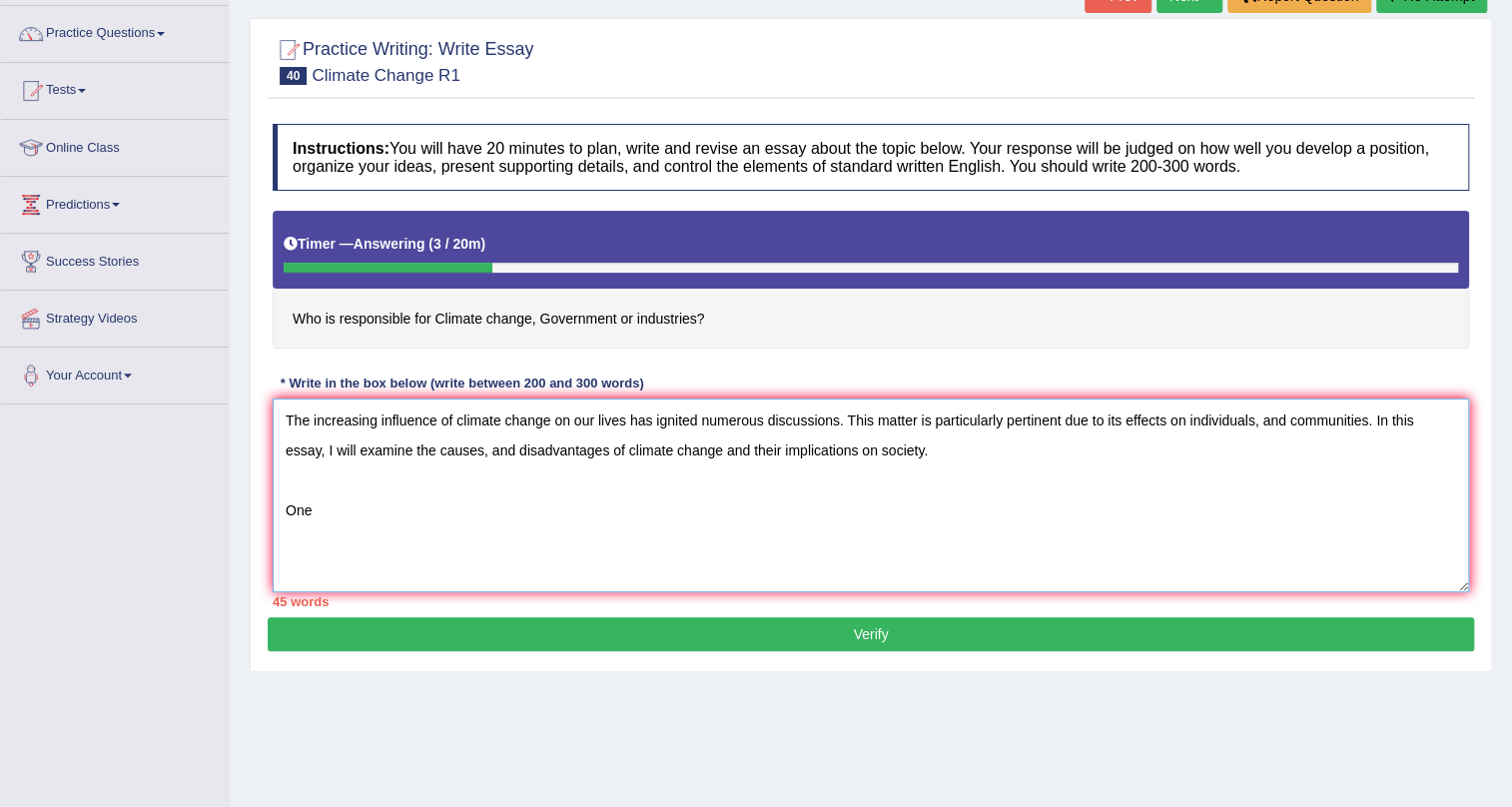click on "The increasing influence of climate change on our lives has ignited numerous discussions. This matter is particularly pertinent due to its effects on individuals, and communities. In this essay, I will examine the causes, and disadvantages of climate change and their implications on society.
One" at bounding box center [871, 495] 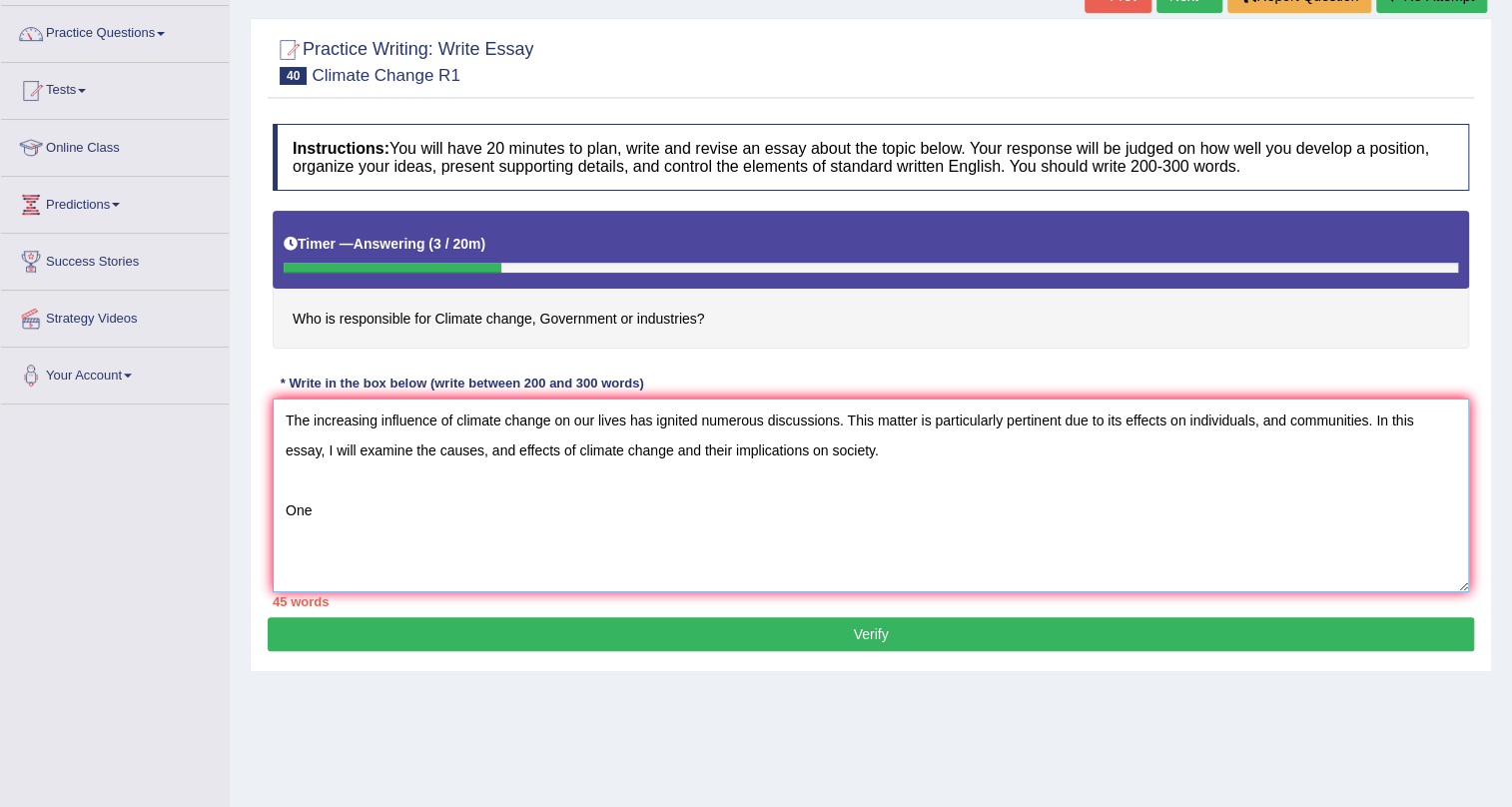 click on "The increasing influence of climate change on our lives has ignited numerous discussions. This matter is particularly pertinent due to its effects on individuals, and communities. In this essay, I will examine the causes, and effects of climate change and their implications on society.
One" at bounding box center (871, 495) 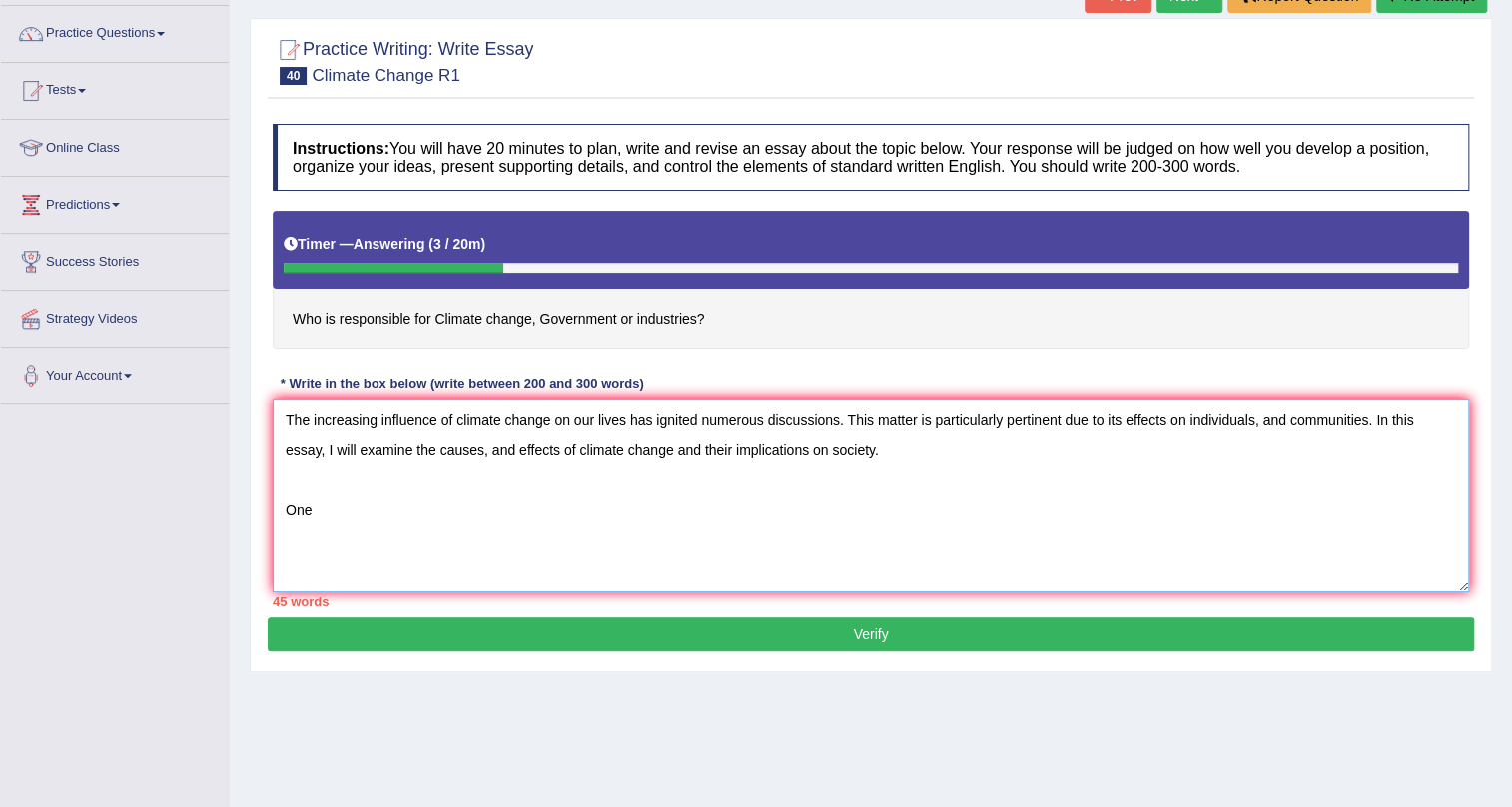 click on "The increasing influence of climate change on our lives has ignited numerous discussions. This matter is particularly pertinent due to its effects on individuals, and communities. In this essay, I will examine the causes, and effects of climate change and their implications on society.
One" at bounding box center [871, 495] 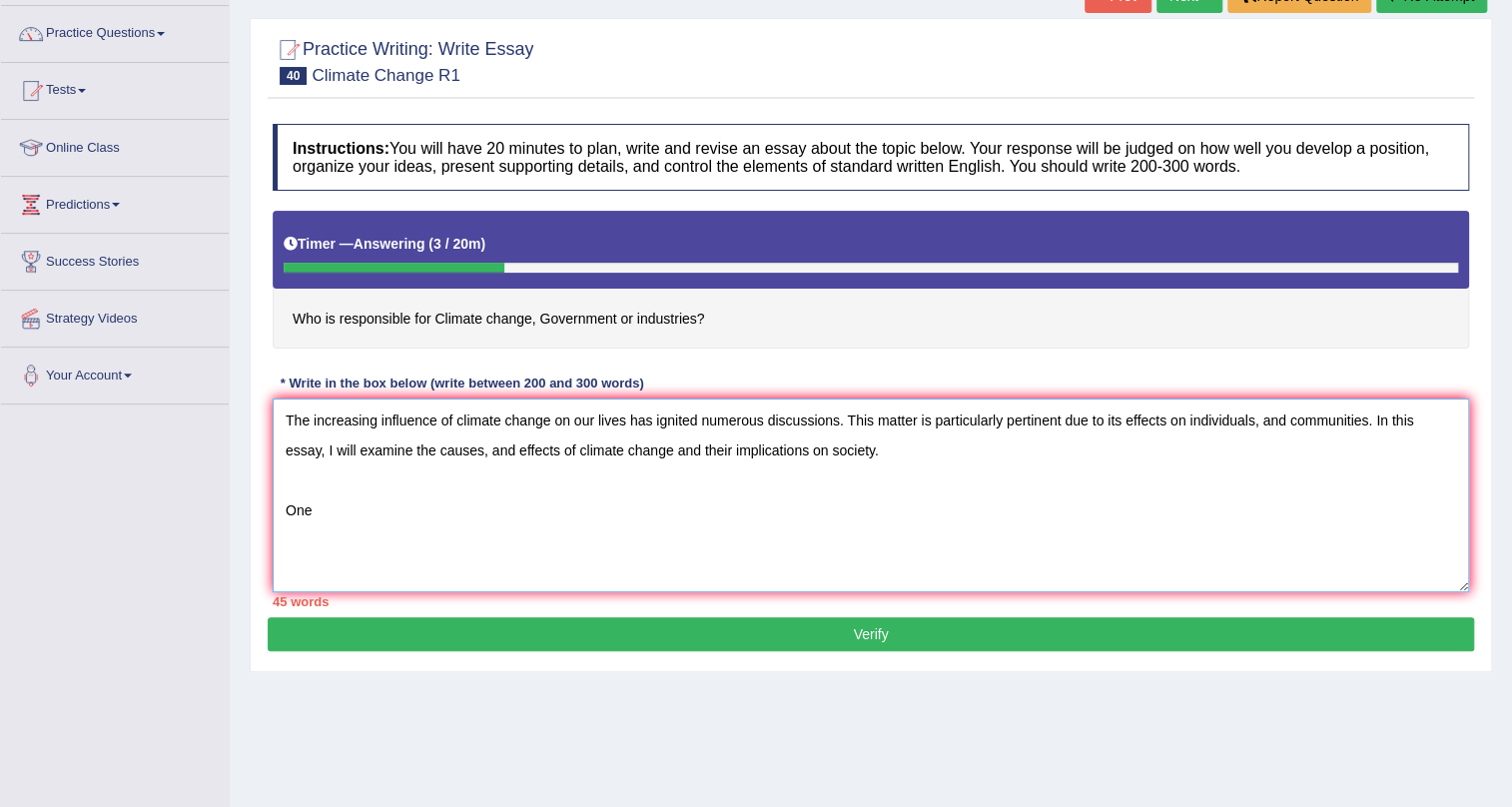 click on "The increasing influence of climate change on our lives has ignited numerous discussions. This matter is particularly pertinent due to its effects on individuals, and communities. In this essay, I will examine the causes, and effects of climate change and their implications on society.
One" at bounding box center [871, 495] 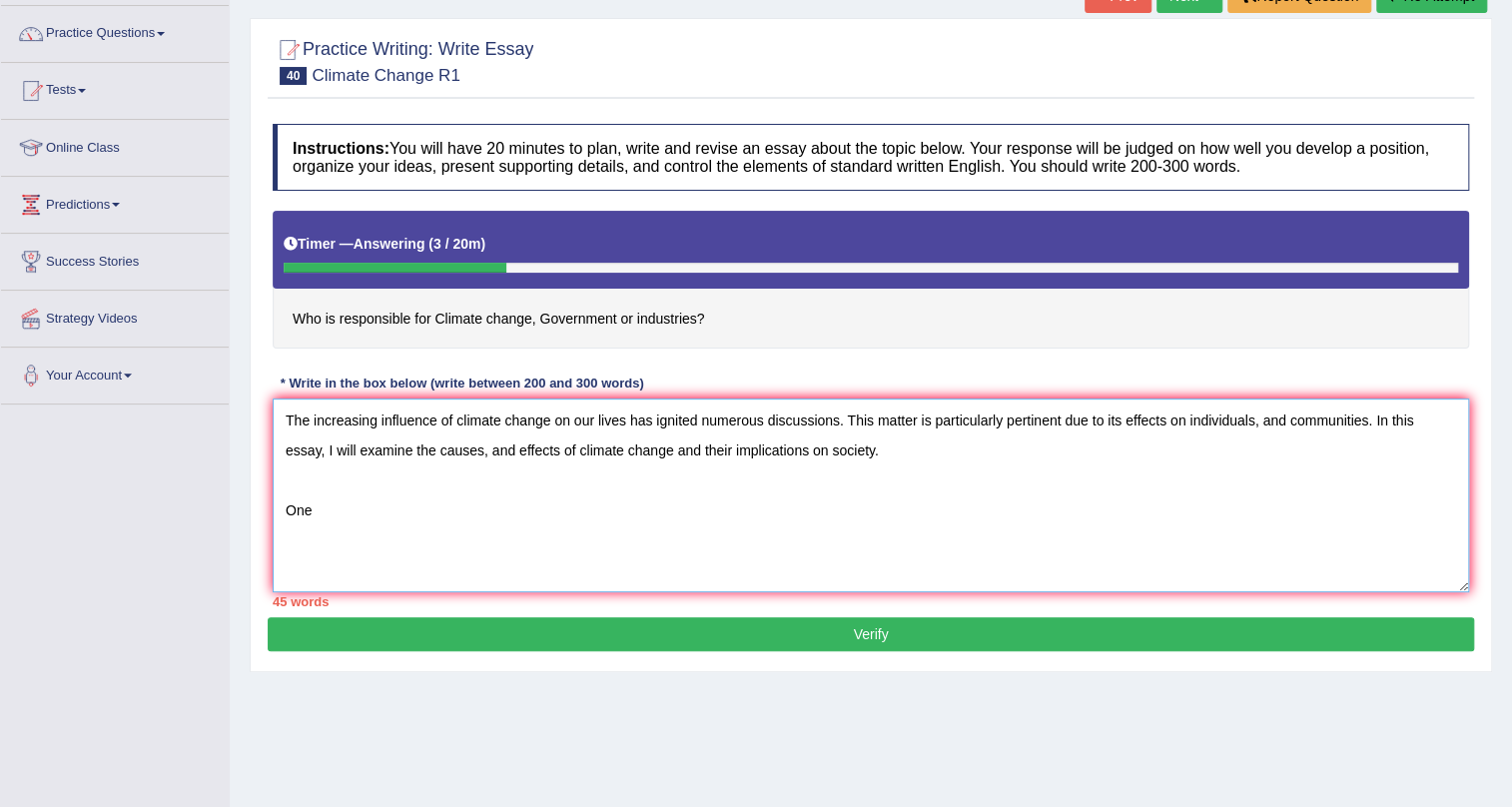 click on "The increasing influence of climate change on our lives has ignited numerous discussions. This matter is particularly pertinent due to its effects on individuals, and communities. In this essay, I will examine the causes, and effects of climate change and their implications on society.
One" at bounding box center [871, 495] 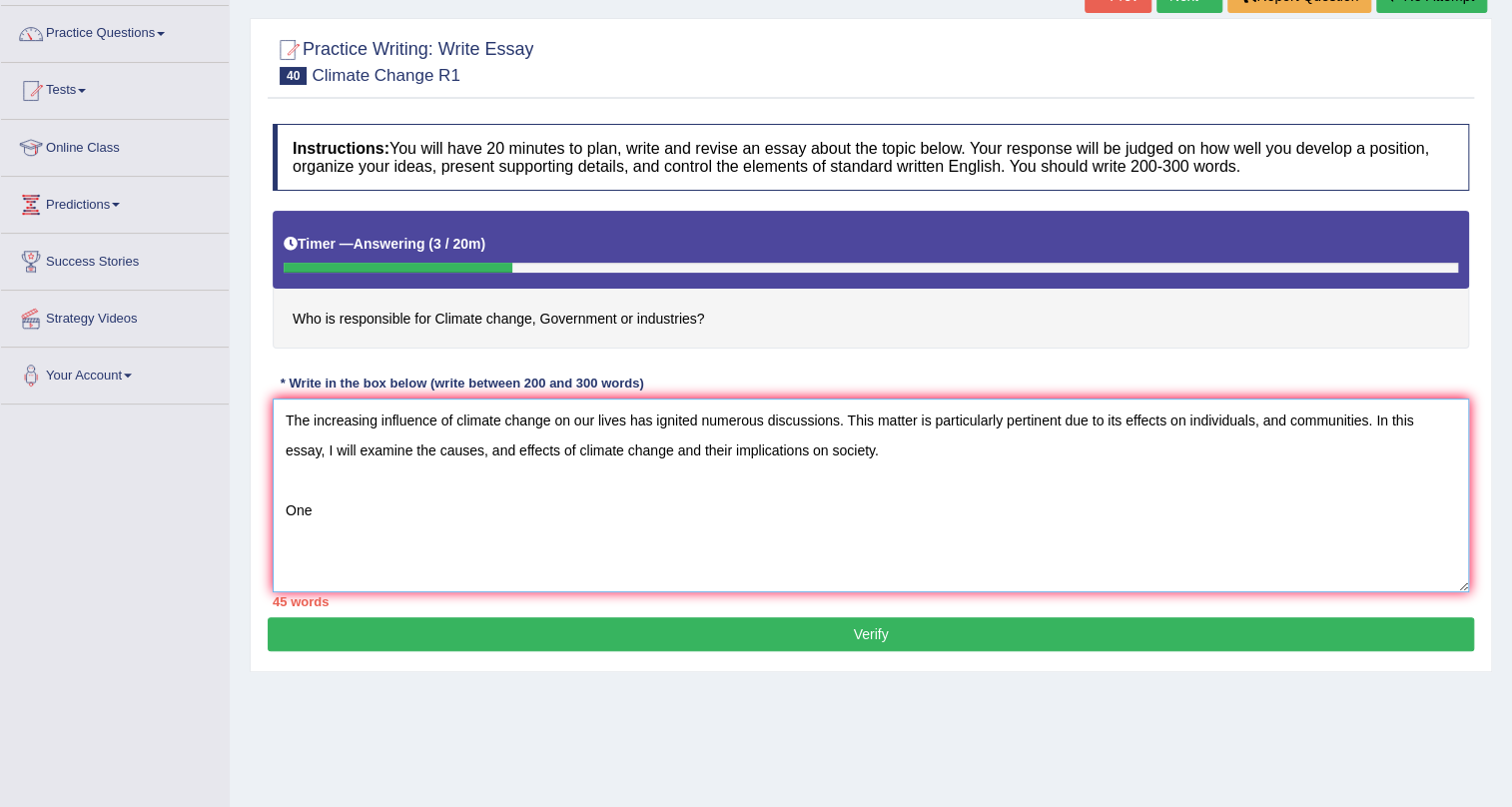 click on "The increasing influence of climate change on our lives has ignited numerous discussions. This matter is particularly pertinent due to its effects on individuals, and communities. In this essay, I will examine the causes, and effects of climate change and their implications on society.
One" at bounding box center (871, 495) 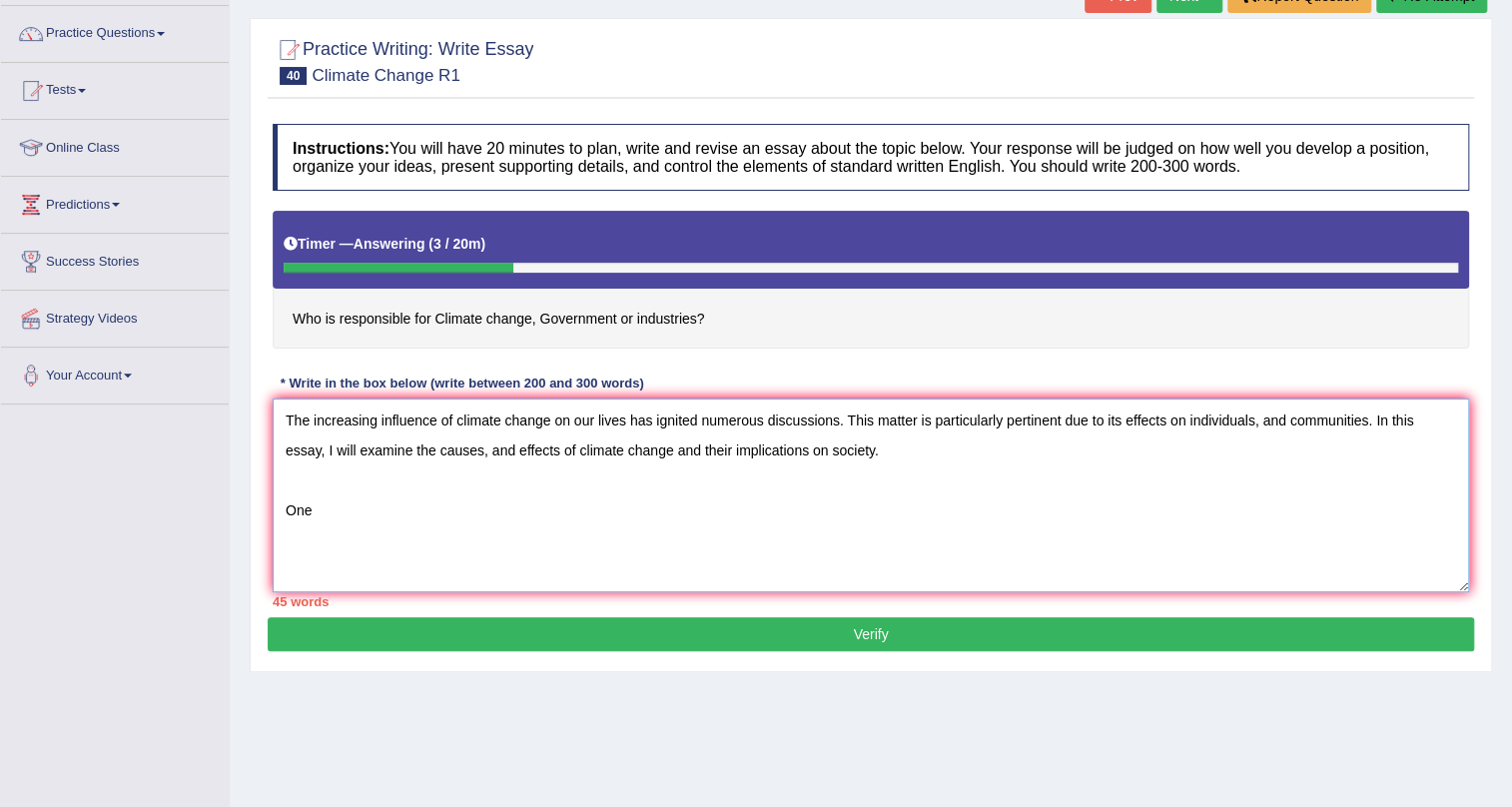 click on "The increasing influence of climate change on our lives has ignited numerous discussions. This matter is particularly pertinent due to its effects on individuals, and communities. In this essay, I will examine the causes, and effects of climate change and their implications on society.
One" at bounding box center [871, 495] 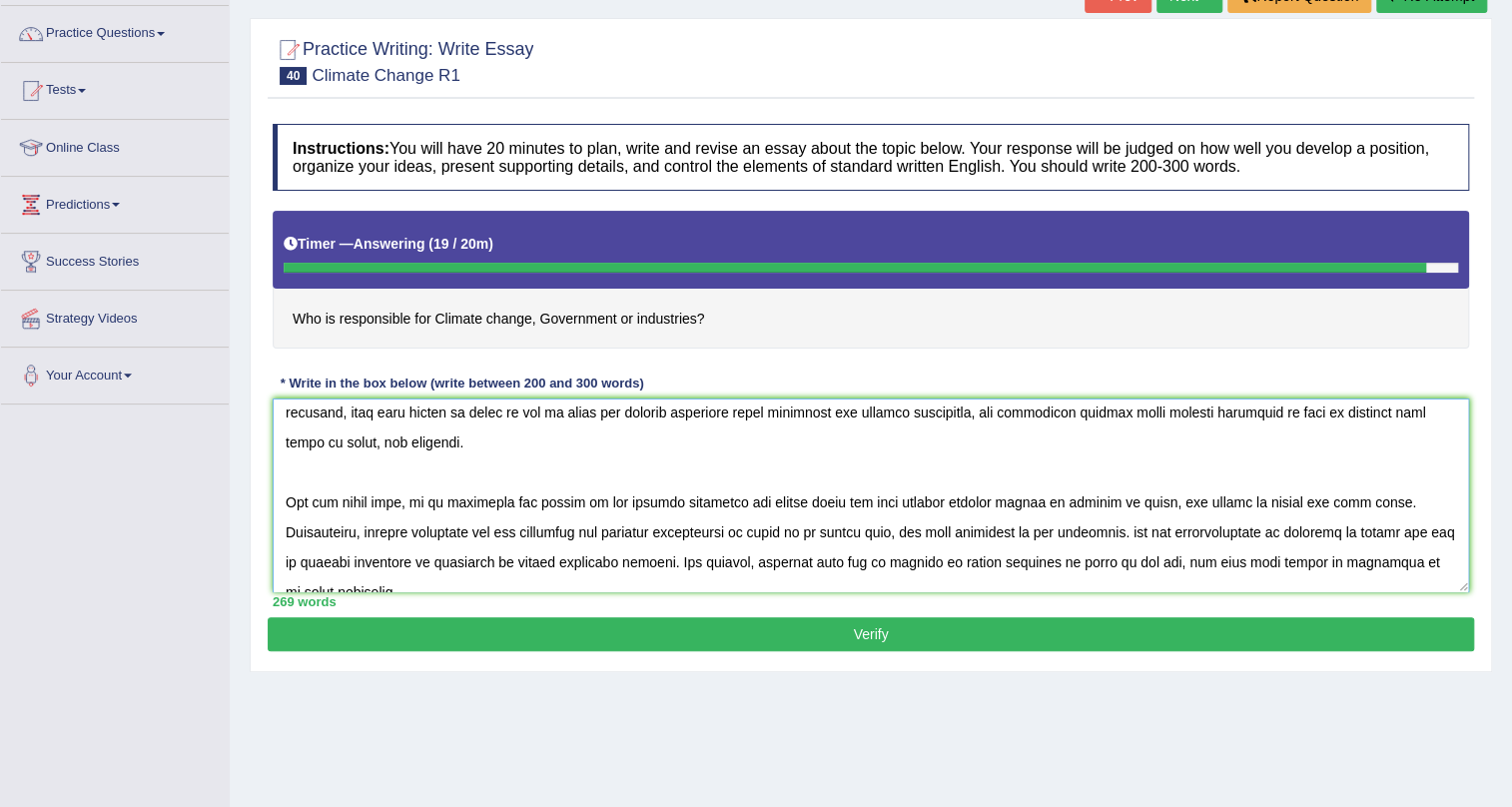 scroll, scrollTop: 0, scrollLeft: 0, axis: both 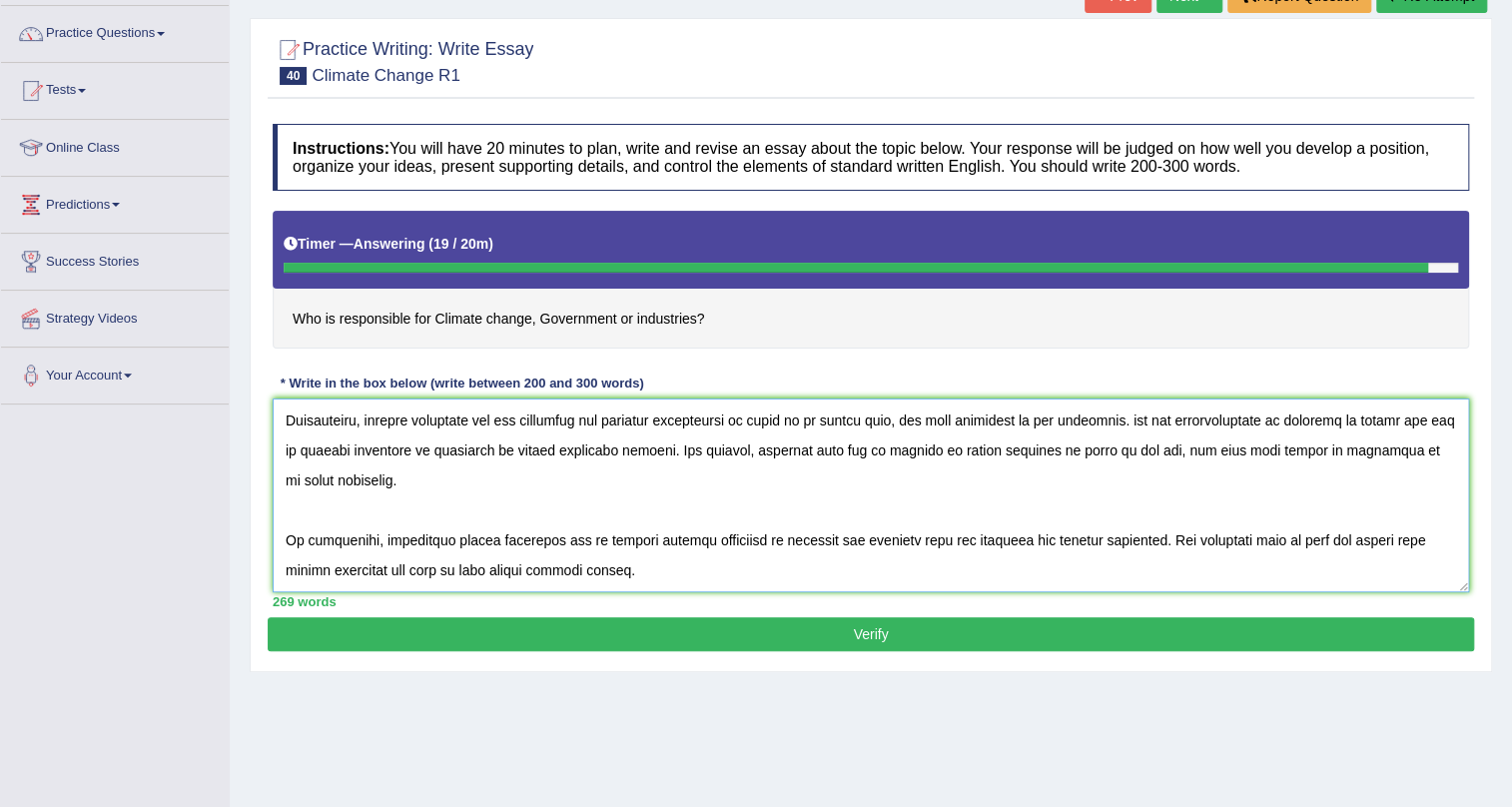 drag, startPoint x: 281, startPoint y: 413, endPoint x: 883, endPoint y: 556, distance: 618.7512 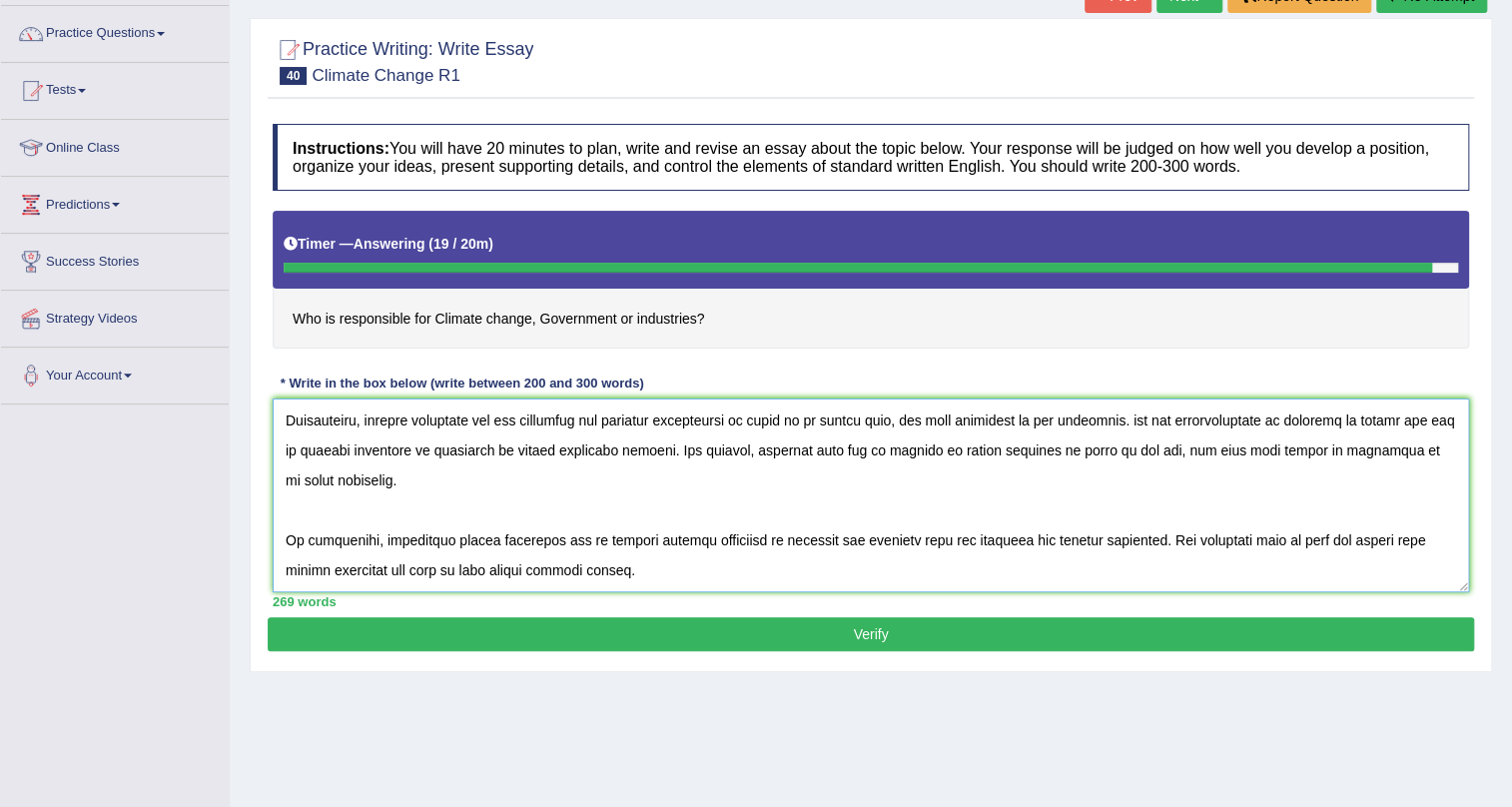 type on "The increasing influence of climate change on our lives has ignited numerous discussions. This matter is particularly pertinent due to its effects on individuals, and communities. In this essay, I will examine the causes, and effects of climate change and their implications on society.
Firstly, there are many reasons for climate change, everyone is playing a role in climate change. Gone are the days where people didn't have much access to global world due to which they preffered simple lifestyle, comparitively the new generation is more dependent on cars, mobile phones, laptops, using all the natural resources to produce easy lifestyle. For instance, cars need petrol or disel to run by using all natural resources major companies are getting profitable, and government helping multi million companies to grow by charging them taxes on goods, and services.
One the other hand, it is effecting the planet as the natural resources are wasted which are very limited leading demand of product to raise, and supply ..." 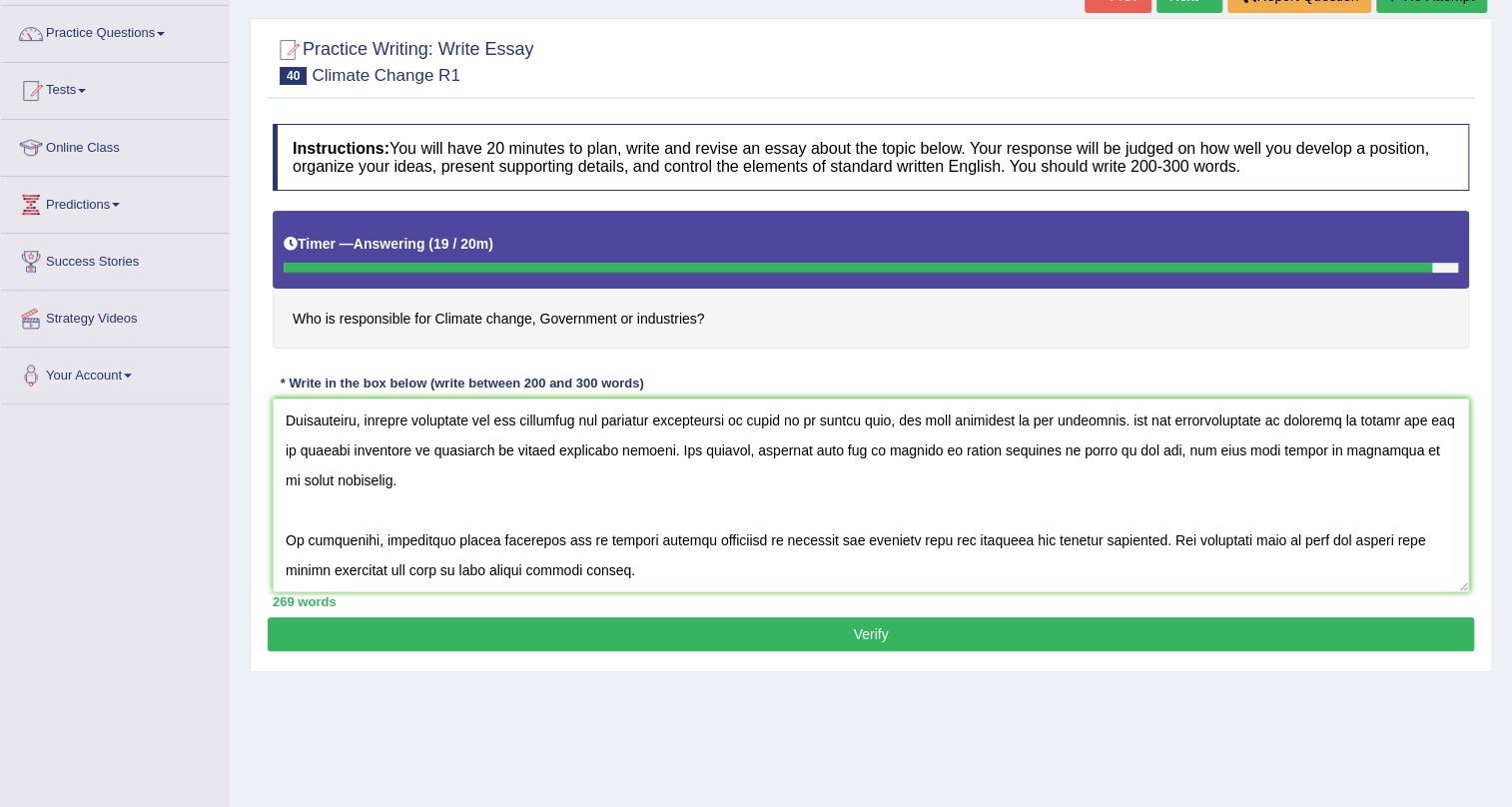 click on "Verify" at bounding box center (871, 634) 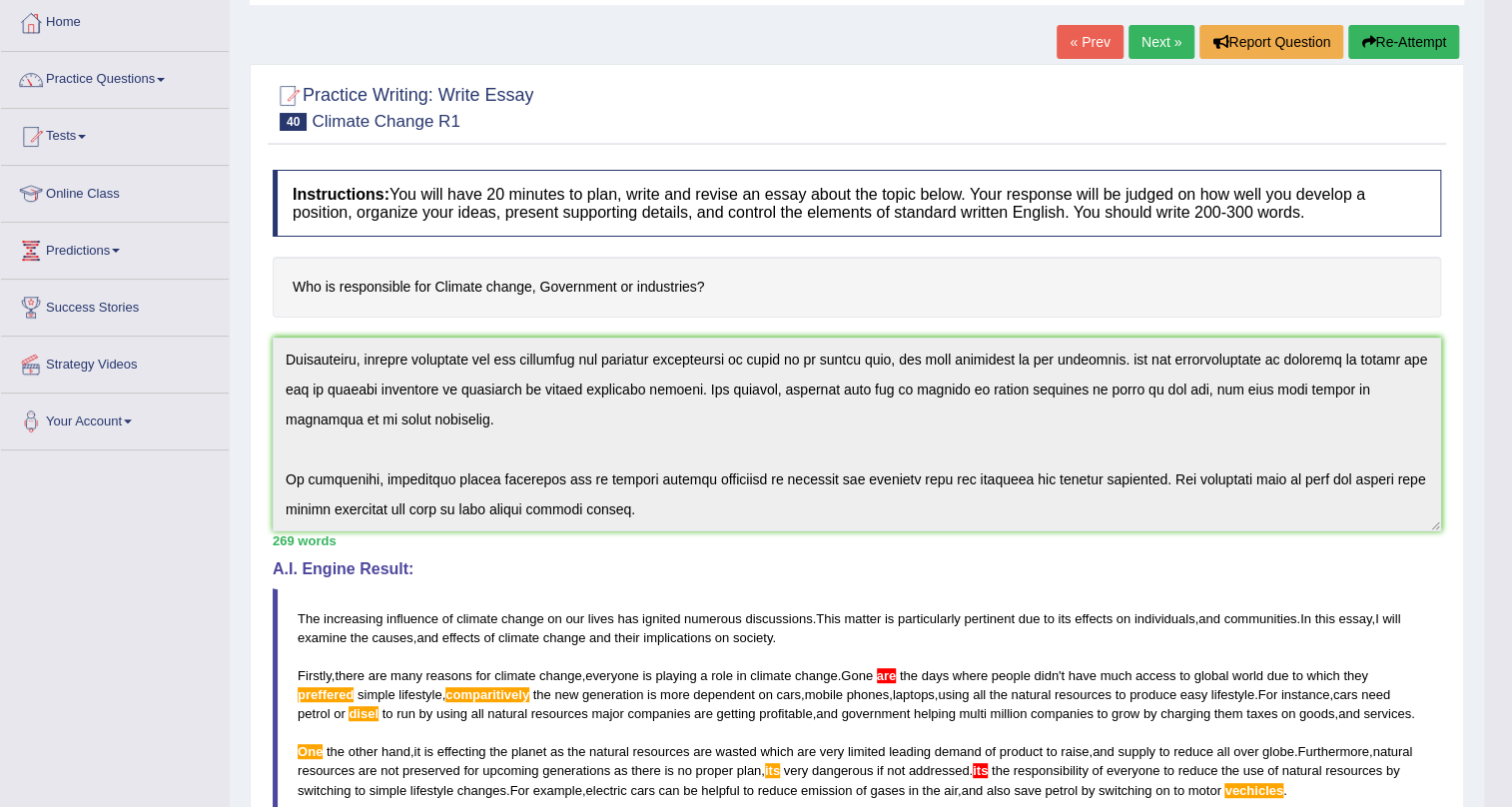 scroll, scrollTop: 90, scrollLeft: 0, axis: vertical 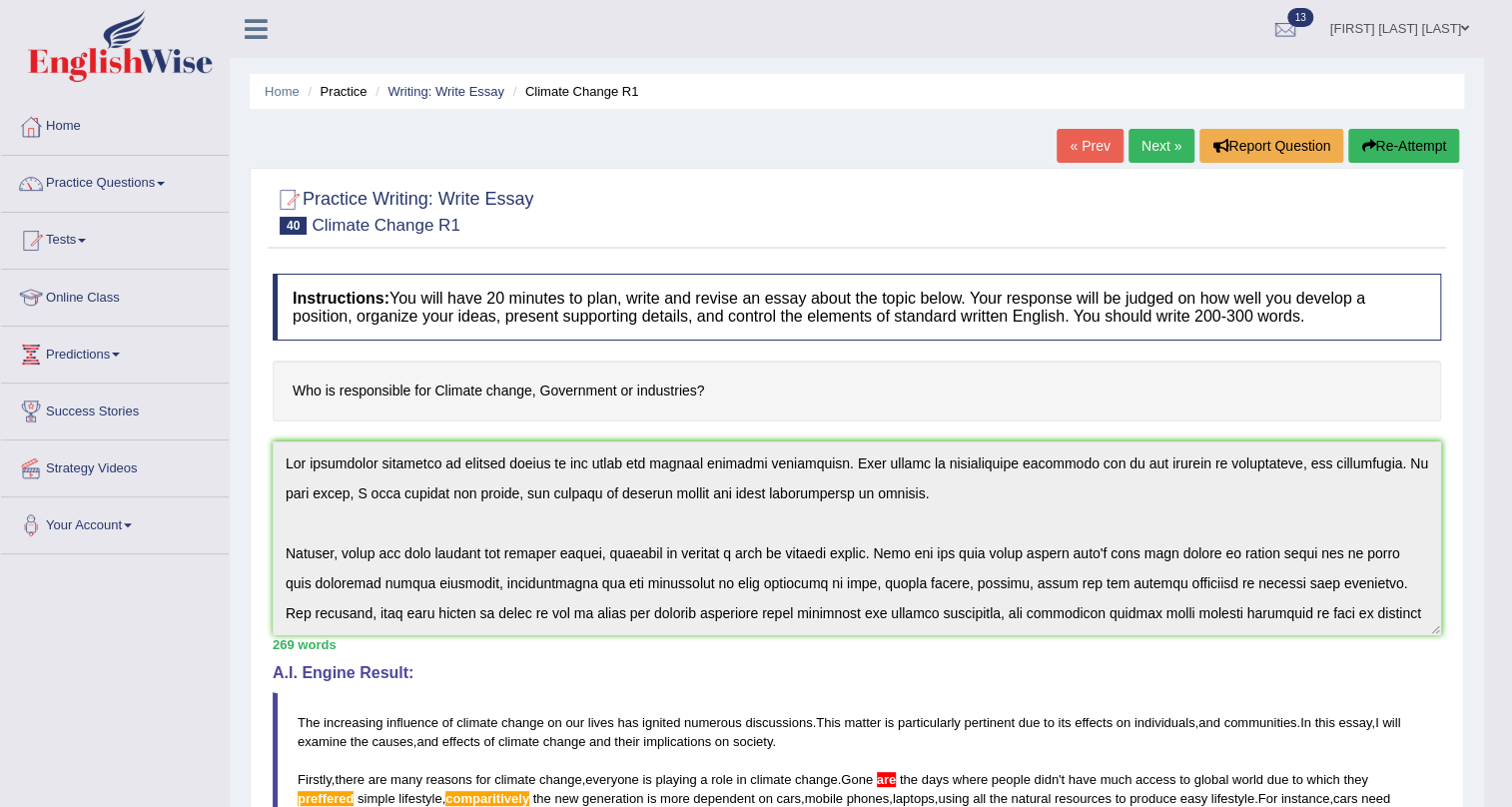click on "Re-Attempt" at bounding box center (1403, 146) 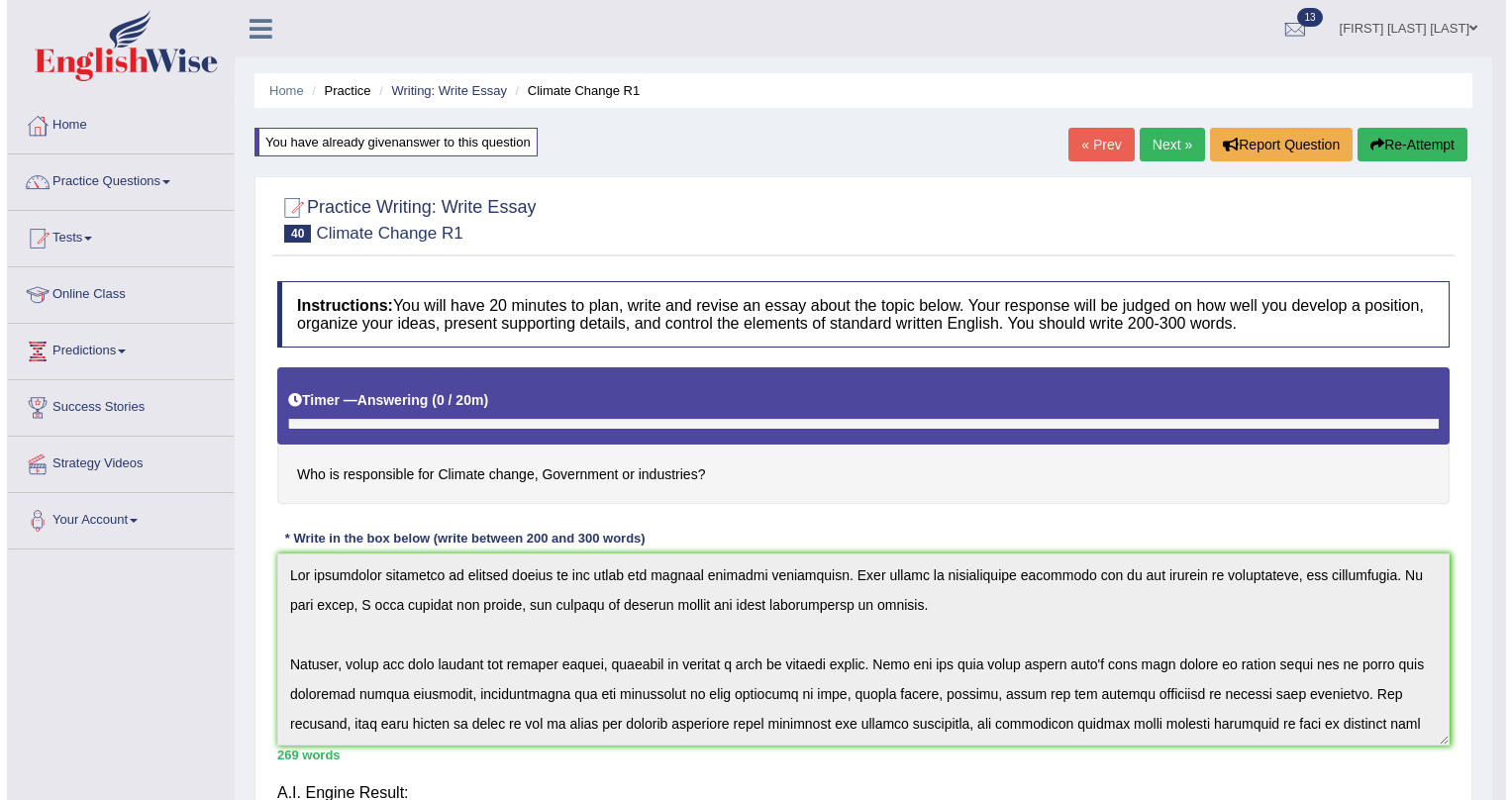 scroll, scrollTop: 0, scrollLeft: 0, axis: both 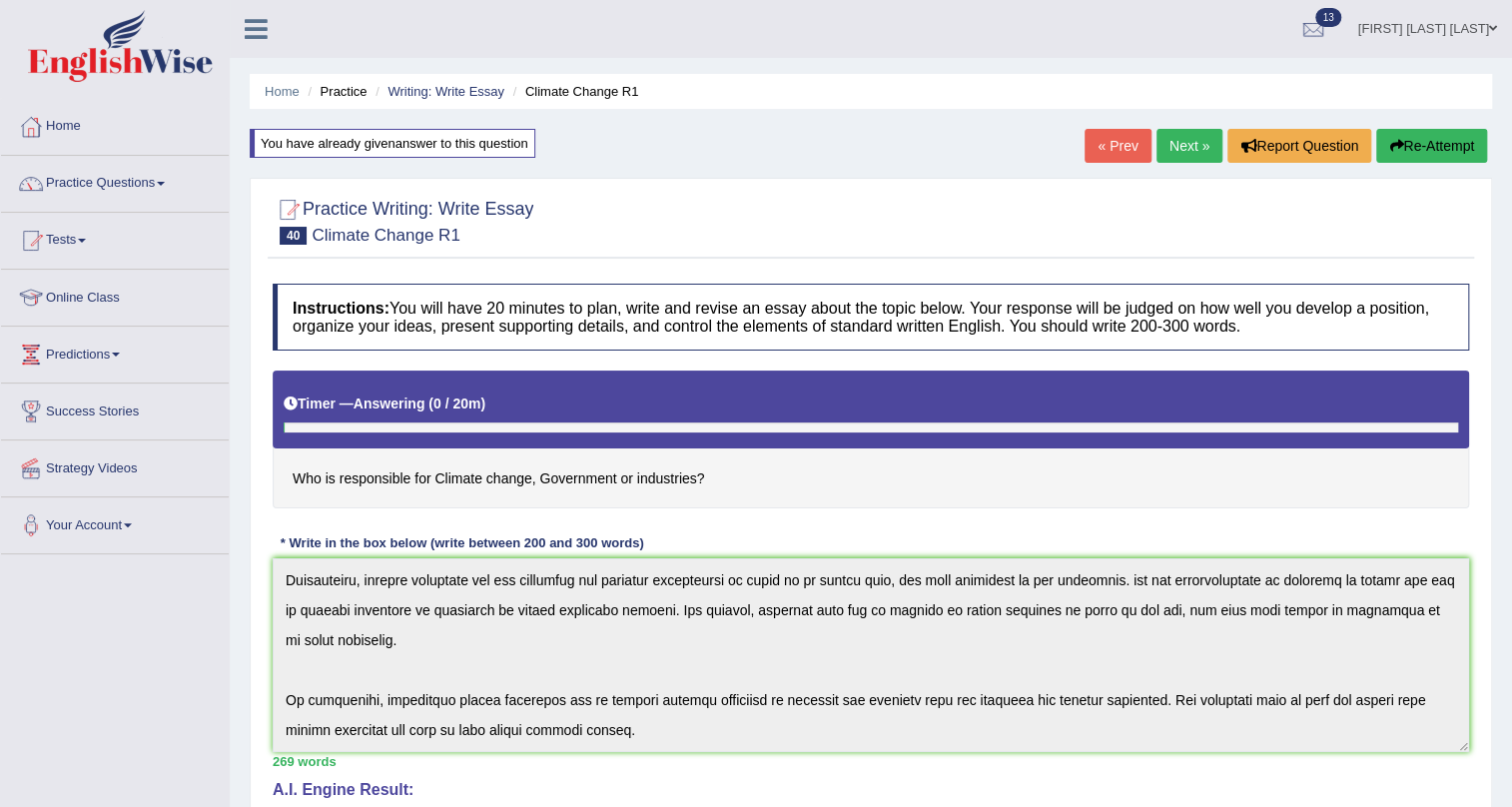 click on "Re-Attempt" at bounding box center (1431, 146) 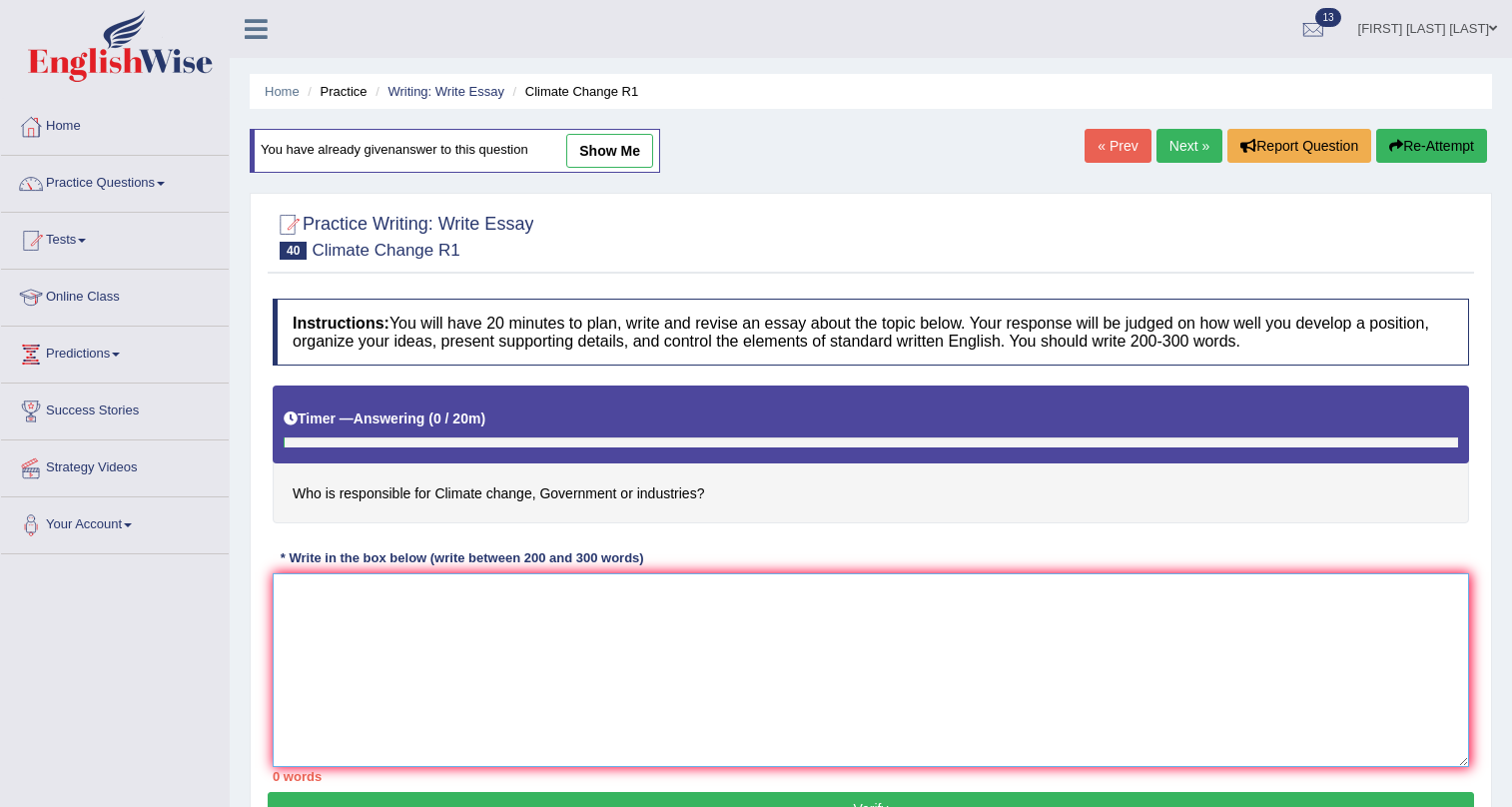 scroll, scrollTop: 0, scrollLeft: 0, axis: both 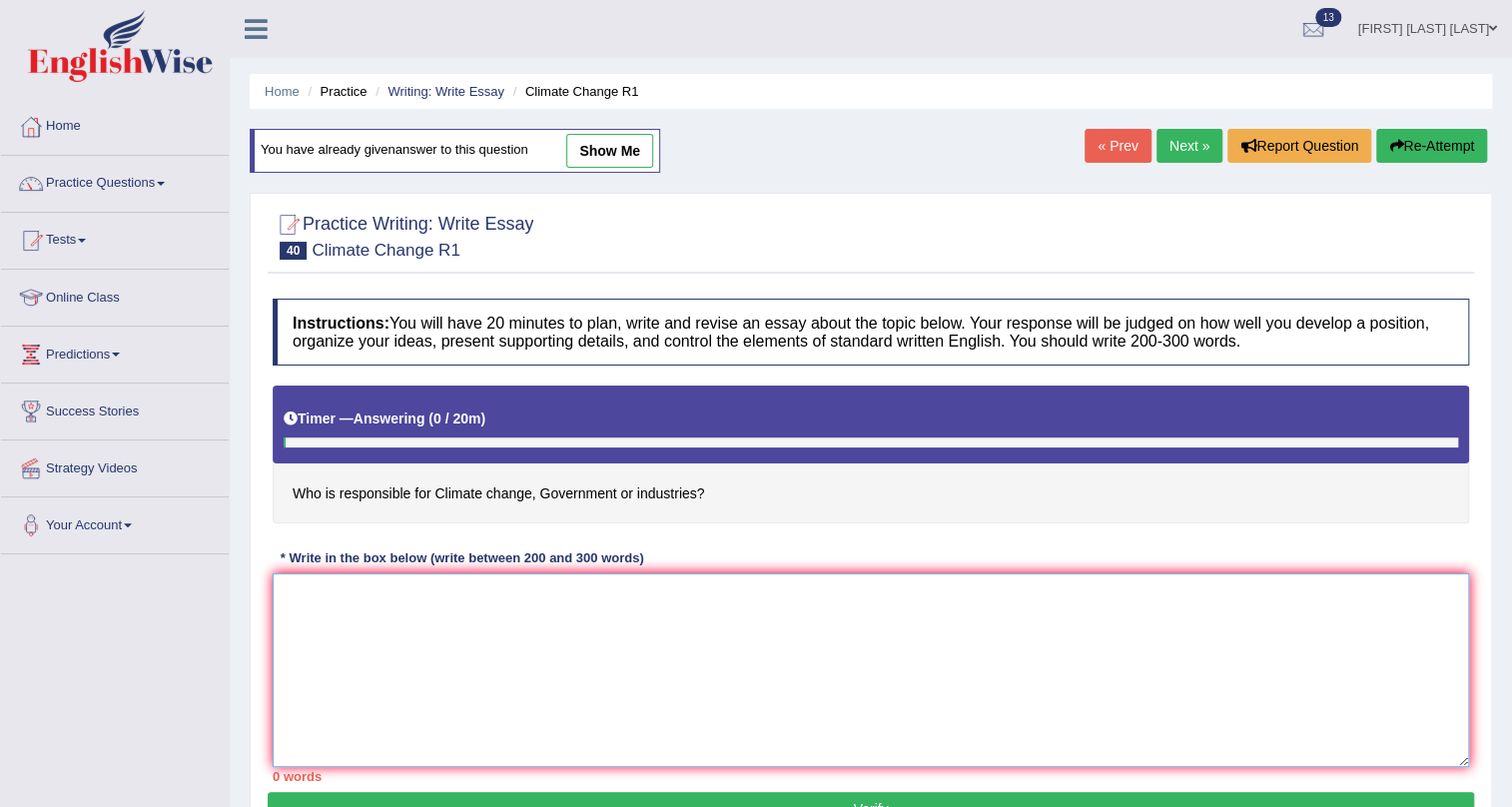 paste on "The increasing influence of climate change on our lives has ignited numerous discussions. This matter is particularly pertinent due to its effects on individuals, and communities. In this essay, I will examine the causes, and effects of climate change and their implications on society.
Firstly, there are many reasons for climate change, everyone is playing a role in climate change. Gone are the days where people didn't have much access to global world due to which they preffered simple lifestyle, comparitively the new generation is more dependent on cars, mobile phones, laptops, using all the natural resources to produce easy lifestyle. For instance, cars need petrol or disel to run by using all natural resources major companies are getting profitable, and government helping multi million companies to grow by charging them taxes on goods, and services.
One the other hand, it is effecting the planet as the natural resources are wasted which are very limited leading demand of product to raise, and supply ..." 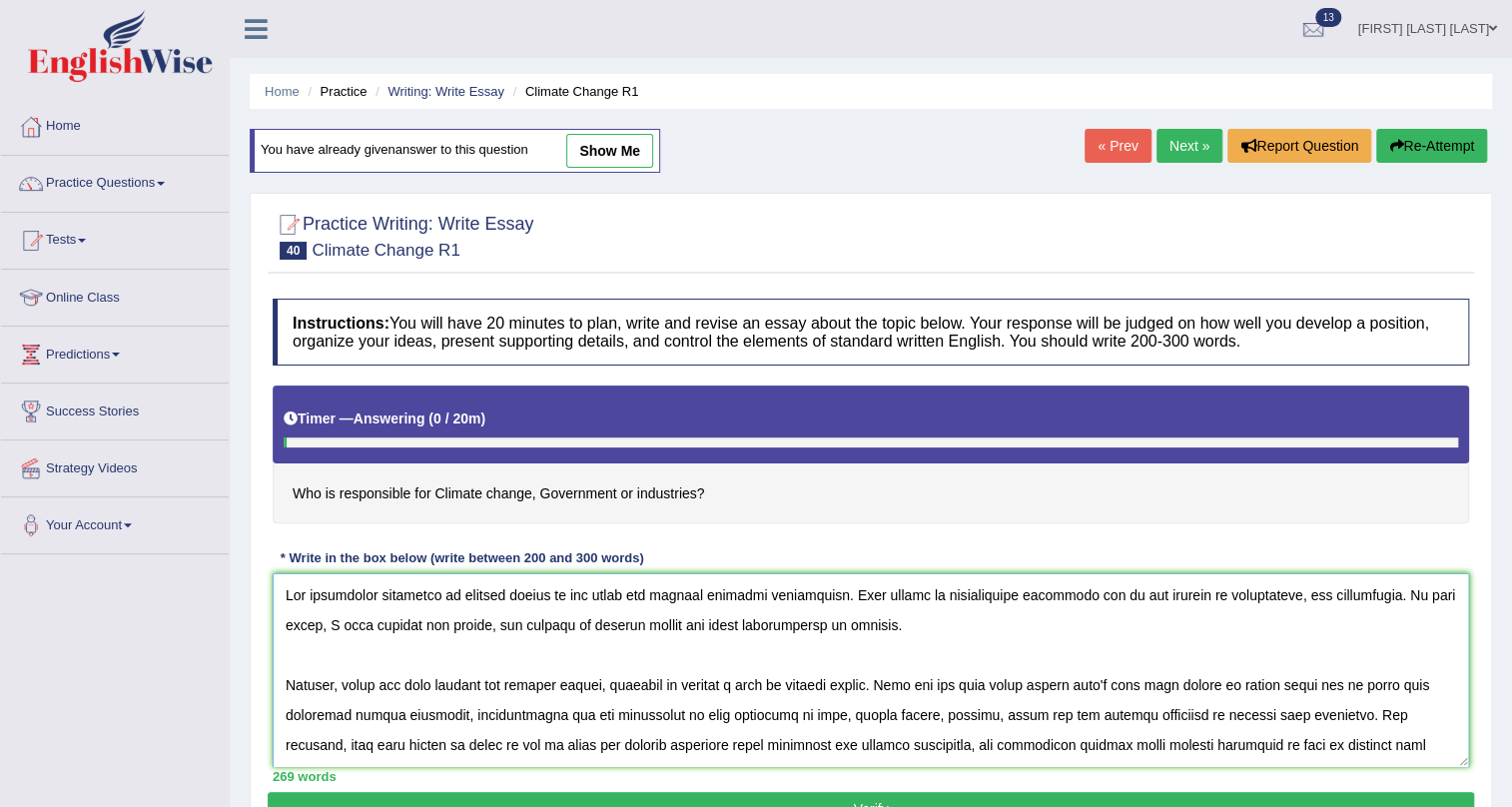 scroll, scrollTop: 0, scrollLeft: 0, axis: both 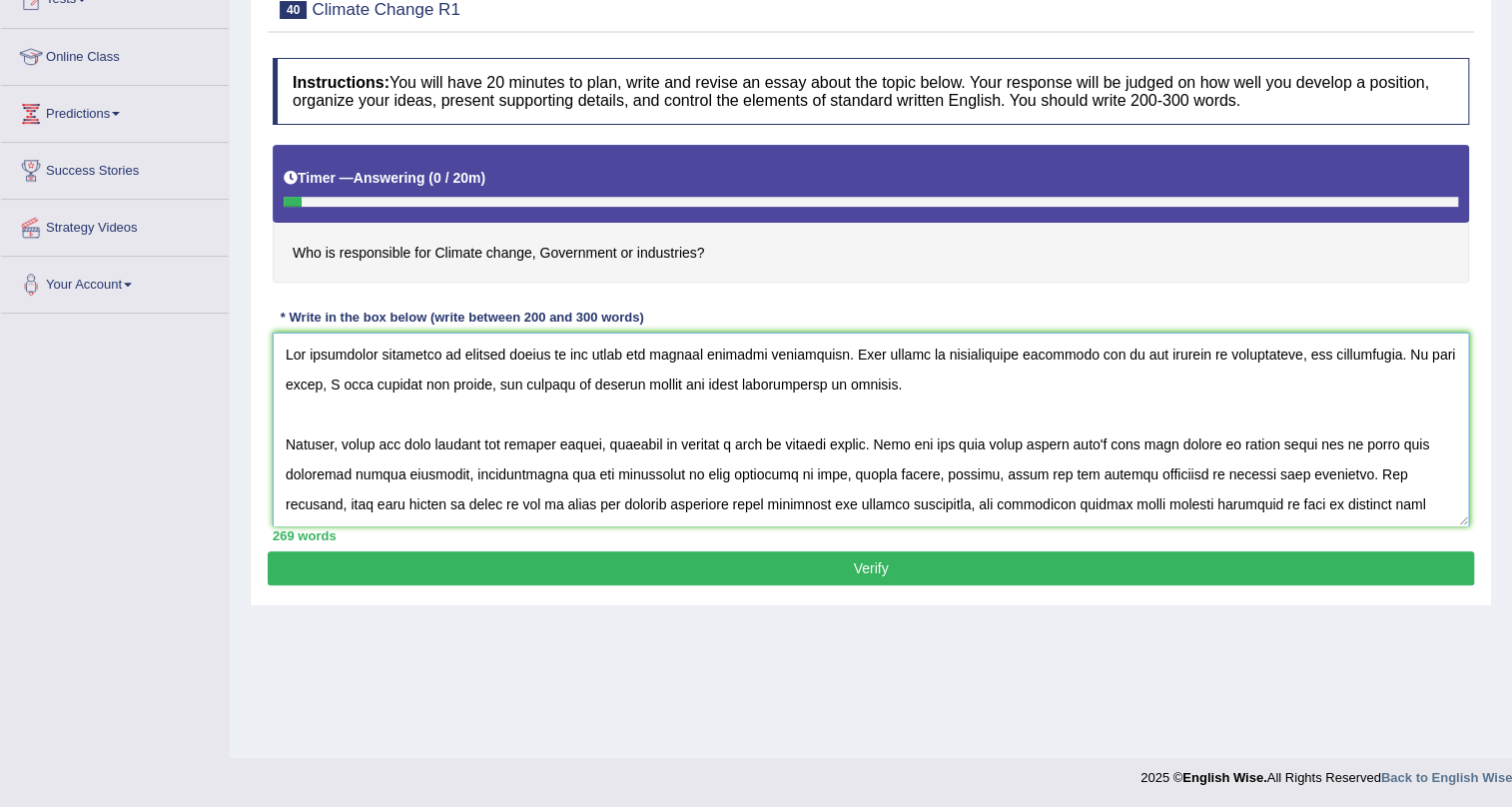 click at bounding box center (871, 429) 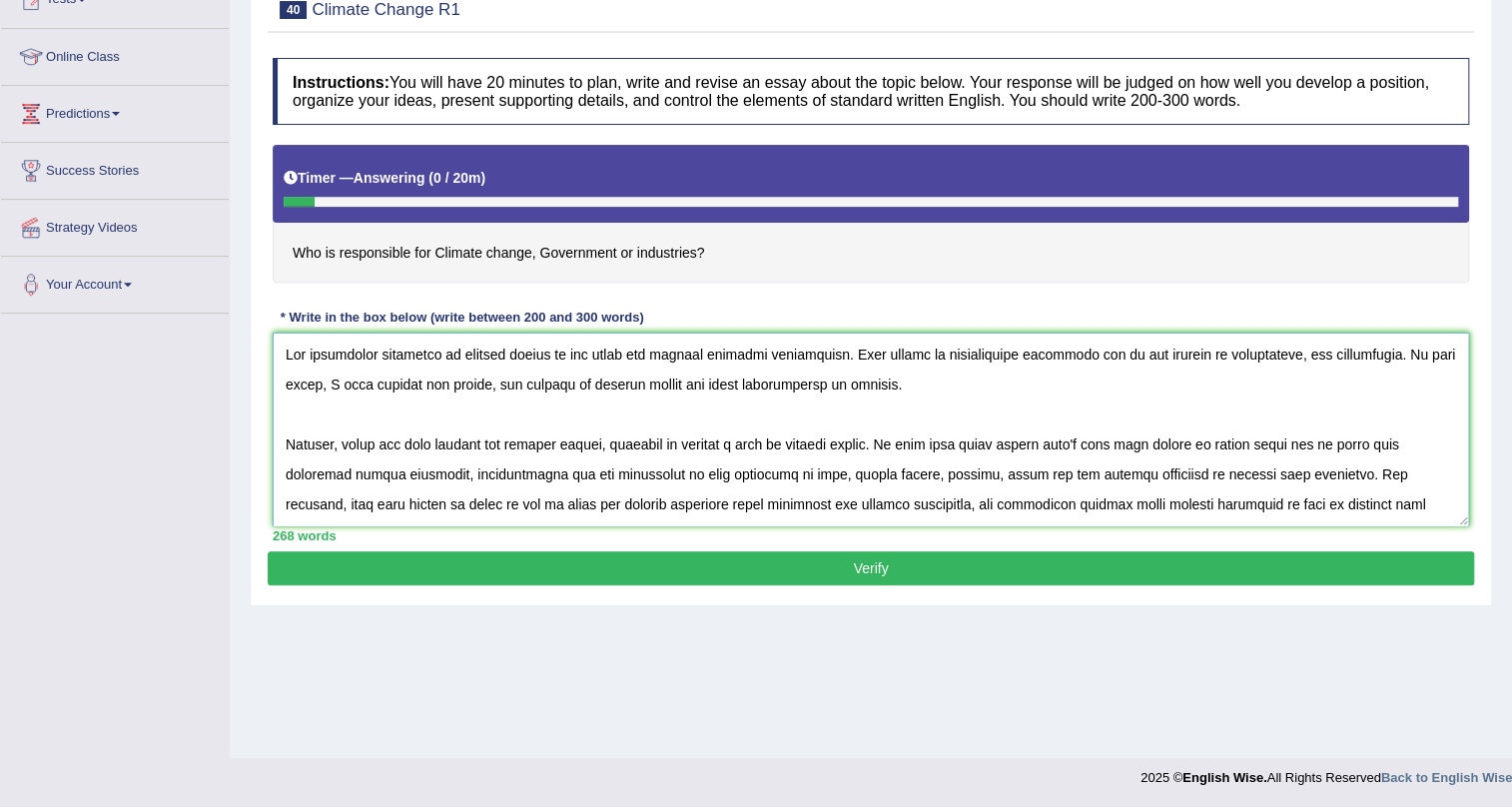 click at bounding box center (871, 429) 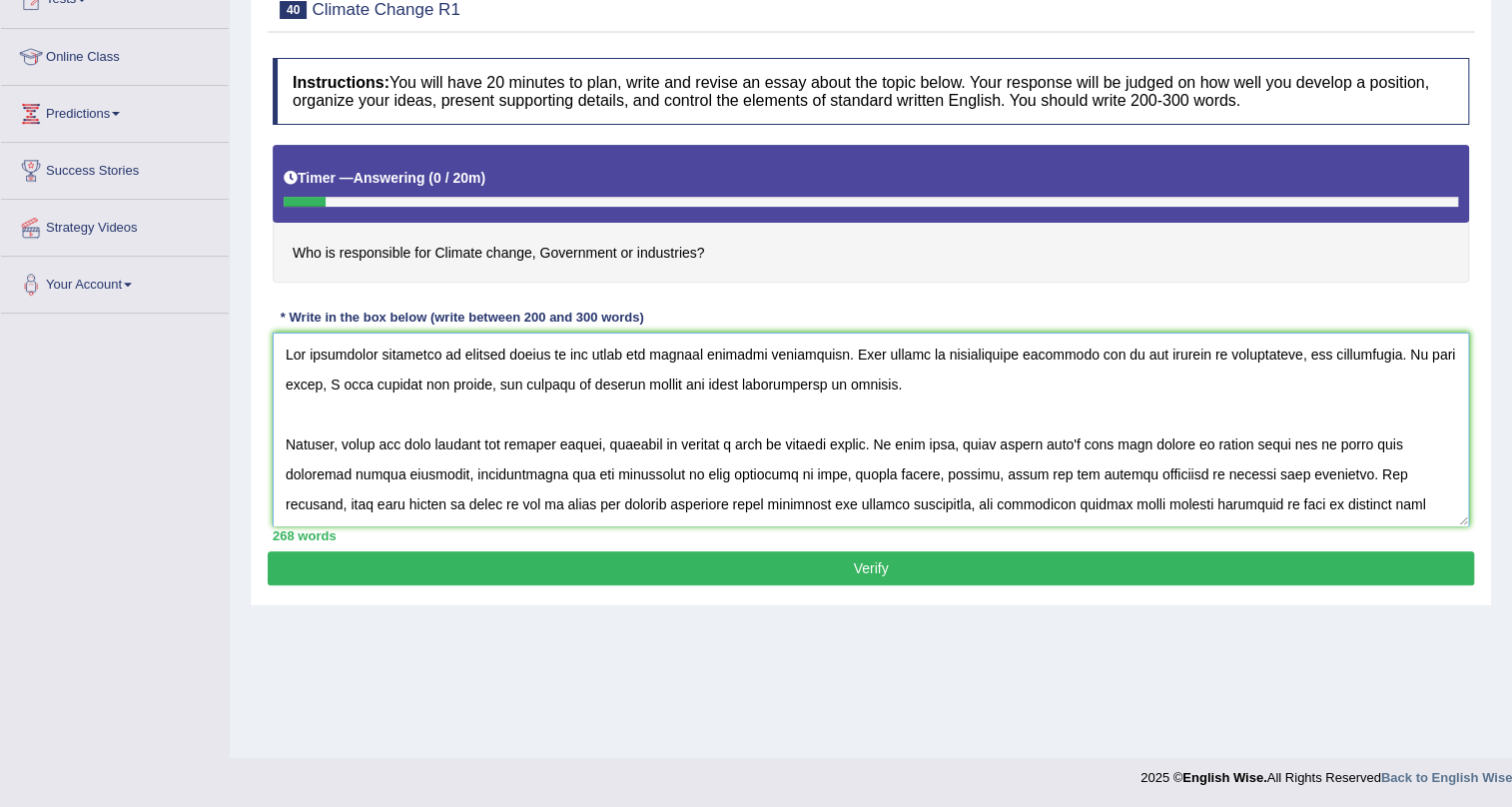 click at bounding box center [871, 429] 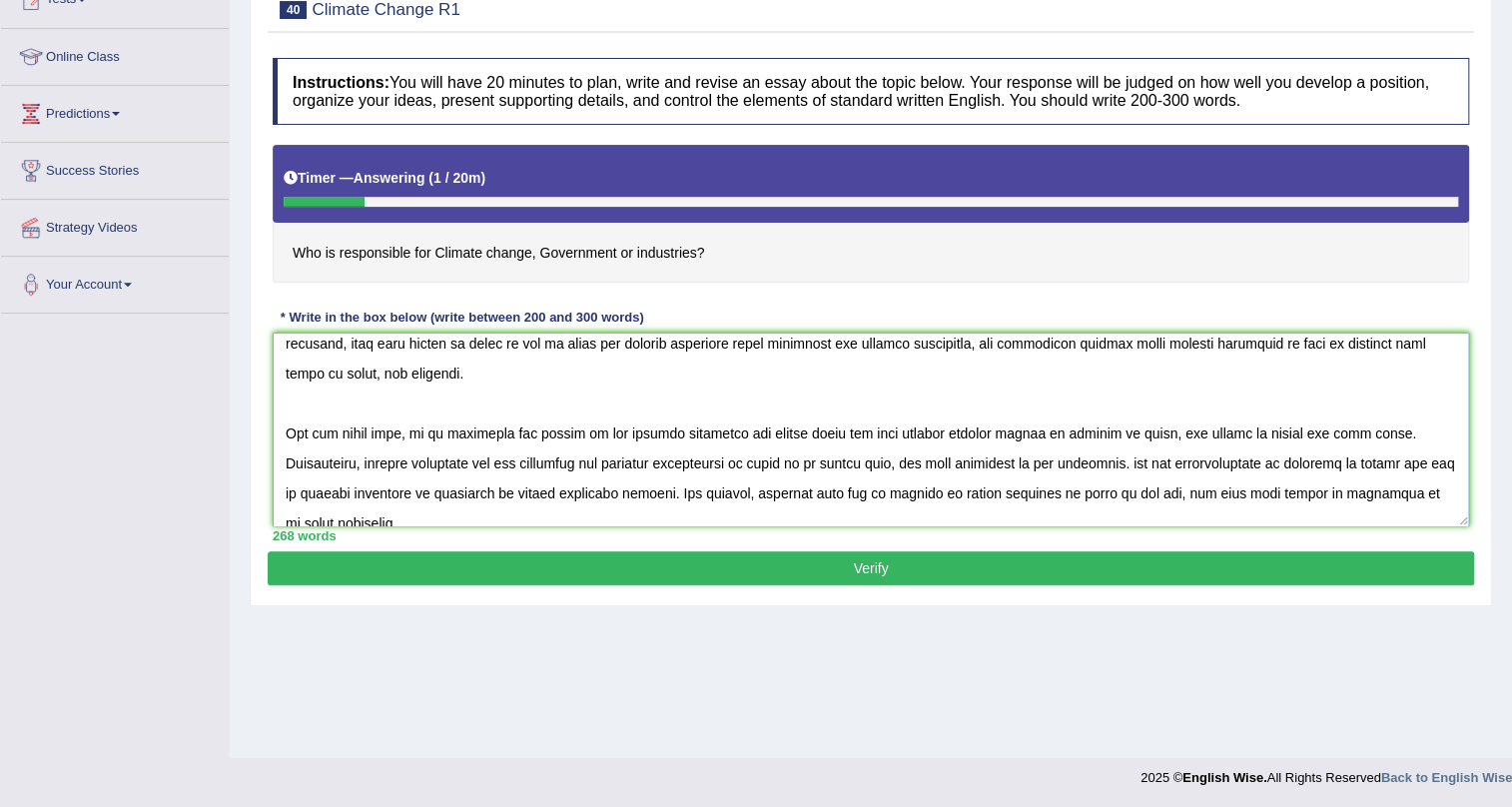 scroll, scrollTop: 181, scrollLeft: 0, axis: vertical 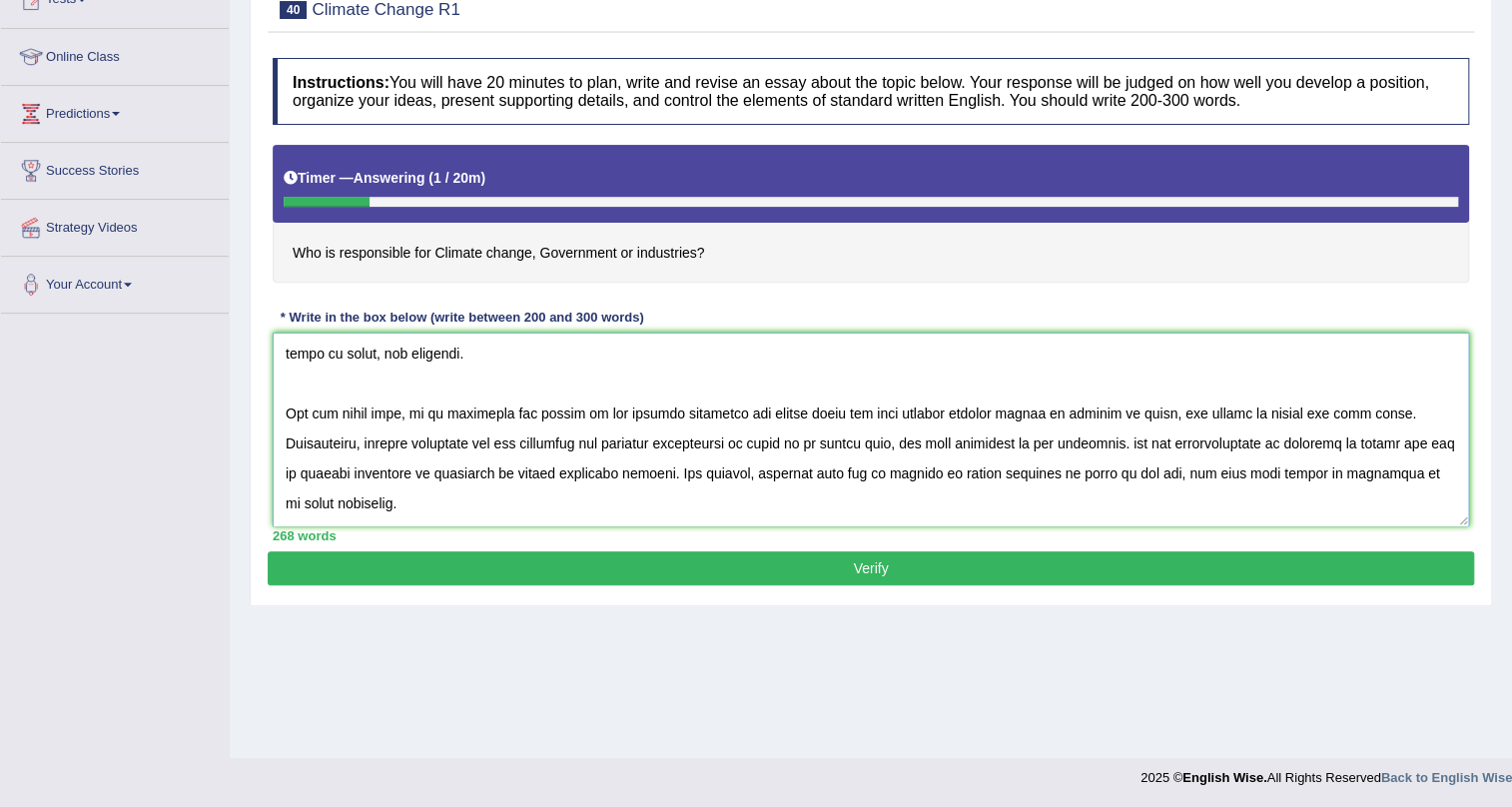 click at bounding box center [871, 429] 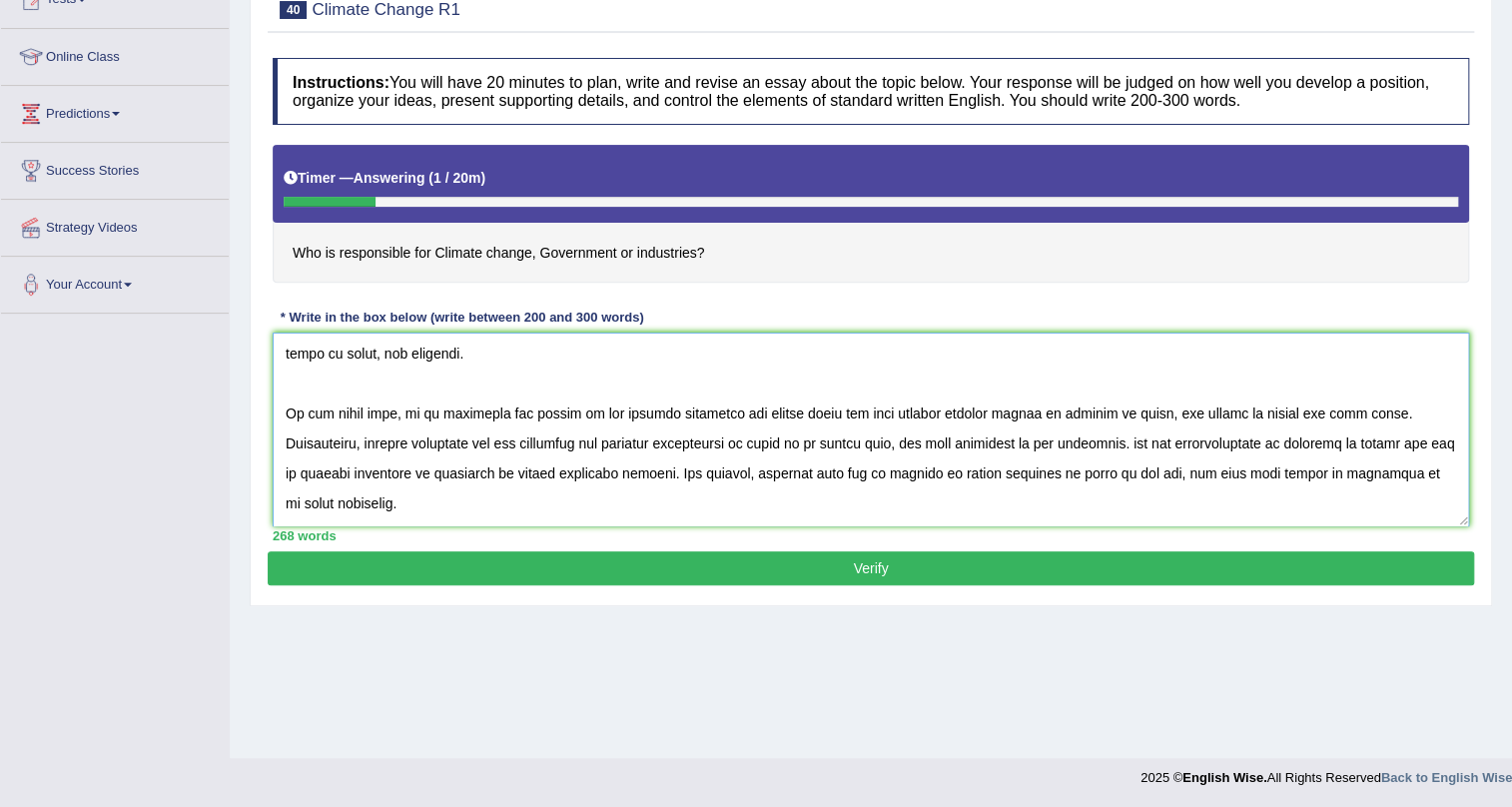 click at bounding box center (871, 429) 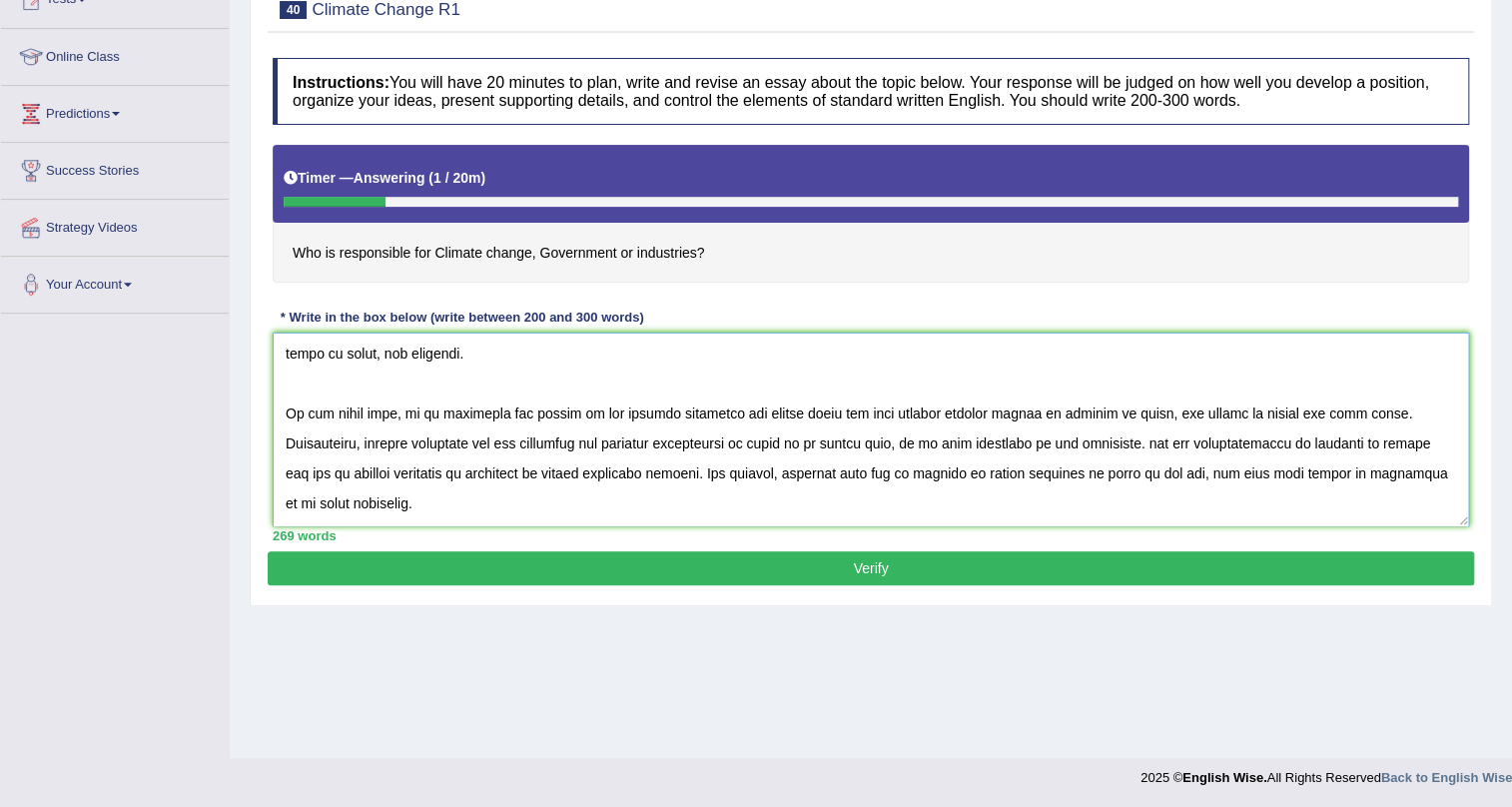 click at bounding box center (871, 429) 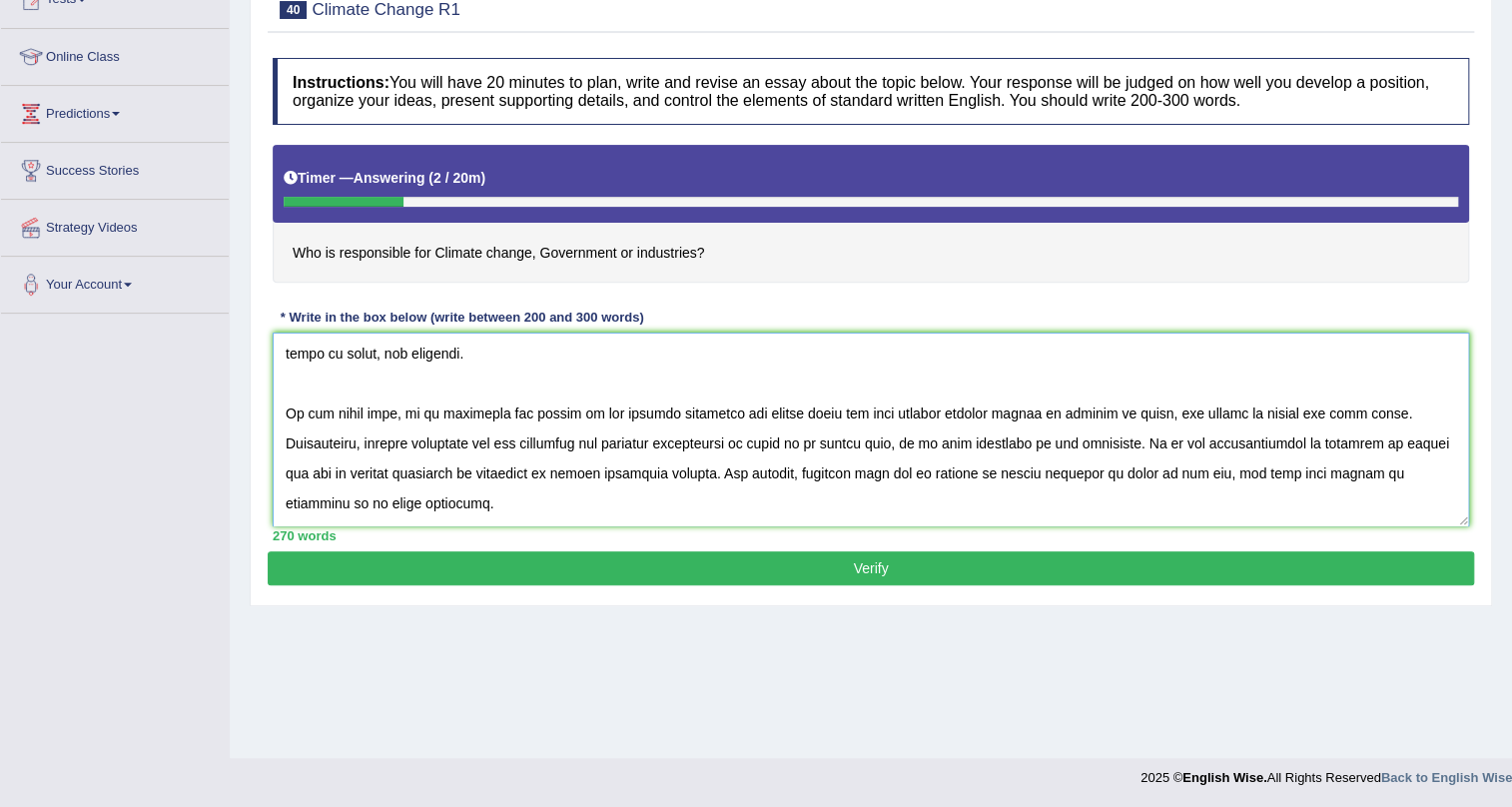 click at bounding box center [871, 429] 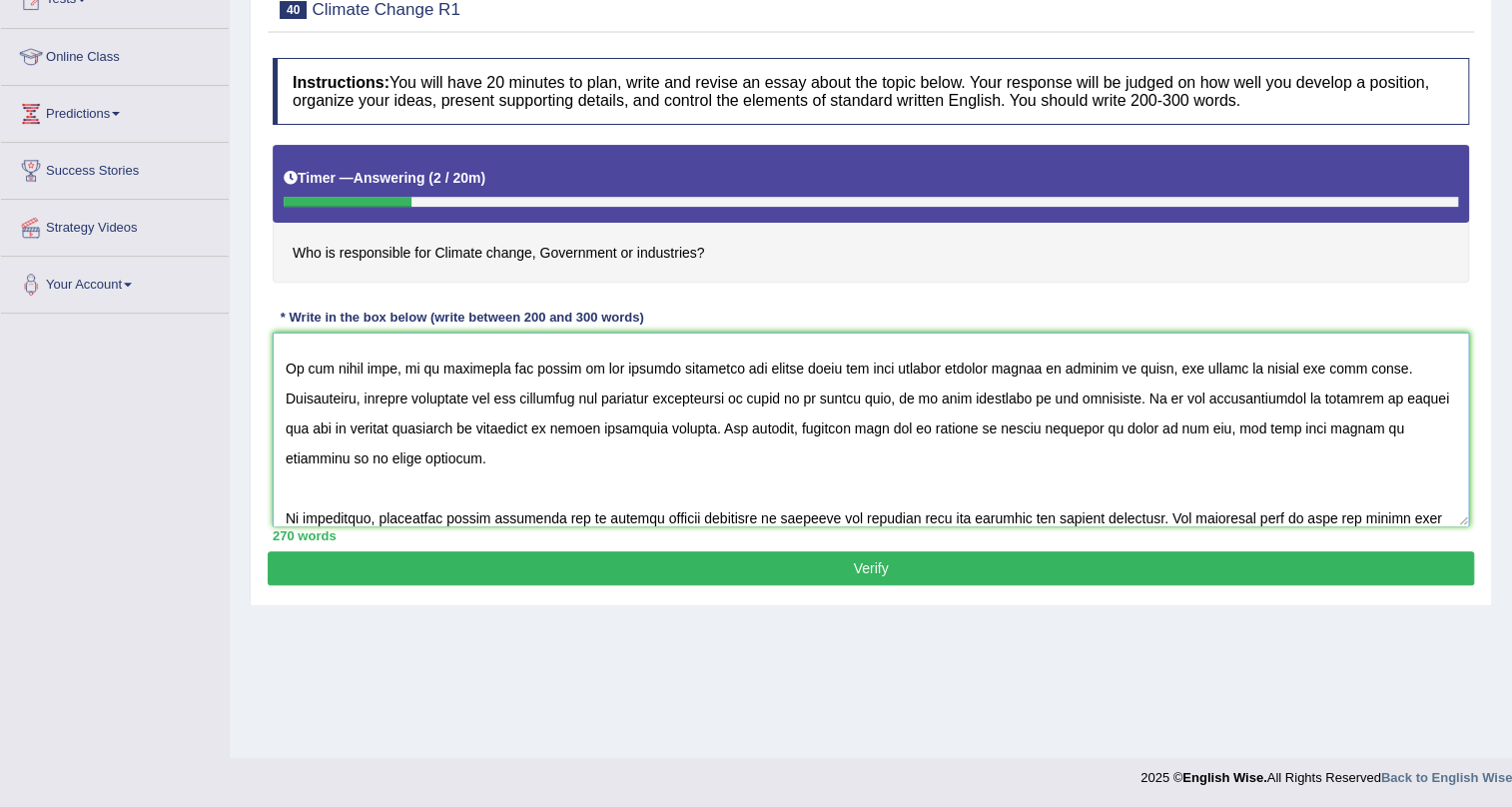 scroll, scrollTop: 270, scrollLeft: 0, axis: vertical 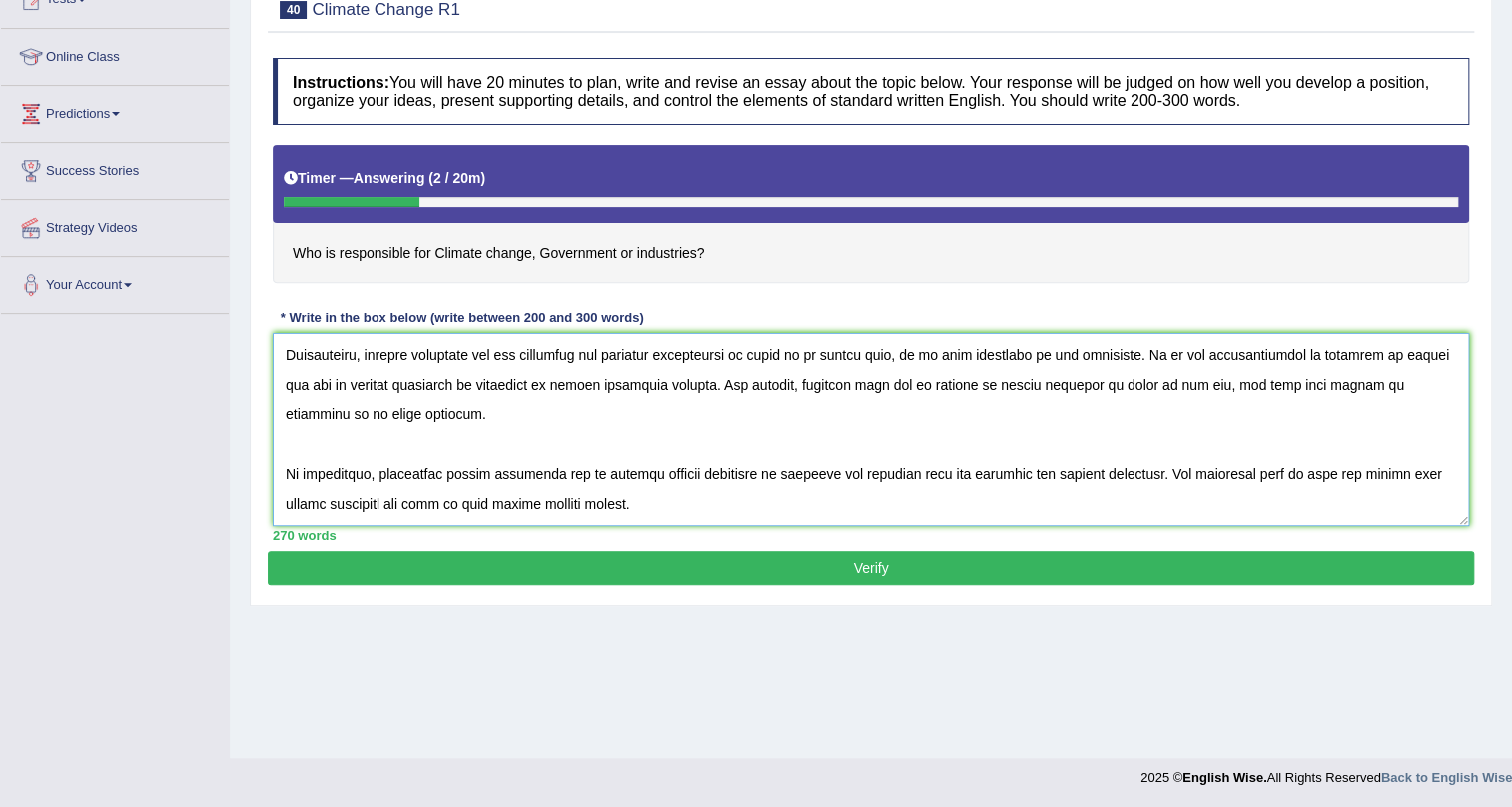 type on "The increasing influence of climate change on our lives has ignited numerous discussions. This matter is particularly pertinent due to its effects on individuals, and communities. In this essay, I will examine the causes, and effects of climate change and their implications on society.
Firstly, there are many reasons for climate change, everyone is playing a role in climate change. In past days, where people didn't have much access to global world due to which they preffered simple lifestyle, comparatively the new generation is more dependent on cars, mobile phones, laptops, using all the natural resources to produce easy lifestyle. For instance, cars need petrol or disel to run by using all natural resources major companies are getting profitable, and government helping multi million companies to grow by charging them taxes on goods, and services.
On the other hand, it is effecting the planet as the natural resources are wasted which are very limited leading demand of product to raise, and supply to re..." 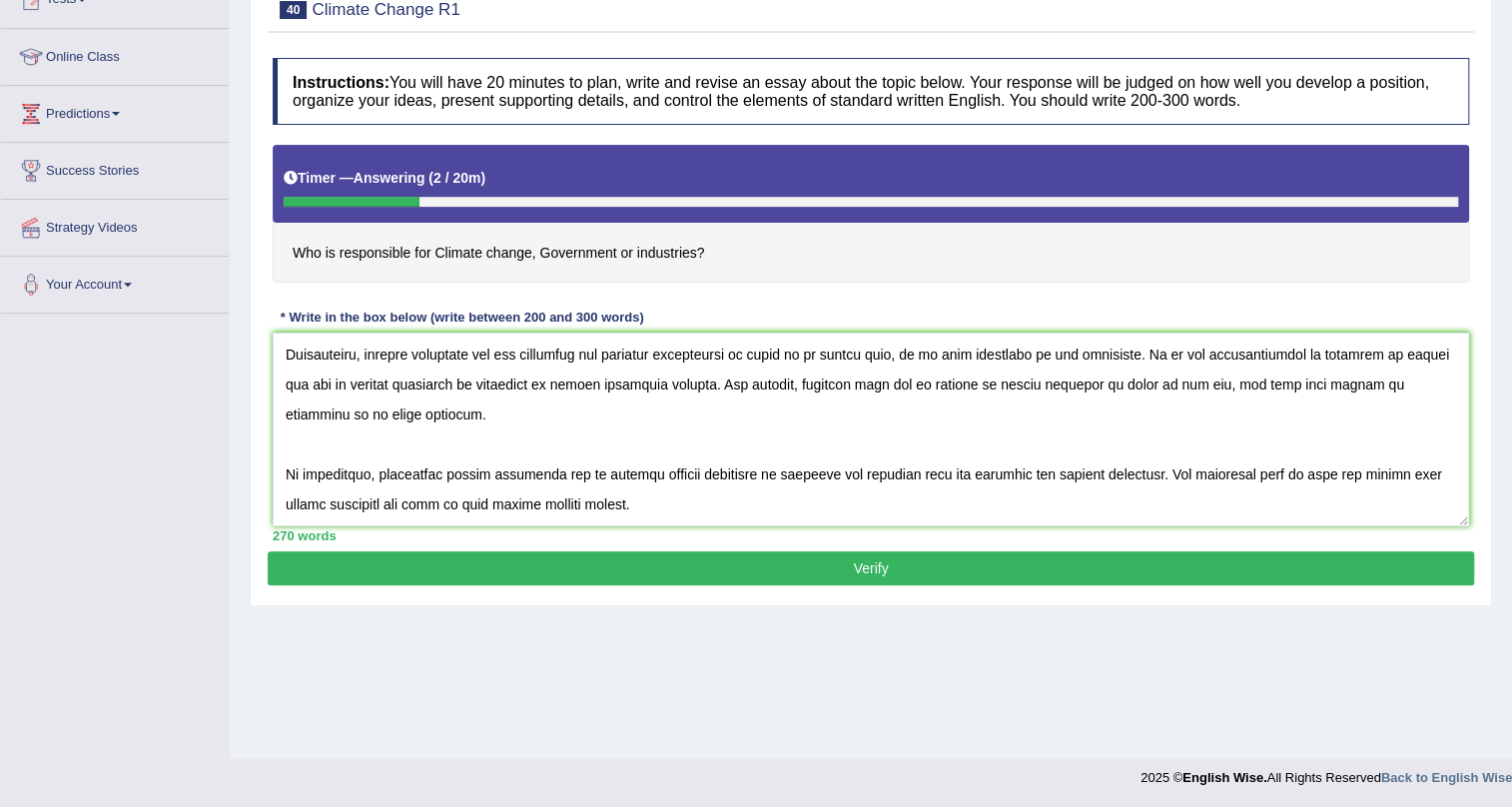 click on "Verify" at bounding box center (871, 568) 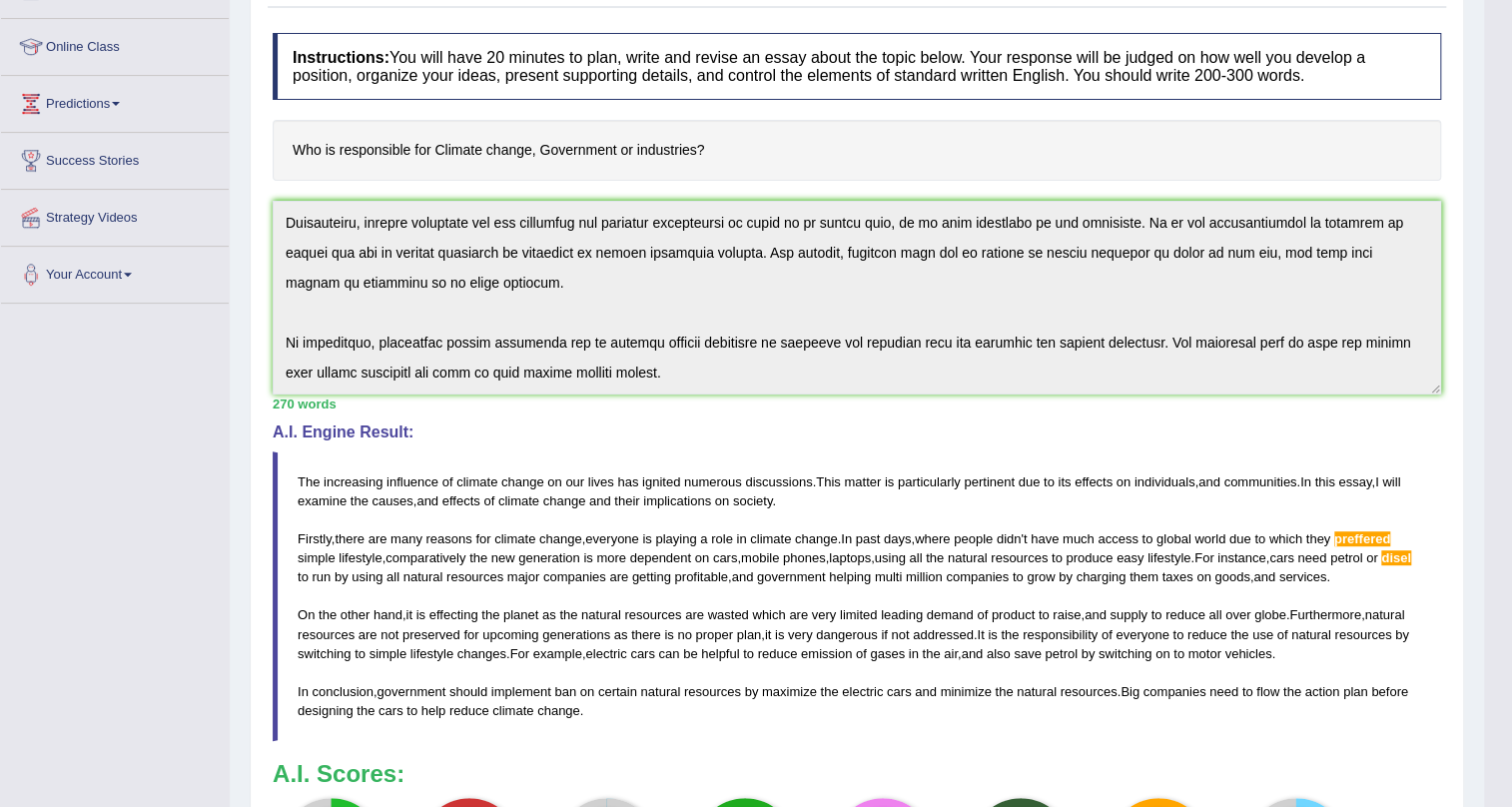 scroll, scrollTop: 241, scrollLeft: 0, axis: vertical 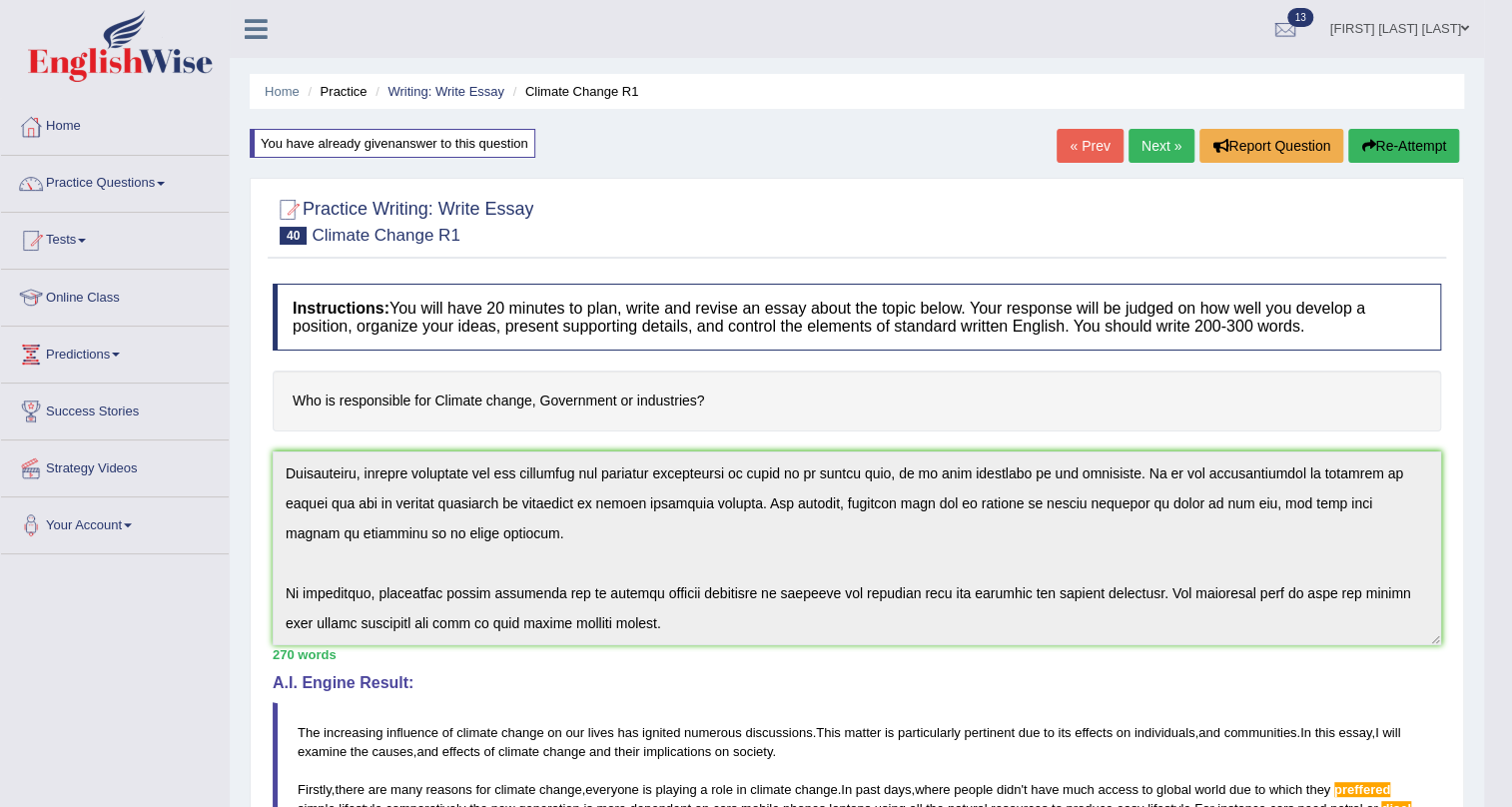 click on "Instructions:  You will have 20 minutes to plan, write and revise an essay about the topic below. Your response will be judged on how well you develop a position, organize your ideas, present supporting details, and control the elements of standard written English. You should write 200-300 words.
Timer —  Answering   ( 2 / 20m ) Skip Who is responsible for Climate change, Government or industries? * Write in the box below (write between 200 and 300 words) 270 words Written Keywords:  is  for  Climate  change  Government  or  and  due  to  climate  change  government  responsibility  gases  climate  action  global  climate  climate A.I. Engine Result: The   increasing   influence   of   climate   change   on   our   lives   has   ignited   numerous   discussions .  This   matter   is   particularly   pertinent   due   to   its   effects   on   individuals ,  and   communities .  In   this   essay ,  I   will   examine   the   causes ,  and   effects   of   climate   change   and   their     on" at bounding box center [857, 728] 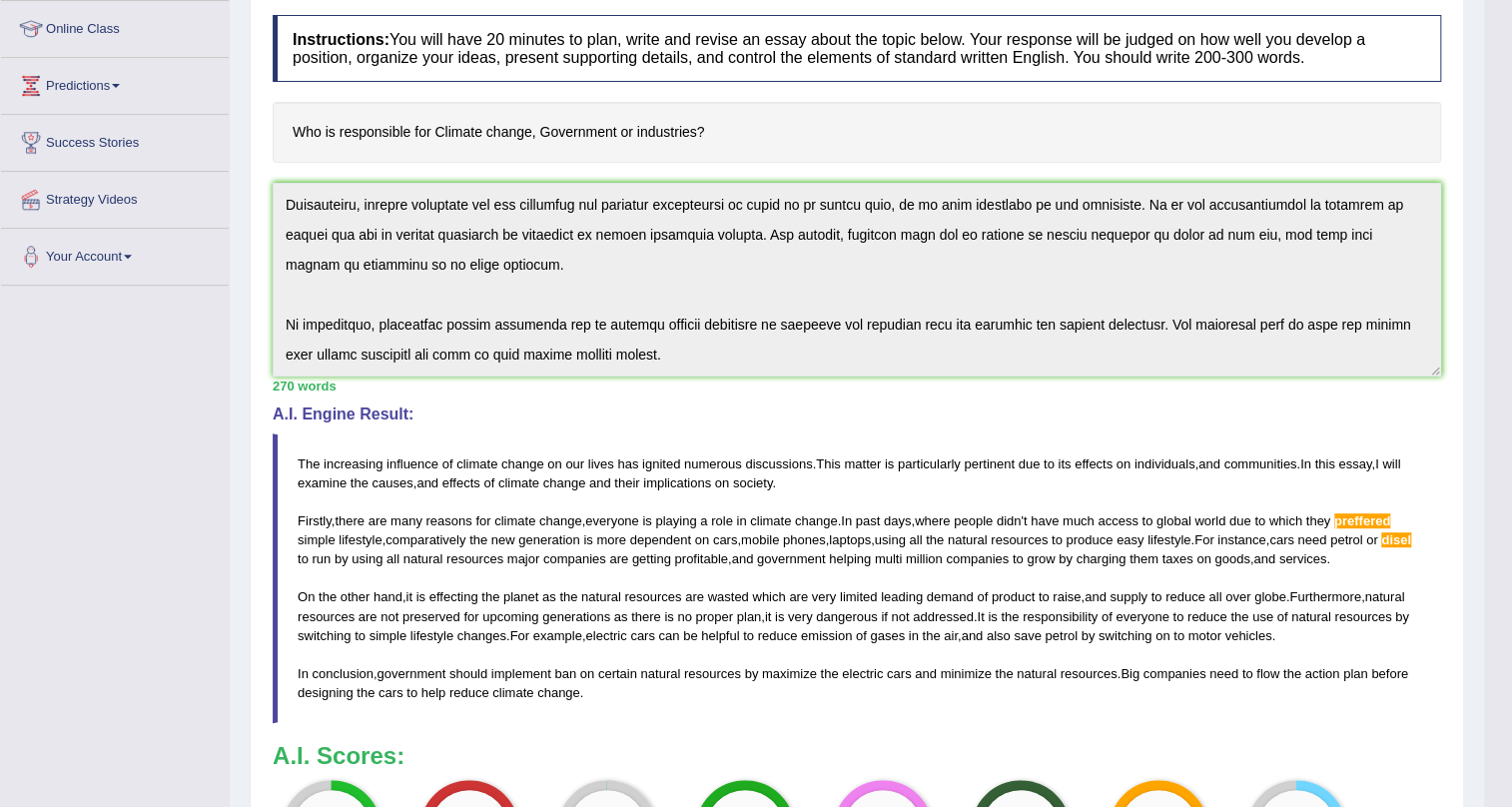 scroll, scrollTop: 90, scrollLeft: 0, axis: vertical 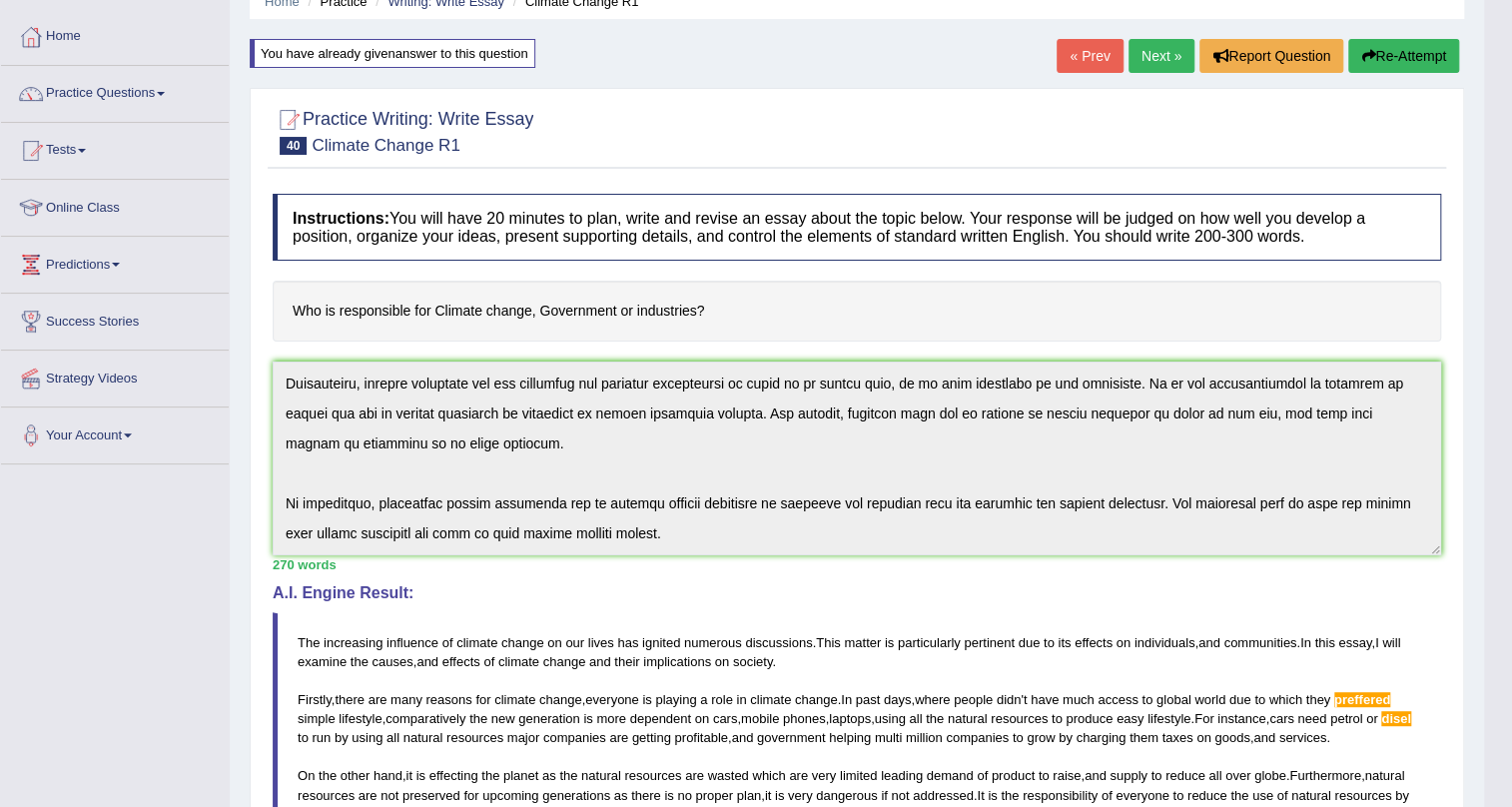 click on "Re-Attempt" at bounding box center (1403, 56) 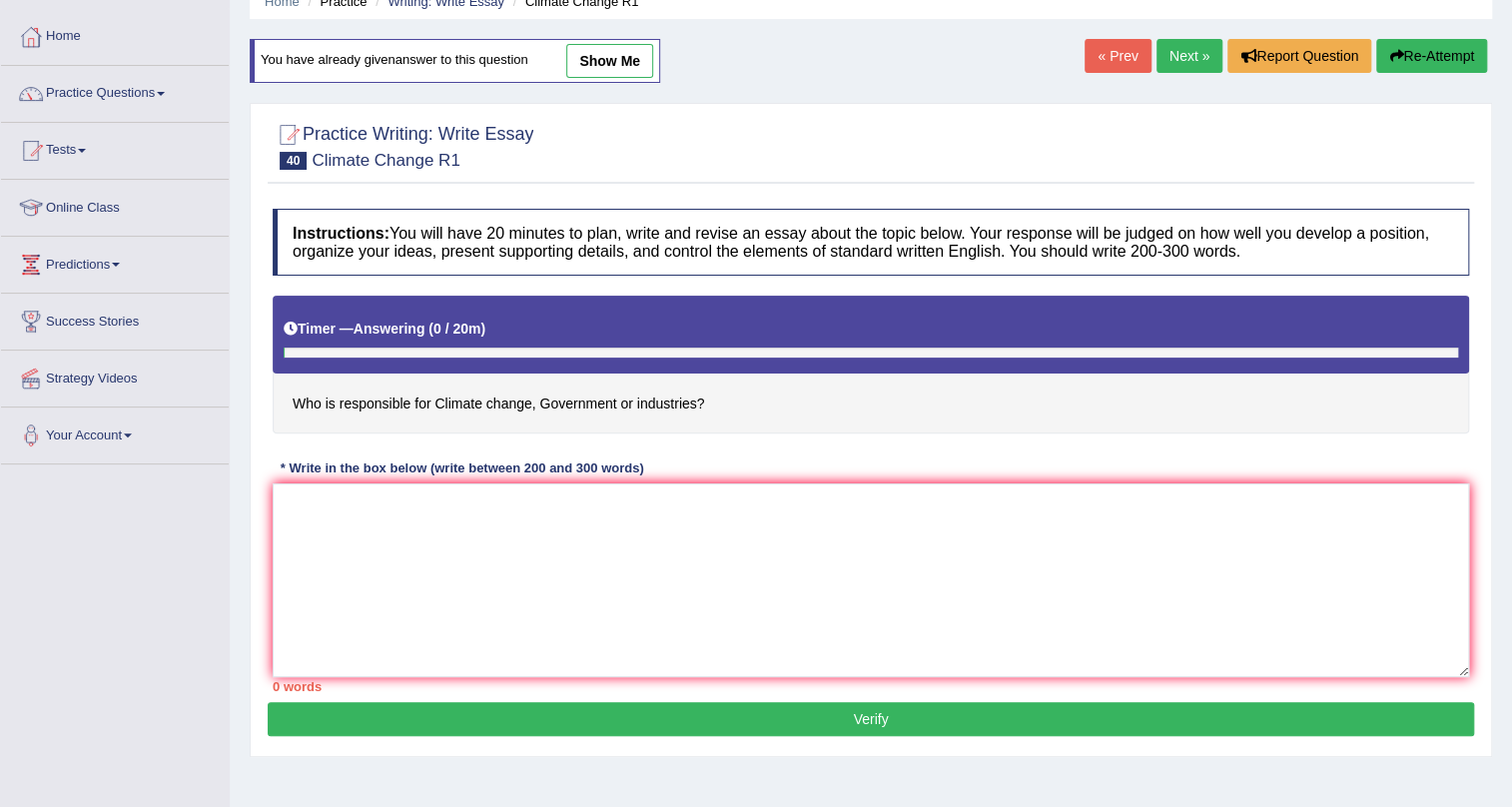 scroll, scrollTop: 0, scrollLeft: 0, axis: both 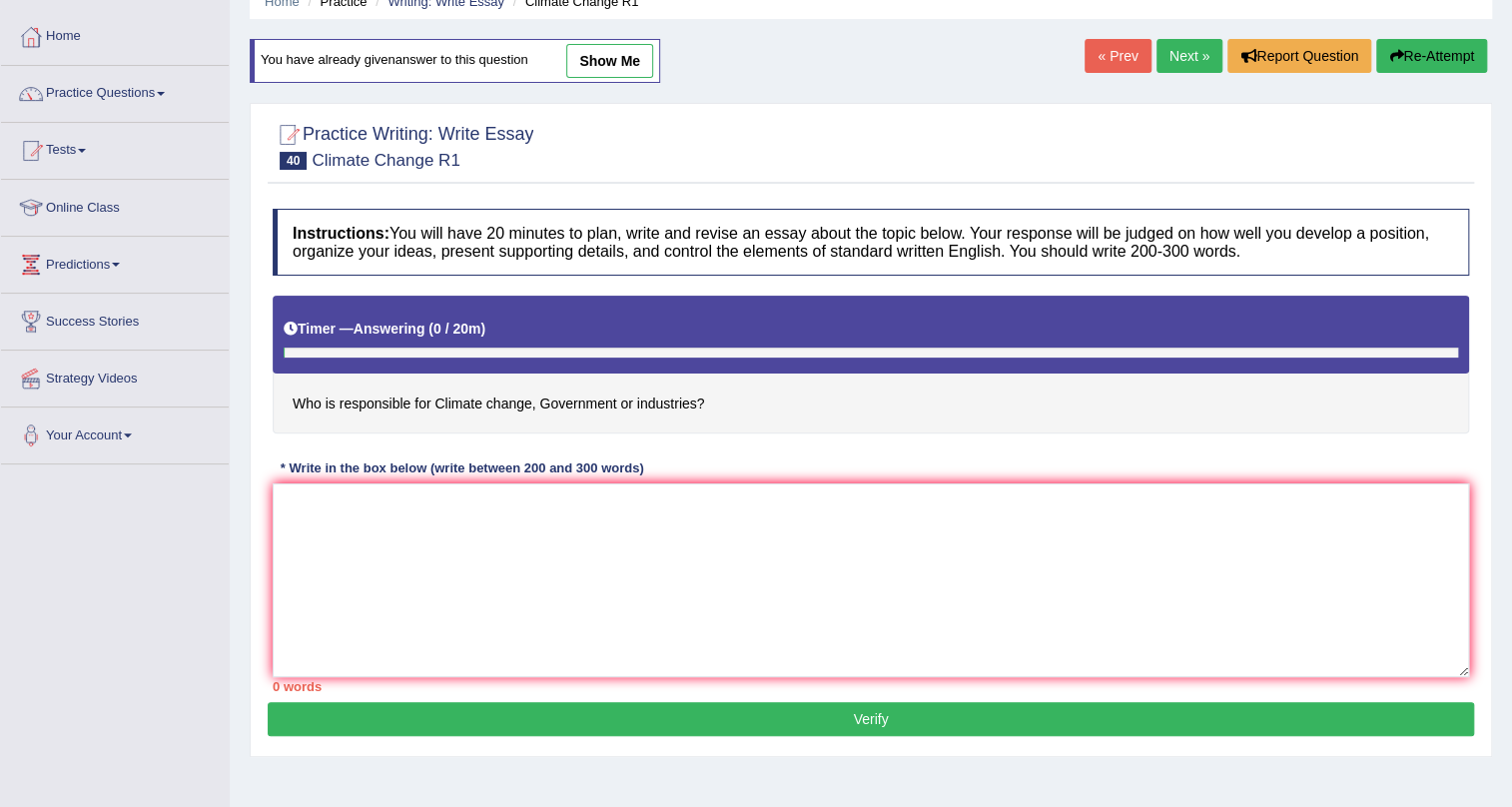 click on "show me" at bounding box center (609, 61) 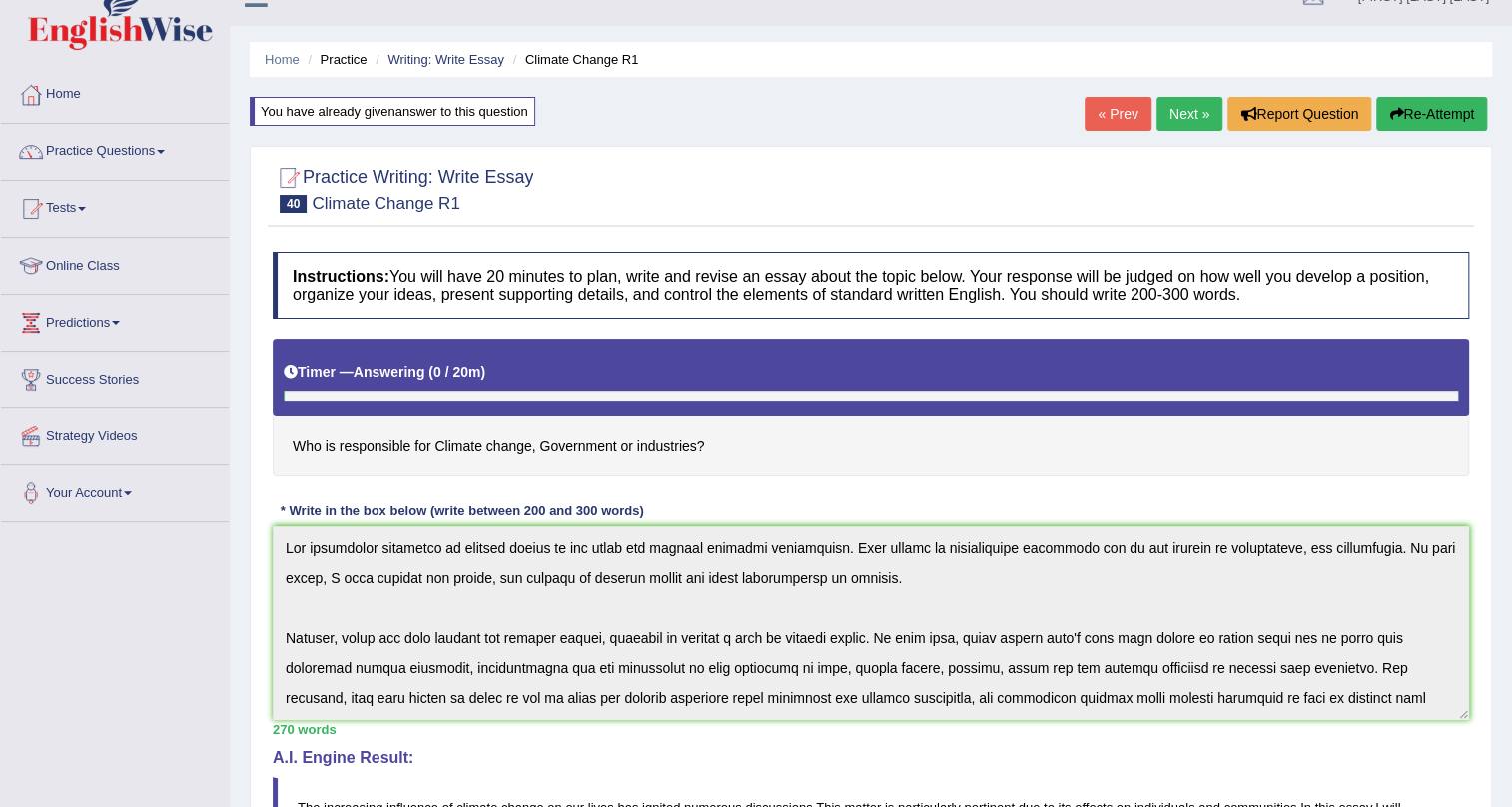 scroll, scrollTop: 0, scrollLeft: 0, axis: both 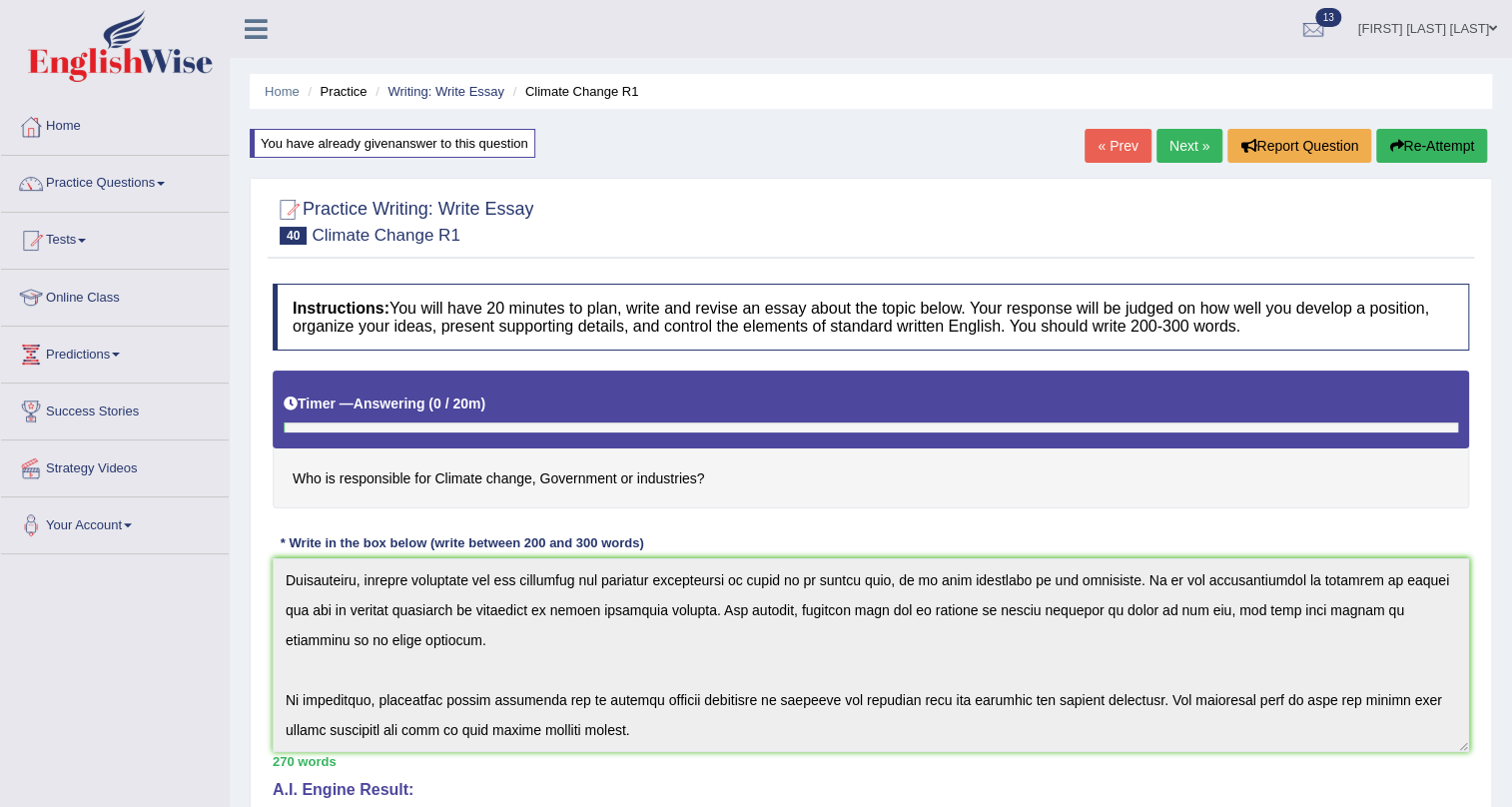 click on "Re-Attempt" at bounding box center [1431, 146] 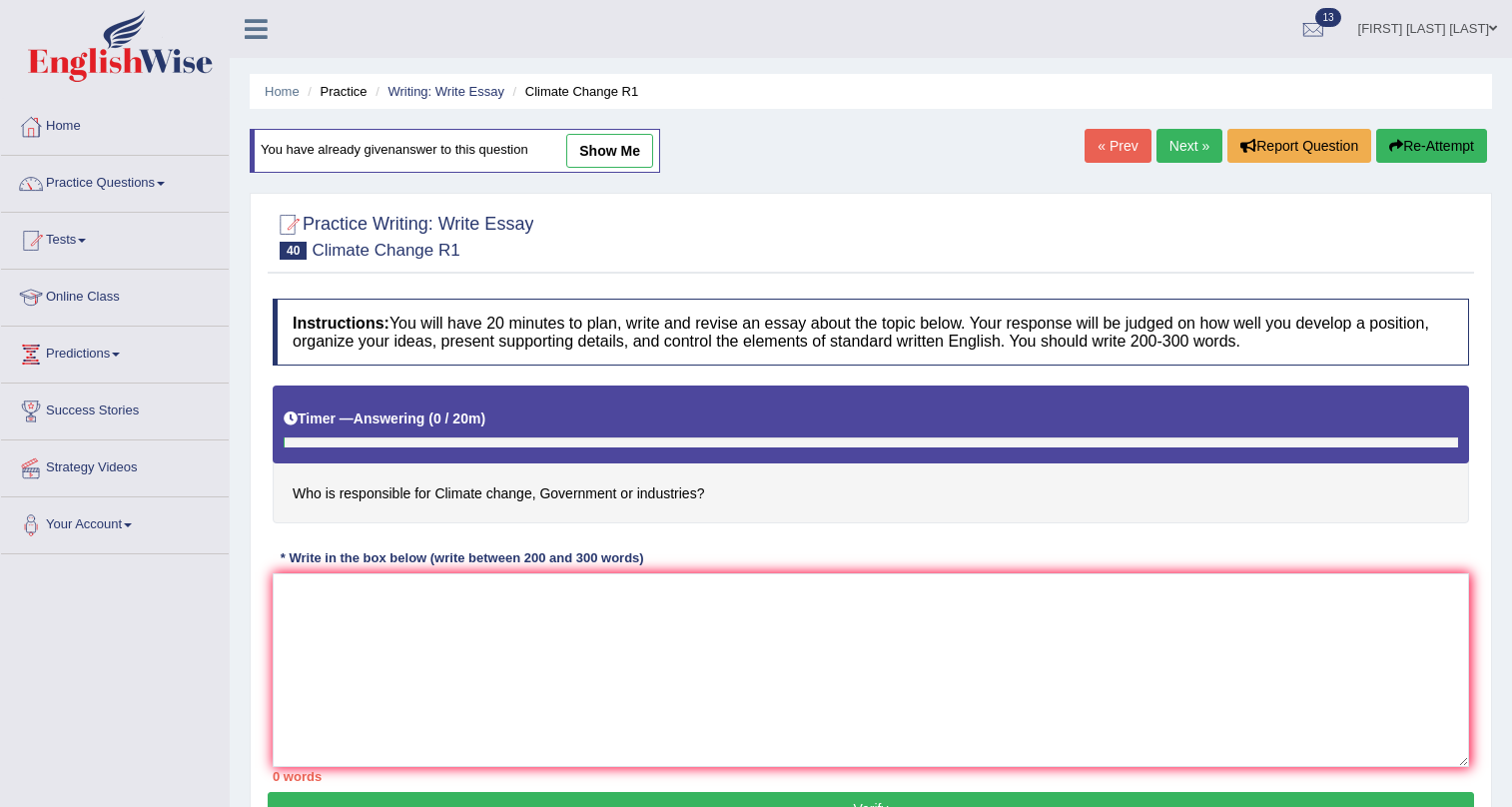 scroll, scrollTop: 0, scrollLeft: 0, axis: both 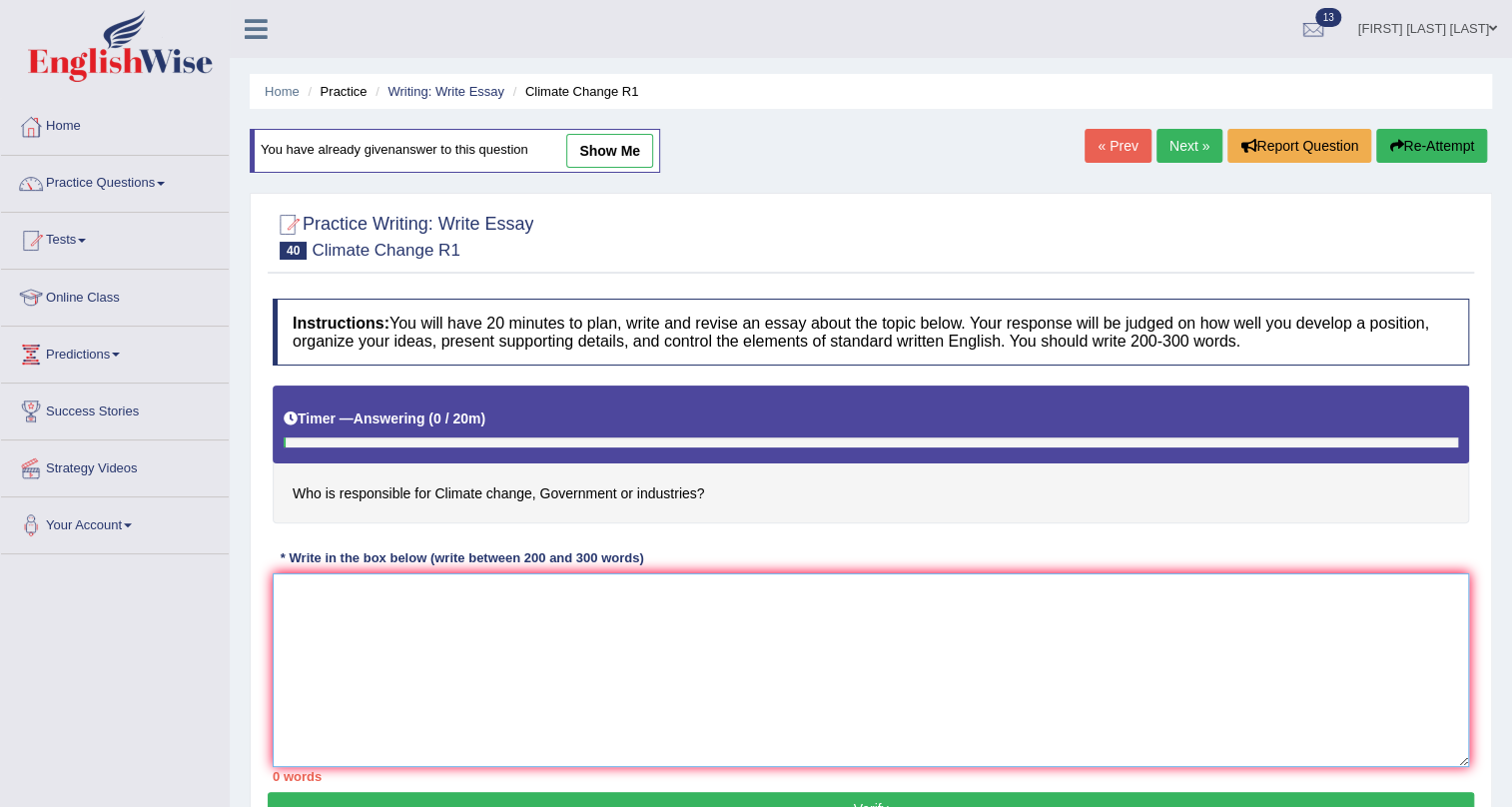 paste on "The increasing influence of climate change on our lives has ignited numerous discussions. This matter is particularly pertinent due to its effects on individuals, and communities. In this essay, I will examine the causes, and effects of climate change and their implications on society.
Firstly, there are many reasons for climate change, everyone is playing a role in climate change. In past days, where people didn't have much access to global world due to which they preffered simple lifestyle, comparatively the new generation is more dependent on cars, mobile phones, laptops, using all the natural resources to produce easy lifestyle. For instance, cars need petrol or disel to run by using all natural resources major companies are getting profitable, and government helping multi million companies to grow by charging them taxes on goods, and services.
On the other hand, it is effecting the planet as the natural resources are wasted which are very limited leading demand of product to raise, and supply to re..." 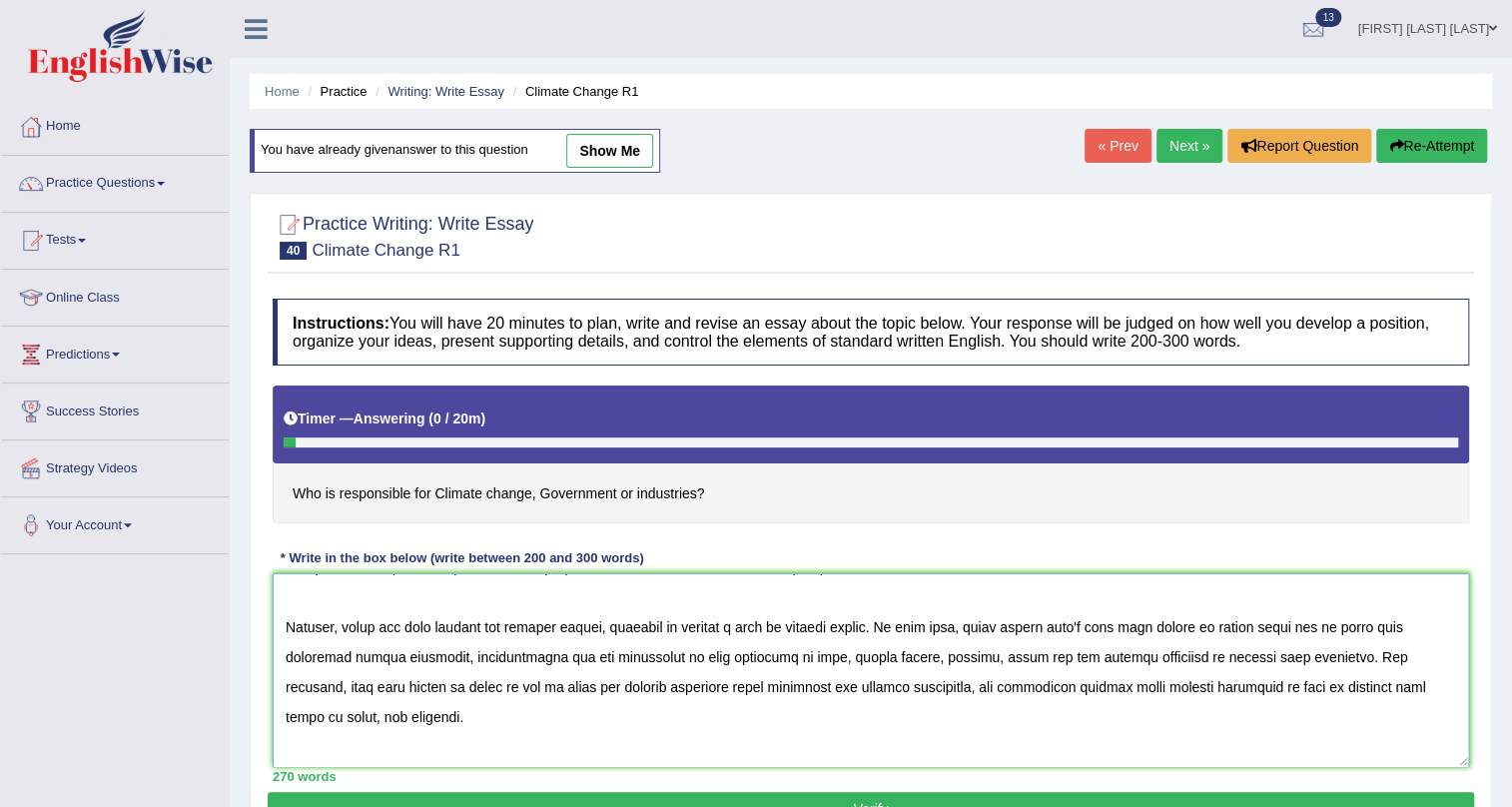 scroll, scrollTop: 90, scrollLeft: 0, axis: vertical 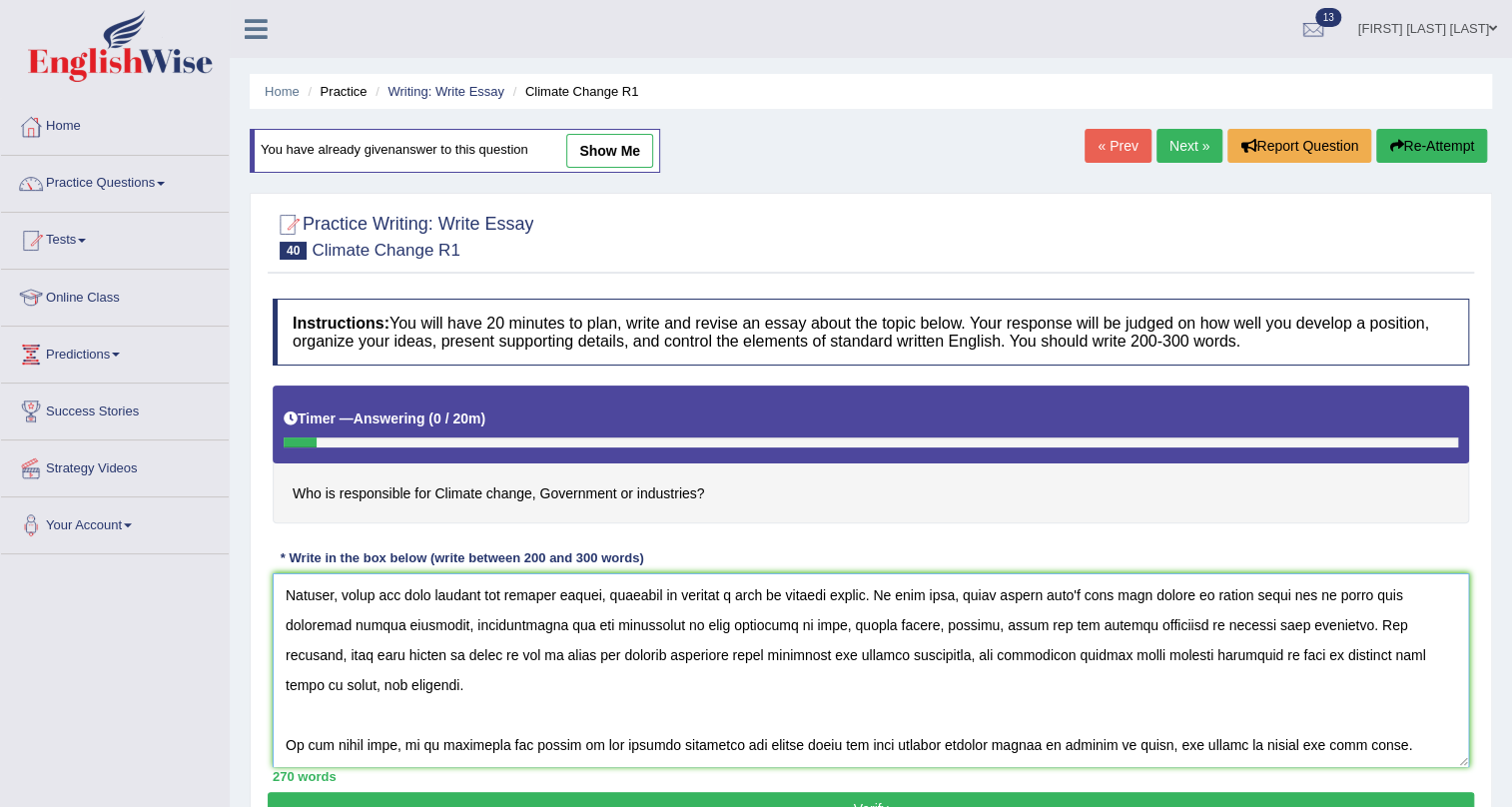 click at bounding box center [871, 670] 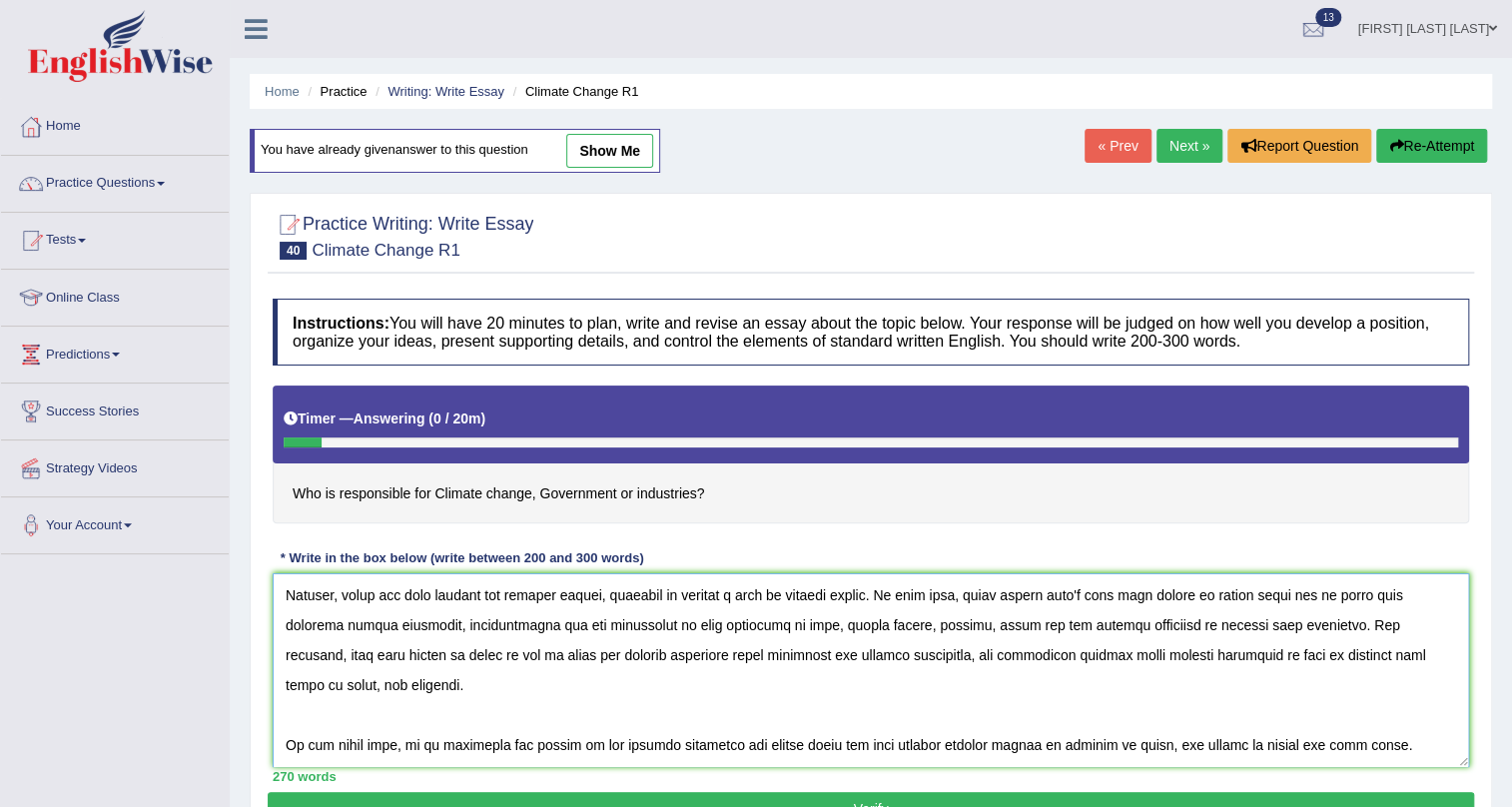 click at bounding box center [871, 670] 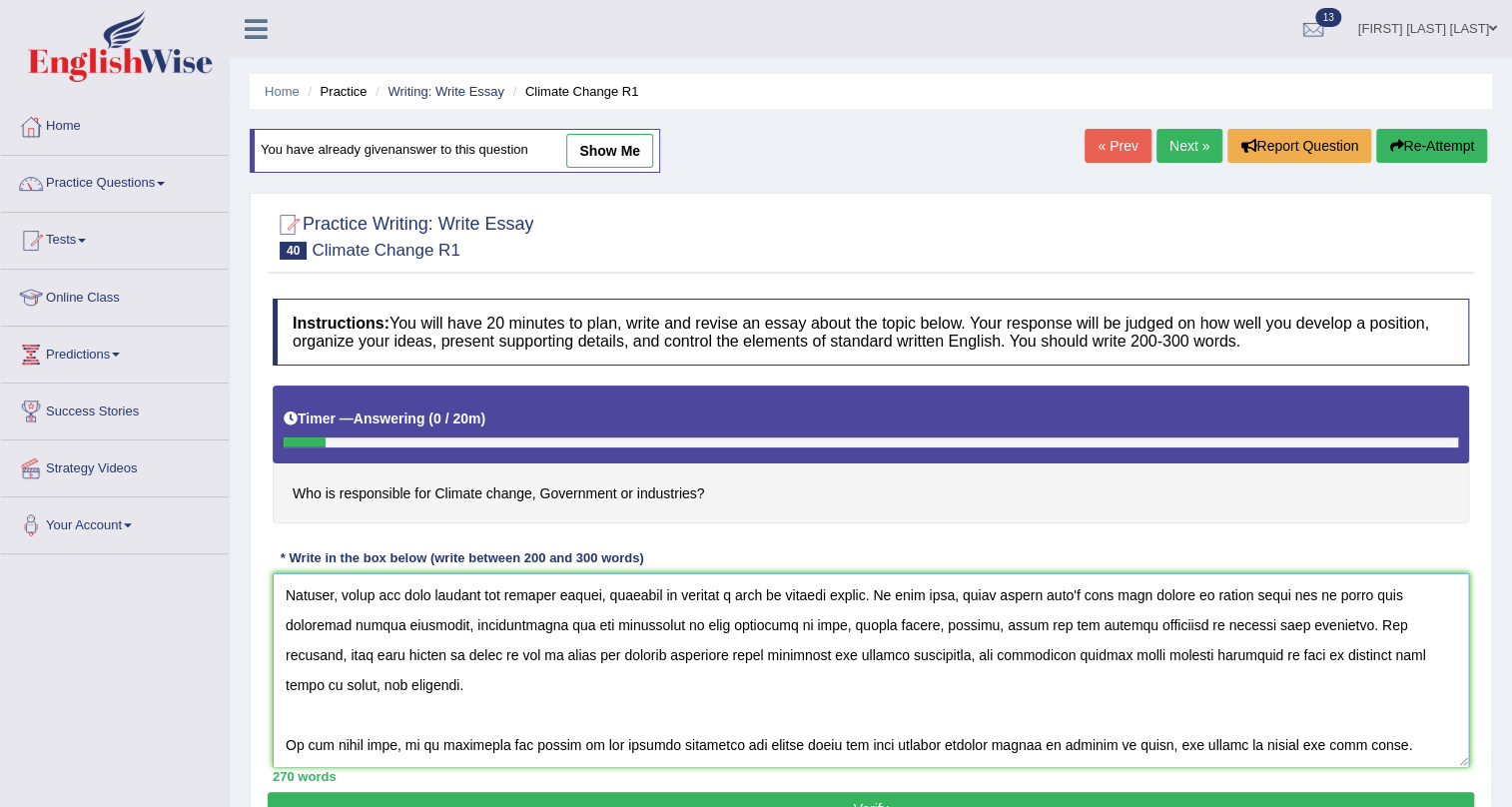 click at bounding box center [871, 670] 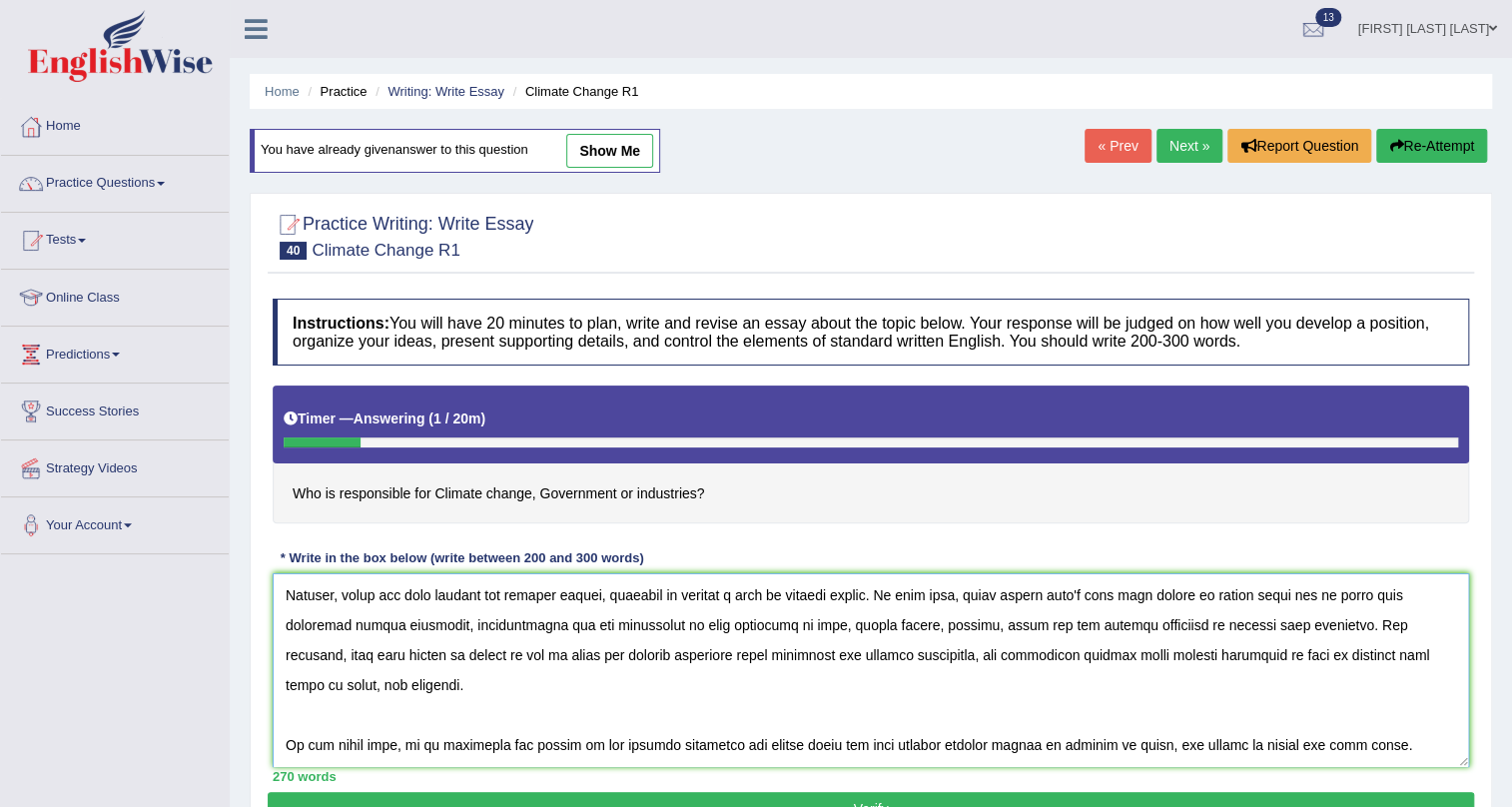 scroll, scrollTop: 270, scrollLeft: 0, axis: vertical 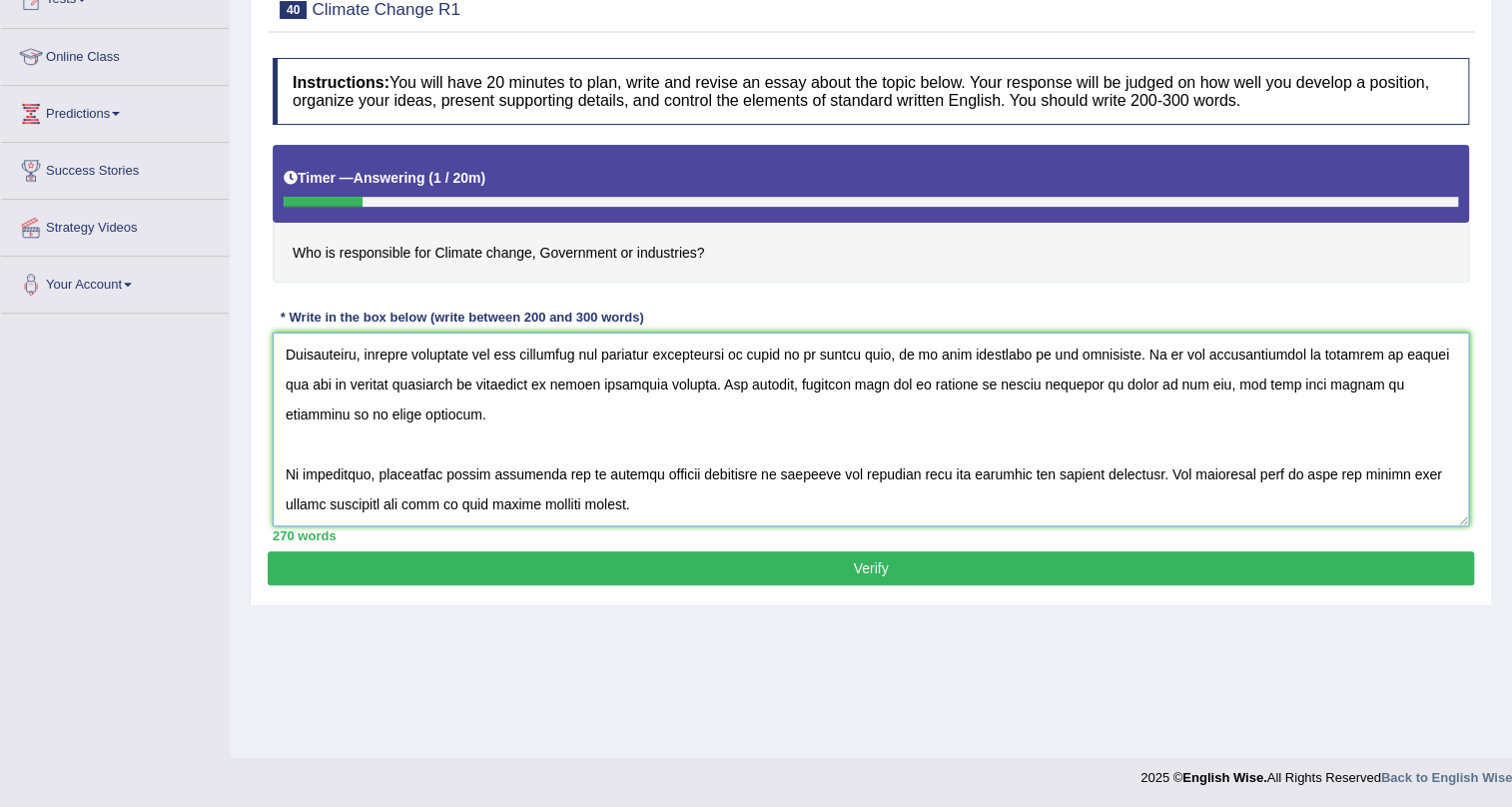 type on "The increasing influence of climate change on our lives has ignited numerous discussions. This matter is particularly pertinent due to its effects on individuals, and communities. In this essay, I will examine the causes, and effects of climate change and their implications on society.
Firstly, there are many reasons for climate change, everyone is playing a role in climate change. In past days, where people didn't have much access to global world due to which they preferred simple lifestyle, comparatively the new generation is more dependent on cars, mobile phones, laptops, using all the natural resources to produce easy lifestyle. For instance, cars need petrol or diesel to run by using all natural resources major companies are getting profitable, and government helping multi million companies to grow by charging them taxes on goods, and services.
On the other hand, it is effecting the planet as the natural resources are wasted which are very limited leading demand of product to raise, and supply to r..." 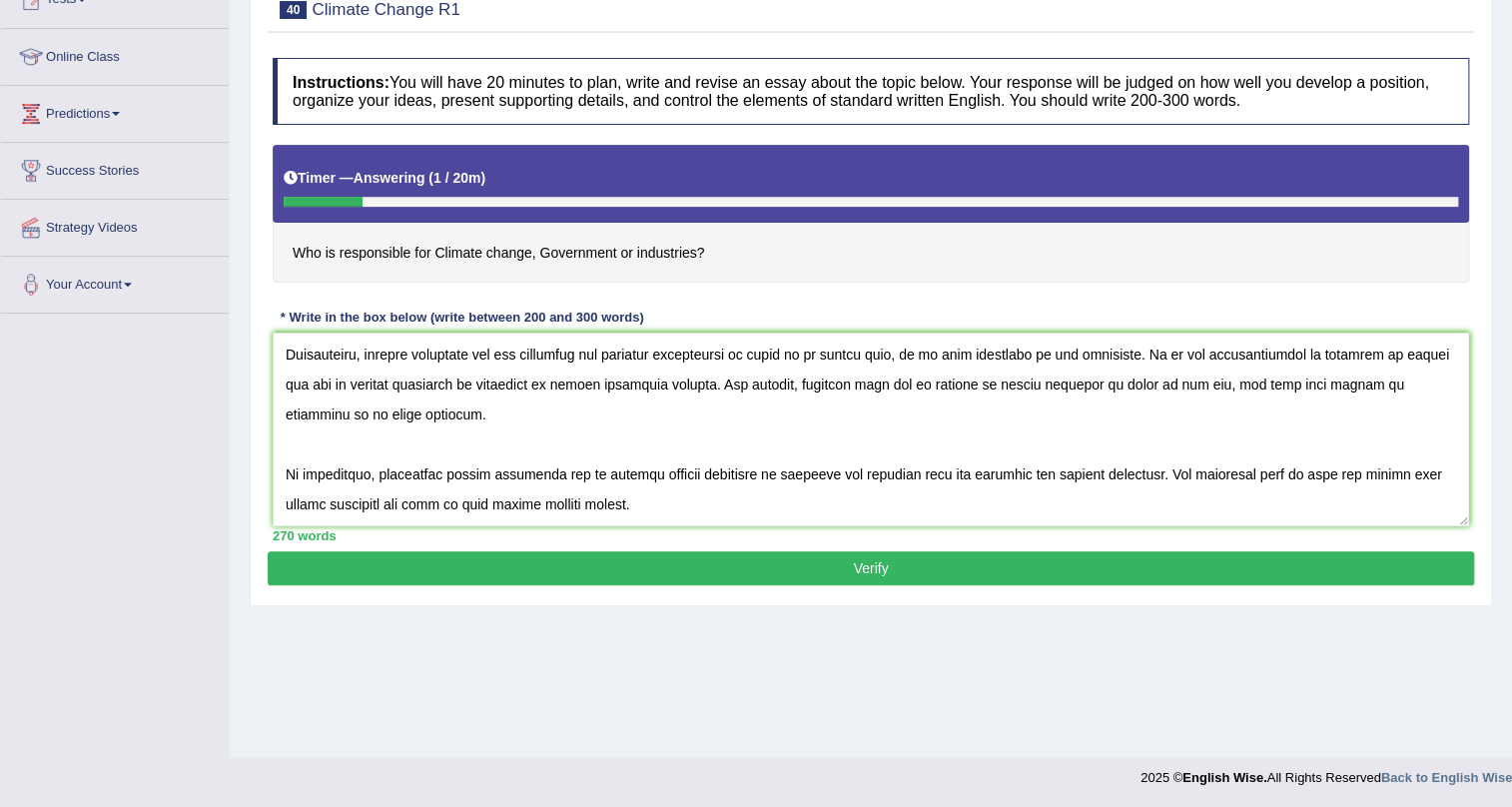 click on "Verify" at bounding box center (871, 568) 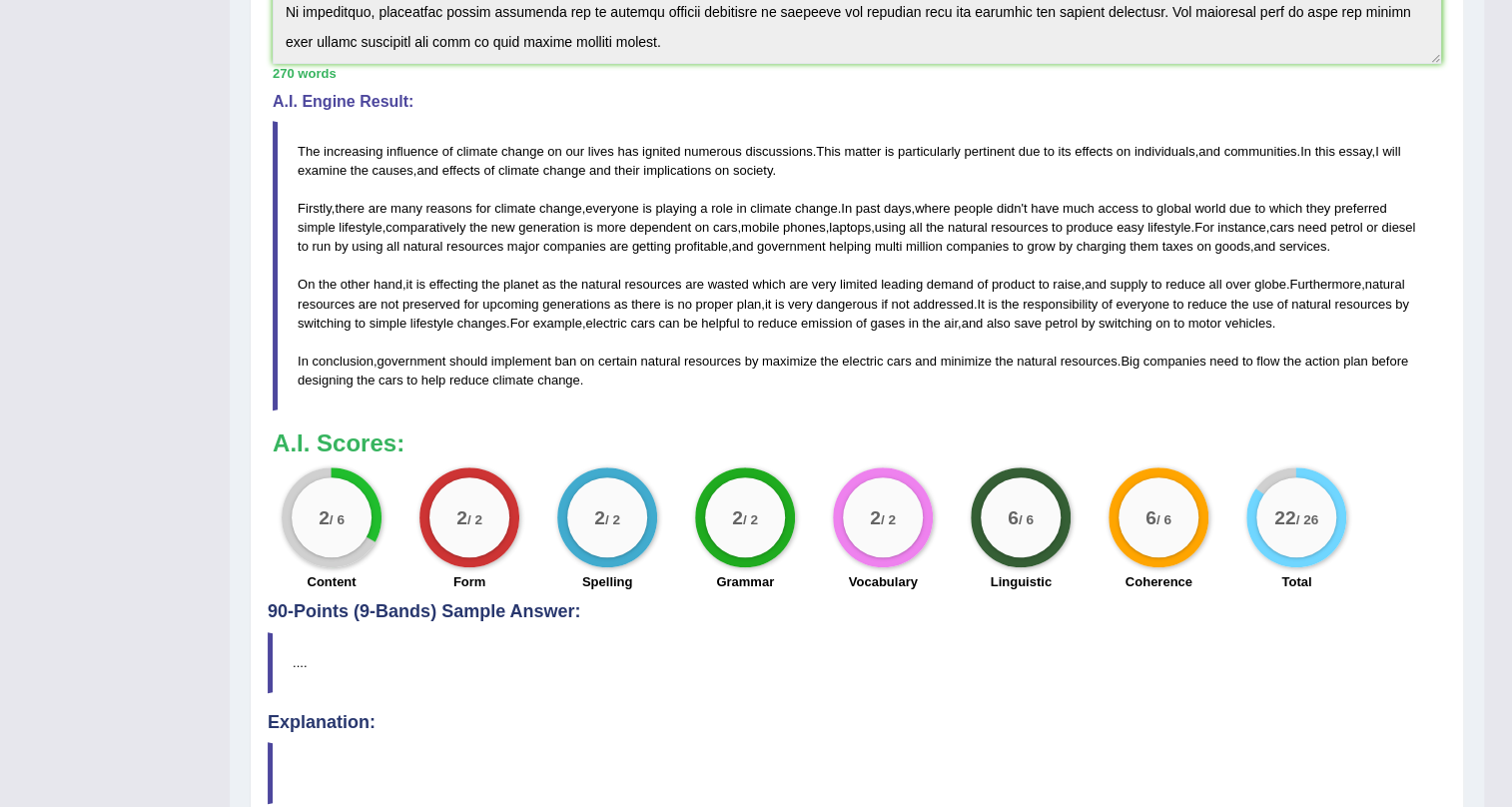 scroll, scrollTop: 672, scrollLeft: 0, axis: vertical 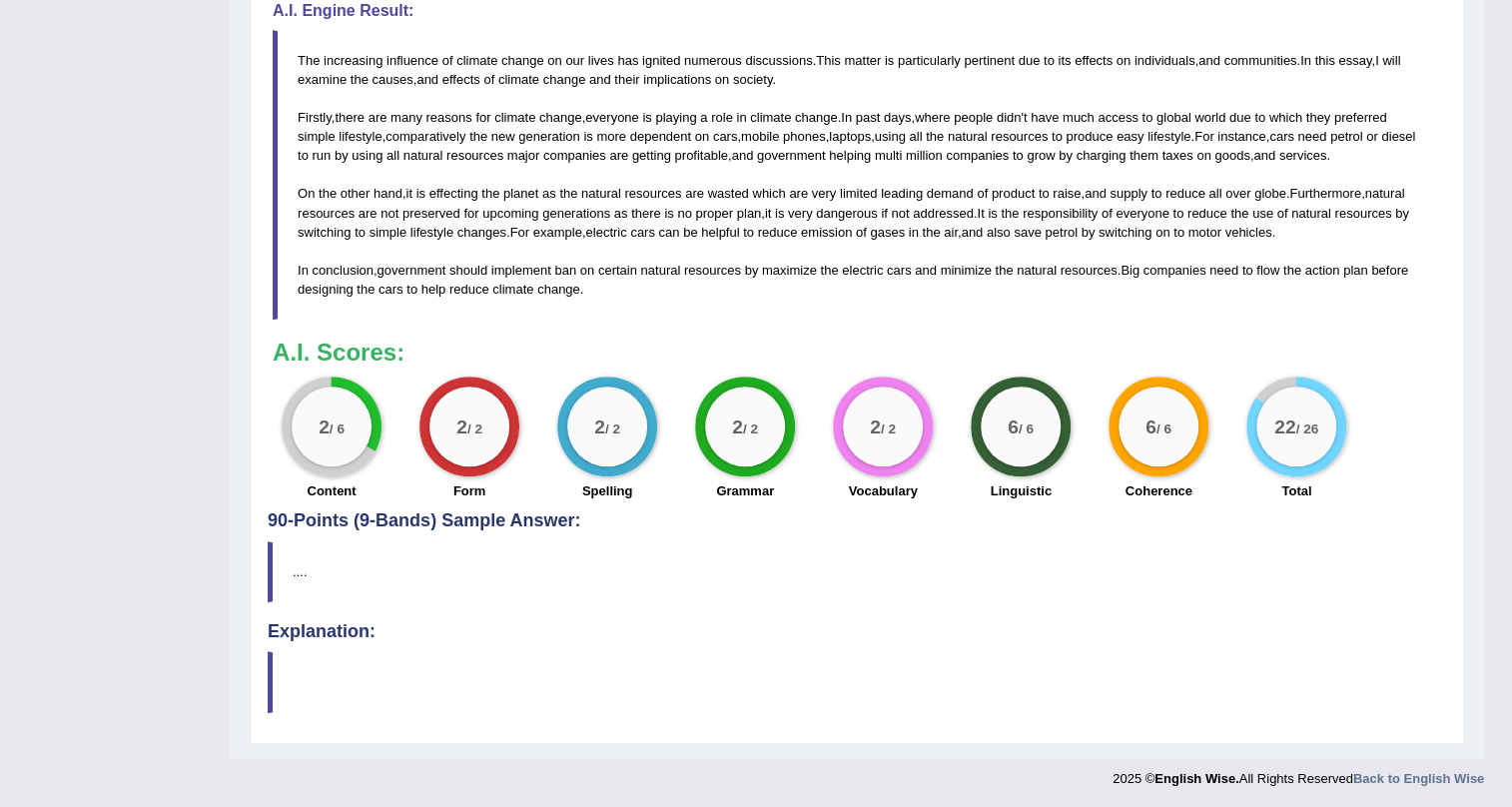 click on "...." at bounding box center (857, 571) 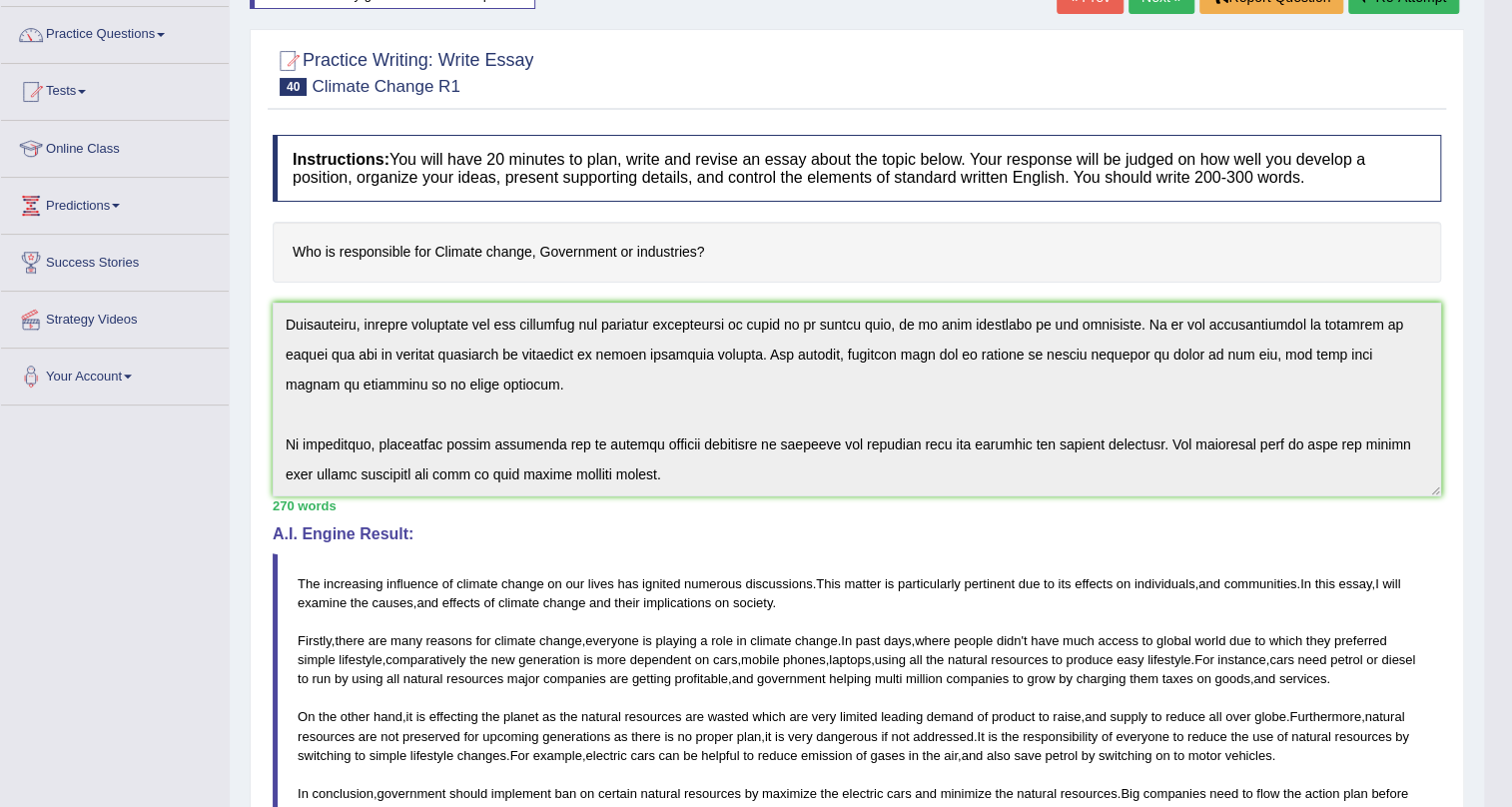 scroll, scrollTop: 181, scrollLeft: 0, axis: vertical 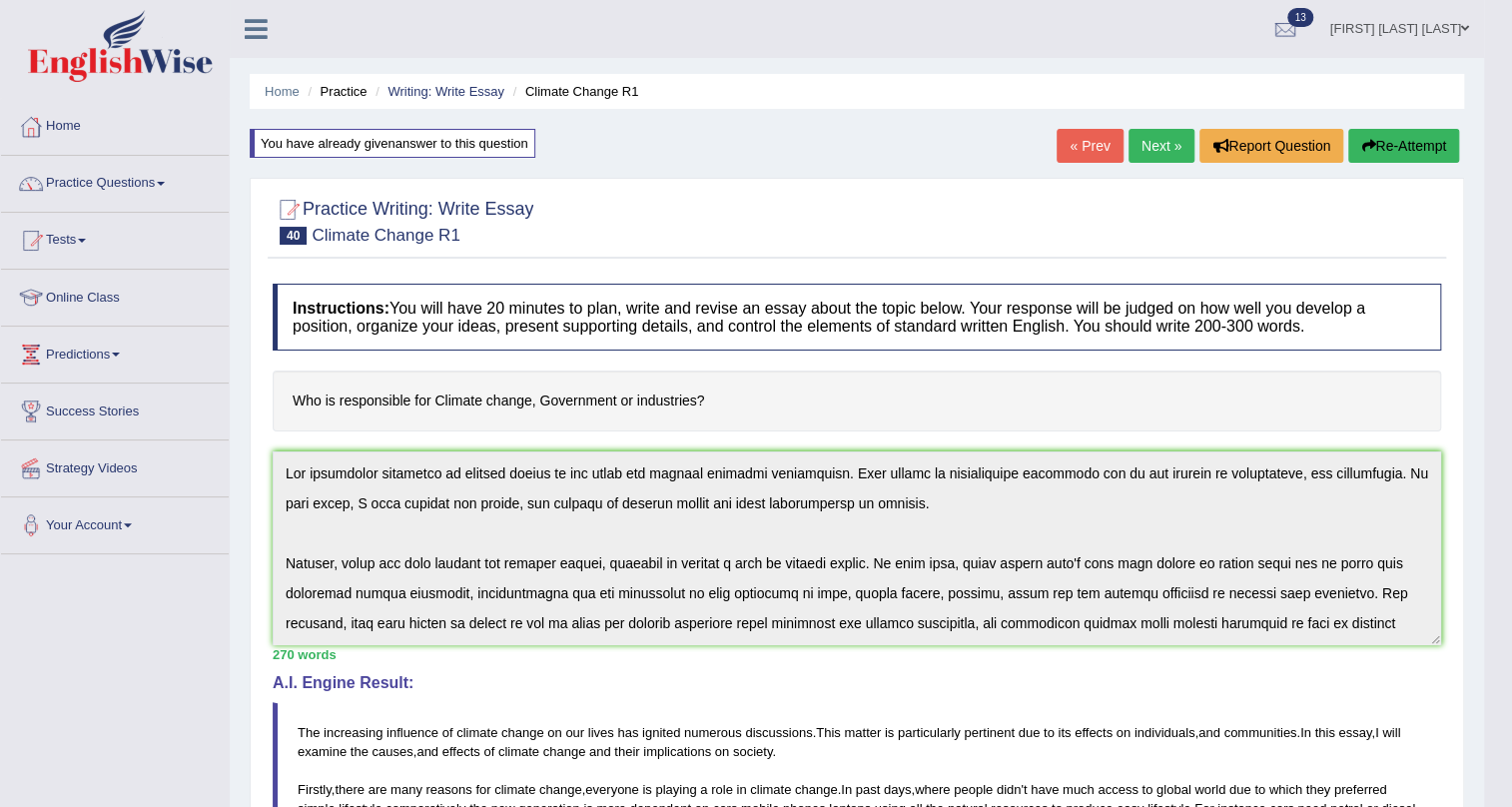 click on "« Prev" at bounding box center [1090, 146] 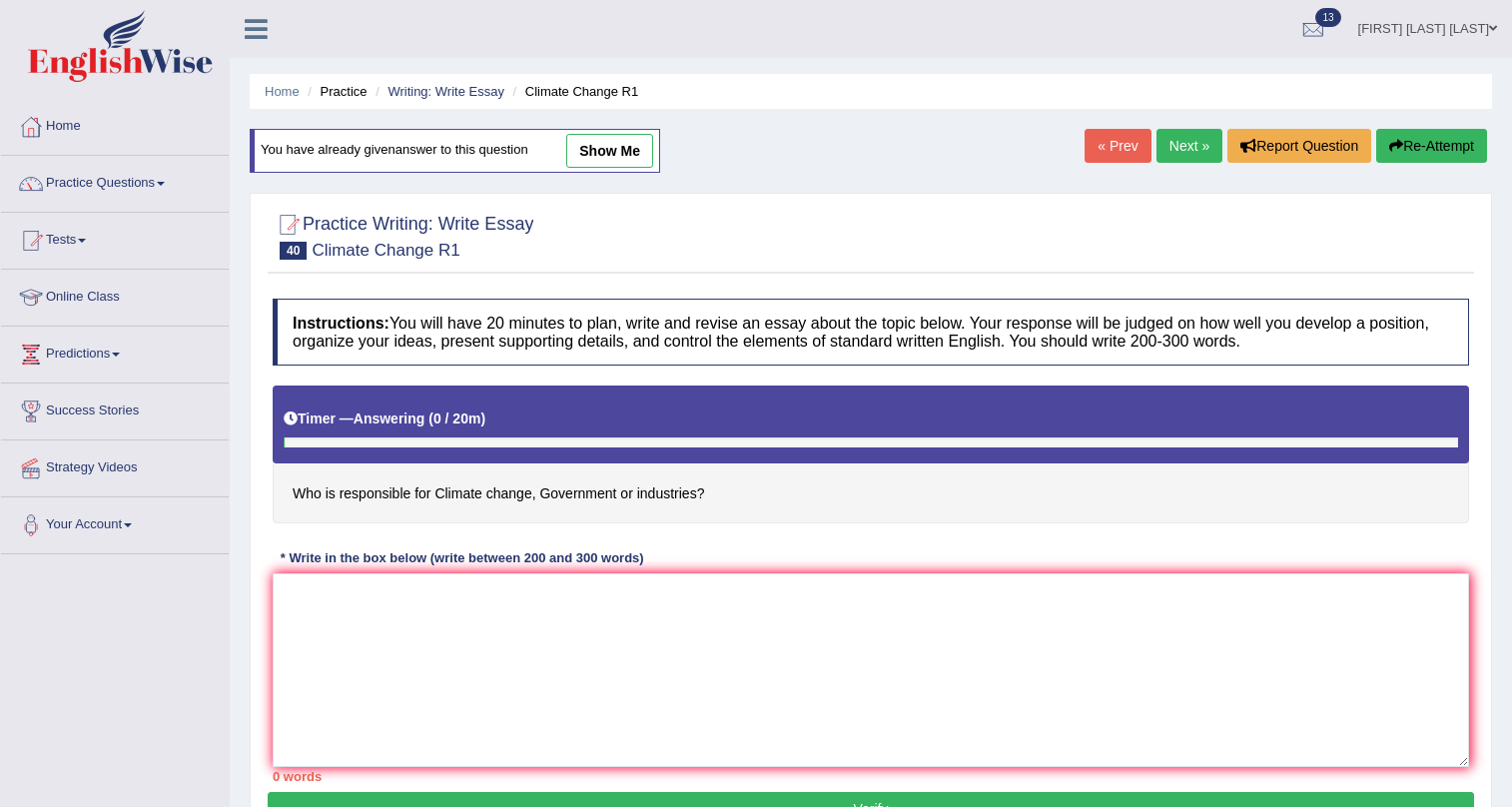 scroll, scrollTop: 0, scrollLeft: 0, axis: both 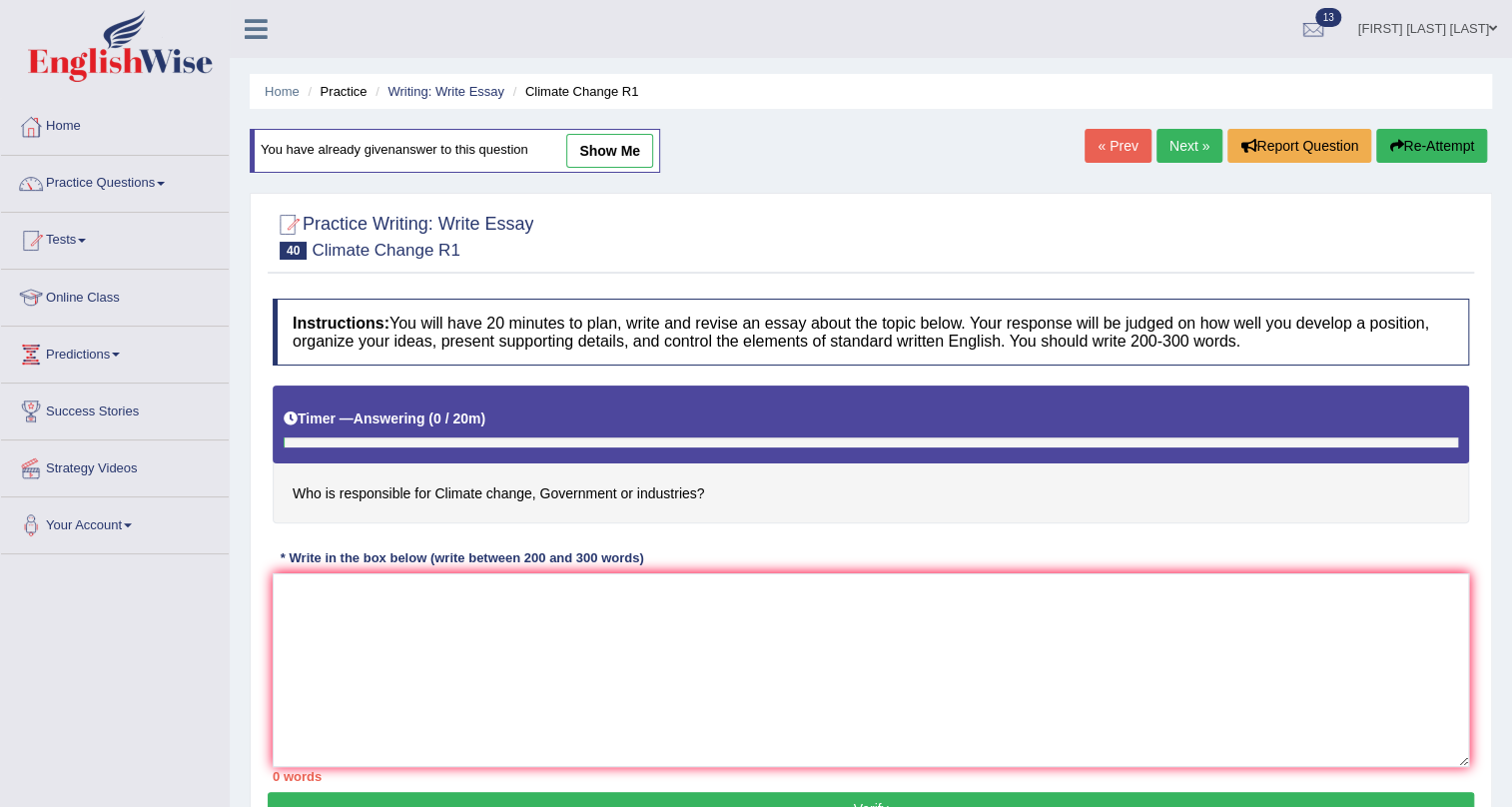 click on "show me" at bounding box center (609, 151) 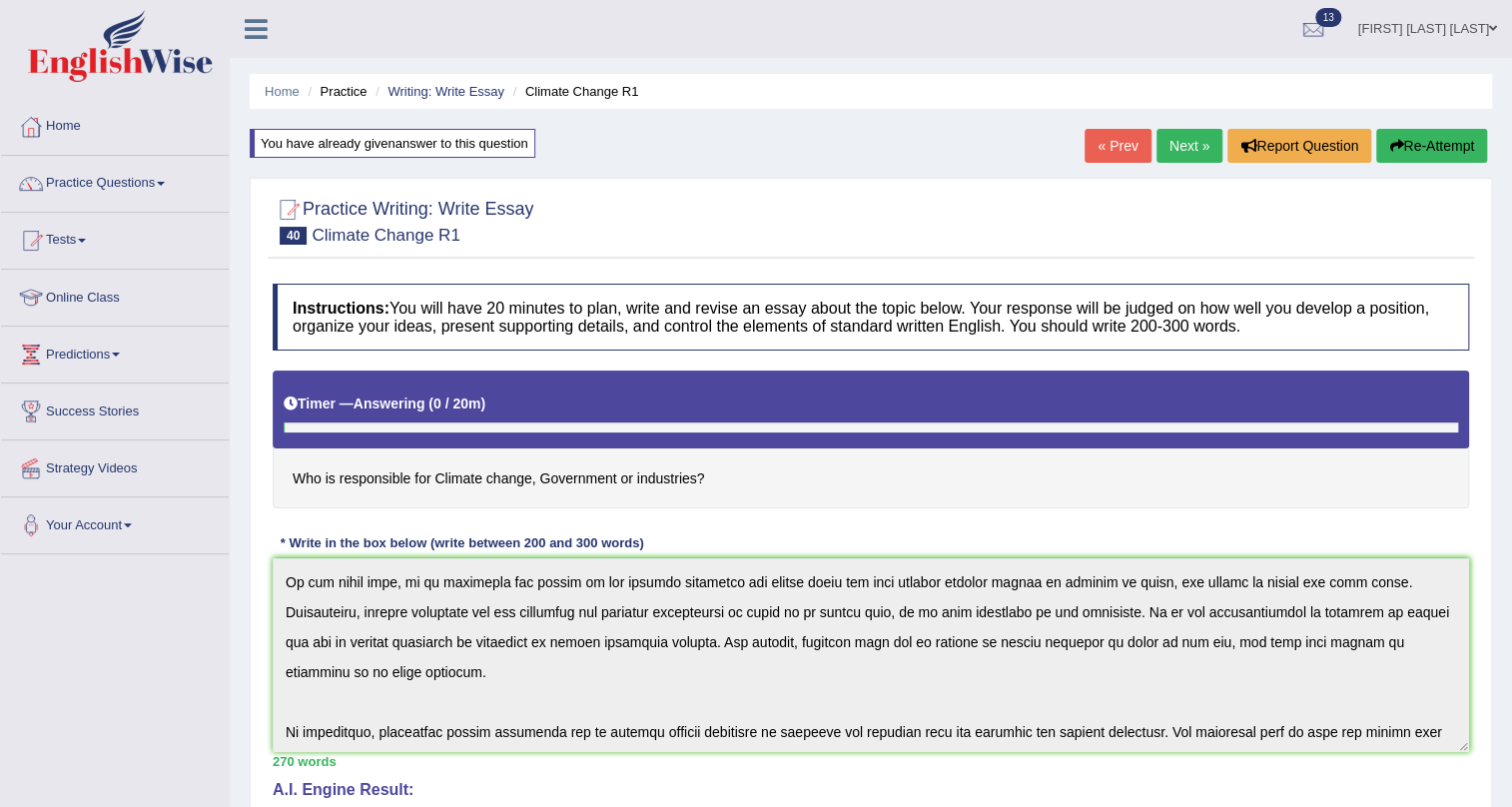 scroll, scrollTop: 270, scrollLeft: 0, axis: vertical 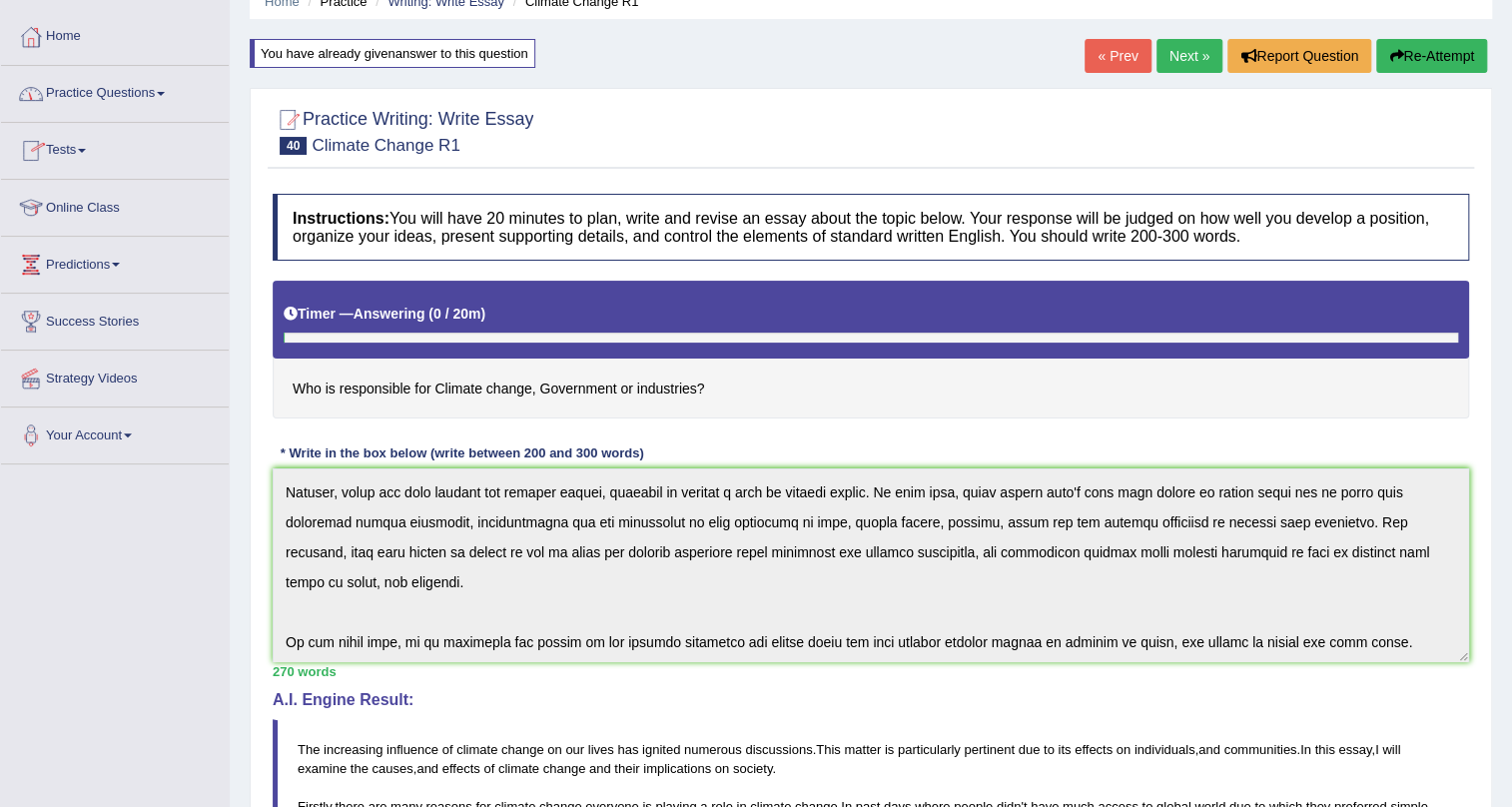 click on "Practice Questions" at bounding box center (115, 91) 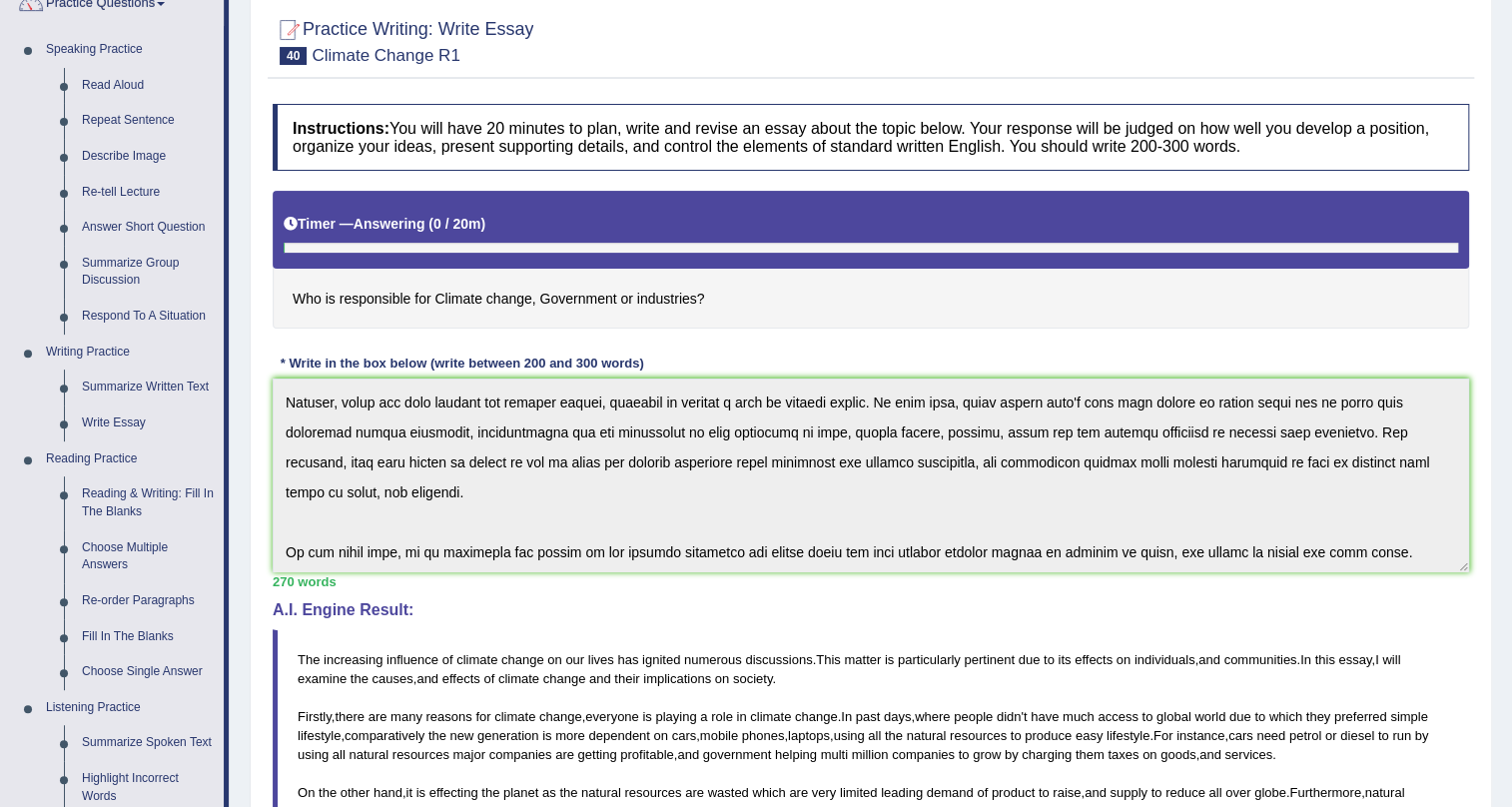 scroll, scrollTop: 181, scrollLeft: 0, axis: vertical 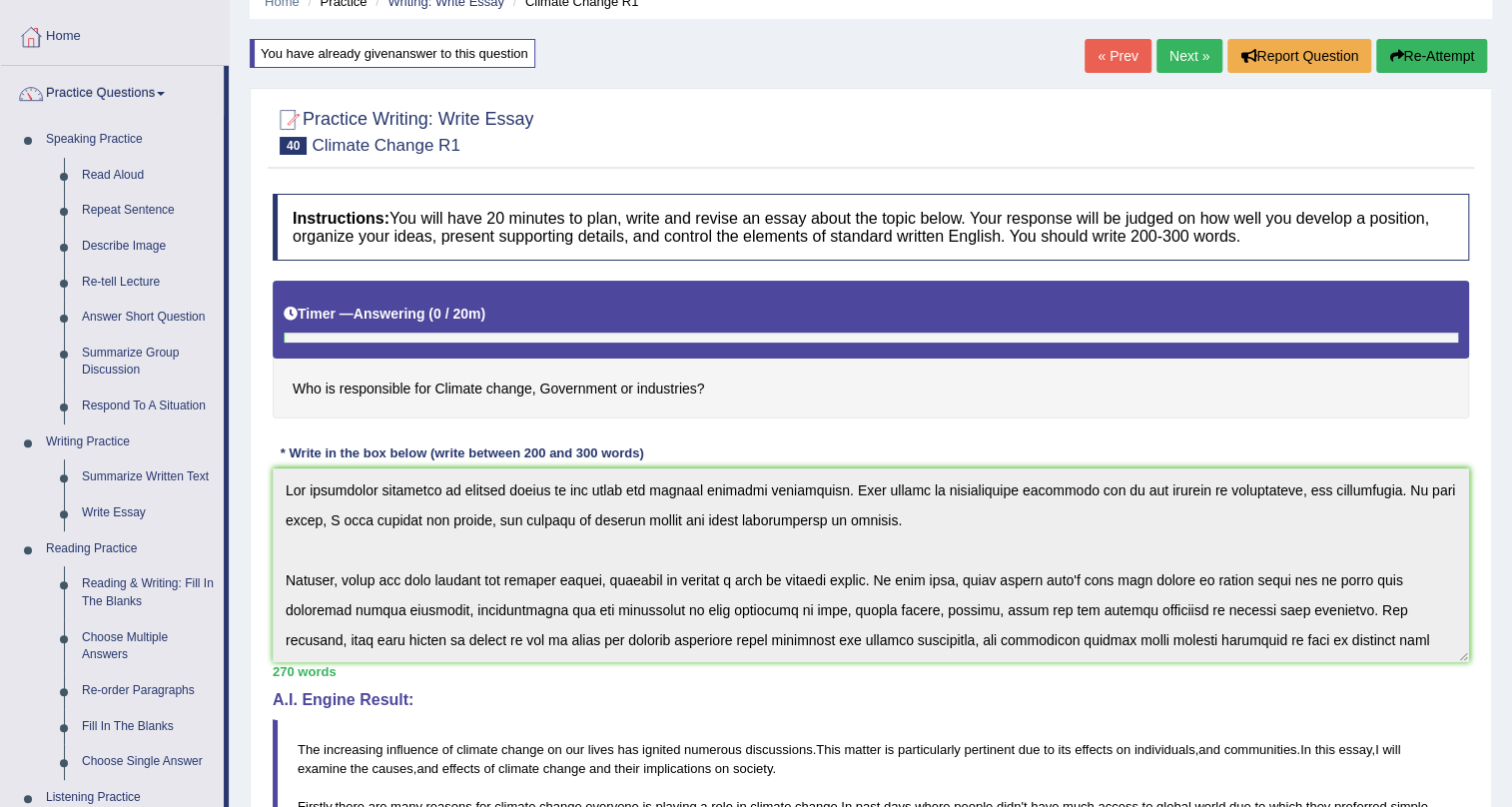 click on "Next »" at bounding box center (1189, 56) 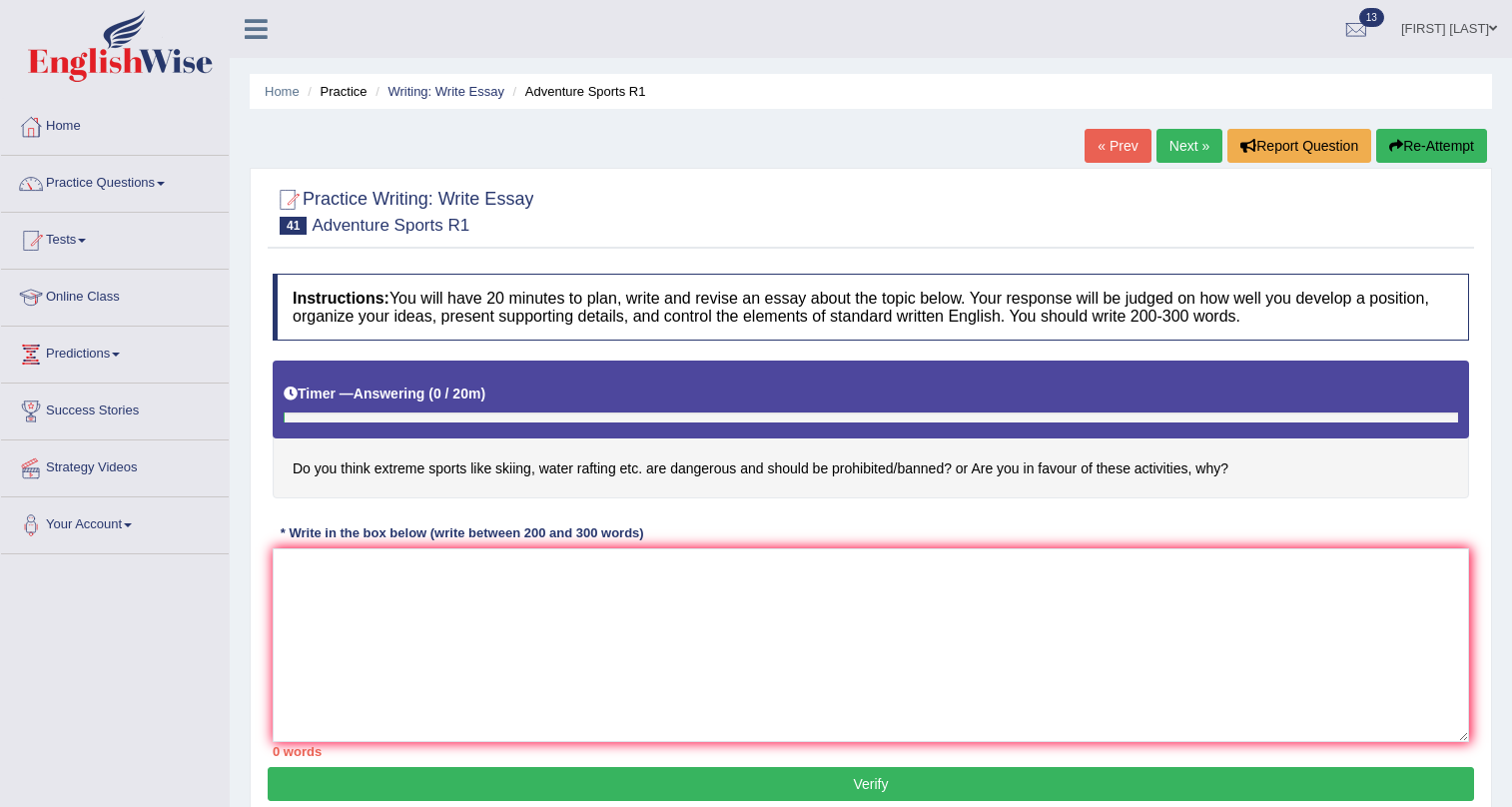 scroll, scrollTop: 0, scrollLeft: 0, axis: both 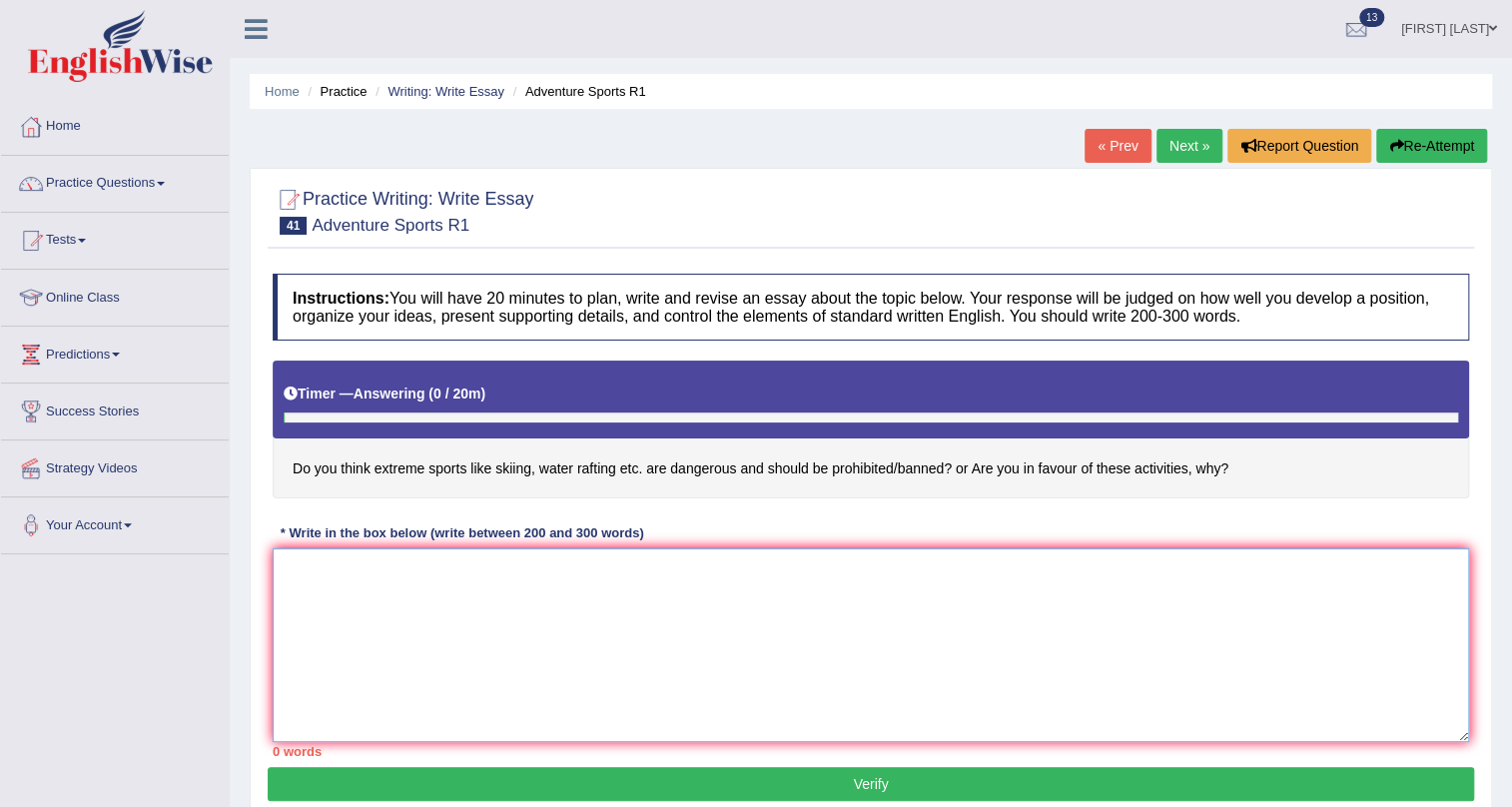 click at bounding box center (871, 645) 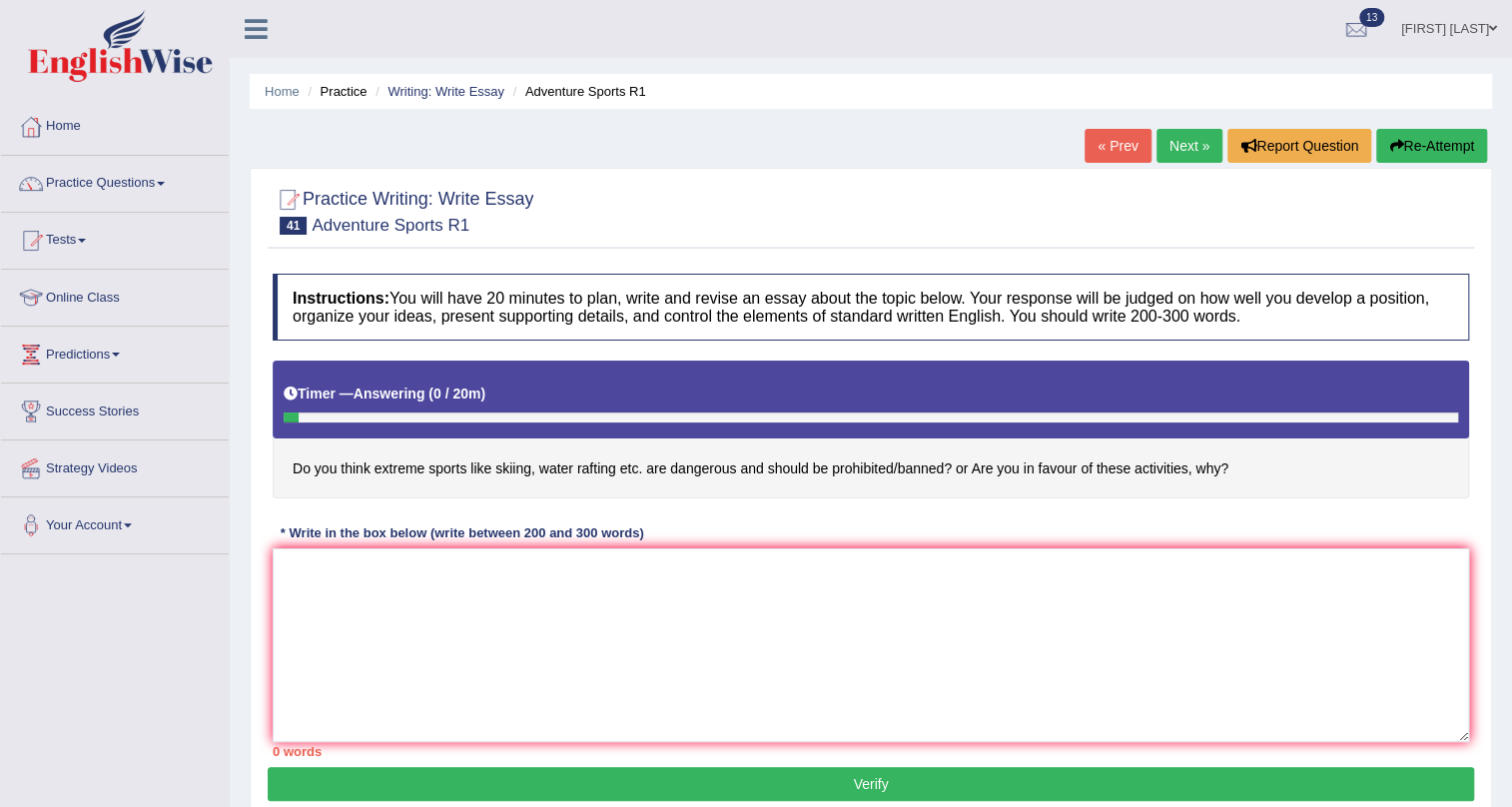 drag, startPoint x: 296, startPoint y: 461, endPoint x: 468, endPoint y: 476, distance: 172.65283 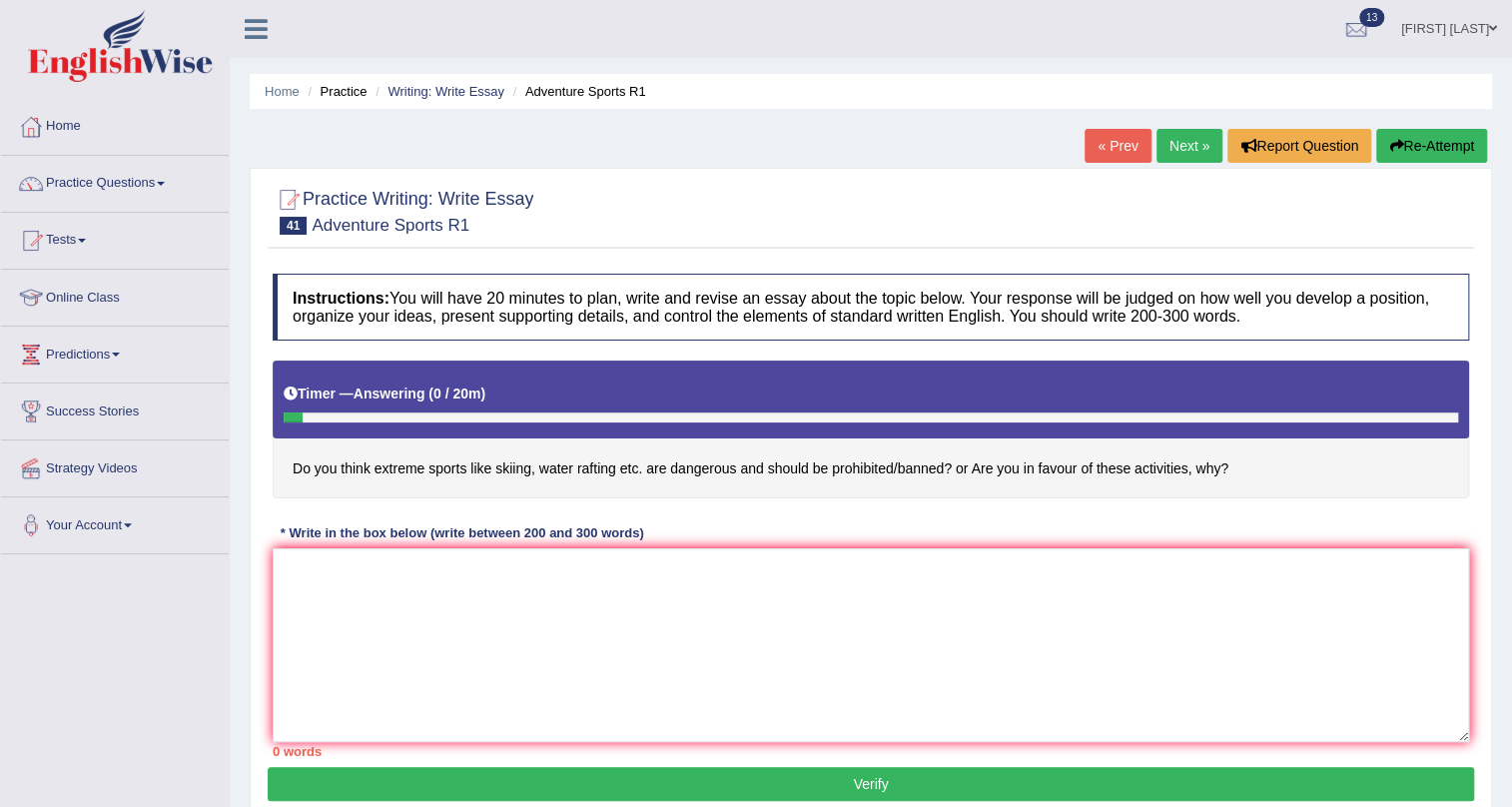 click on "Do you think extreme sports like skiing, water rafting etc. are dangerous and should be prohibited/banned? or Are you in favour of these activities, why?" at bounding box center [871, 429] 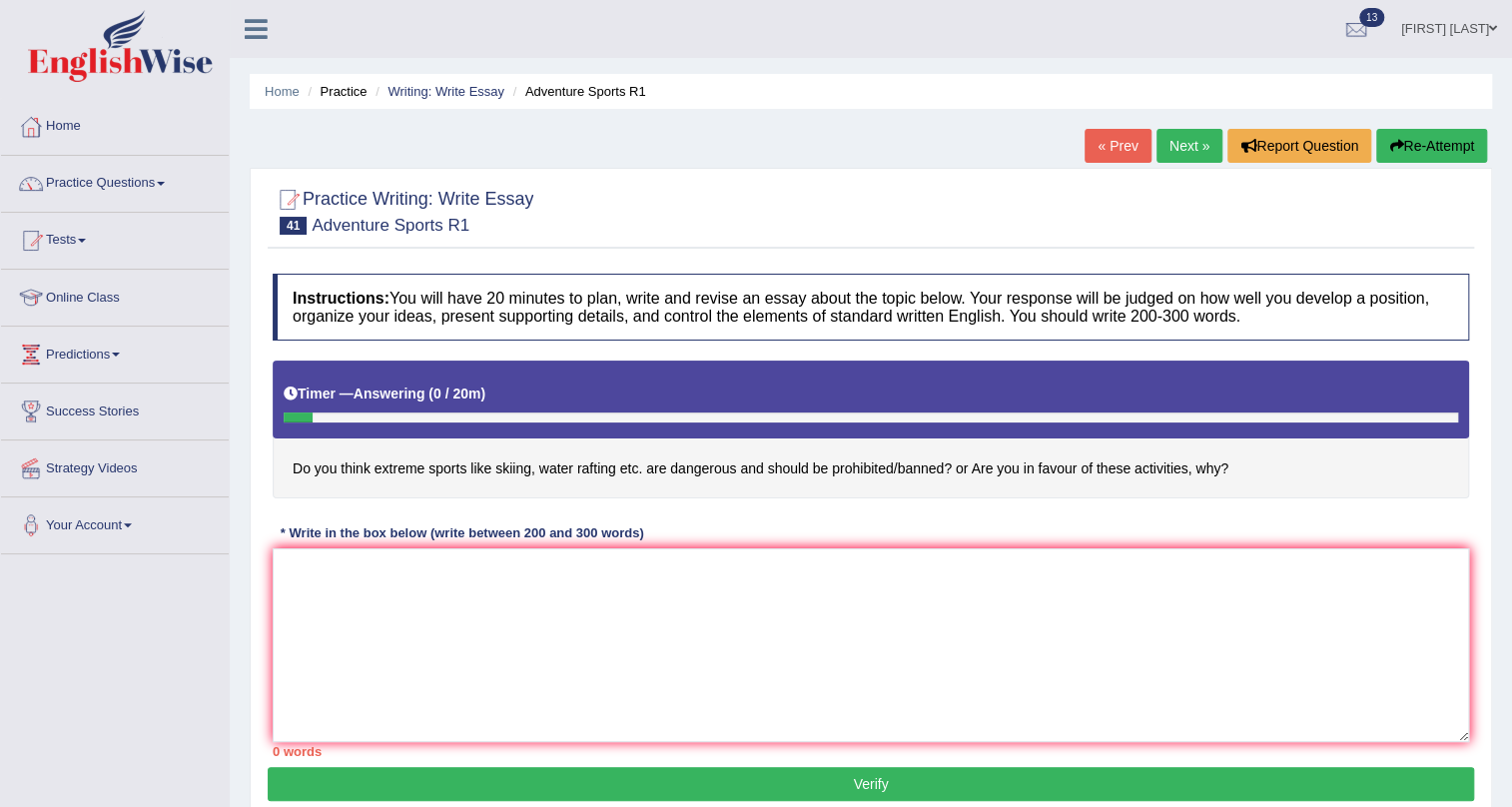click on "Do you think extreme sports like skiing, water rafting etc. are dangerous and should be prohibited/banned? or Are you in favour of these activities, why?" at bounding box center [871, 429] 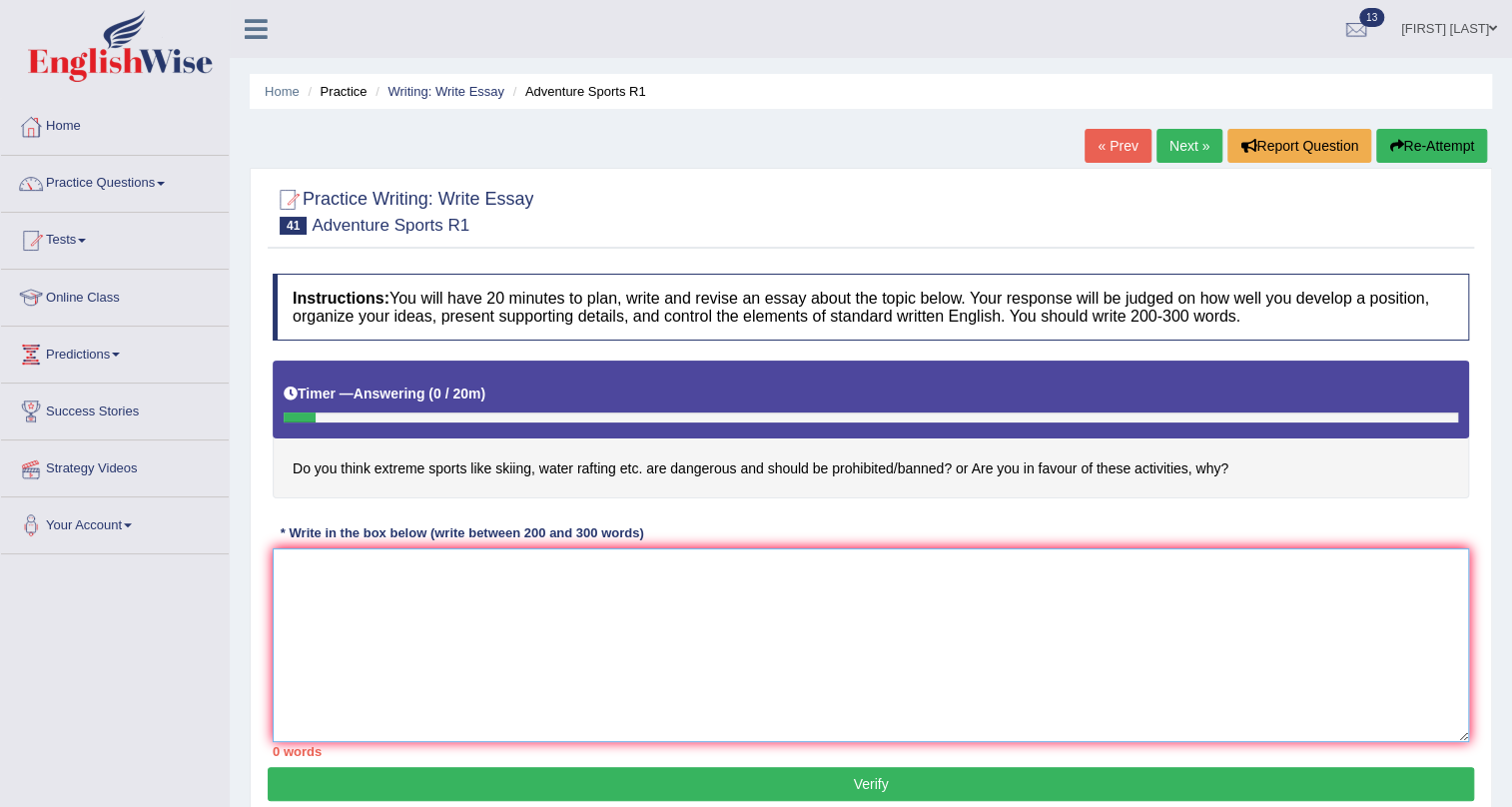 click at bounding box center (871, 645) 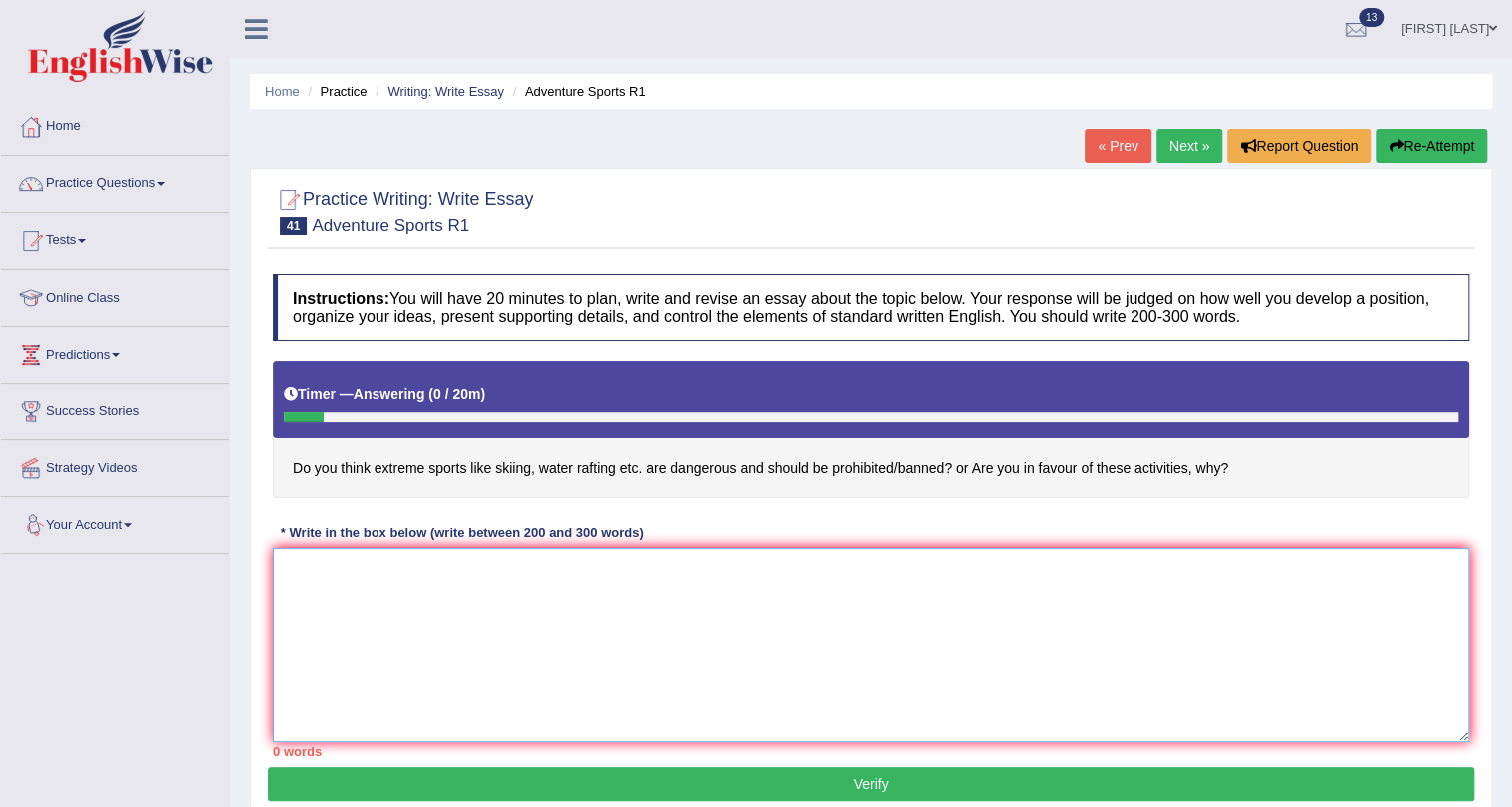 click at bounding box center (871, 645) 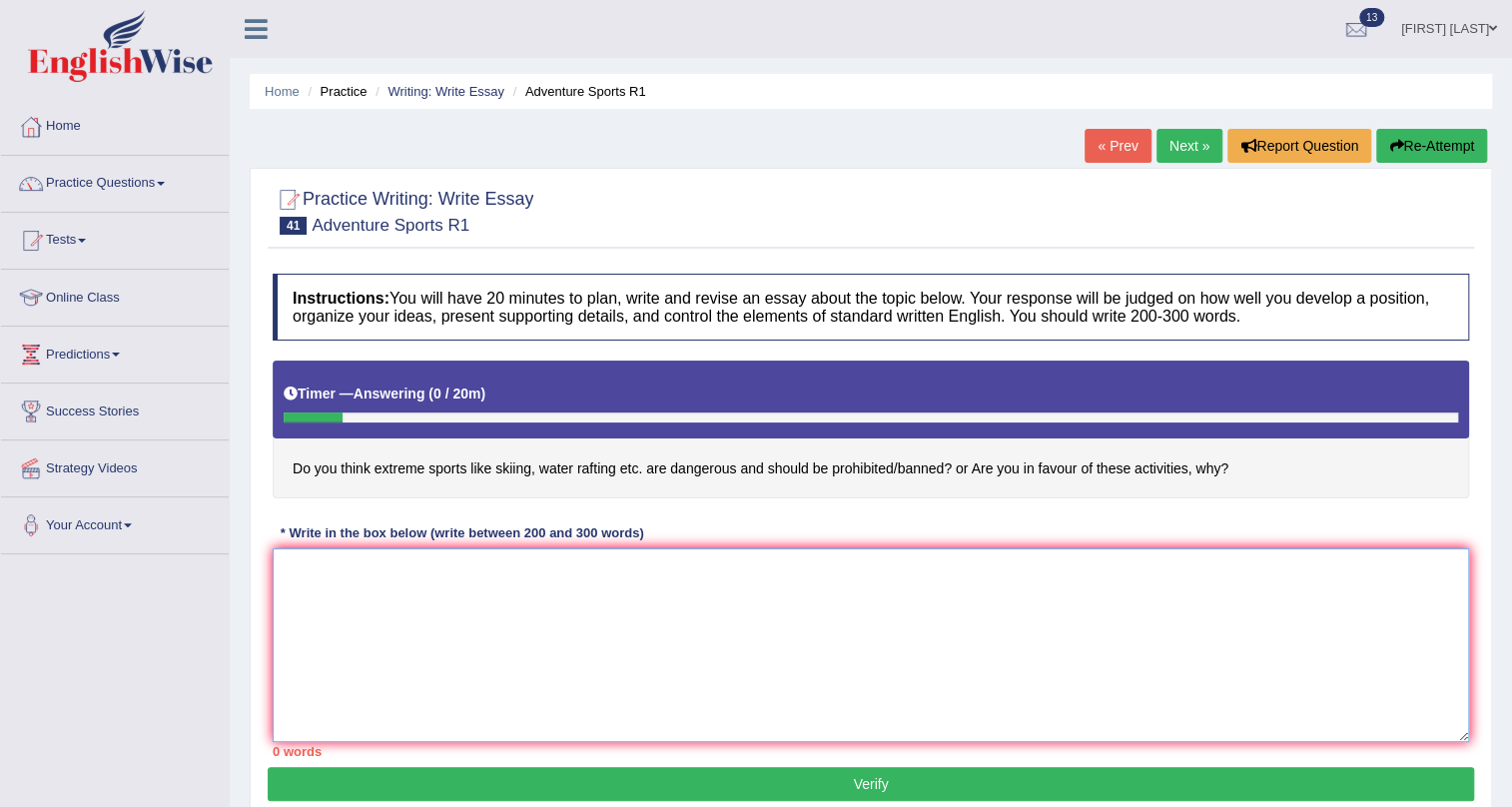 click at bounding box center (871, 645) 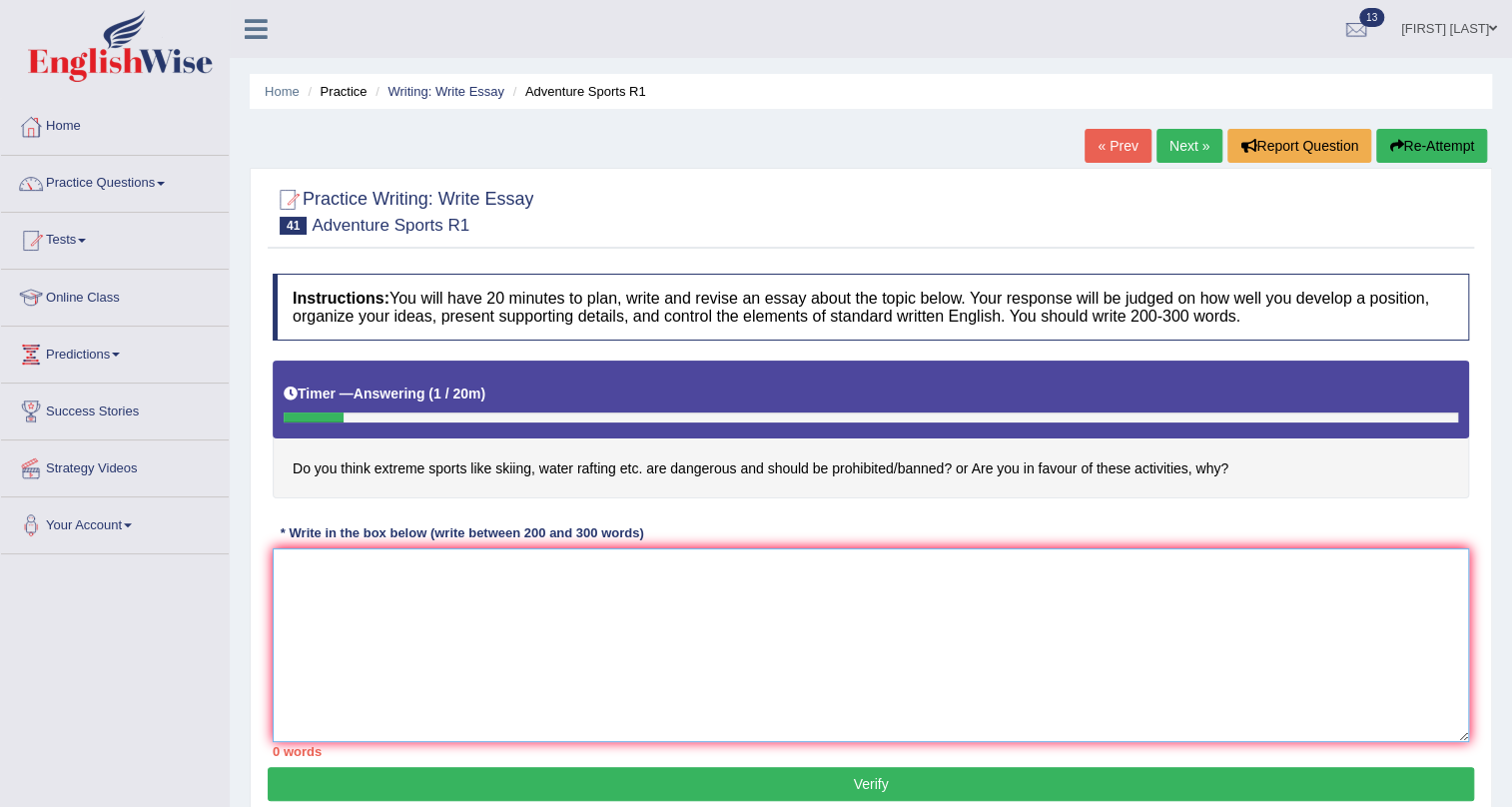 click at bounding box center [871, 645] 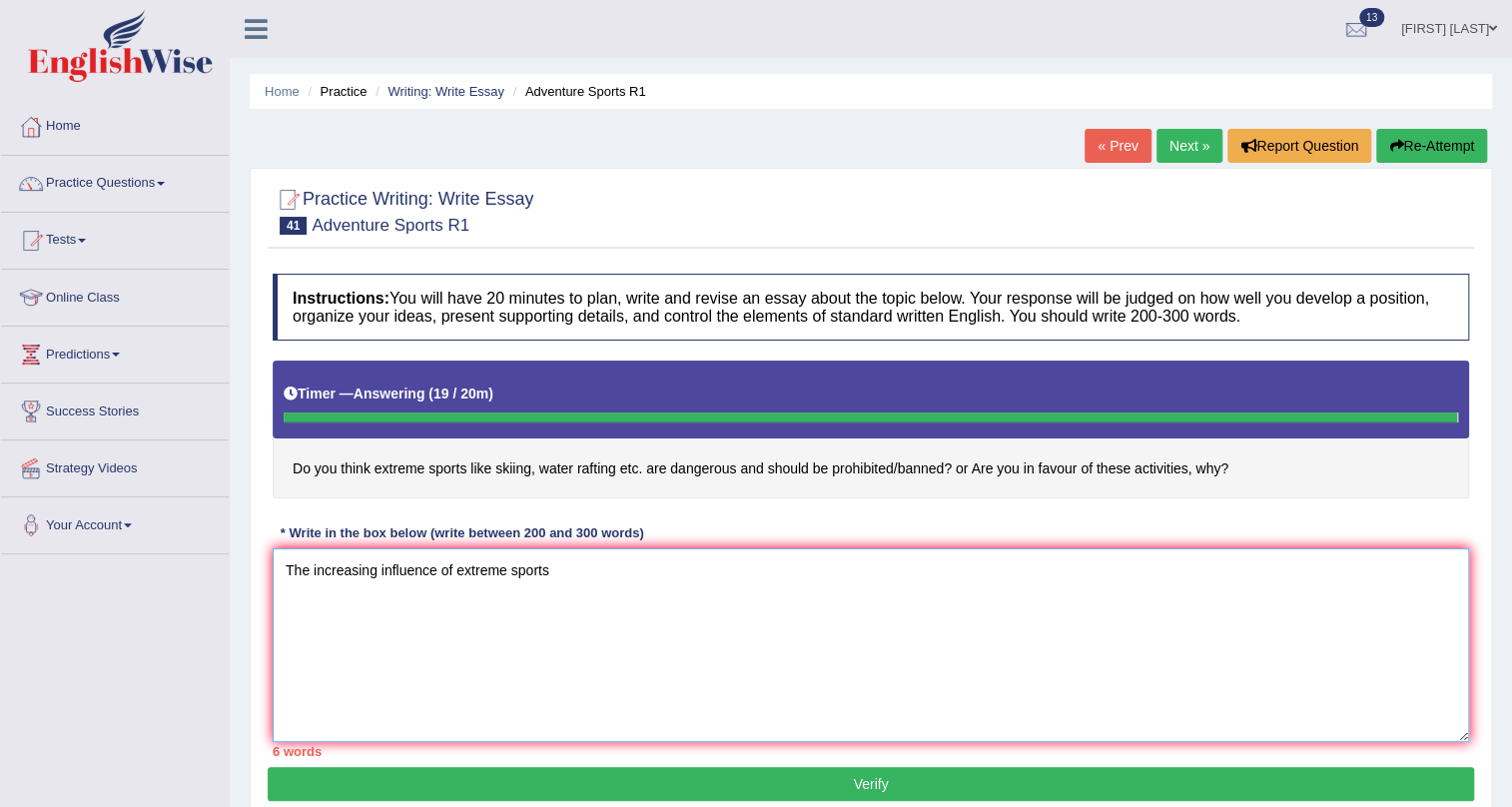 type on "The increasing influence of extreme sports" 